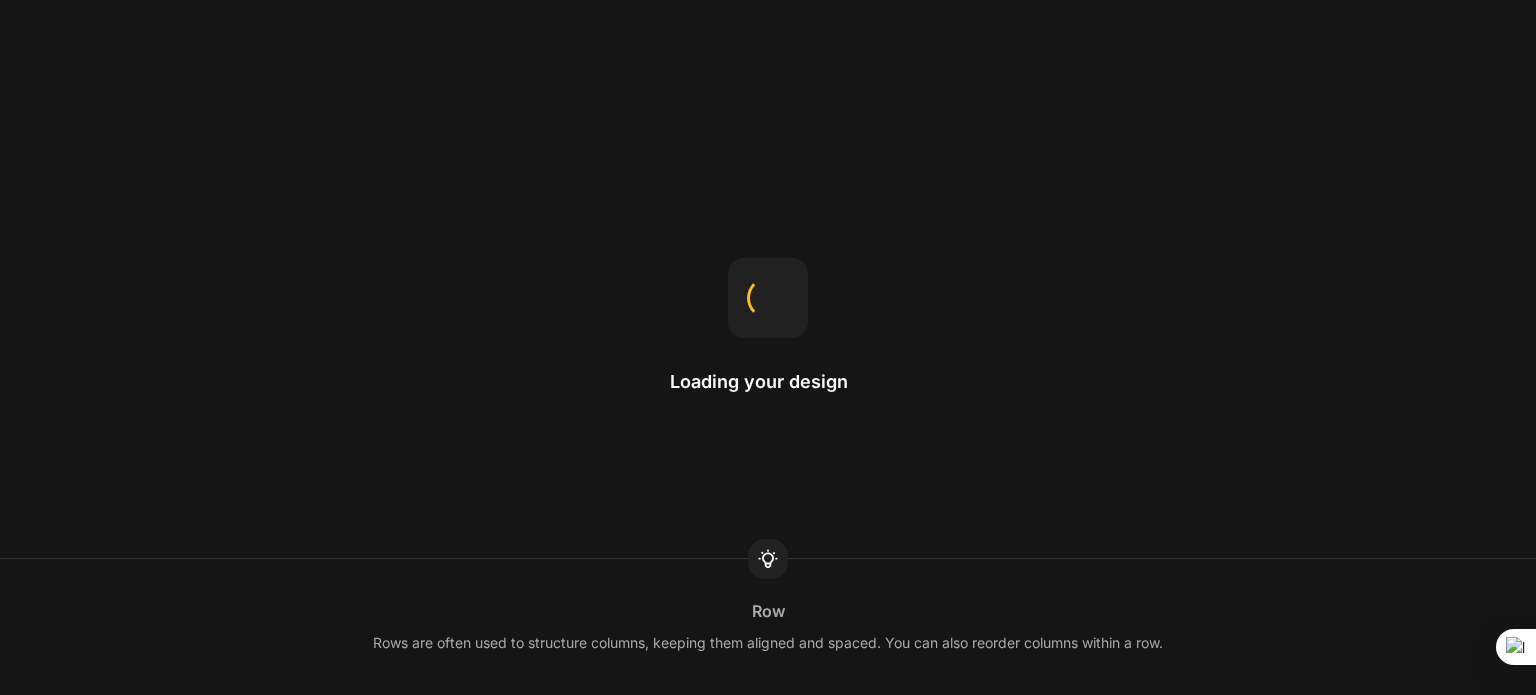 scroll, scrollTop: 0, scrollLeft: 0, axis: both 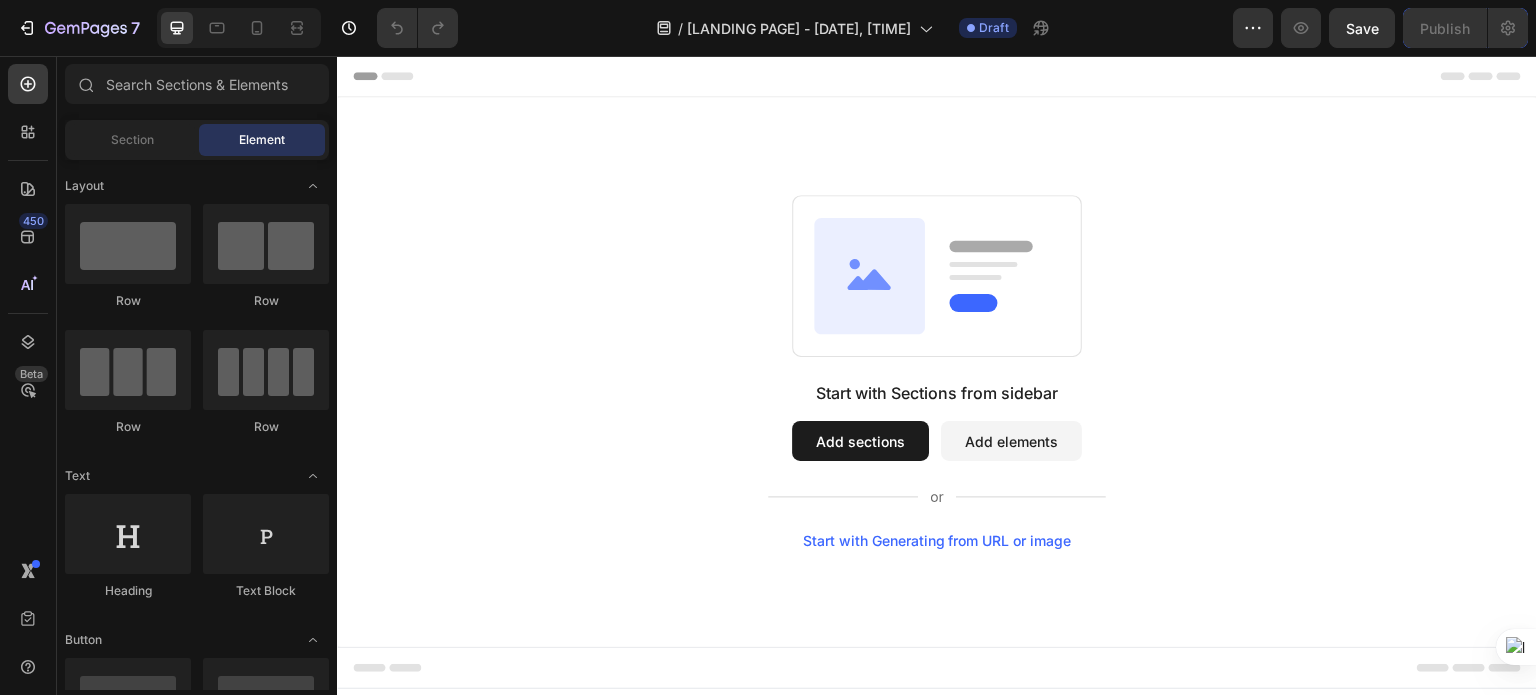 click on "Add sections" at bounding box center [860, 441] 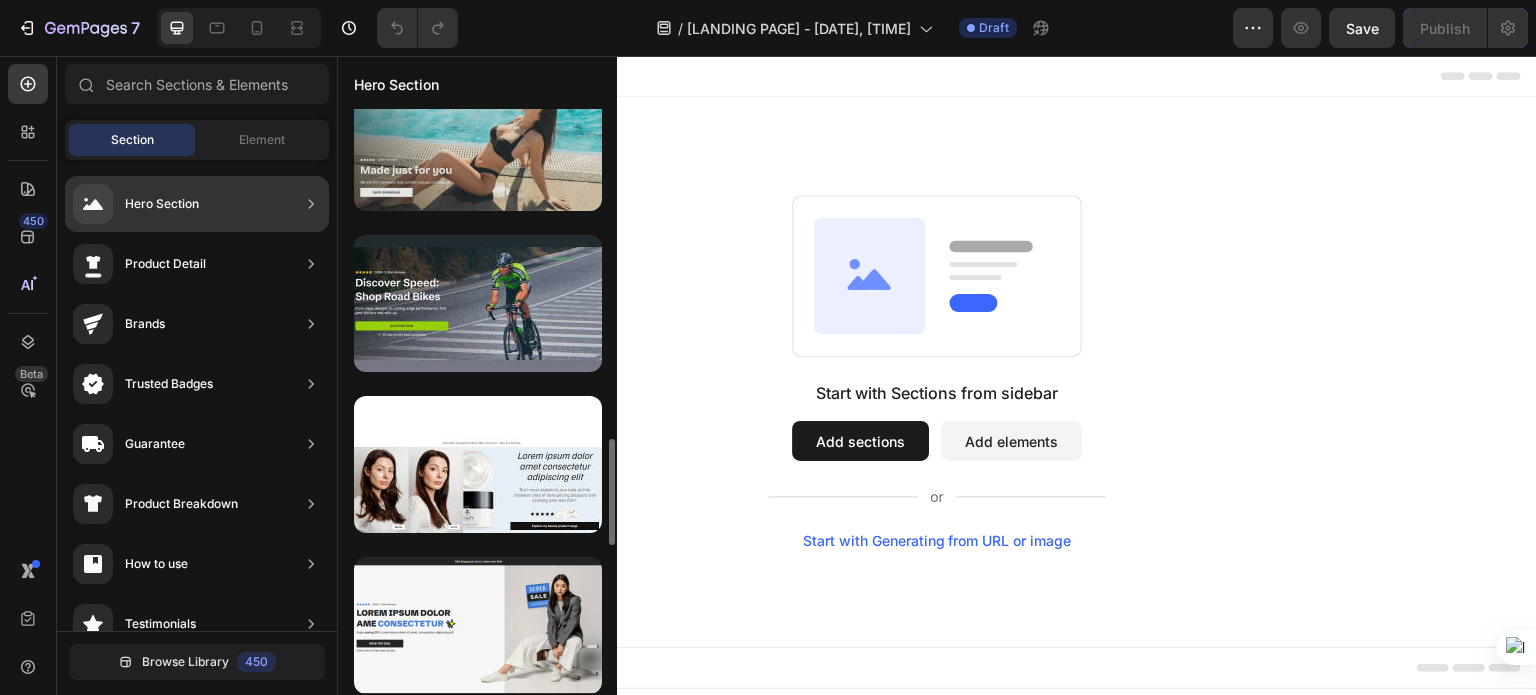 scroll, scrollTop: 1512, scrollLeft: 0, axis: vertical 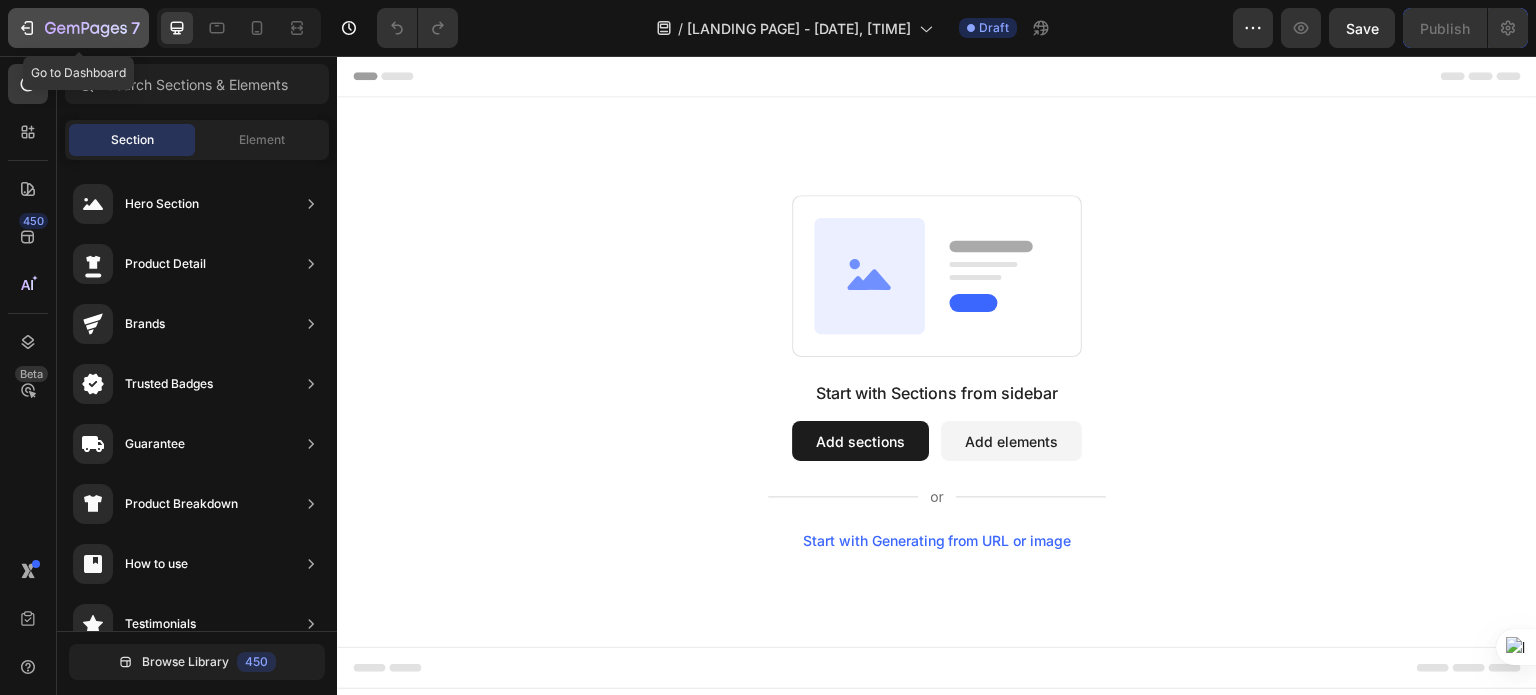 click on "7" 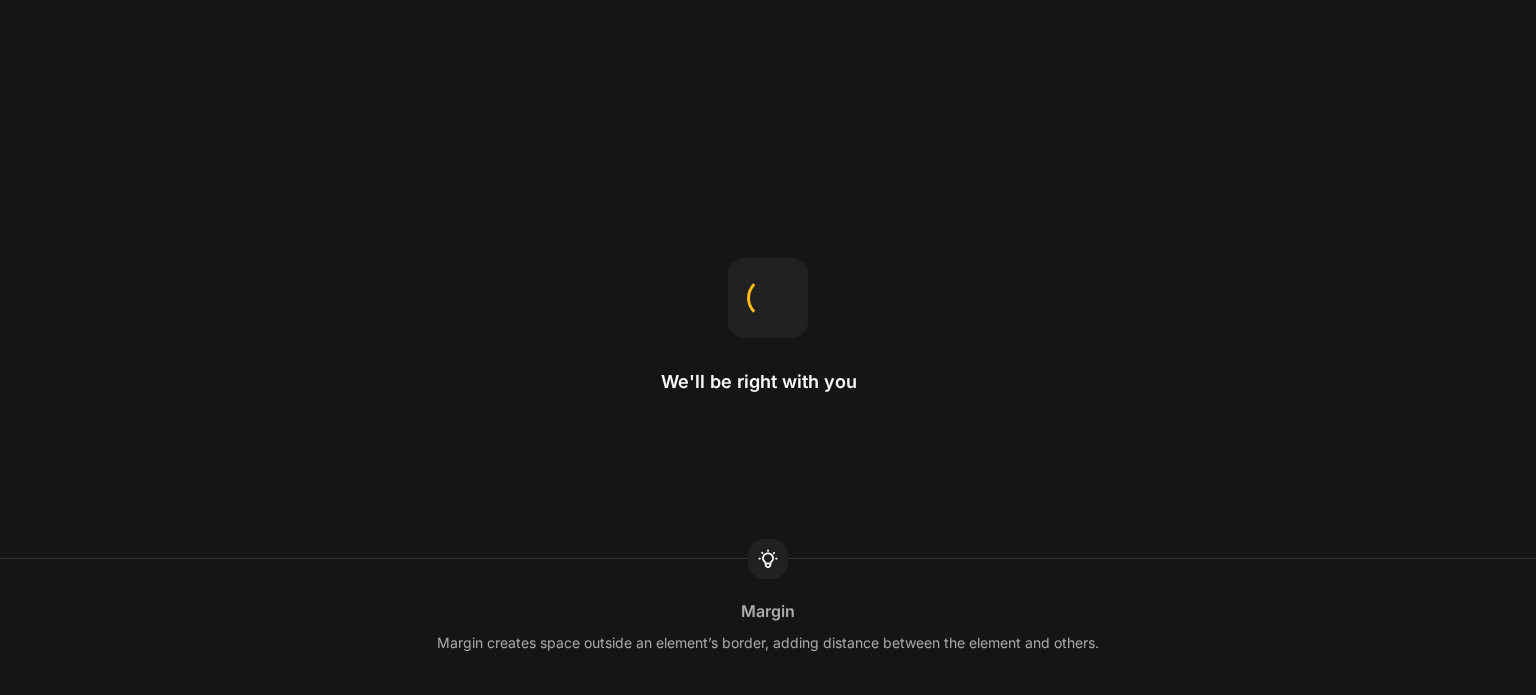 scroll, scrollTop: 0, scrollLeft: 0, axis: both 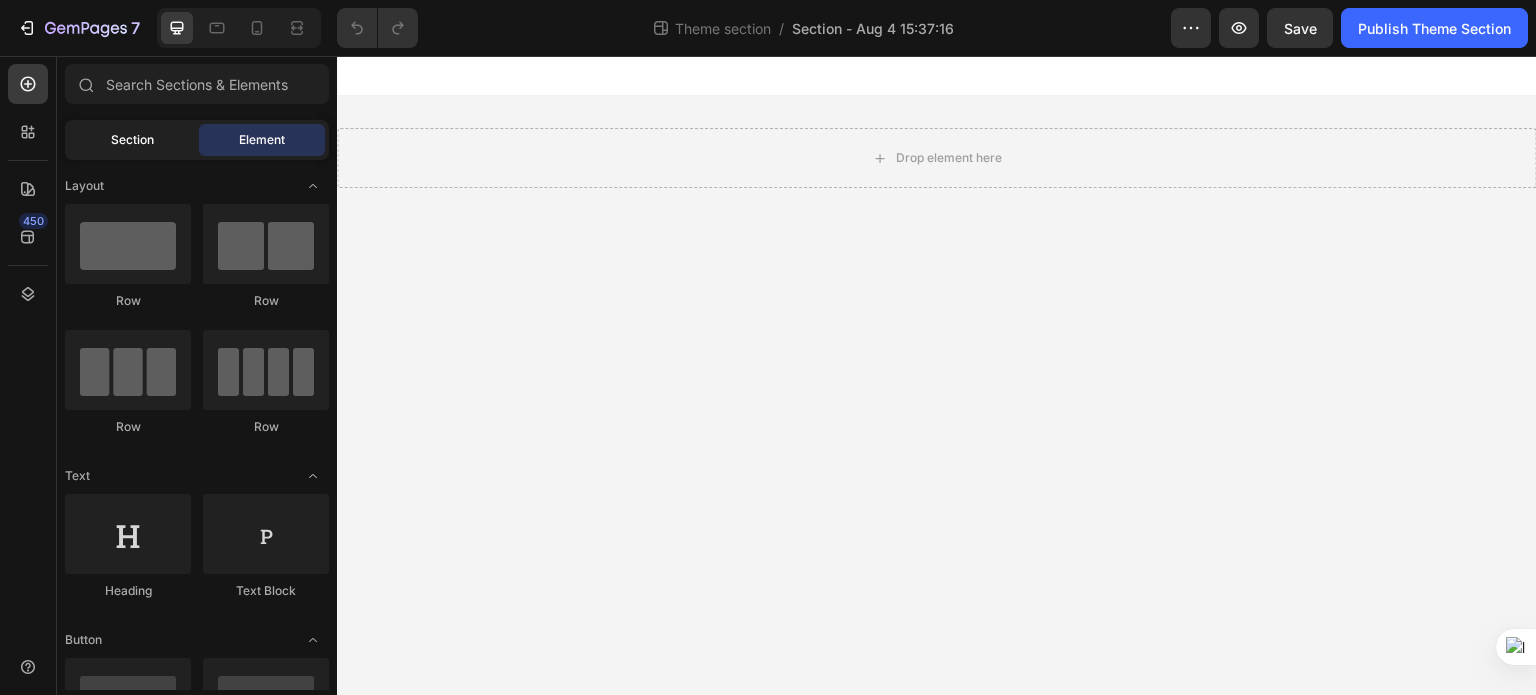 click on "Section" at bounding box center [132, 140] 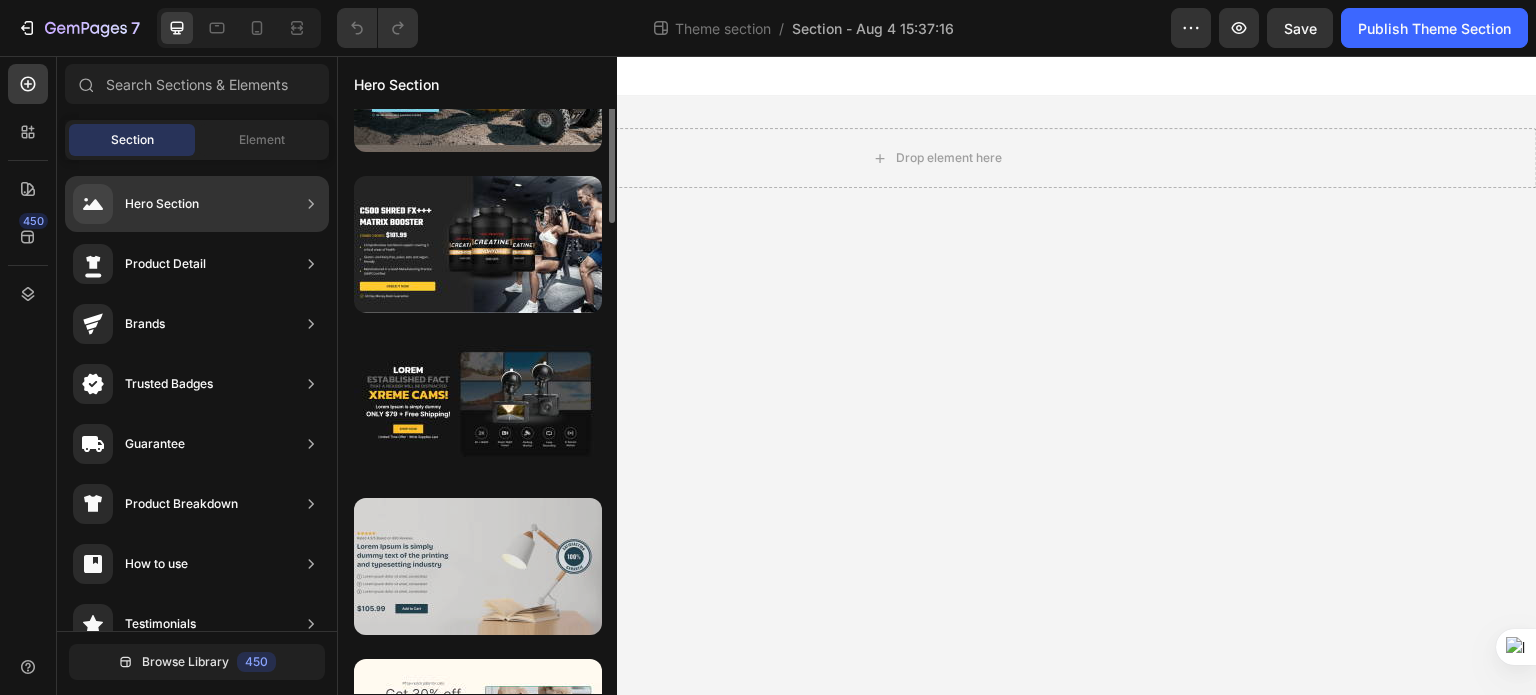 scroll, scrollTop: 0, scrollLeft: 0, axis: both 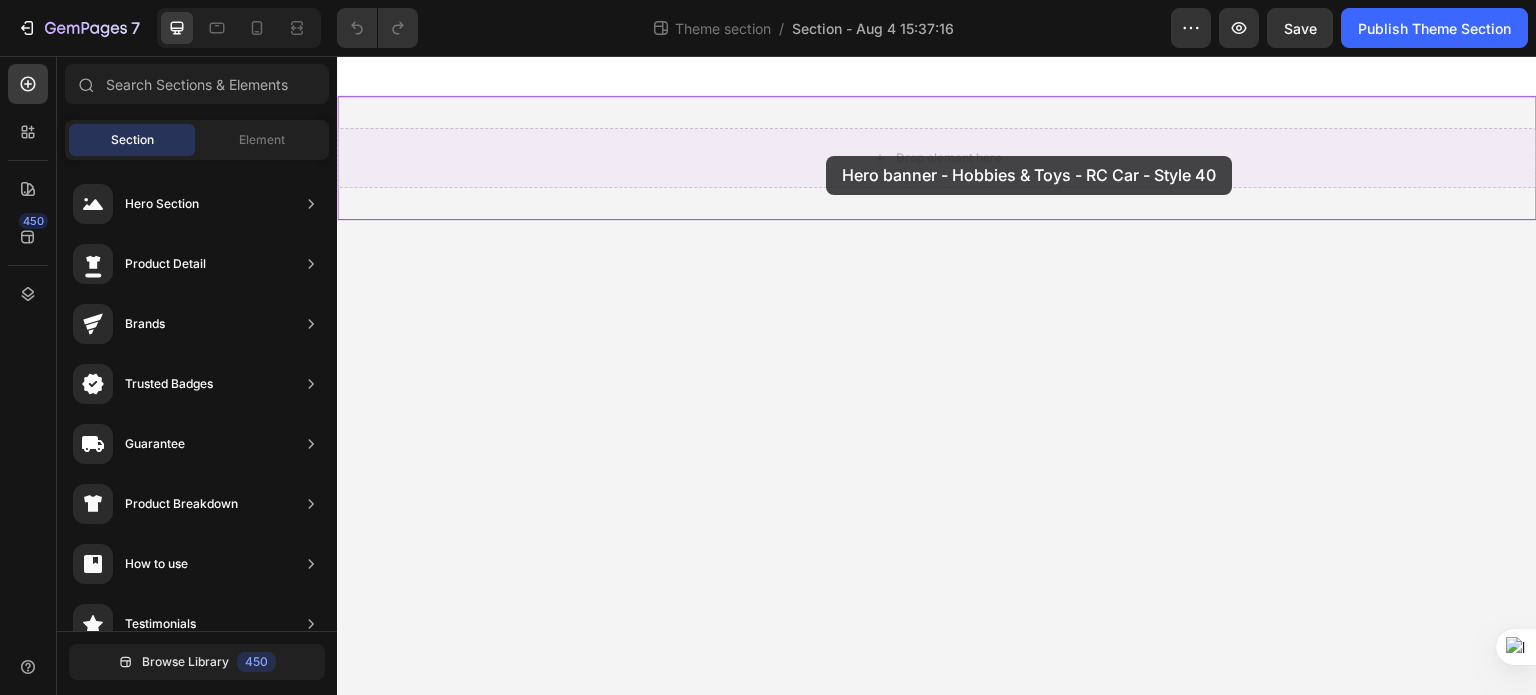 drag, startPoint x: 797, startPoint y: 232, endPoint x: 826, endPoint y: 156, distance: 81.34495 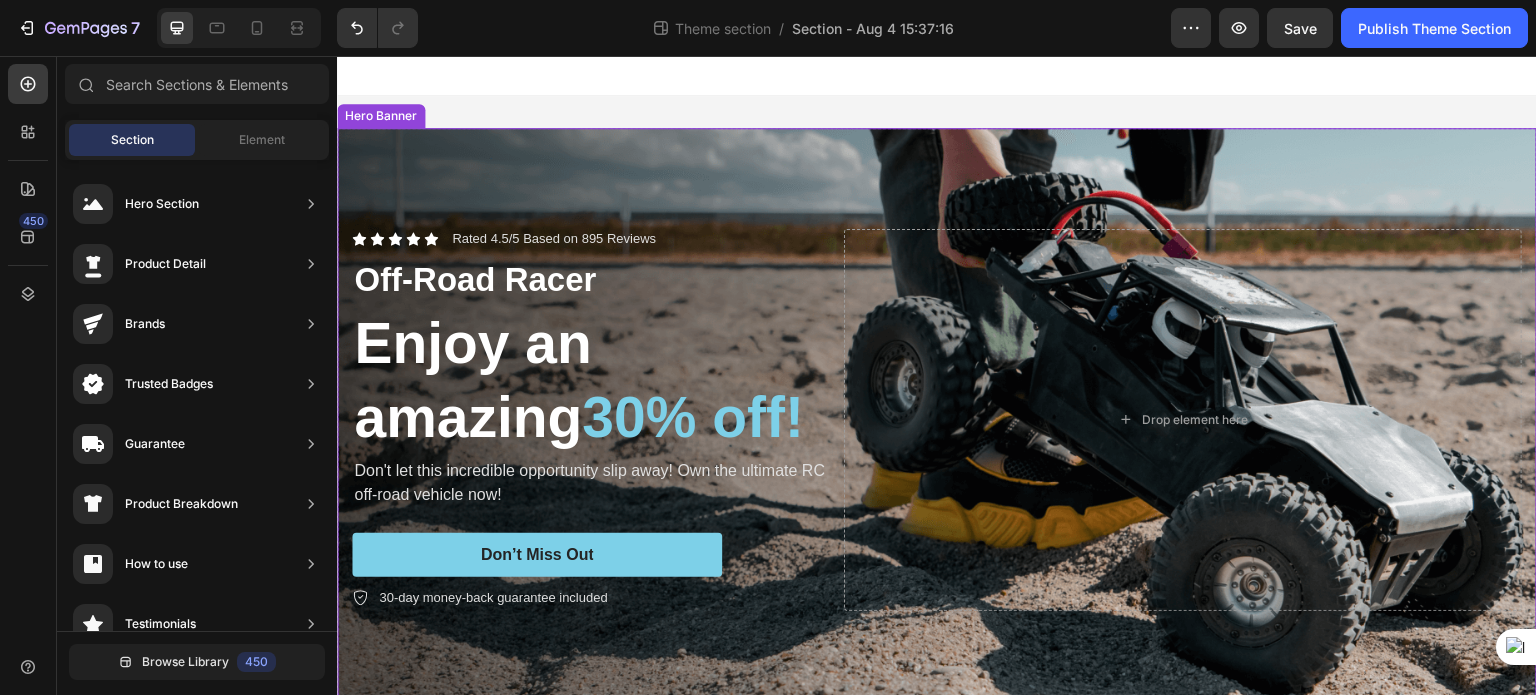 scroll, scrollTop: 40, scrollLeft: 0, axis: vertical 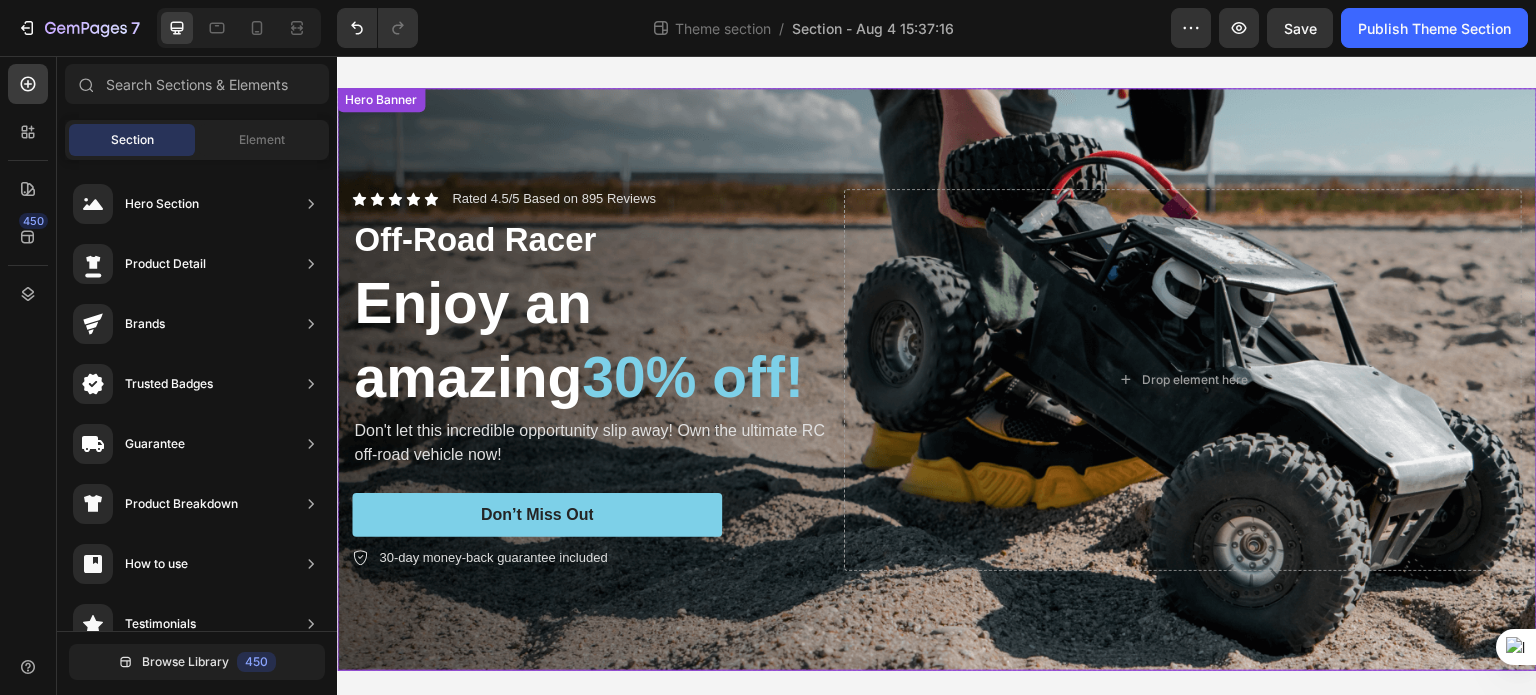 click at bounding box center [937, 379] 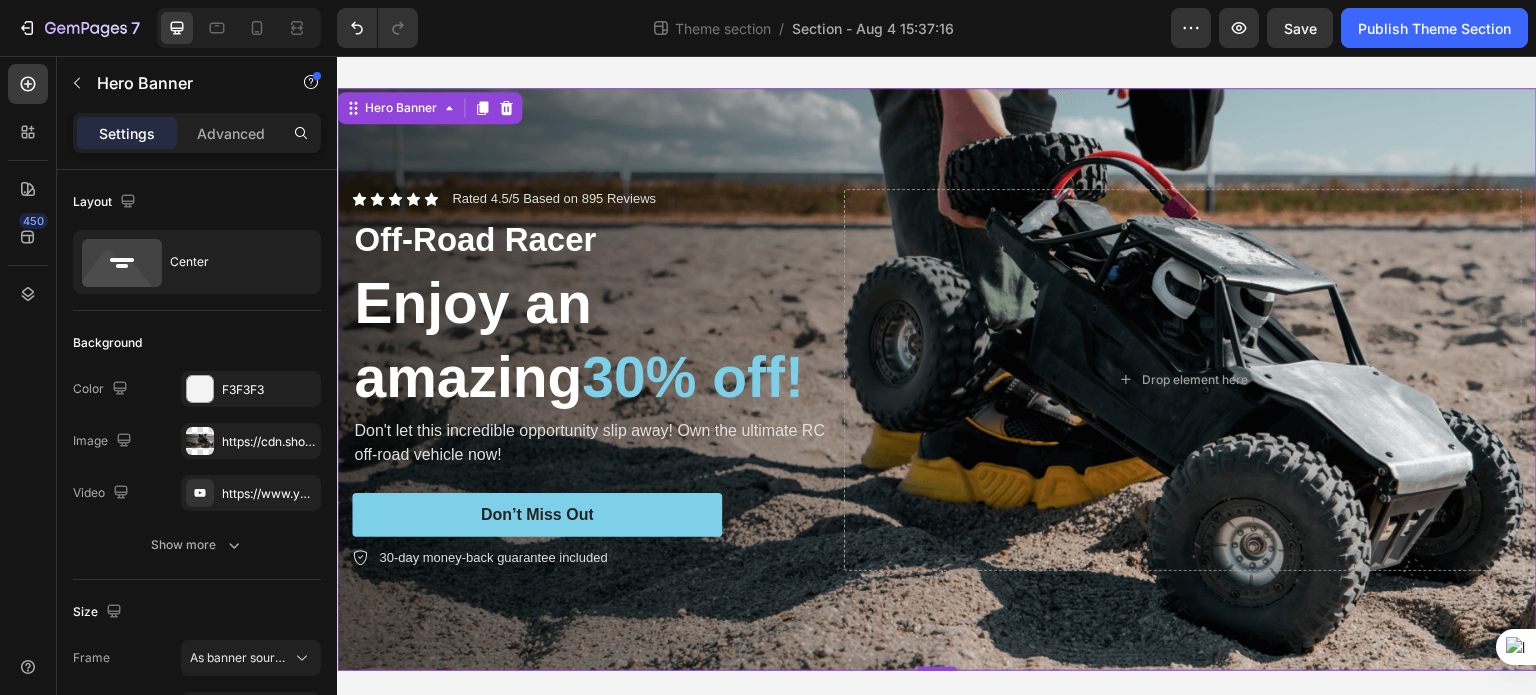 click at bounding box center [937, 379] 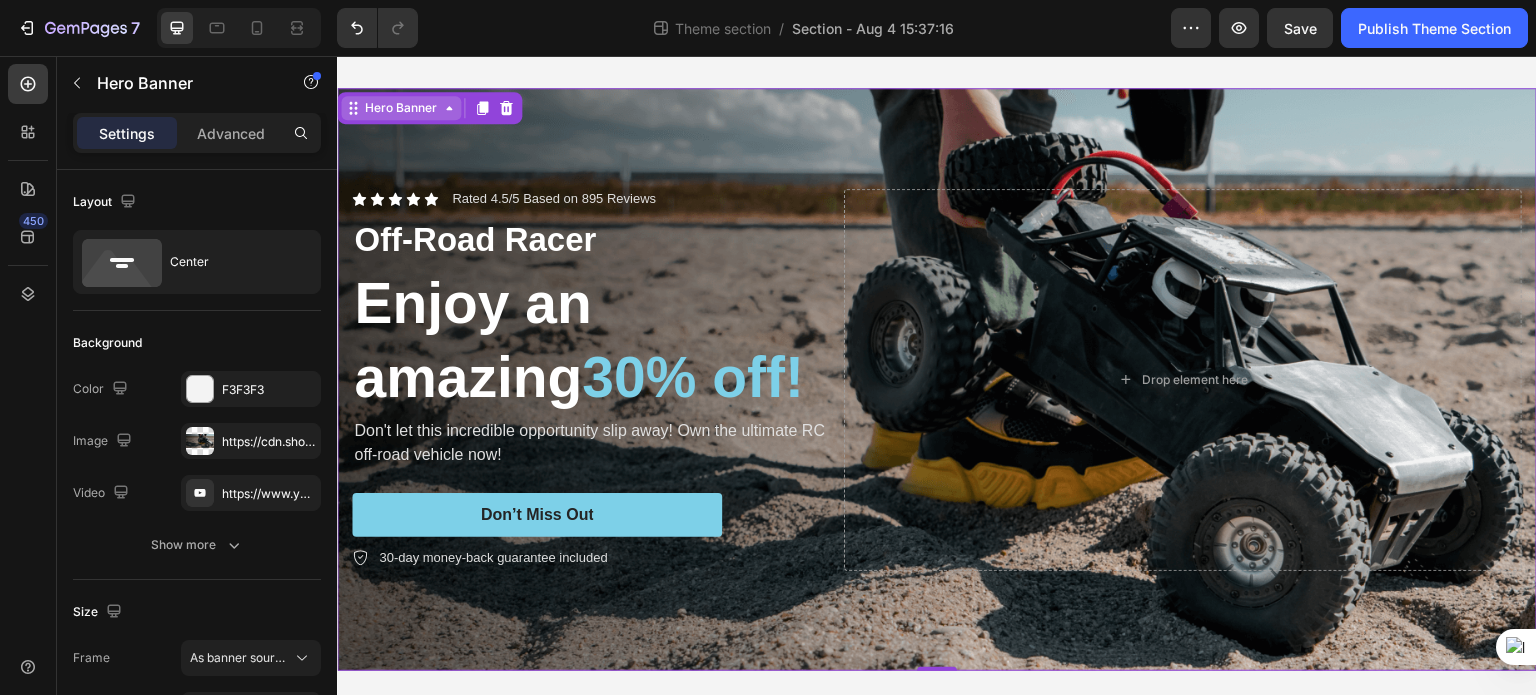 click on "Hero Banner" at bounding box center (401, 108) 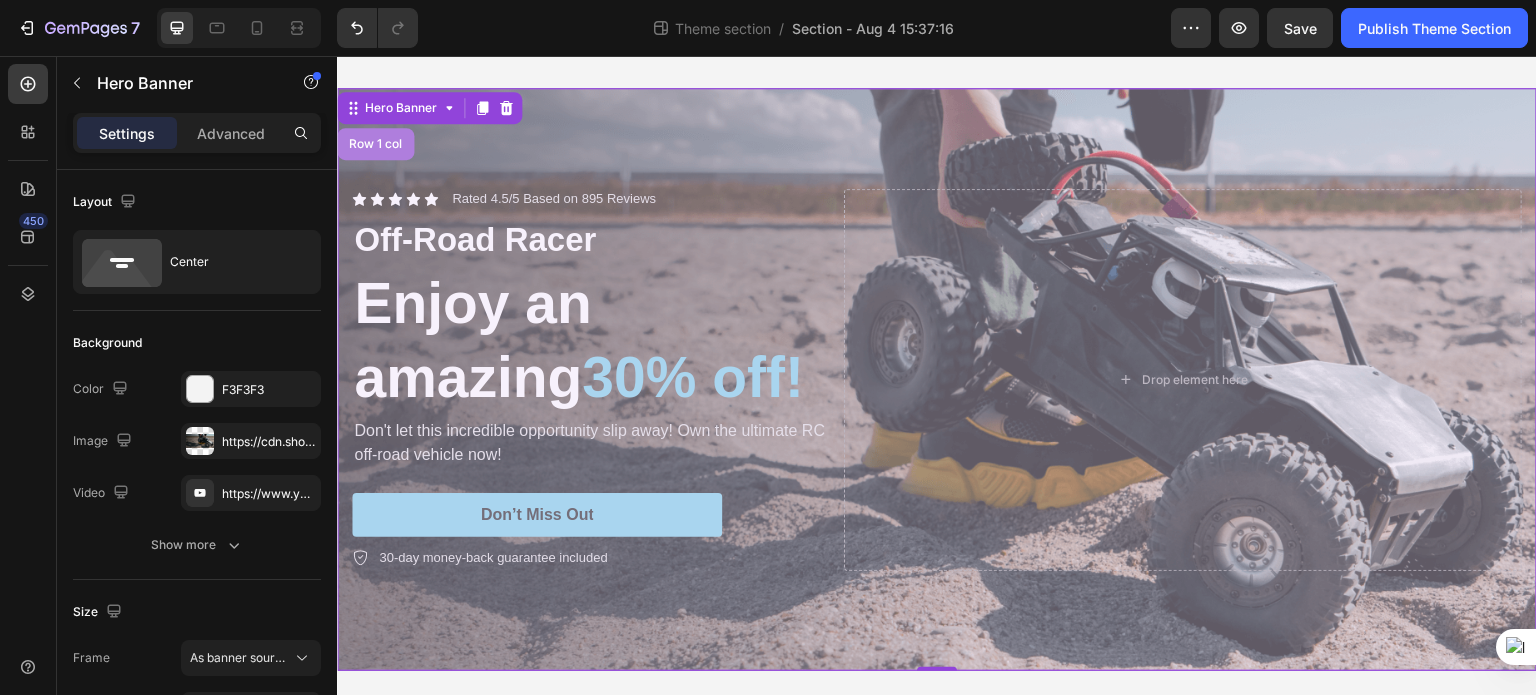 click on "Row 1 col" at bounding box center [375, 144] 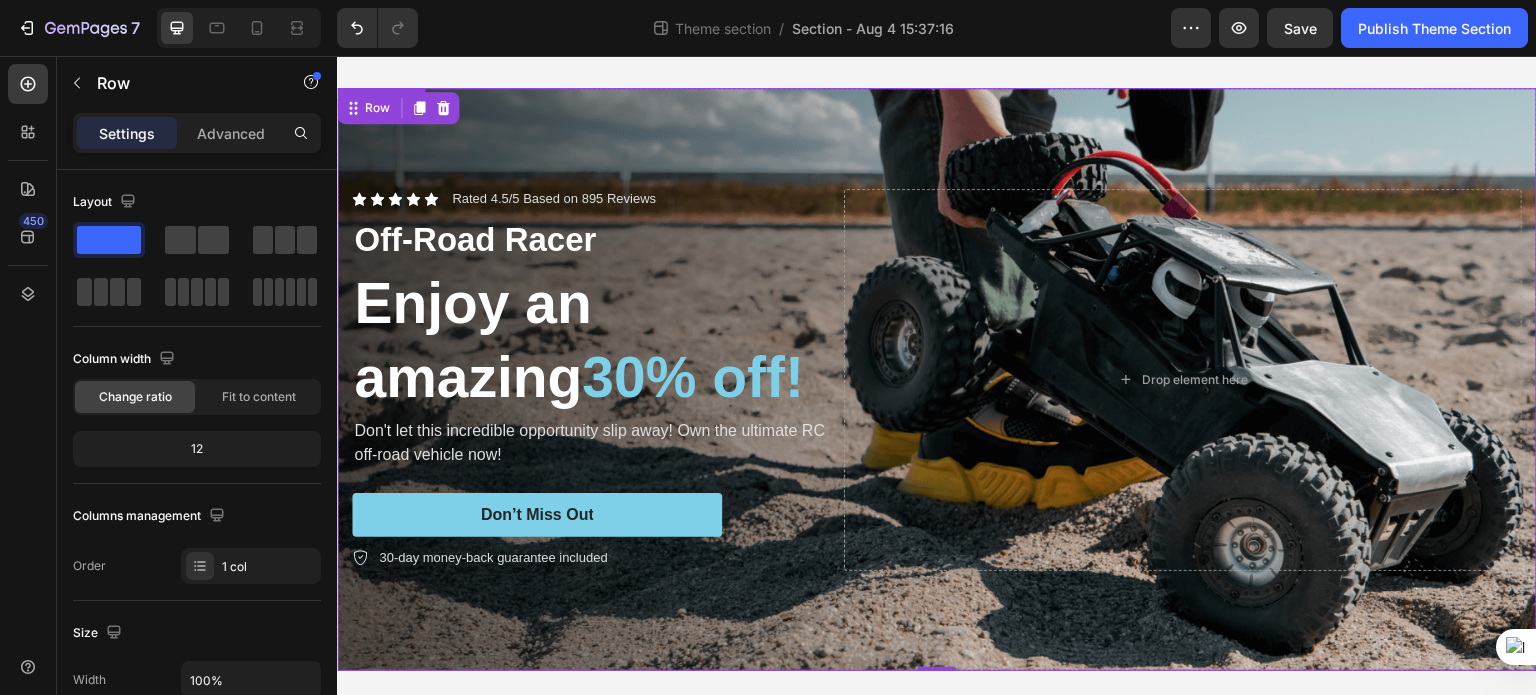 click at bounding box center (937, 379) 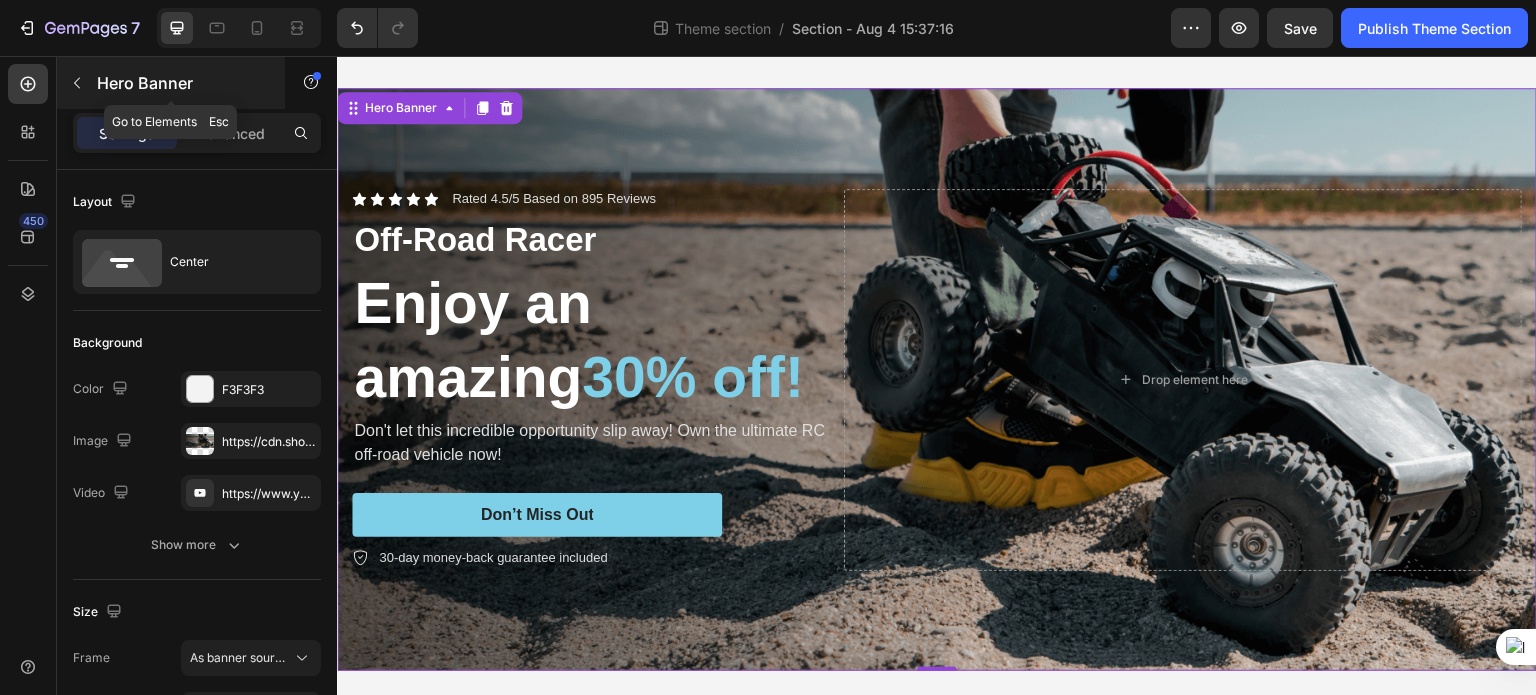 click at bounding box center (77, 83) 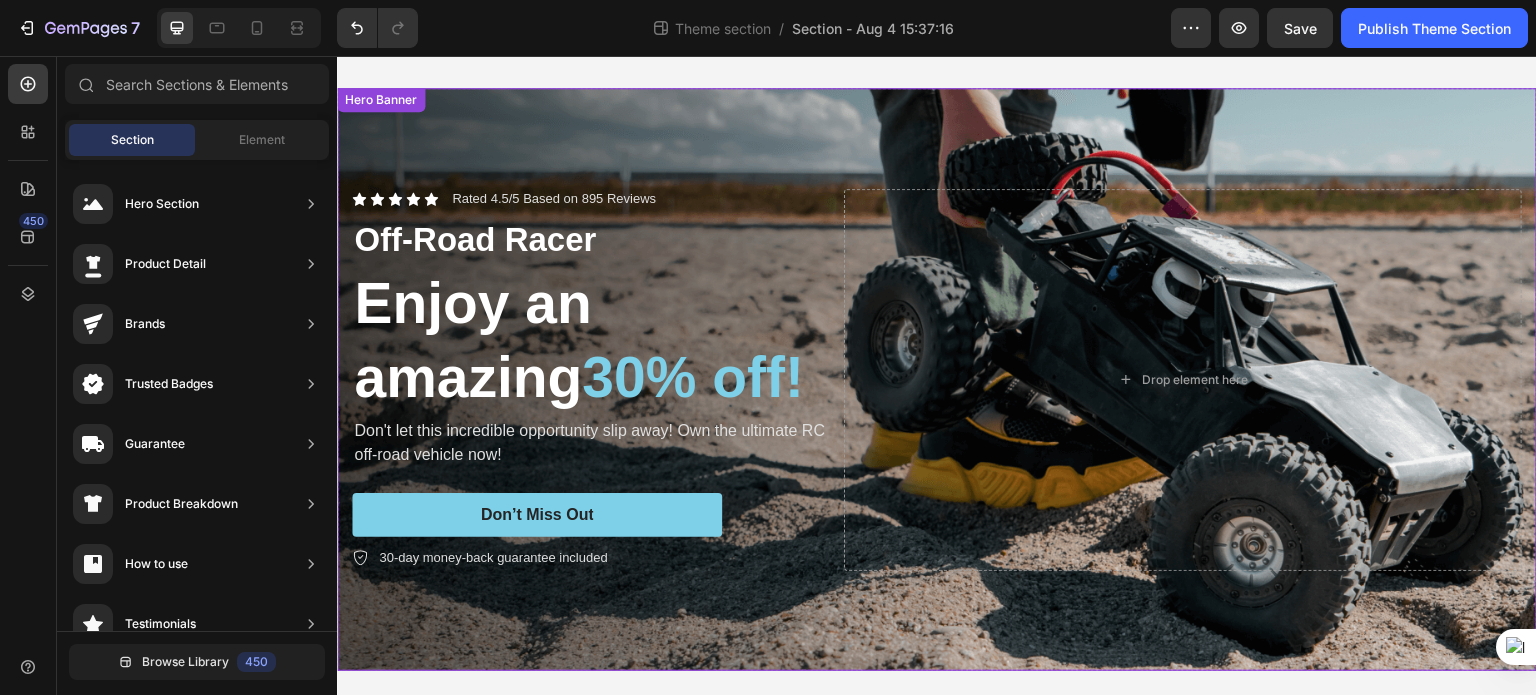 click at bounding box center (937, 379) 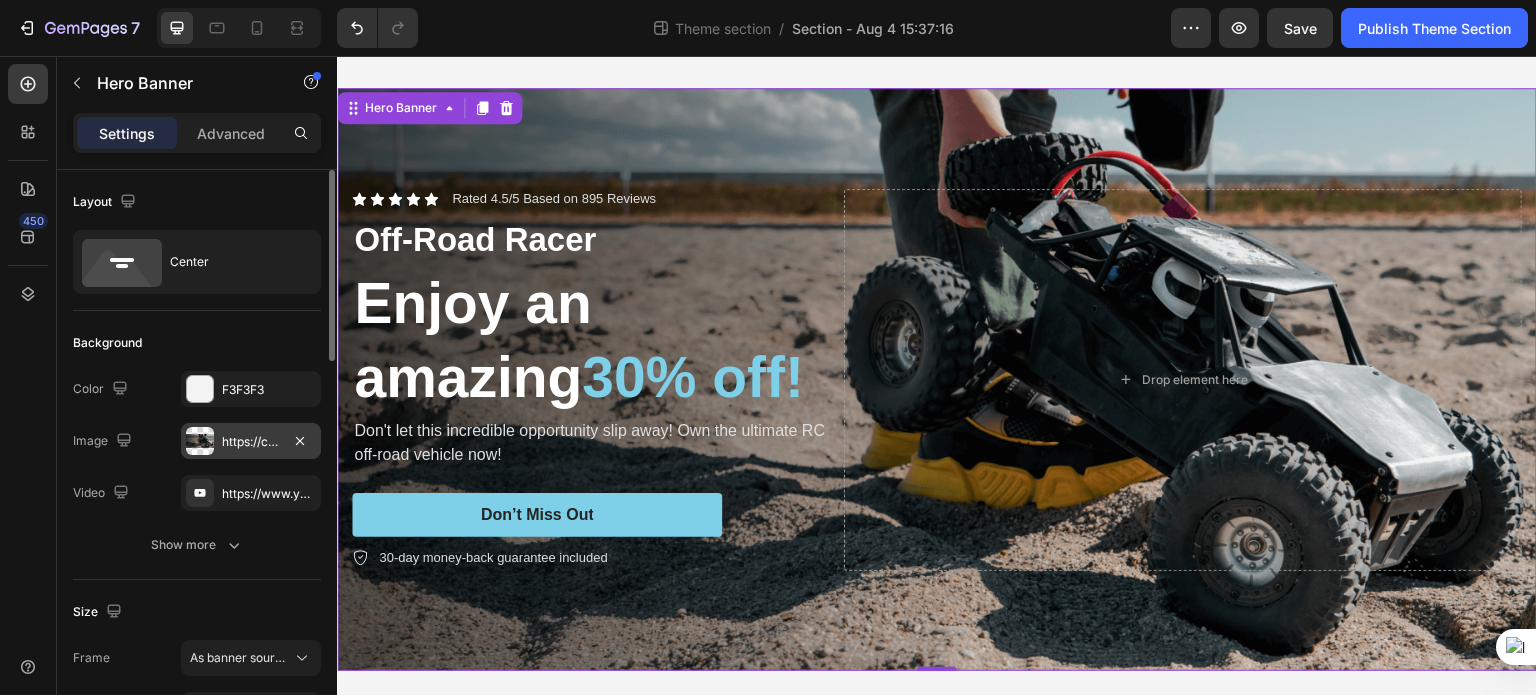 click at bounding box center [200, 441] 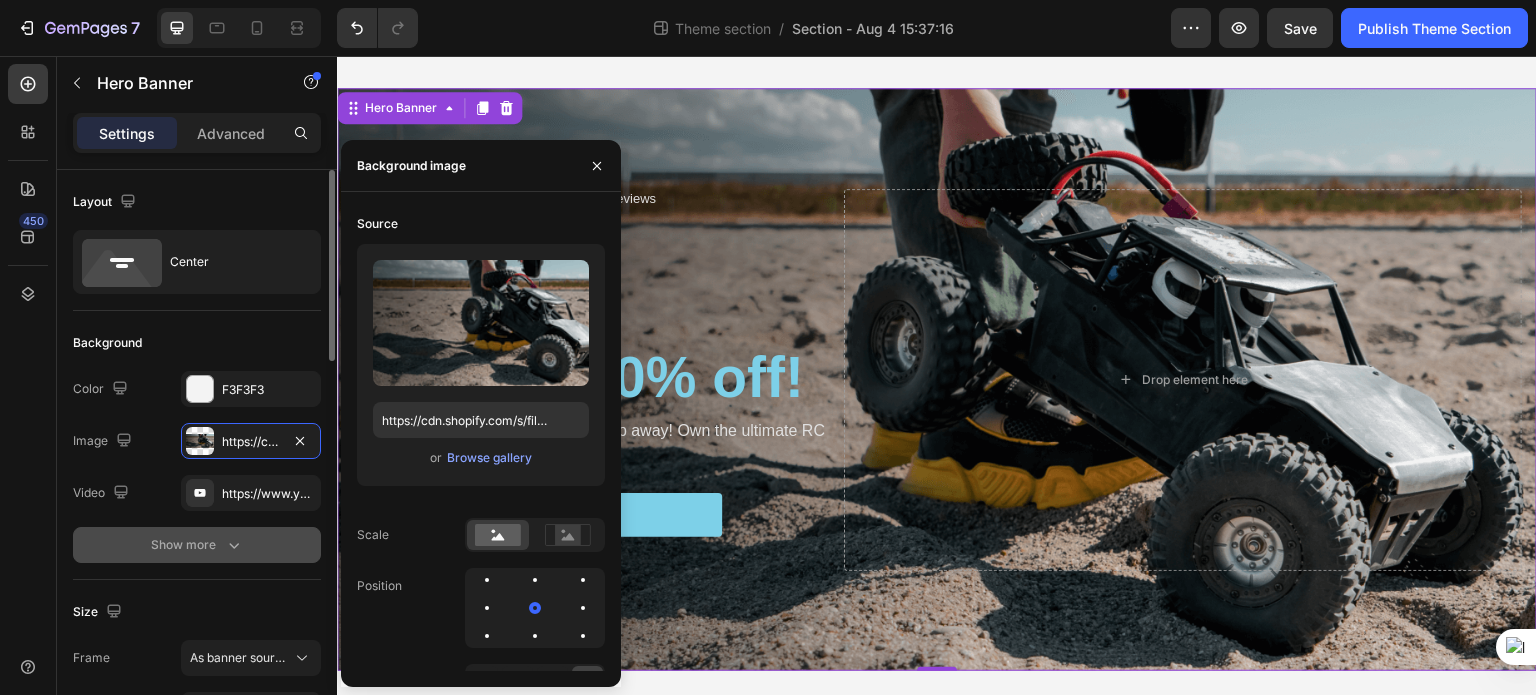 click on "Show more" at bounding box center (197, 545) 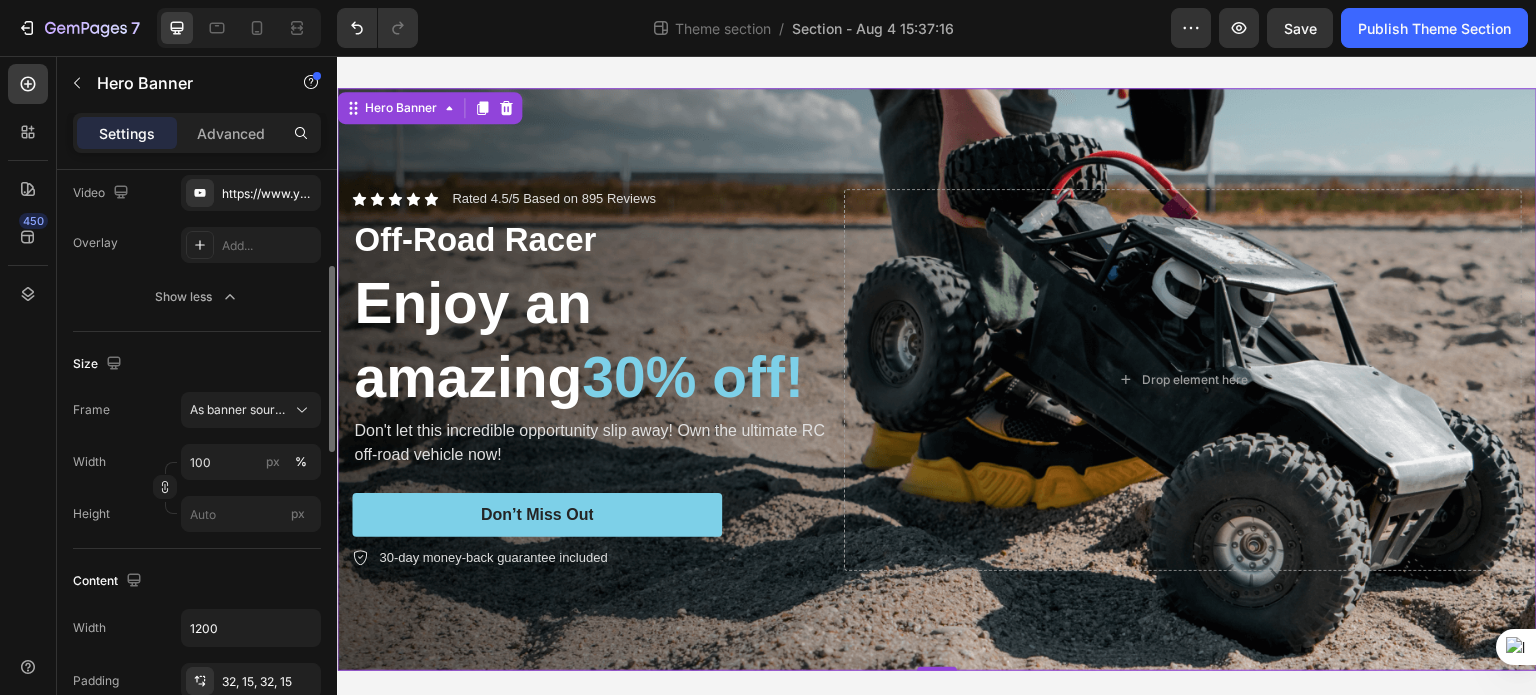 scroll, scrollTop: 400, scrollLeft: 0, axis: vertical 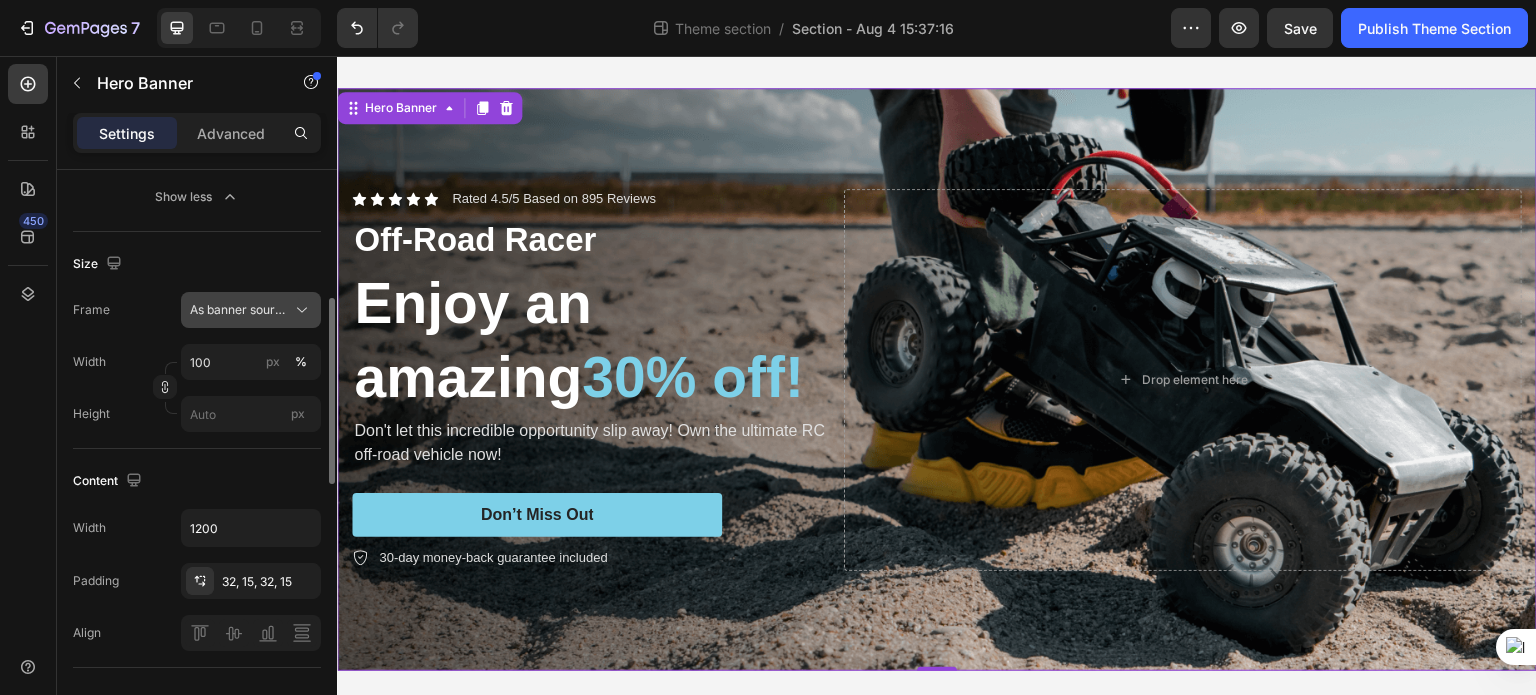 click on "As banner source" at bounding box center (251, 310) 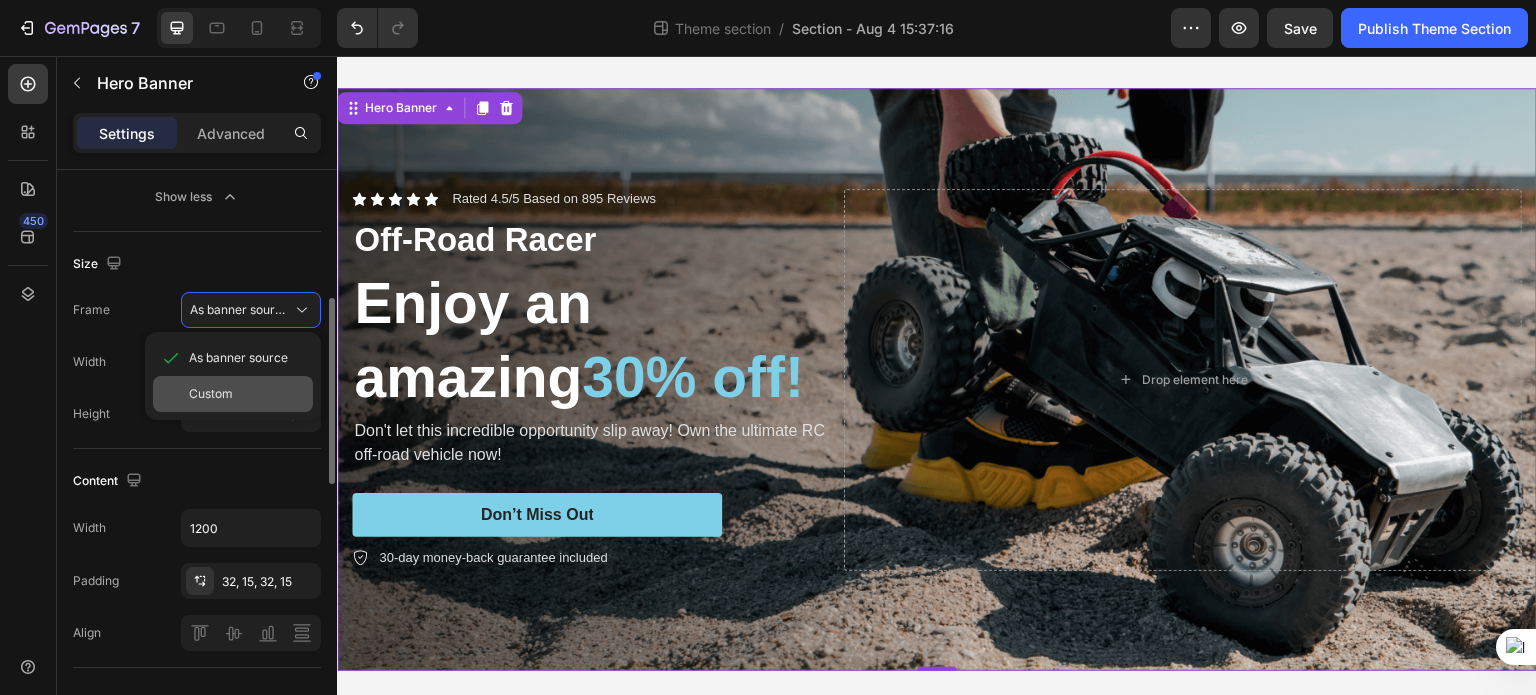 click on "Custom" at bounding box center (247, 394) 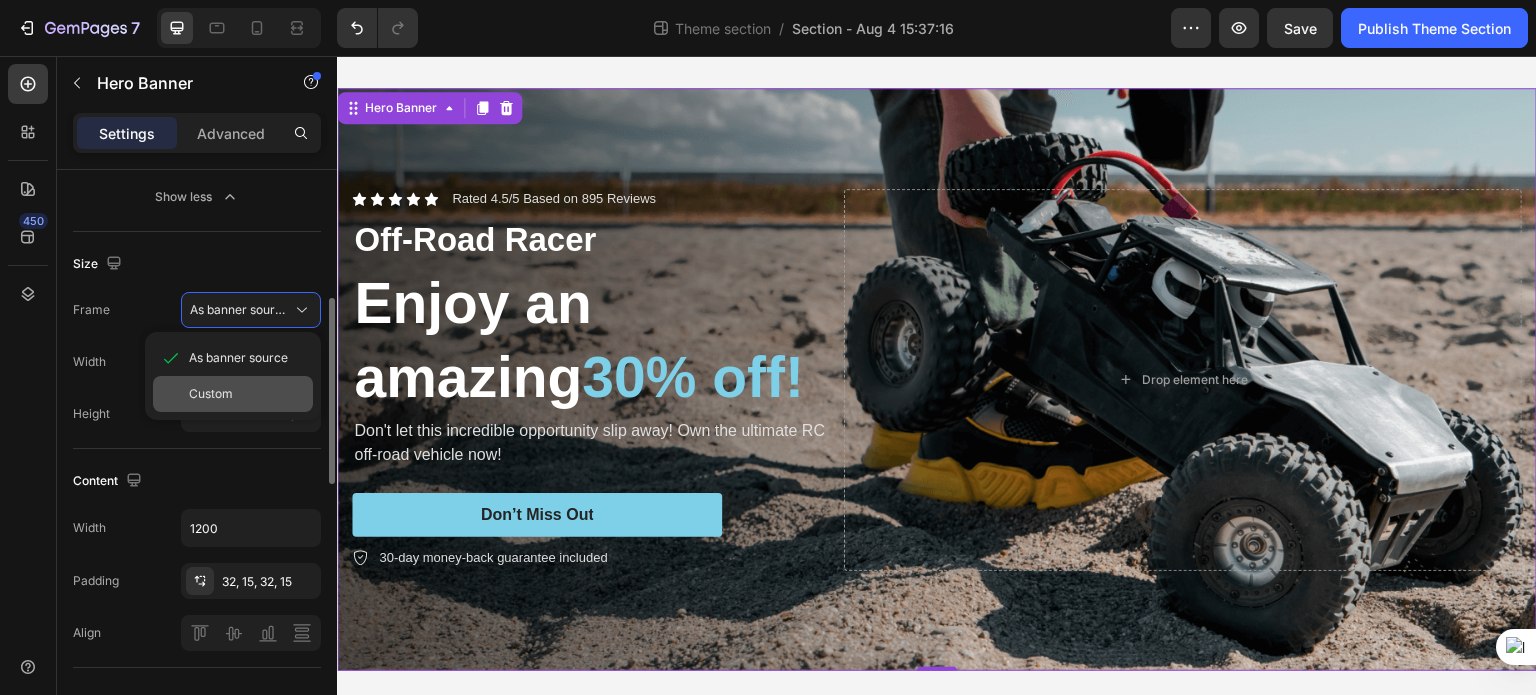 type on "100" 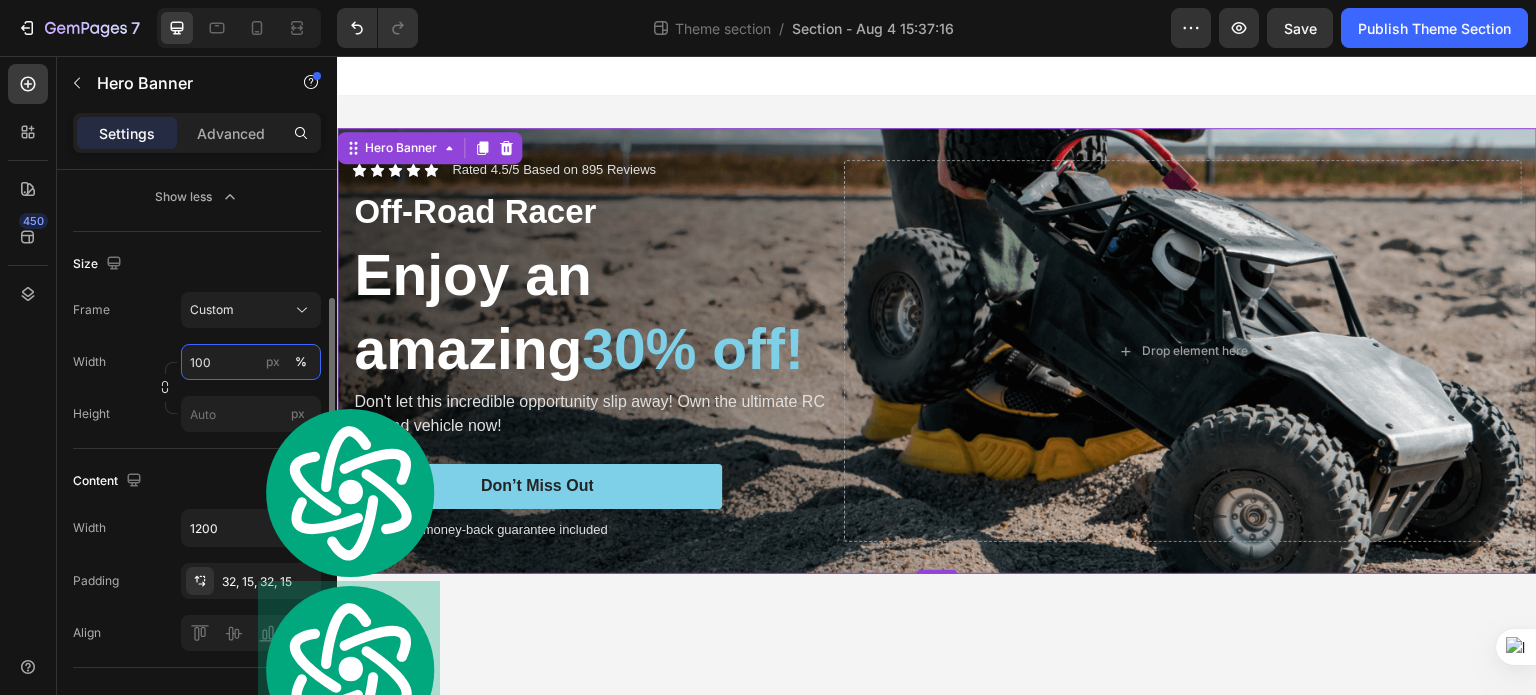 scroll, scrollTop: 0, scrollLeft: 0, axis: both 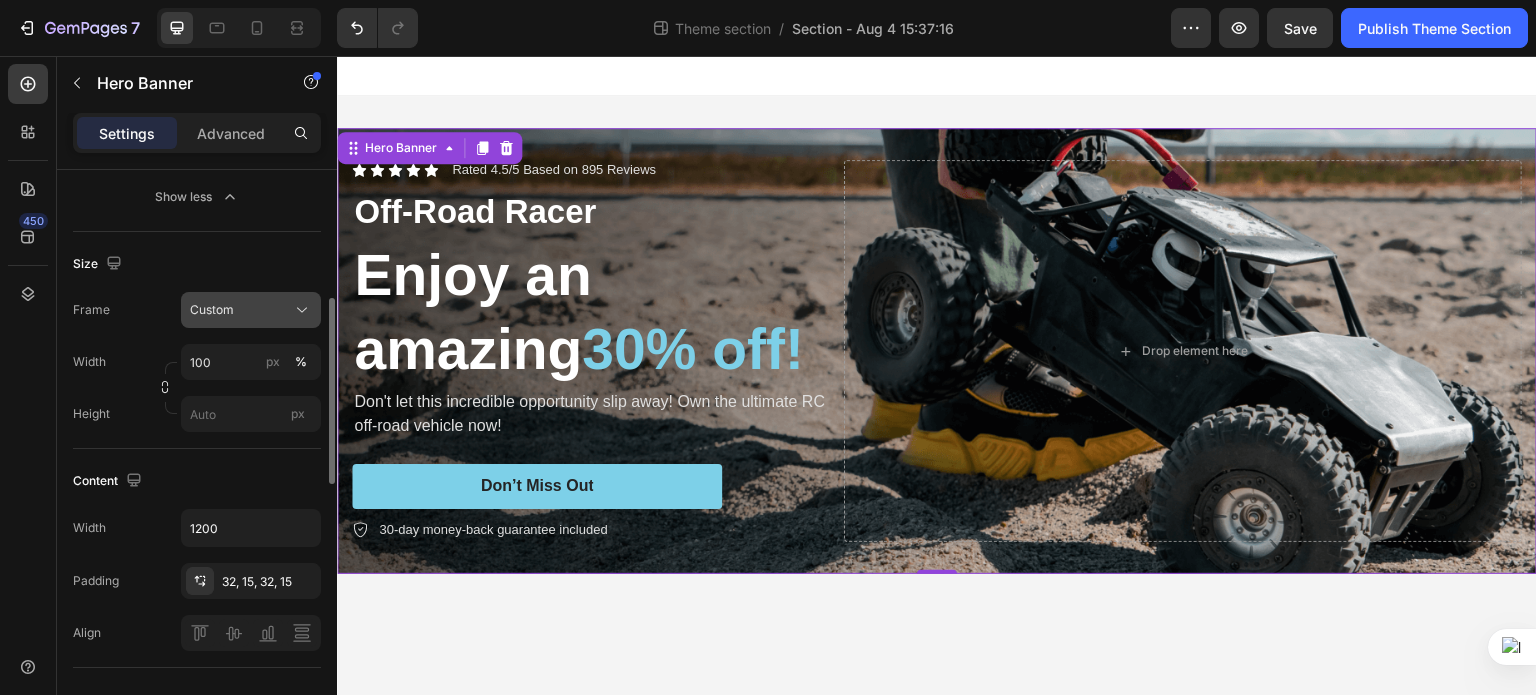 click 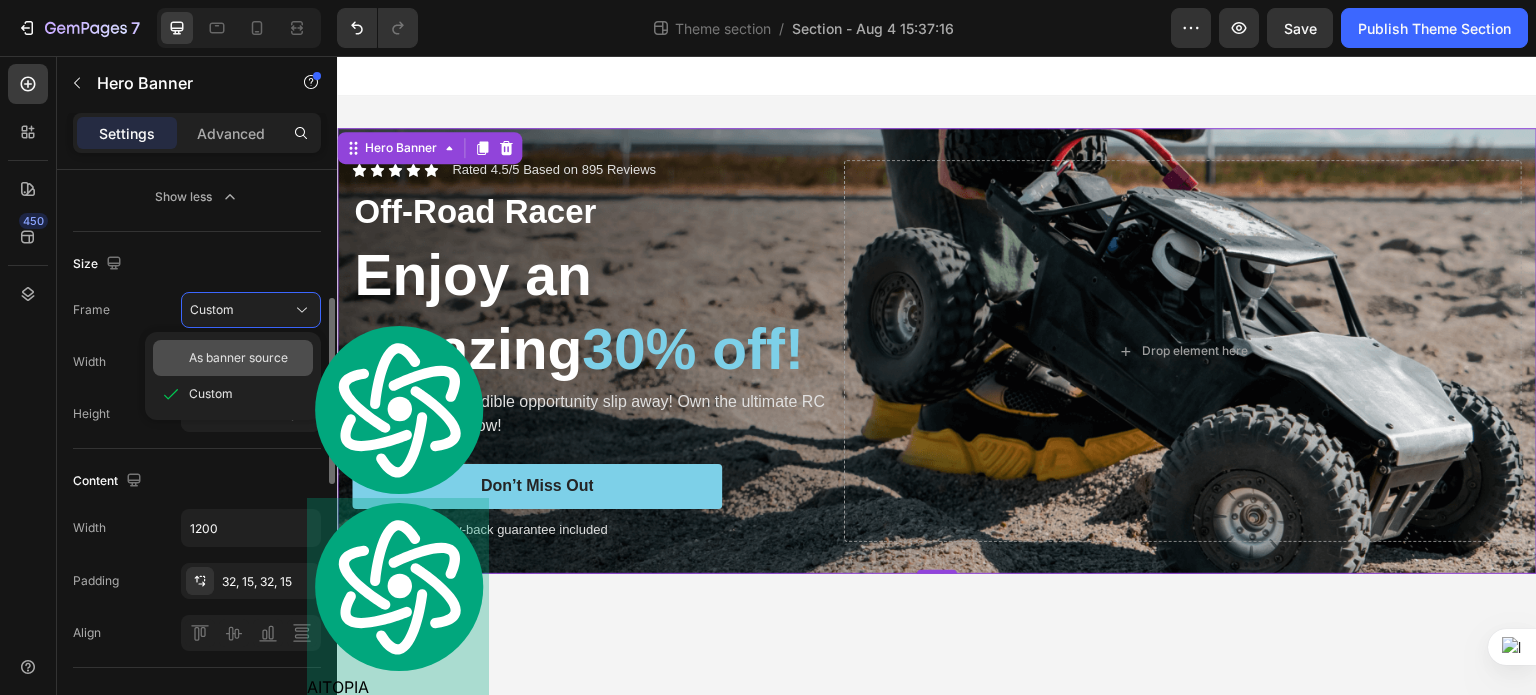 click on "As banner source" at bounding box center [238, 358] 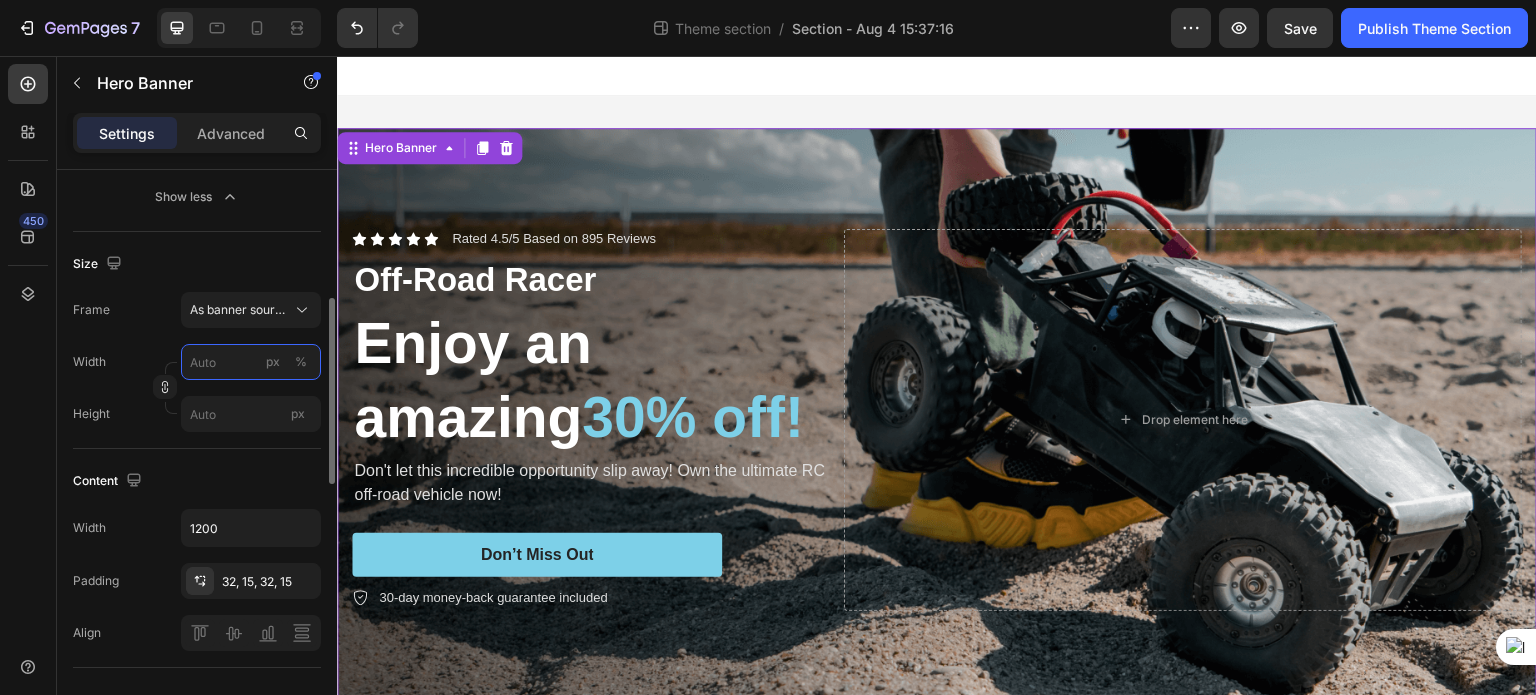 click on "px %" at bounding box center (251, 362) 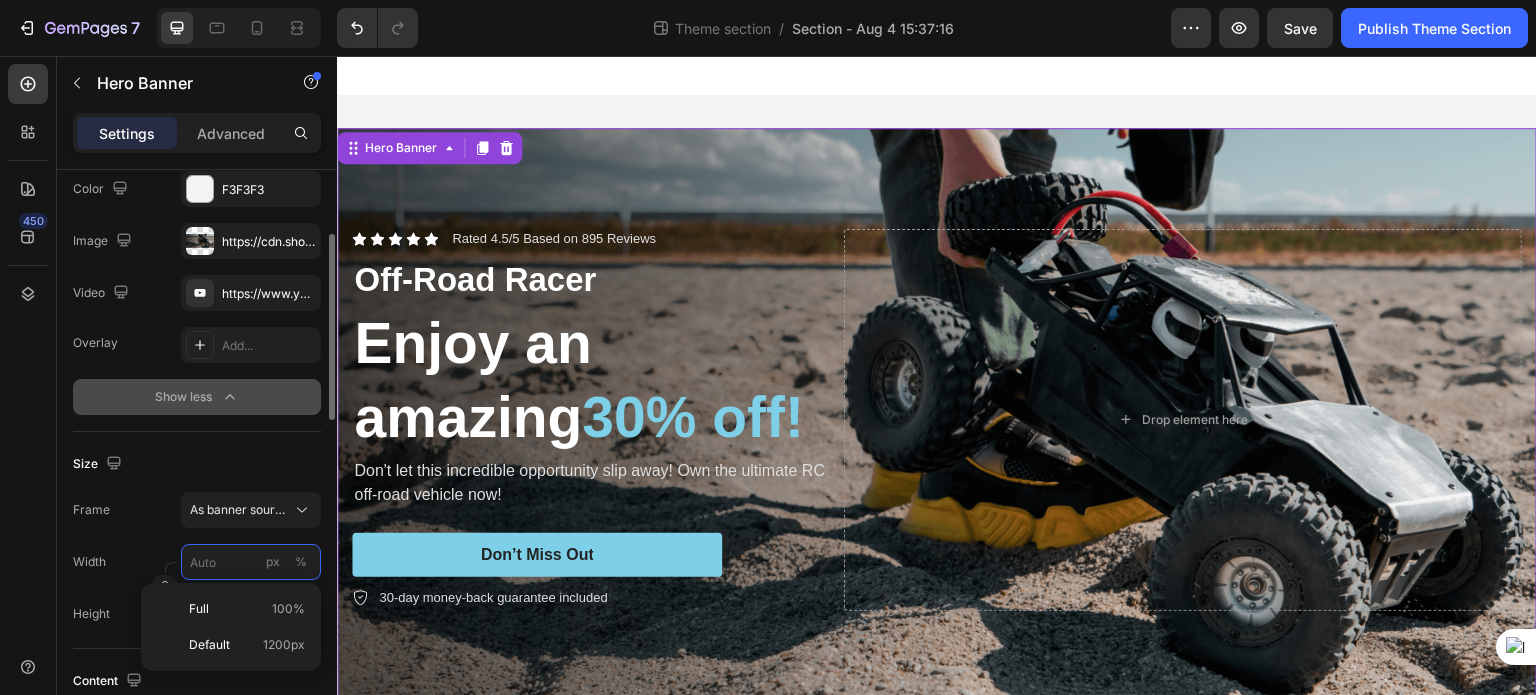 scroll, scrollTop: 0, scrollLeft: 0, axis: both 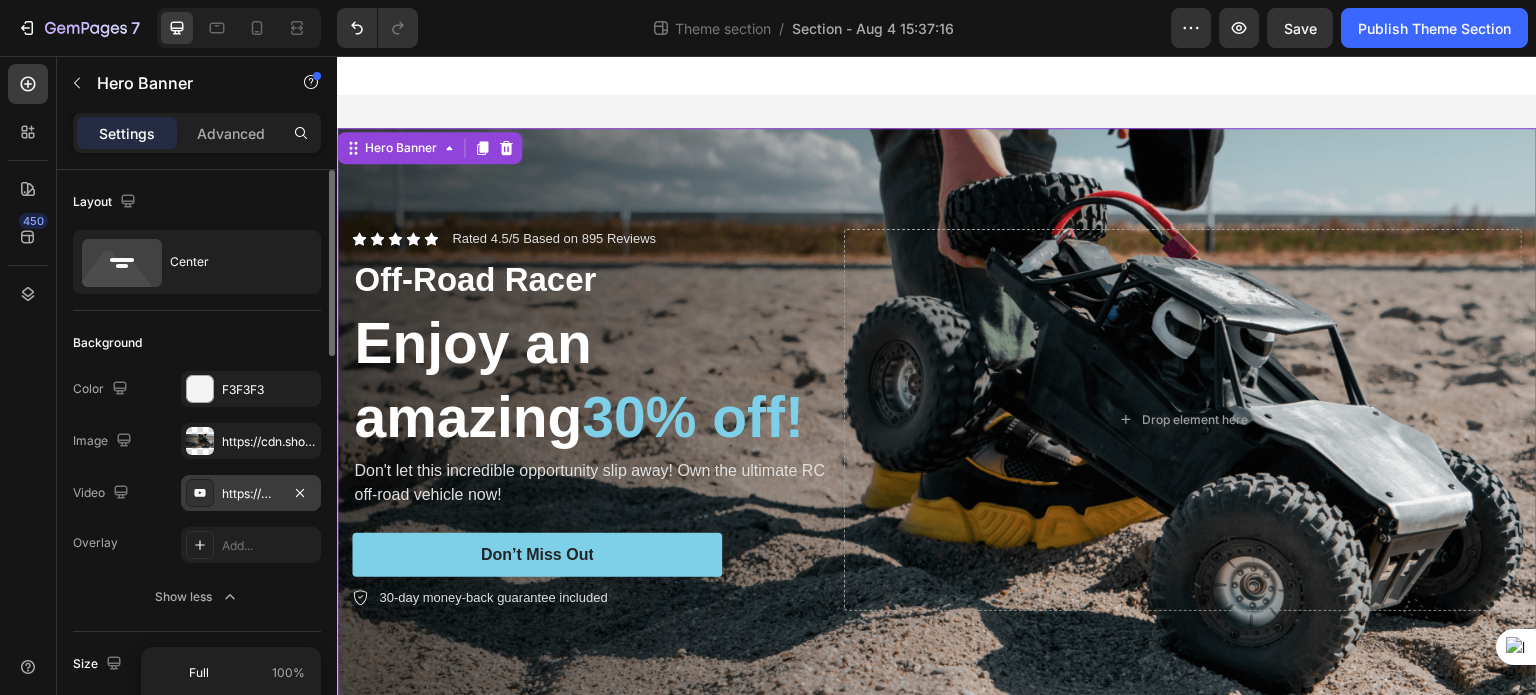 click on "https://www.youtube.com/watch?v=cyzh48XRS4M" at bounding box center [251, 494] 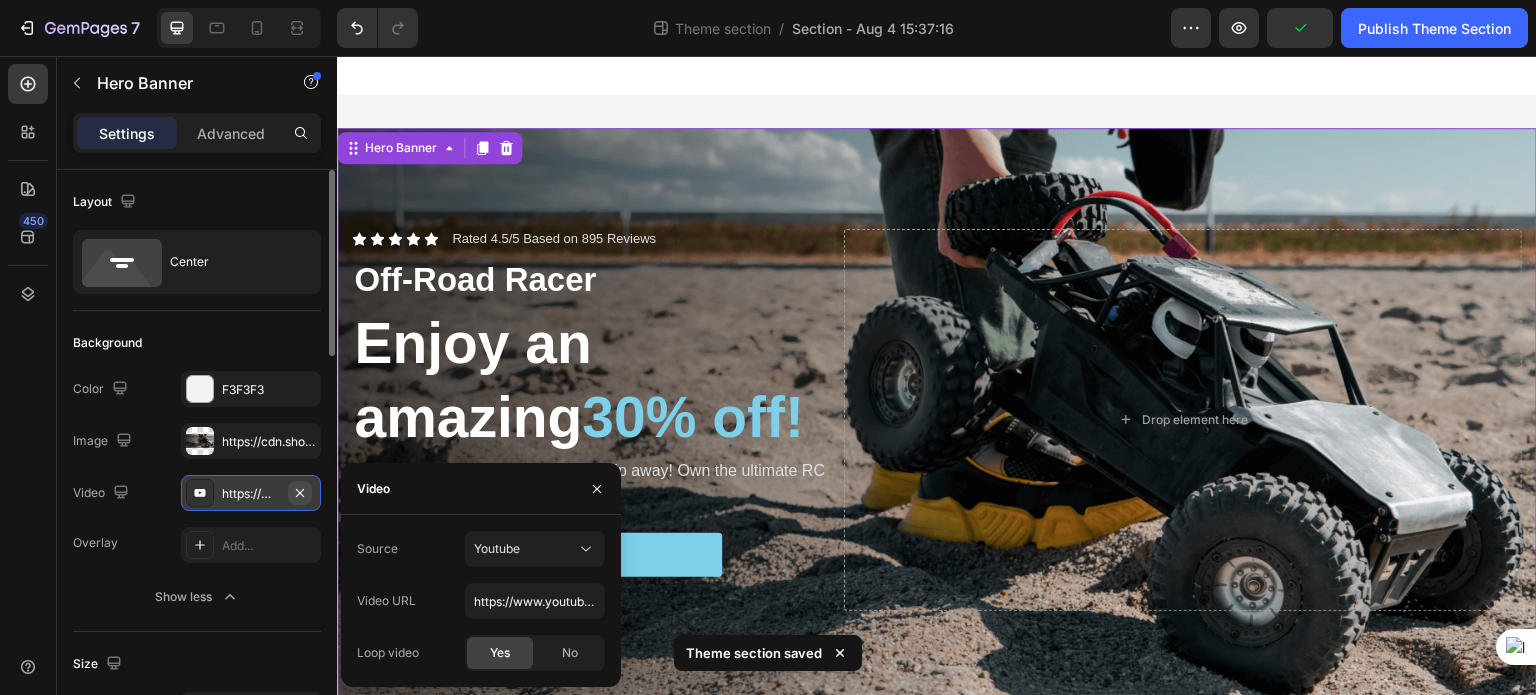 click 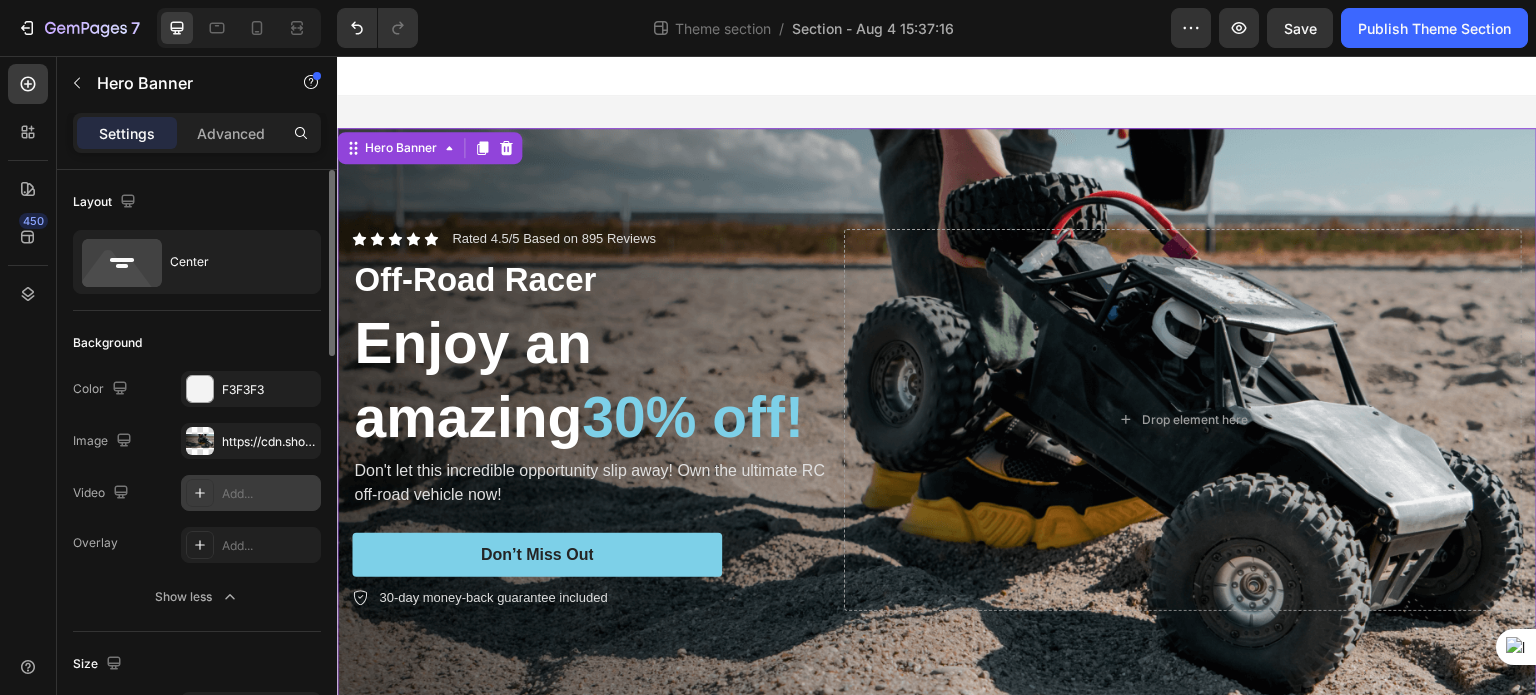 click at bounding box center [937, 419] 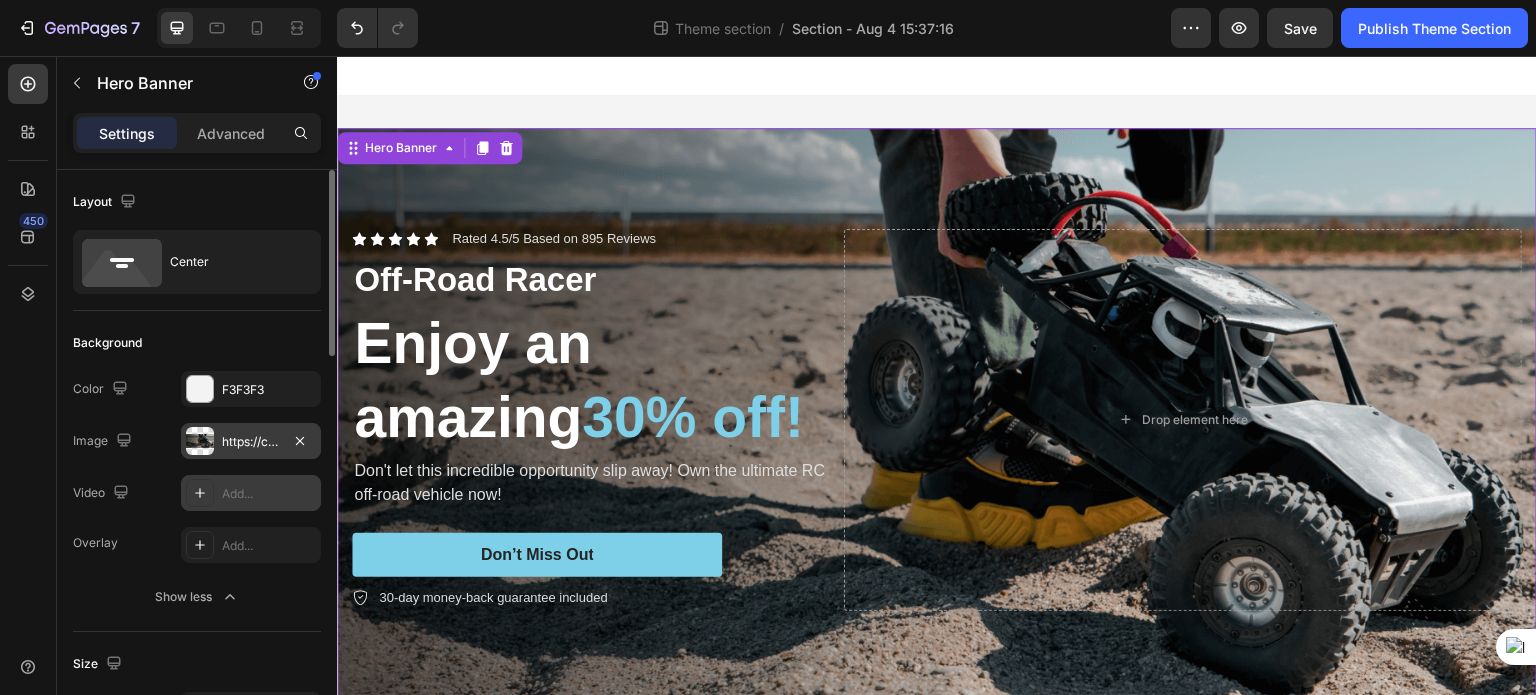 click at bounding box center (200, 441) 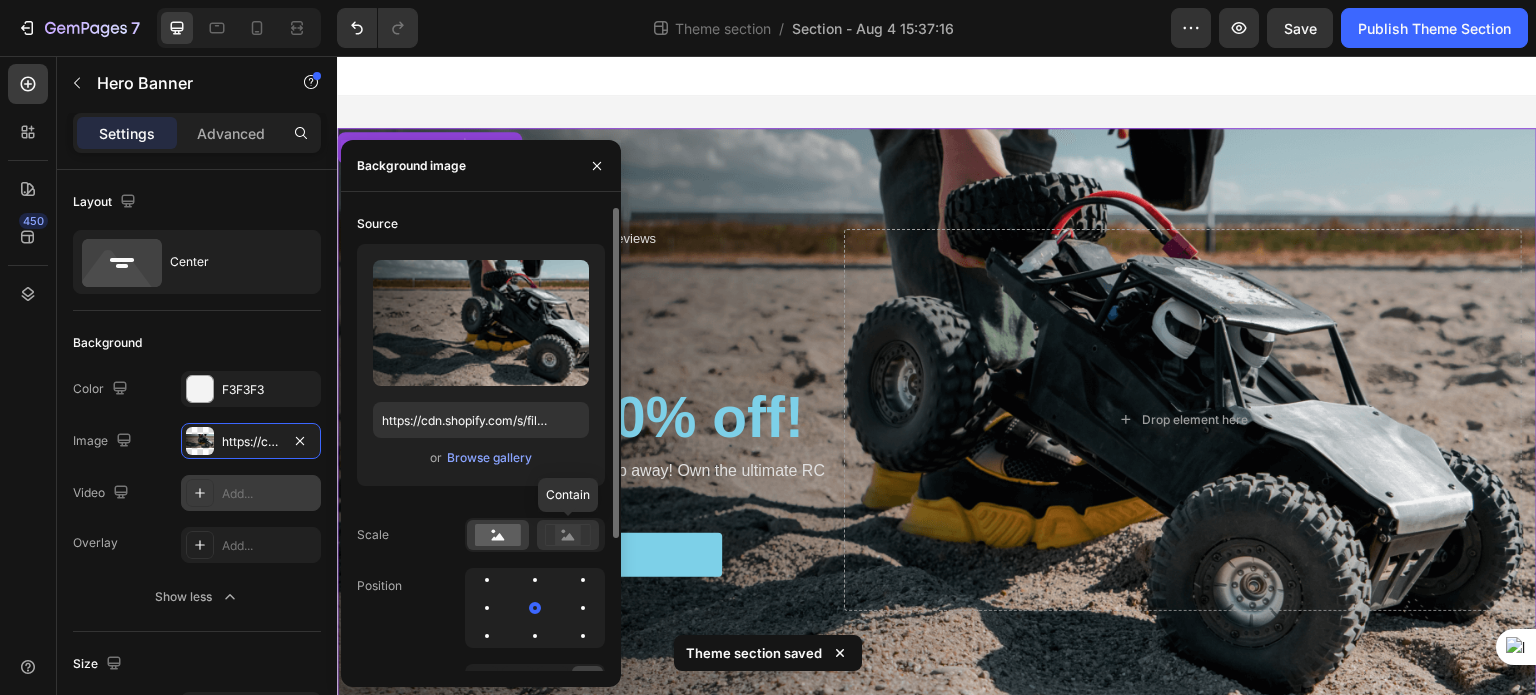 click 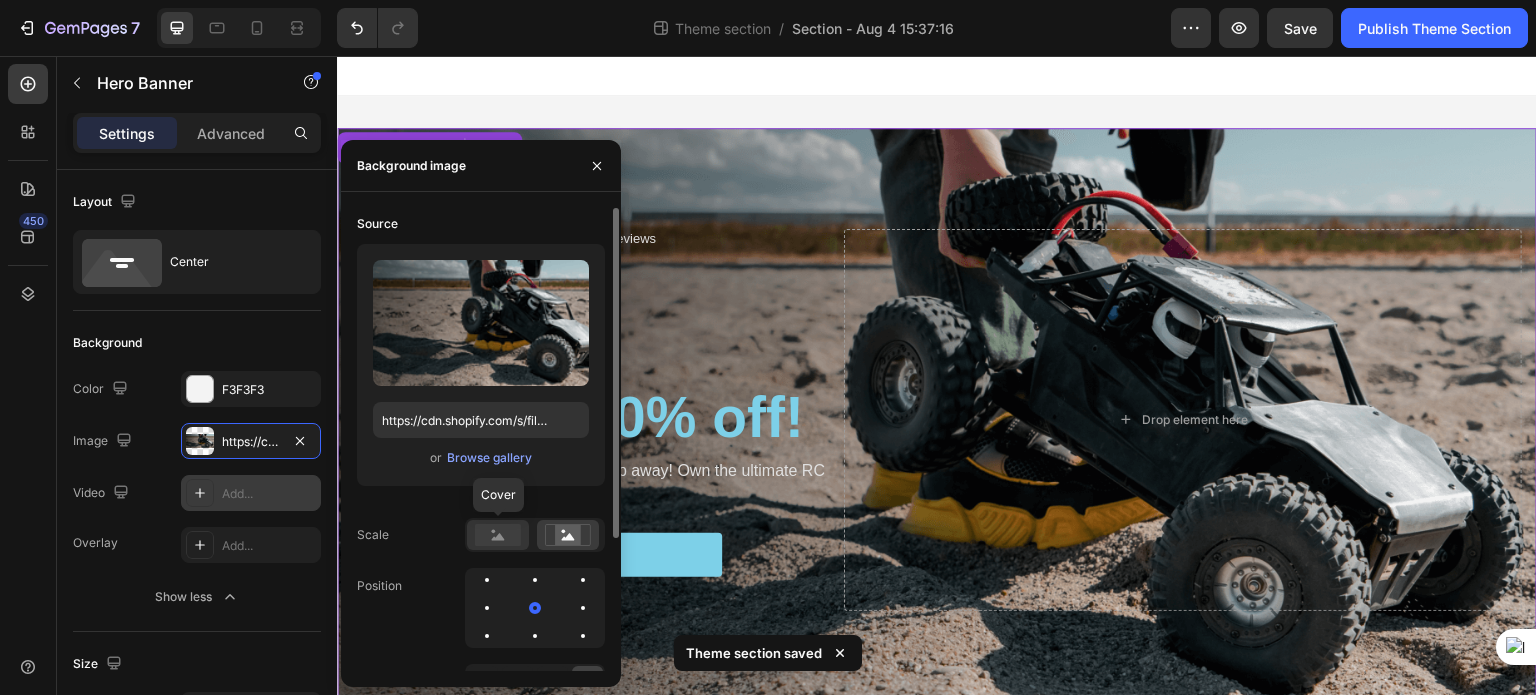 click 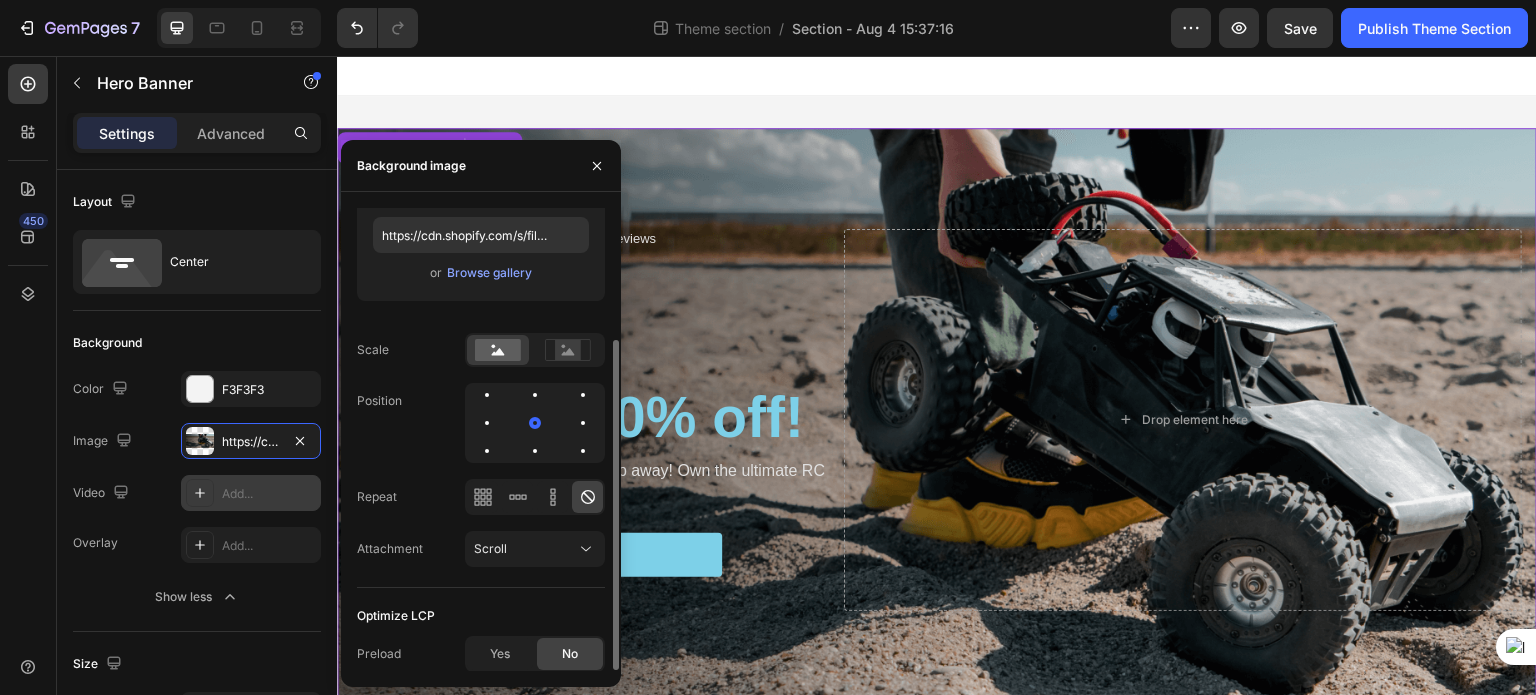 scroll, scrollTop: 0, scrollLeft: 0, axis: both 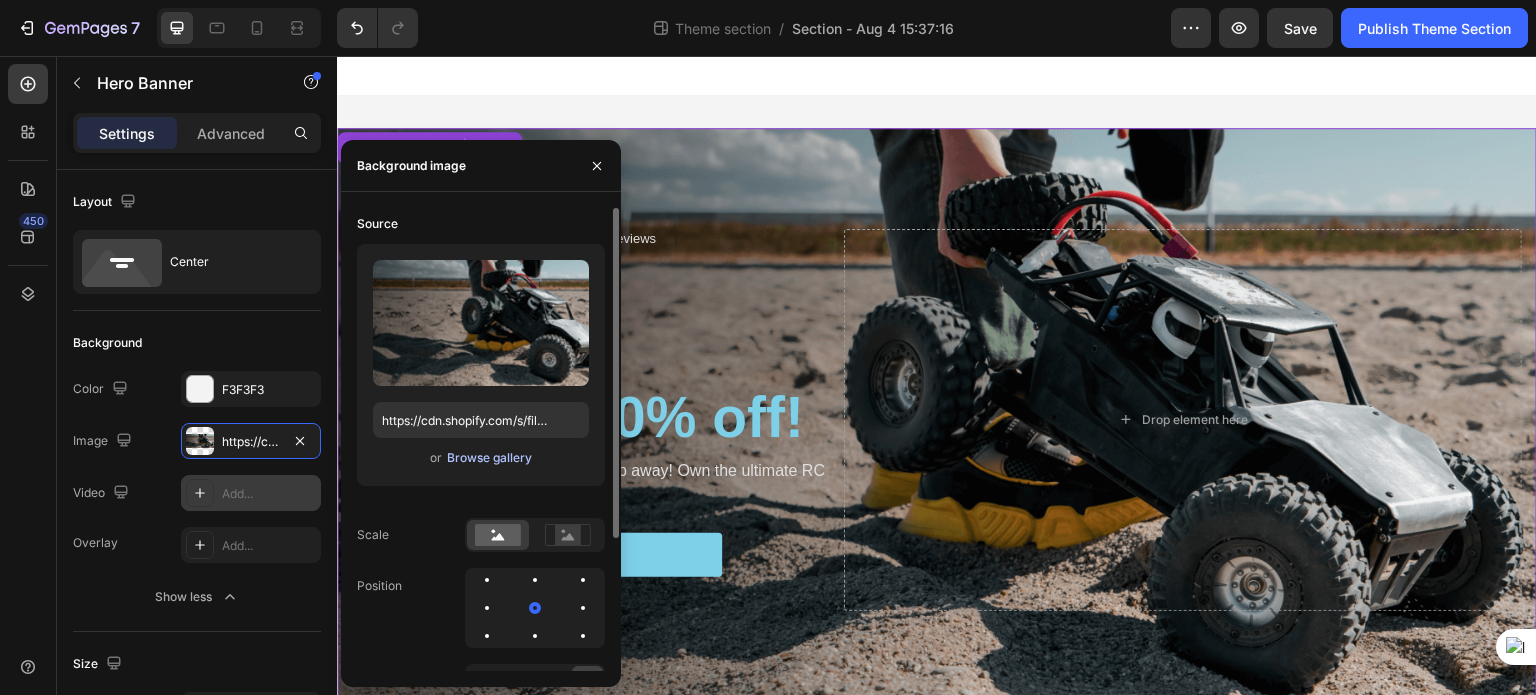 click on "Browse gallery" at bounding box center (489, 458) 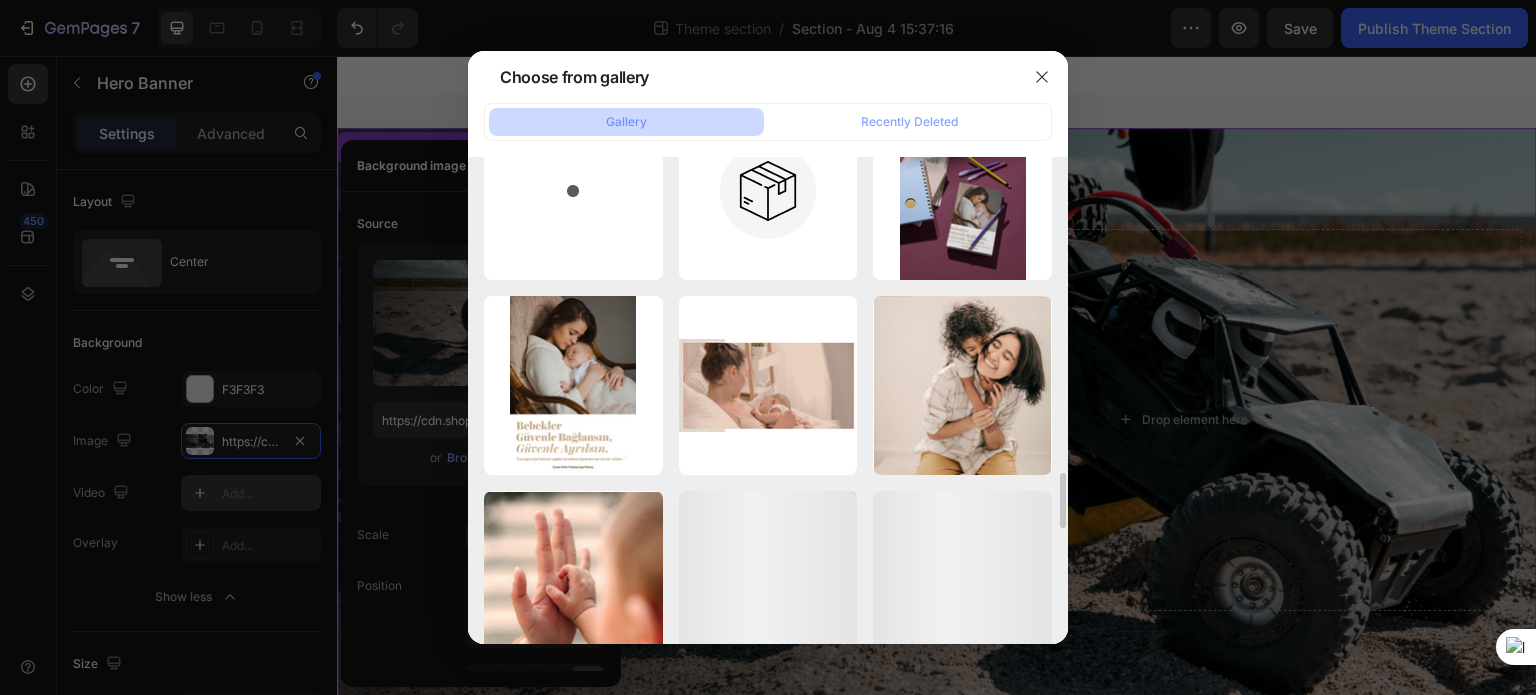 scroll, scrollTop: 2897, scrollLeft: 0, axis: vertical 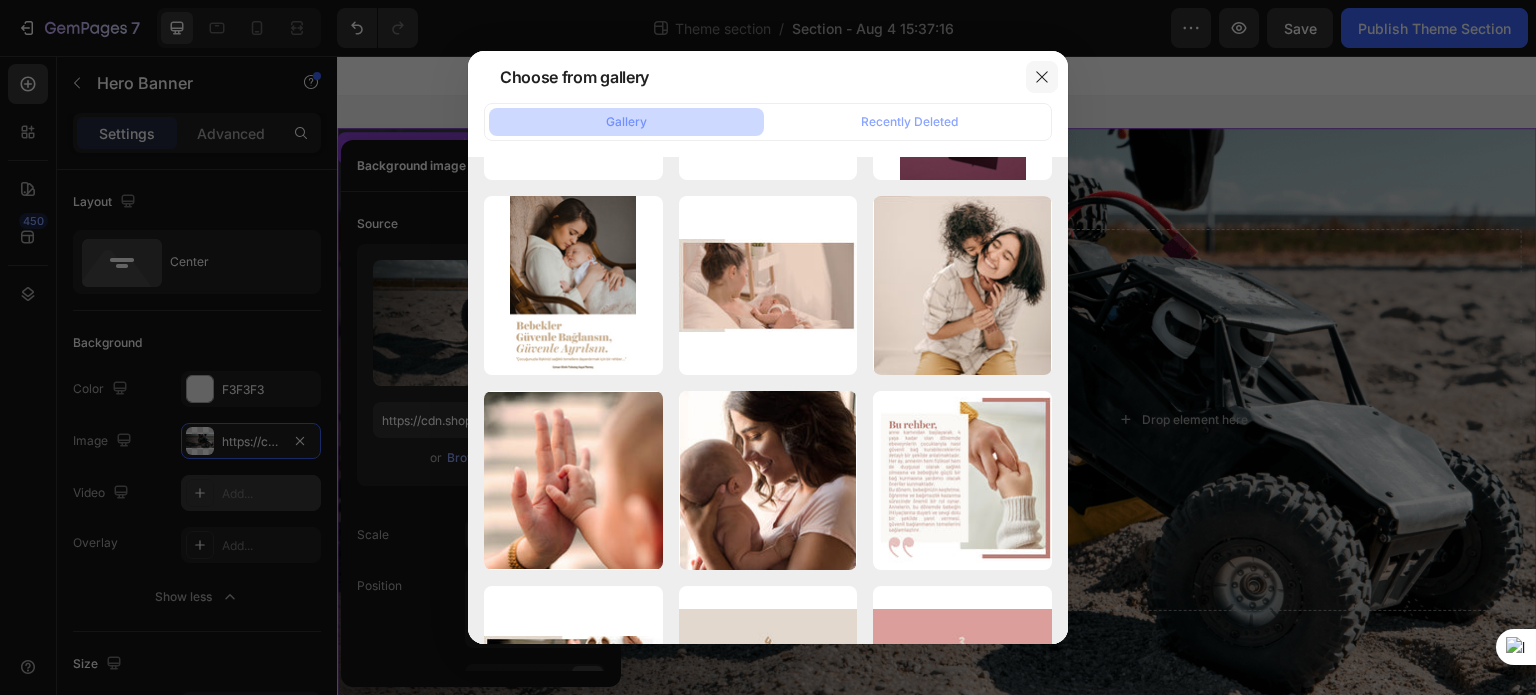 click 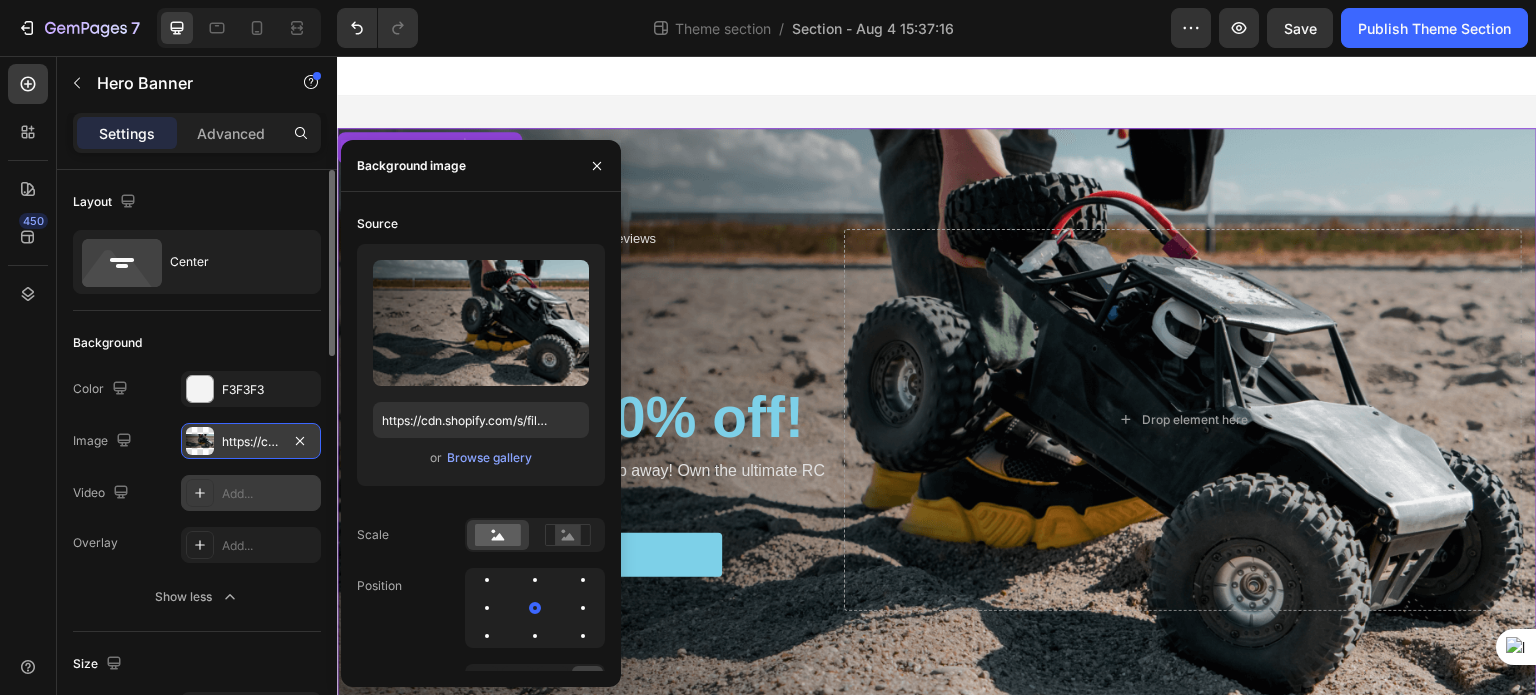 click on "https://cdn.shopify.com/s/files/1/0882/4989/3048/files/gempages_561328586103980837-e60d25fb-24f5-4d34-806a-5e85f39a2683.png" at bounding box center [251, 442] 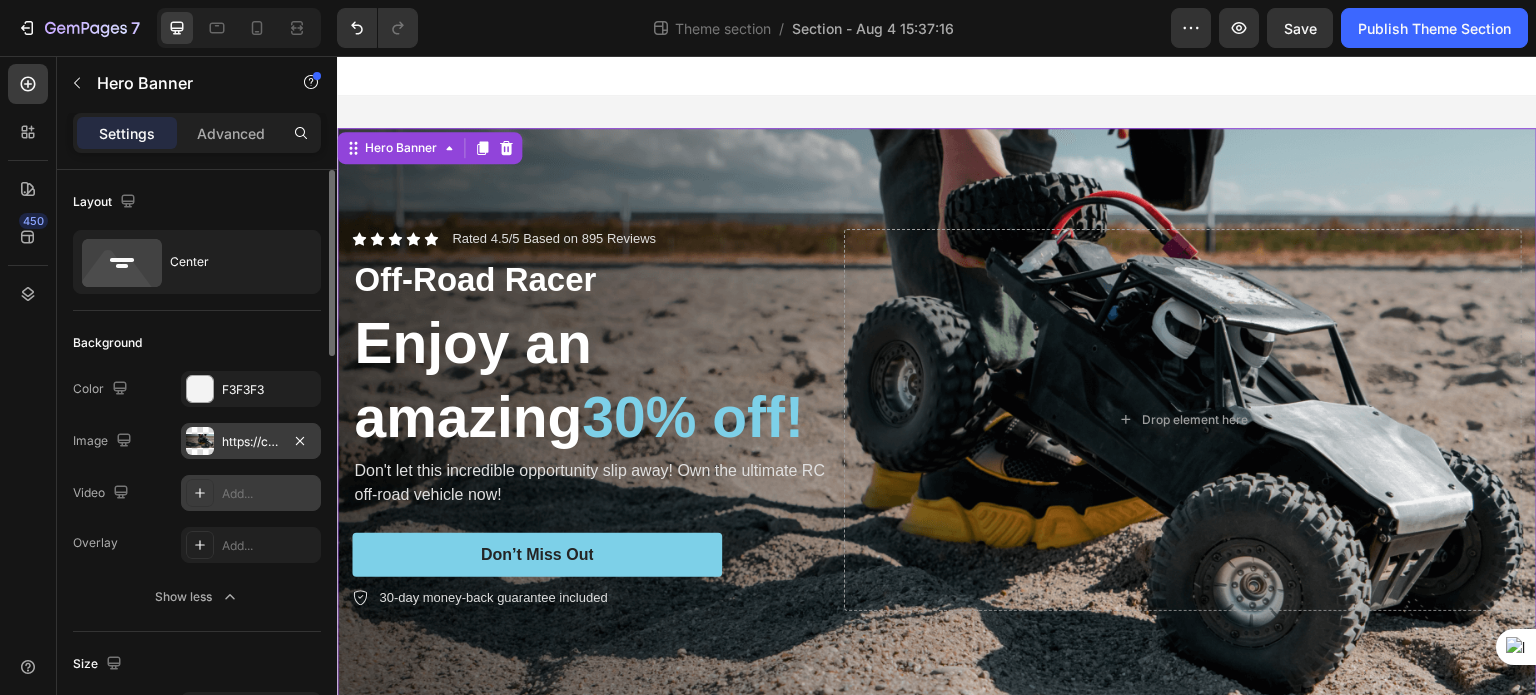 click on "https://cdn.shopify.com/s/files/1/0882/4989/3048/files/gempages_561328586103980837-e60d25fb-24f5-4d34-806a-5e85f39a2683.png" at bounding box center [251, 442] 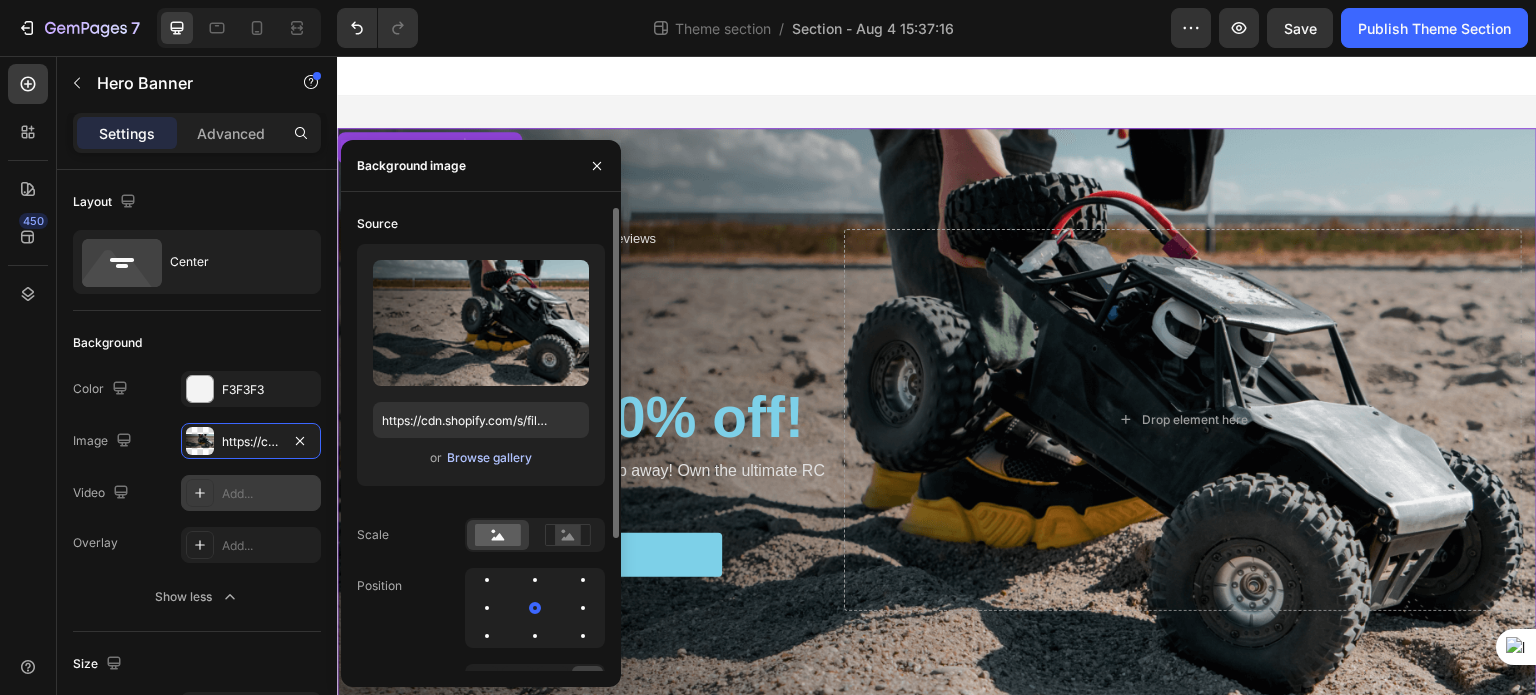 click on "Browse gallery" at bounding box center [489, 458] 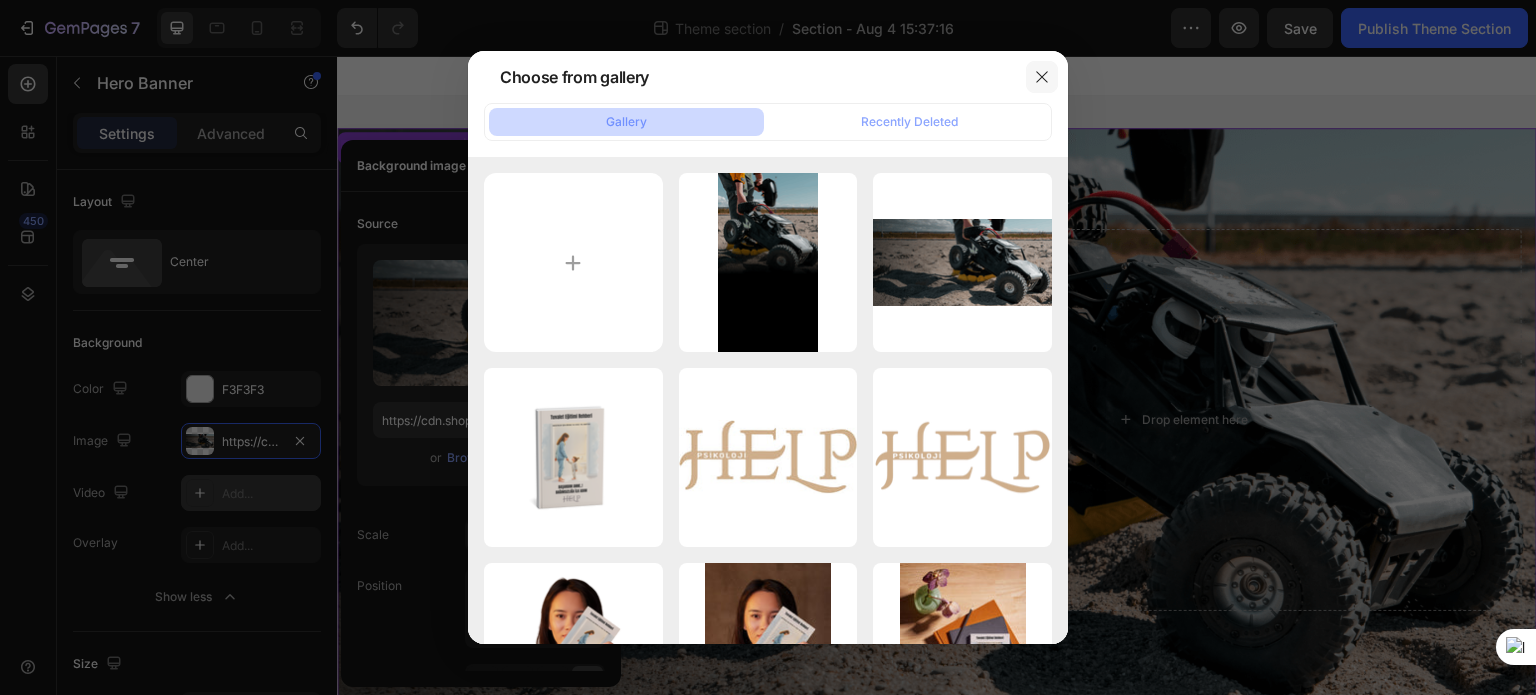 click at bounding box center [1042, 77] 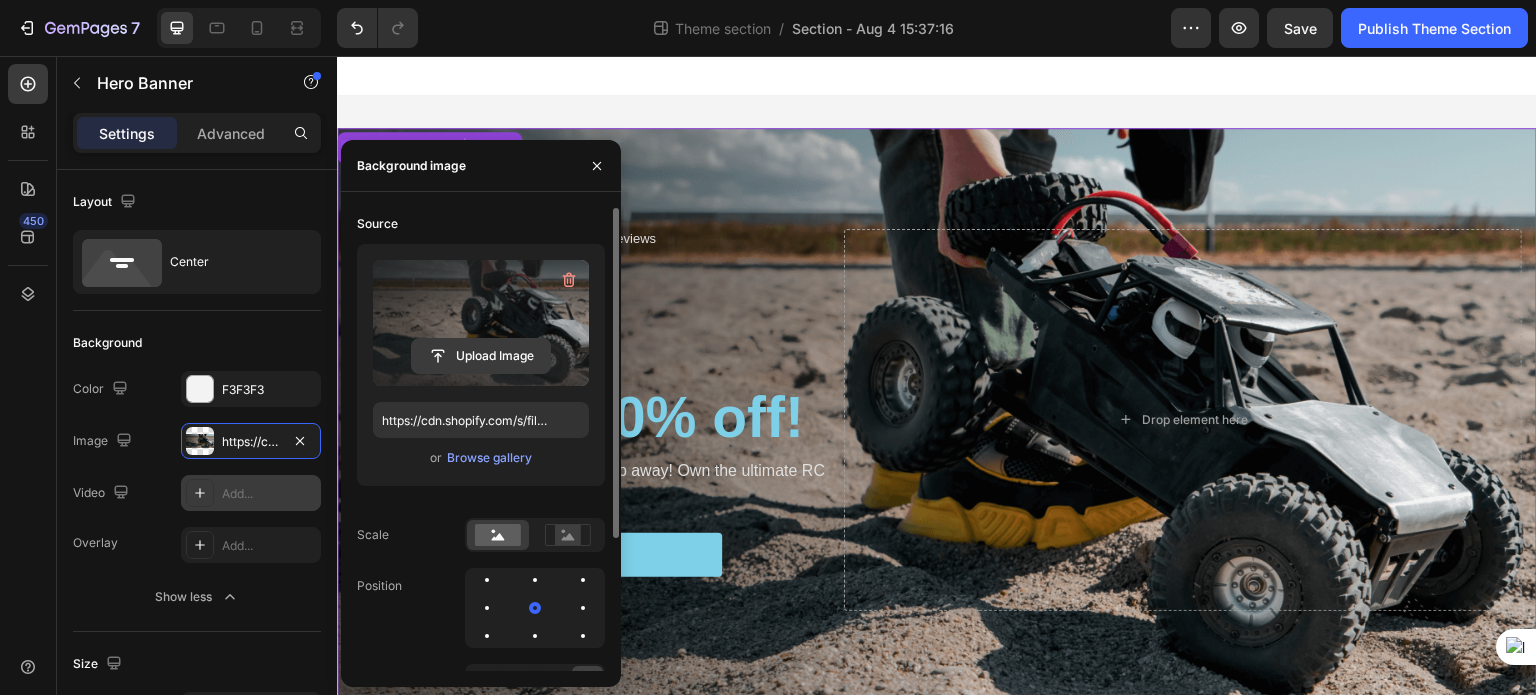 click 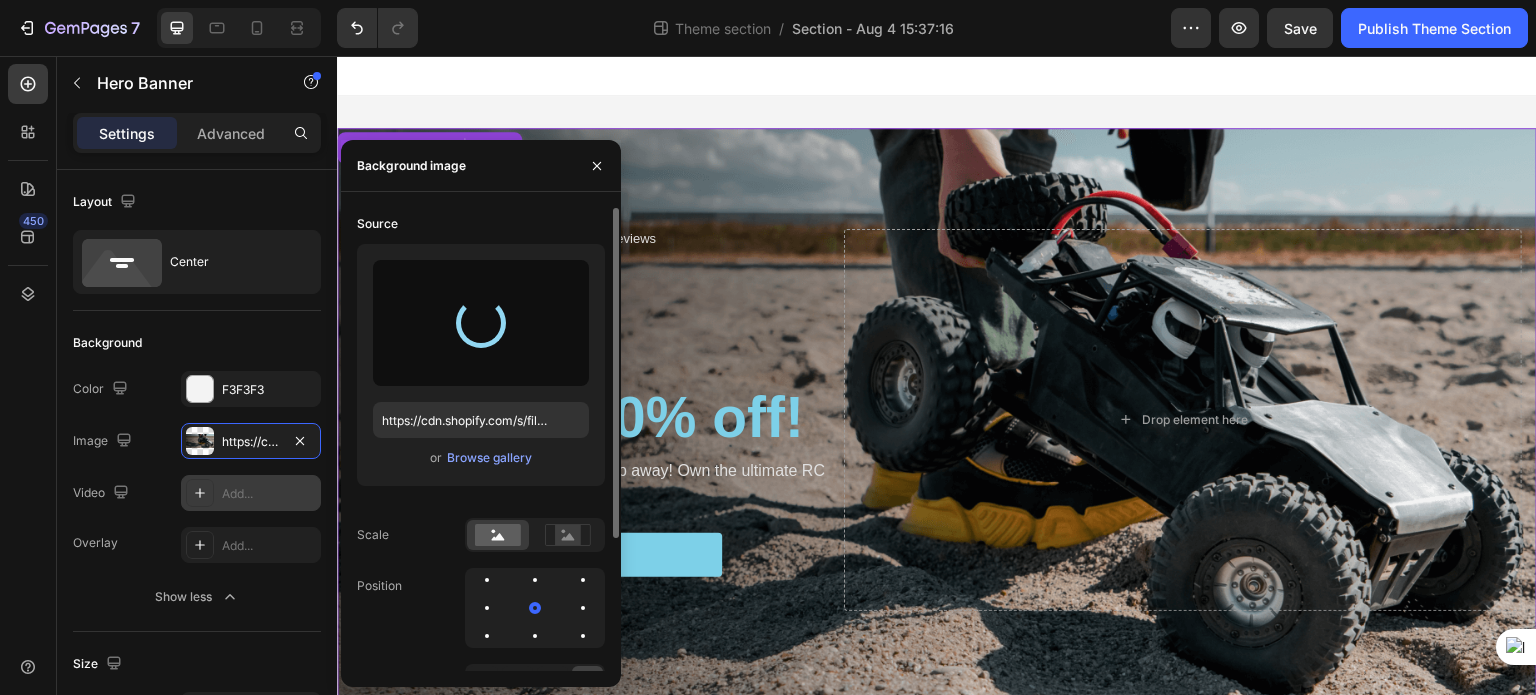 type on "https://cdn.shopify.com/s/files/1/0882/4989/3048/files/gempages_561328586103980837-509a5ea7-8daa-4209-a295-b6a06d1f254a.jpg" 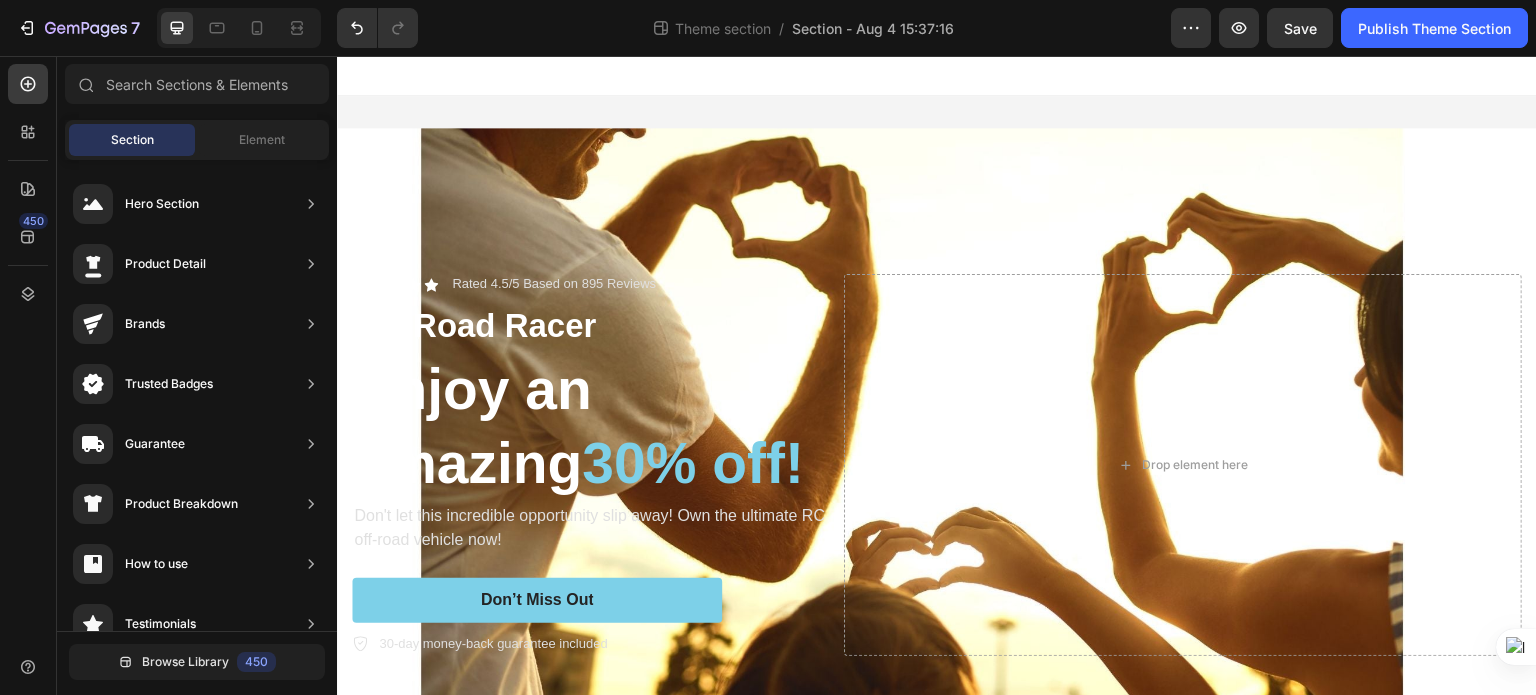click at bounding box center (937, 76) 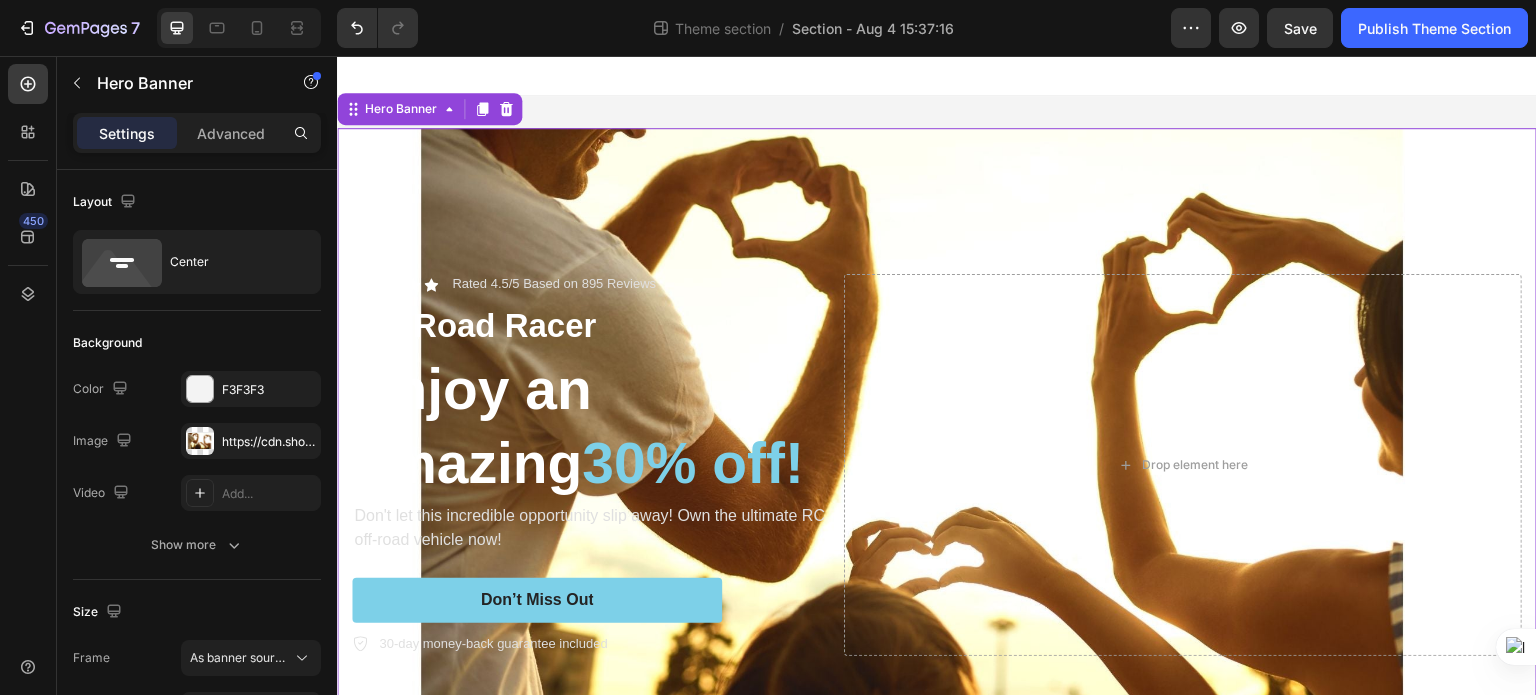 click at bounding box center [937, 465] 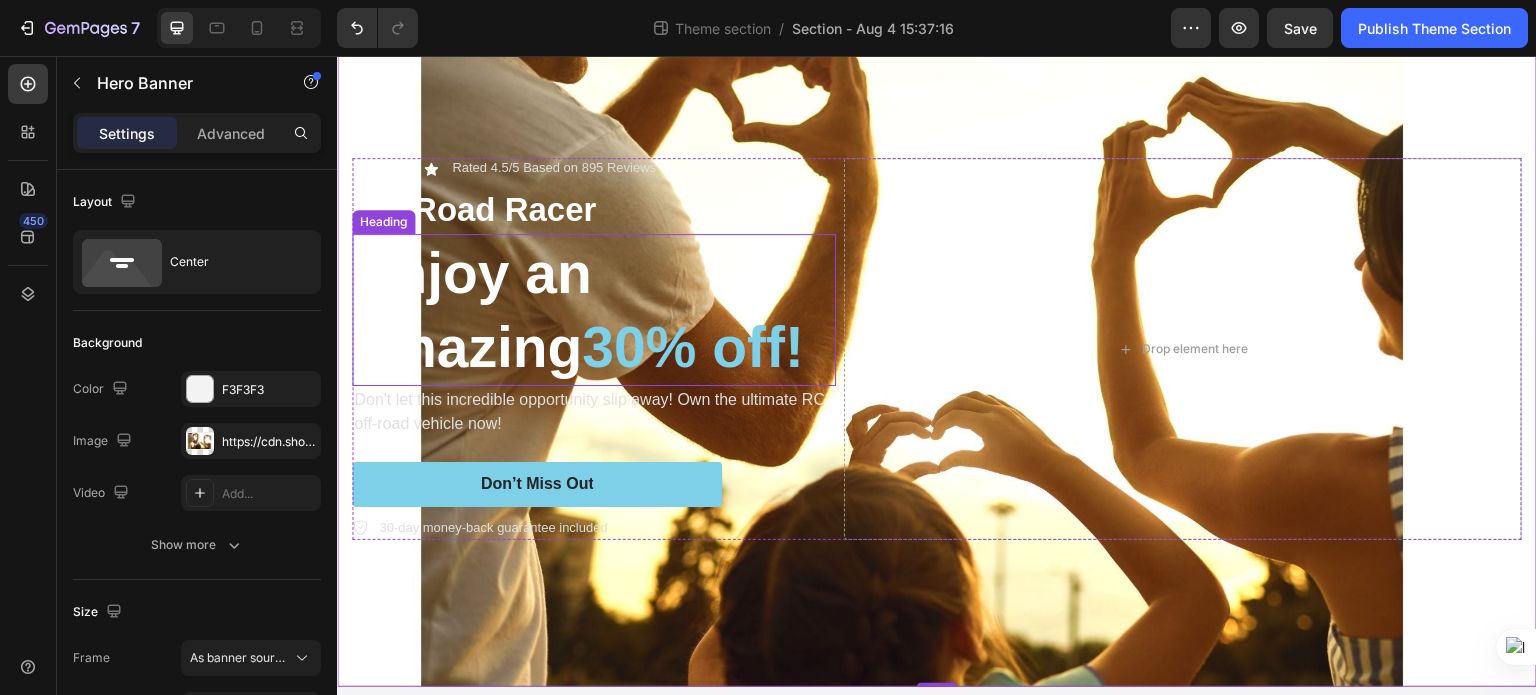 scroll, scrollTop: 131, scrollLeft: 0, axis: vertical 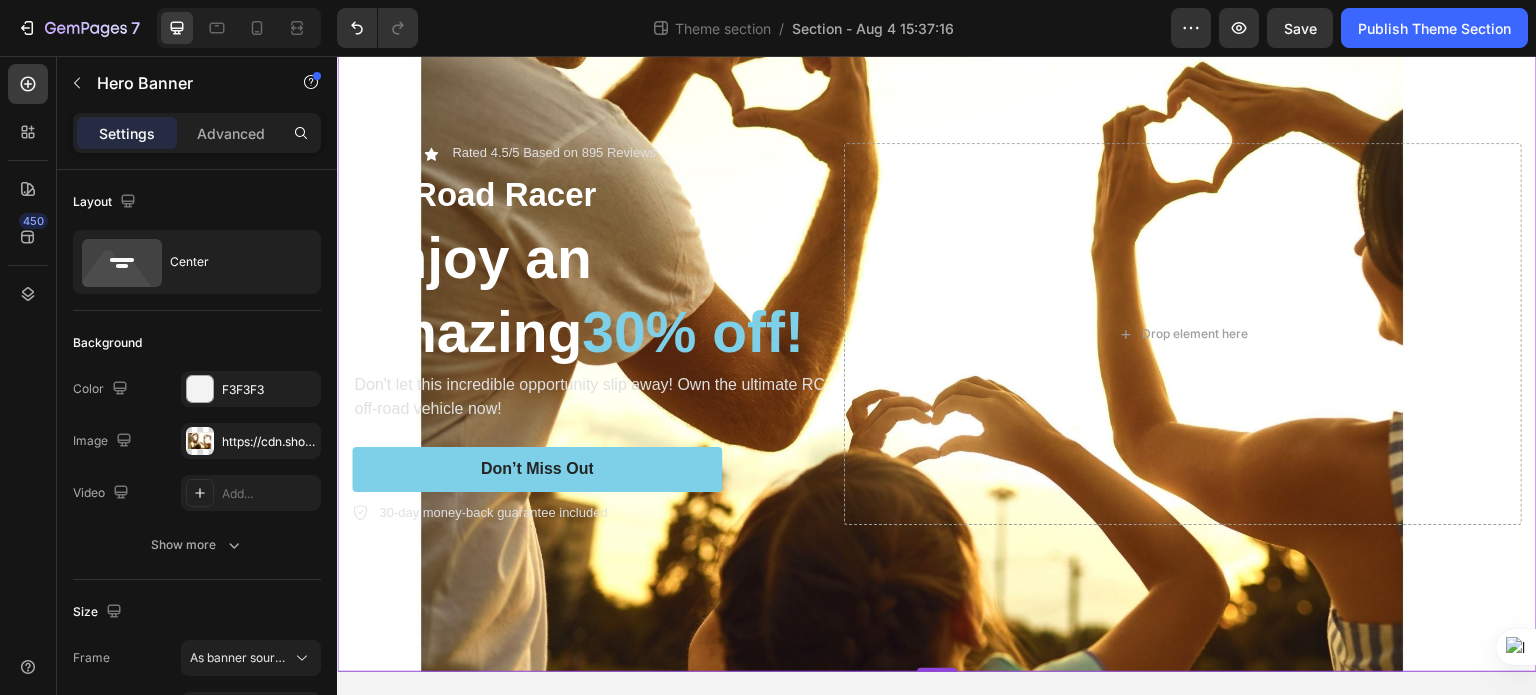 click at bounding box center [937, 334] 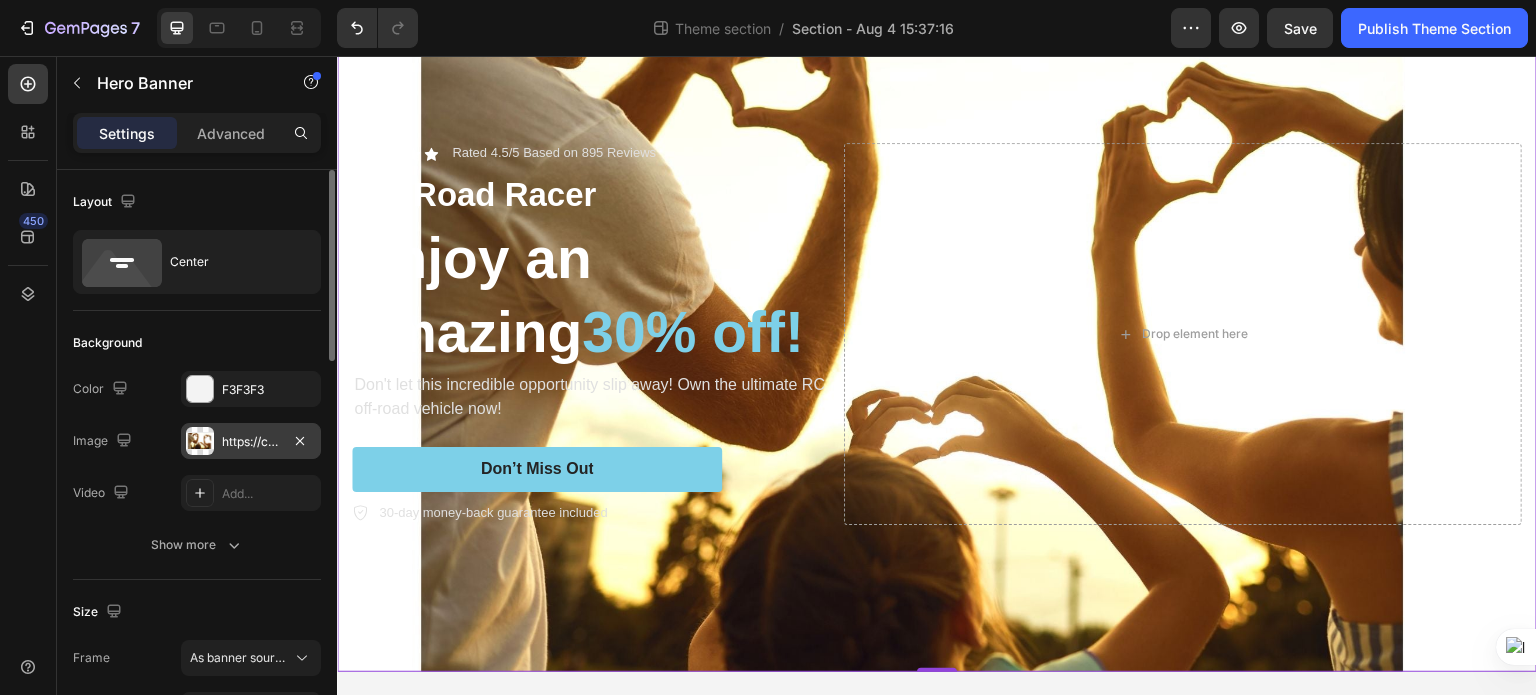 click at bounding box center (200, 441) 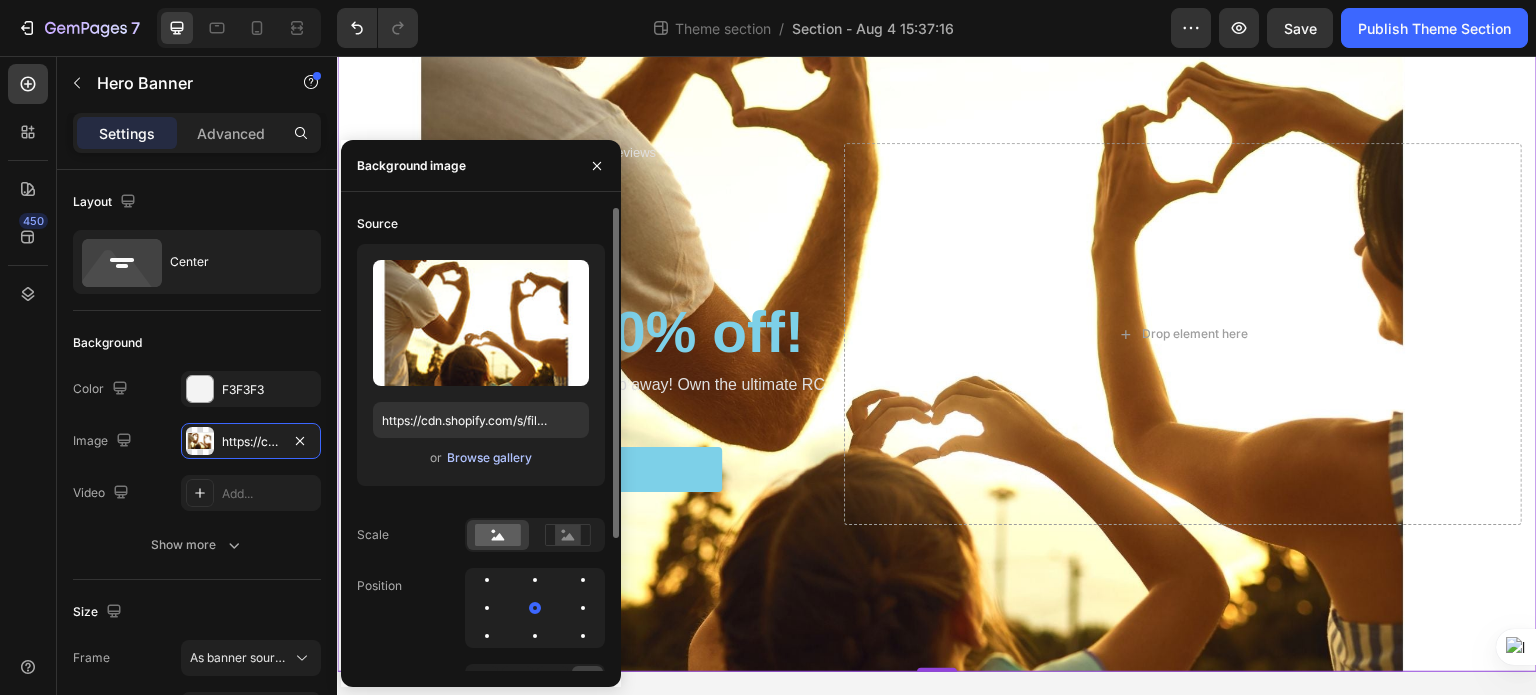 click on "Browse gallery" at bounding box center (489, 458) 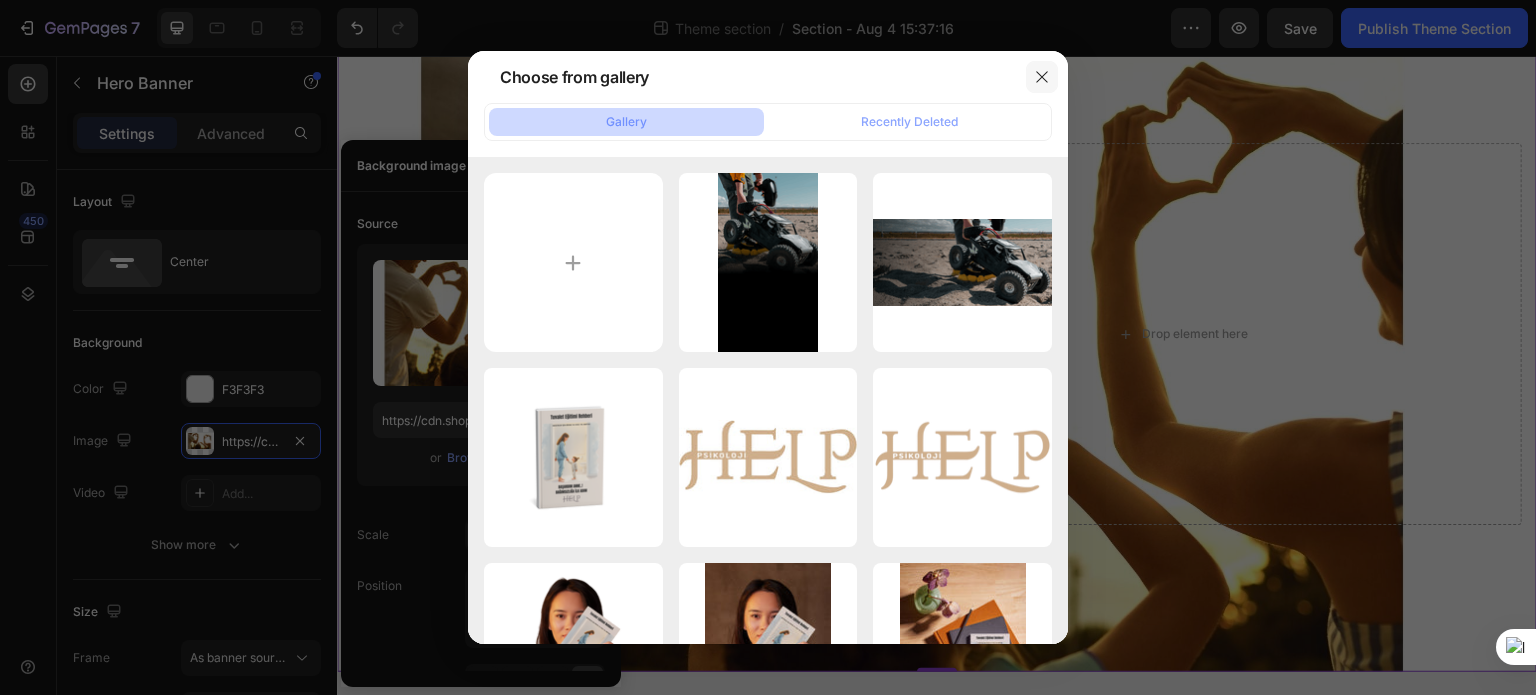 click 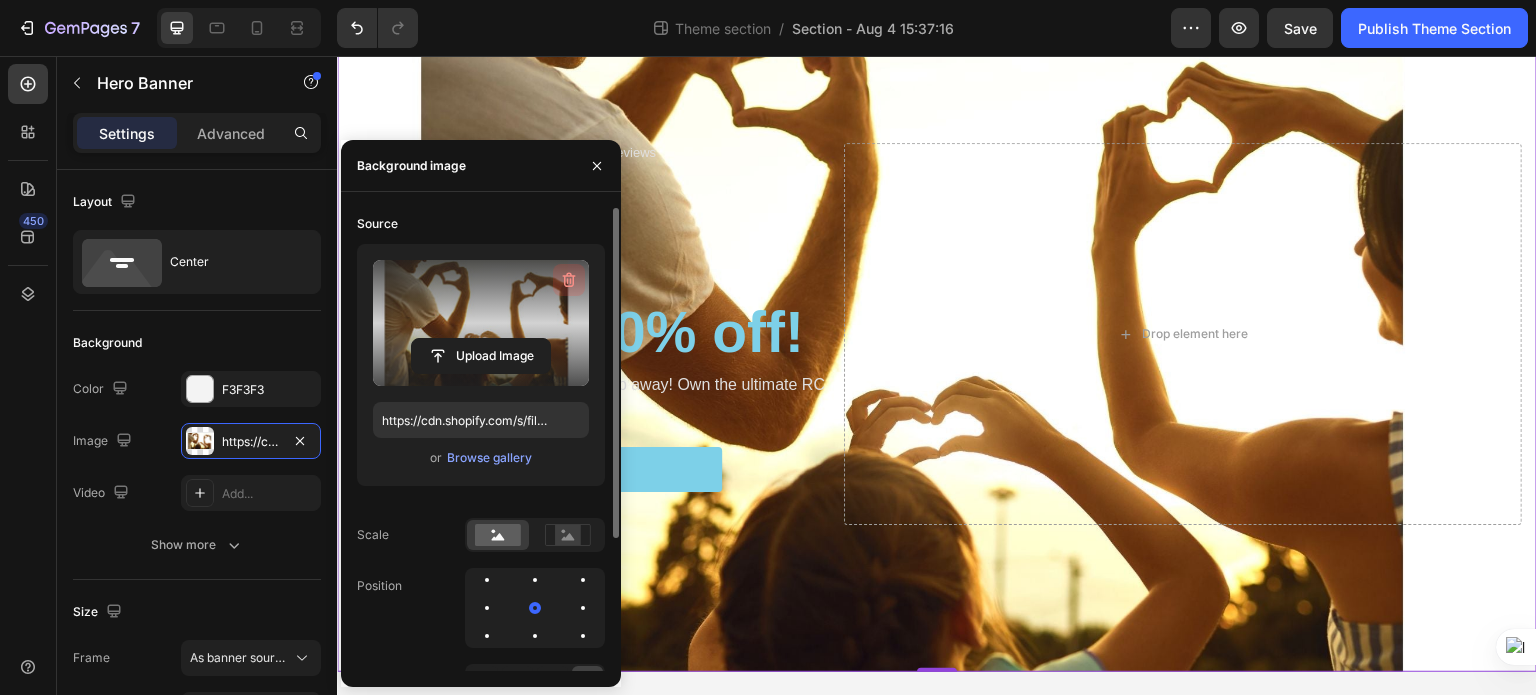 click 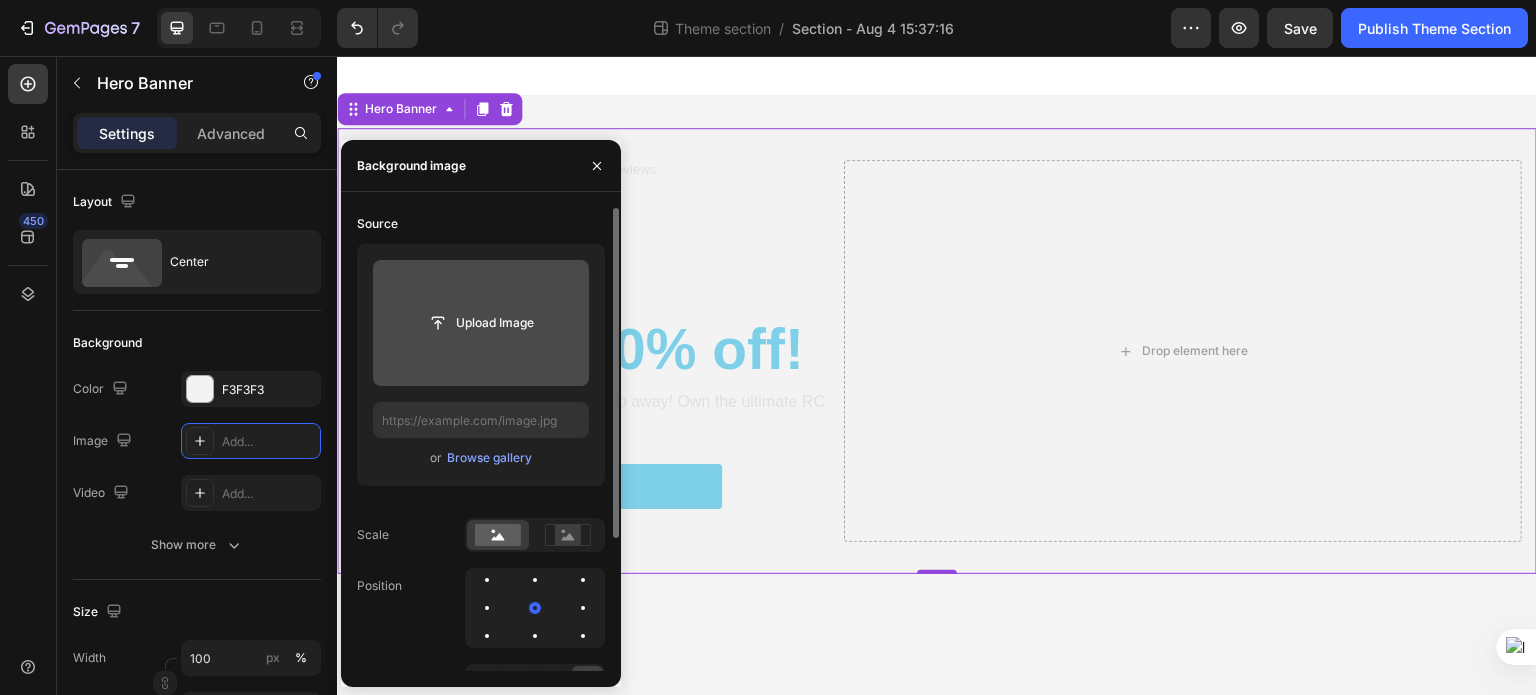 scroll, scrollTop: 0, scrollLeft: 0, axis: both 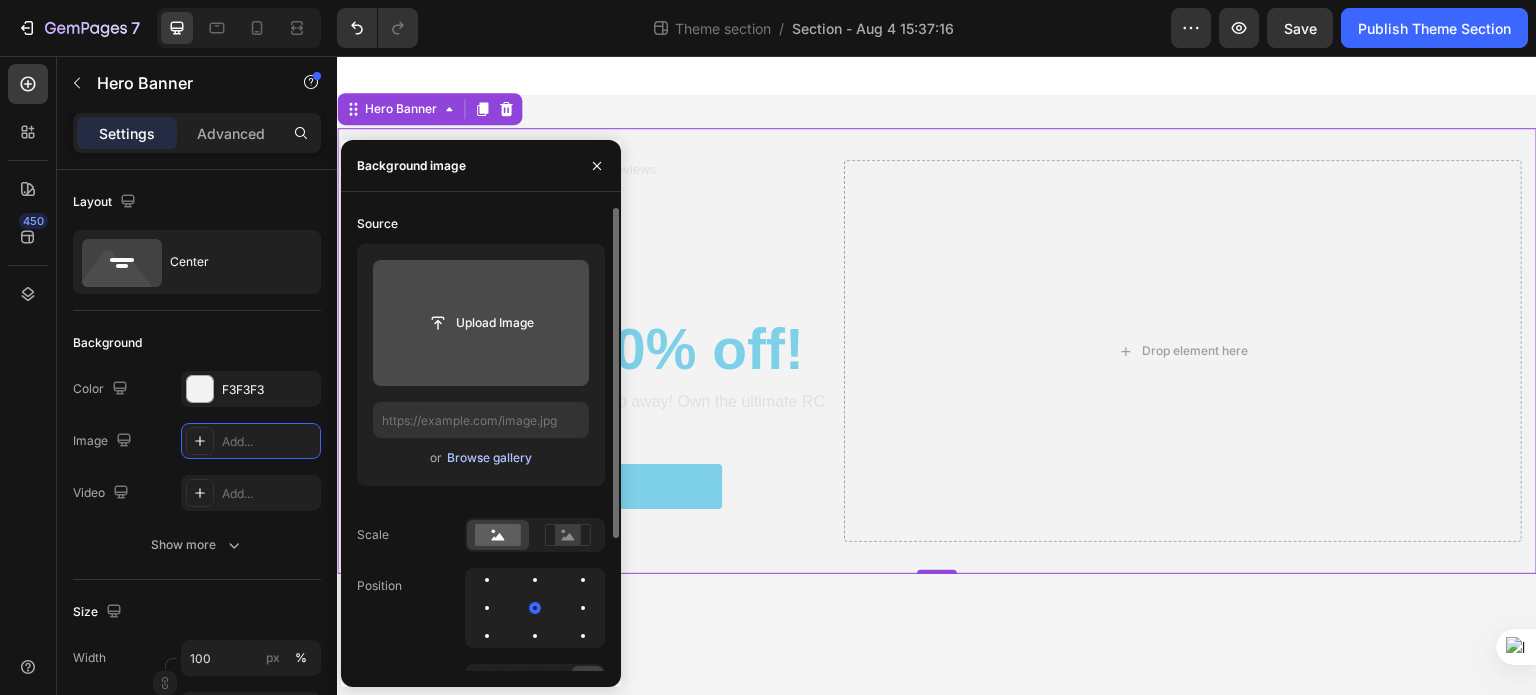click on "Browse gallery" at bounding box center (489, 458) 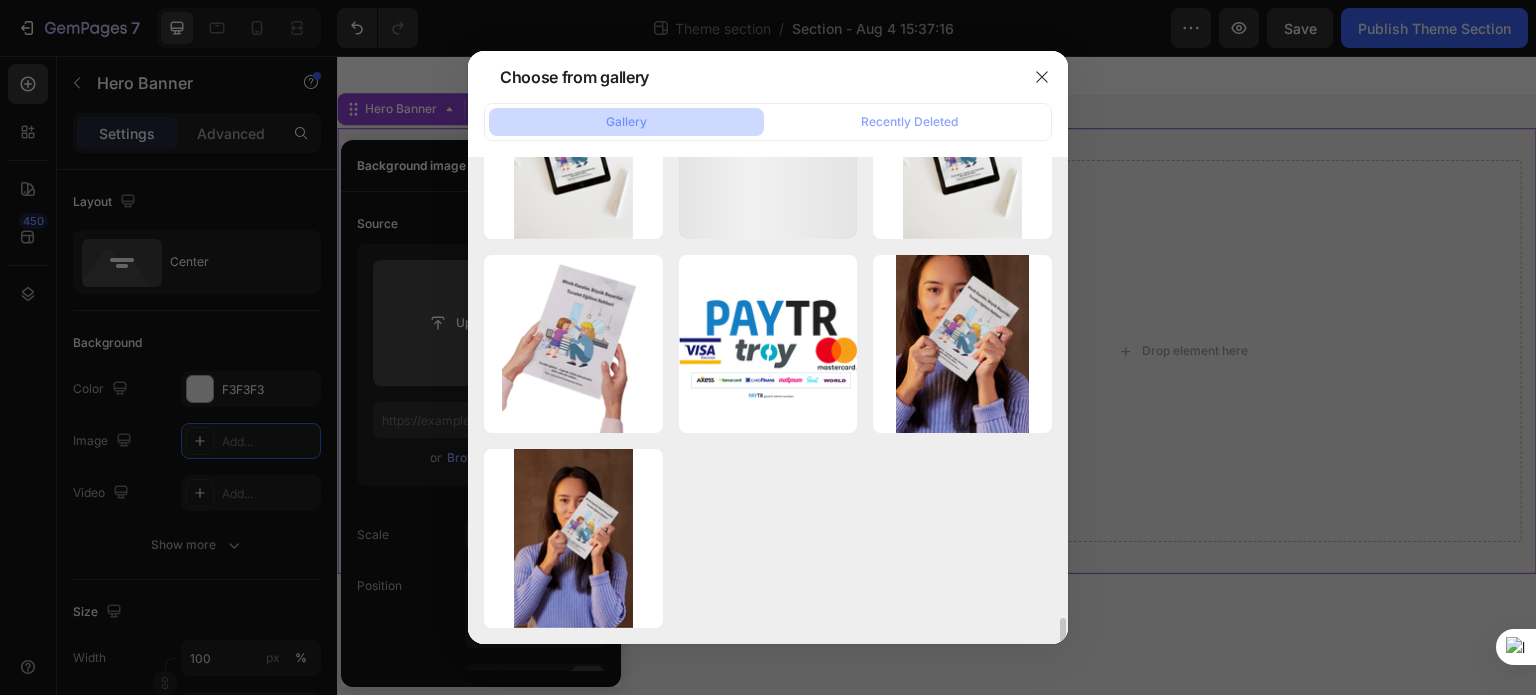 scroll, scrollTop: 8484, scrollLeft: 0, axis: vertical 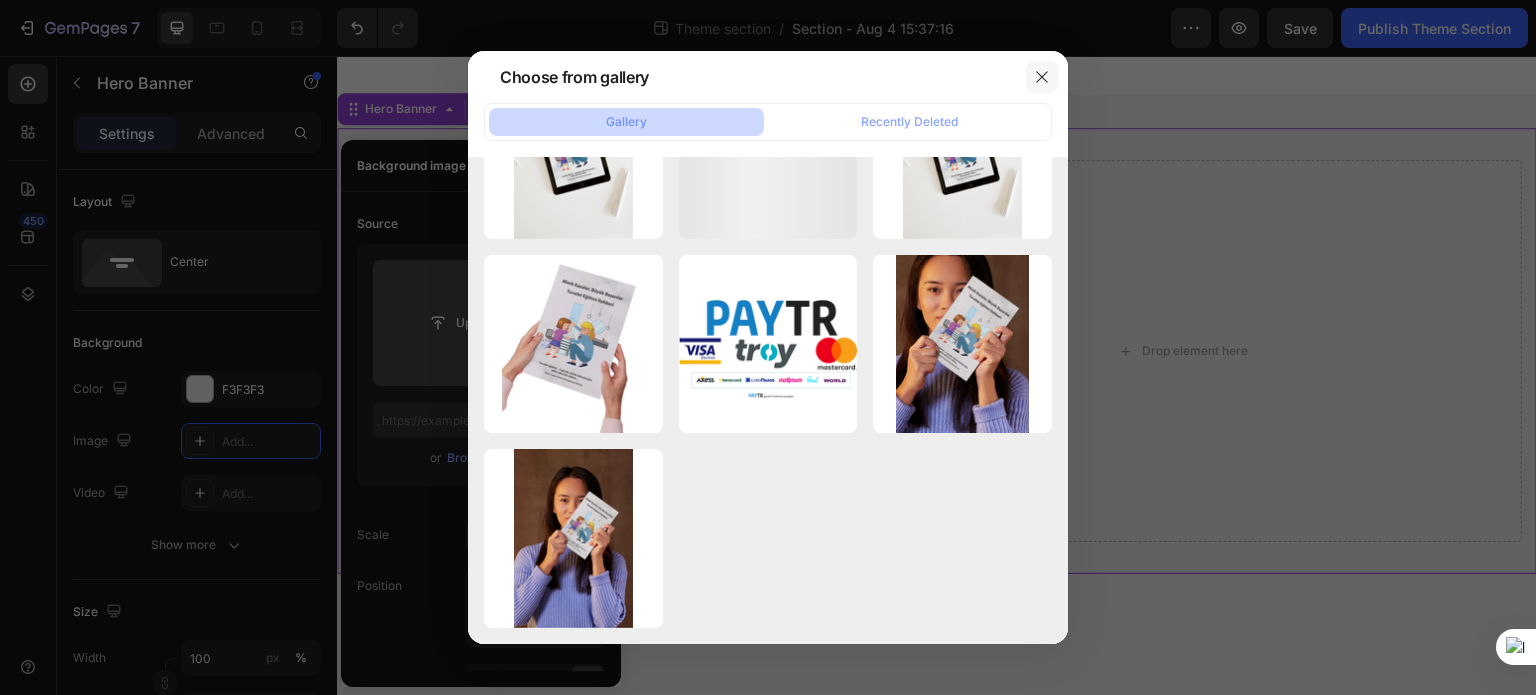 click 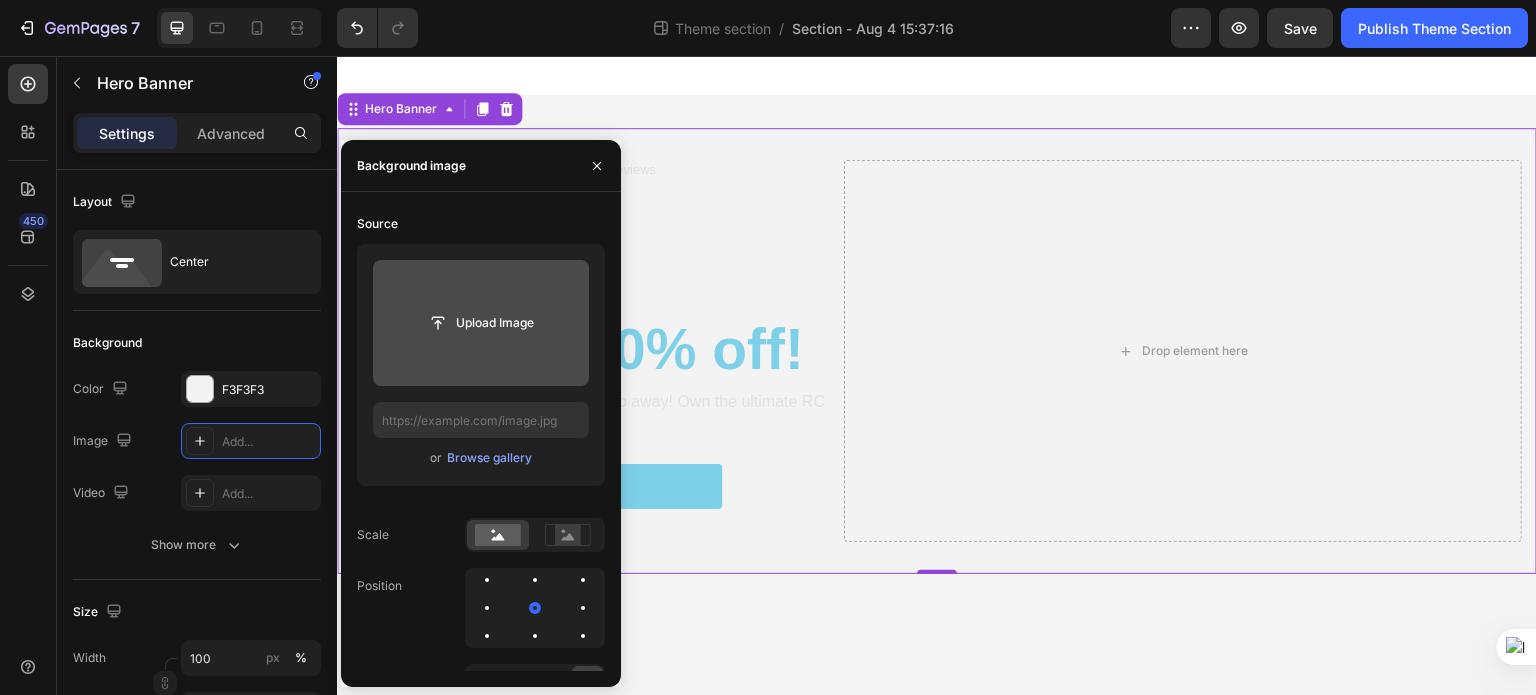 click 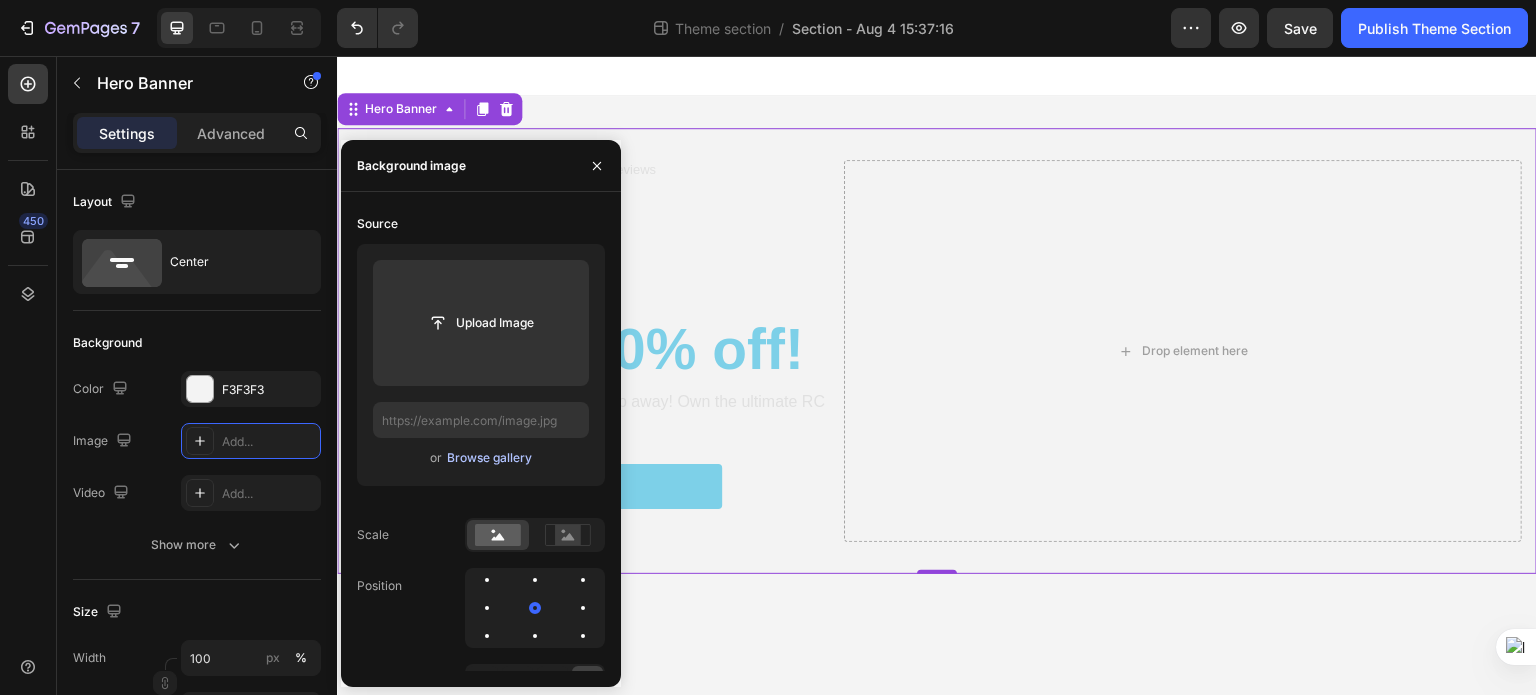click on "Browse gallery" at bounding box center (489, 458) 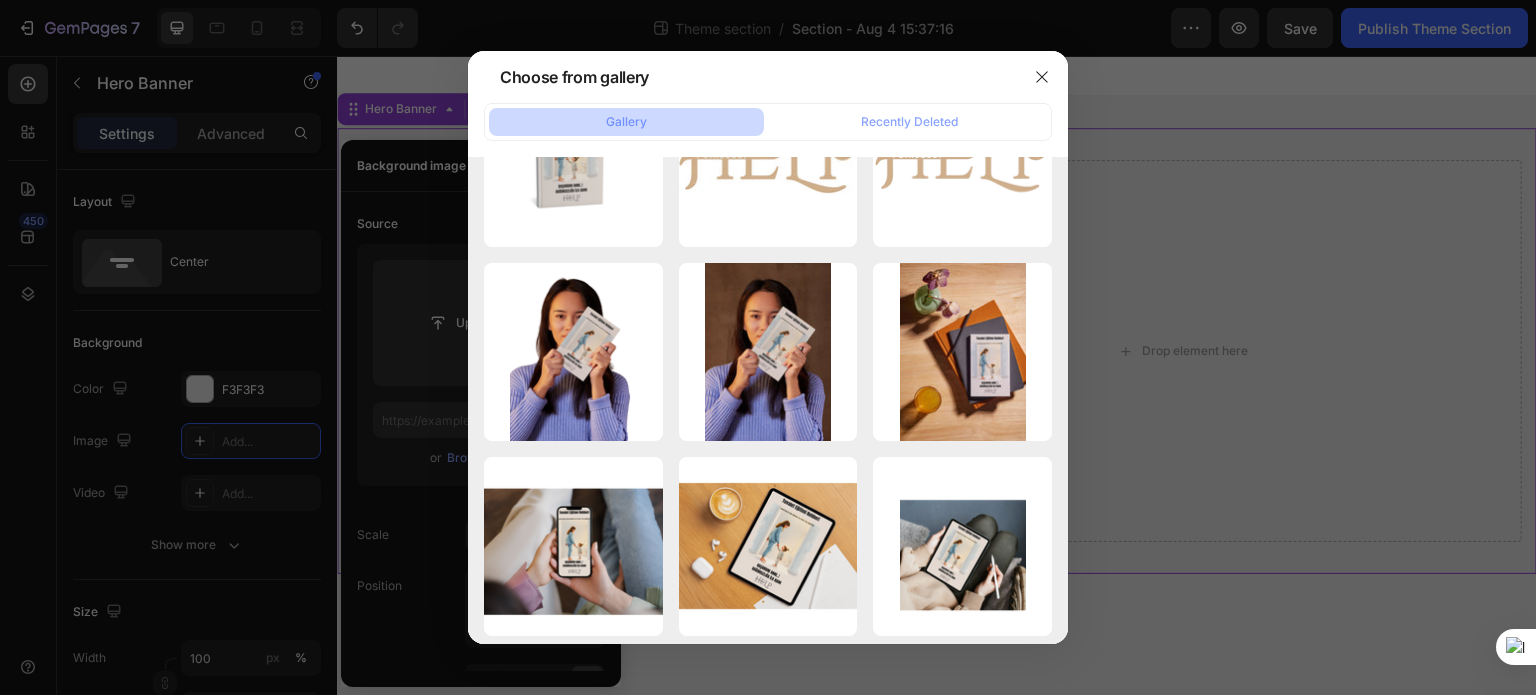 scroll, scrollTop: 0, scrollLeft: 0, axis: both 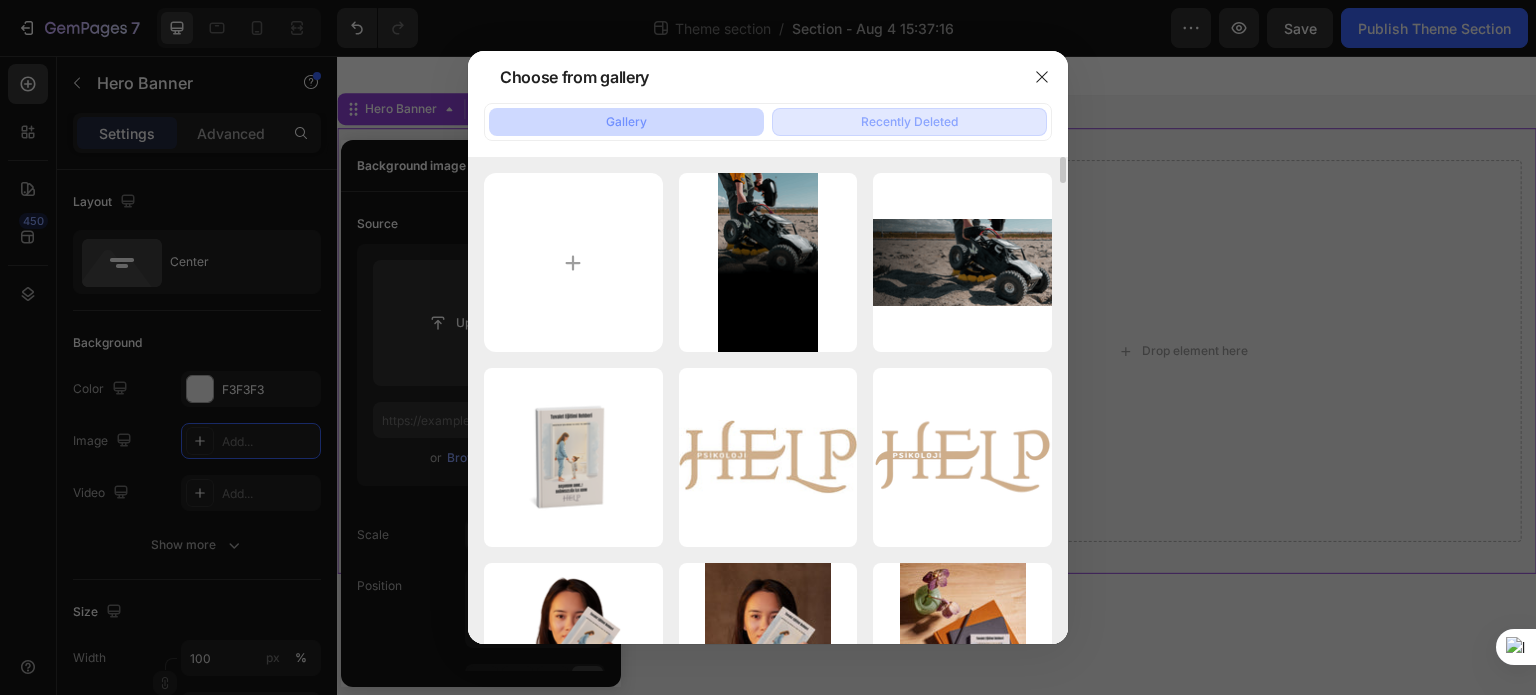 click on "Recently Deleted" at bounding box center (909, 122) 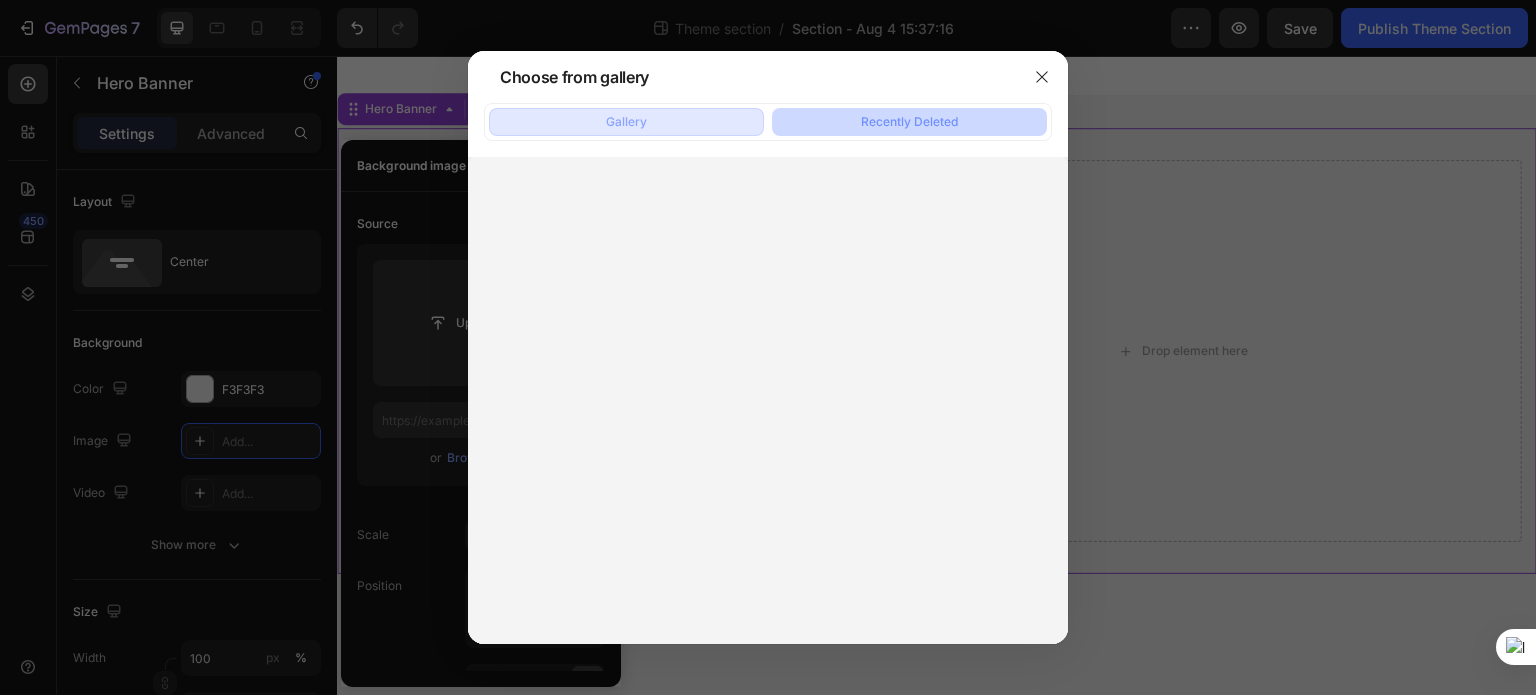 click on "Gallery" 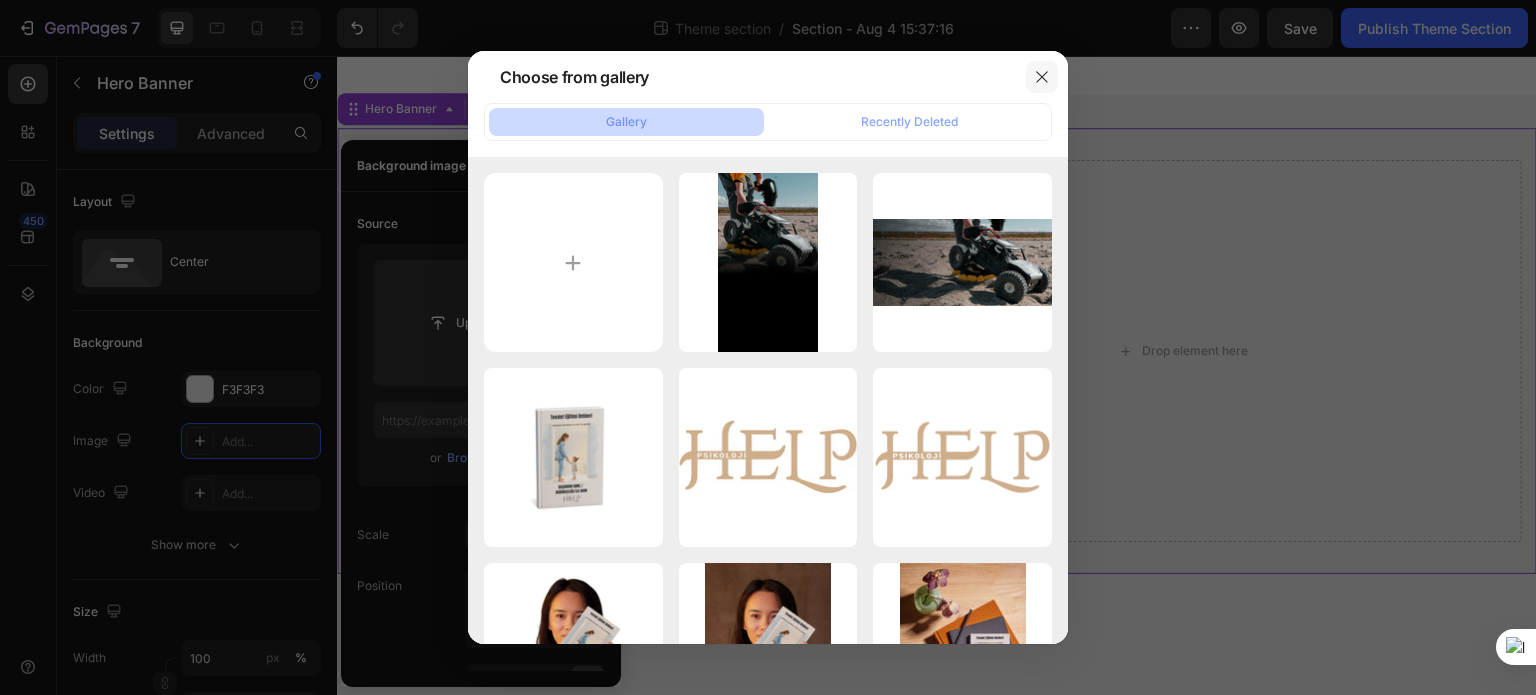 click 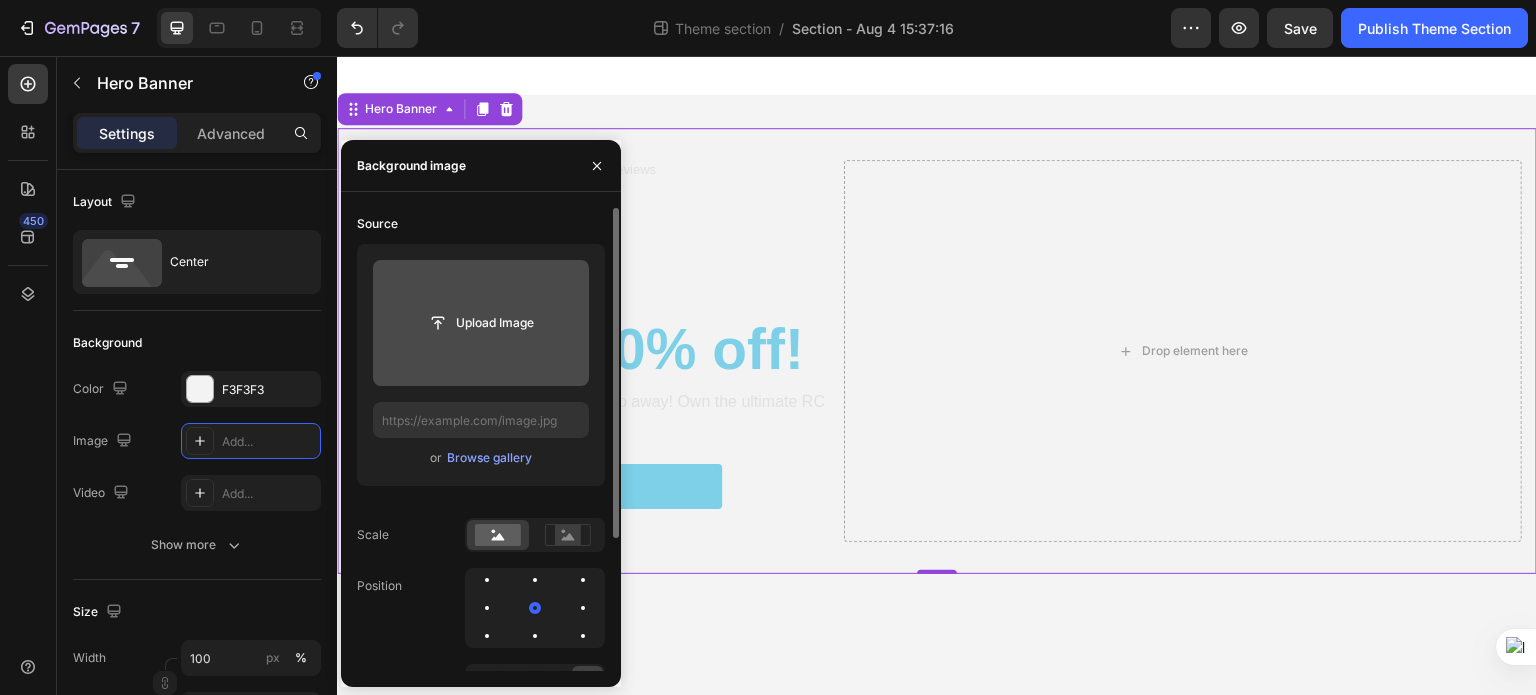 click 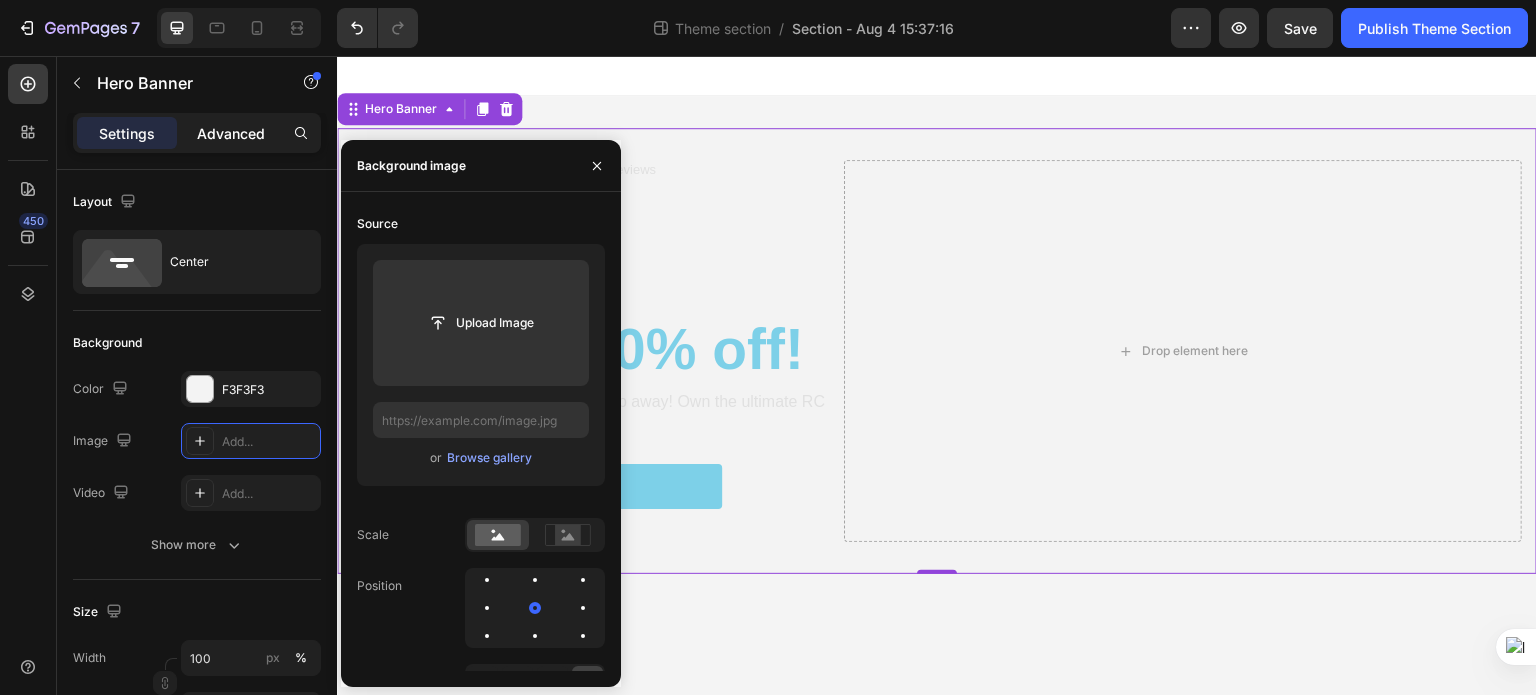 click on "Advanced" at bounding box center (231, 133) 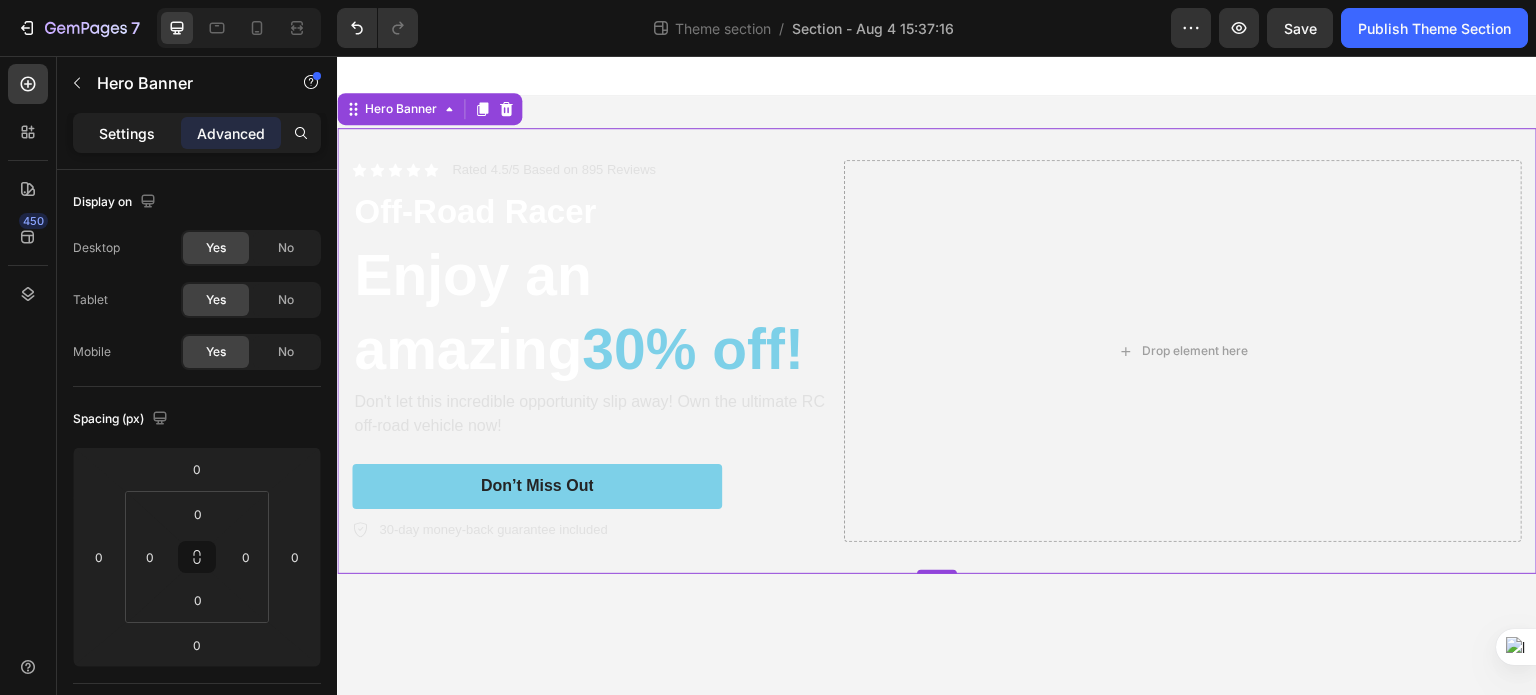 click on "Settings" at bounding box center [127, 133] 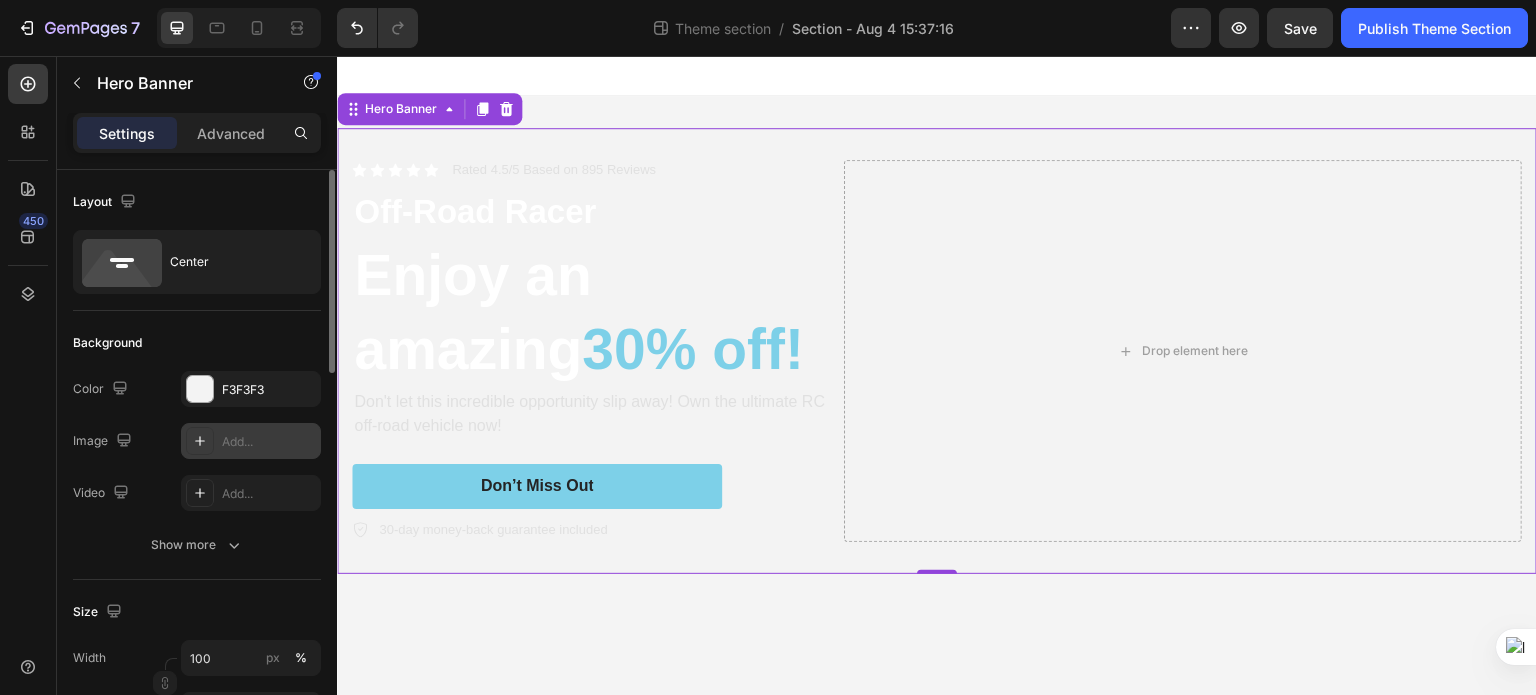 click at bounding box center [200, 441] 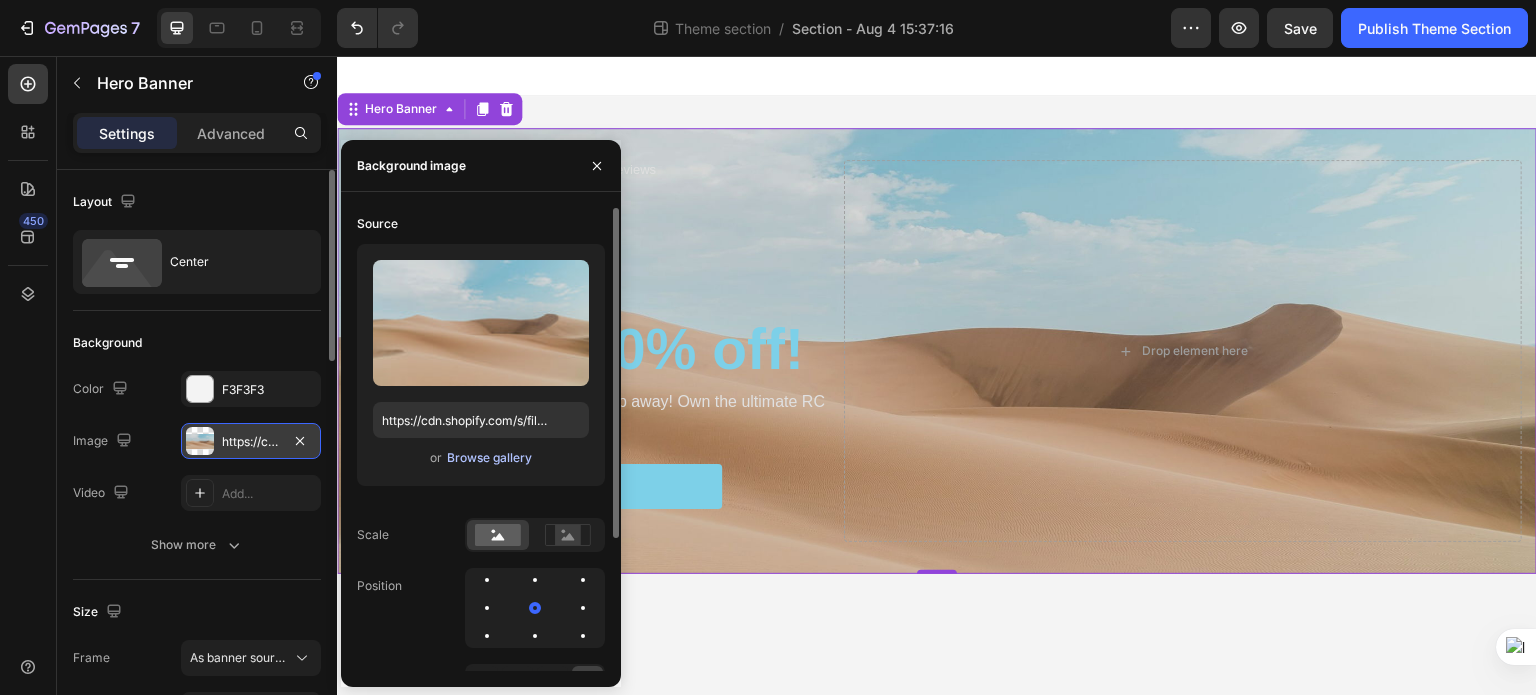 click on "Browse gallery" at bounding box center [489, 458] 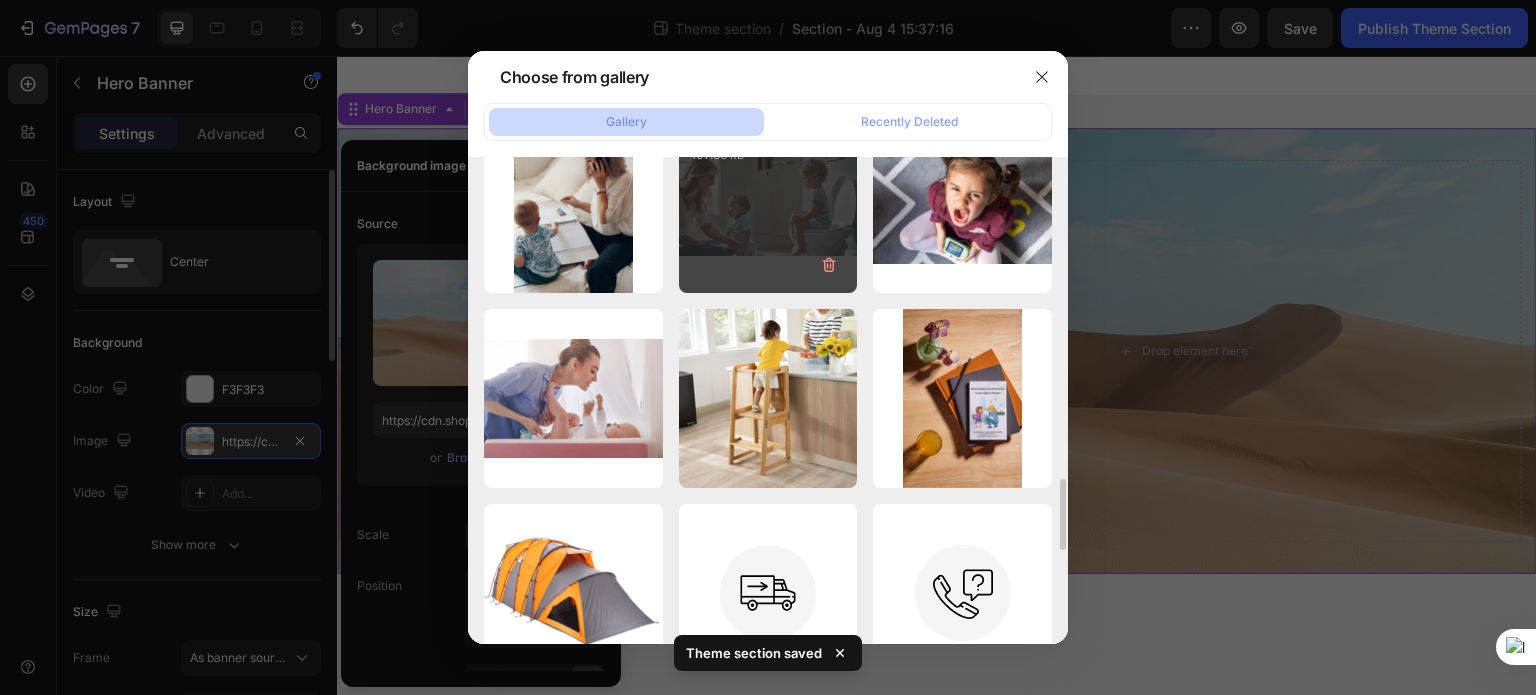 scroll, scrollTop: 2000, scrollLeft: 0, axis: vertical 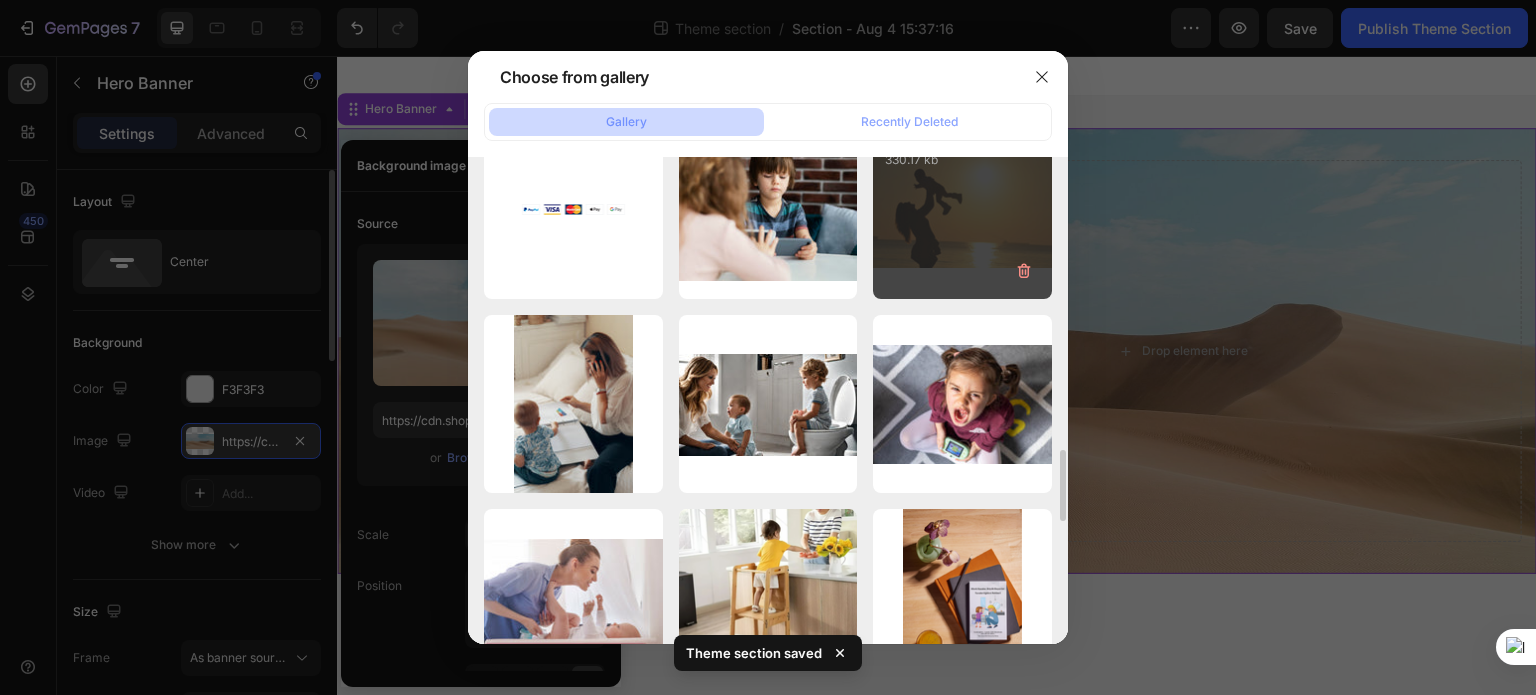 click on "pexels-pixabay-51953.jpg 330.17 kb" at bounding box center (962, 209) 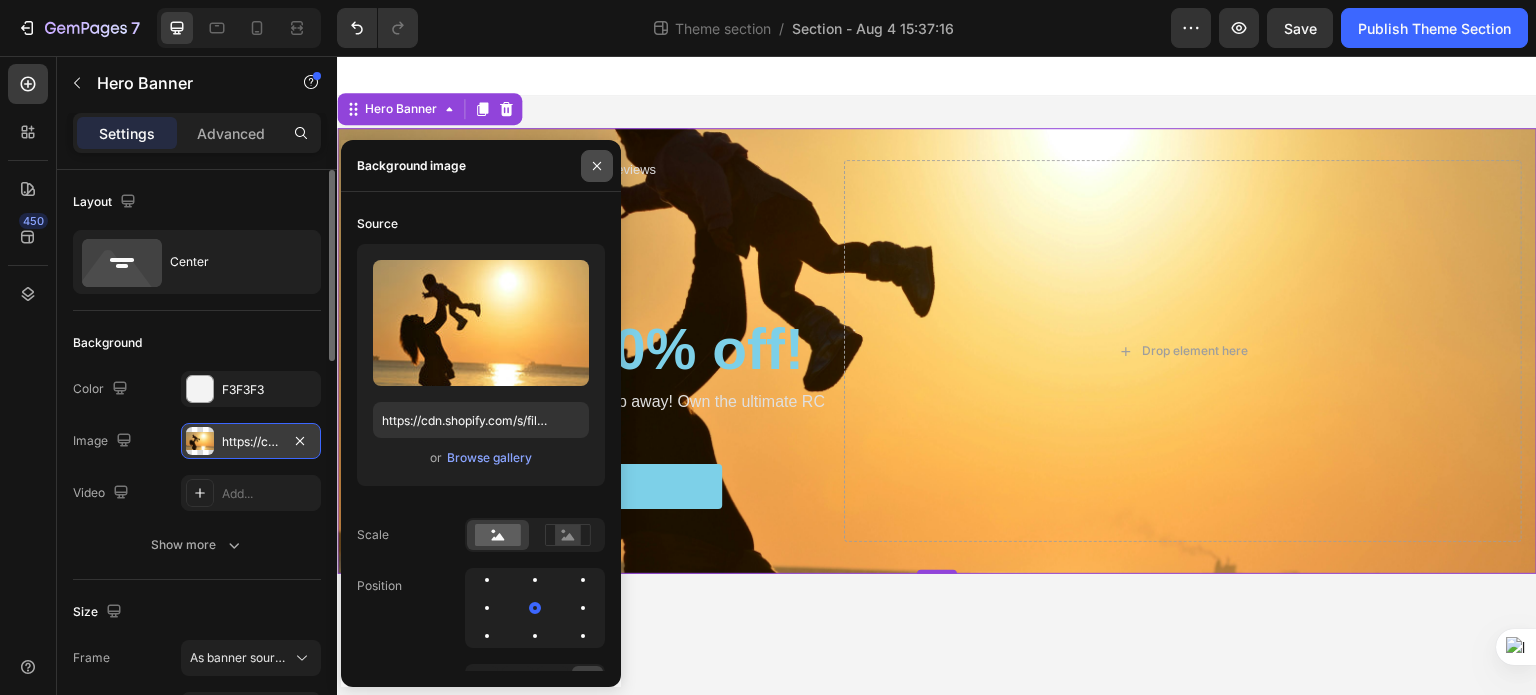 click 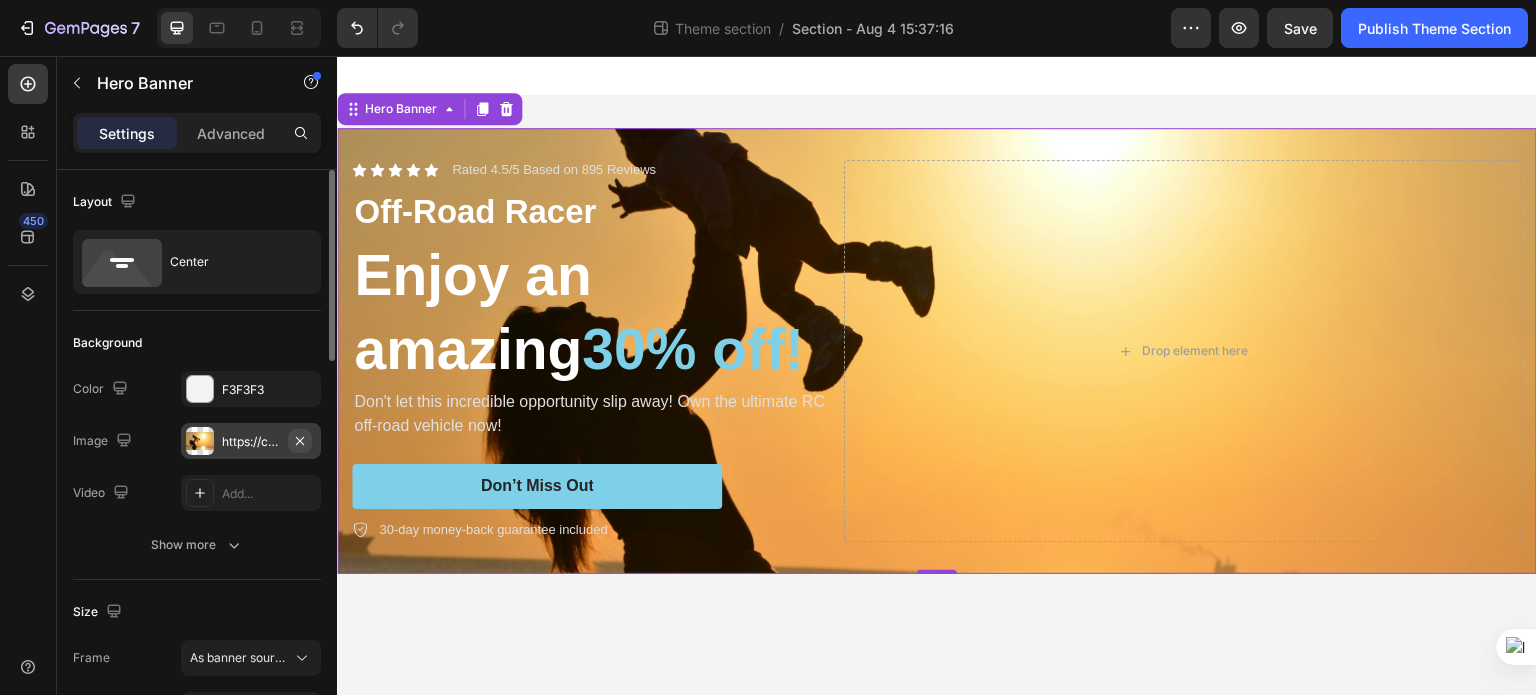 click 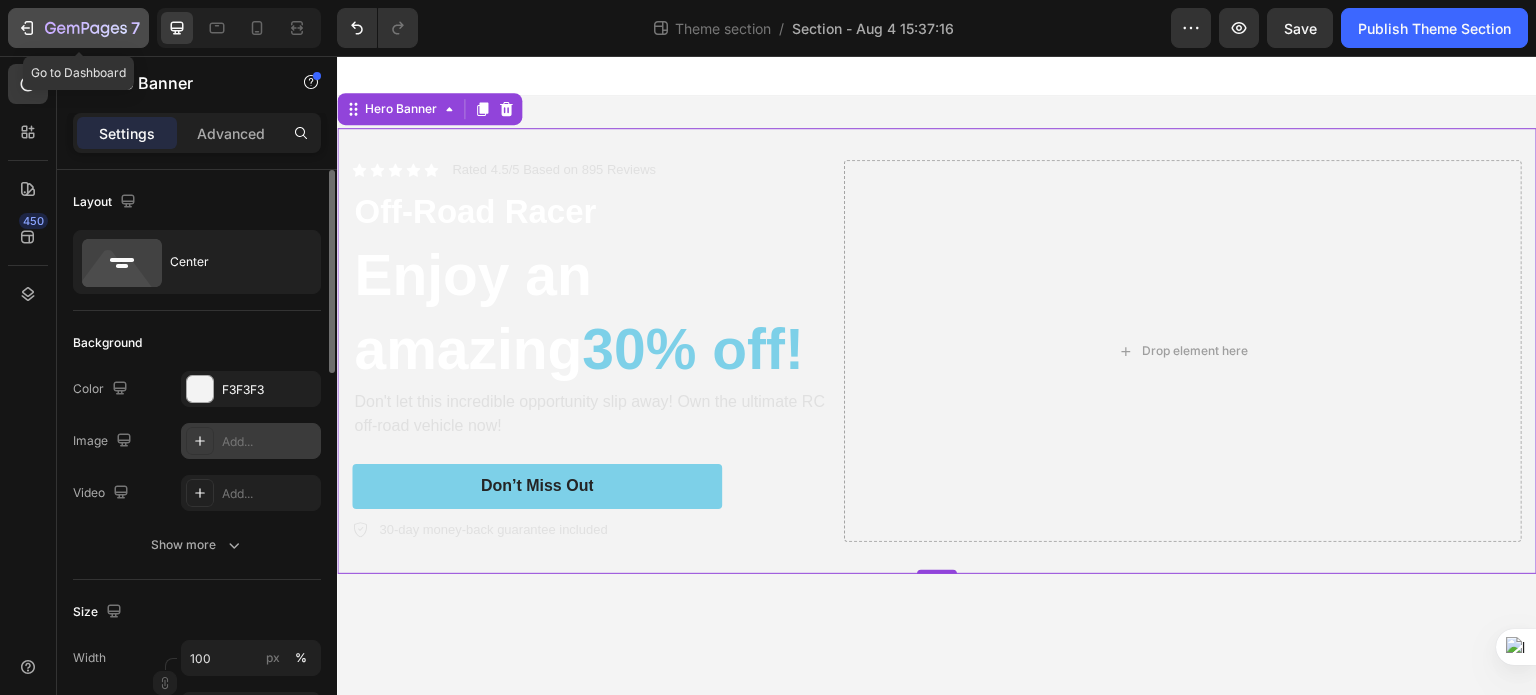 click 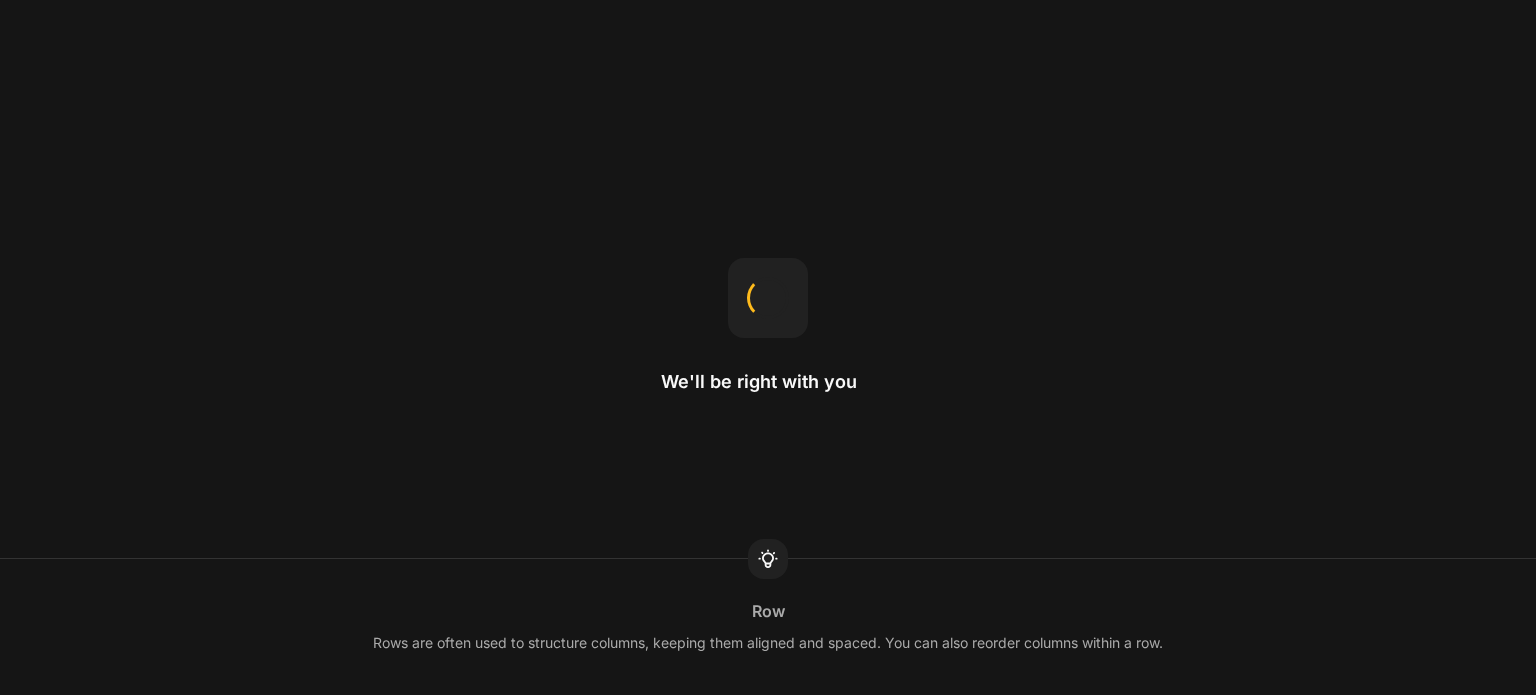 scroll, scrollTop: 0, scrollLeft: 0, axis: both 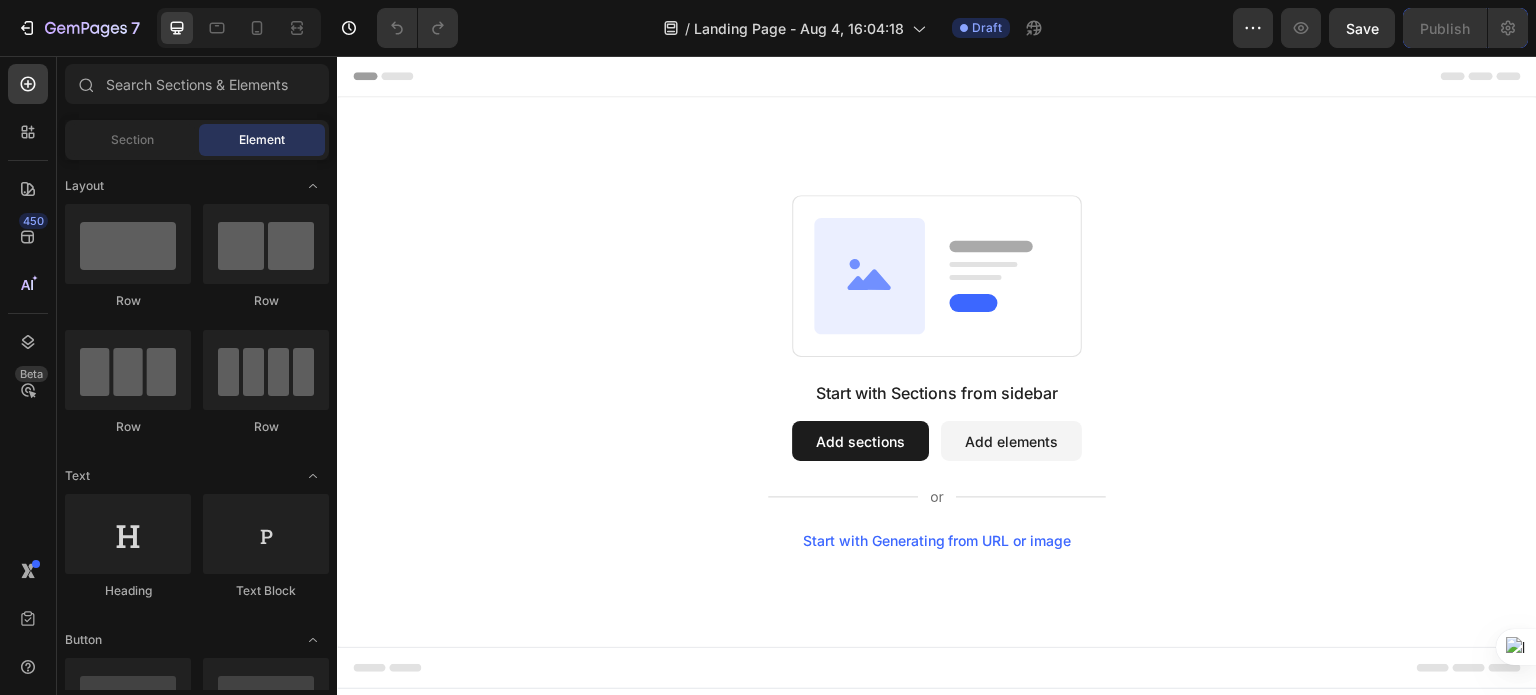 click on "Add sections" at bounding box center [860, 441] 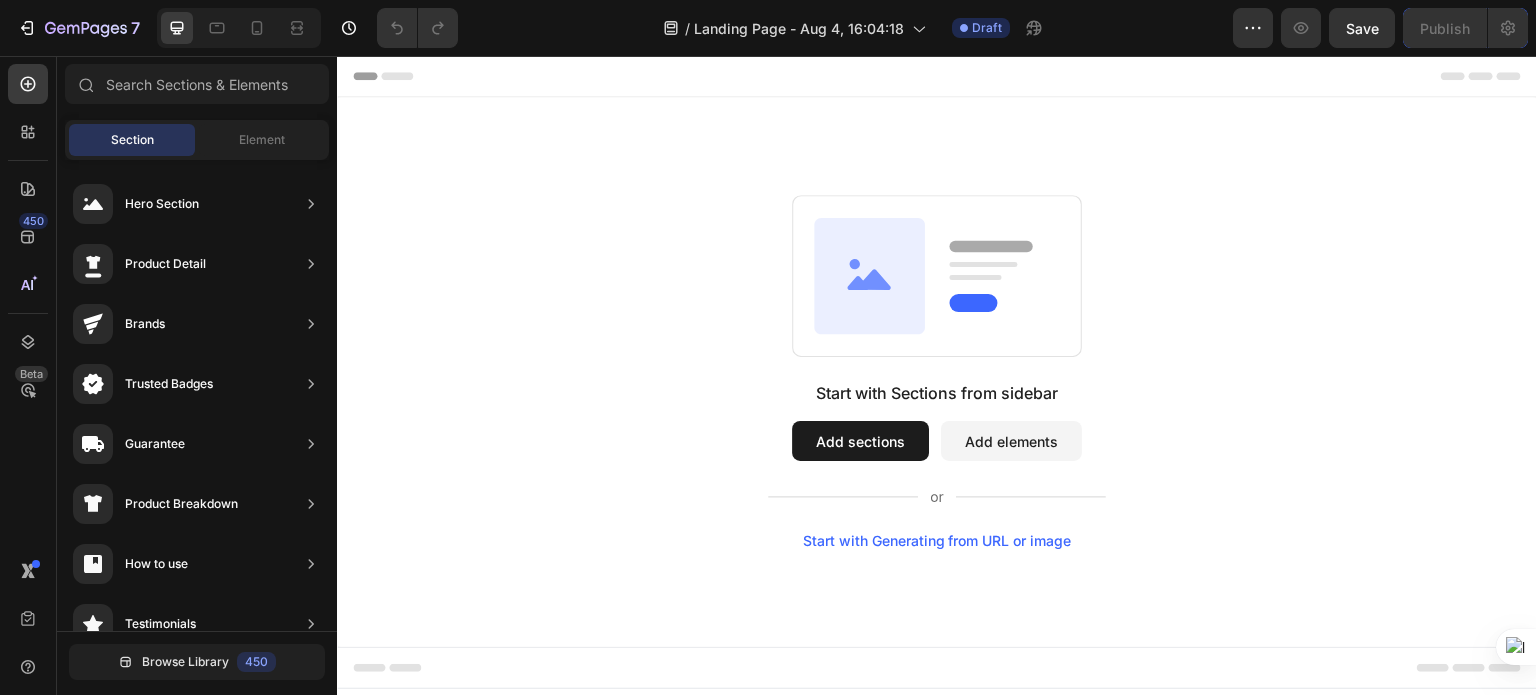 scroll, scrollTop: 0, scrollLeft: 0, axis: both 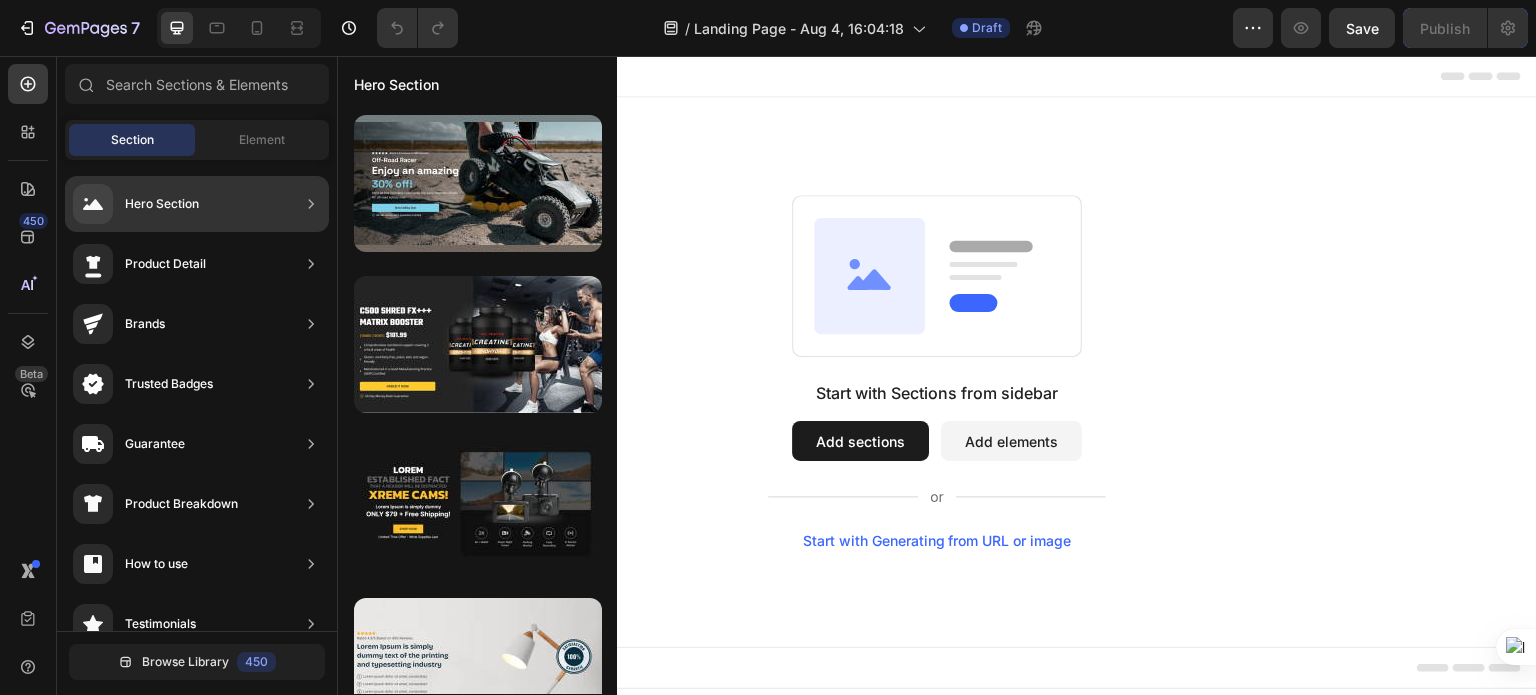 click on "Hero Section" 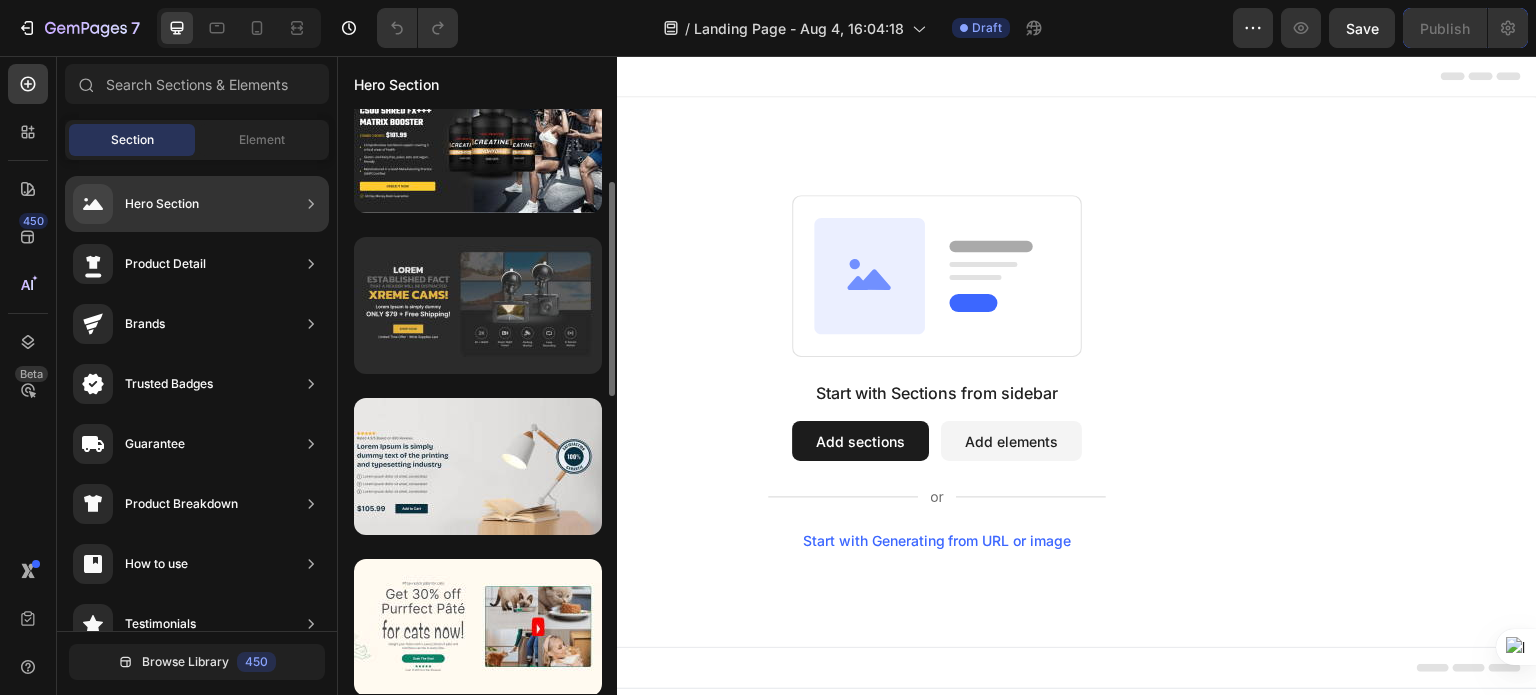 scroll, scrollTop: 300, scrollLeft: 0, axis: vertical 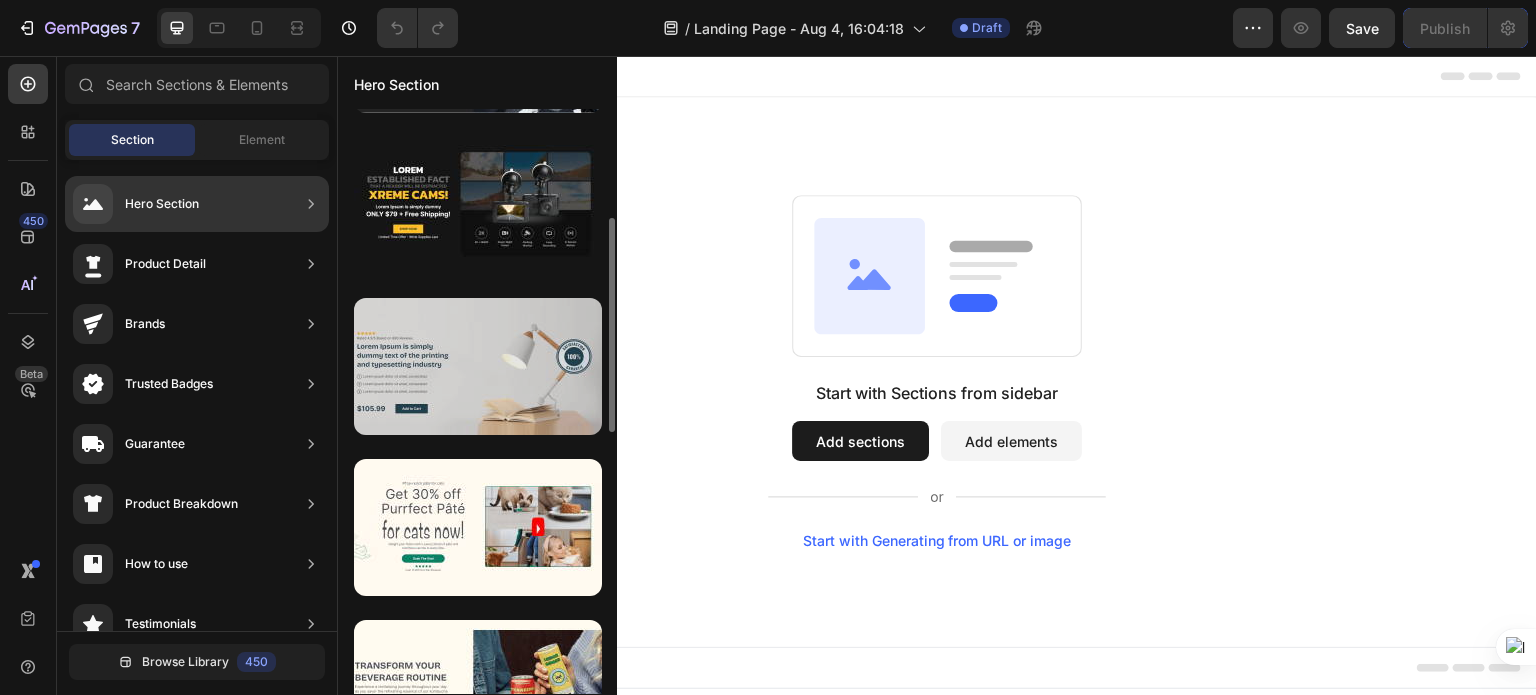 click at bounding box center (478, 366) 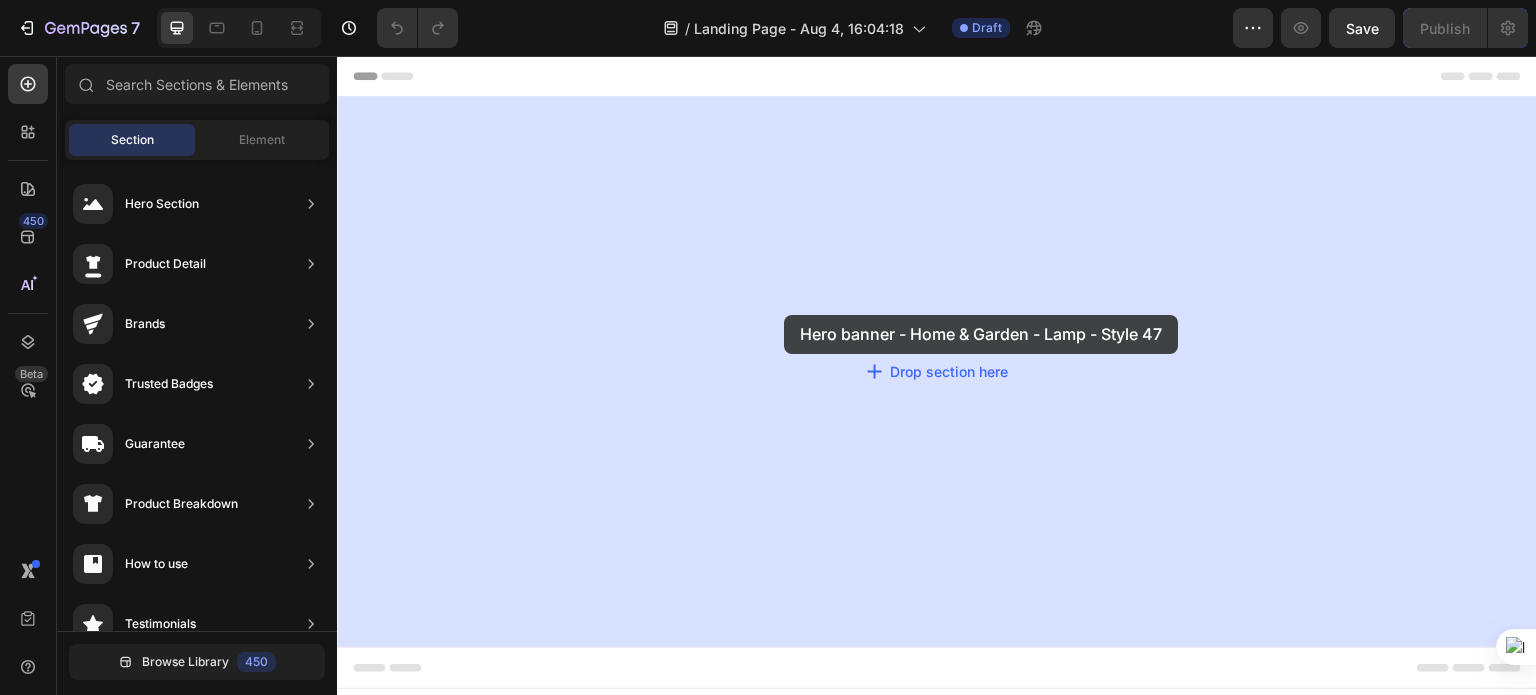 drag, startPoint x: 790, startPoint y: 402, endPoint x: 784, endPoint y: 315, distance: 87.20665 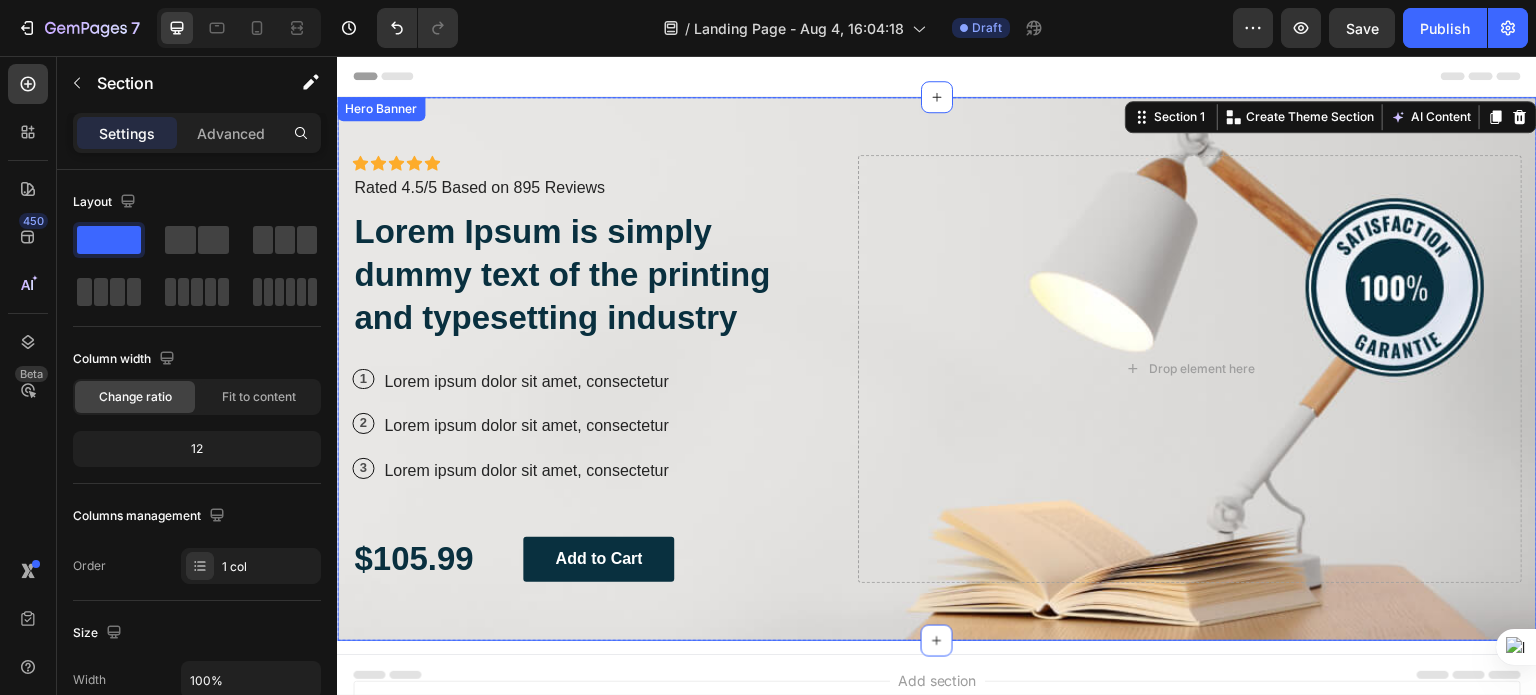 click on "Icon Icon Icon Icon Icon Icon List Icon Icon Icon Icon Icon Icon List Rated 4.5/5 Based on 895 Reviews Text Block Row Lorem Ipsum is simply dummy text of the printing and typesetting industry Heading 1 Text Block Row Lorem ipsum dolor sit amet, consectetur Text Block Row 2 Text Block Row Lorem ipsum dolor sit amet, consectetur Text Block Row 3 Text Block Row Lorem ipsum dolor sit amet, consectetur Text Block Row $105.99 Text Block Add to Cart Button Row
Drop element here" at bounding box center (937, 369) 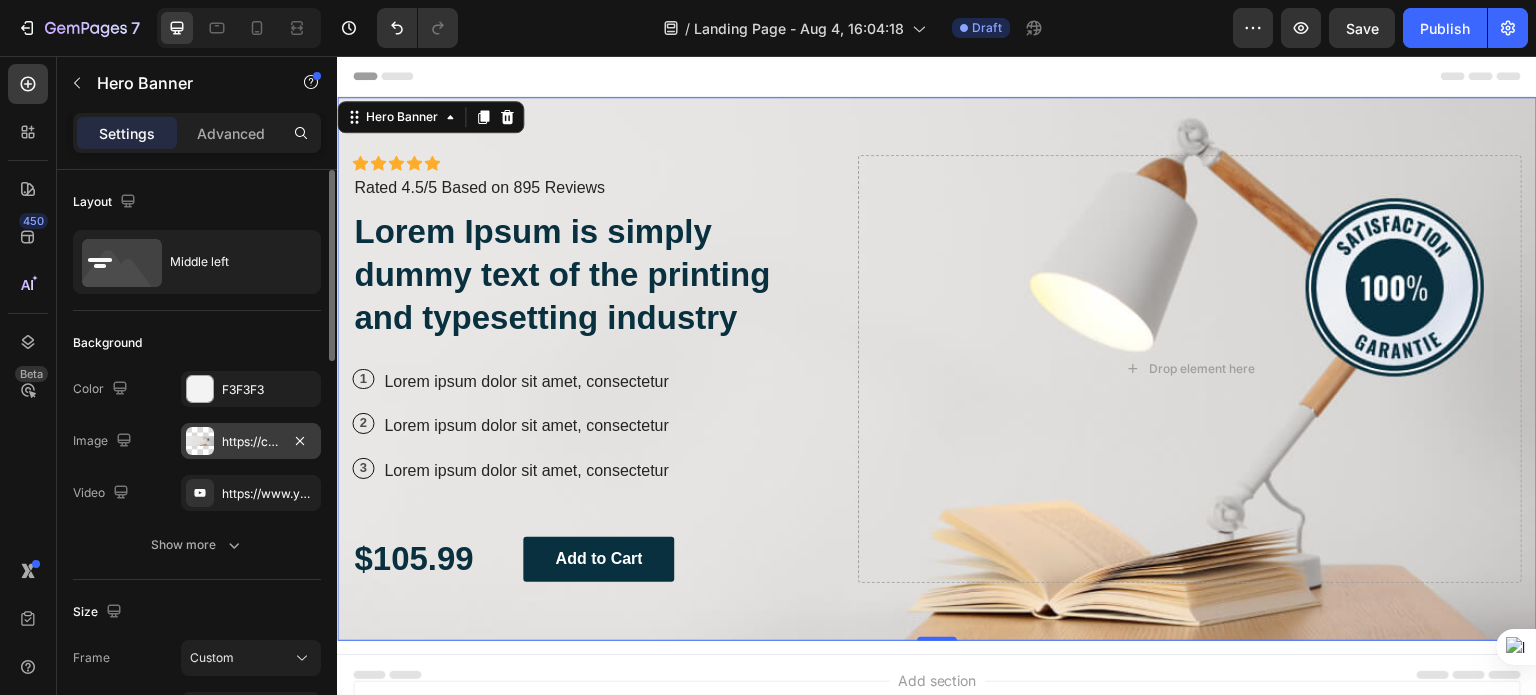 click at bounding box center (200, 441) 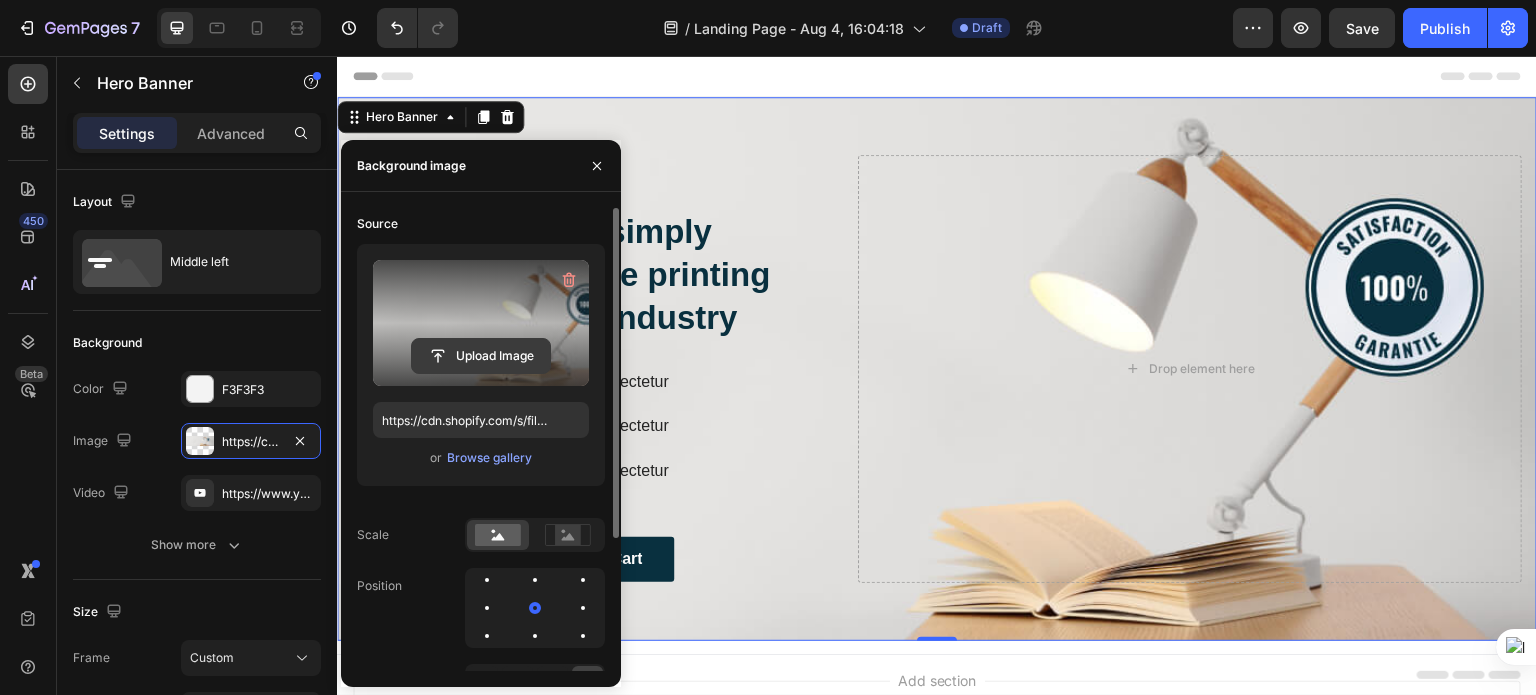click 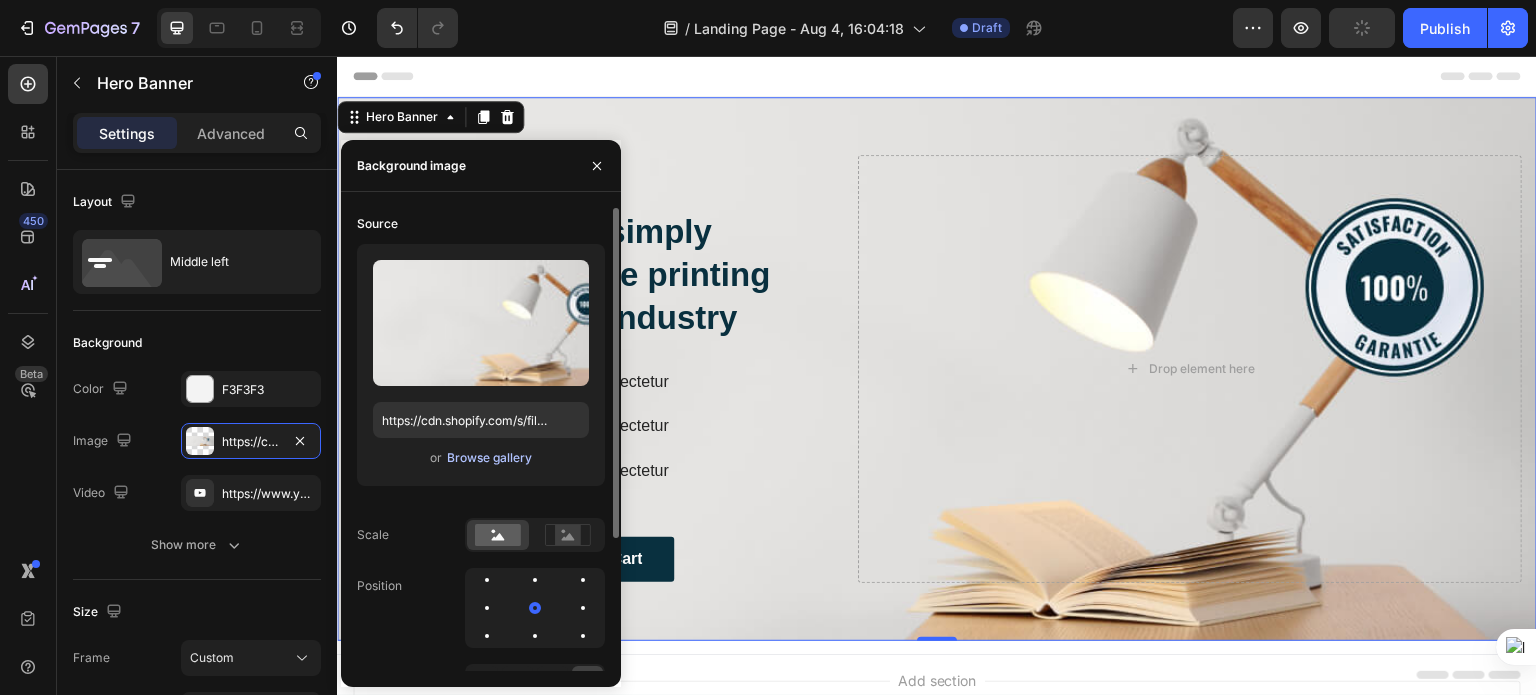 click on "Browse gallery" at bounding box center (489, 458) 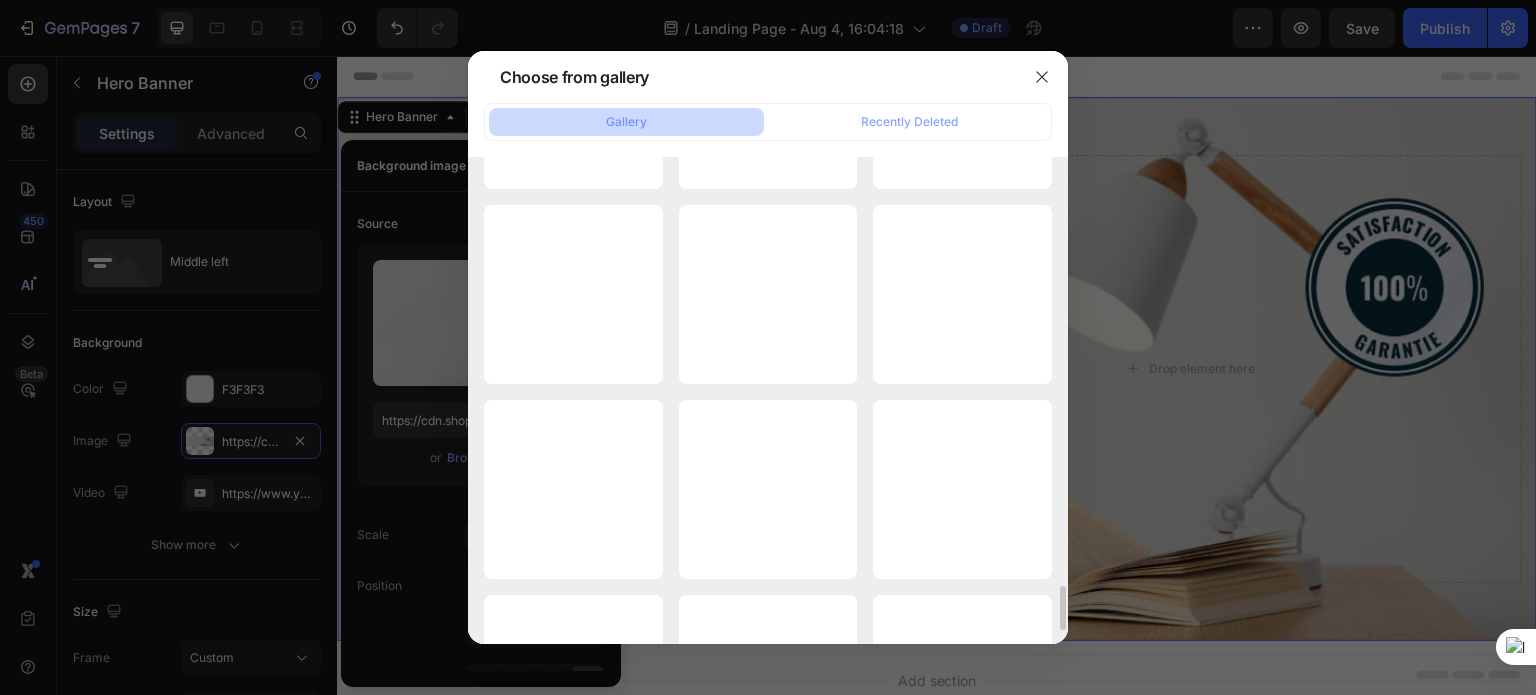 scroll, scrollTop: 4785, scrollLeft: 0, axis: vertical 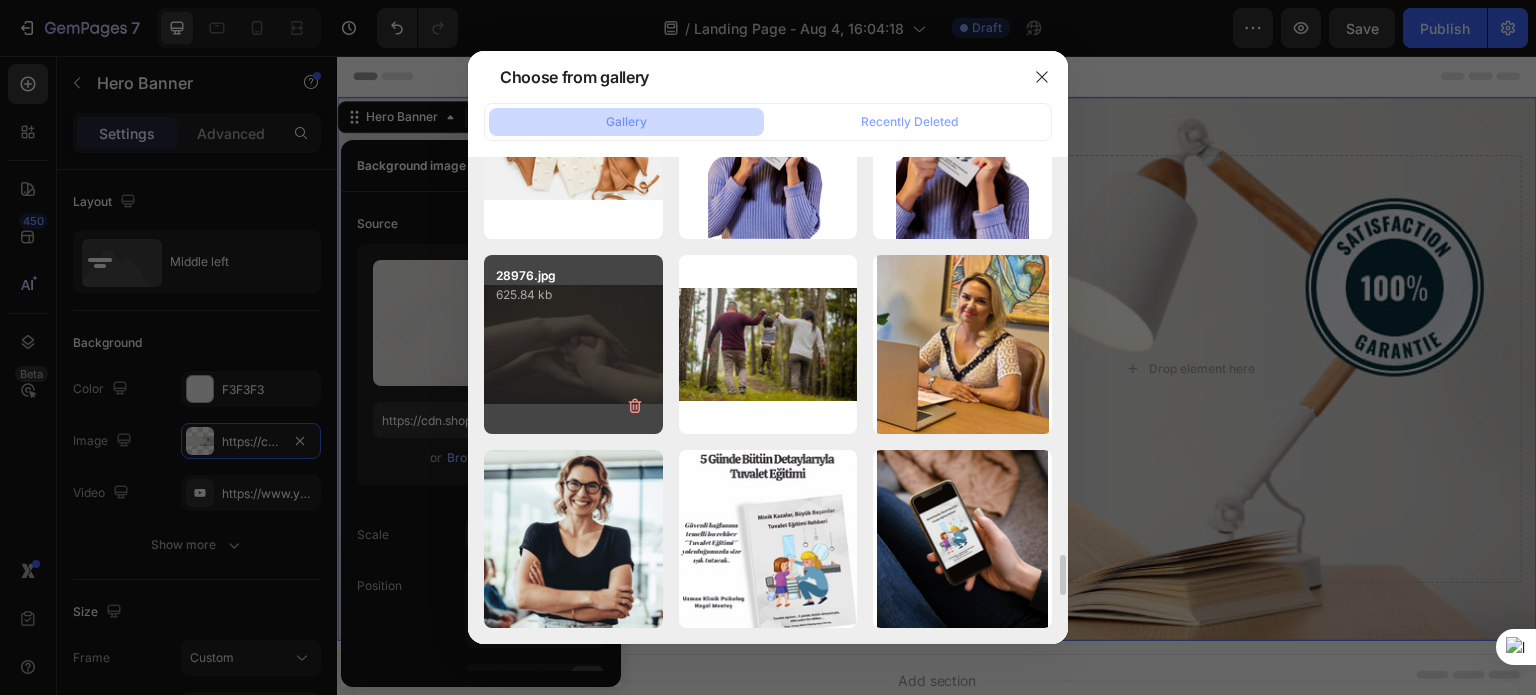 click on "28976.jpg 625.84 kb" at bounding box center [573, 344] 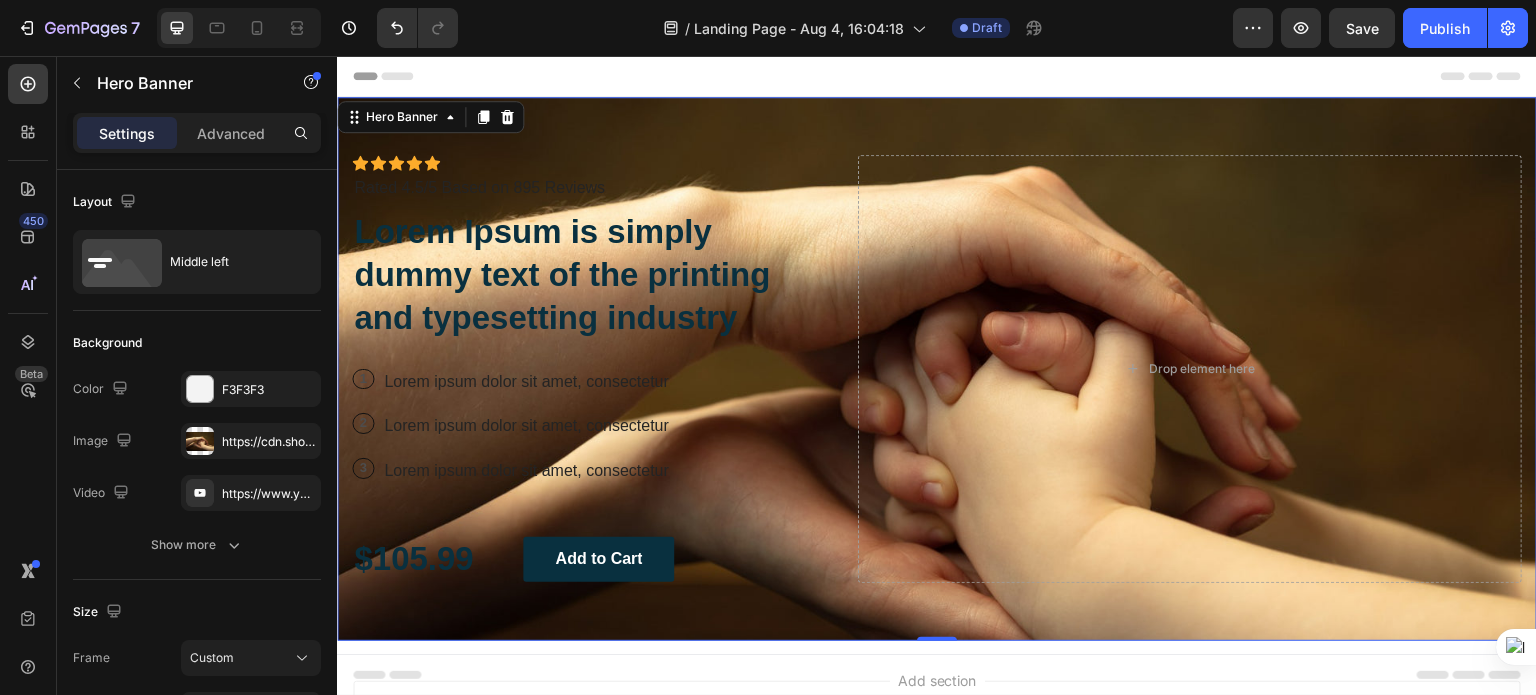 click on "Icon Icon Icon Icon Icon Icon List Icon Icon Icon Icon Icon Icon List Rated 4.5/5 Based on 895 Reviews Text Block Row Lorem Ipsum is simply dummy text of the printing and typesetting industry Heading 1 Text Block Row Lorem ipsum dolor sit amet, consectetur Text Block Row 2 Text Block Row Lorem ipsum dolor sit amet, consectetur Text Block Row 3 Text Block Row Lorem ipsum dolor sit amet, consectetur Text Block Row $105.99 Text Block Add to Cart Button Row
Drop element here" at bounding box center (937, 369) 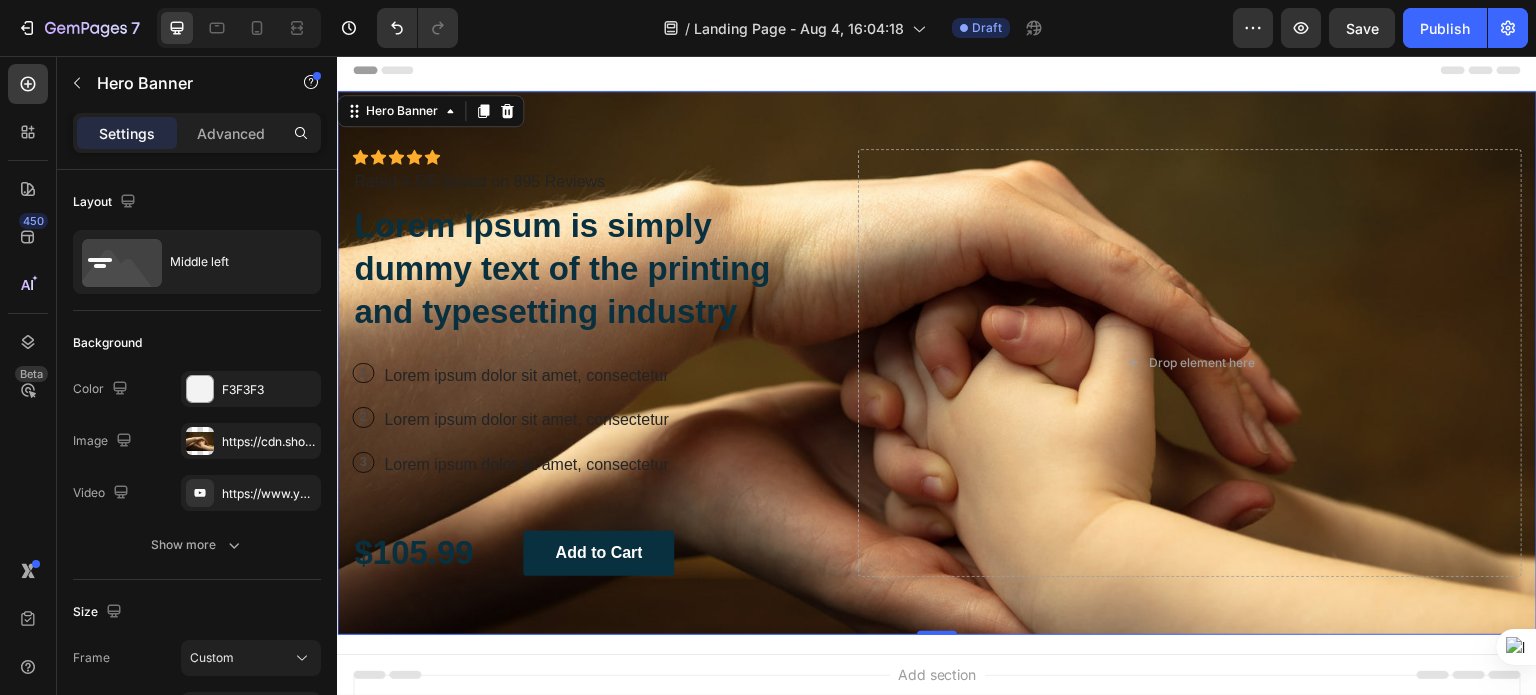 scroll, scrollTop: 0, scrollLeft: 0, axis: both 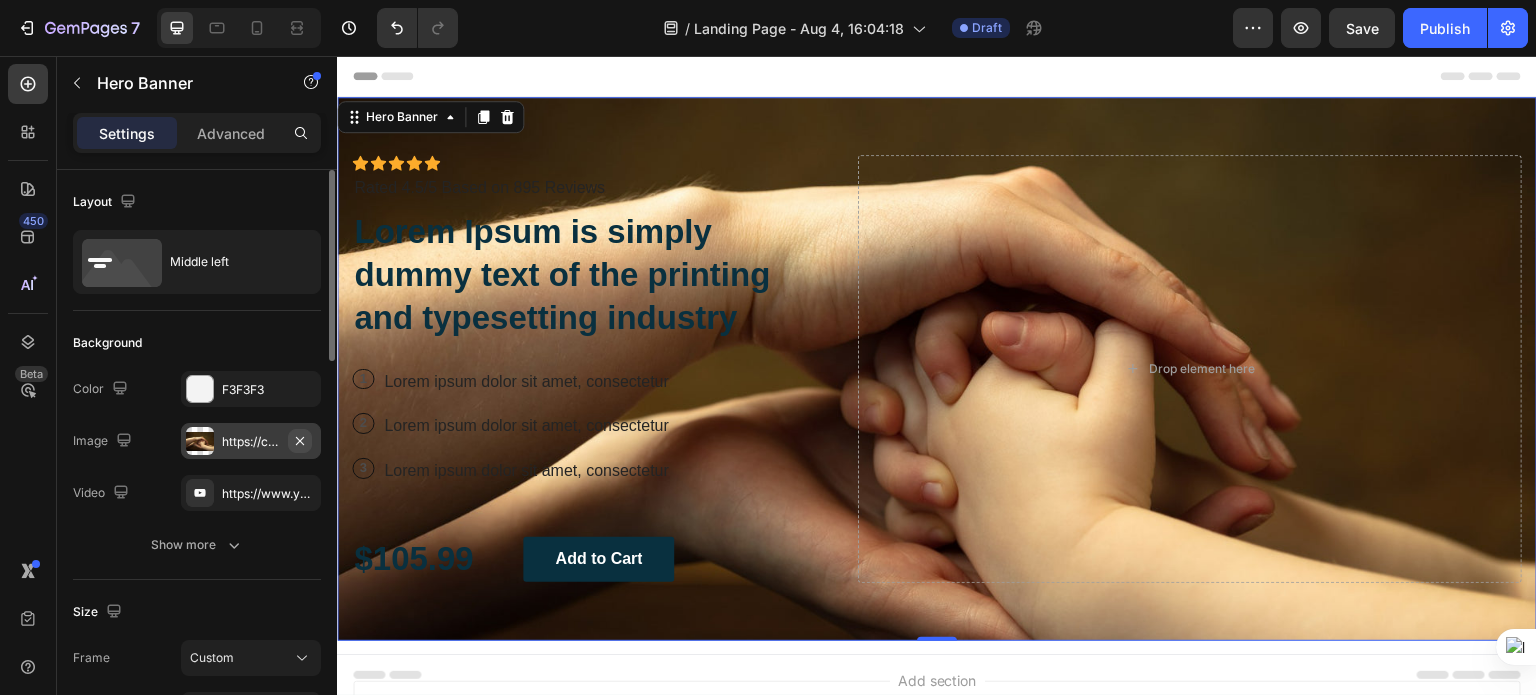 click 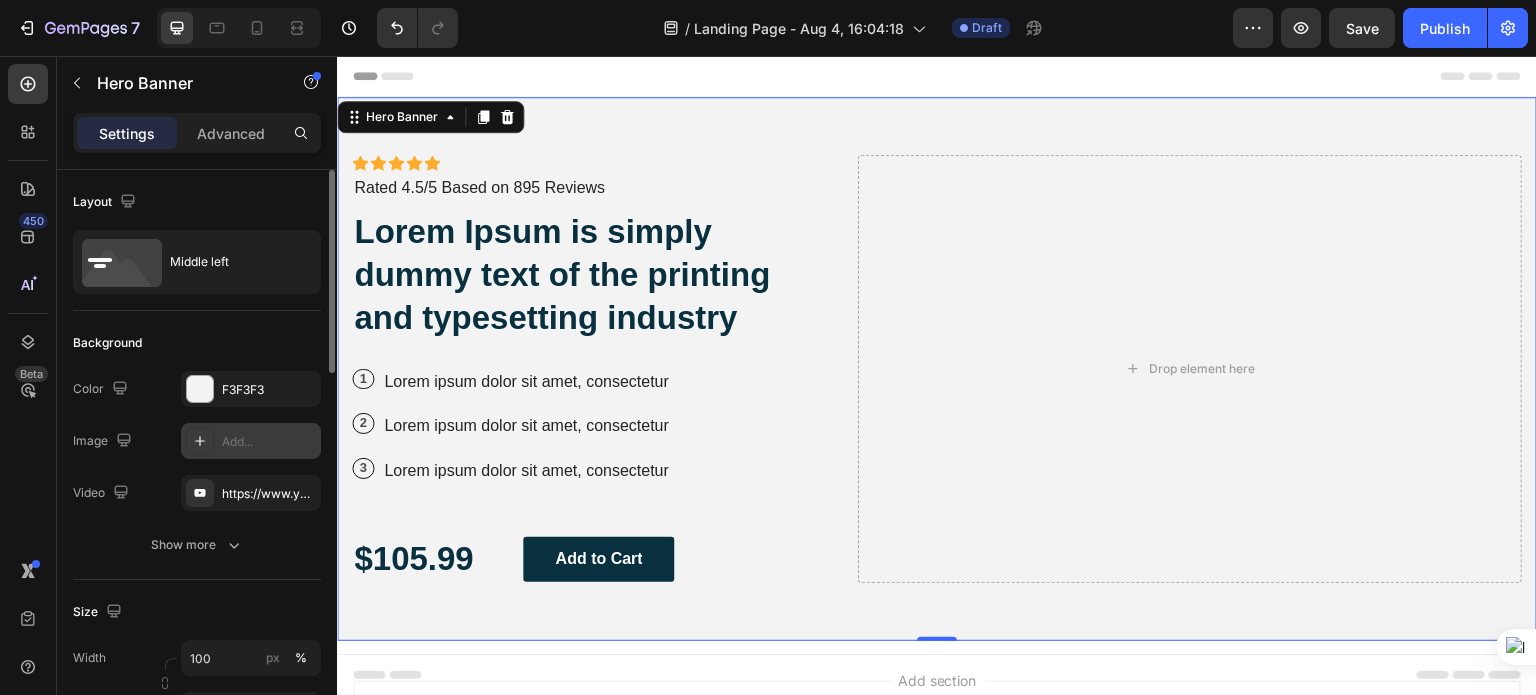 click on "Add..." at bounding box center [269, 442] 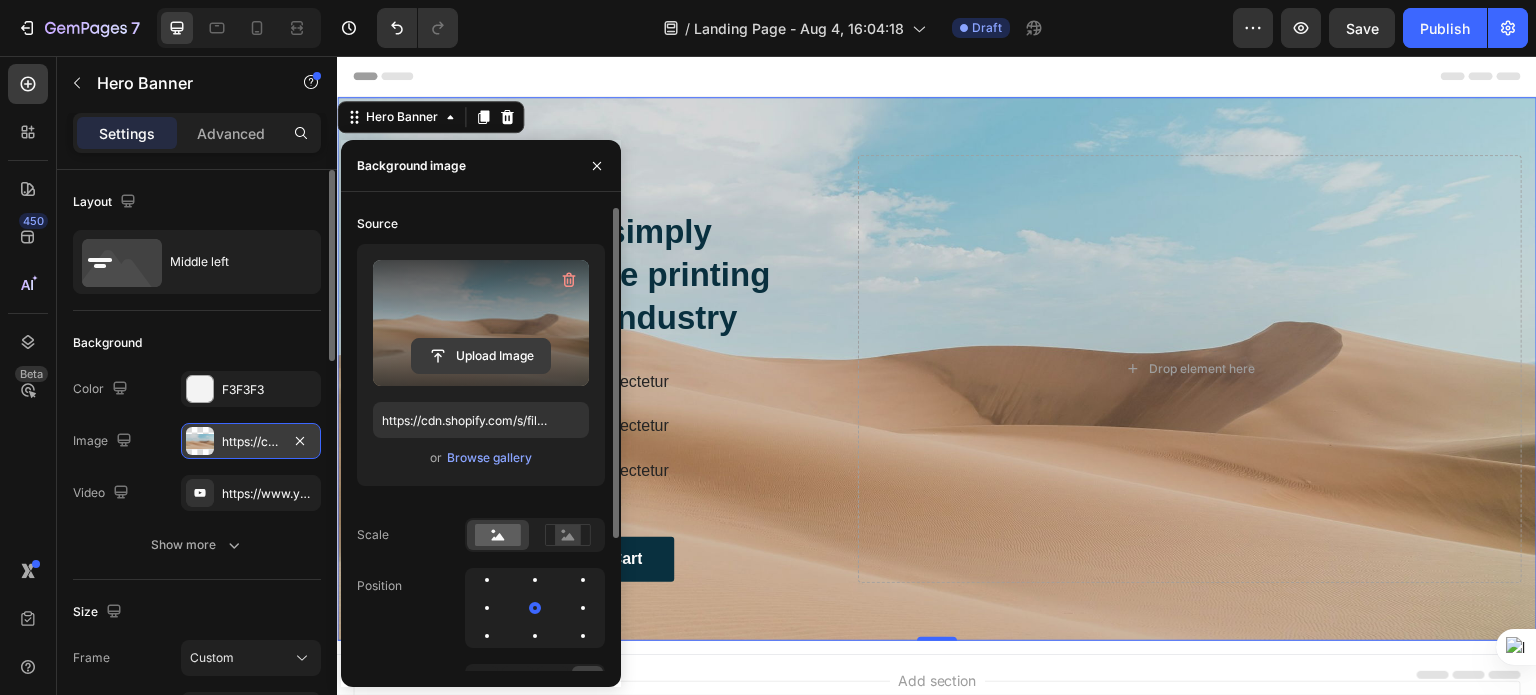 click 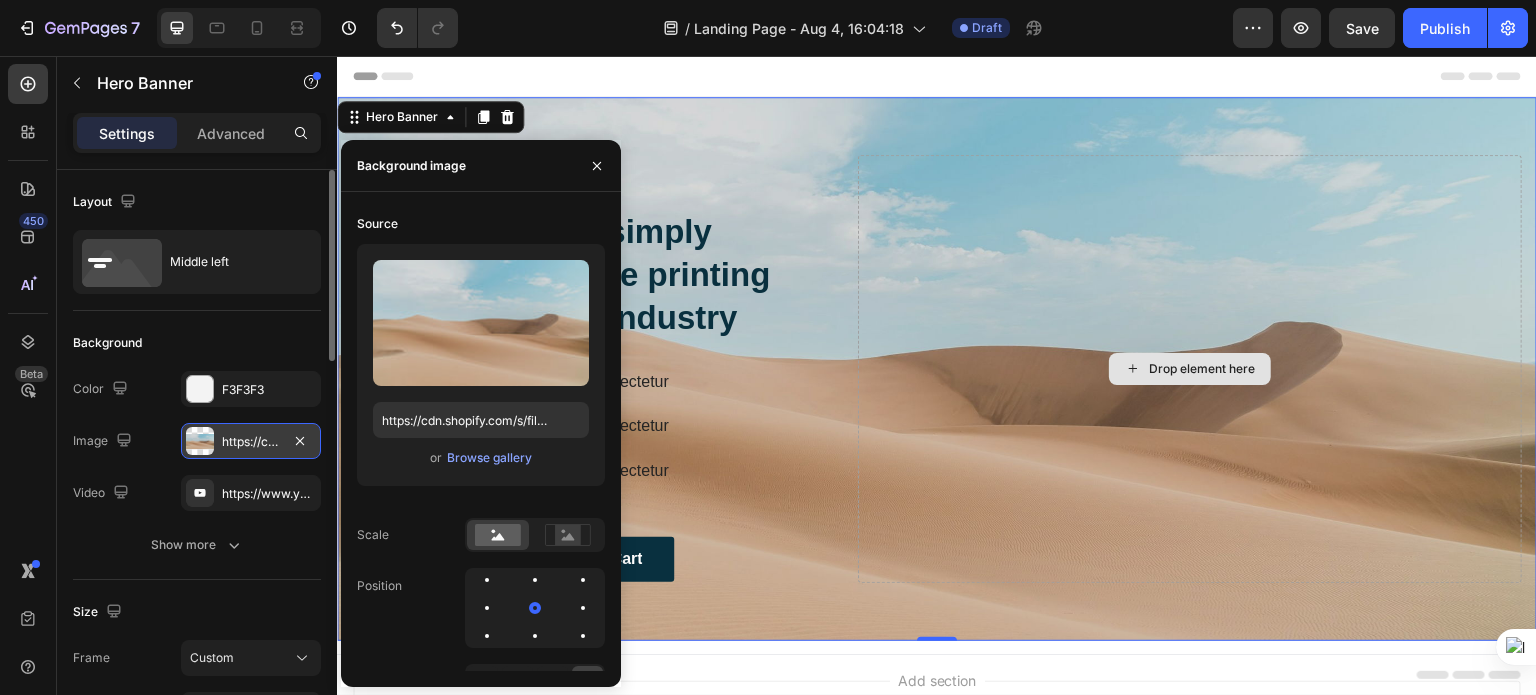 click on "Drop element here" at bounding box center (1190, 369) 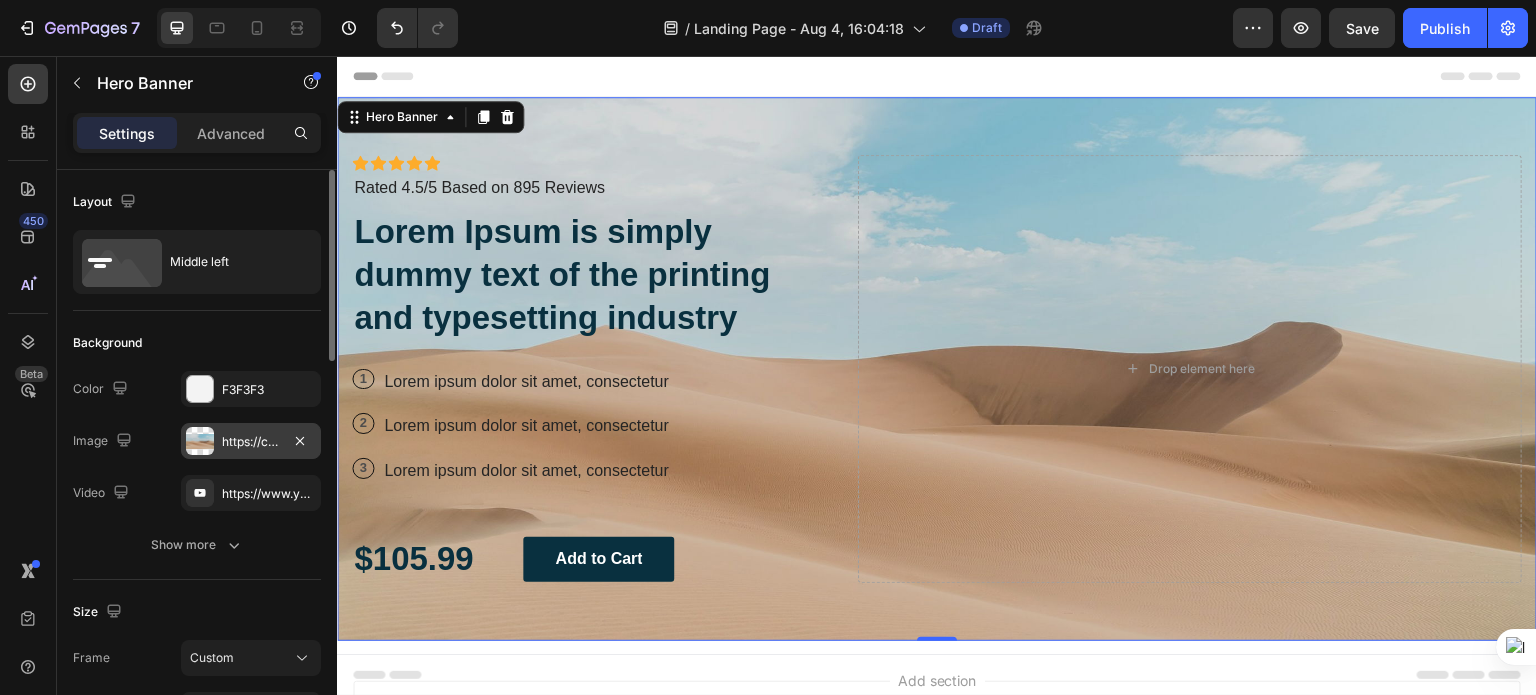 click on "https://cdn.shopify.com/s/files/1/2005/9307/files/background_settings.jpg" at bounding box center (251, 442) 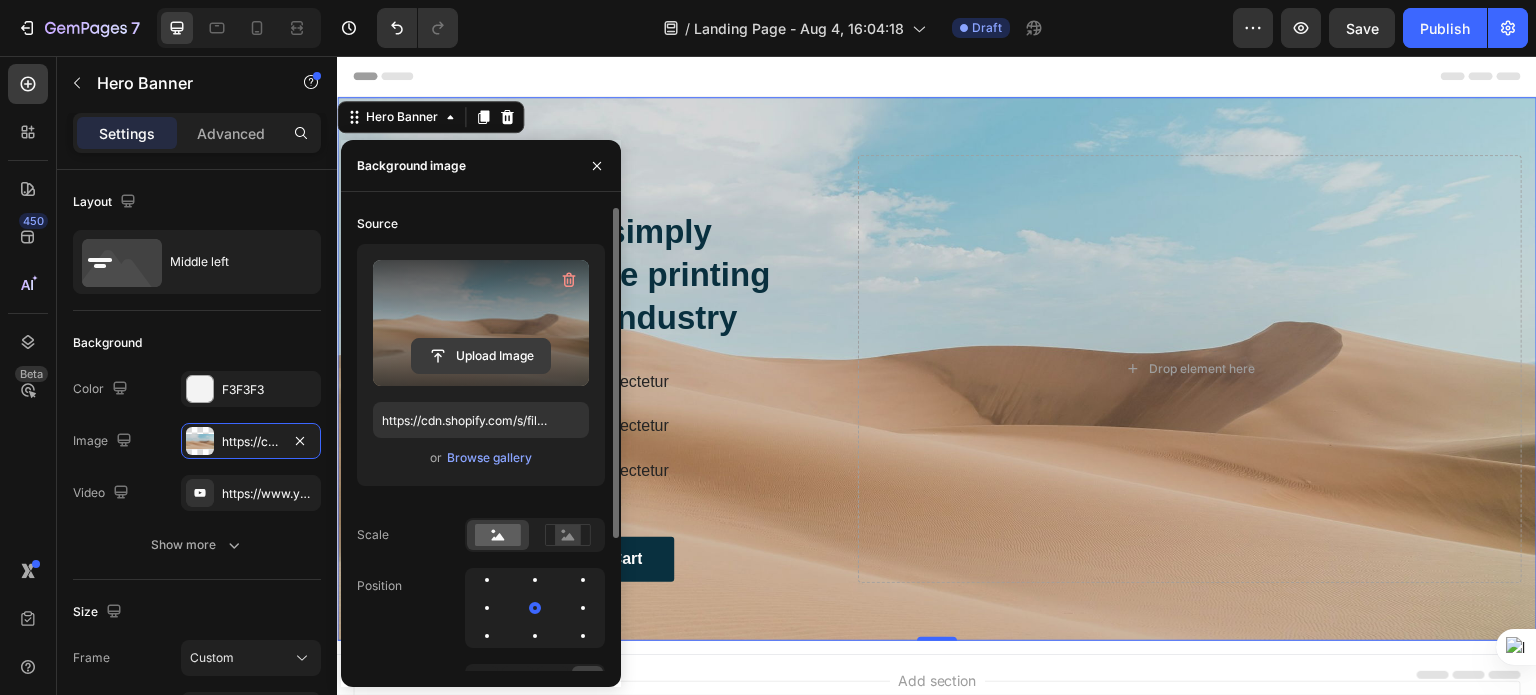 click 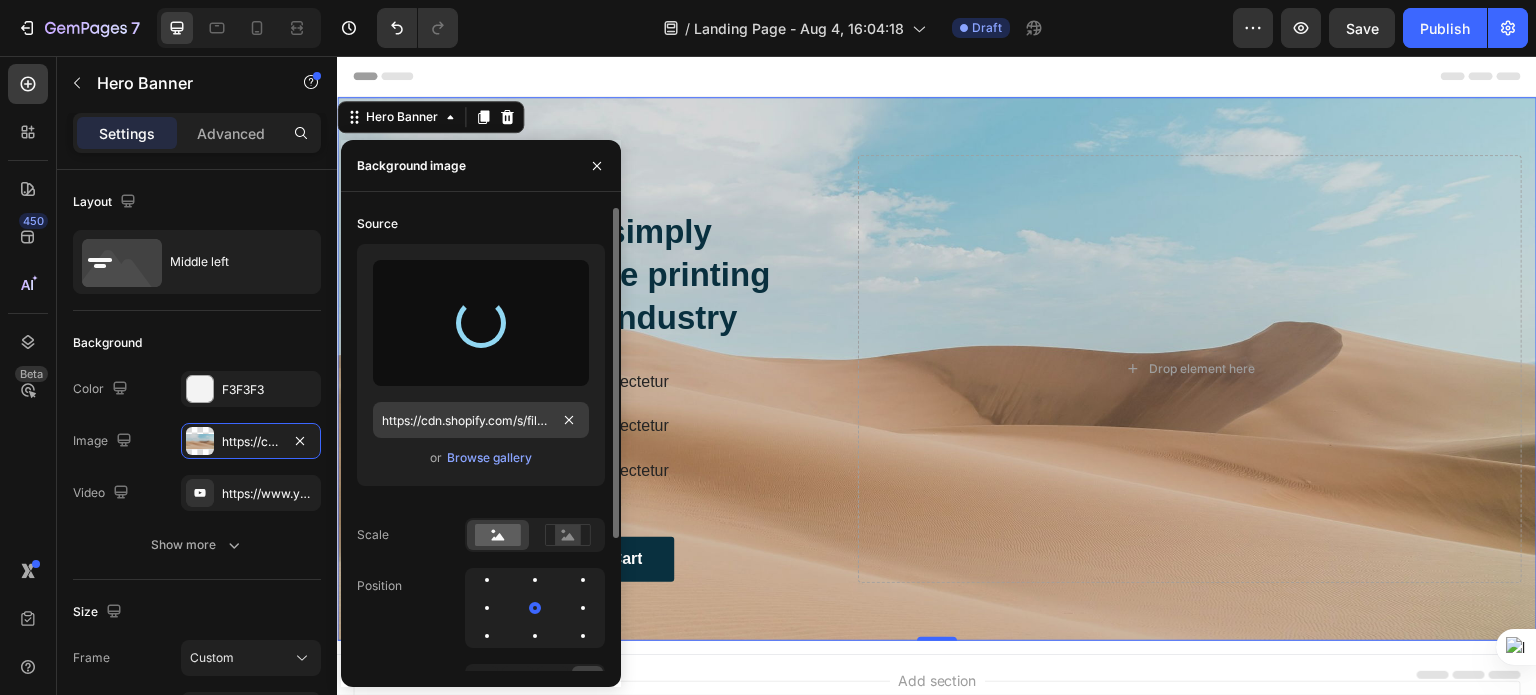 type on "https://cdn.shopify.com/s/files/1/0882/4989/3048/files/gempages_561328586103980837-5fba1861-2738-40ea-b839-d627595335bb.png" 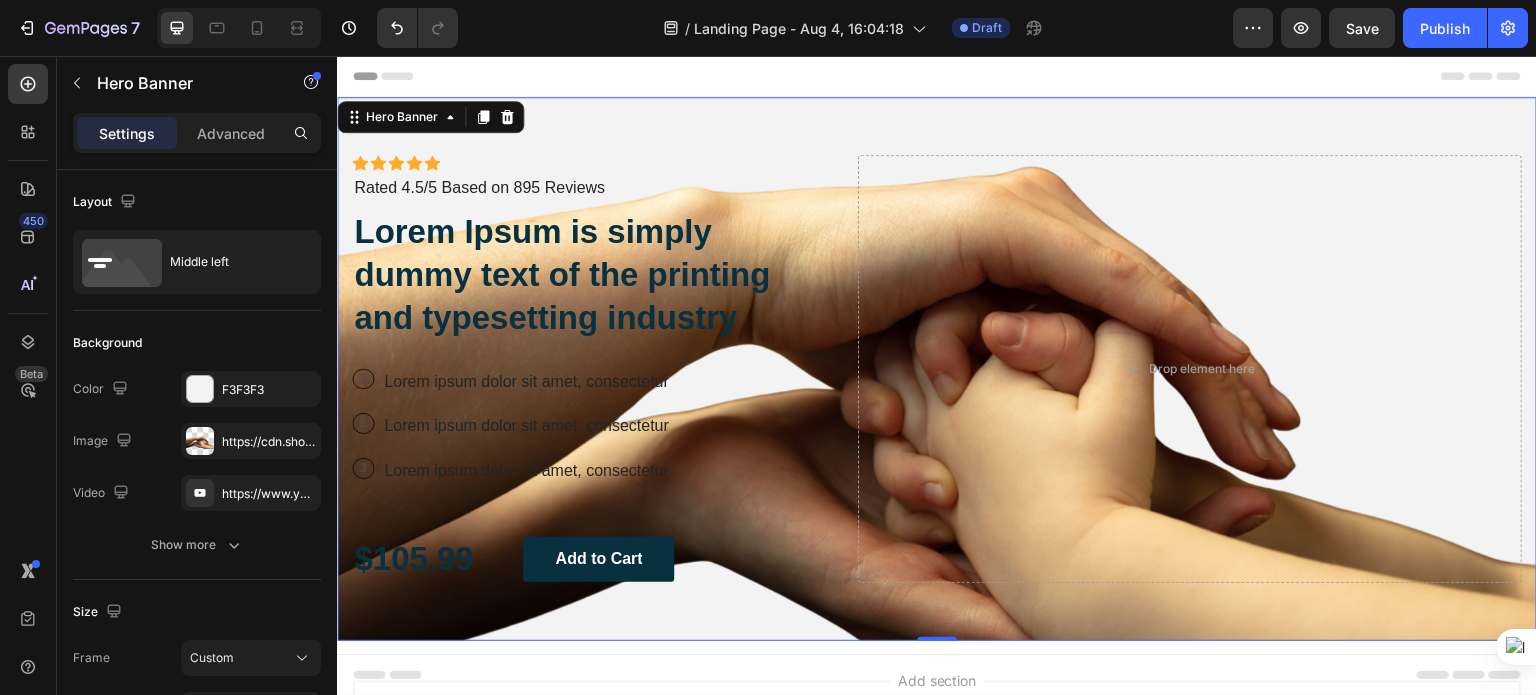 click on "Icon Icon Icon Icon Icon Icon List Icon Icon Icon Icon Icon Icon List Rated 4.5/5 Based on 895 Reviews Text Block Row Lorem Ipsum is simply dummy text of the printing and typesetting industry Heading 1 Text Block Row Lorem ipsum dolor sit amet, consectetur Text Block Row 2 Text Block Row Lorem ipsum dolor sit amet, consectetur Text Block Row 3 Text Block Row Lorem ipsum dolor sit amet, consectetur Text Block Row $105.99 Text Block Add to Cart Button Row
Drop element here" at bounding box center [937, 369] 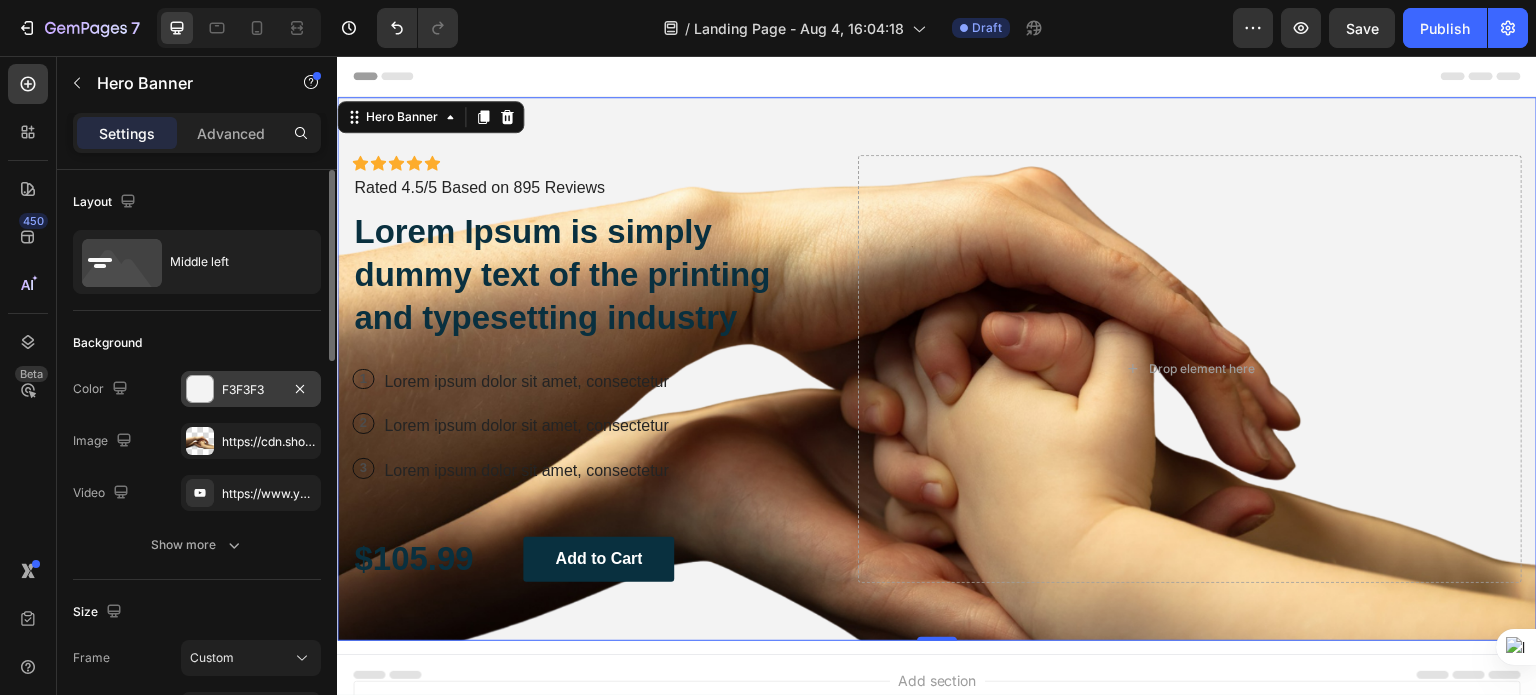 click at bounding box center (200, 389) 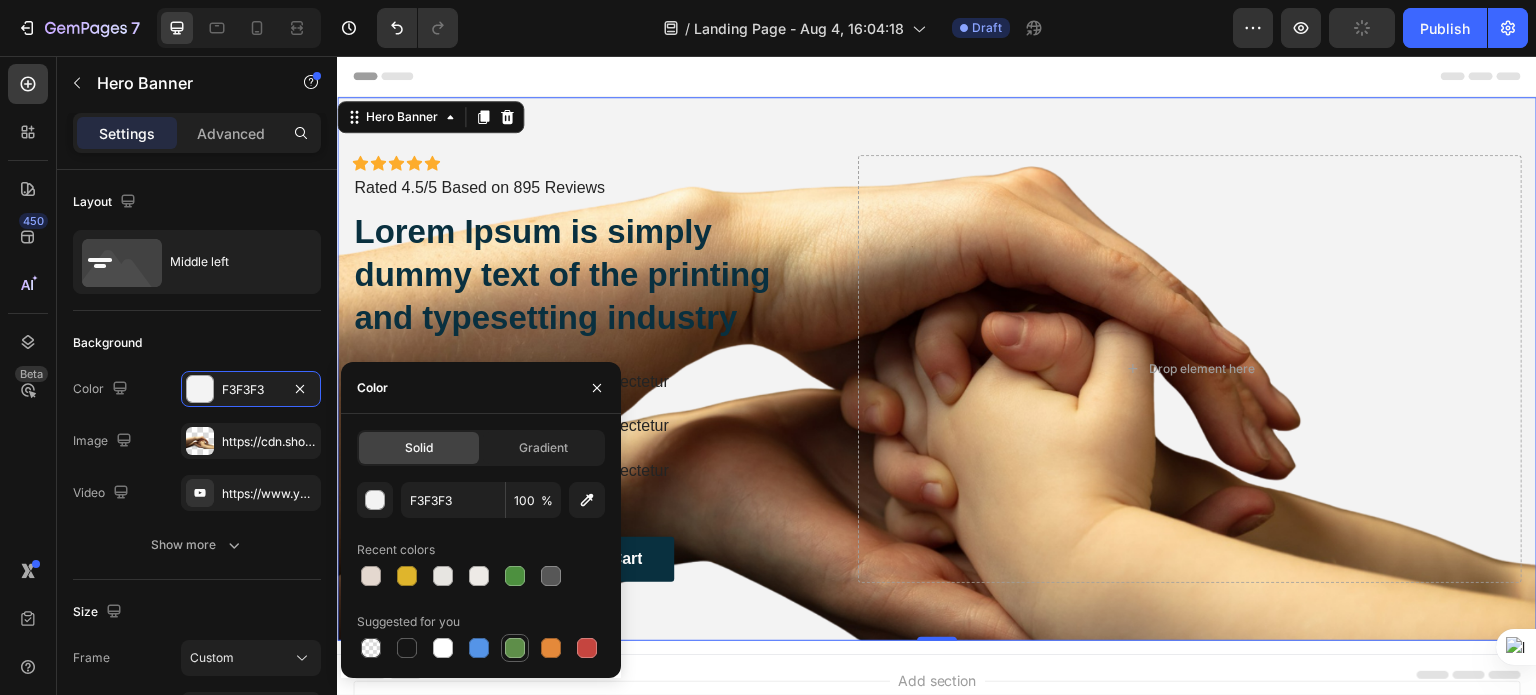 click at bounding box center (515, 648) 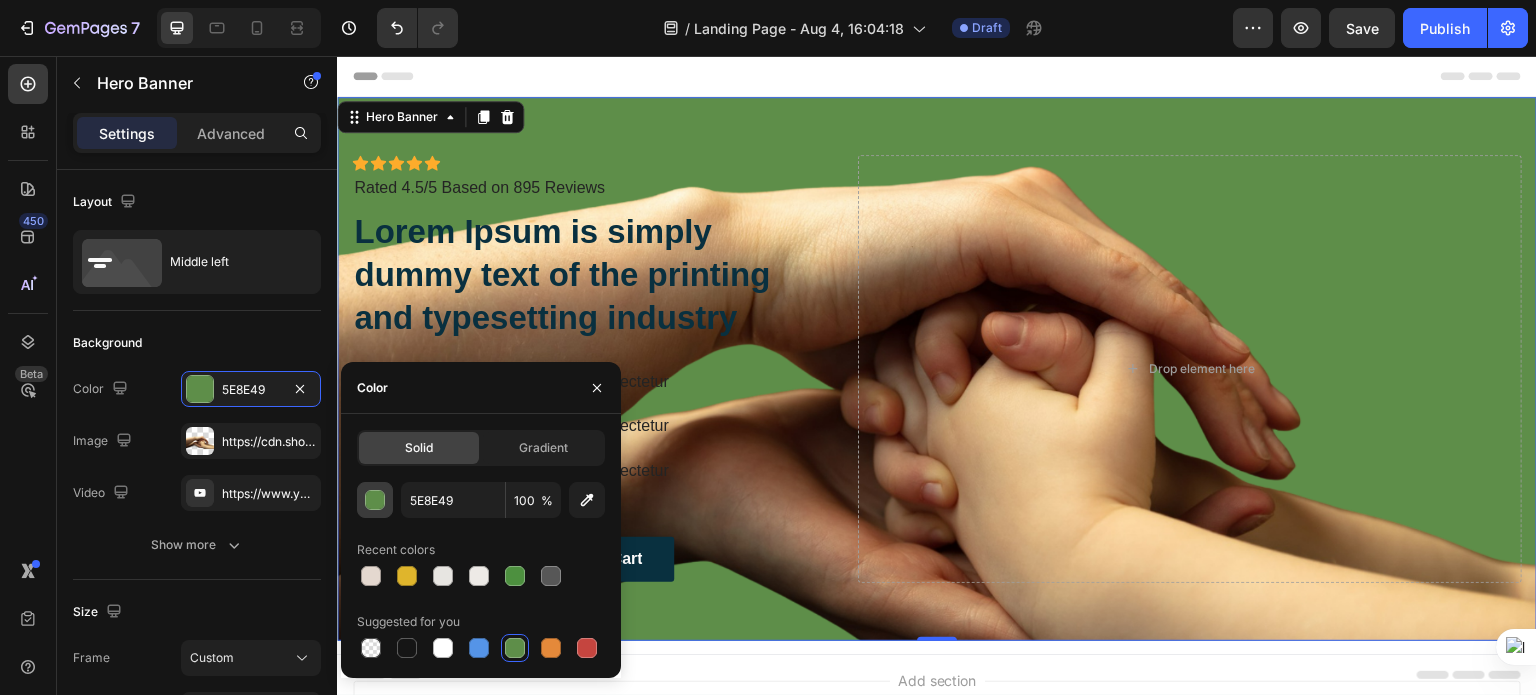 click at bounding box center [376, 501] 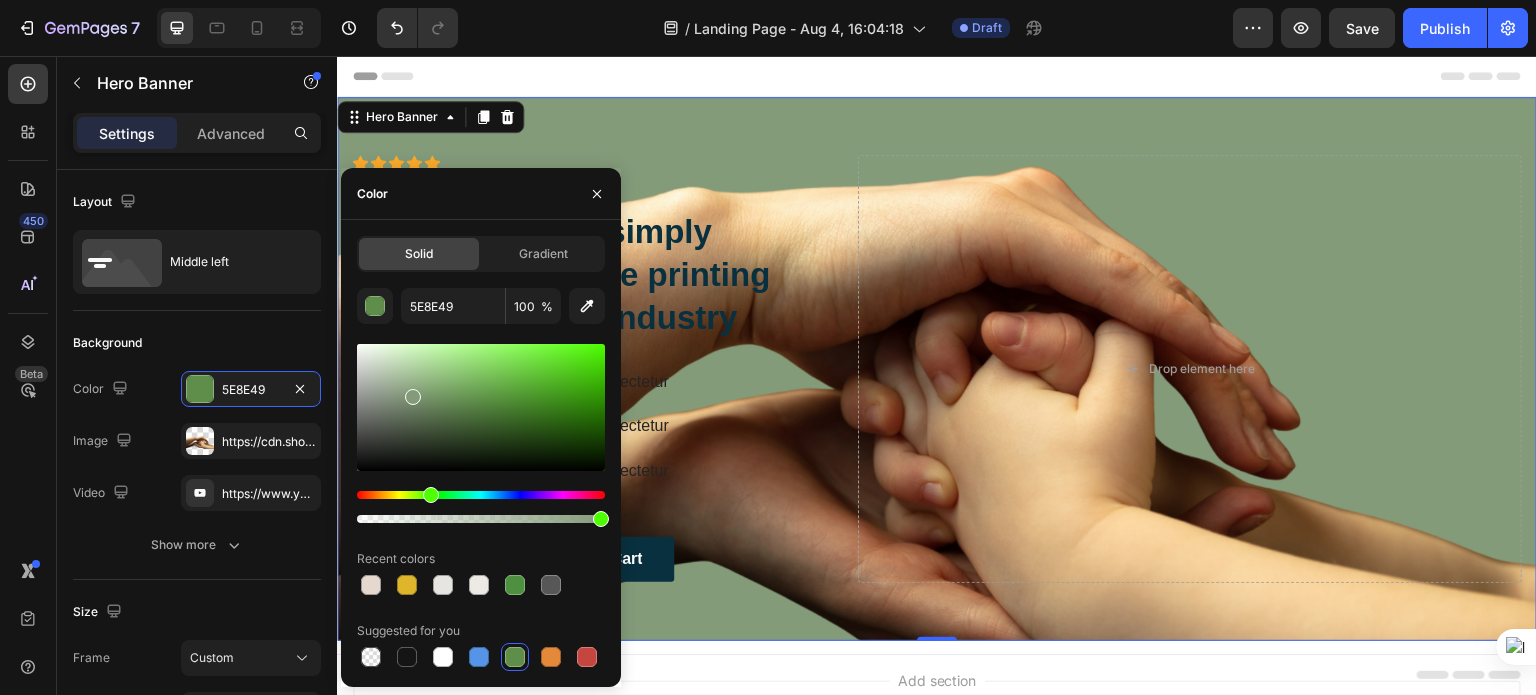 drag, startPoint x: 484, startPoint y: 403, endPoint x: 410, endPoint y: 393, distance: 74.672615 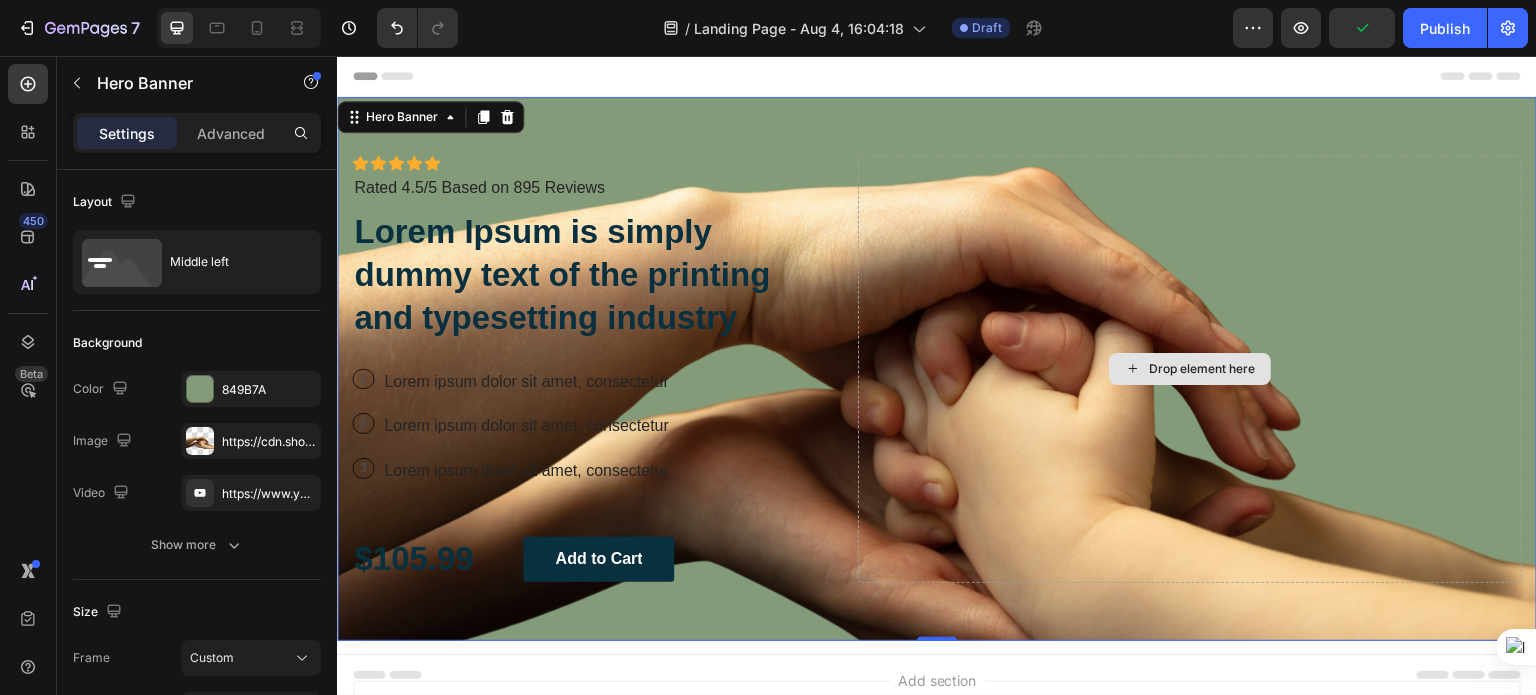 click on "Drop element here" at bounding box center (1190, 369) 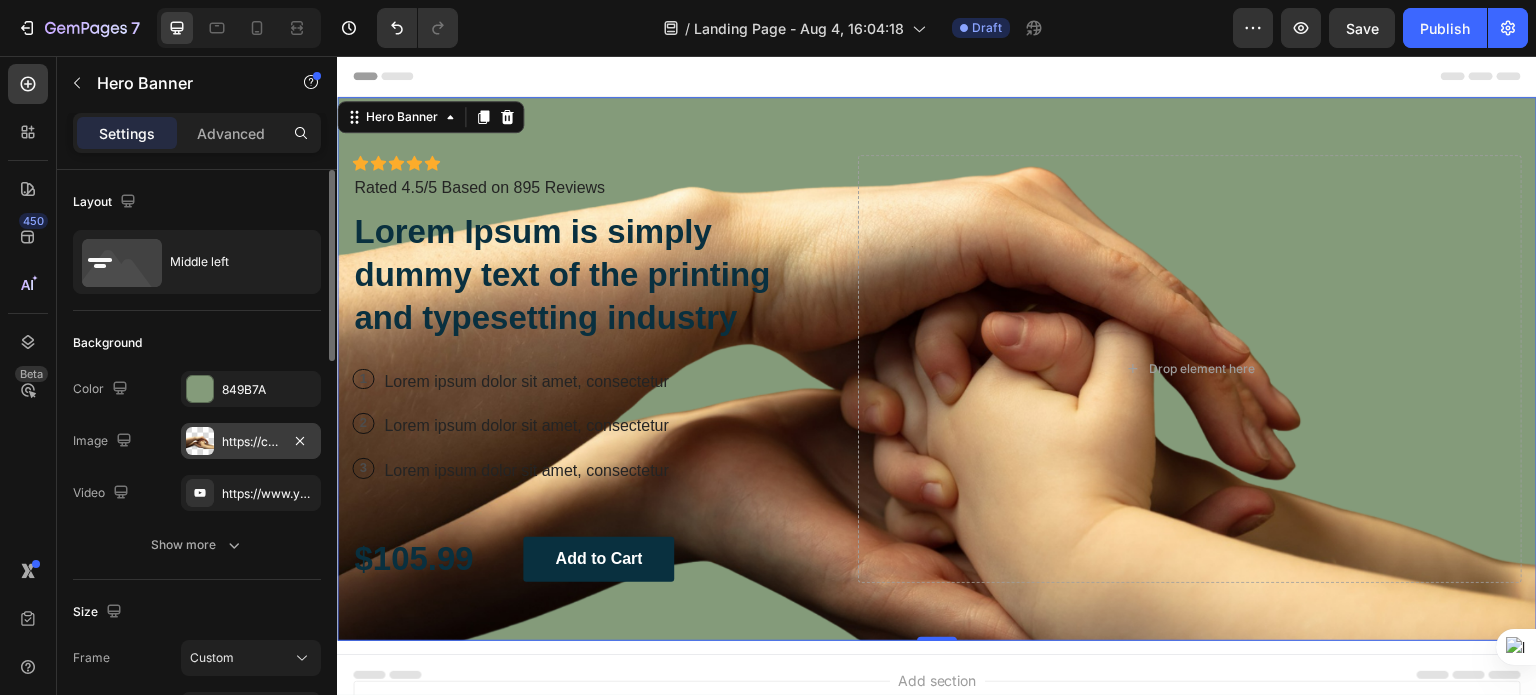click at bounding box center [200, 441] 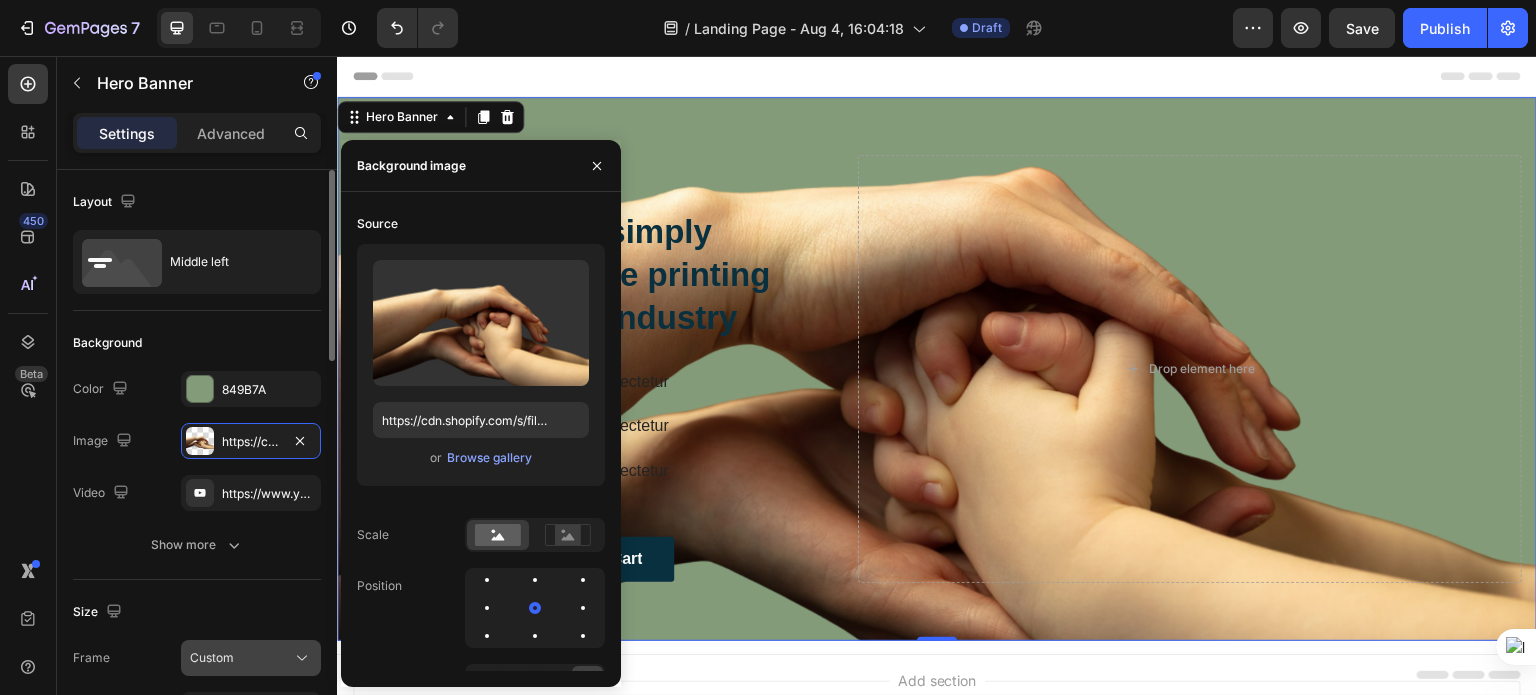 scroll, scrollTop: 100, scrollLeft: 0, axis: vertical 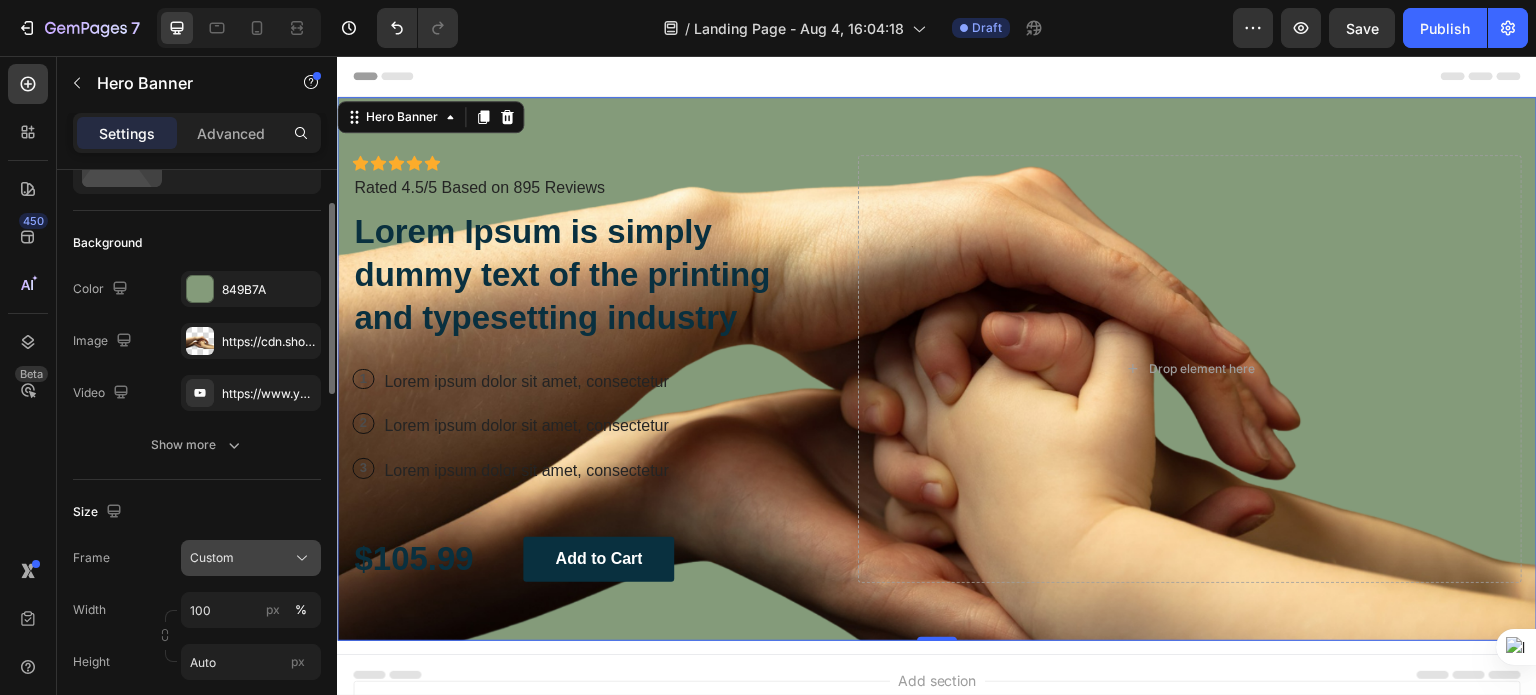 click on "Custom" at bounding box center (251, 558) 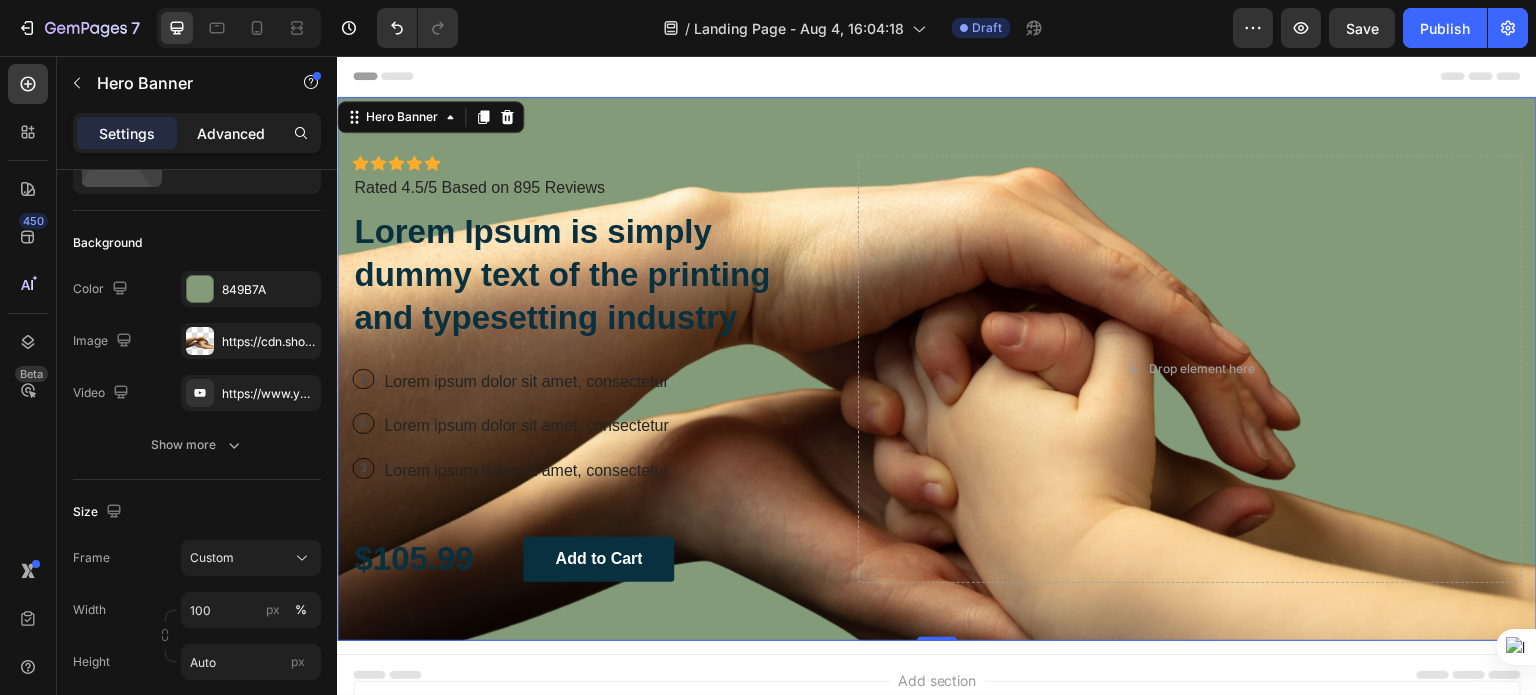 click on "Advanced" at bounding box center [231, 133] 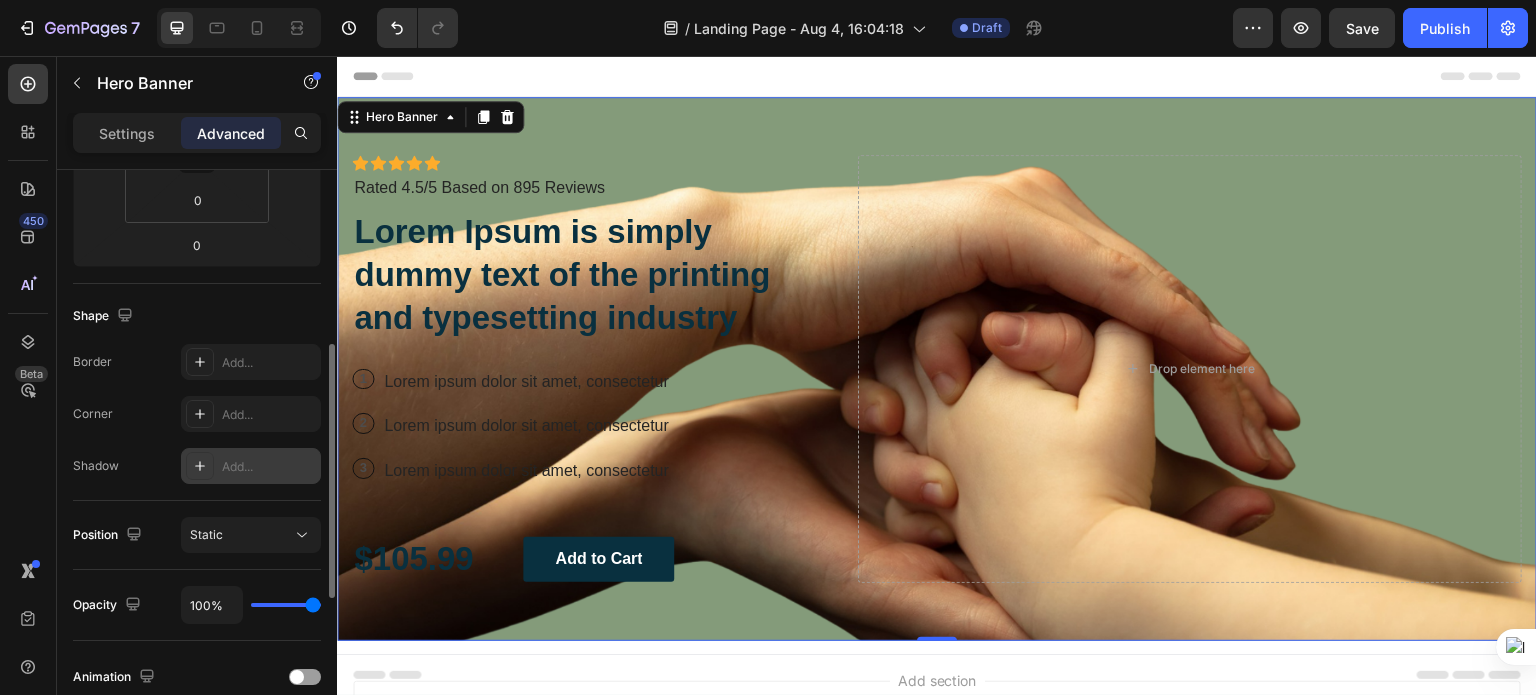 scroll, scrollTop: 500, scrollLeft: 0, axis: vertical 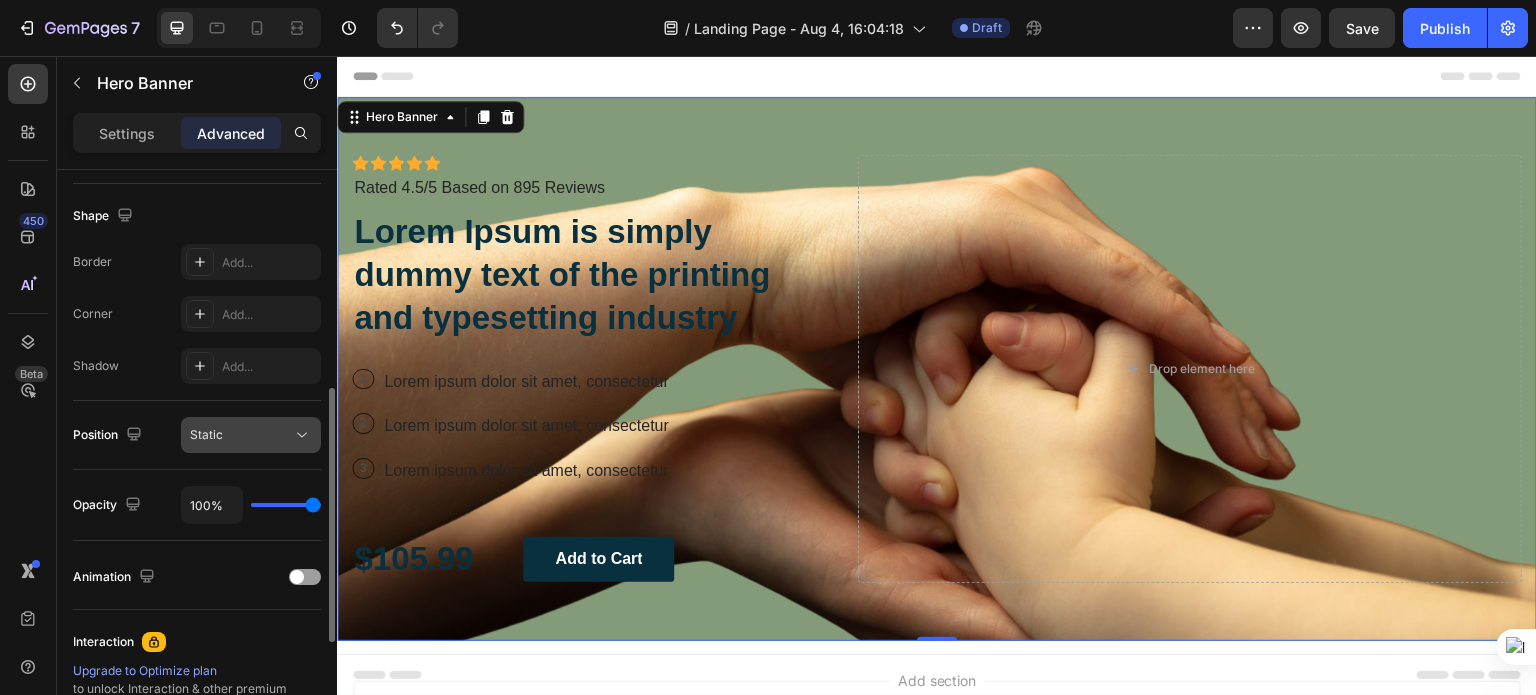 click on "Static" at bounding box center (251, 435) 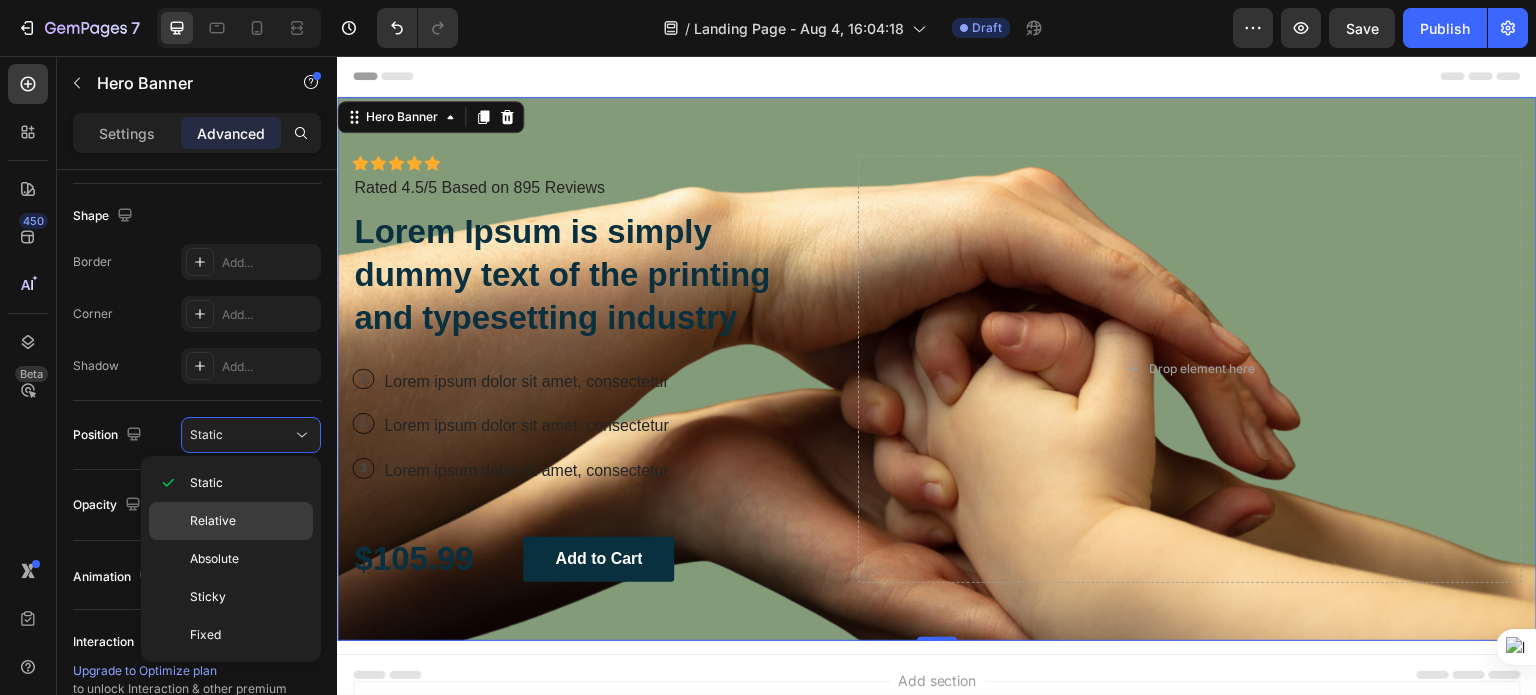 click on "Relative" at bounding box center (247, 521) 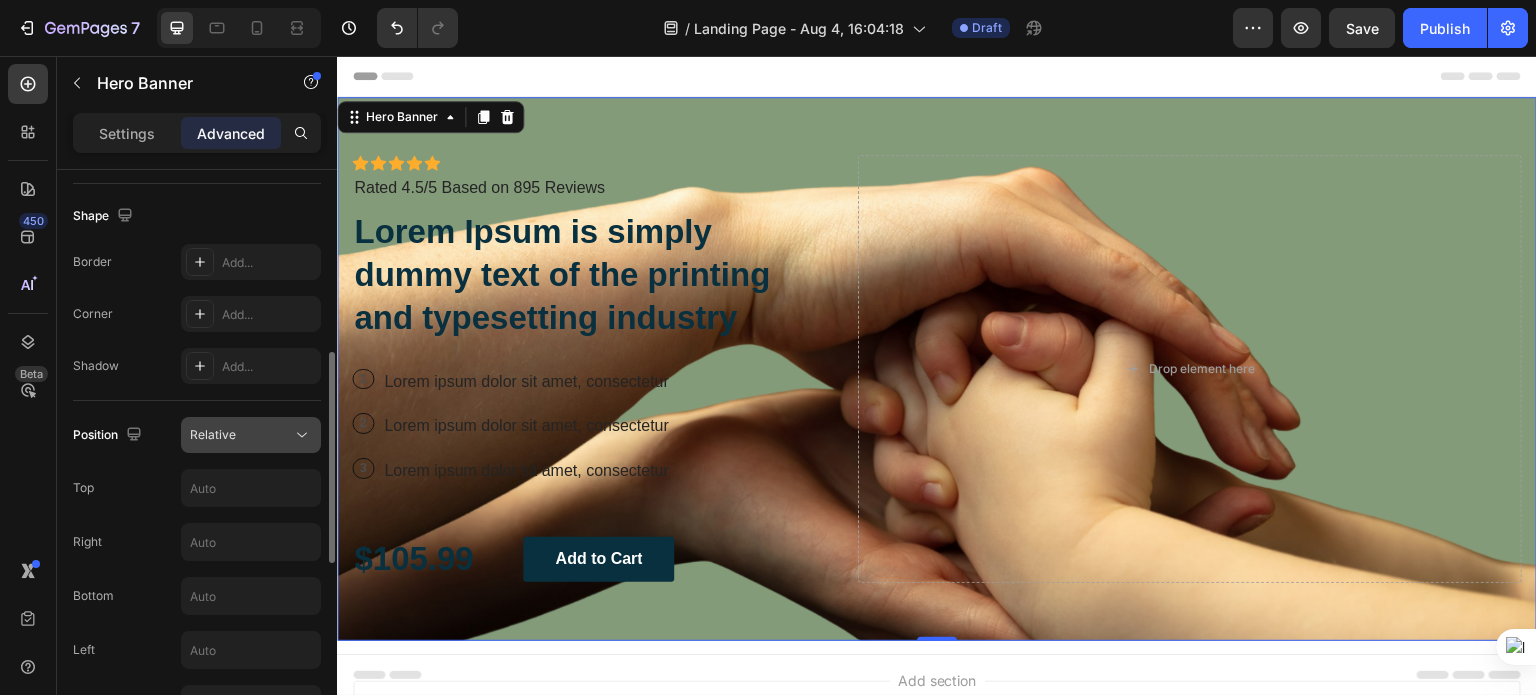 click on "Relative" at bounding box center (241, 435) 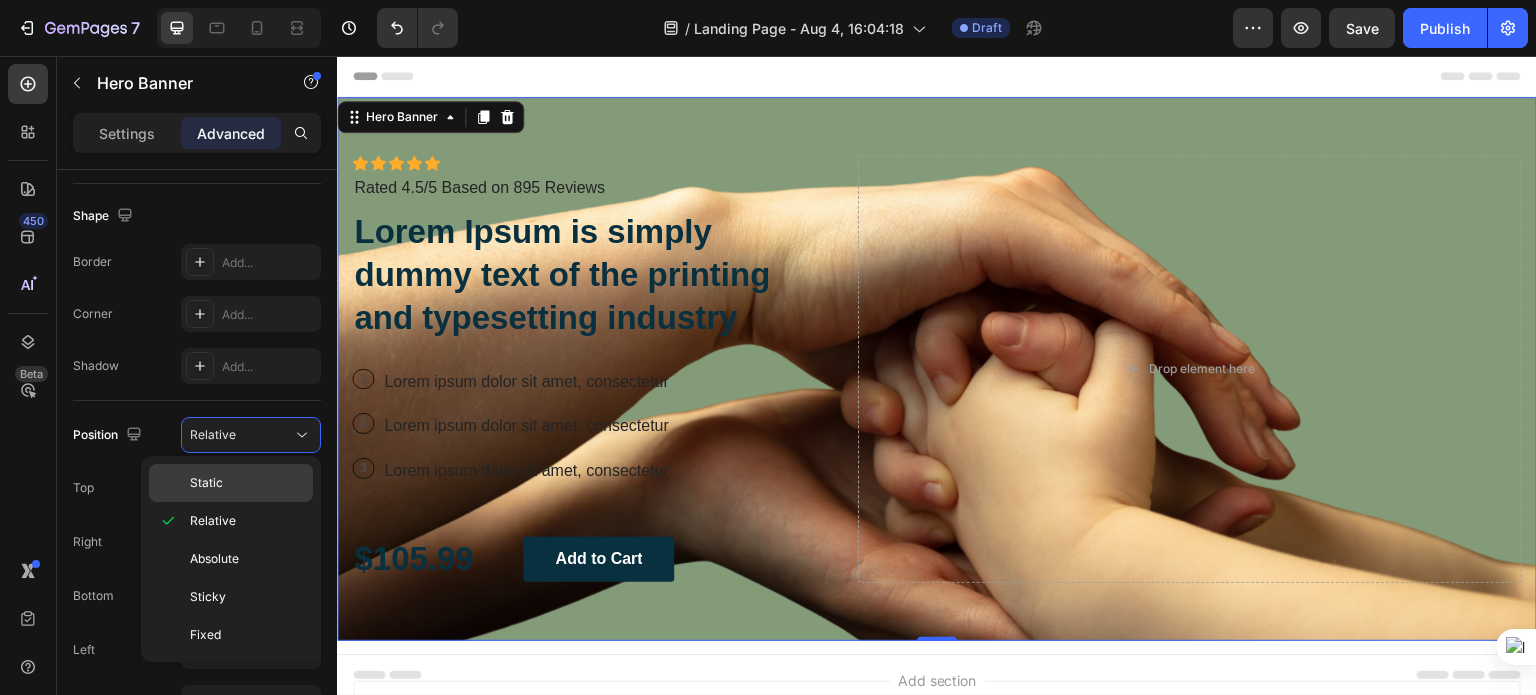 click on "Static" 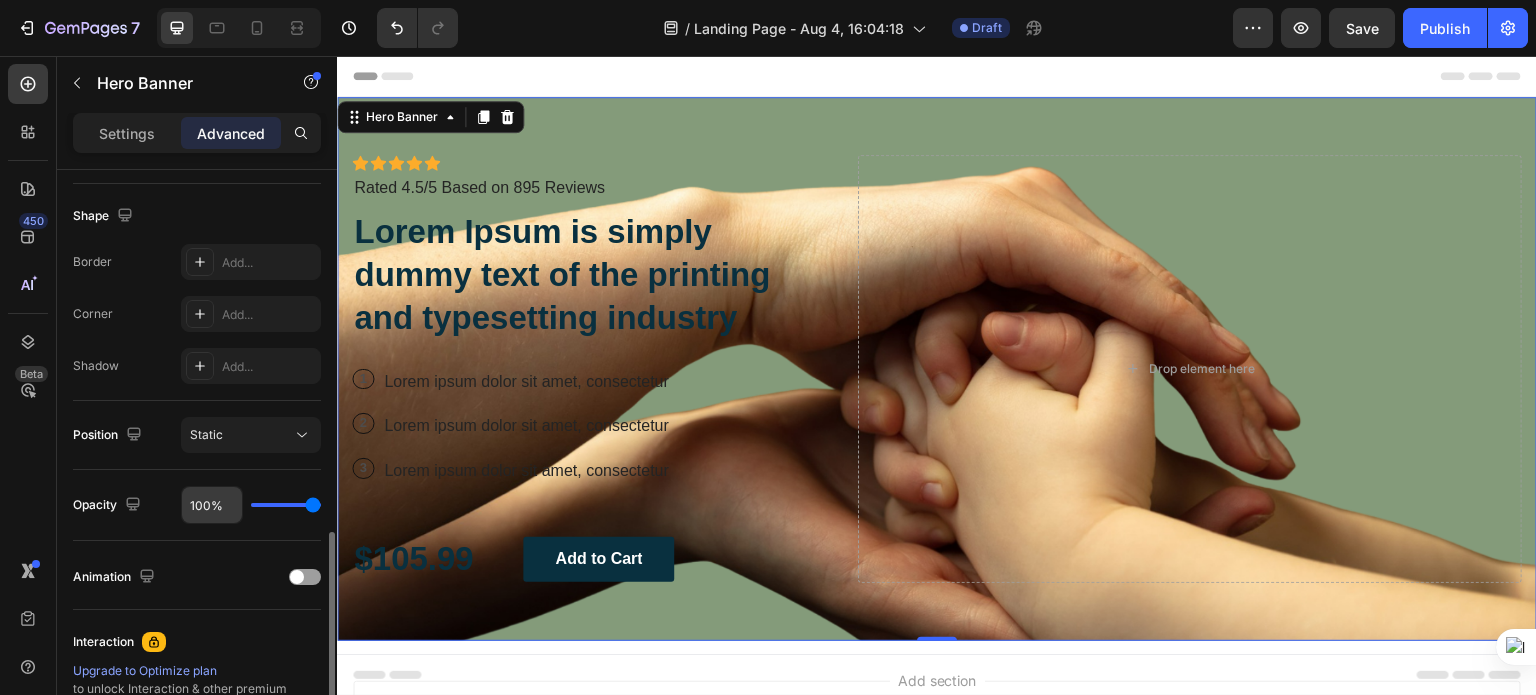 scroll, scrollTop: 600, scrollLeft: 0, axis: vertical 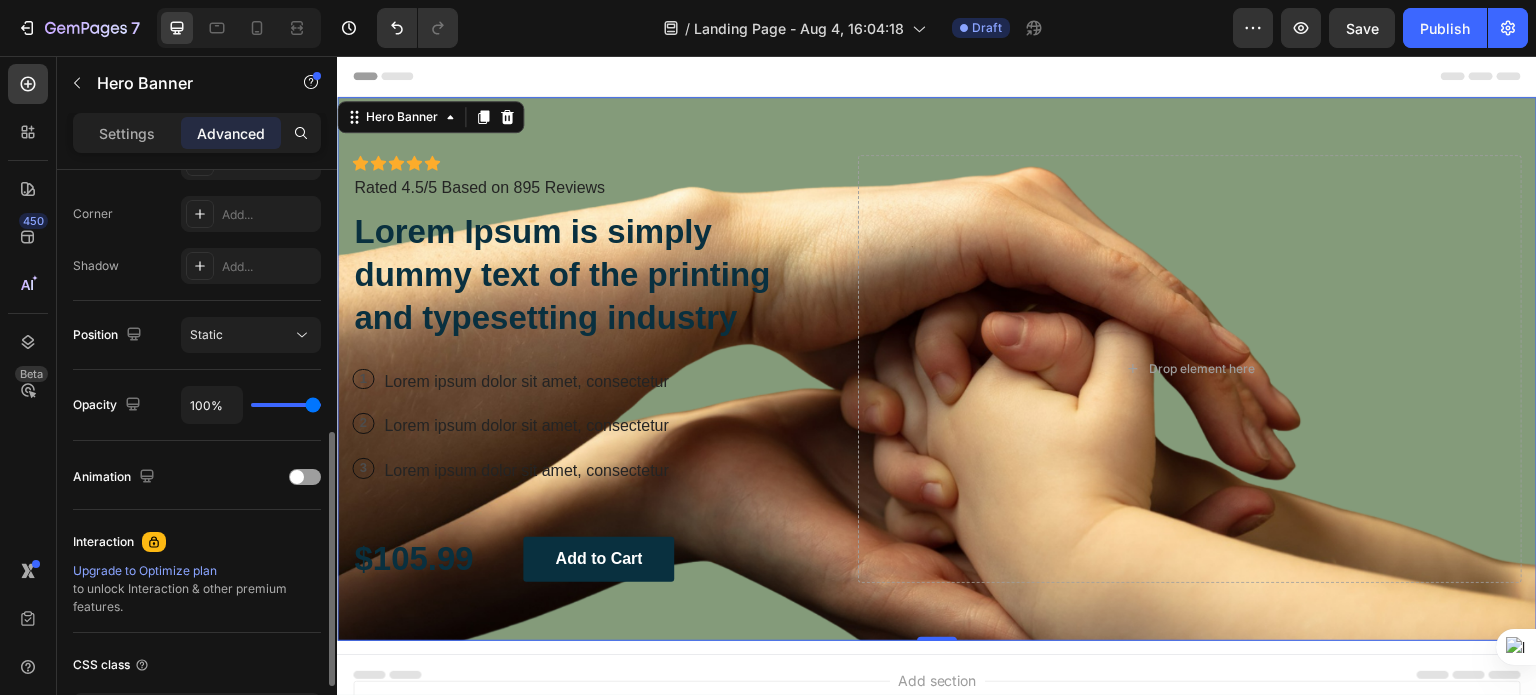 type on "85%" 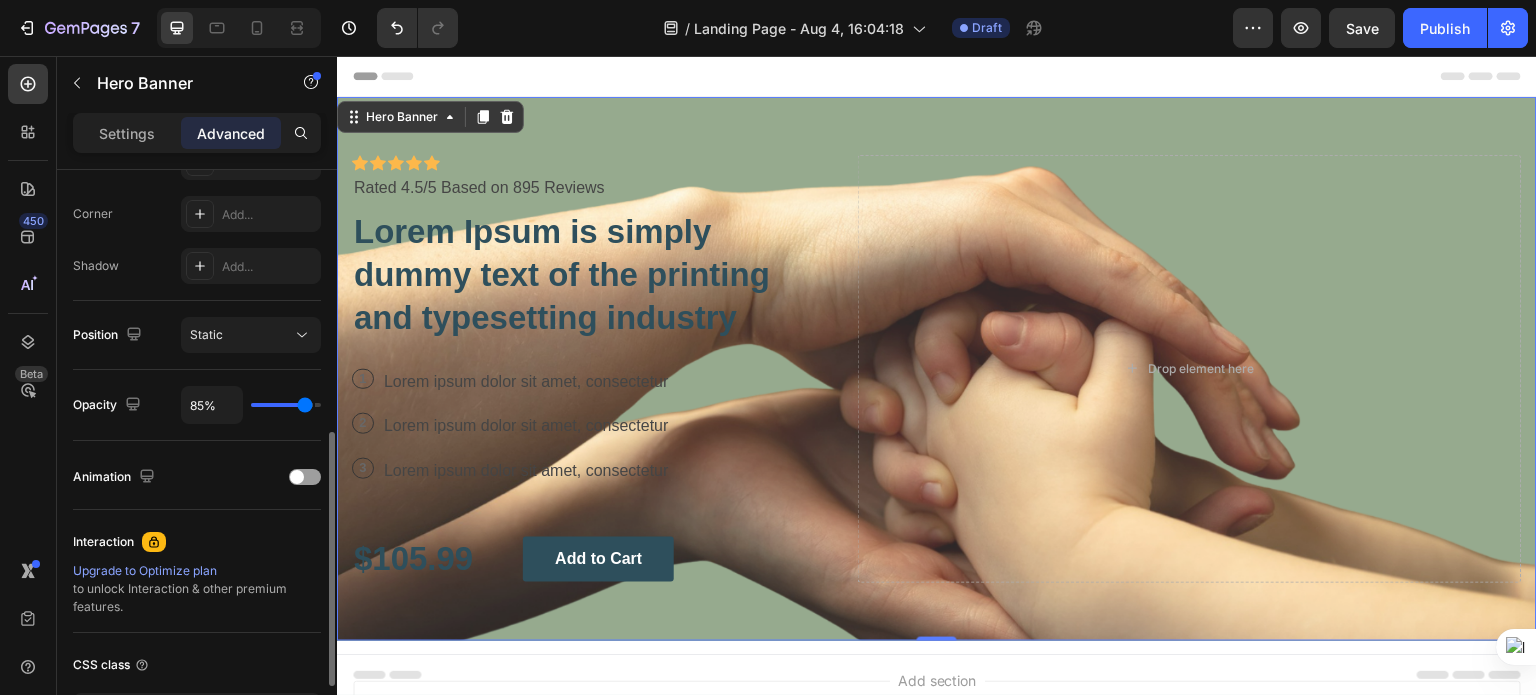 type on "83%" 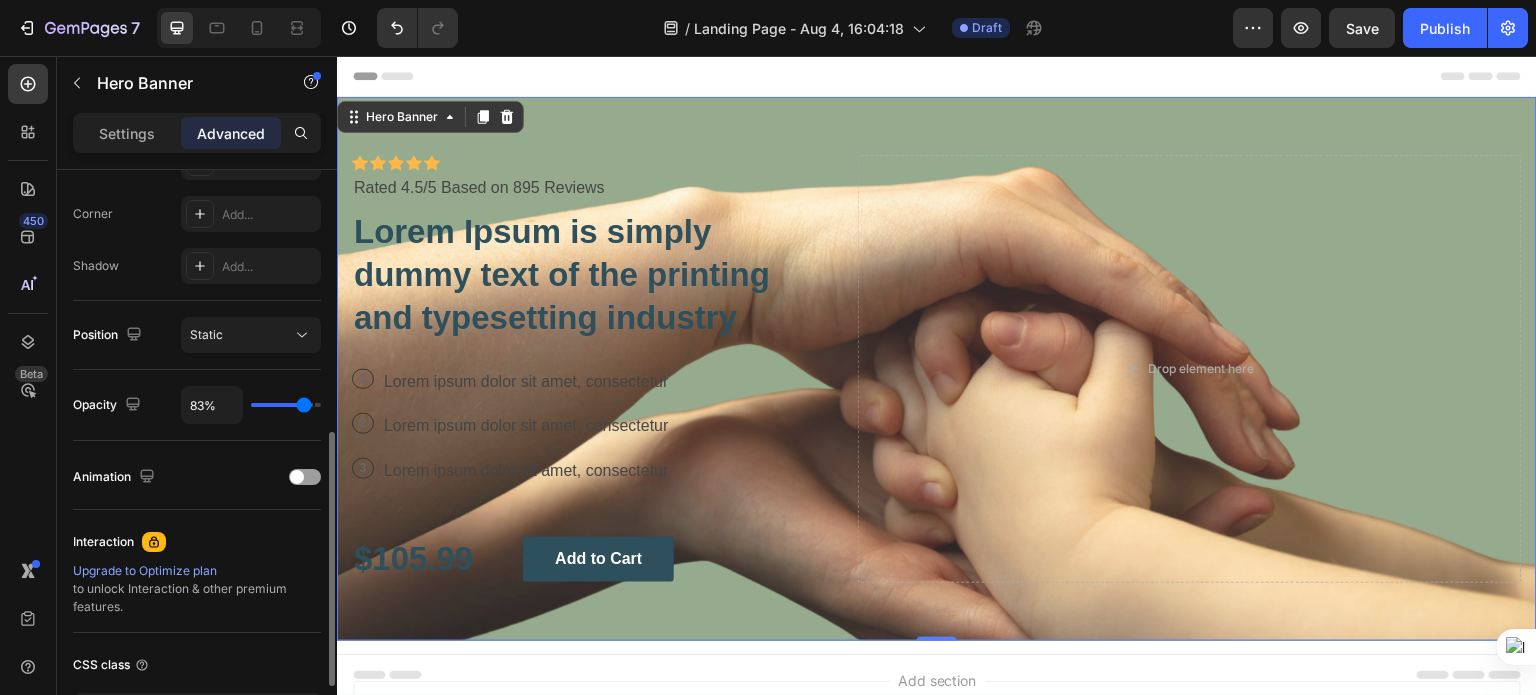 type on "80%" 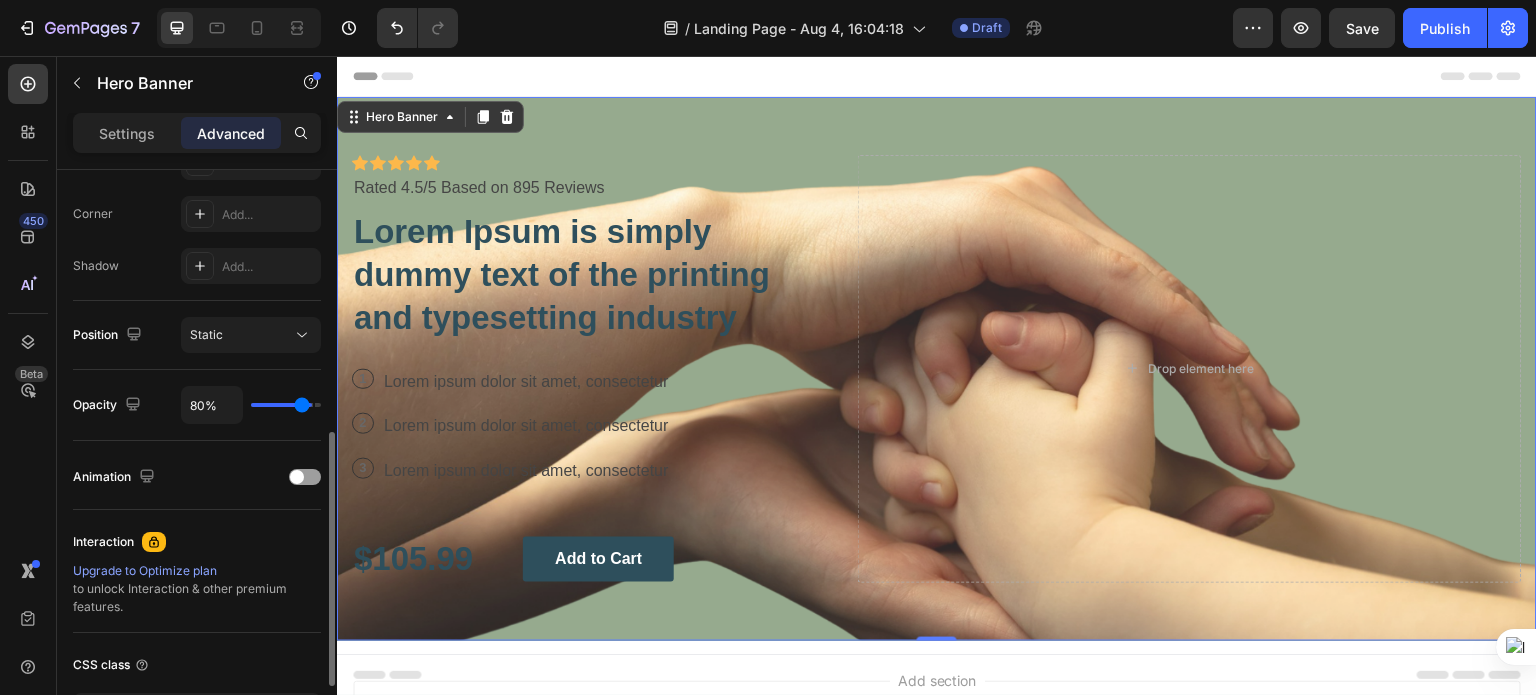 type on "77%" 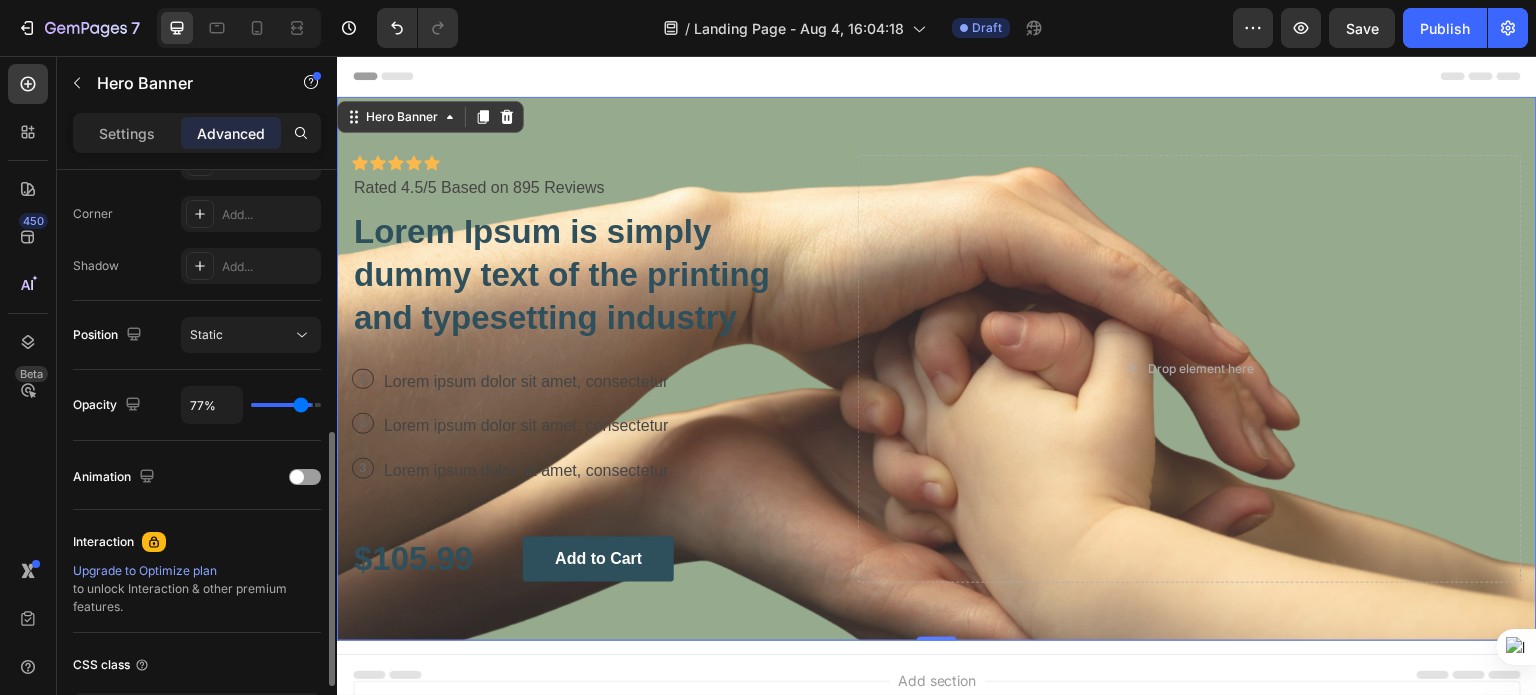type on "76%" 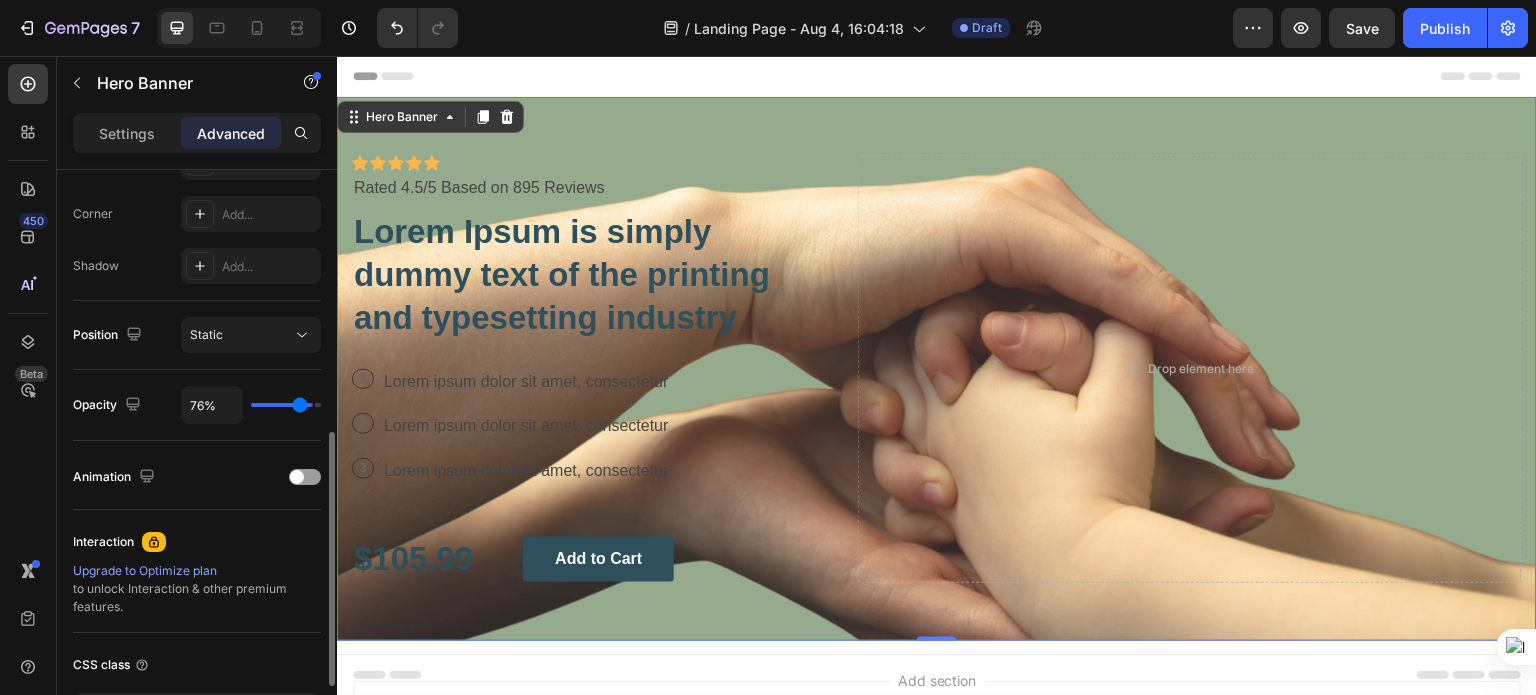 type on "74%" 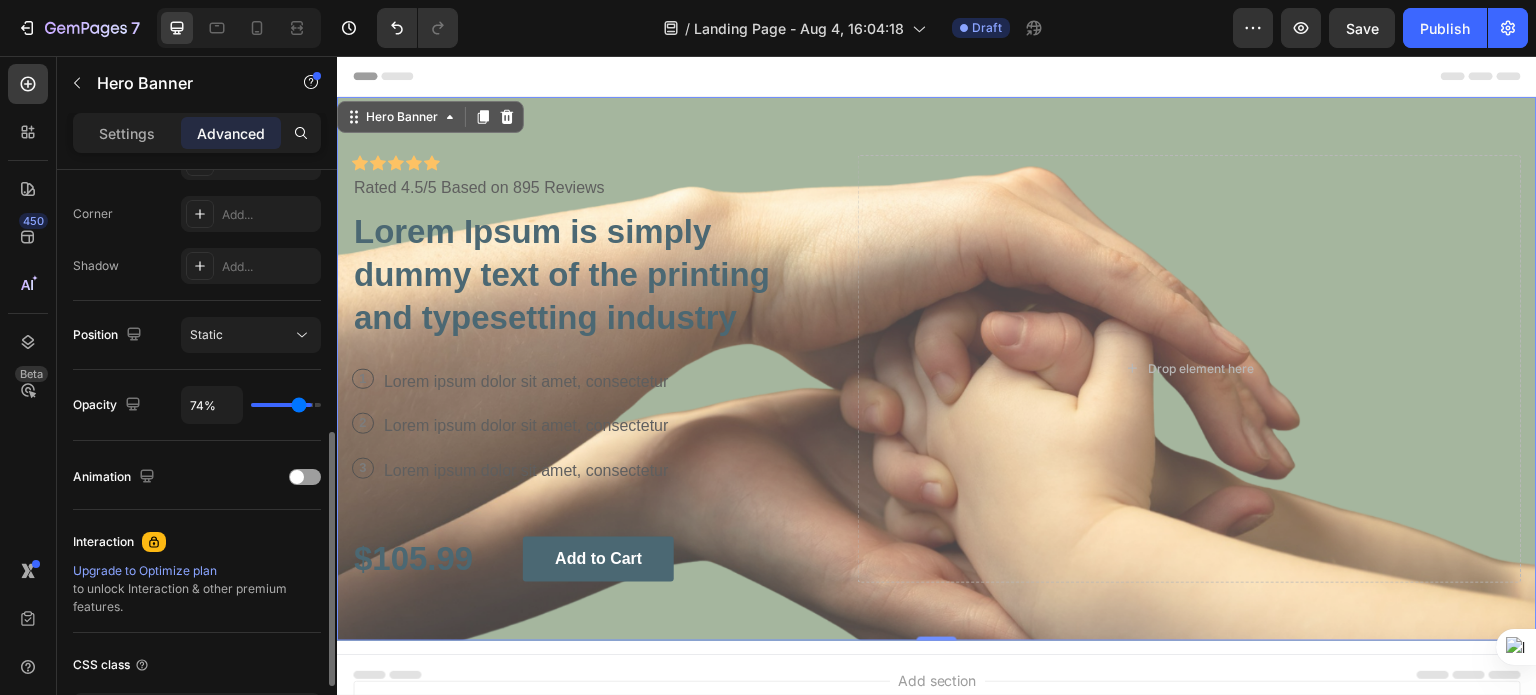 type on "73%" 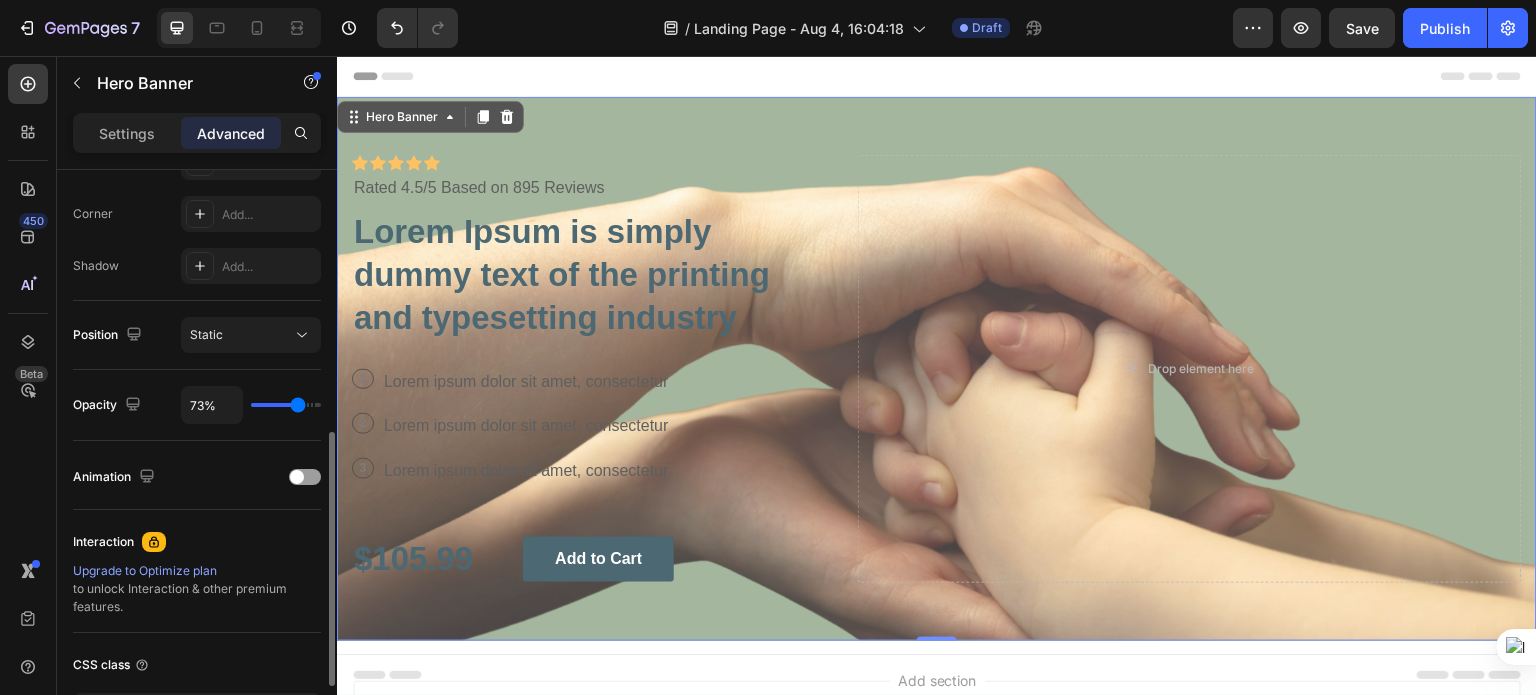type on "70%" 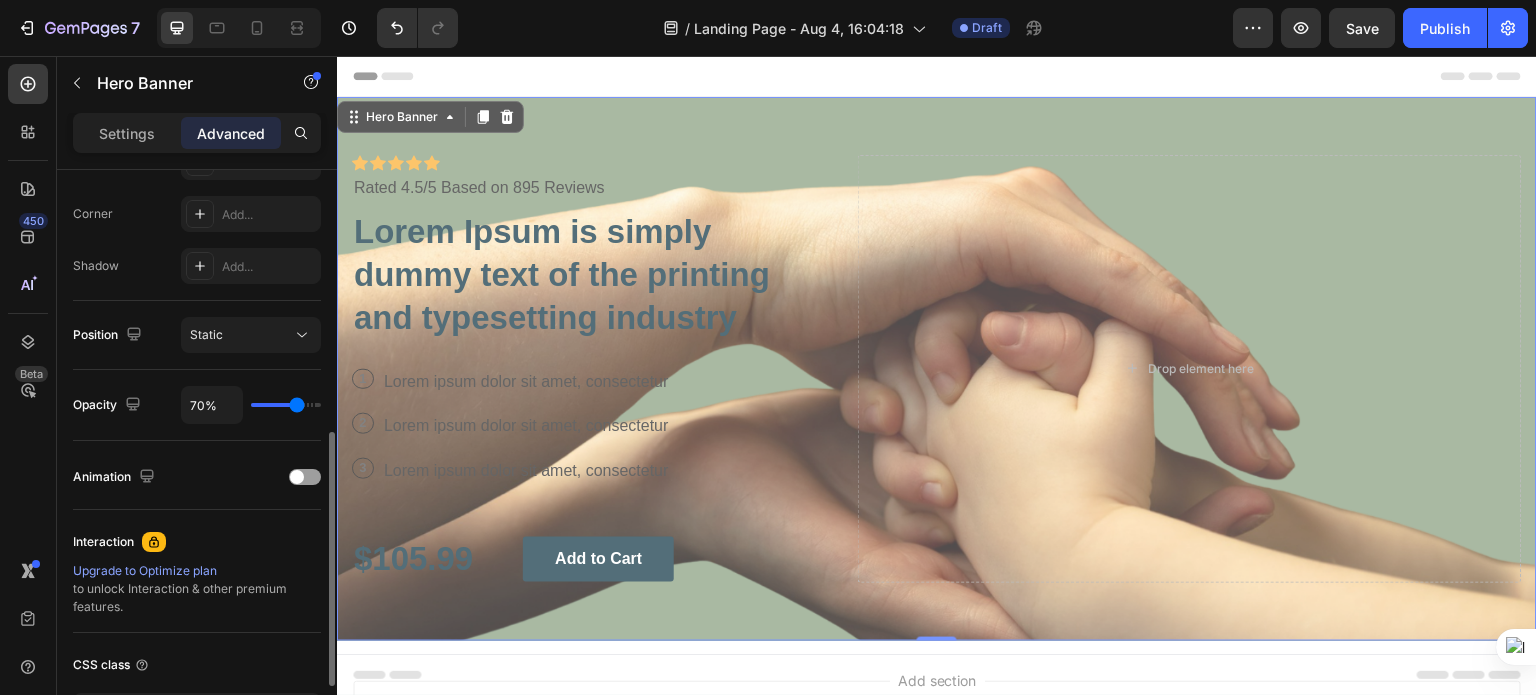 type on "69%" 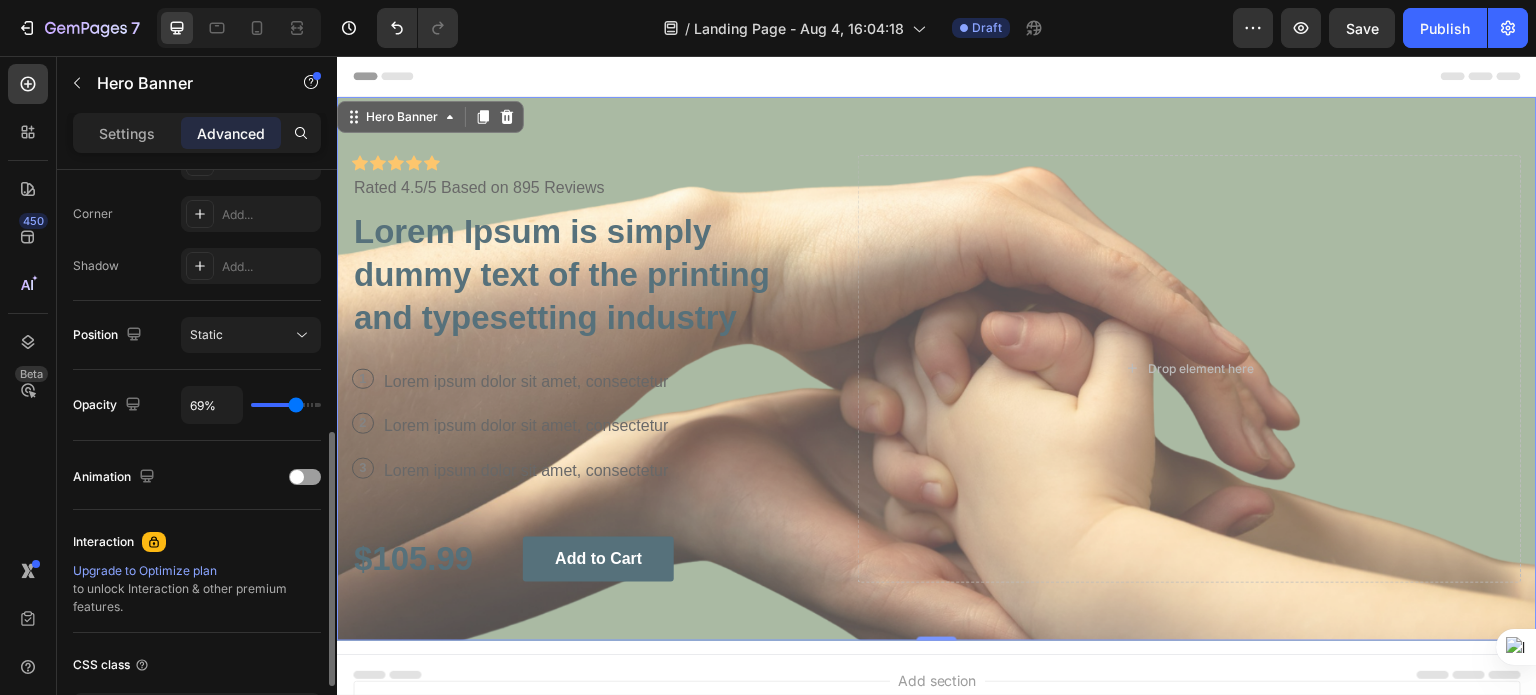 type on "67%" 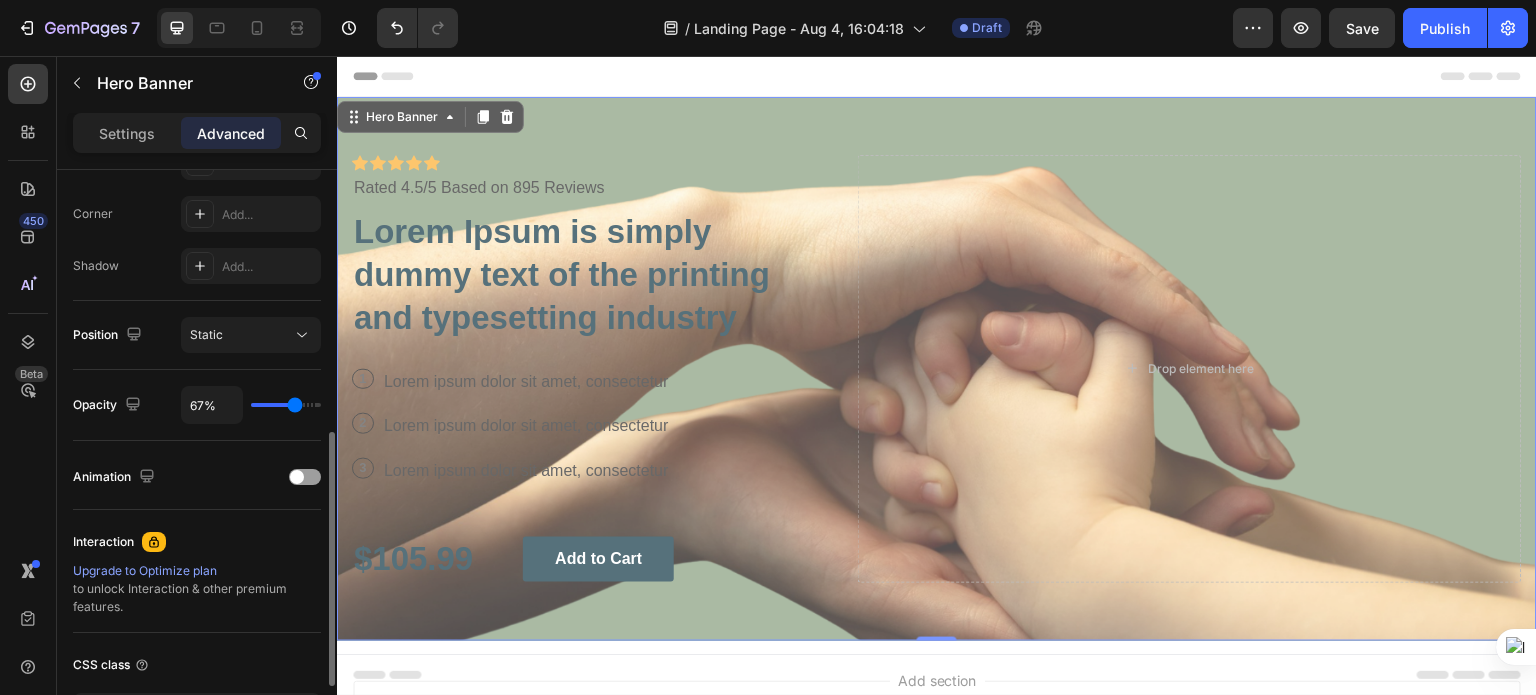type on "66%" 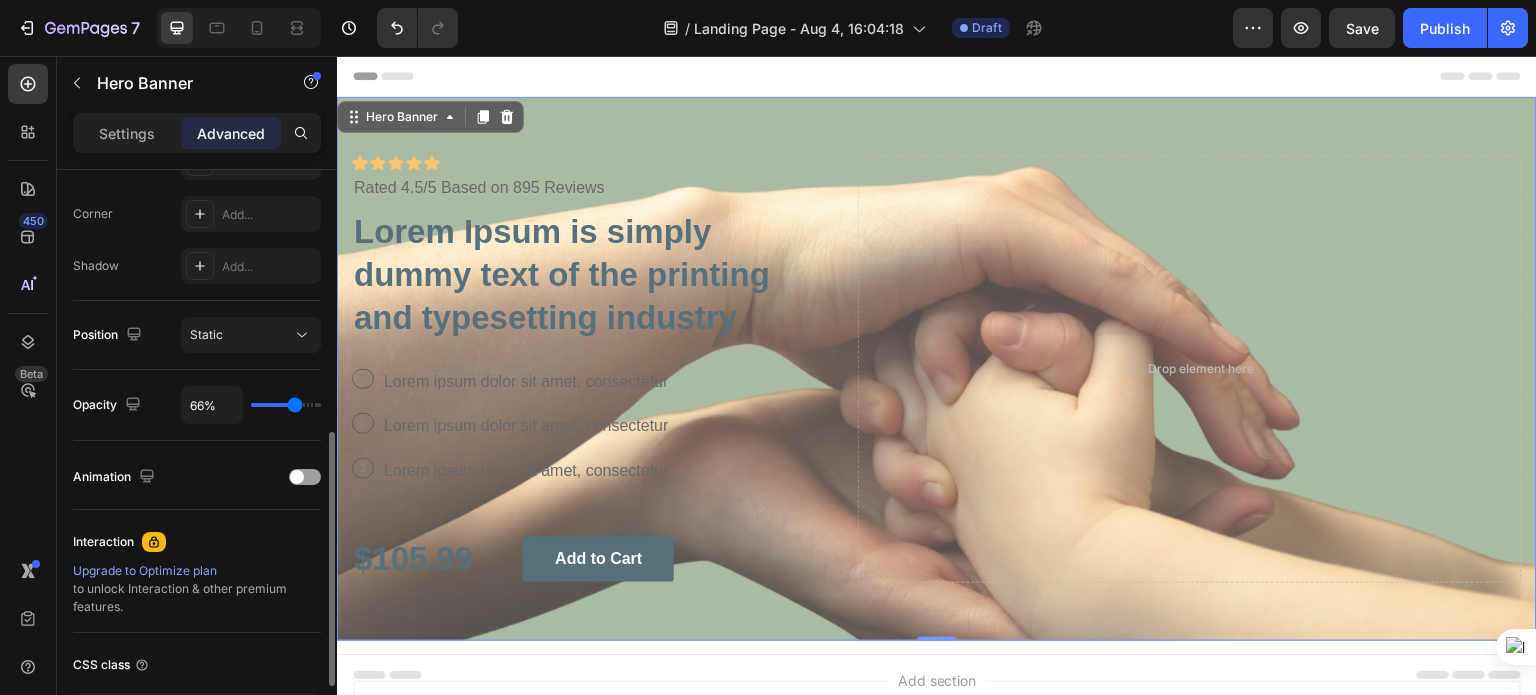 type on "64%" 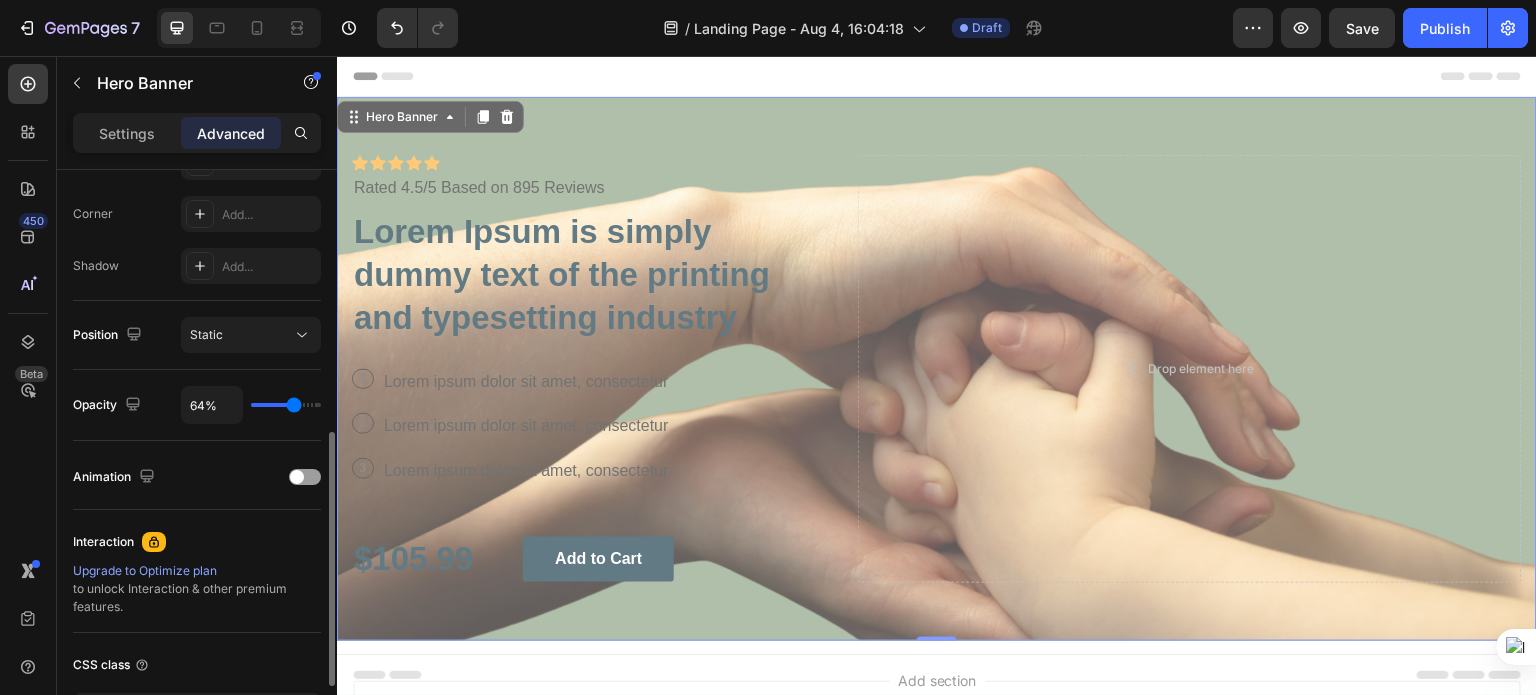 drag, startPoint x: 315, startPoint y: 407, endPoint x: 293, endPoint y: 415, distance: 23.409399 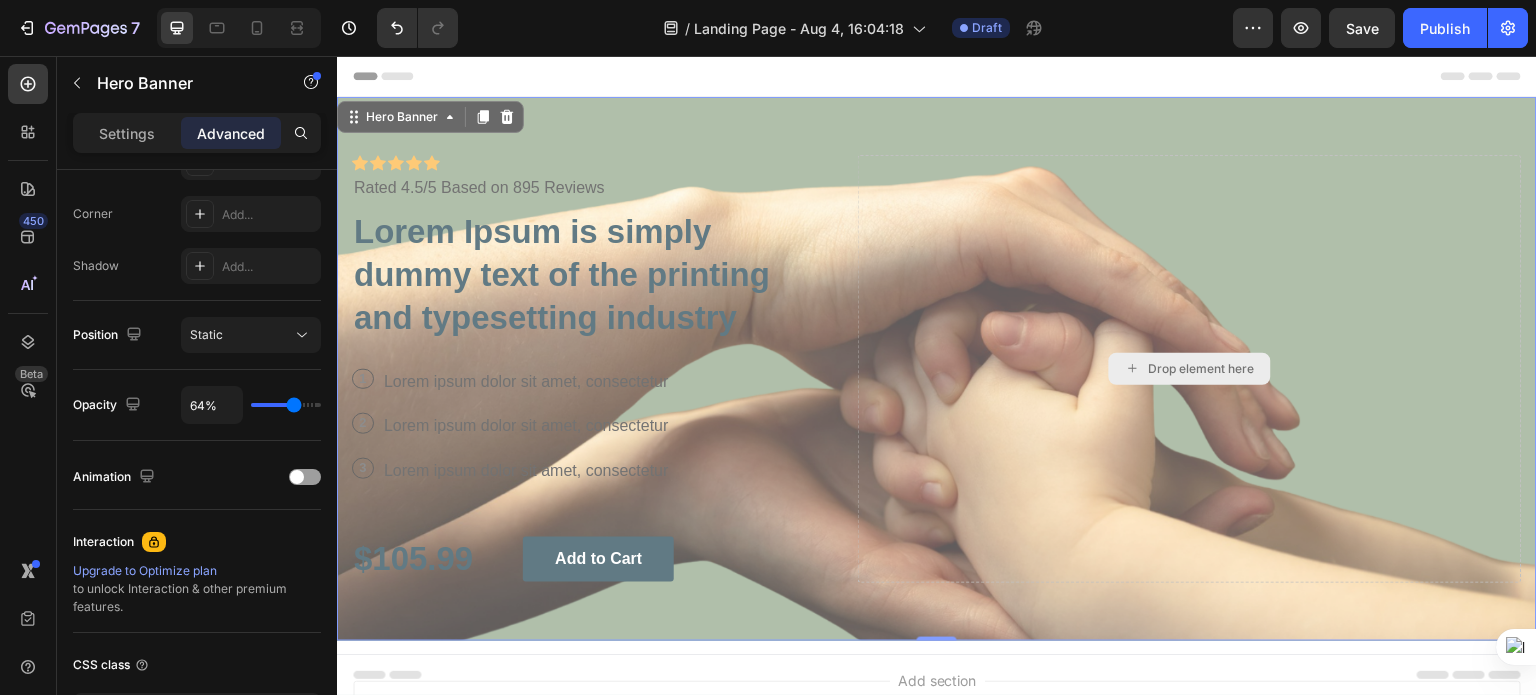 click on "Drop element here" at bounding box center [1190, 369] 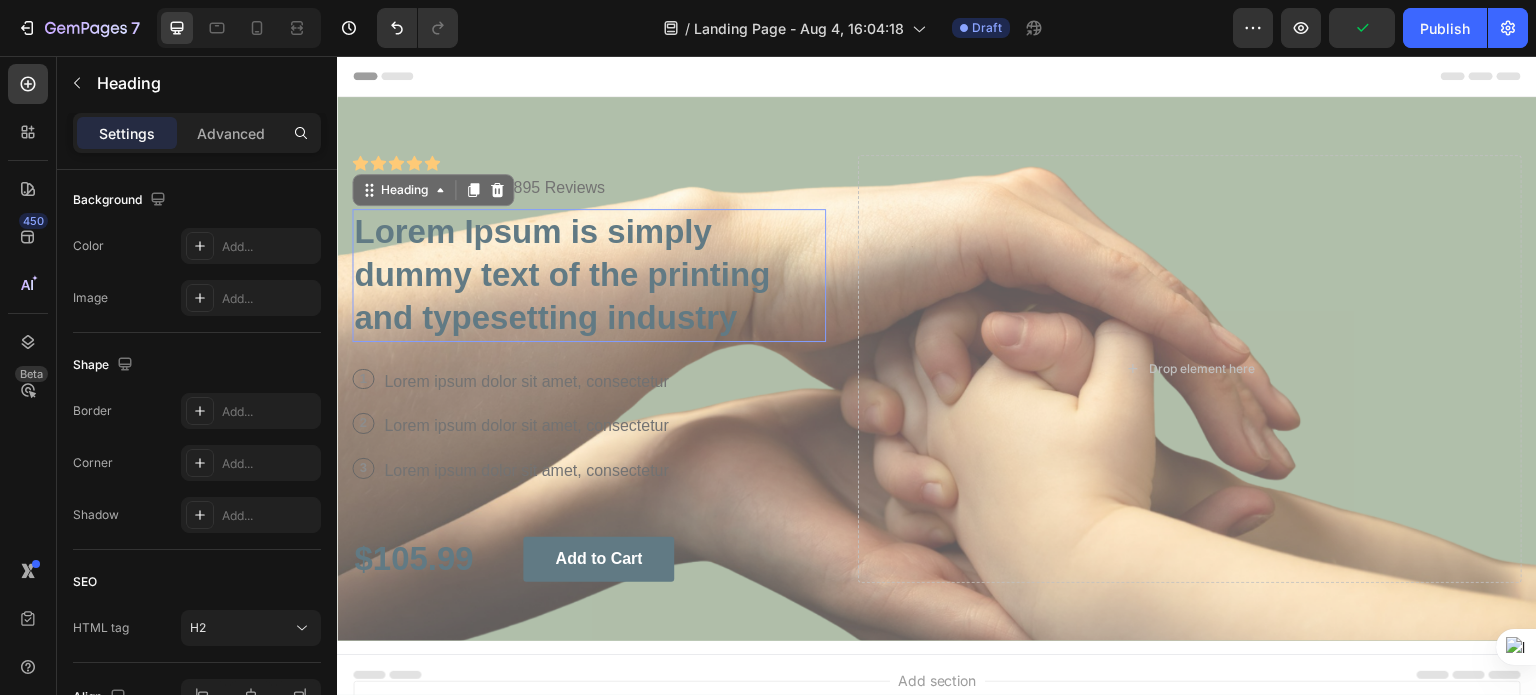 click on "Lorem Ipsum is simply dummy text of the printing and typesetting industry" at bounding box center (589, 275) 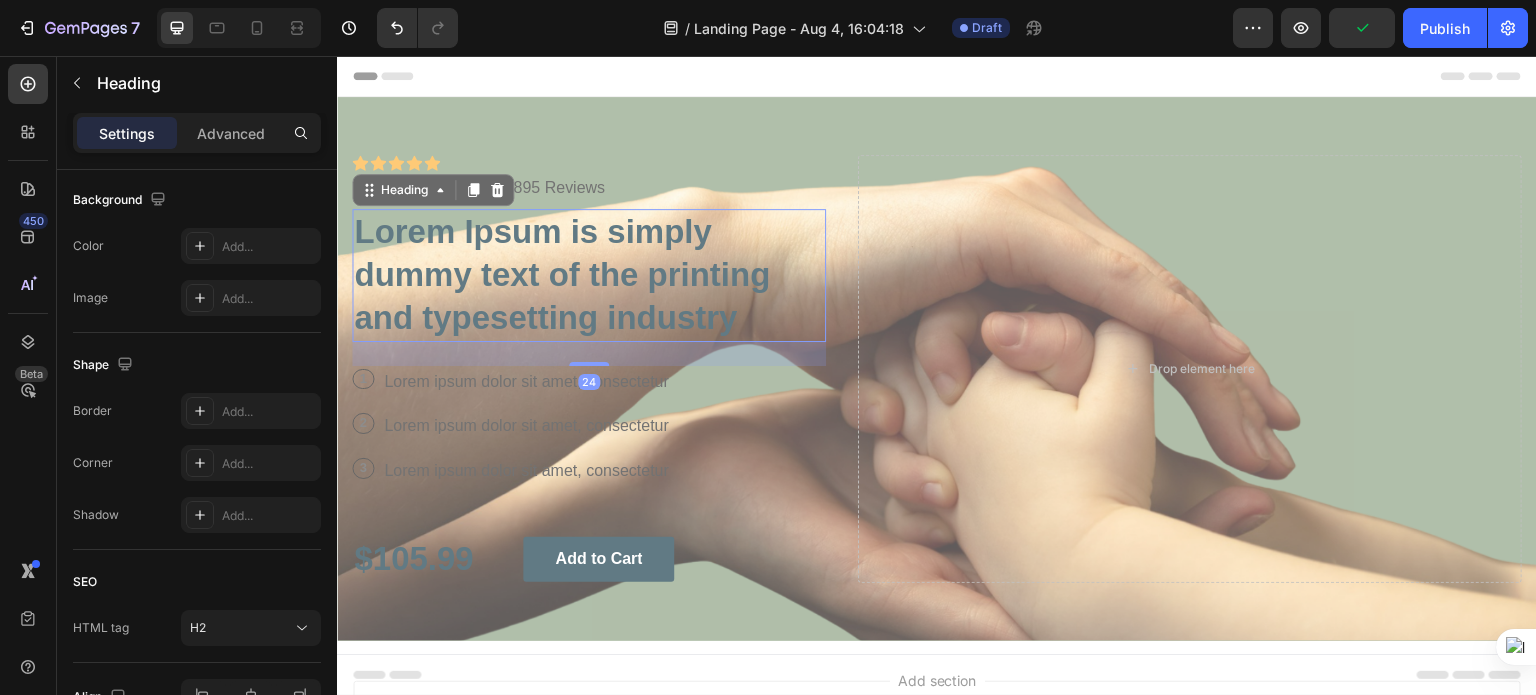 scroll, scrollTop: 0, scrollLeft: 0, axis: both 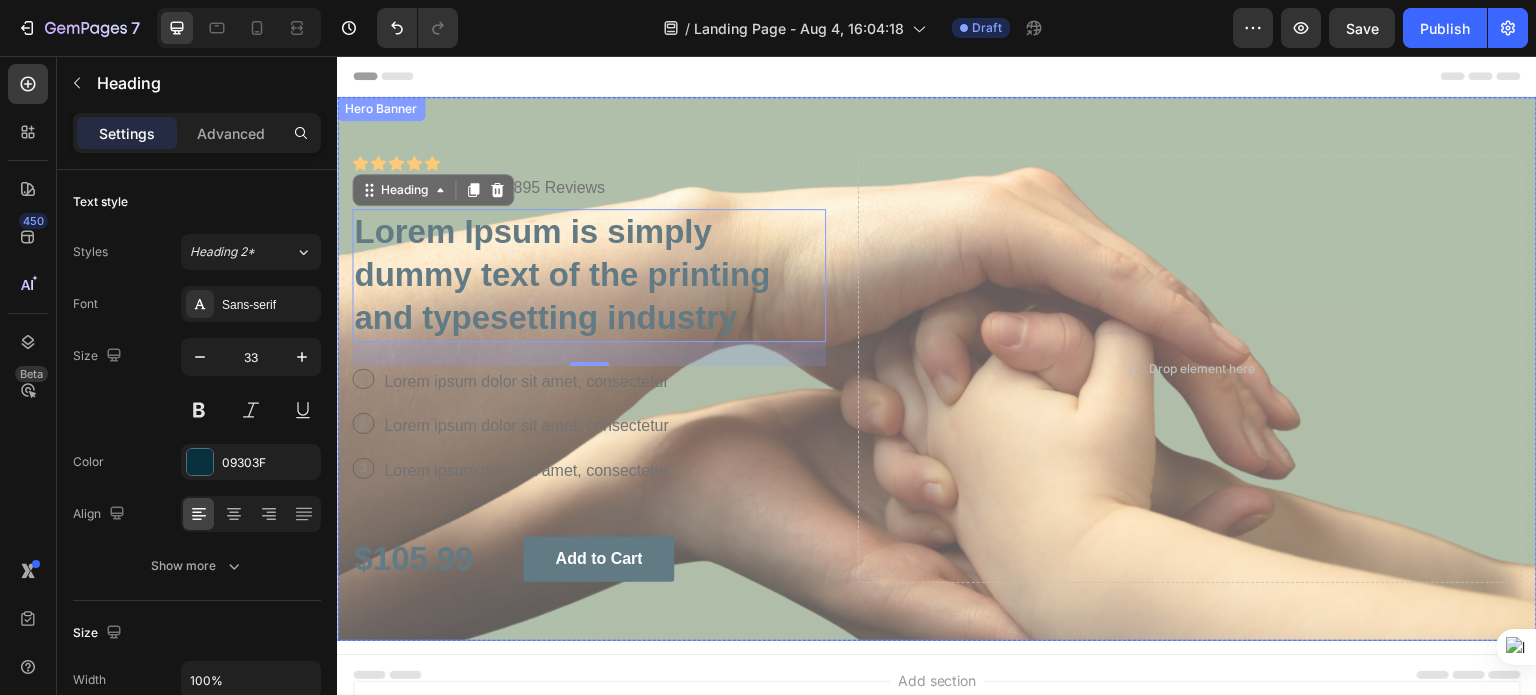click on "Icon Icon Icon Icon Icon Icon List Icon Icon Icon Icon Icon Icon List Rated 4.5/5 Based on 895 Reviews Text Block Row Lorem Ipsum is simply dummy text of the printing and typesetting industry Heading   24 1 Text Block Row Lorem ipsum dolor sit amet, consectetur Text Block Row 2 Text Block Row Lorem ipsum dolor sit amet, consectetur Text Block Row 3 Text Block Row Lorem ipsum dolor sit amet, consectetur Text Block Row $105.99 Text Block Add to Cart Button Row
Drop element here" at bounding box center [937, 369] 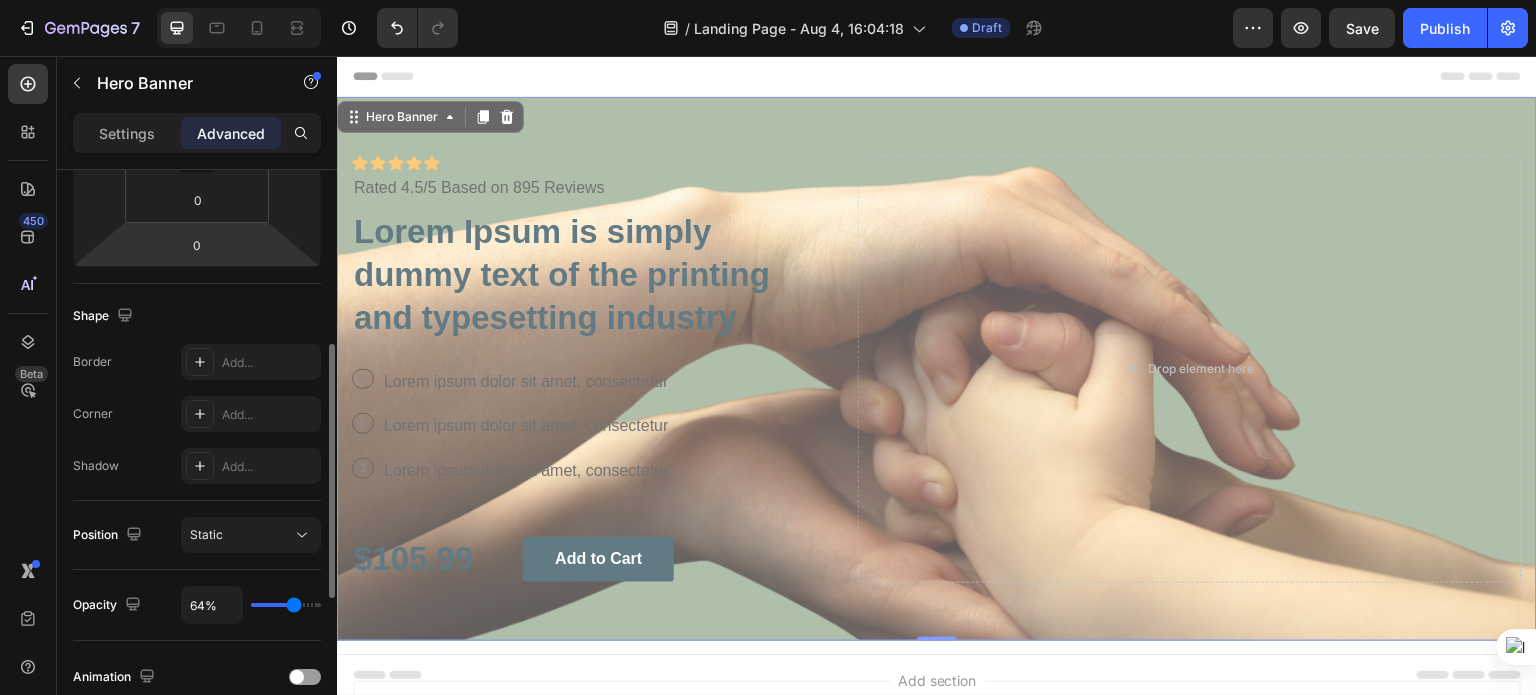 scroll, scrollTop: 500, scrollLeft: 0, axis: vertical 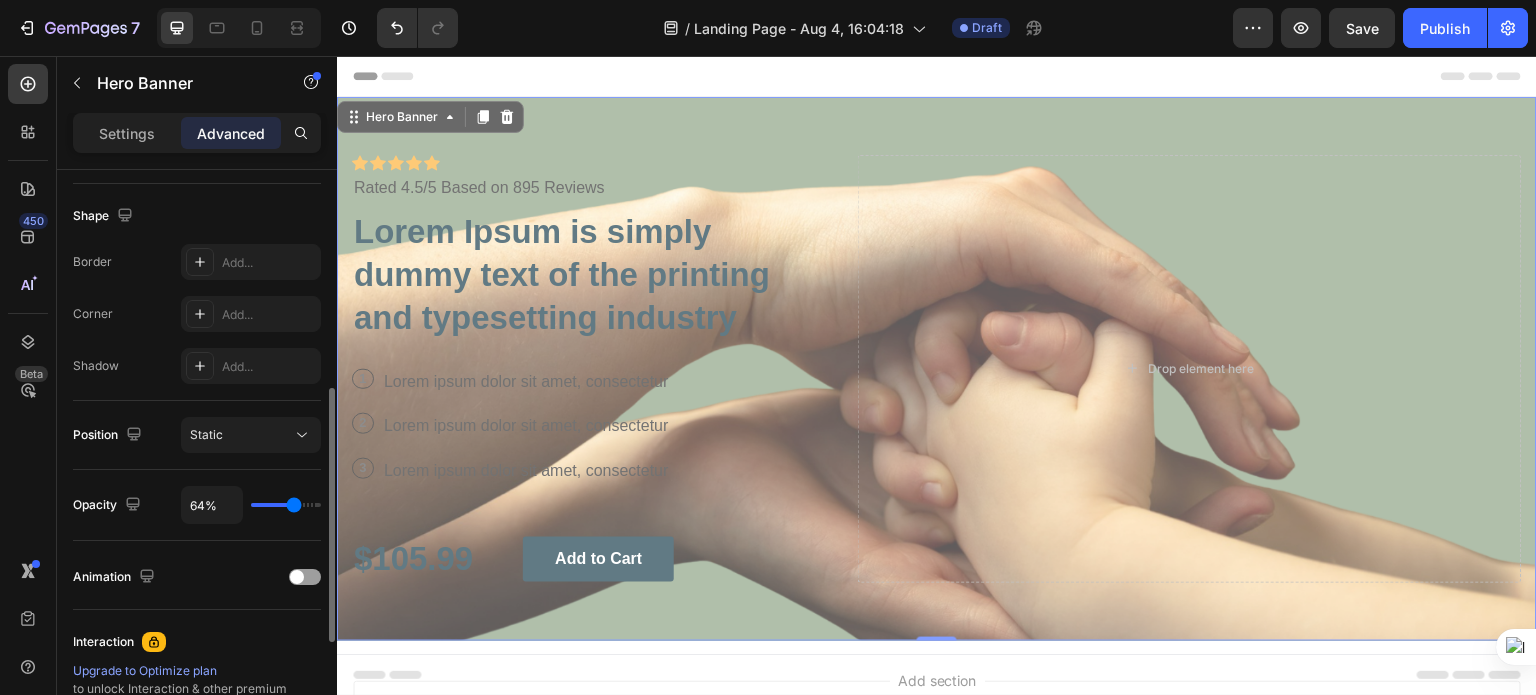 type on "76%" 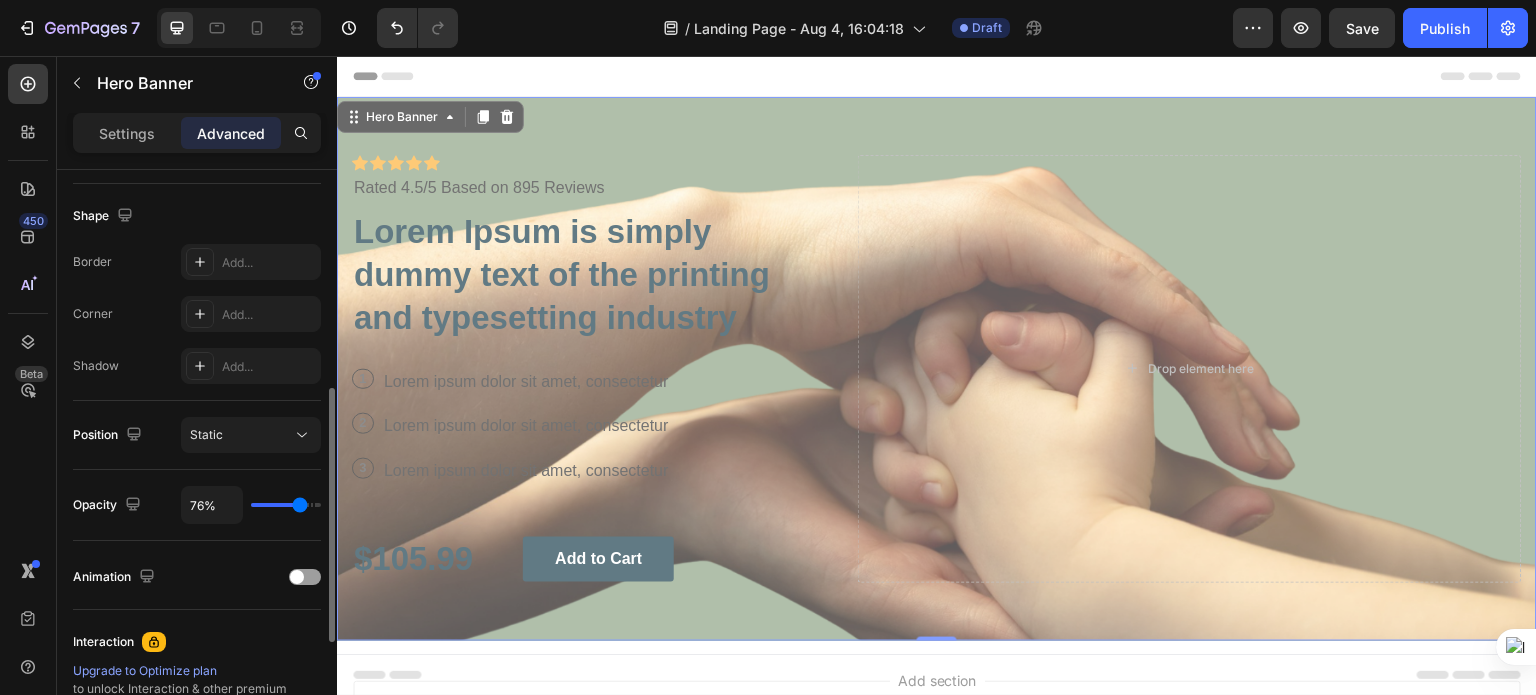 type on "77%" 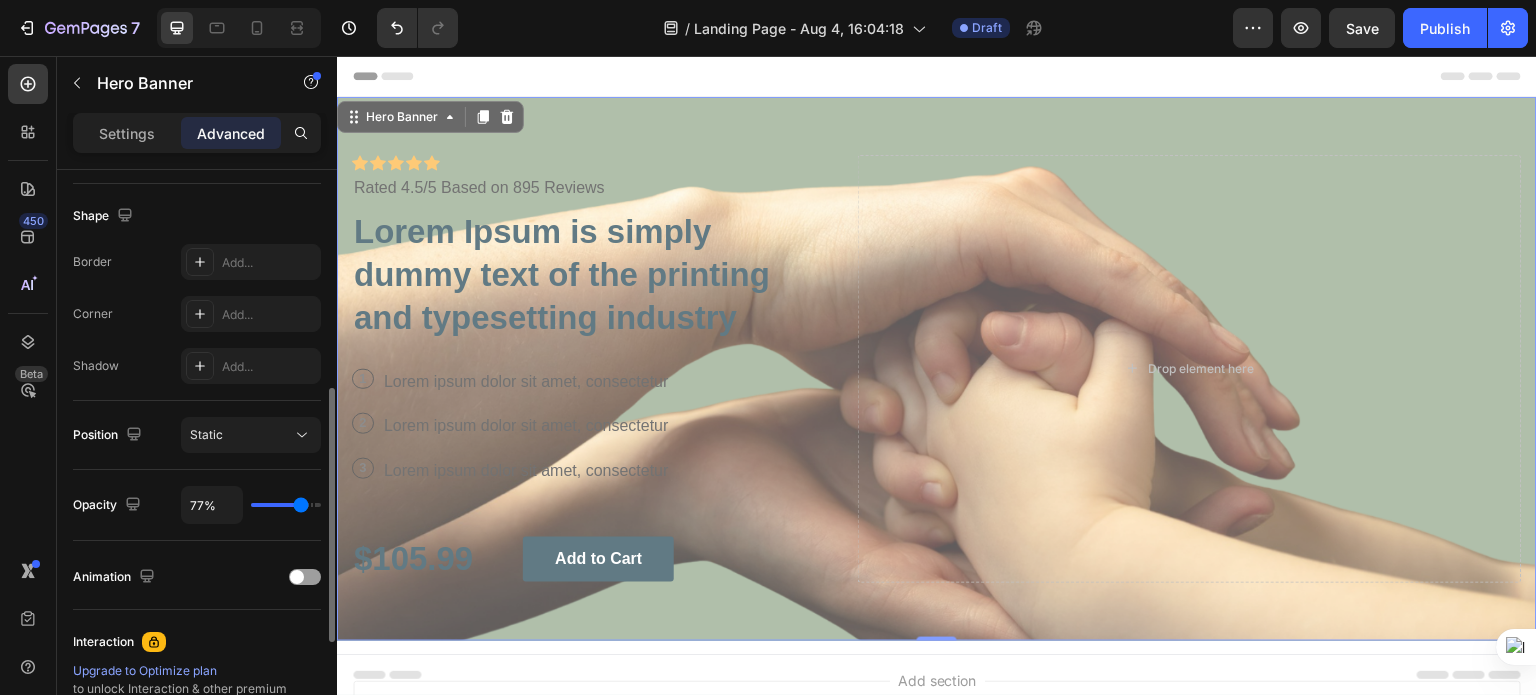 type on "82%" 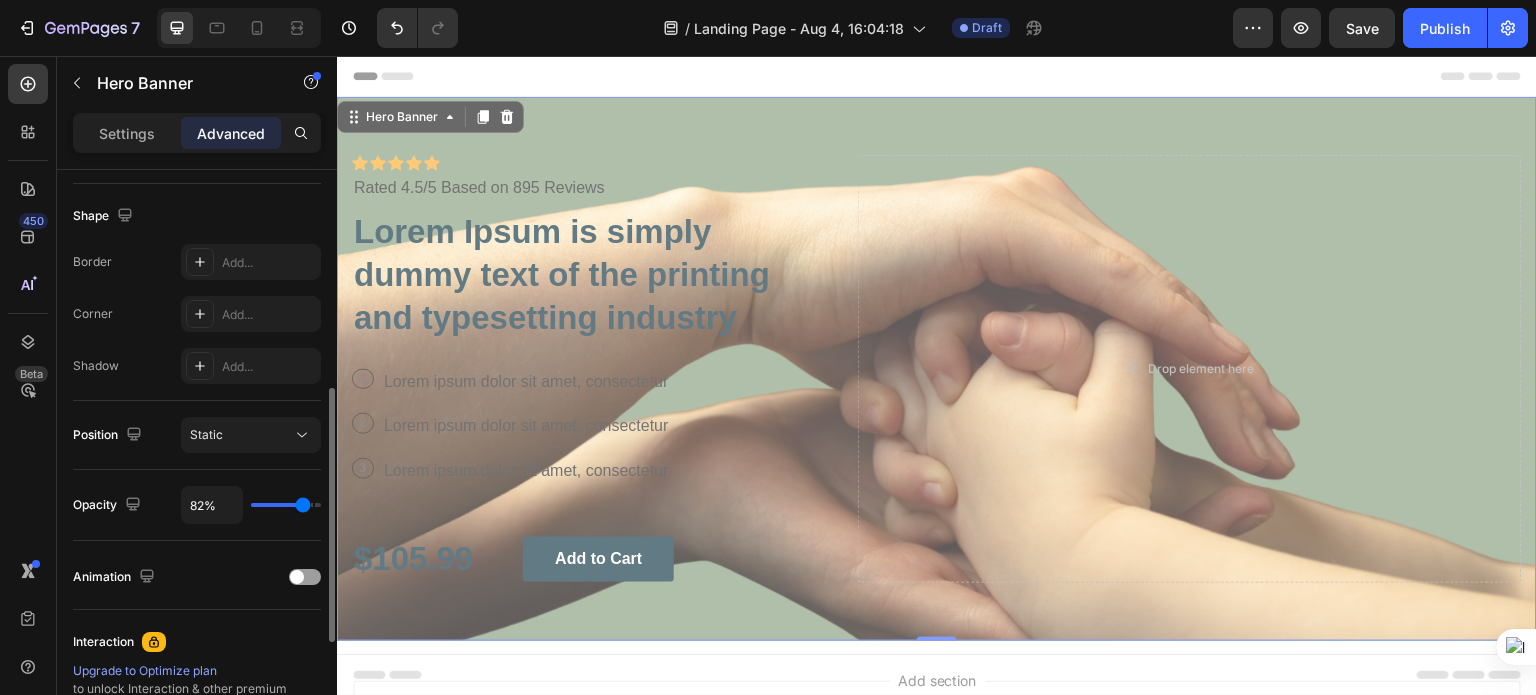 type on "89%" 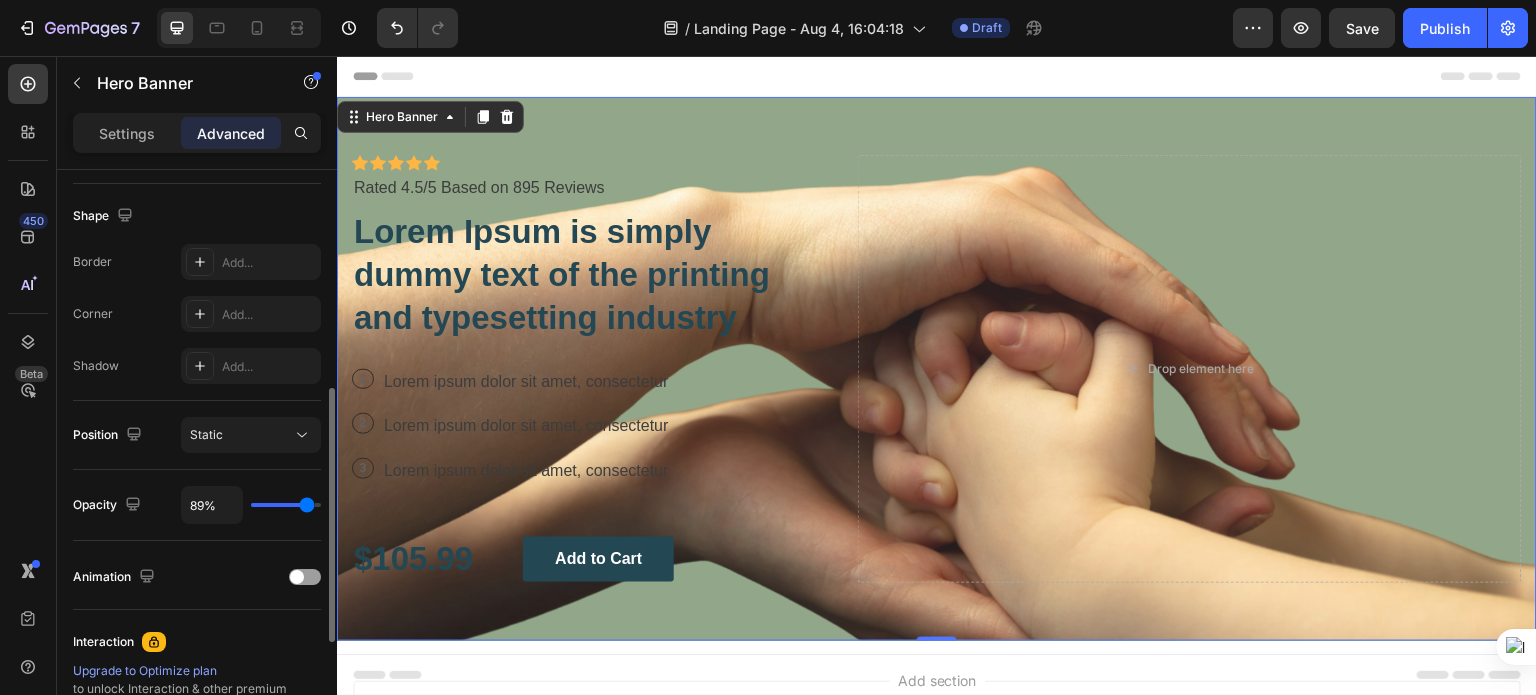 type on "92%" 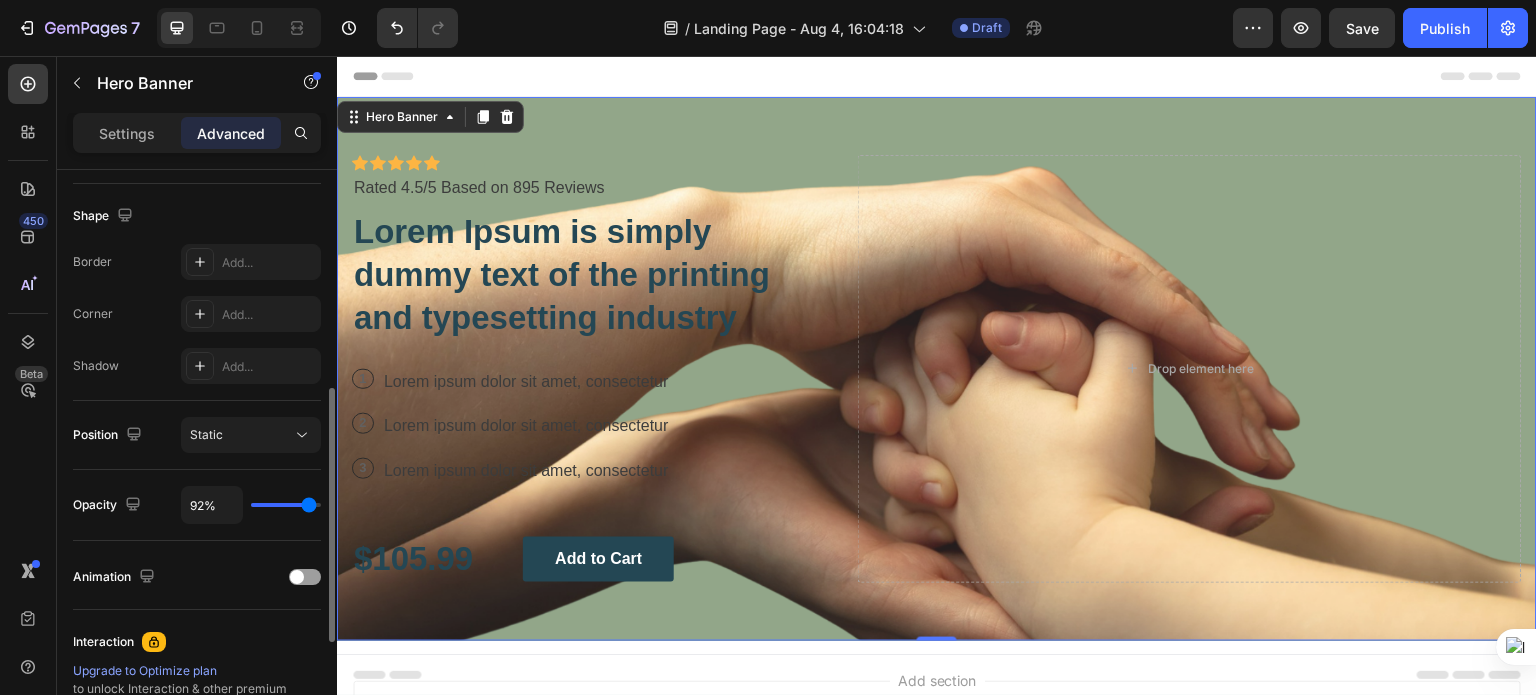 type on "95%" 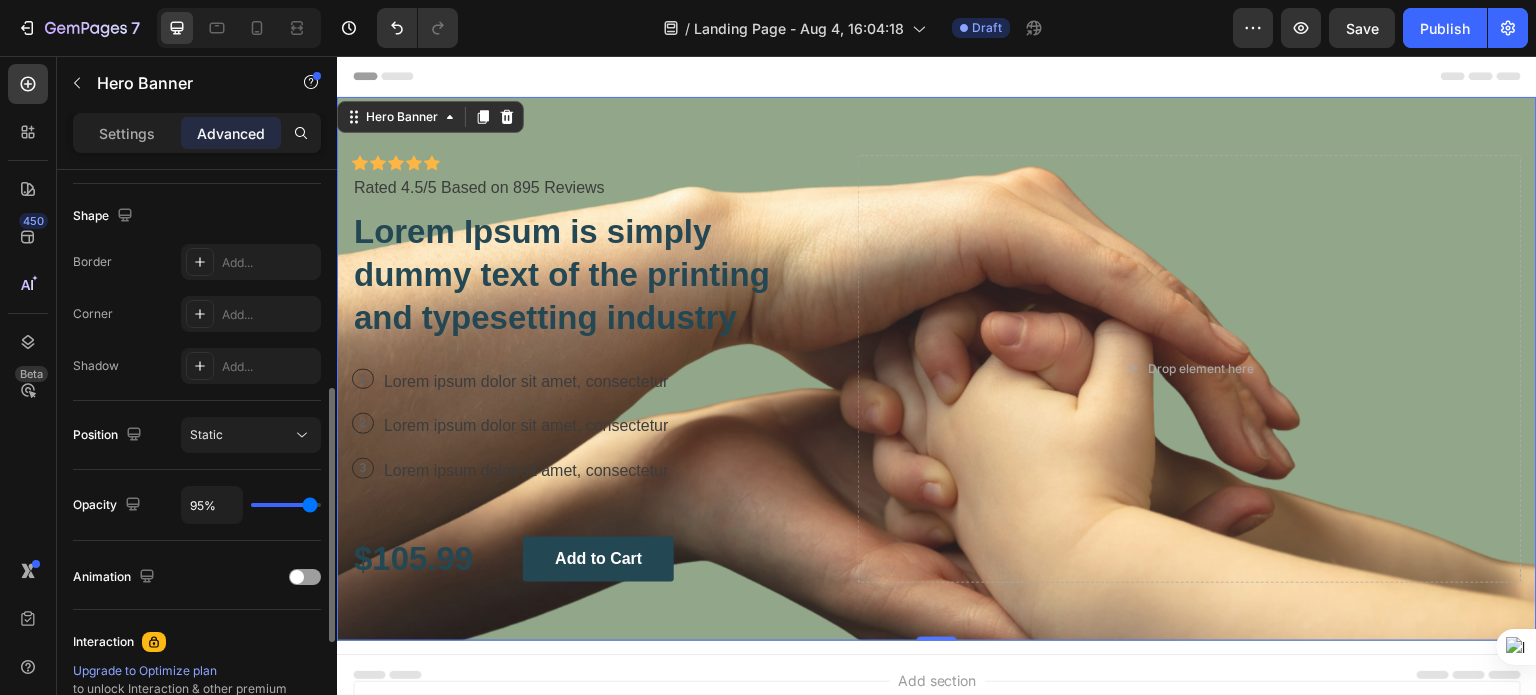 type on "97%" 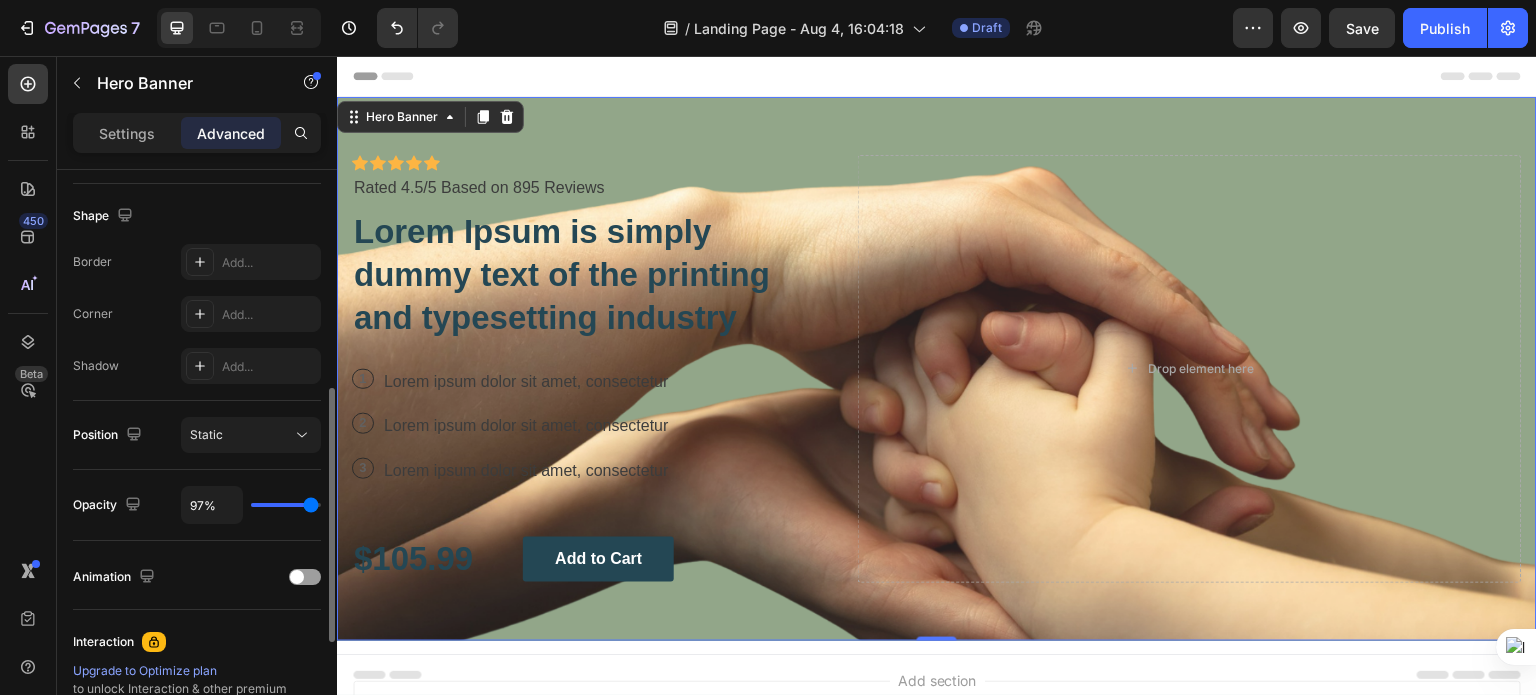 type on "100%" 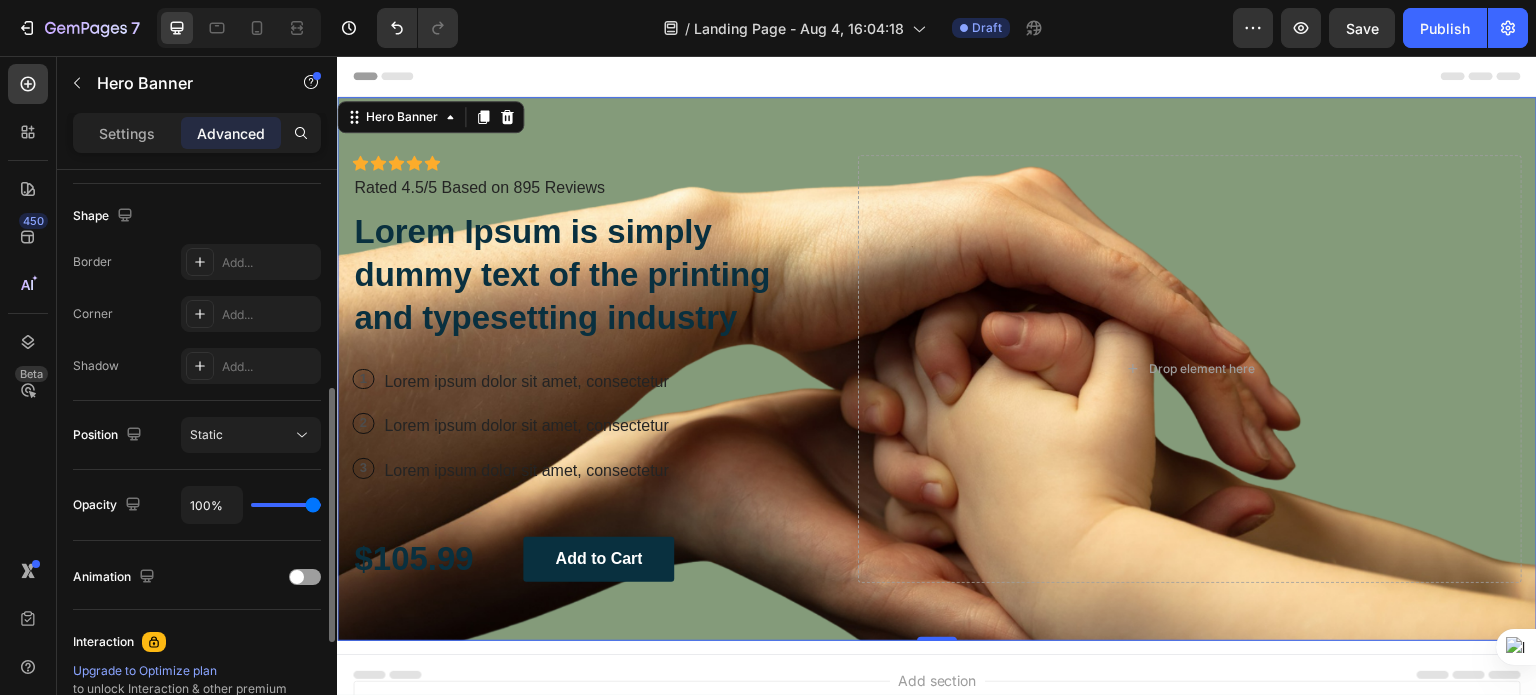 drag, startPoint x: 299, startPoint y: 505, endPoint x: 58, endPoint y: 424, distance: 254.24791 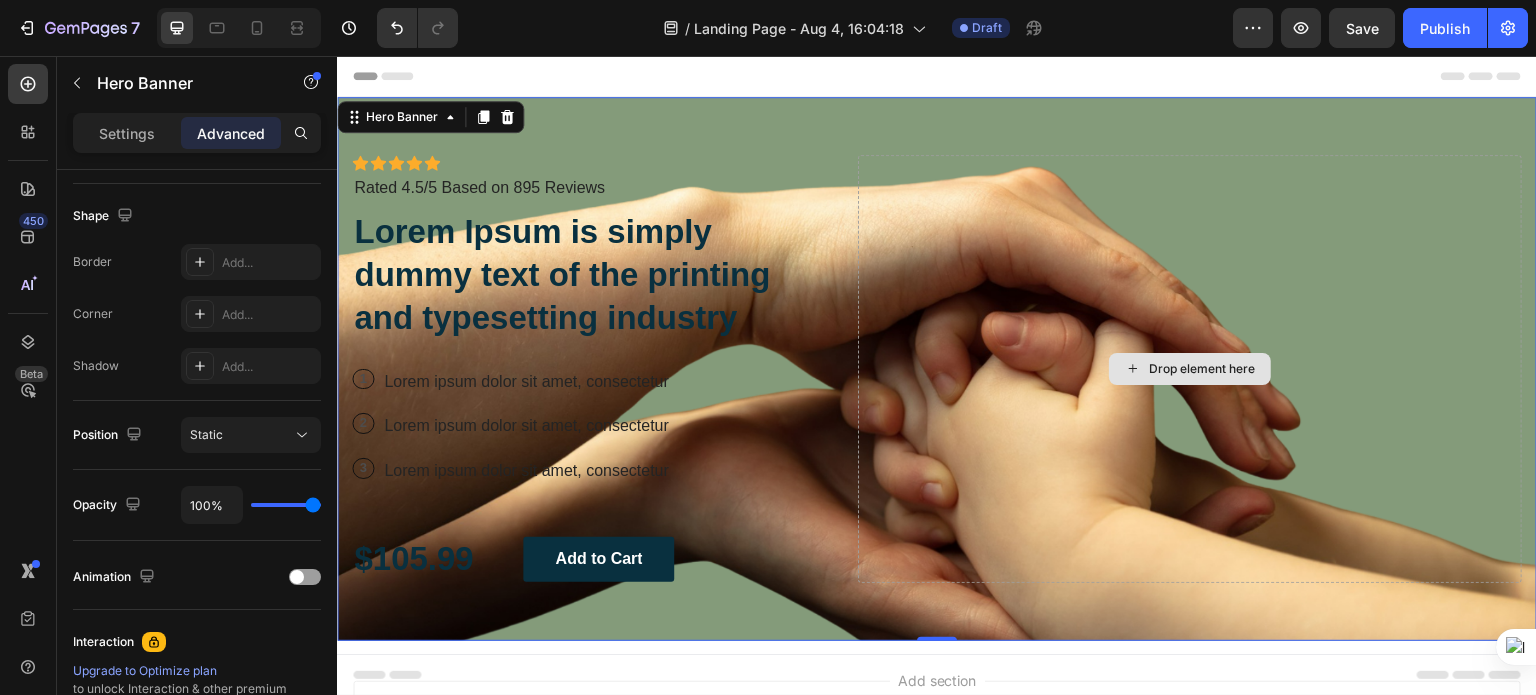click on "Drop element here" at bounding box center (1190, 369) 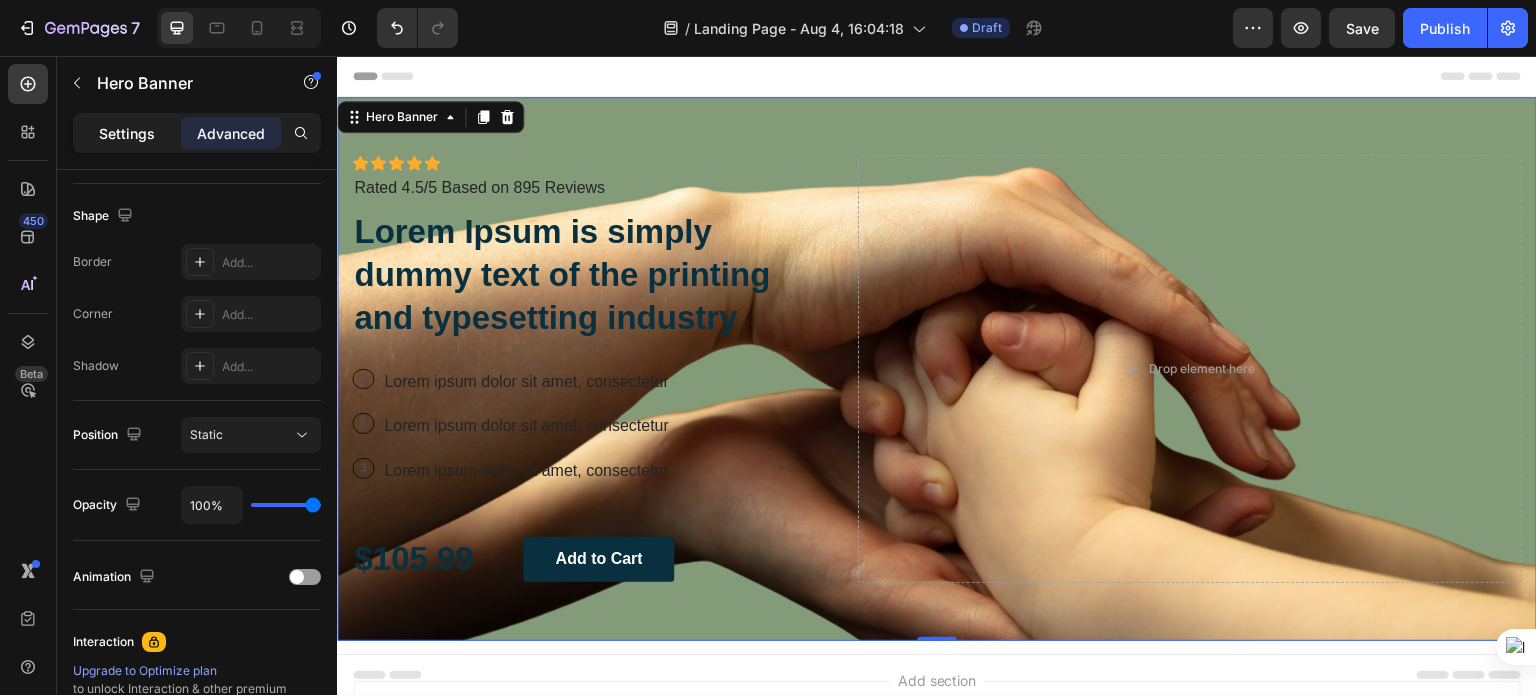 click on "Settings" at bounding box center (127, 133) 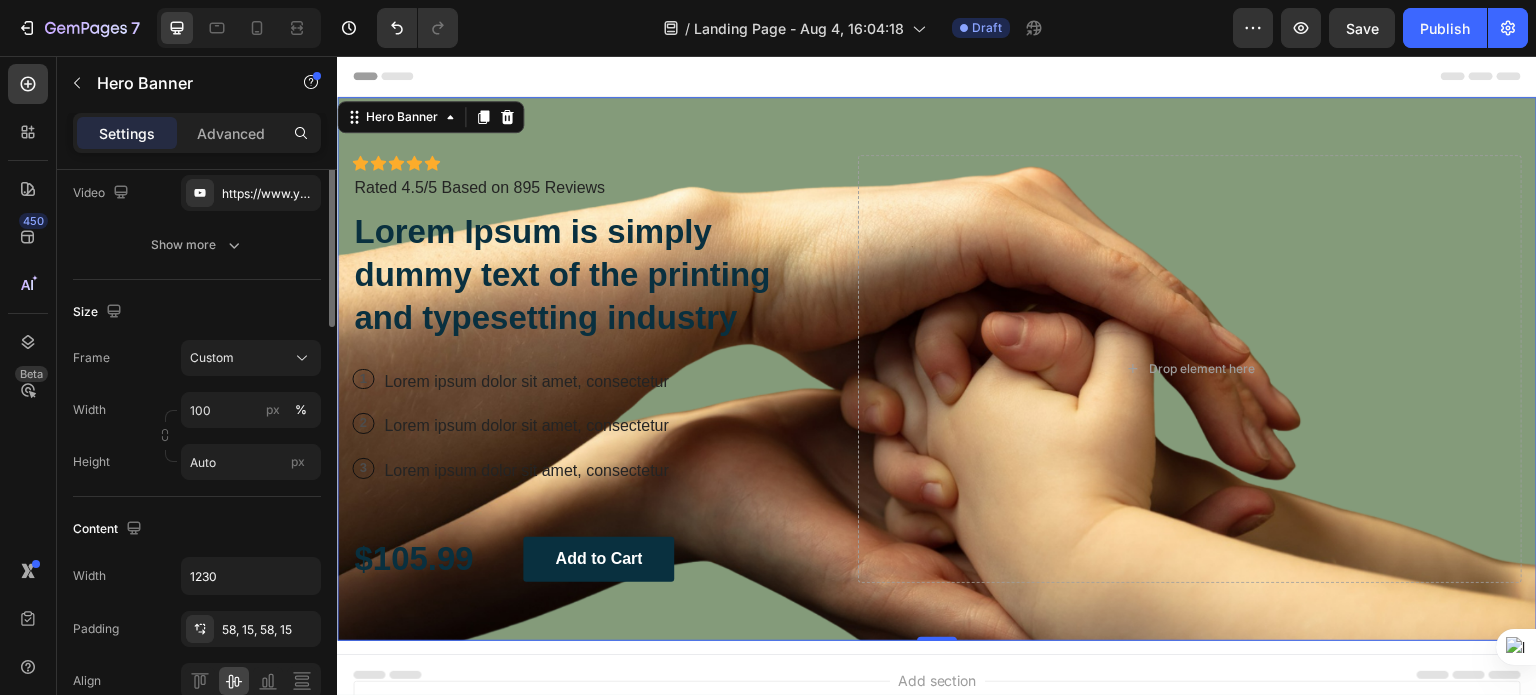 scroll, scrollTop: 100, scrollLeft: 0, axis: vertical 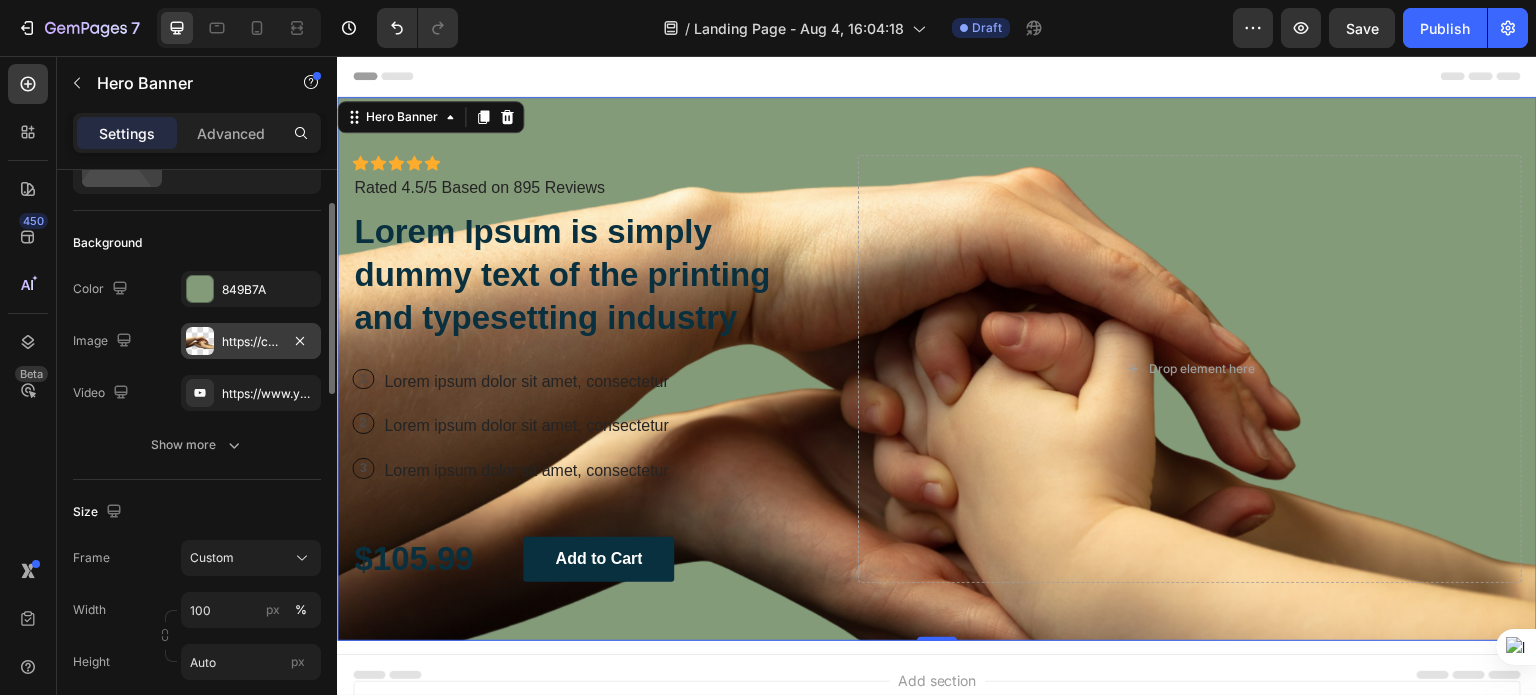 click at bounding box center [200, 341] 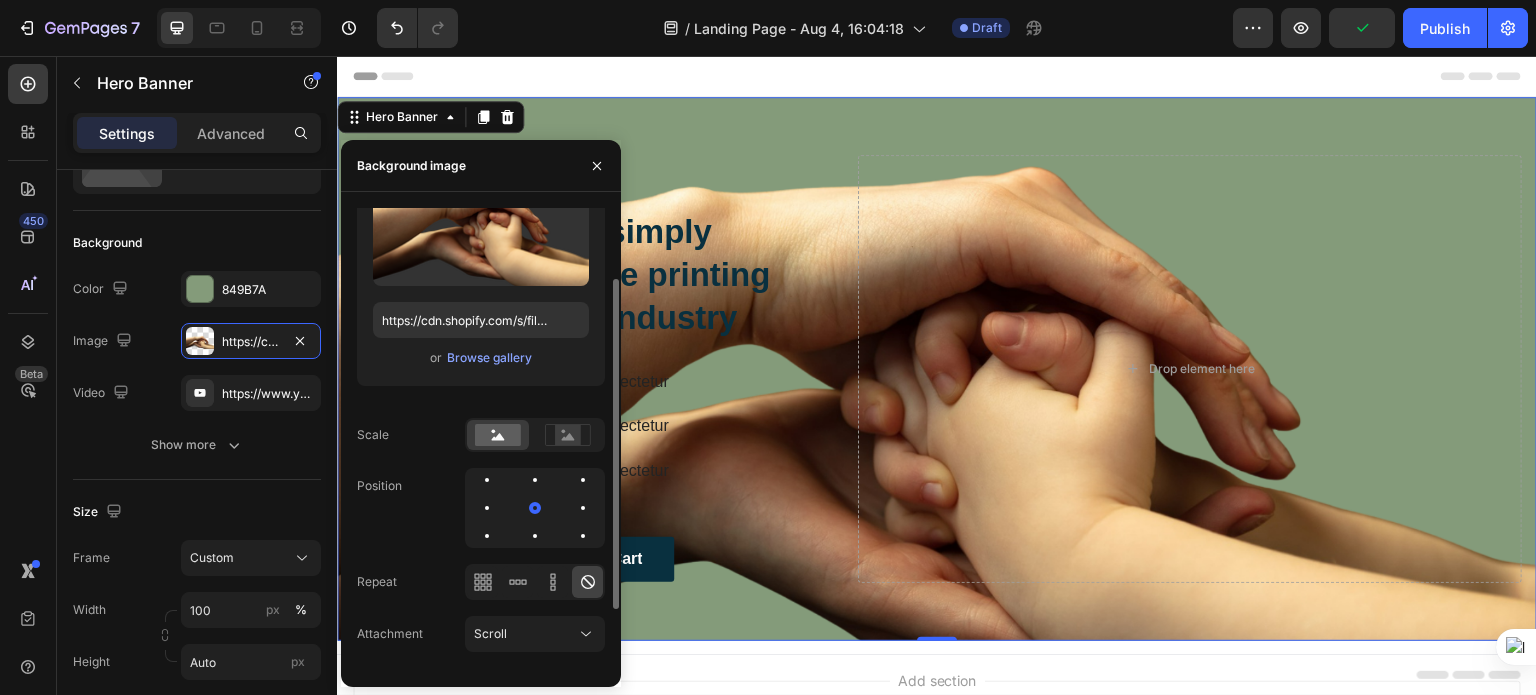 scroll, scrollTop: 185, scrollLeft: 0, axis: vertical 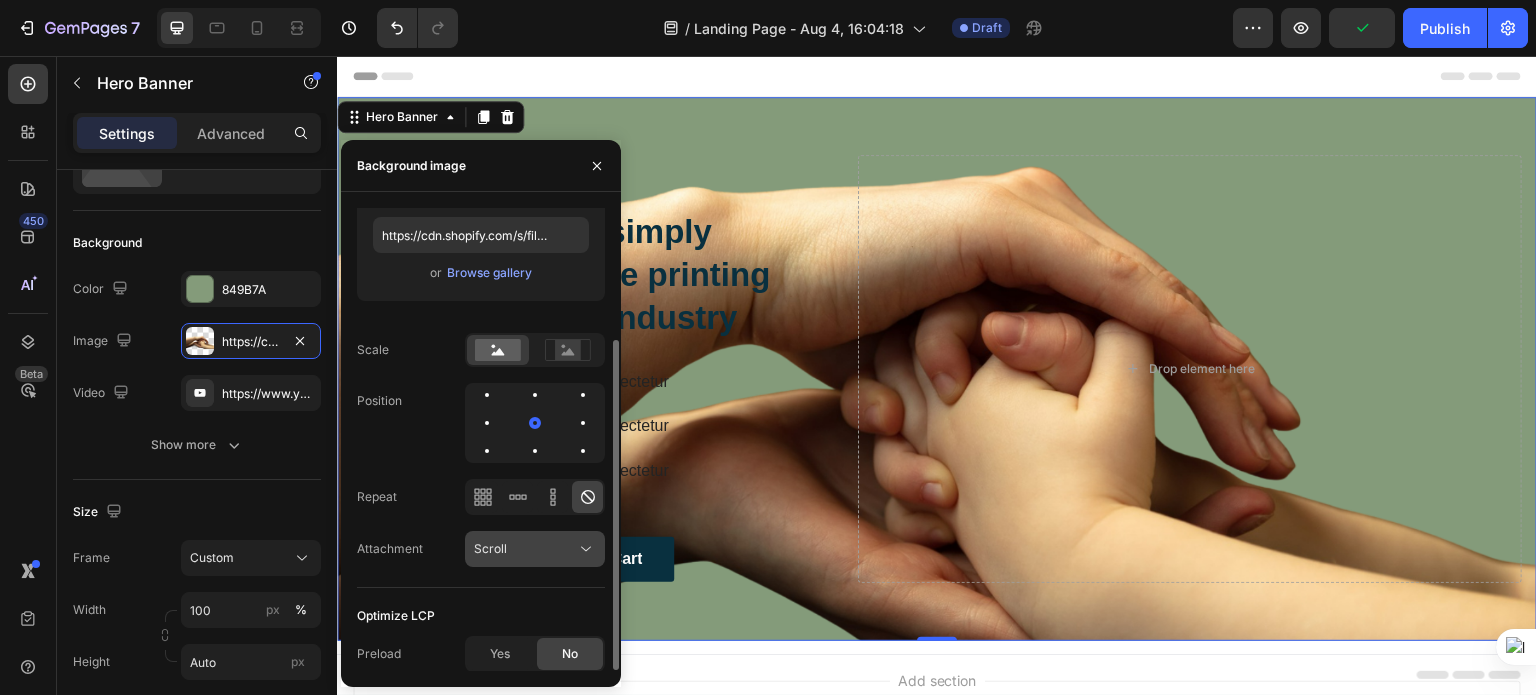 click on "Scroll" at bounding box center [490, 548] 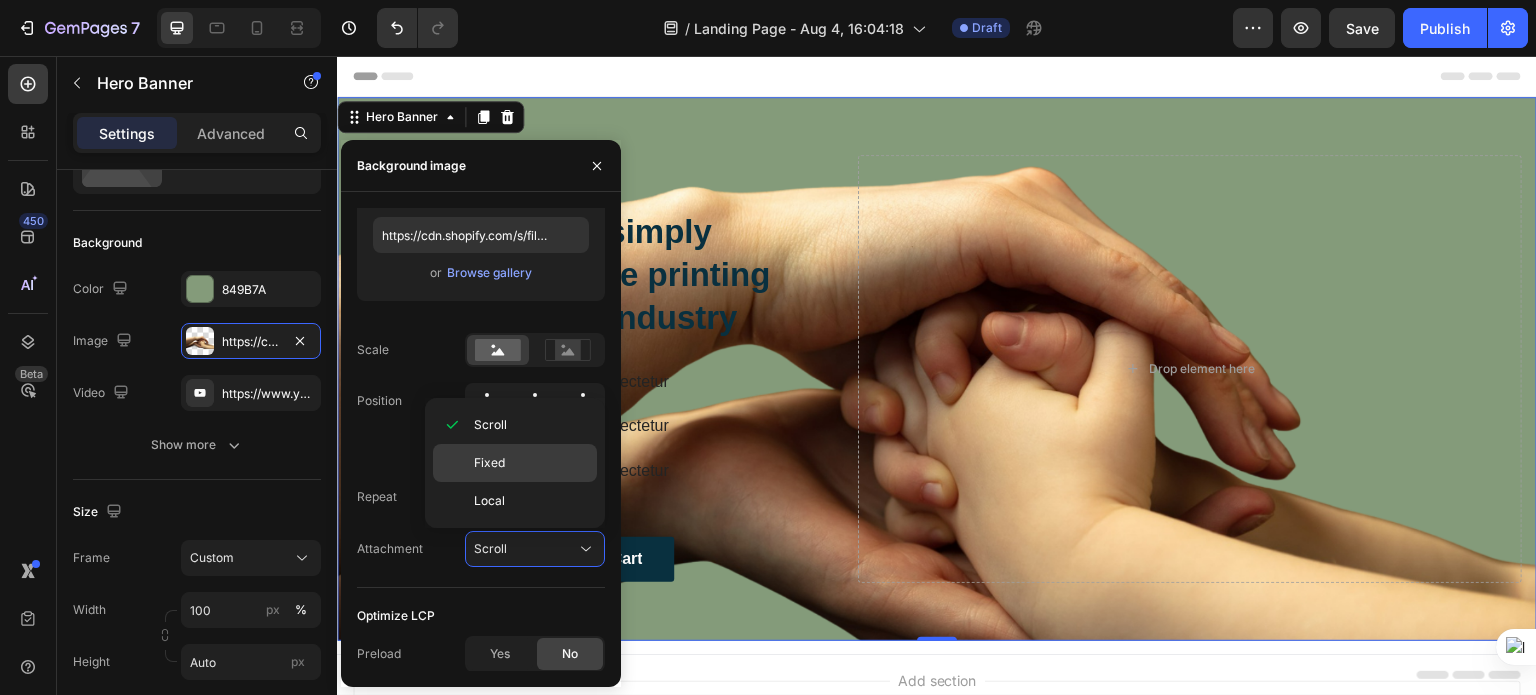 click on "Fixed" at bounding box center (489, 463) 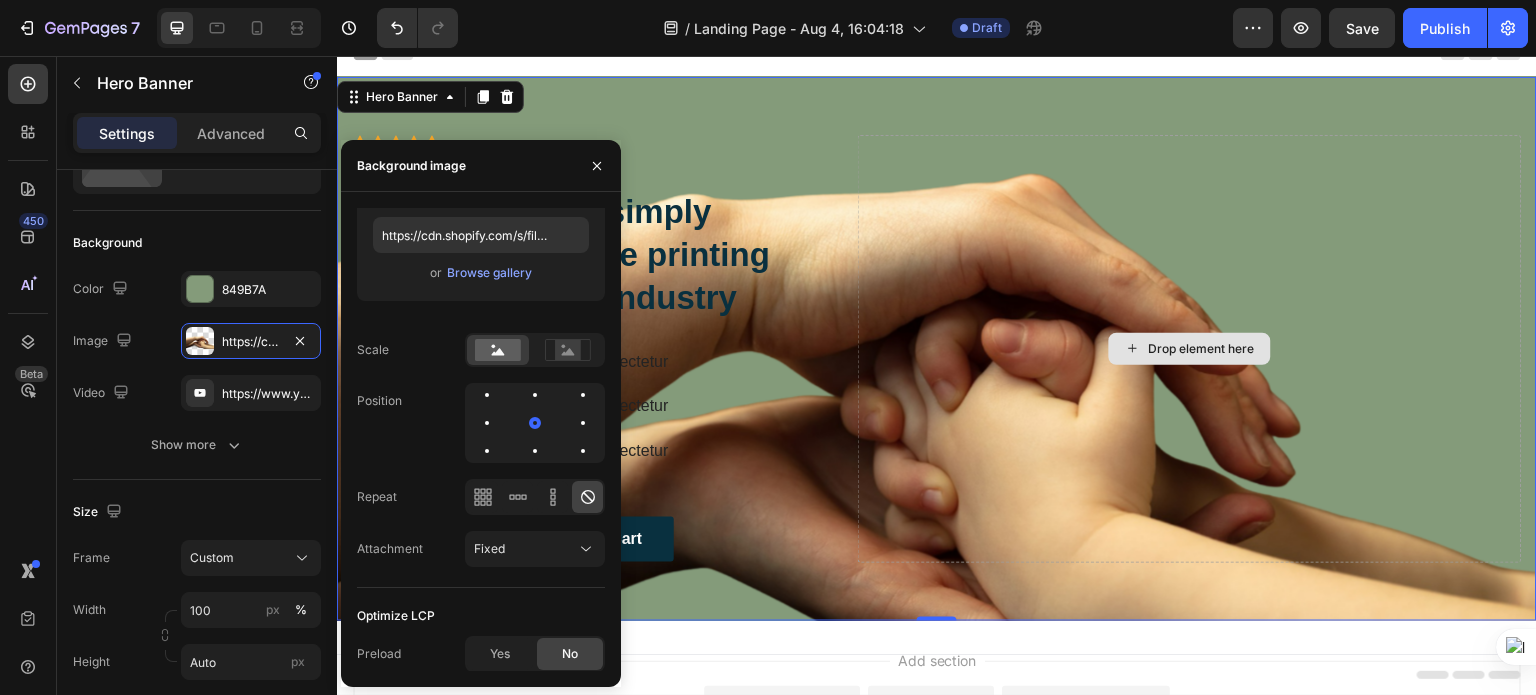 scroll, scrollTop: 0, scrollLeft: 0, axis: both 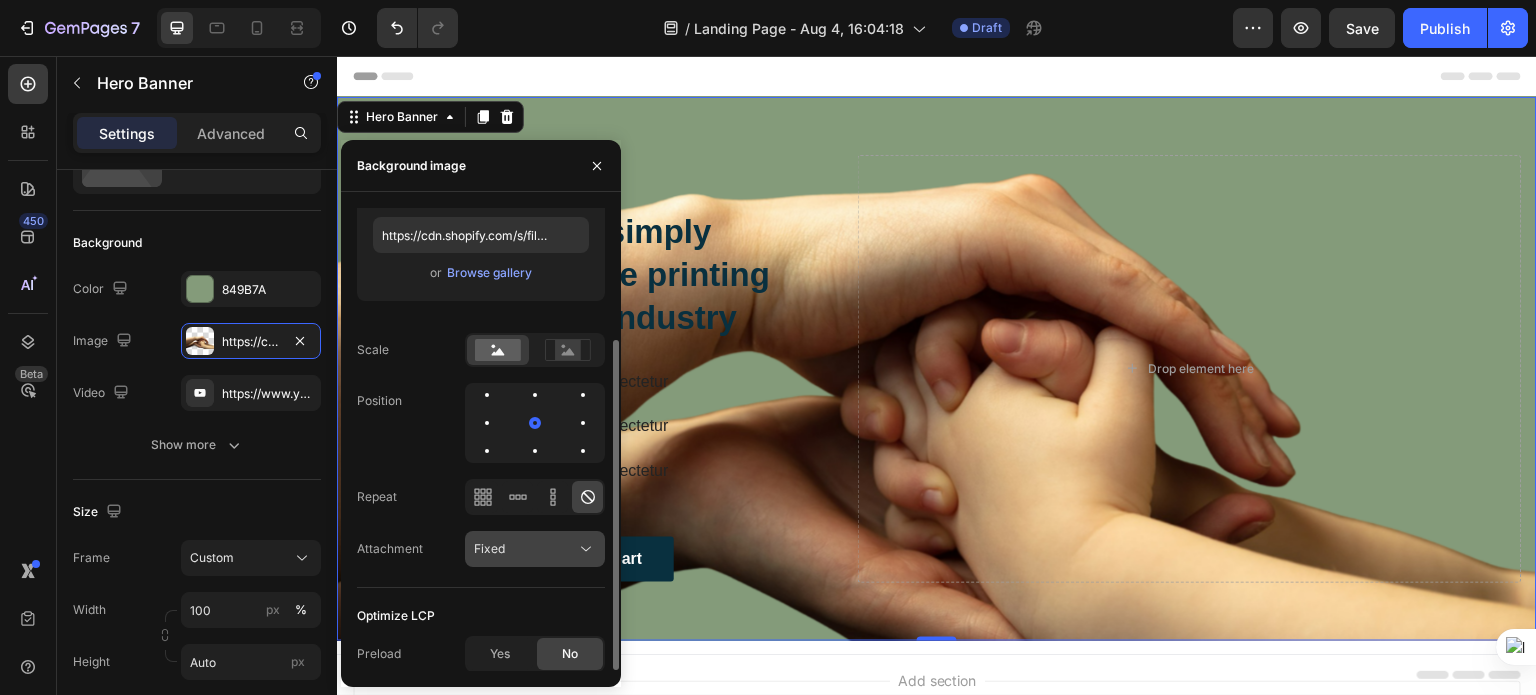 click on "Fixed" at bounding box center [525, 549] 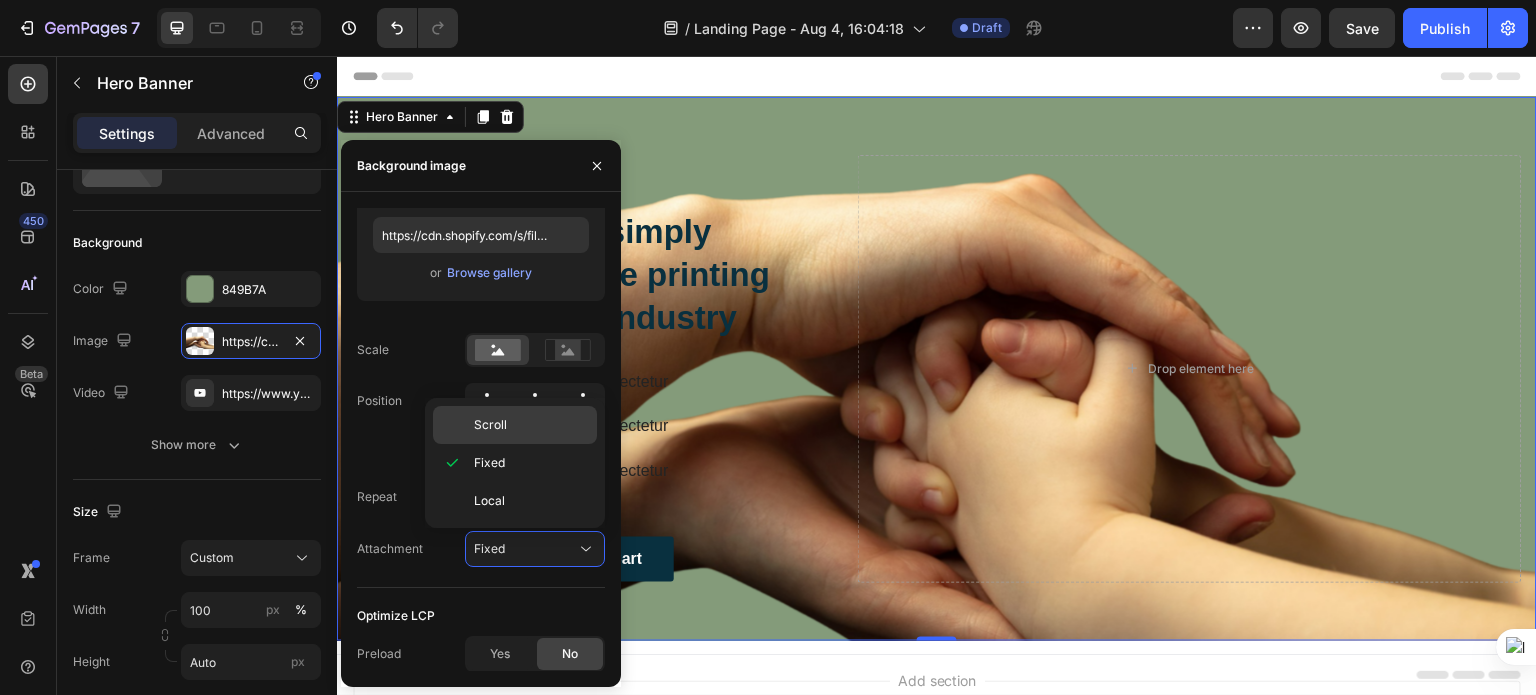 click on "Scroll" at bounding box center [490, 425] 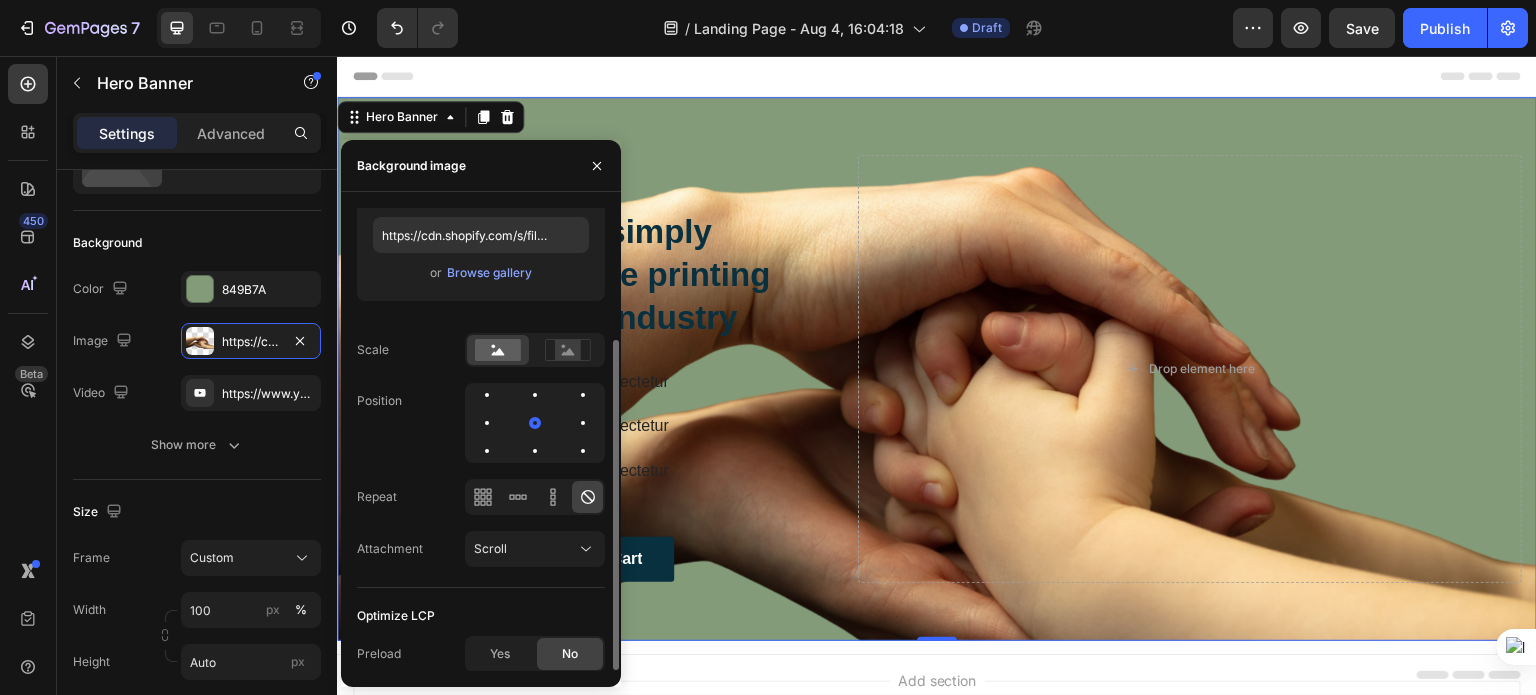 click on "Source Upload Image https://cdn.shopify.com/s/files/1/0882/4989/3048/files/gempages_561328586103980837-5fba1861-2738-40ea-b839-d627595335bb.png or Browse gallery Scale Position Repeat Attachment Scroll" at bounding box center (481, 305) 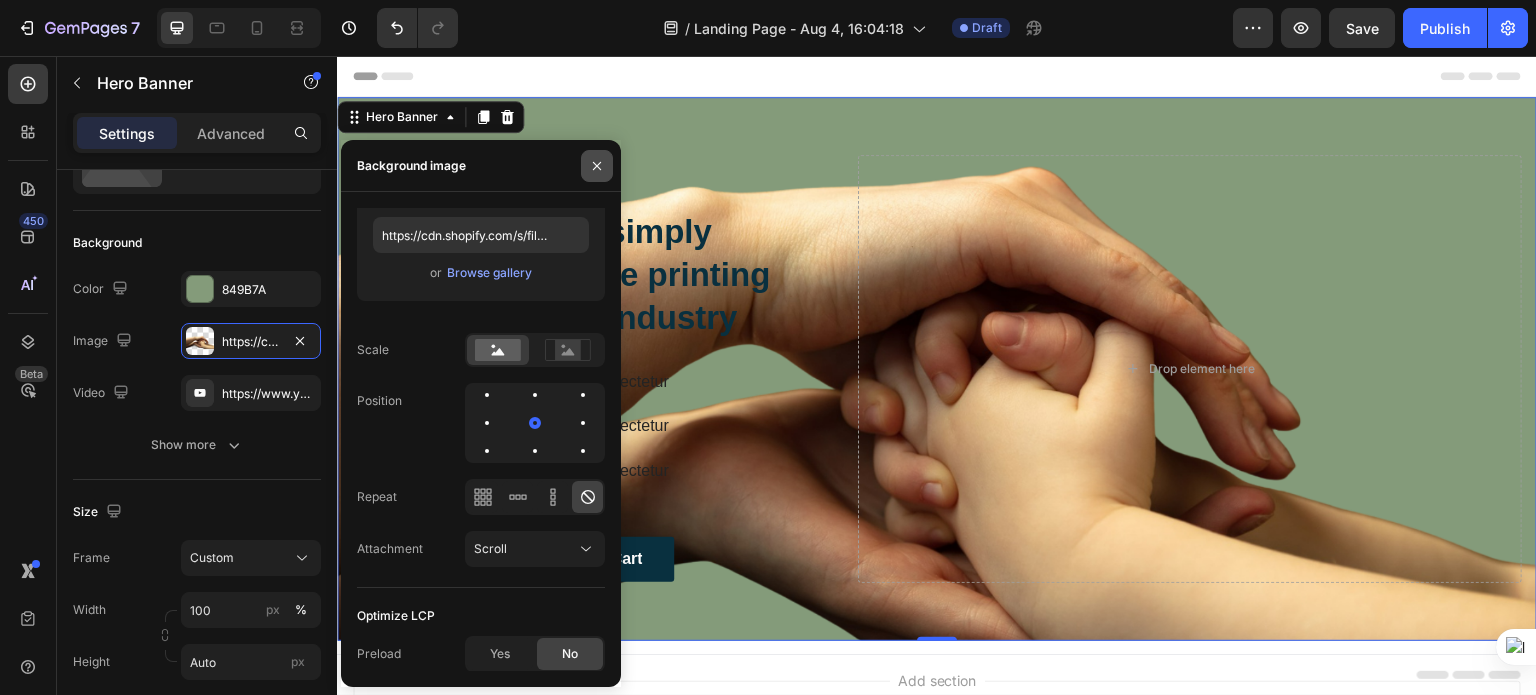 click 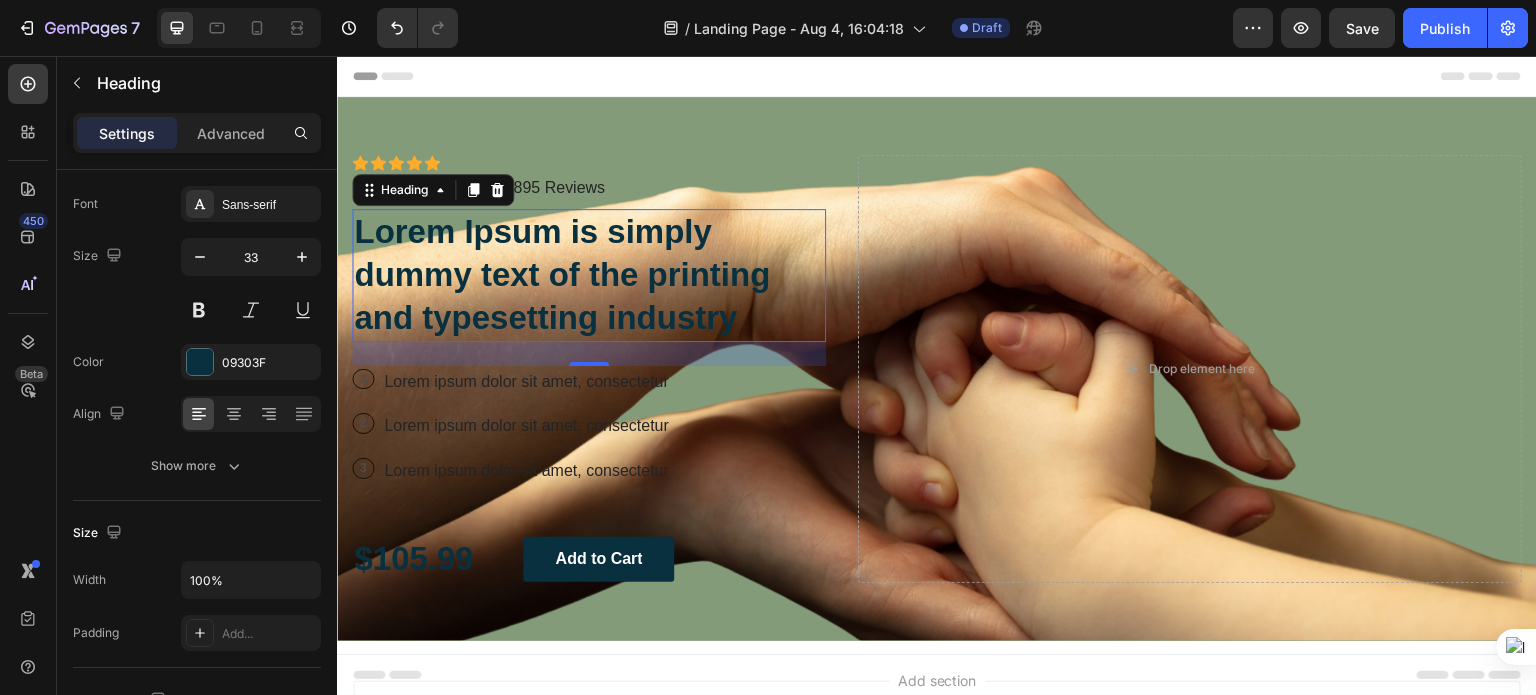 click on "Lorem Ipsum is simply dummy text of the printing and typesetting industry" at bounding box center (589, 275) 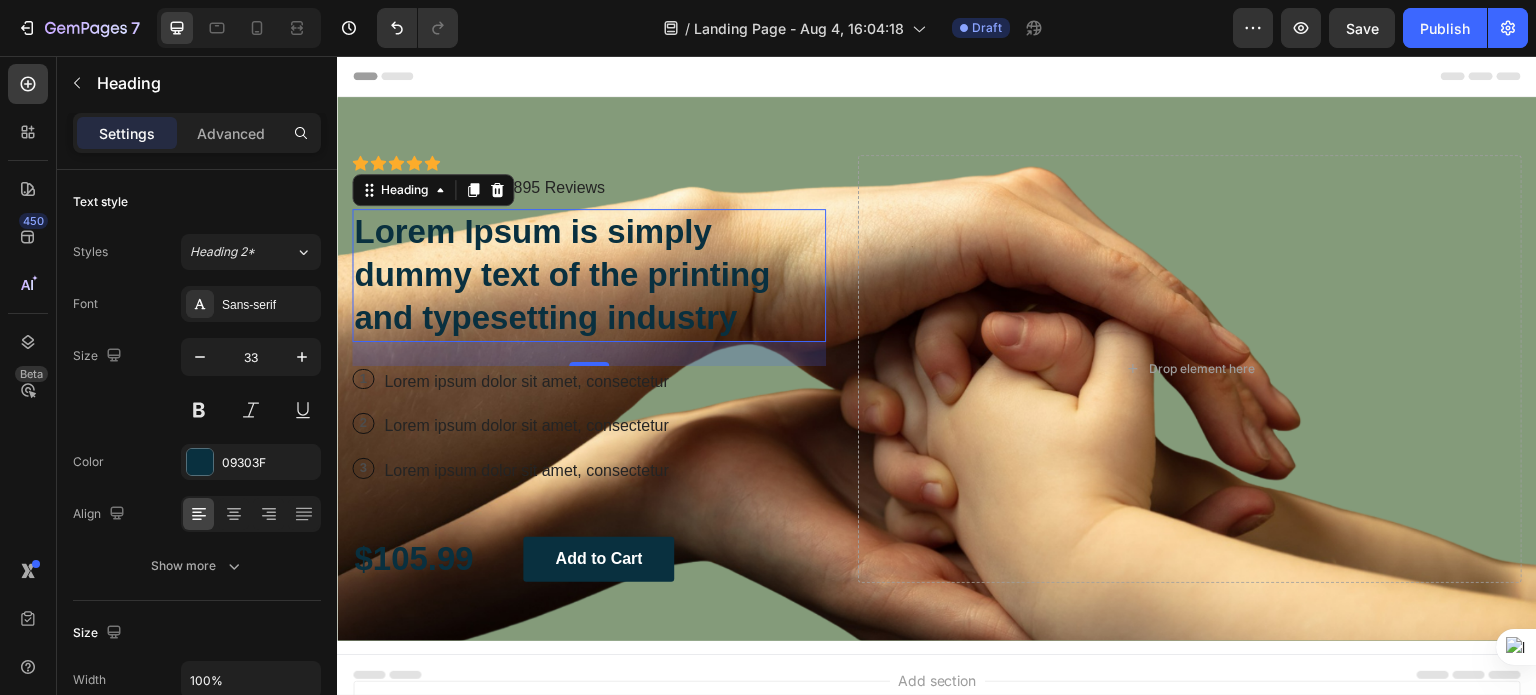 click on "Lorem Ipsum is simply dummy text of the printing and typesetting industry" at bounding box center (589, 275) 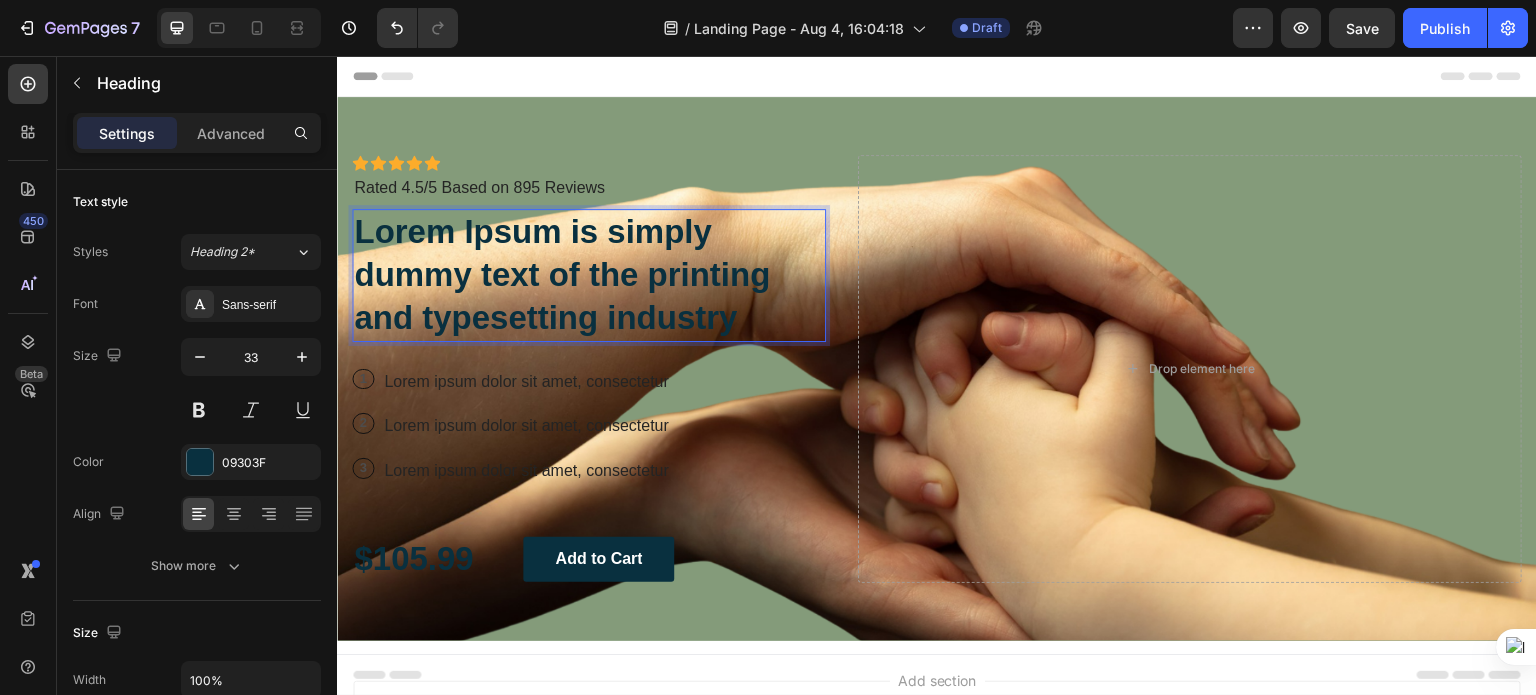 click on "Lorem Ipsum is simply dummy text of the printing and typesetting industry" at bounding box center (589, 275) 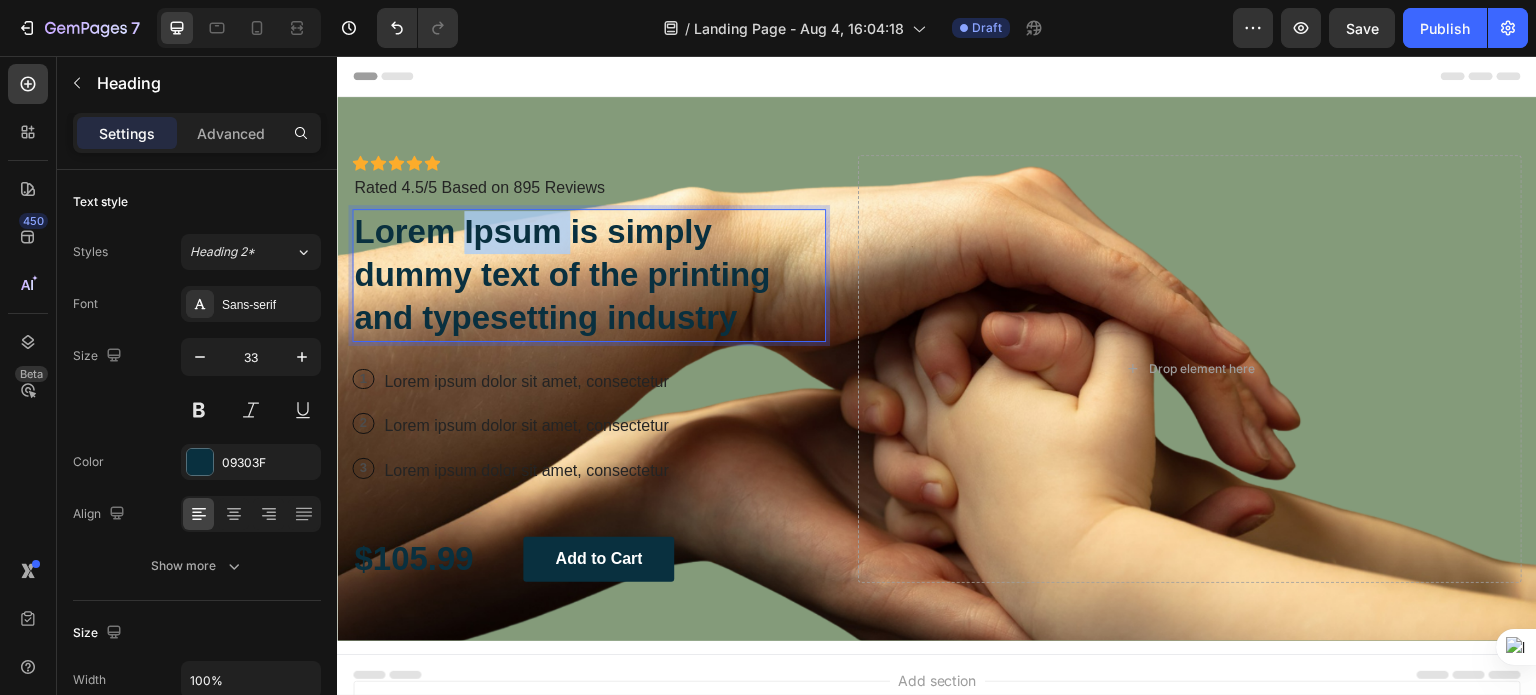 click on "Lorem Ipsum is simply dummy text of the printing and typesetting industry" at bounding box center (589, 275) 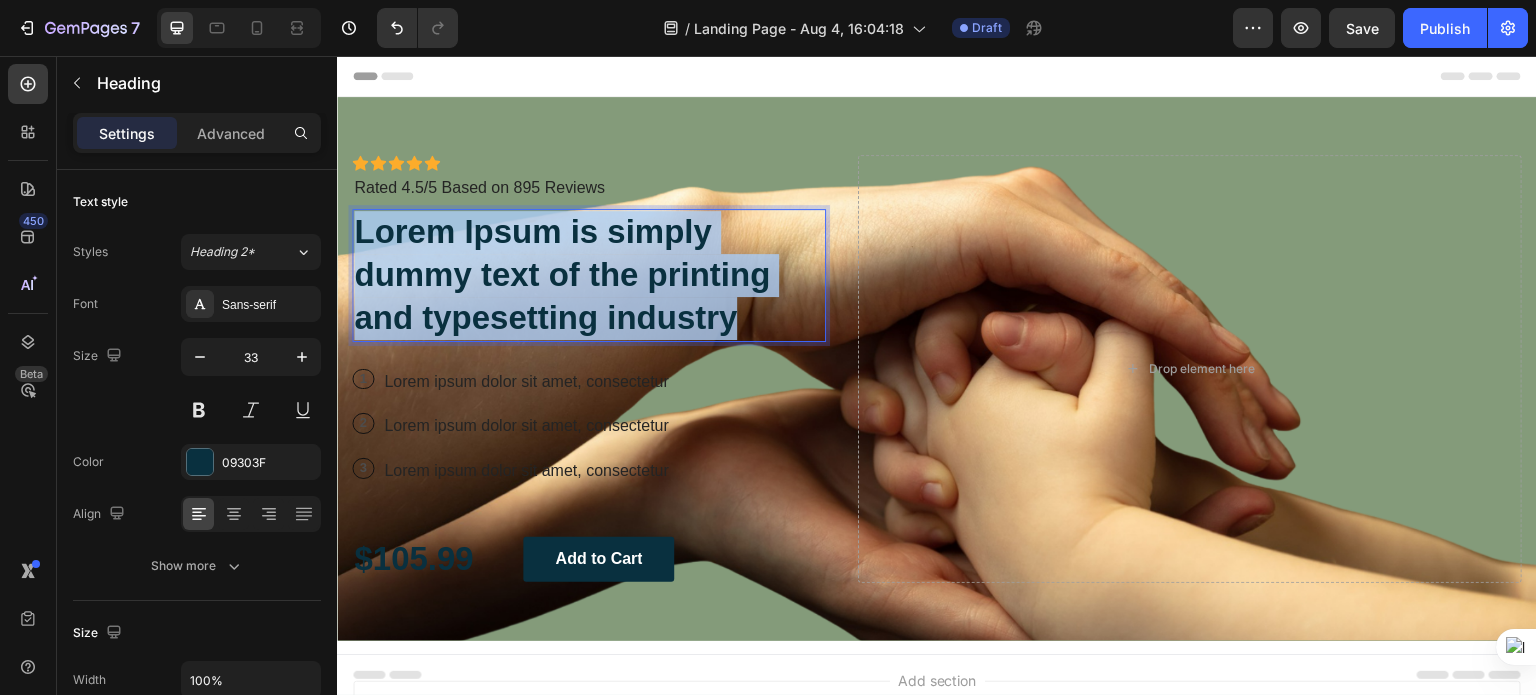 click on "Lorem Ipsum is simply dummy text of the printing and typesetting industry" at bounding box center [589, 275] 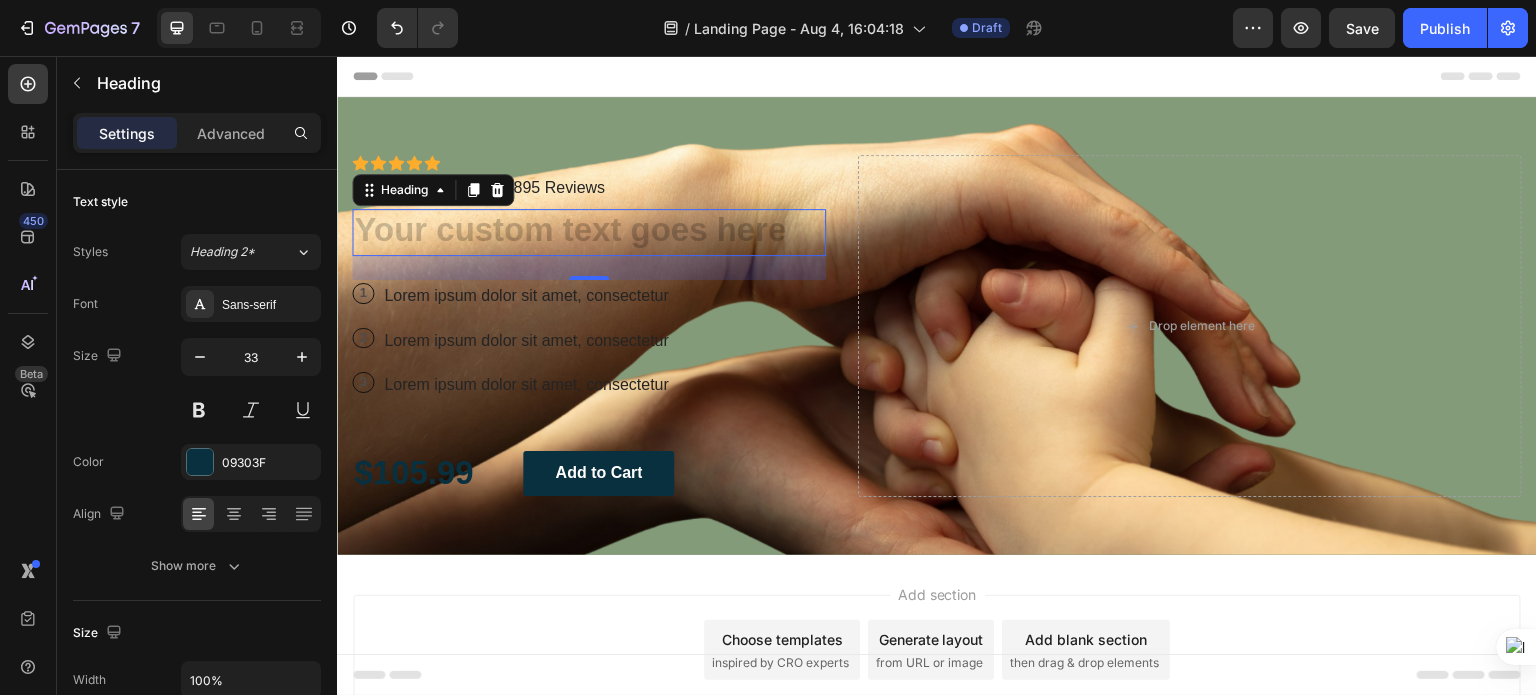 click at bounding box center (589, 232) 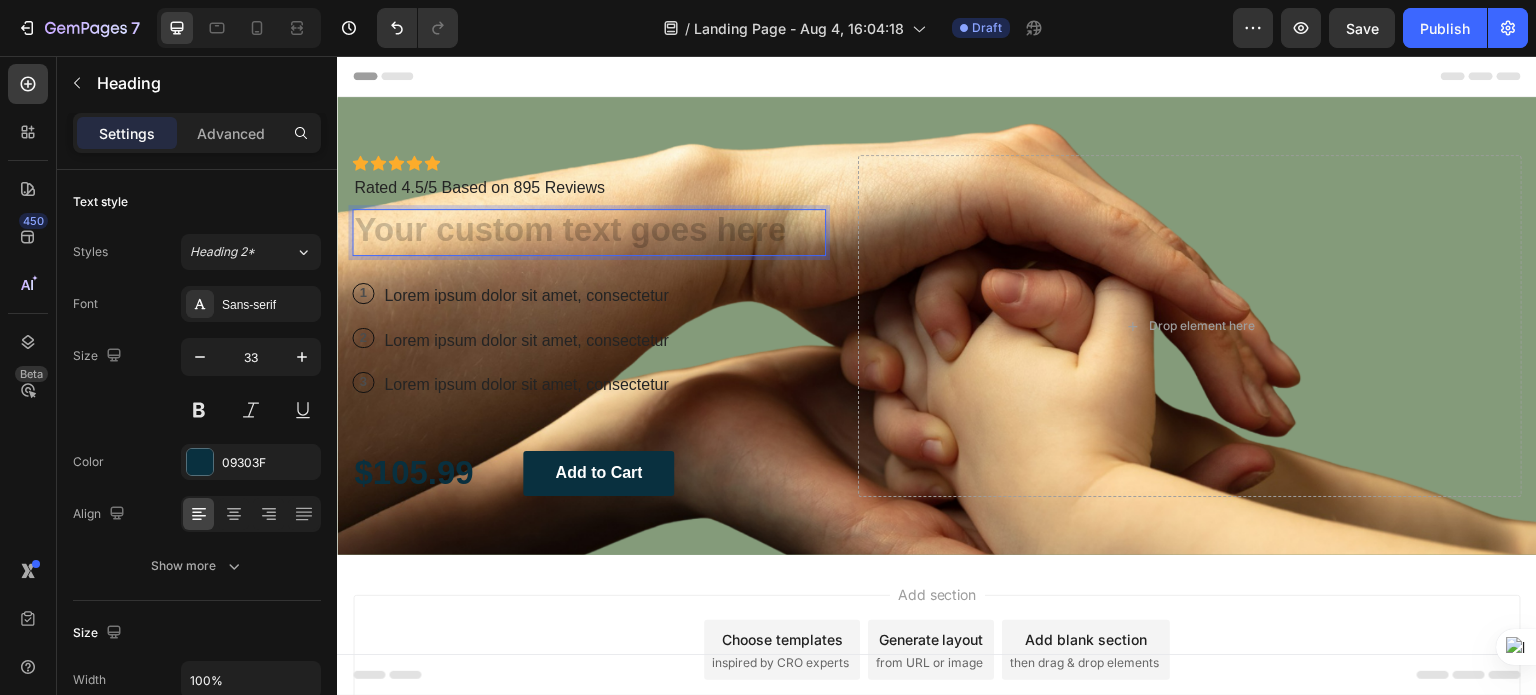 click at bounding box center (589, 232) 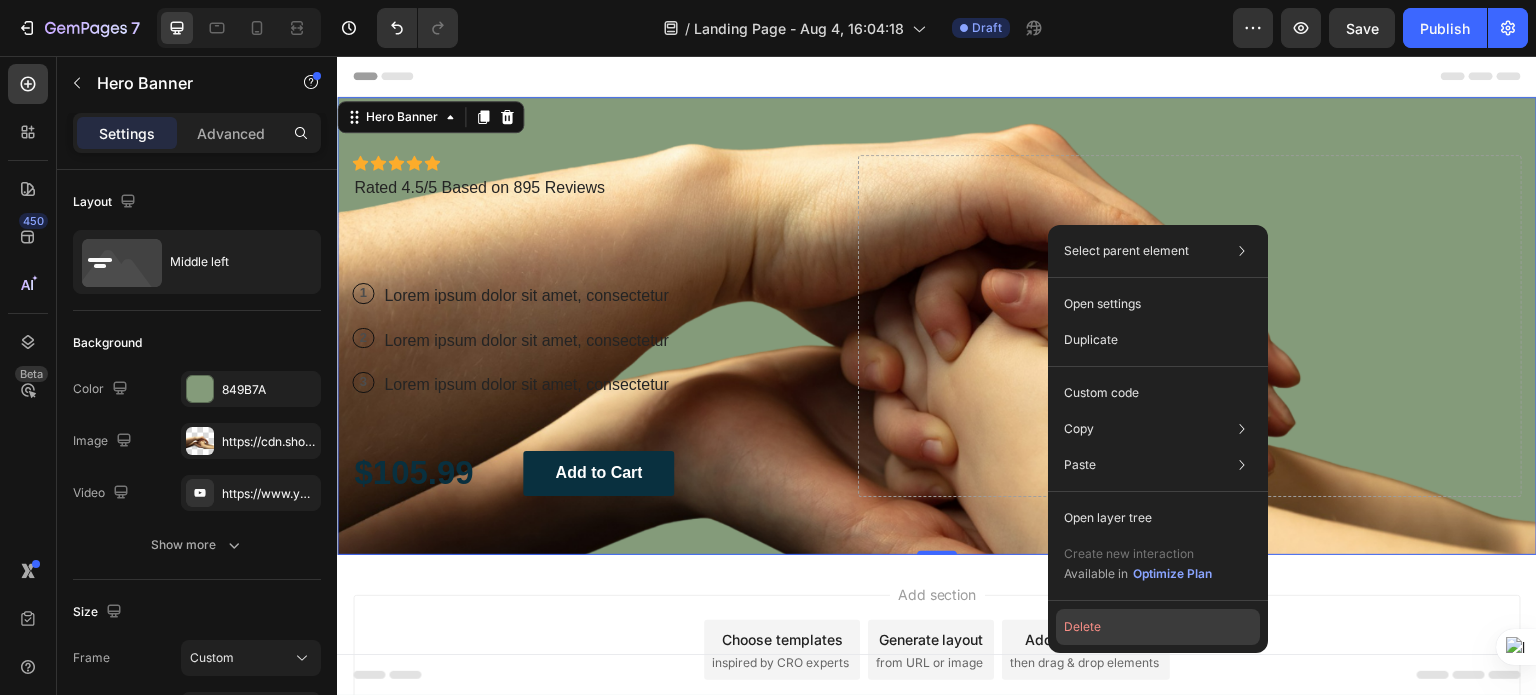 click on "Delete" 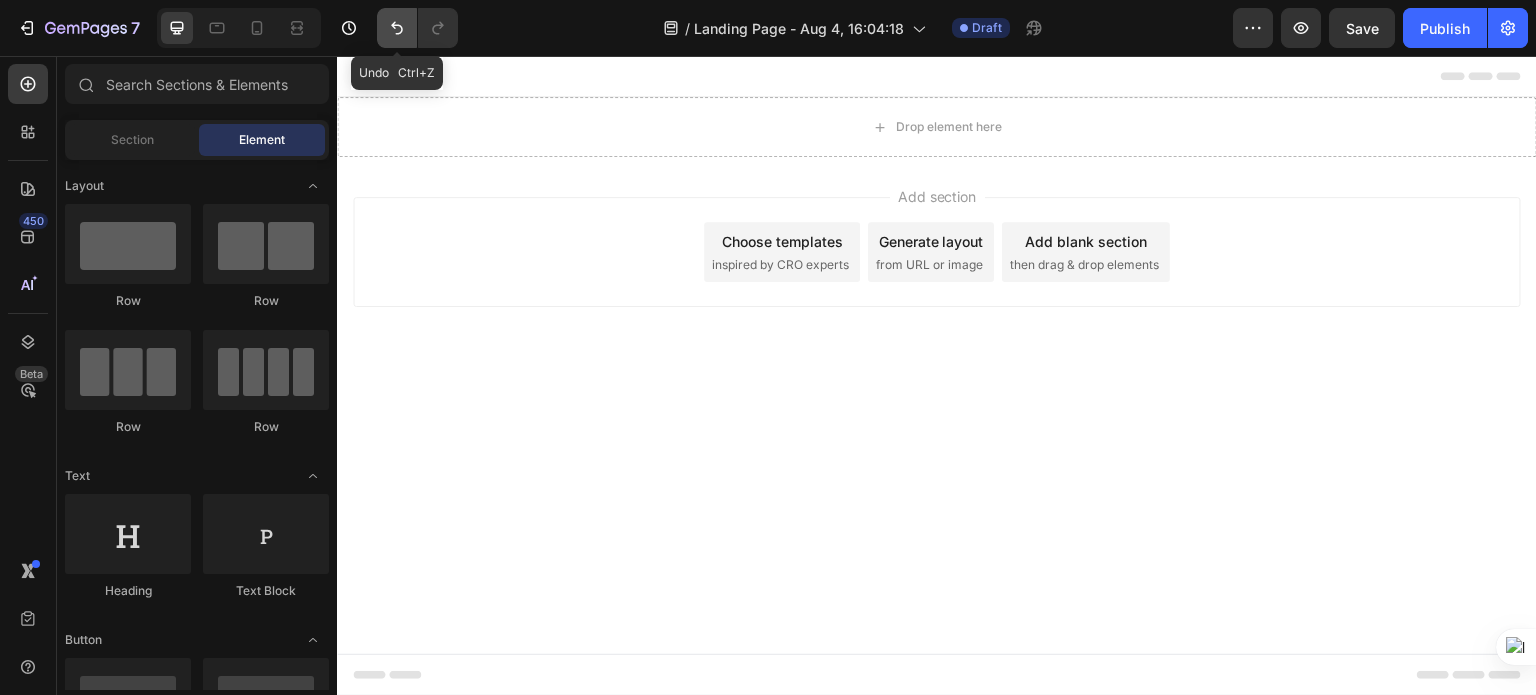 click 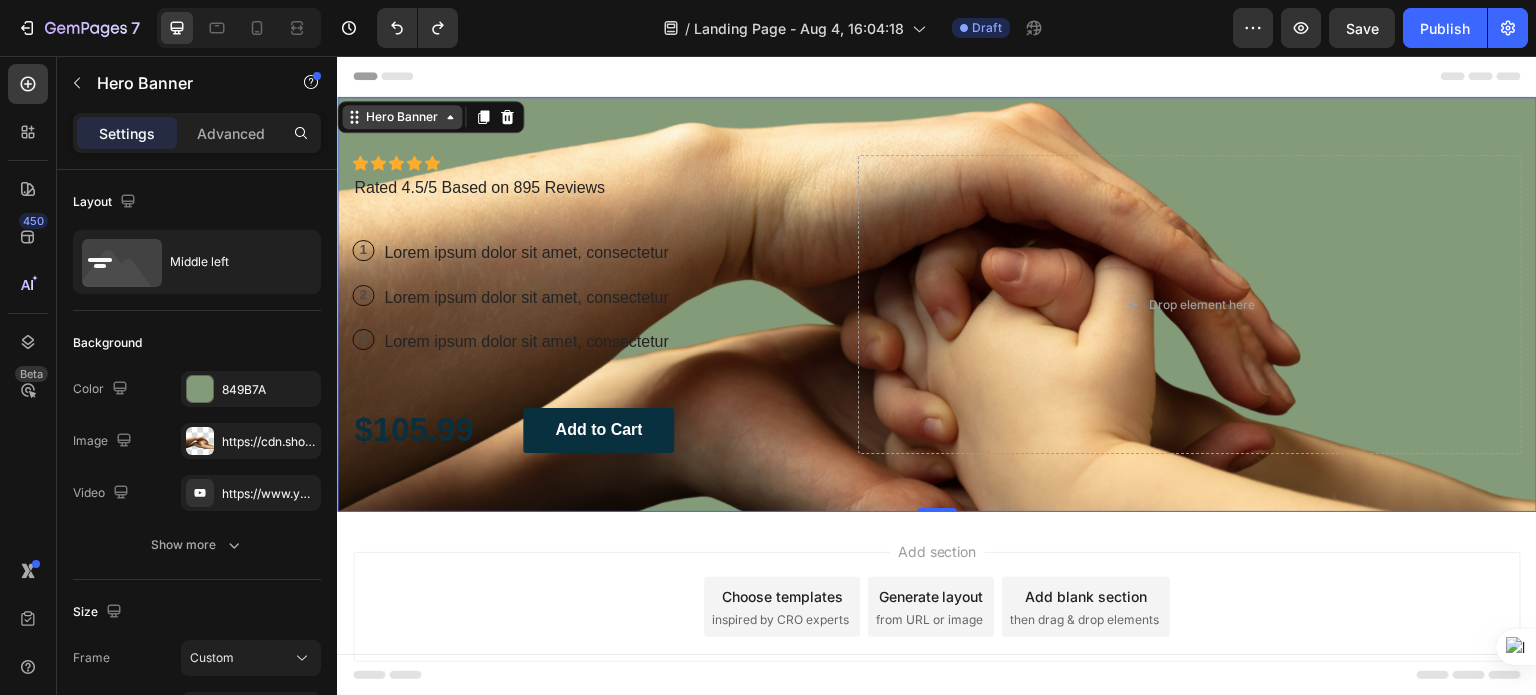 click on "Hero Banner" at bounding box center [402, 117] 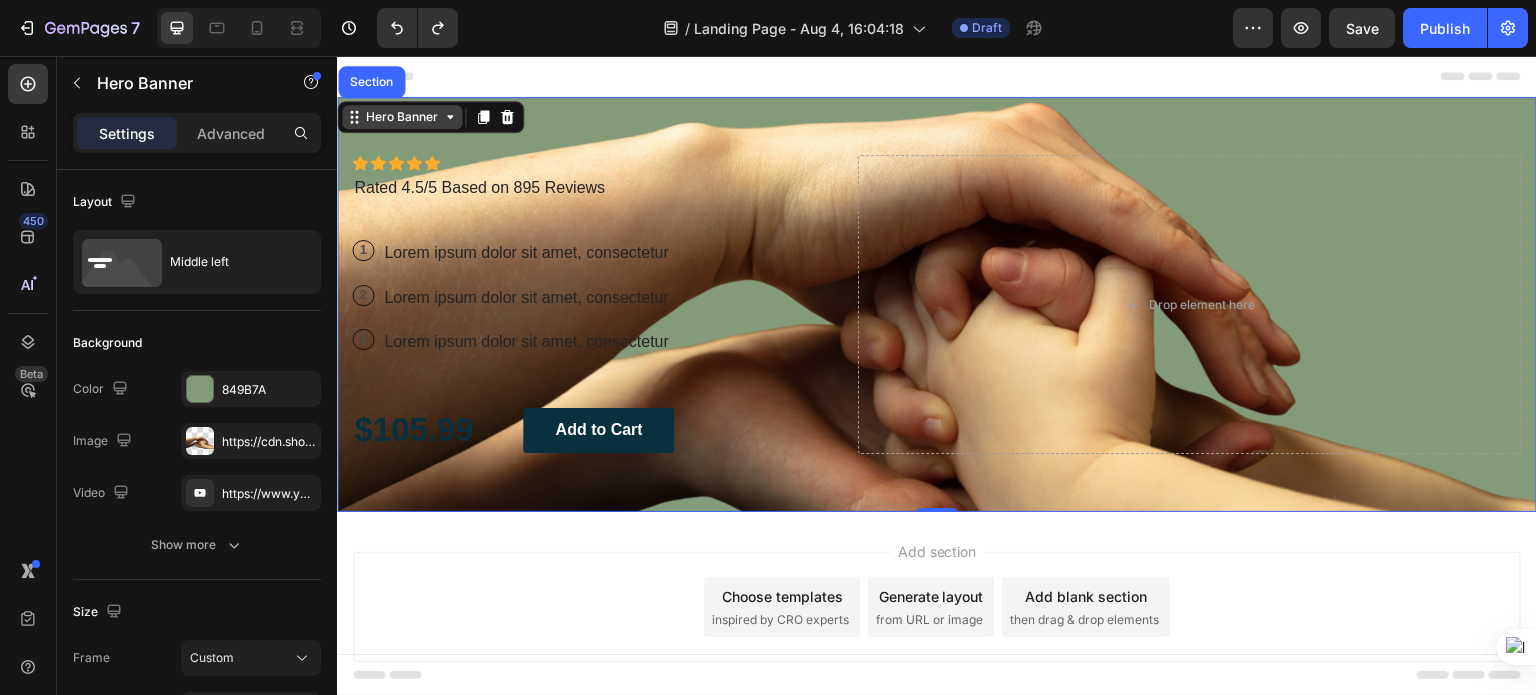 click on "Hero Banner" at bounding box center [402, 117] 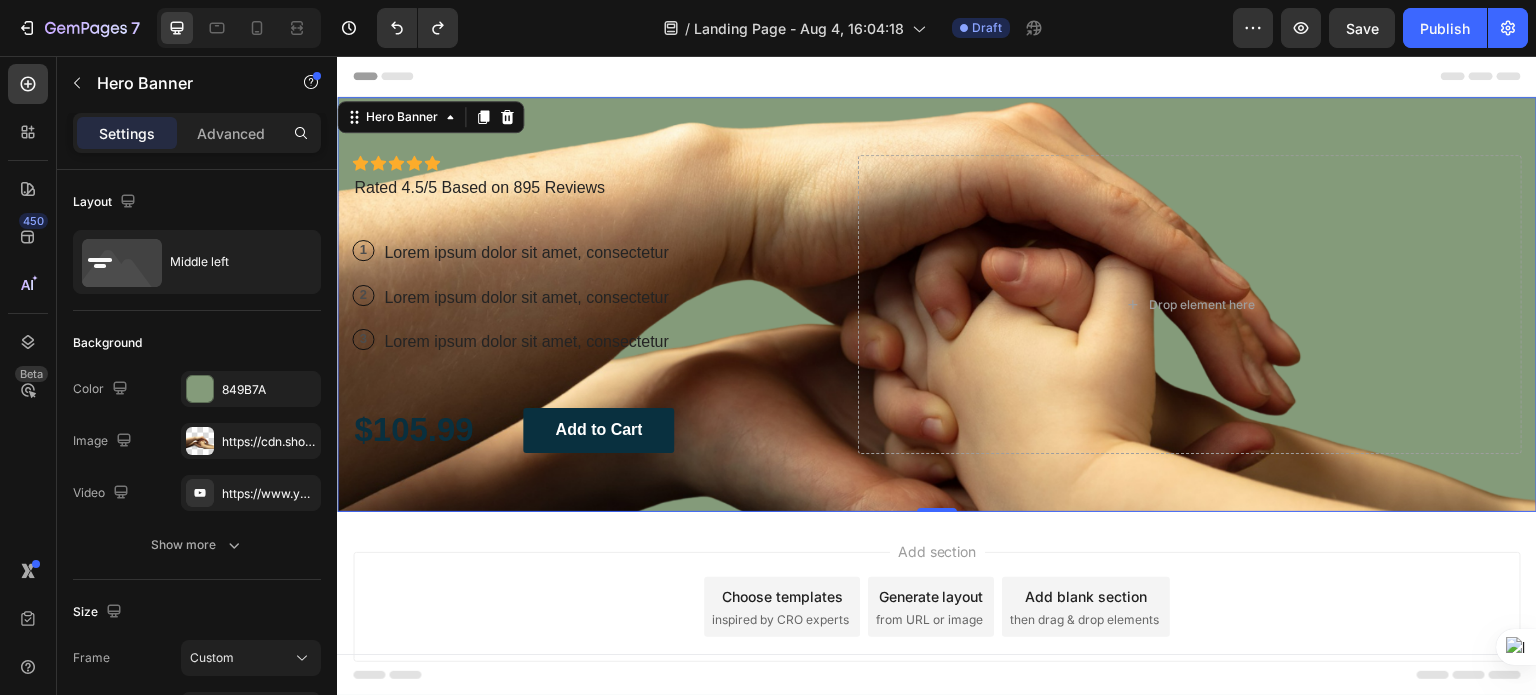 click on "Icon Icon Icon Icon Icon Icon List Icon Icon Icon Icon Icon Icon List Rated 4.5/5 Based on 895 Reviews Text Block Row Heading 1 Text Block Row Lorem ipsum dolor sit amet, consectetur Text Block Row 2 Text Block Row Lorem ipsum dolor sit amet, consectetur Text Block Row 3 Text Block Row Lorem ipsum dolor sit amet, consectetur Text Block Row $[PRICE] Text Block Add to Cart Button Row" at bounding box center (589, 304) 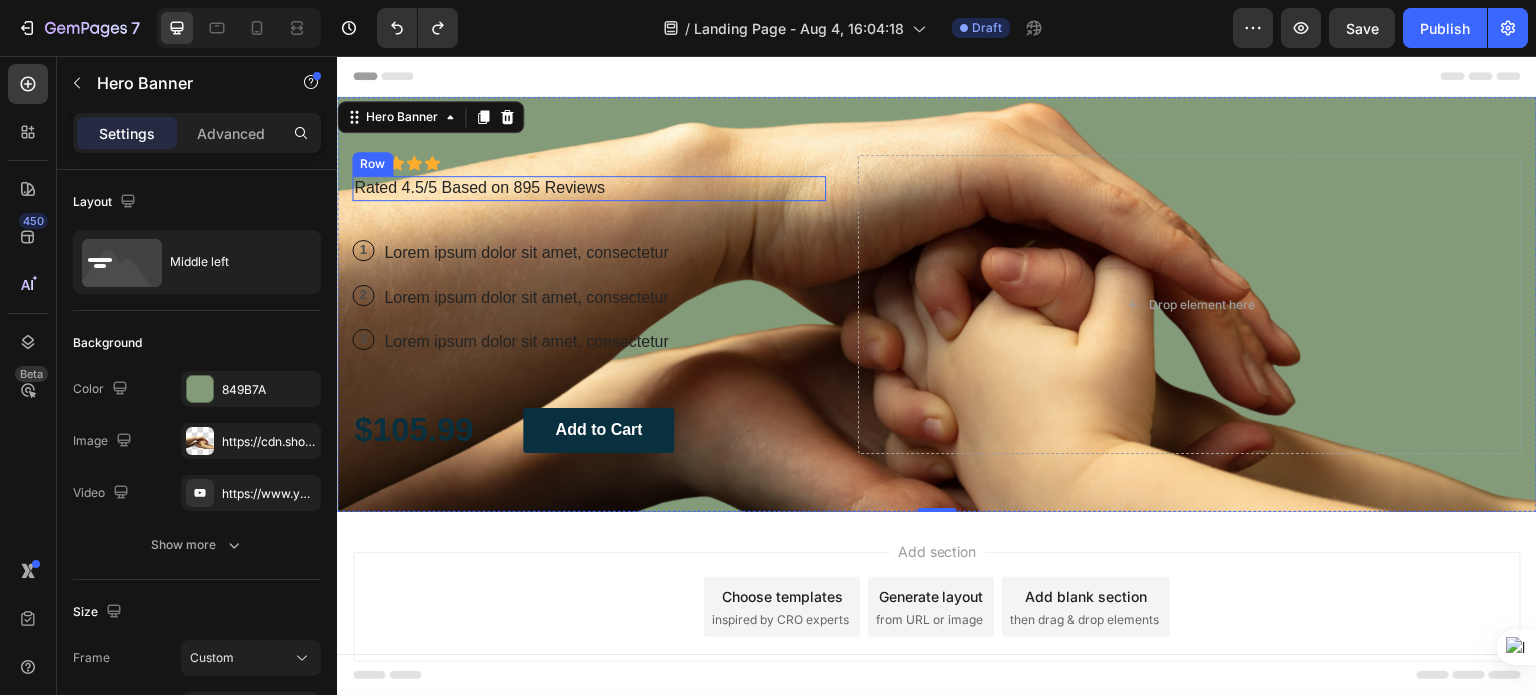 click on "Icon Icon Icon Icon Icon Icon List Rated 4.5/5 Based on 895 Reviews Text Block Row" at bounding box center (589, 188) 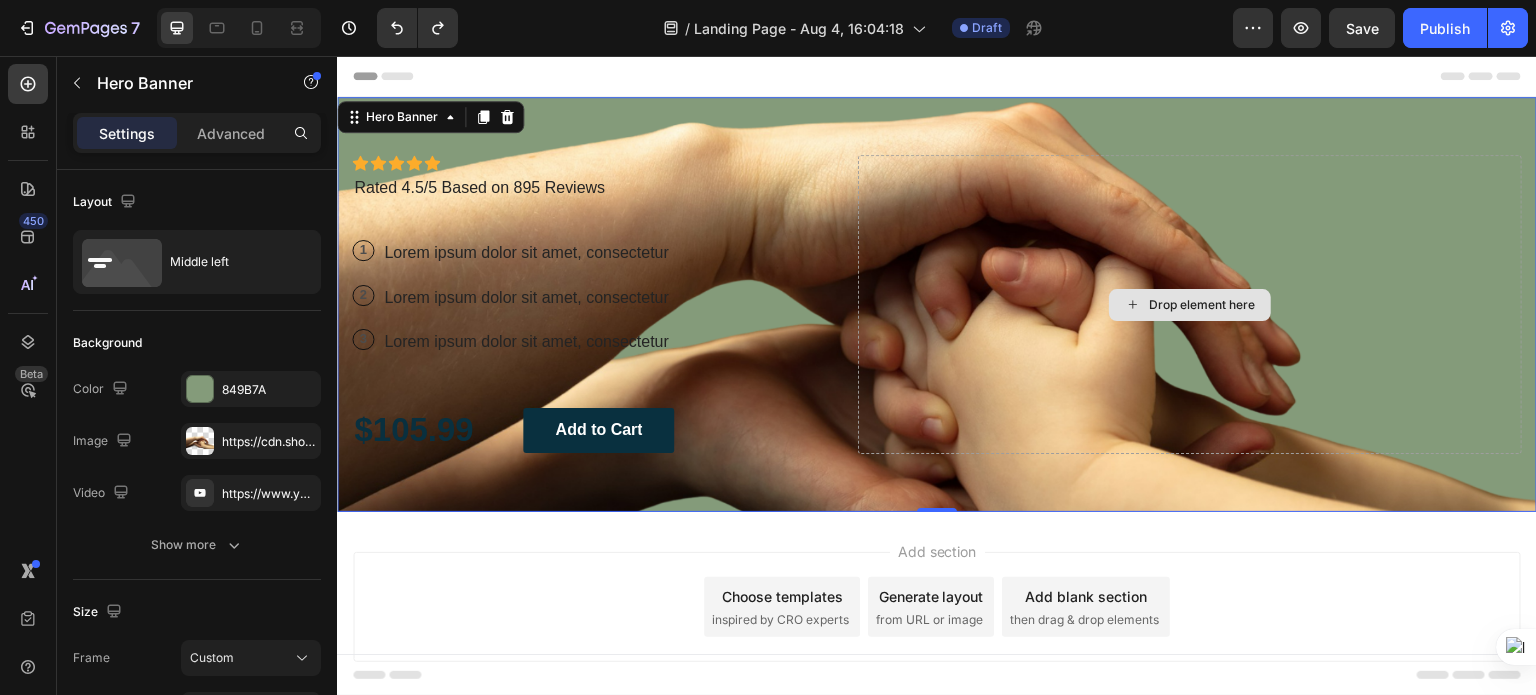 click on "Drop element here" at bounding box center [1190, 304] 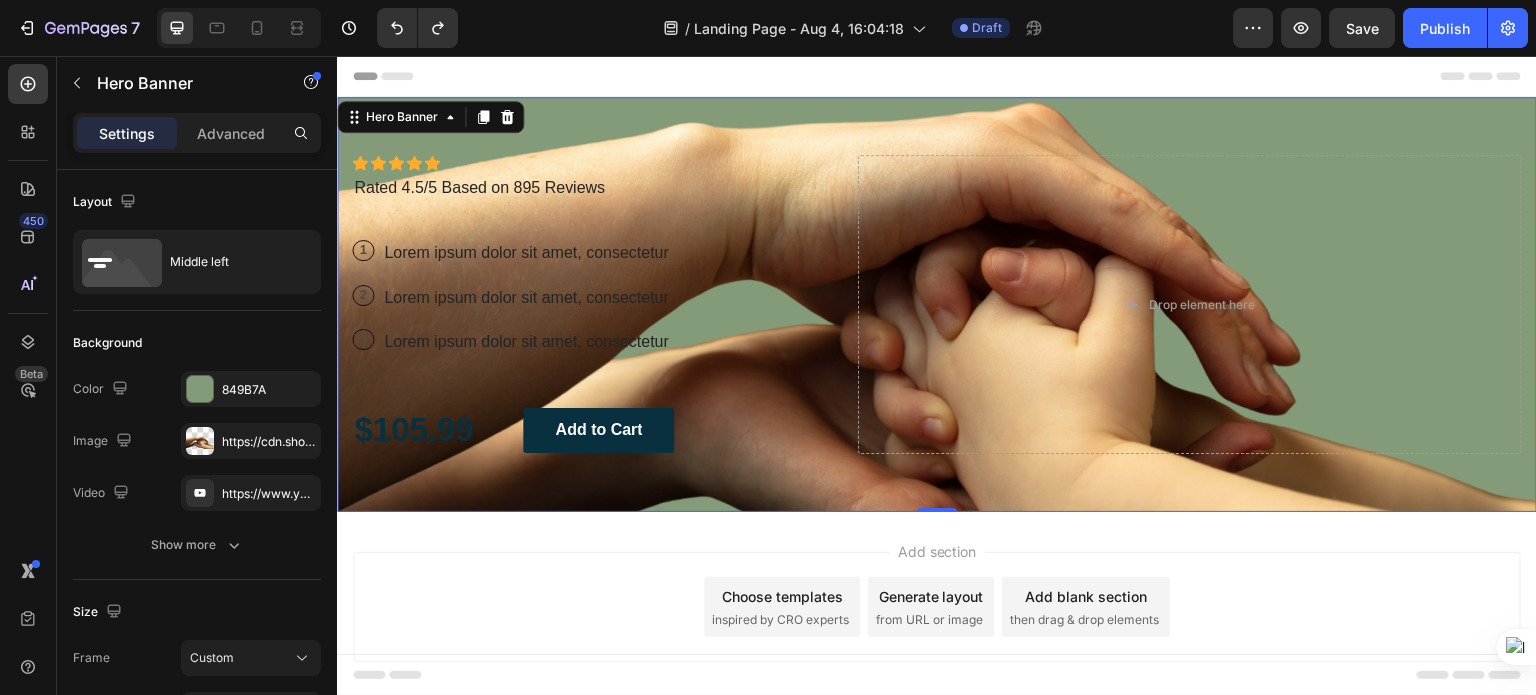 click on "Icon Icon Icon Icon Icon Icon List Icon Icon Icon Icon Icon Icon List Rated 4.5/5 Based on 895 Reviews Text Block Row Heading 1 Text Block Row Lorem ipsum dolor sit amet, consectetur Text Block Row 2 Text Block Row Lorem ipsum dolor sit amet, consectetur Text Block Row 3 Text Block Row Lorem ipsum dolor sit amet, consectetur Text Block Row $[PRICE] Text Block Add to Cart Button Row" at bounding box center [589, 304] 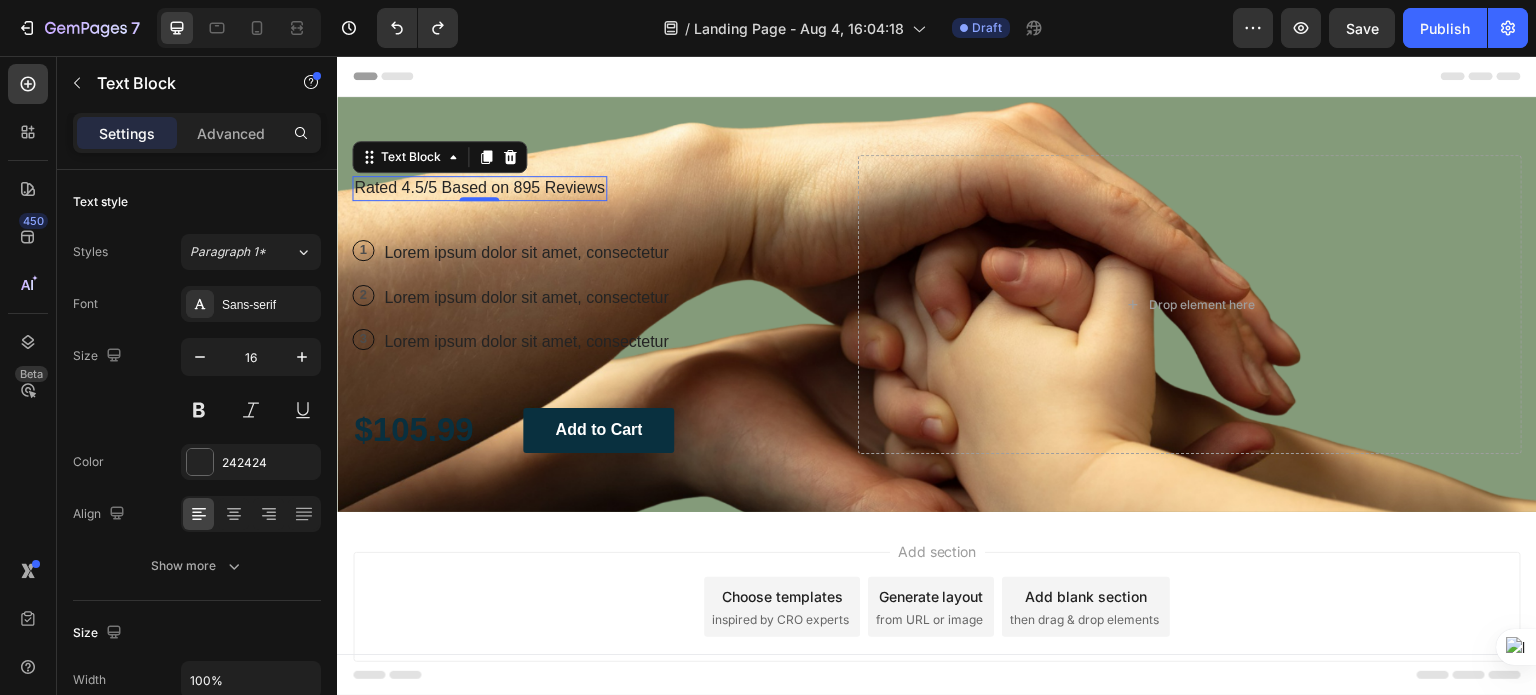 click on "Rated 4.5/5 Based on 895 Reviews" at bounding box center [479, 188] 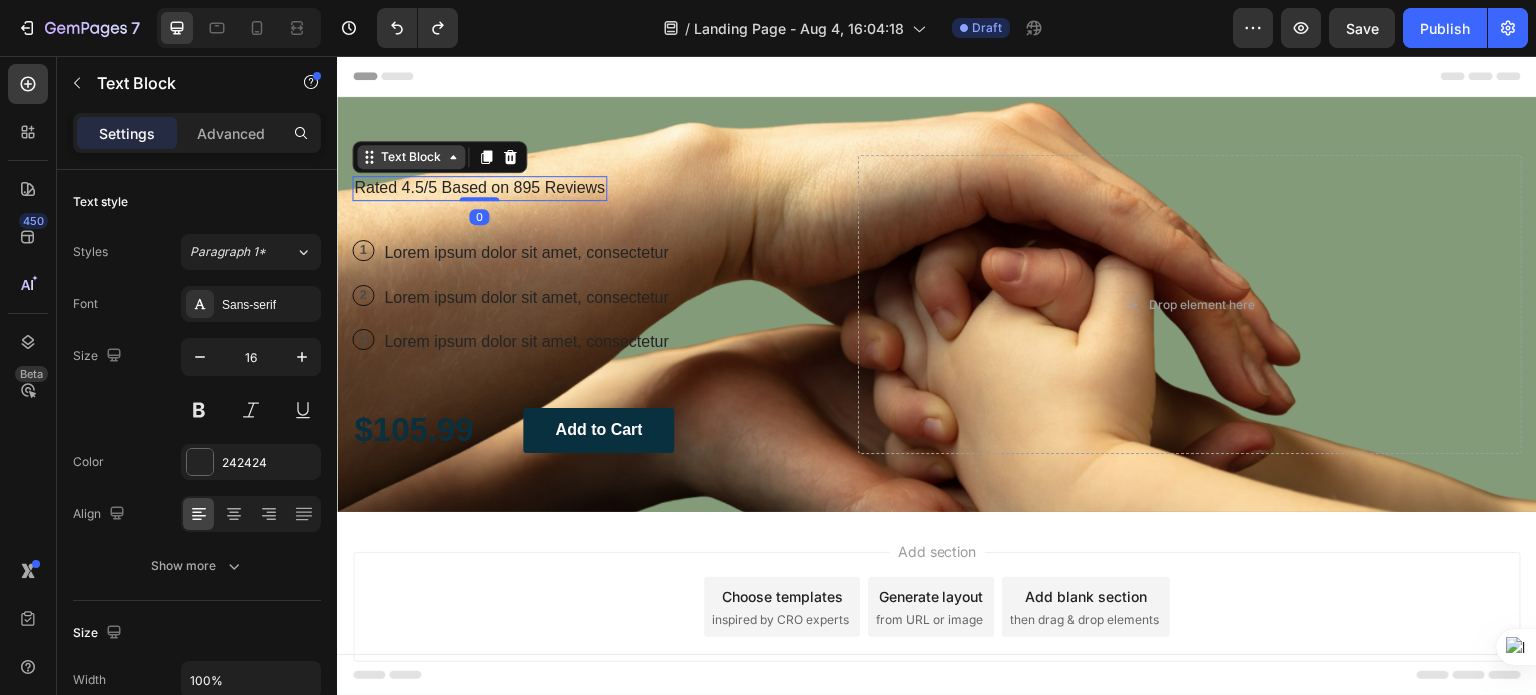 click 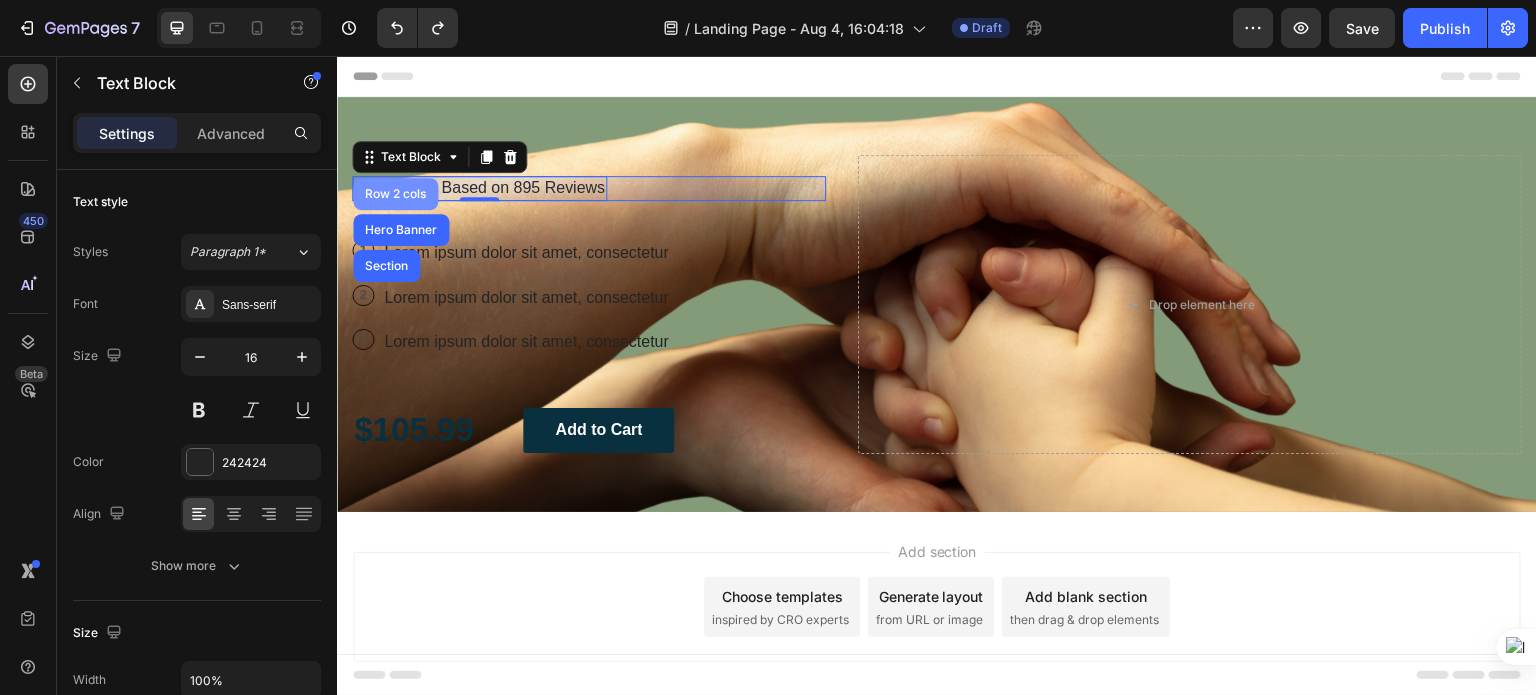 click on "Row 2 cols" at bounding box center (395, 194) 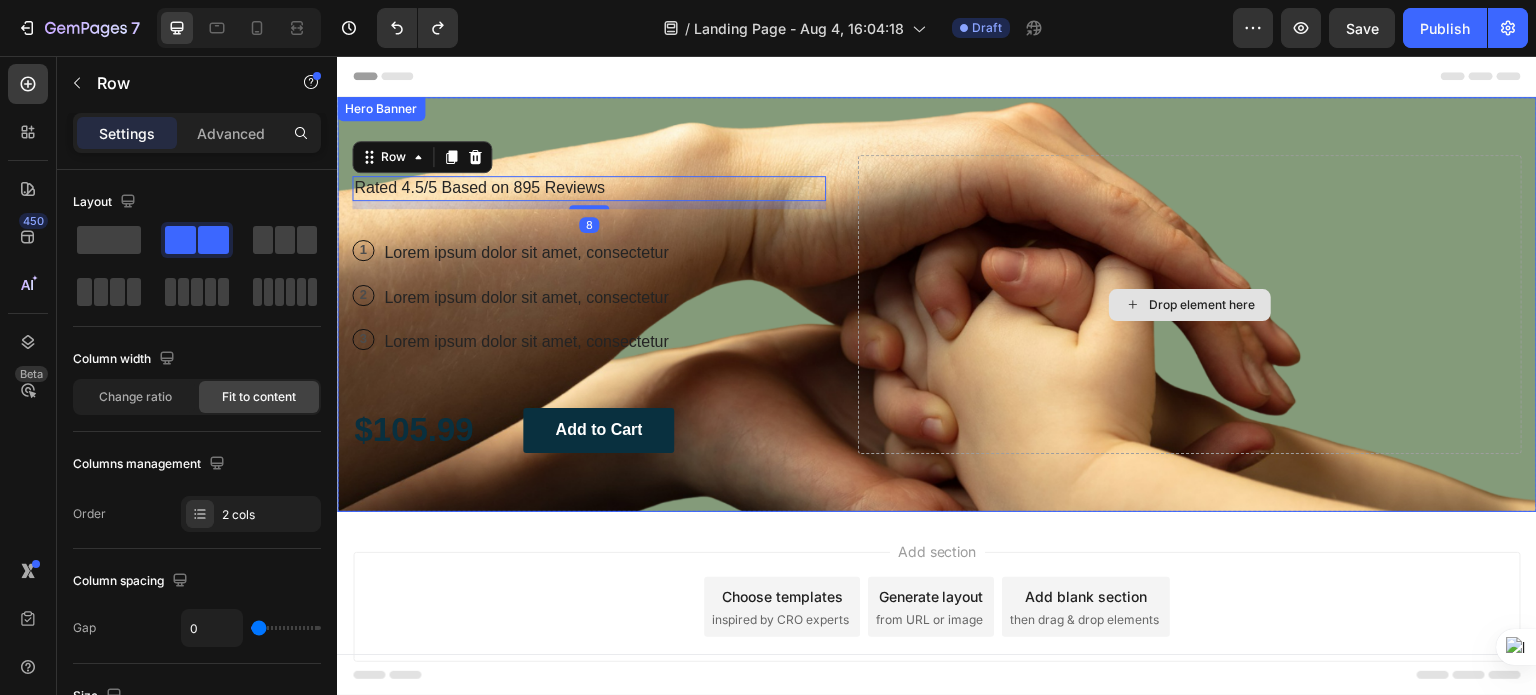 click on "Drop element here" at bounding box center [1190, 304] 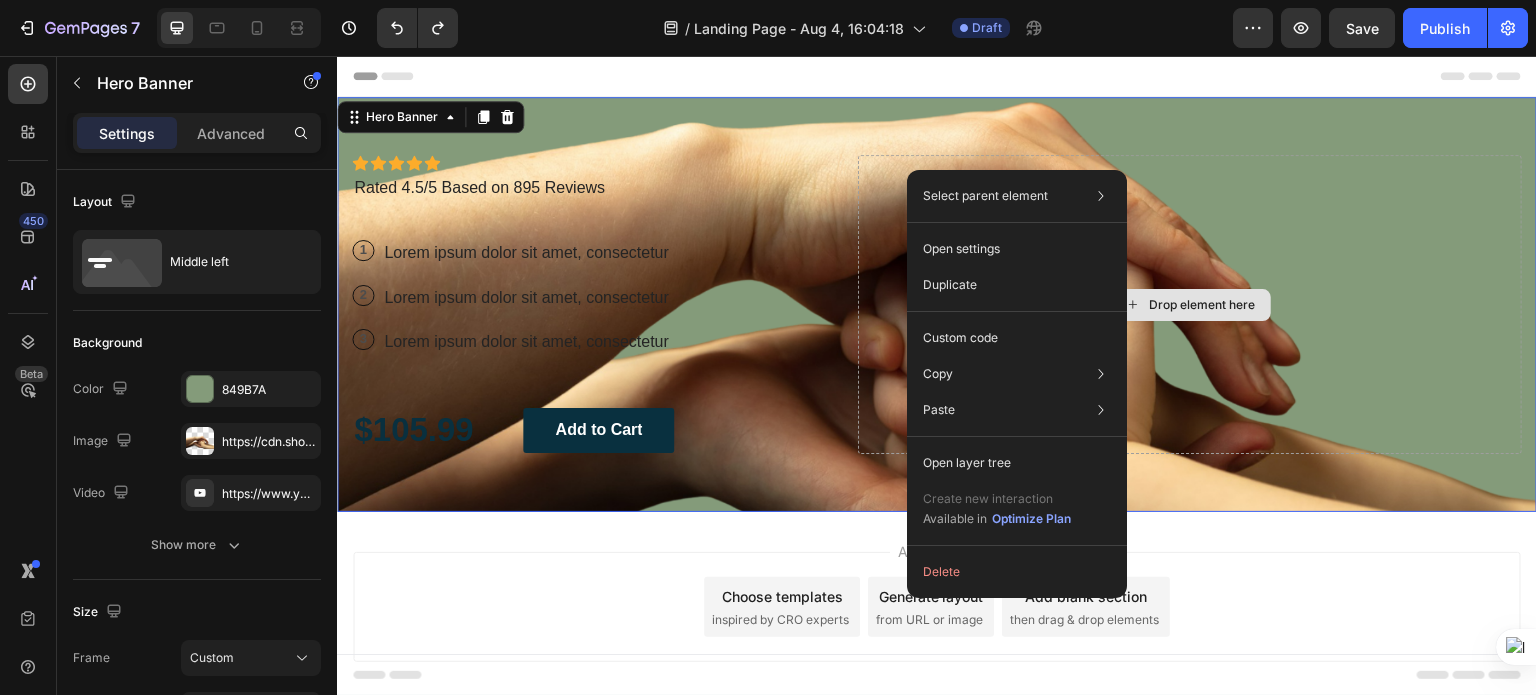 click on "Drop element here" at bounding box center [1190, 304] 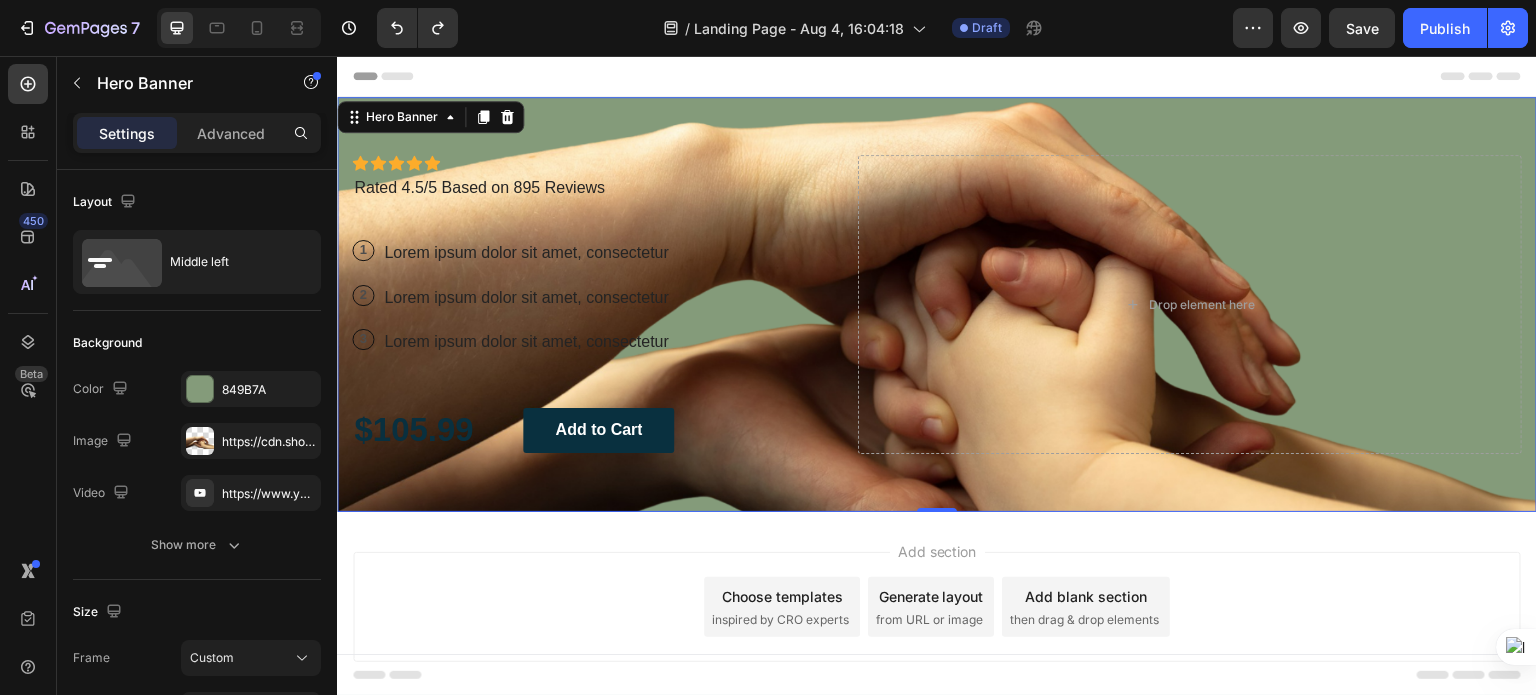 click on "Icon Icon Icon Icon Icon Icon List Icon Icon Icon Icon Icon Icon List Rated 4.5/5 Based on 895 Reviews Text Block Row Heading 1 Text Block Row Lorem ipsum dolor sit amet, consectetur Text Block Row 2 Text Block Row Lorem ipsum dolor sit amet, consectetur Text Block Row 3 Text Block Row Lorem ipsum dolor sit amet, consectetur Text Block Row $[PRICE] Text Block Add to Cart Button Row
Drop element here" at bounding box center [937, 304] 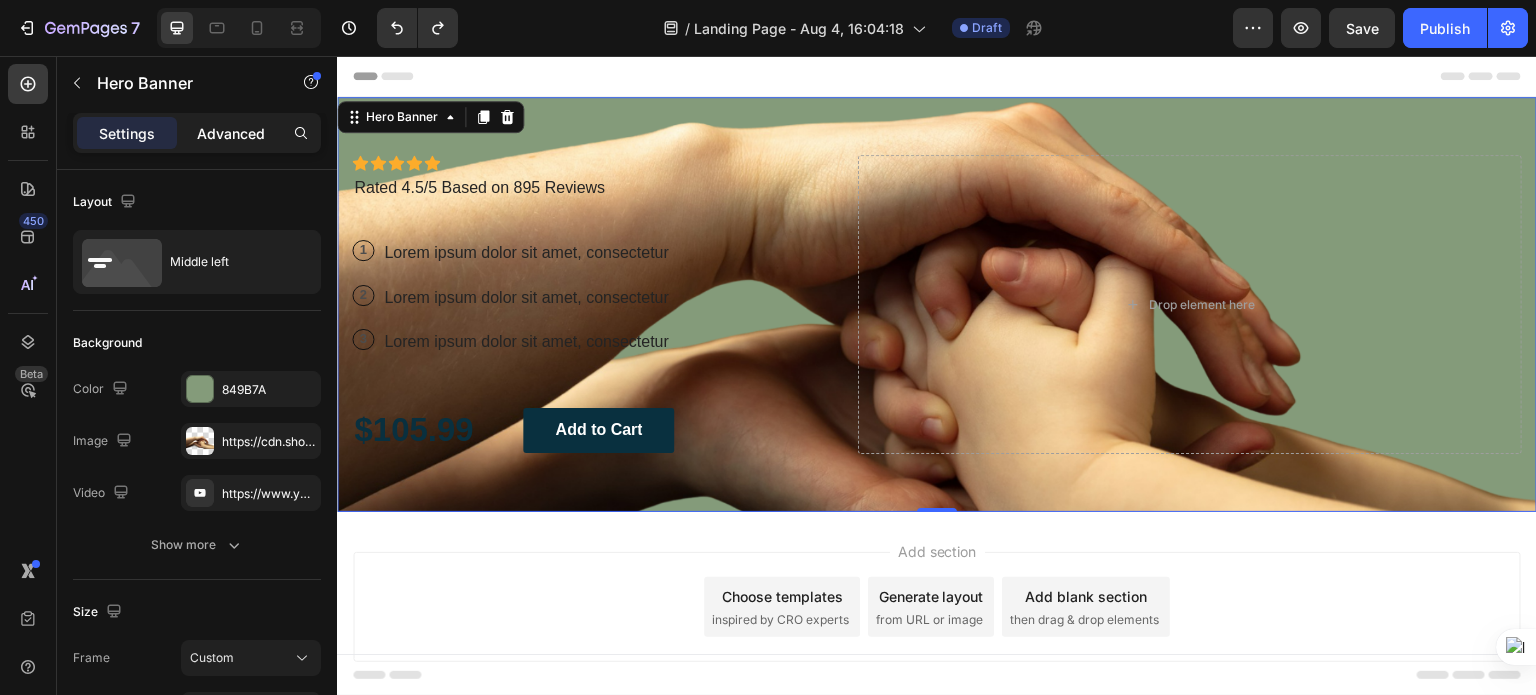 click on "Advanced" at bounding box center (231, 133) 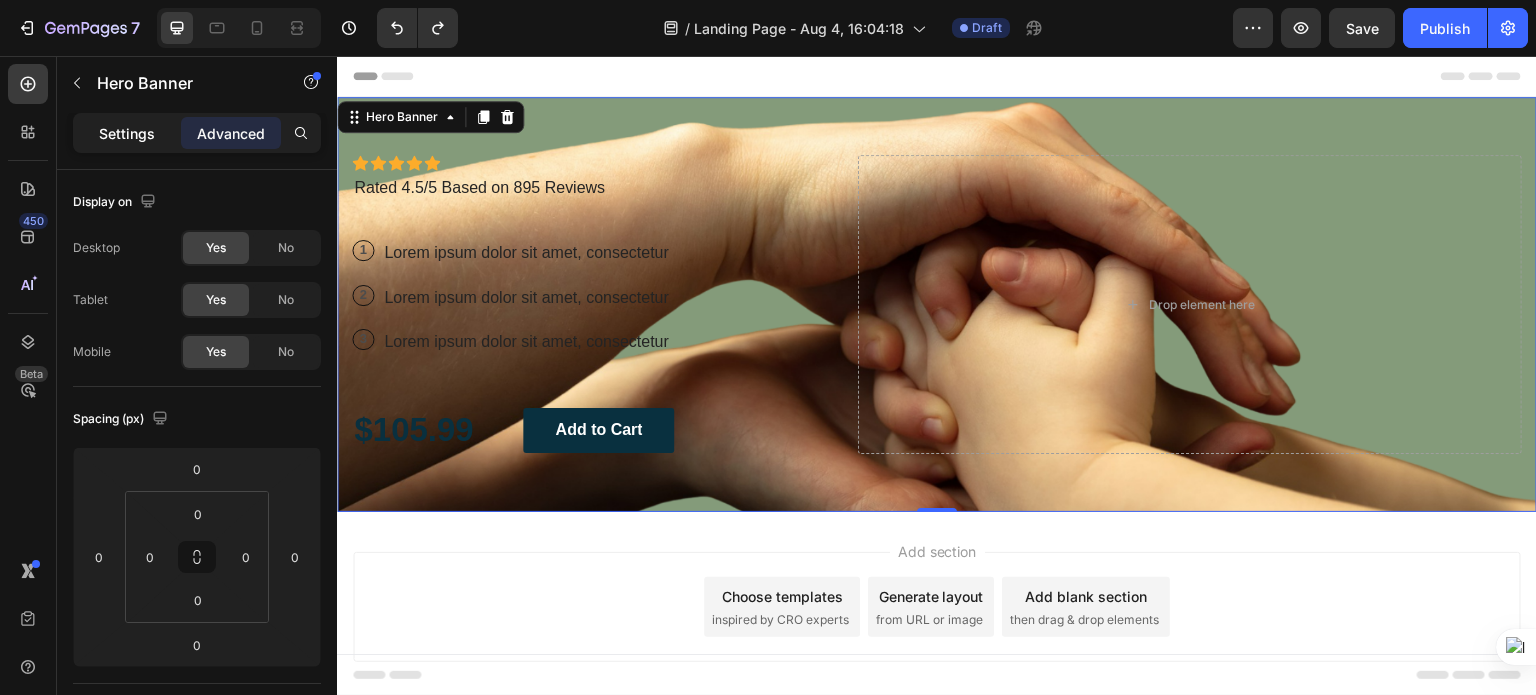 click on "Settings" at bounding box center (127, 133) 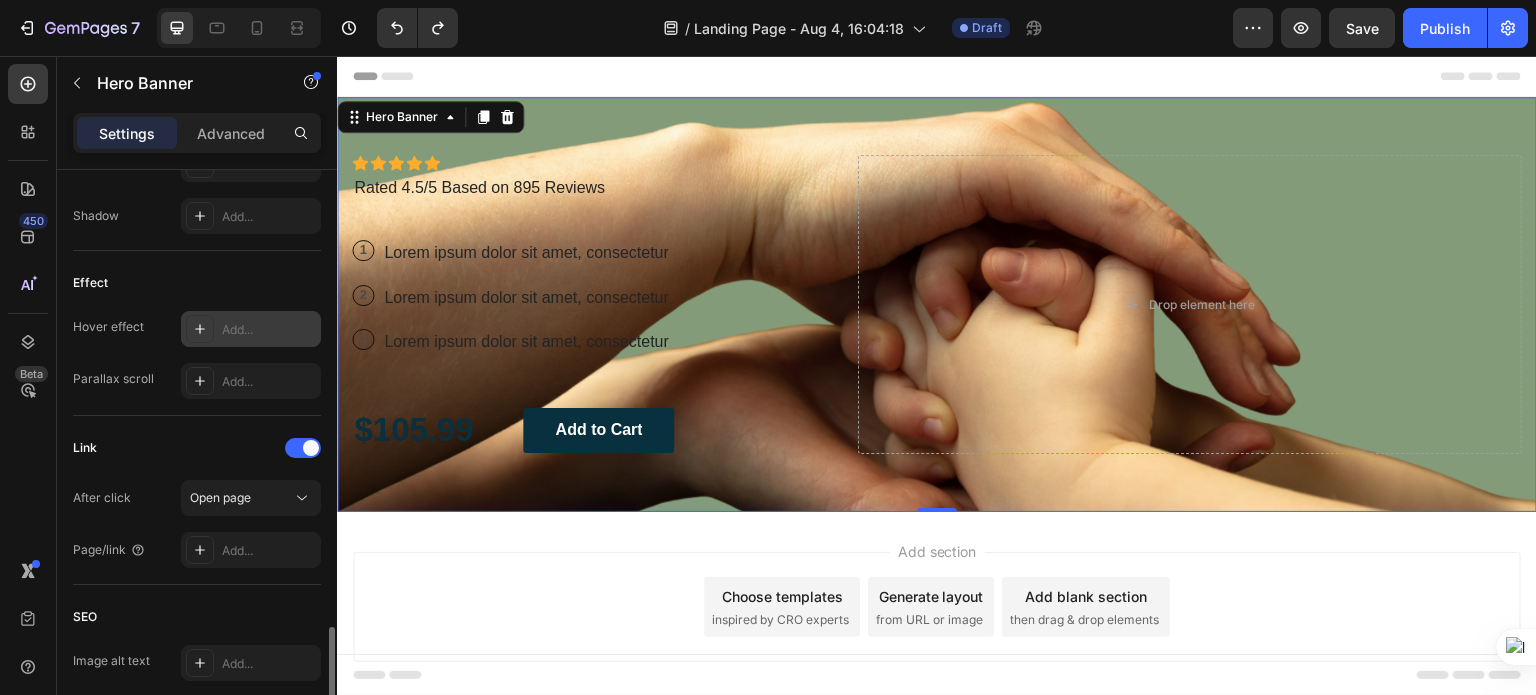 scroll, scrollTop: 1182, scrollLeft: 0, axis: vertical 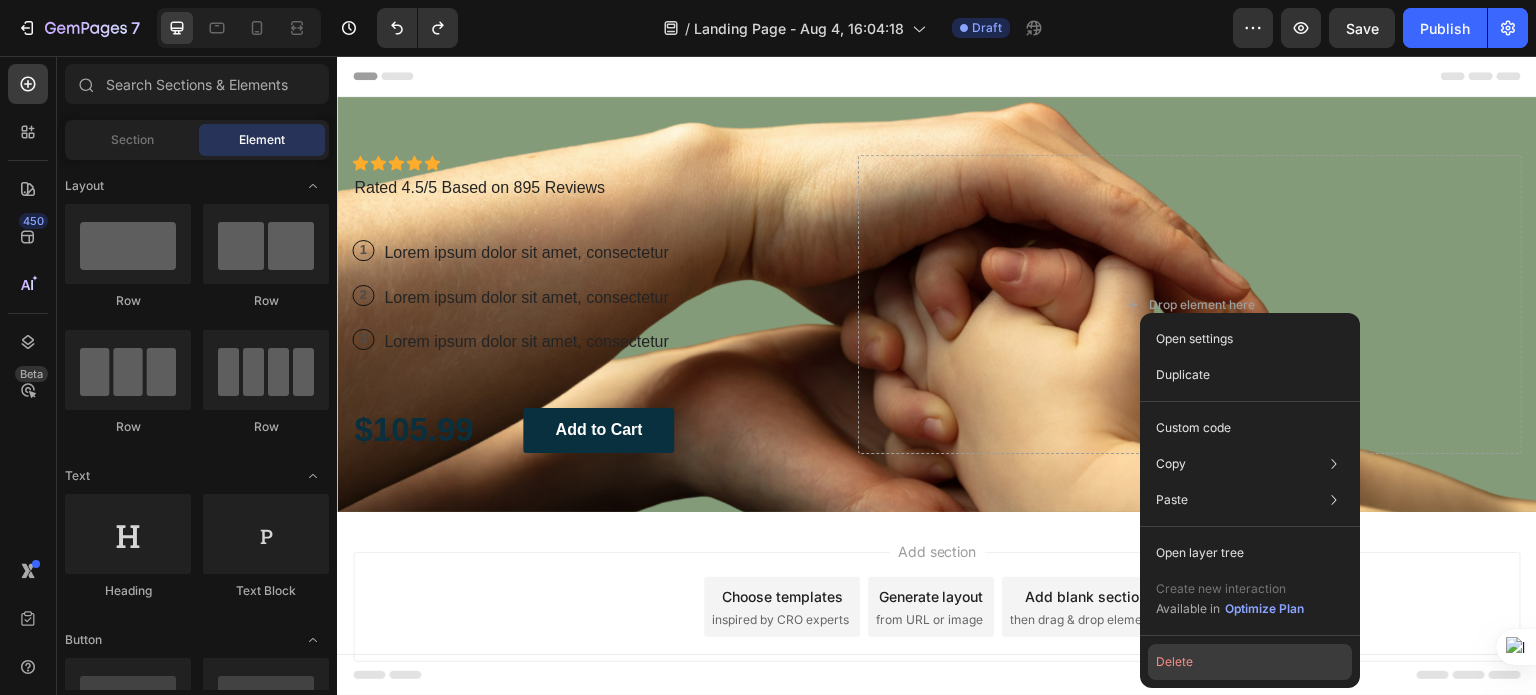 click on "Delete" 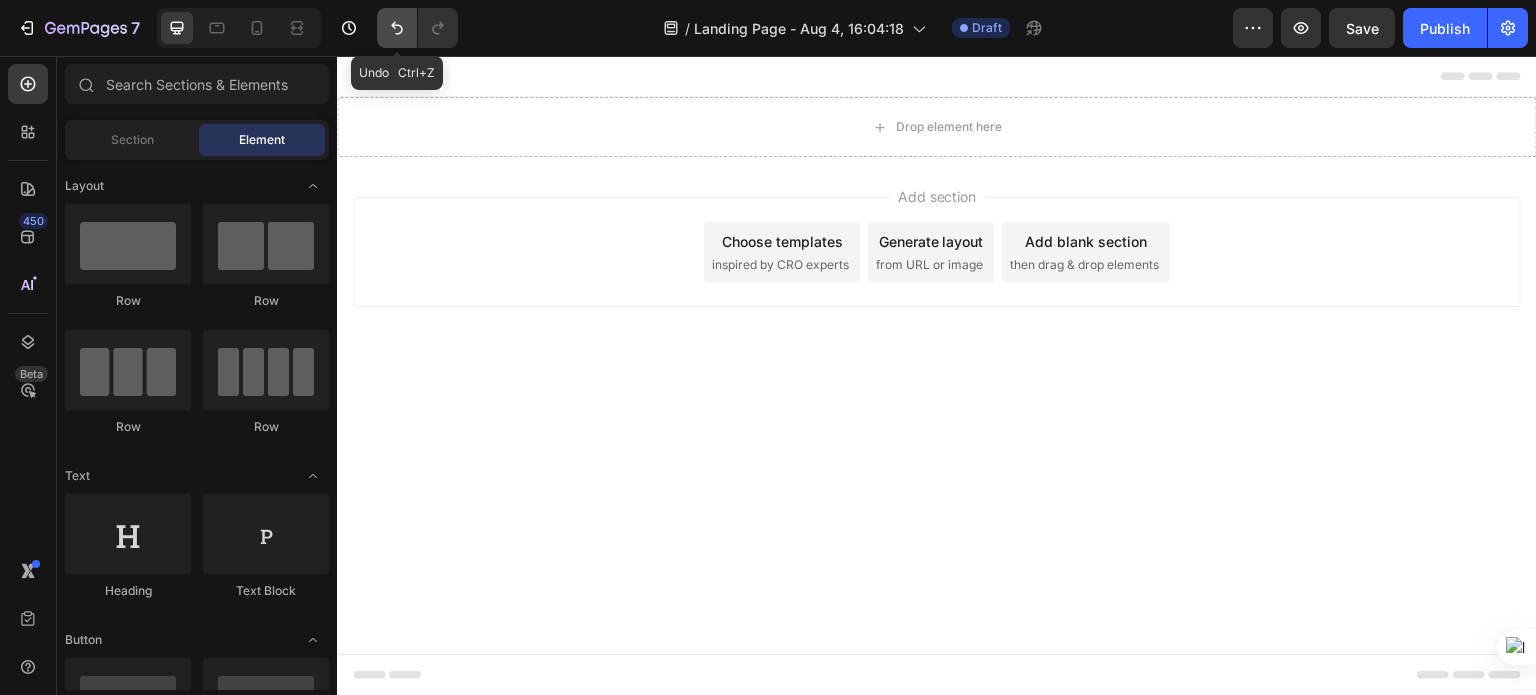 click 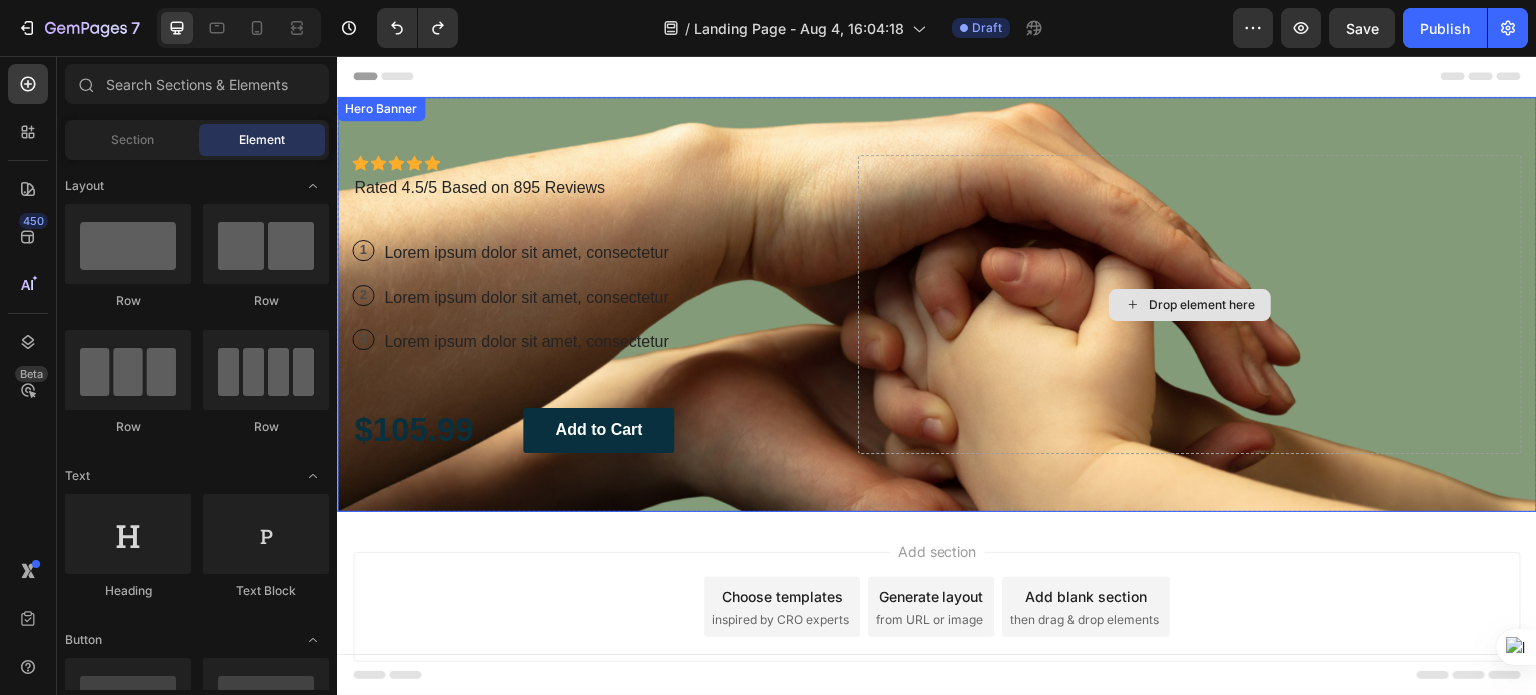 click on "Drop element here" at bounding box center (1190, 304) 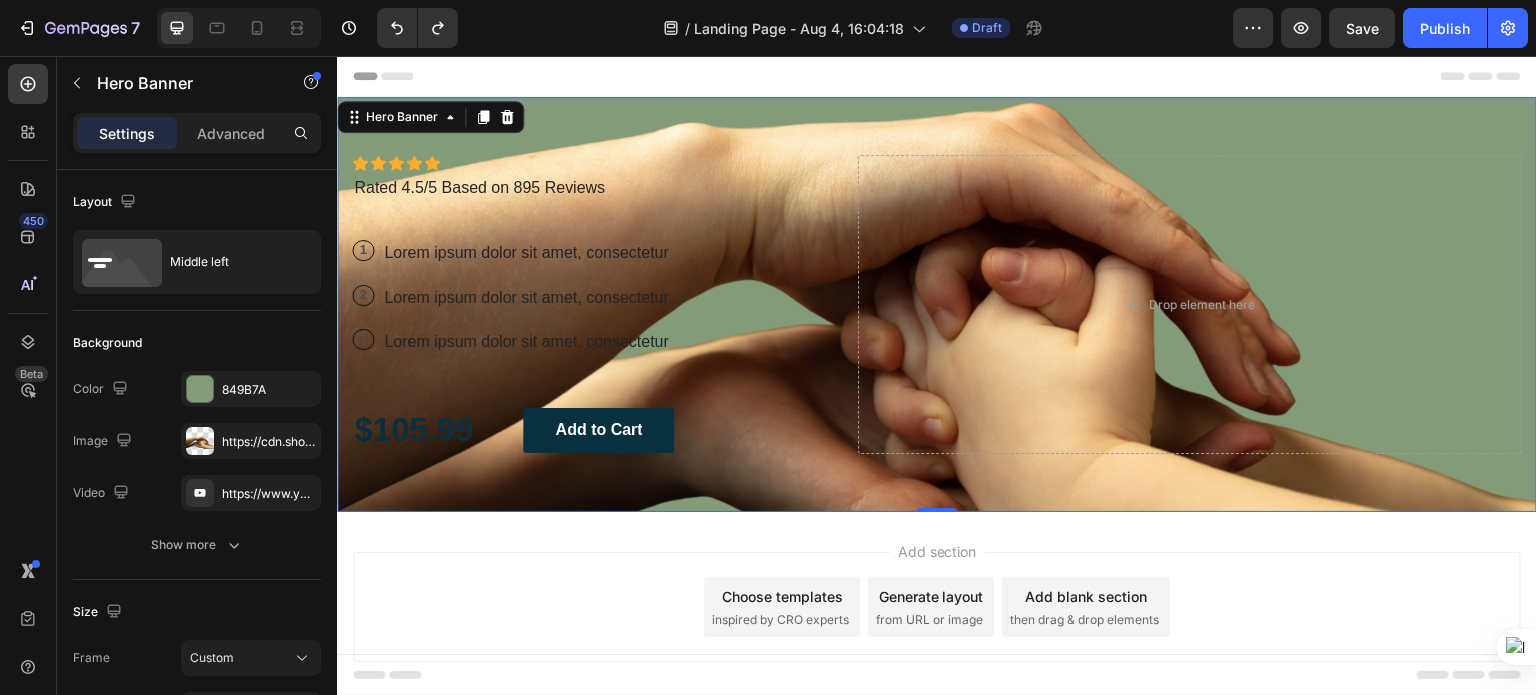 click on "Icon Icon Icon Icon Icon Icon List Icon Icon Icon Icon Icon Icon List Rated 4.5/5 Based on 895 Reviews Text Block Row Heading 1 Text Block Row Lorem ipsum dolor sit amet, consectetur Text Block Row 2 Text Block Row Lorem ipsum dolor sit amet, consectetur Text Block Row 3 Text Block Row Lorem ipsum dolor sit amet, consectetur Text Block Row $[PRICE] Text Block Add to Cart Button Row" at bounding box center [589, 304] 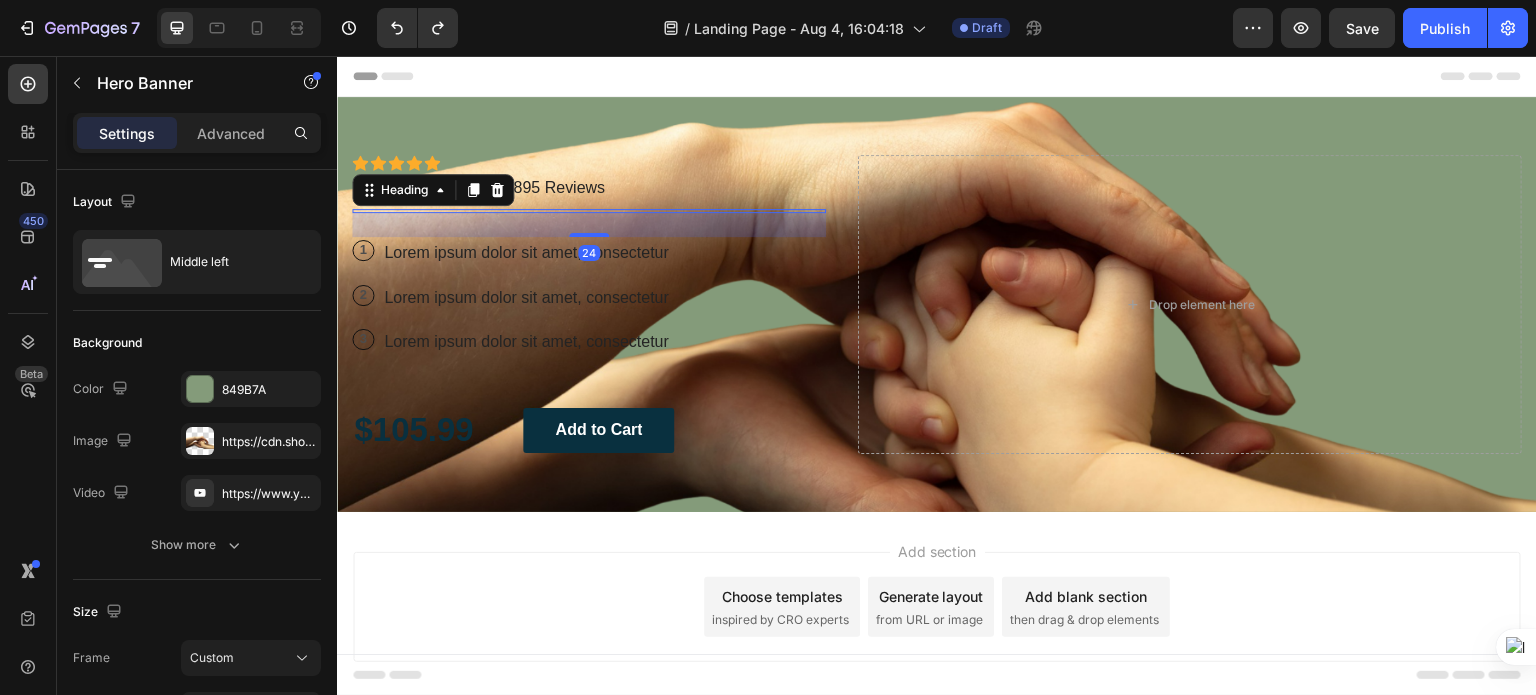click at bounding box center [589, 211] 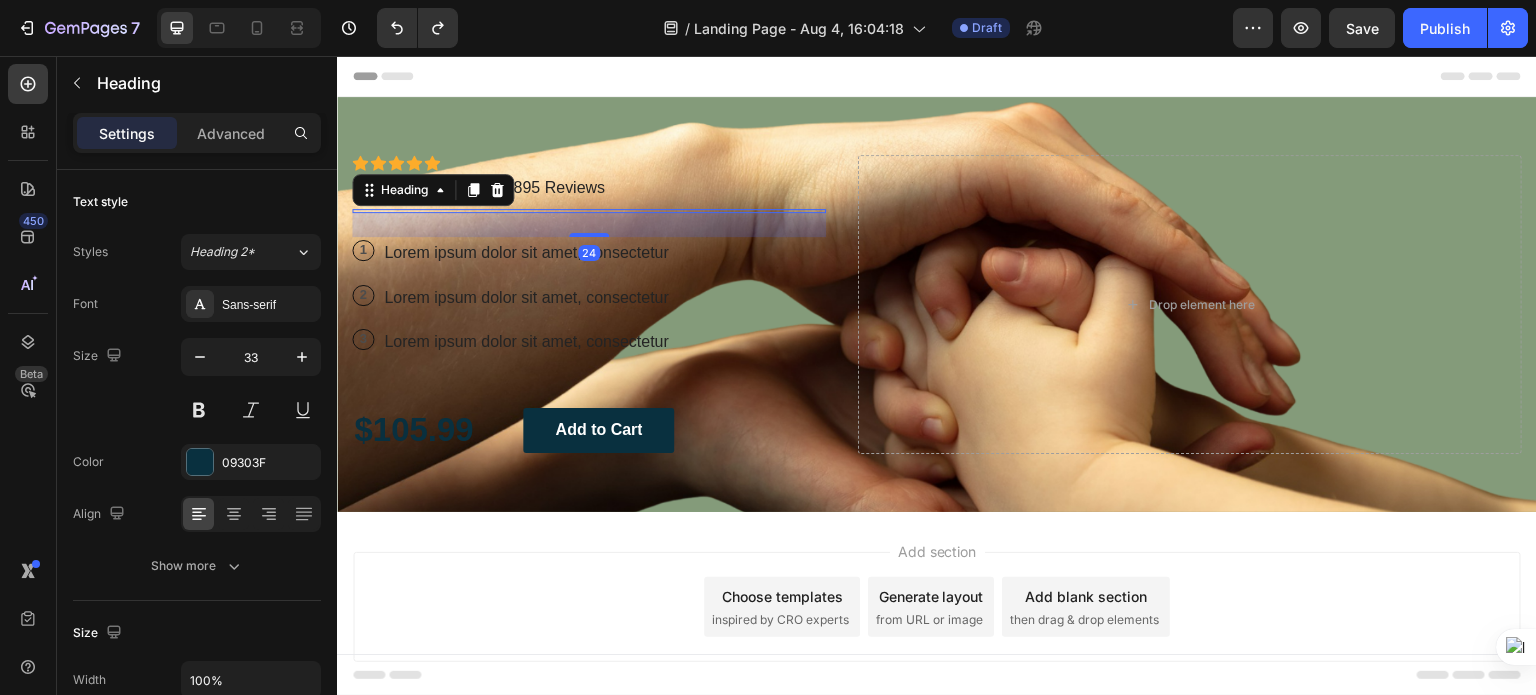 click on "24" at bounding box center [589, 225] 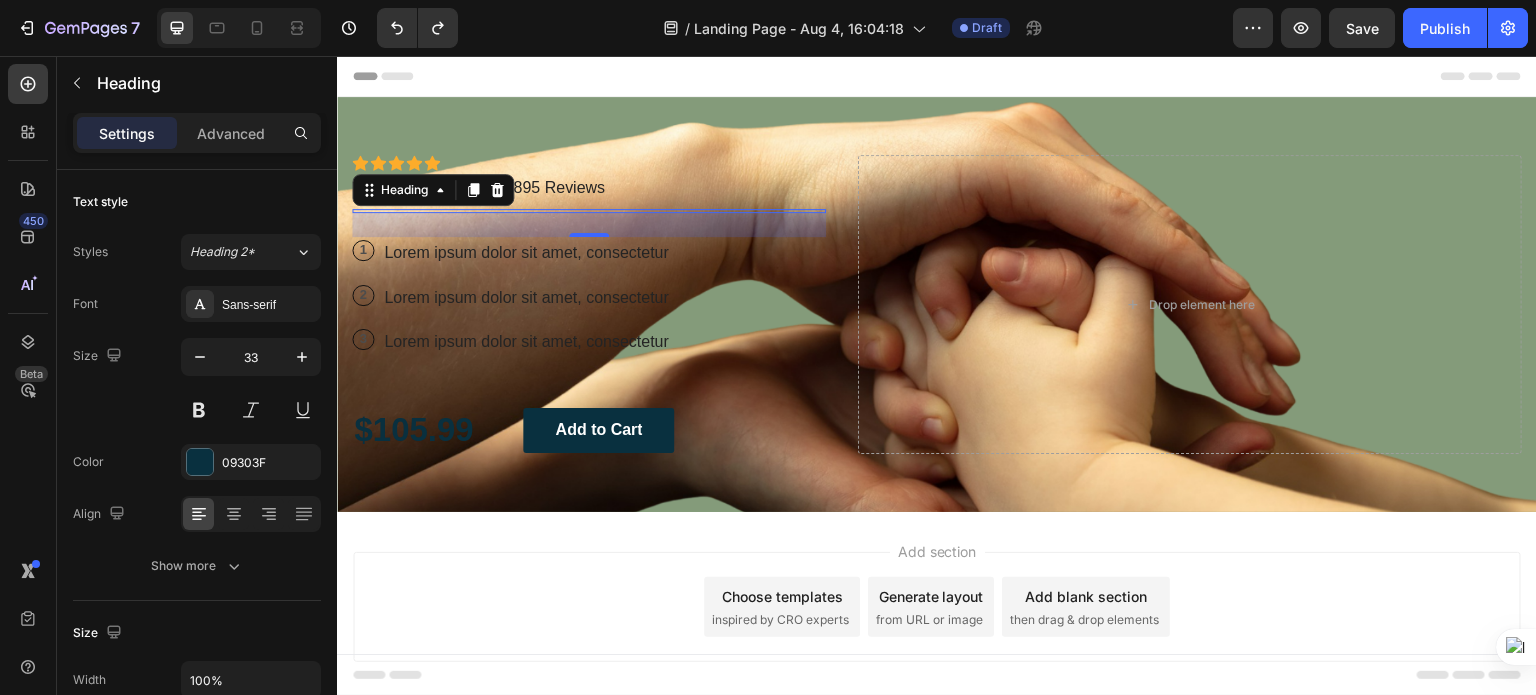 click on "24" at bounding box center [589, 225] 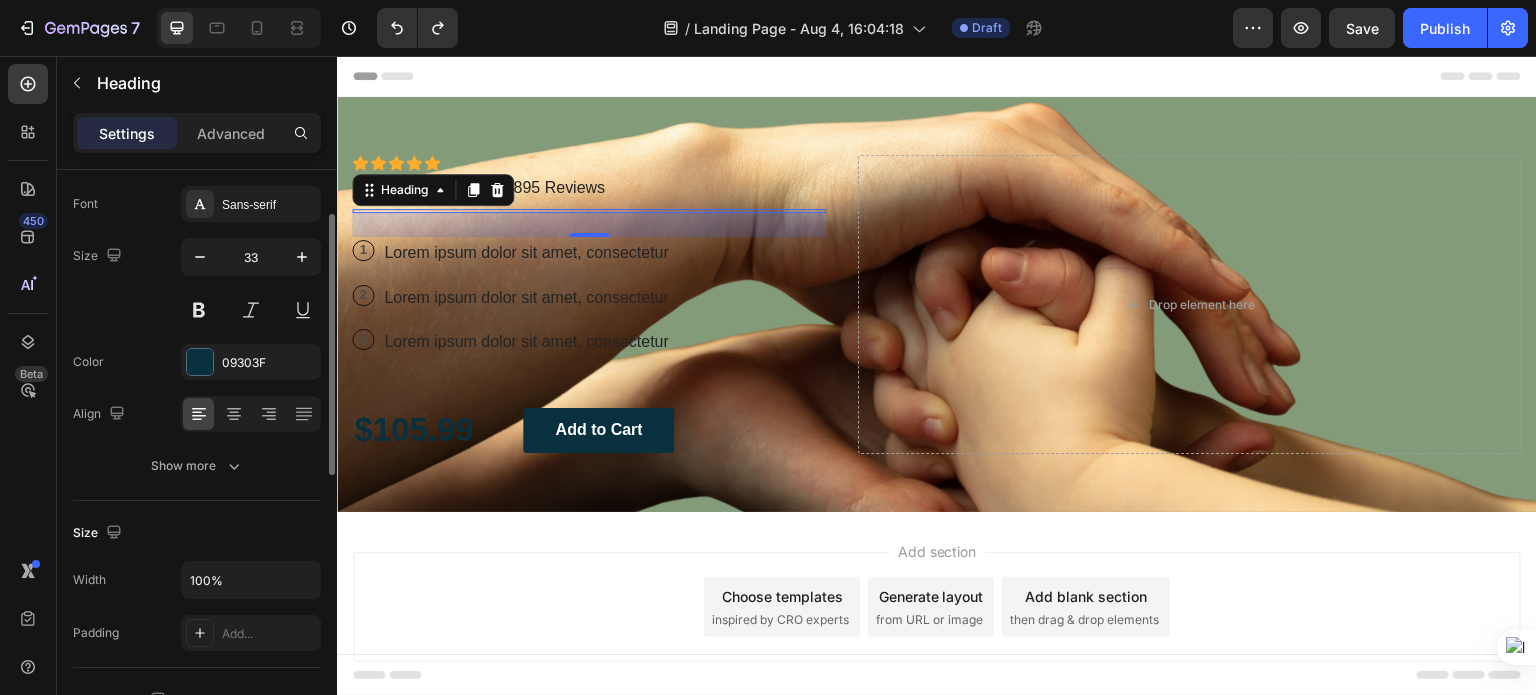 scroll, scrollTop: 200, scrollLeft: 0, axis: vertical 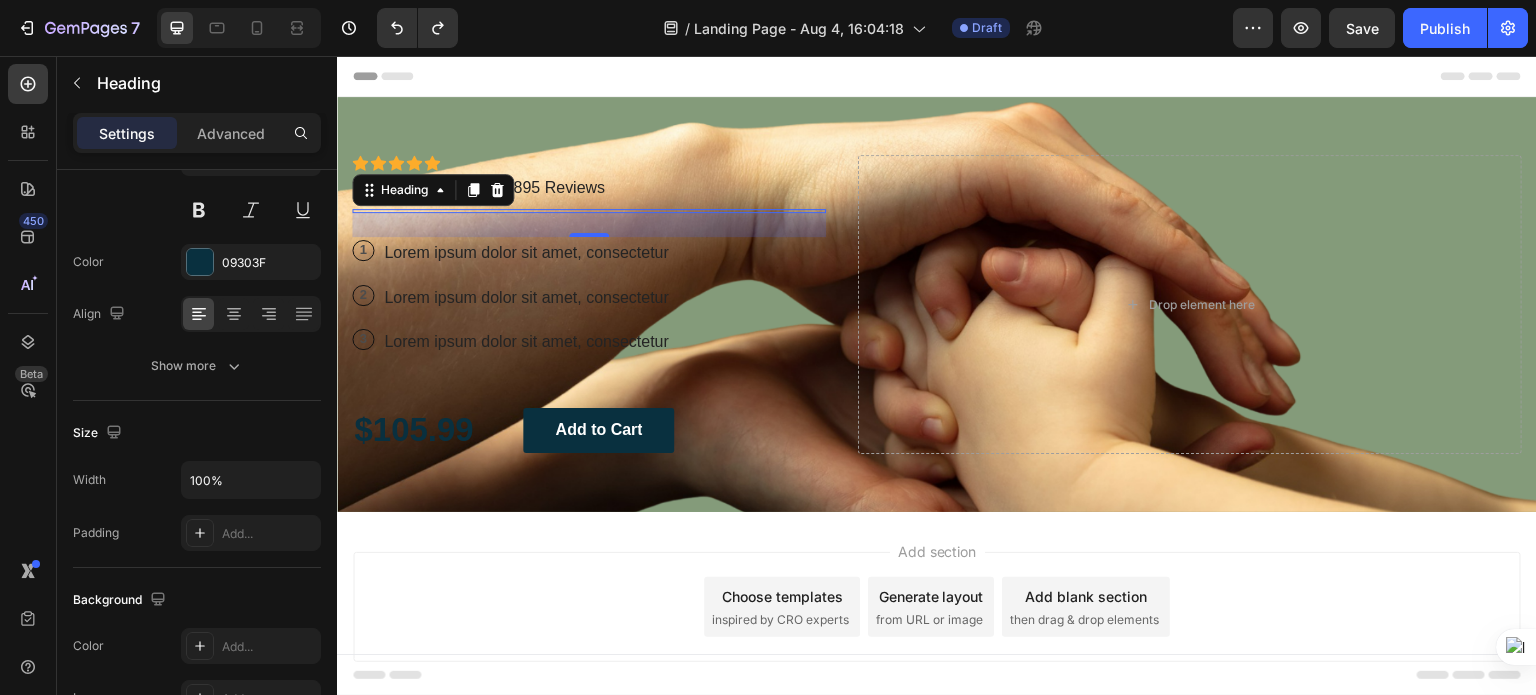 click on "24" at bounding box center [589, 225] 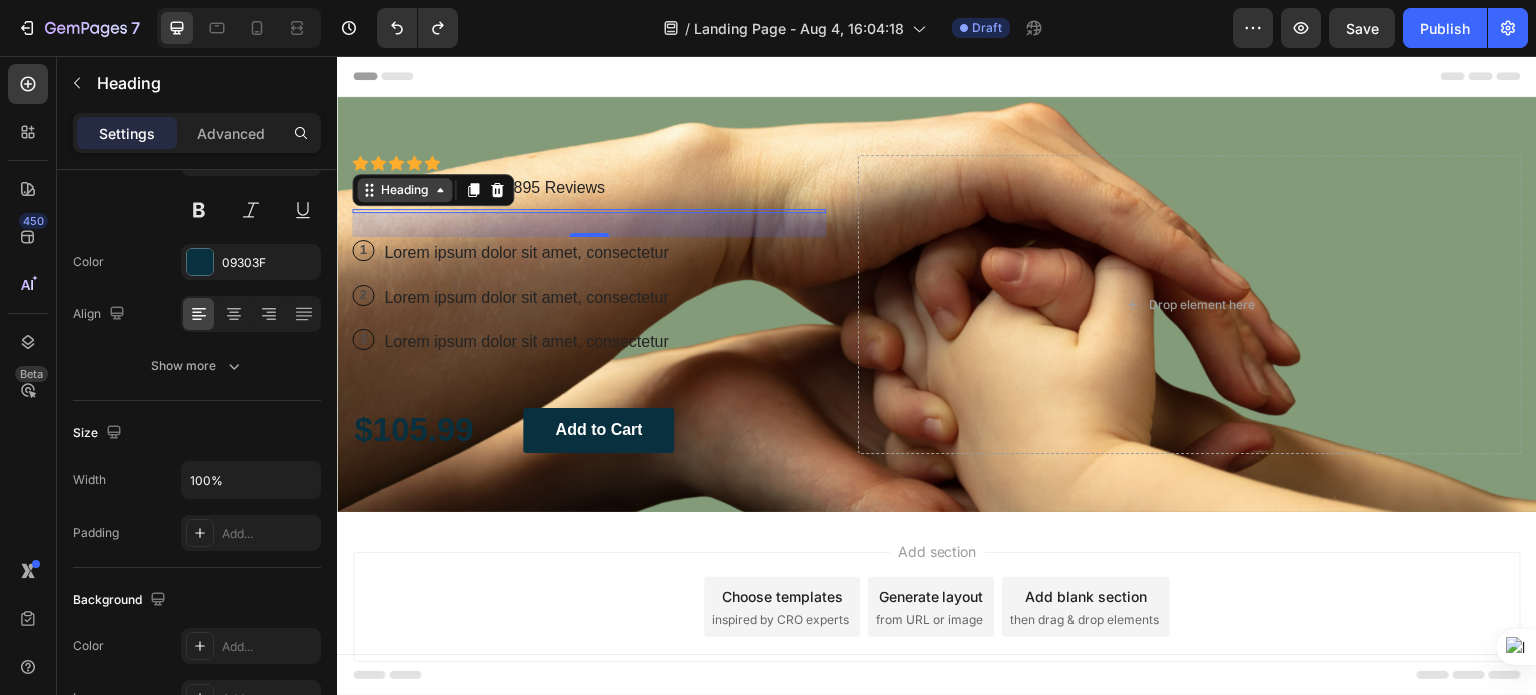 click on "Heading" at bounding box center [404, 190] 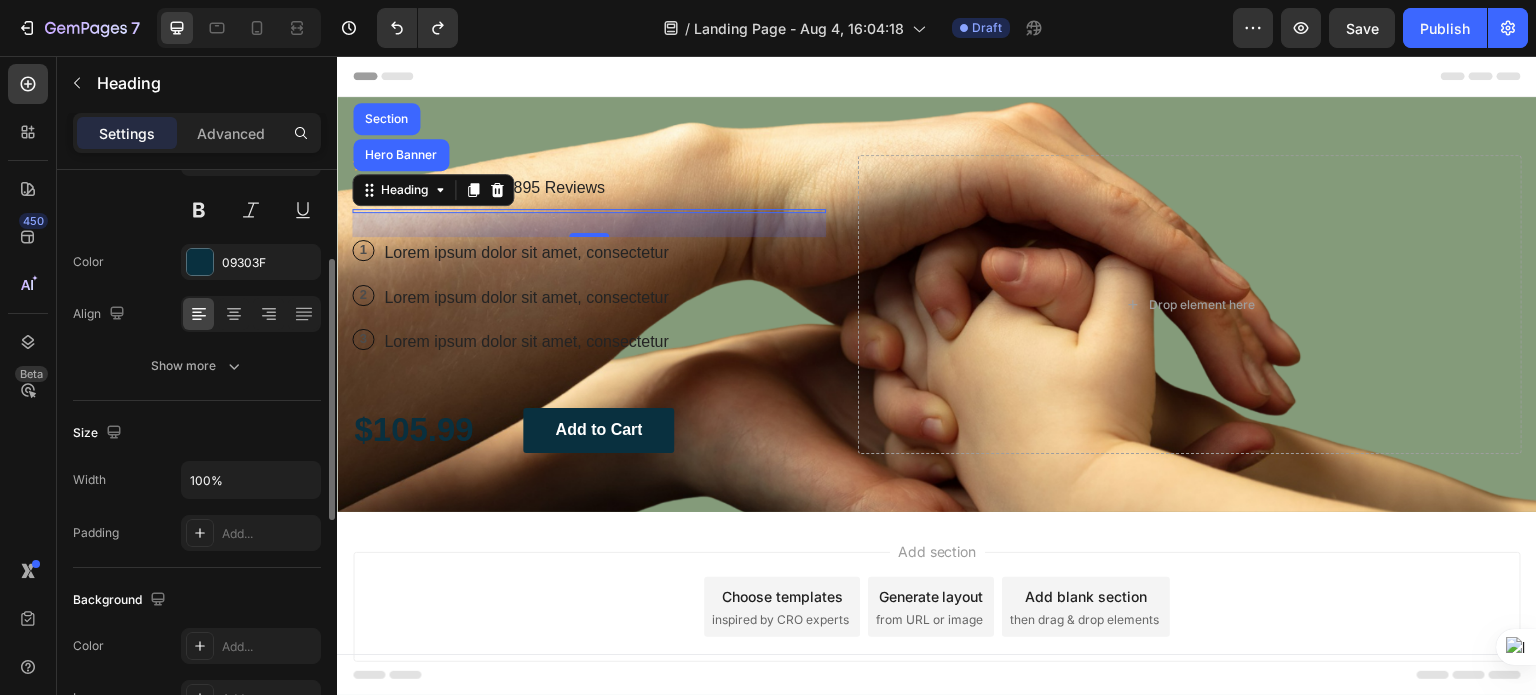 click on "Size" at bounding box center (197, 433) 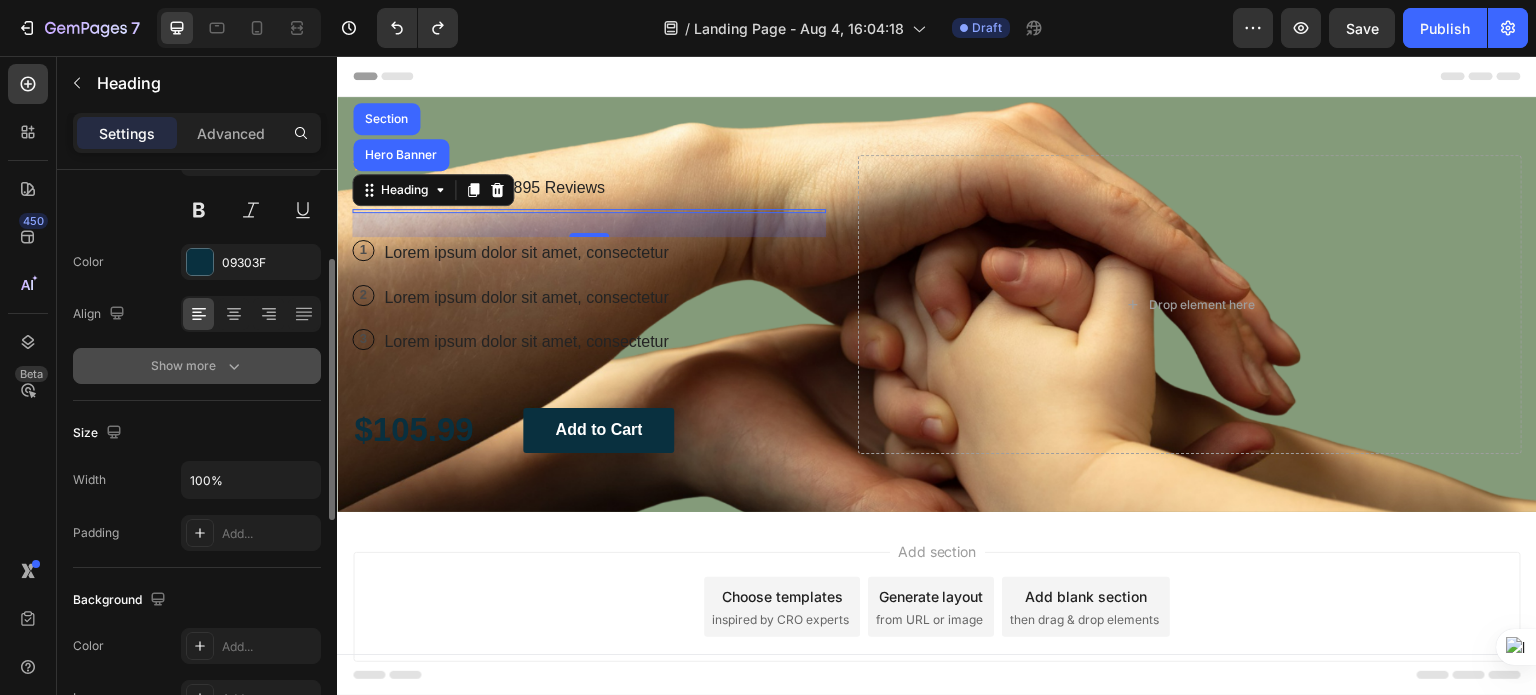 click on "Show more" at bounding box center (197, 366) 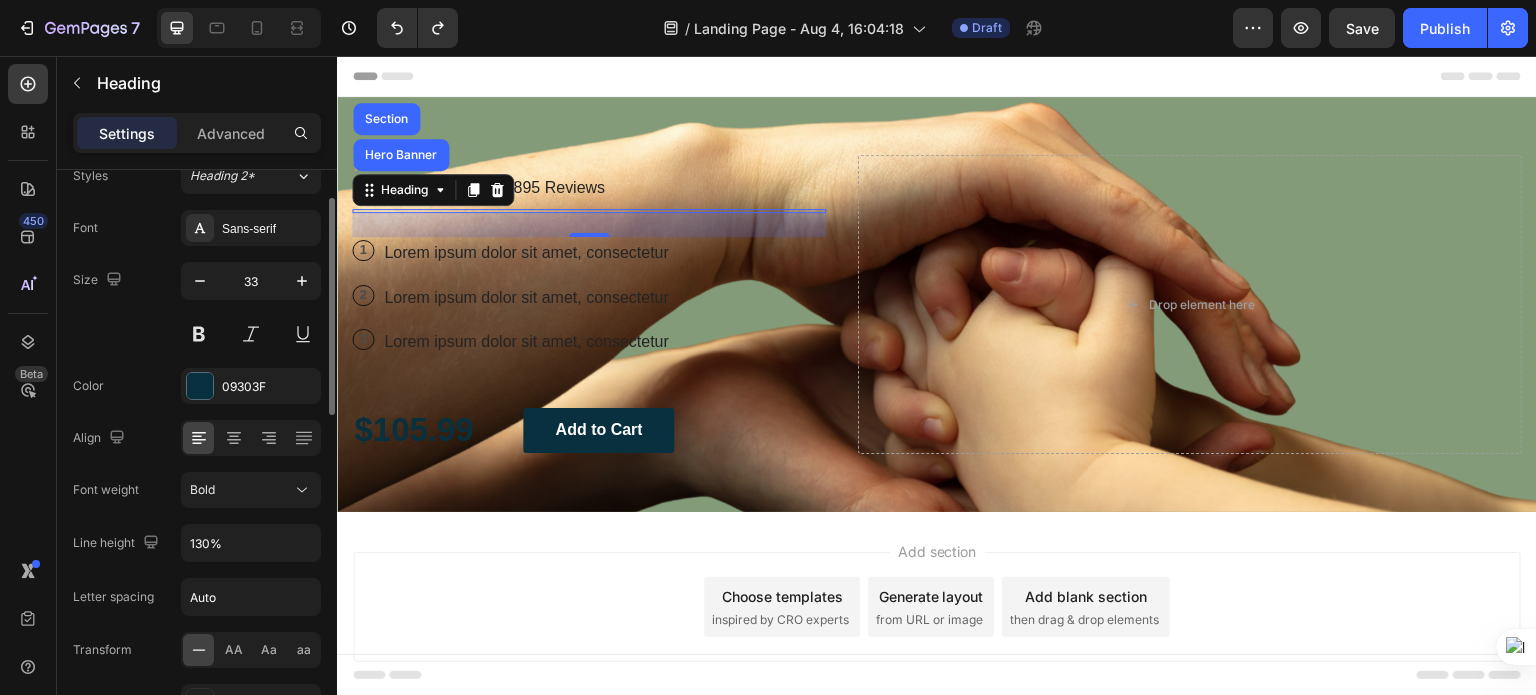 scroll, scrollTop: 0, scrollLeft: 0, axis: both 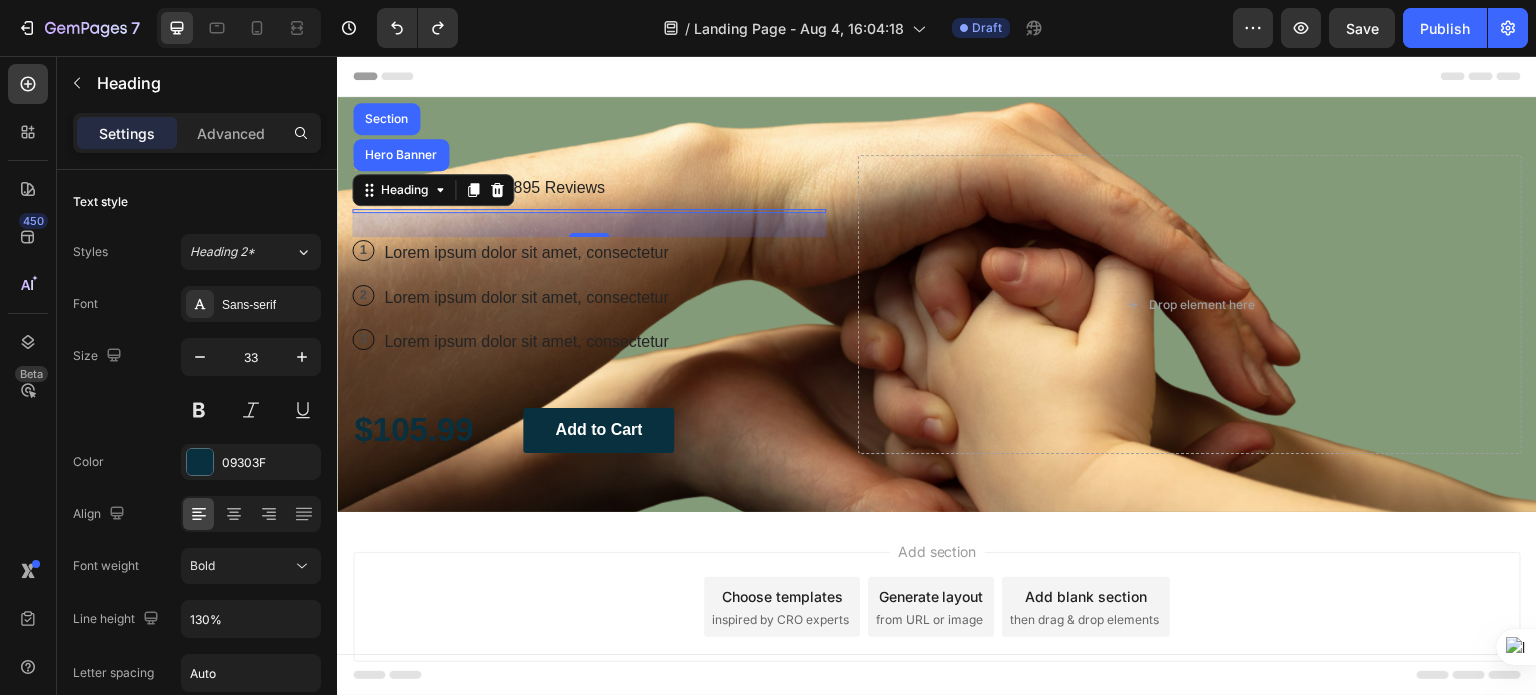 click on "24" at bounding box center [589, 225] 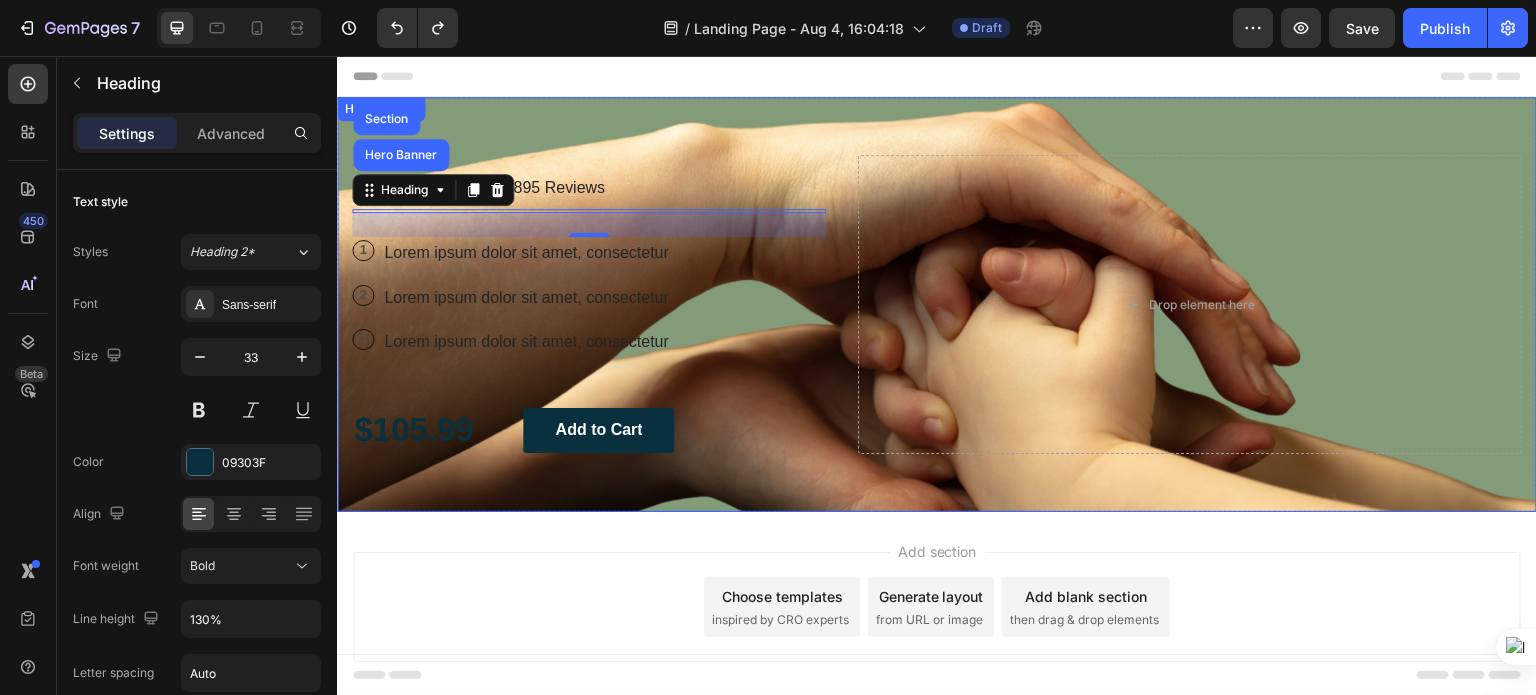 click at bounding box center (589, 211) 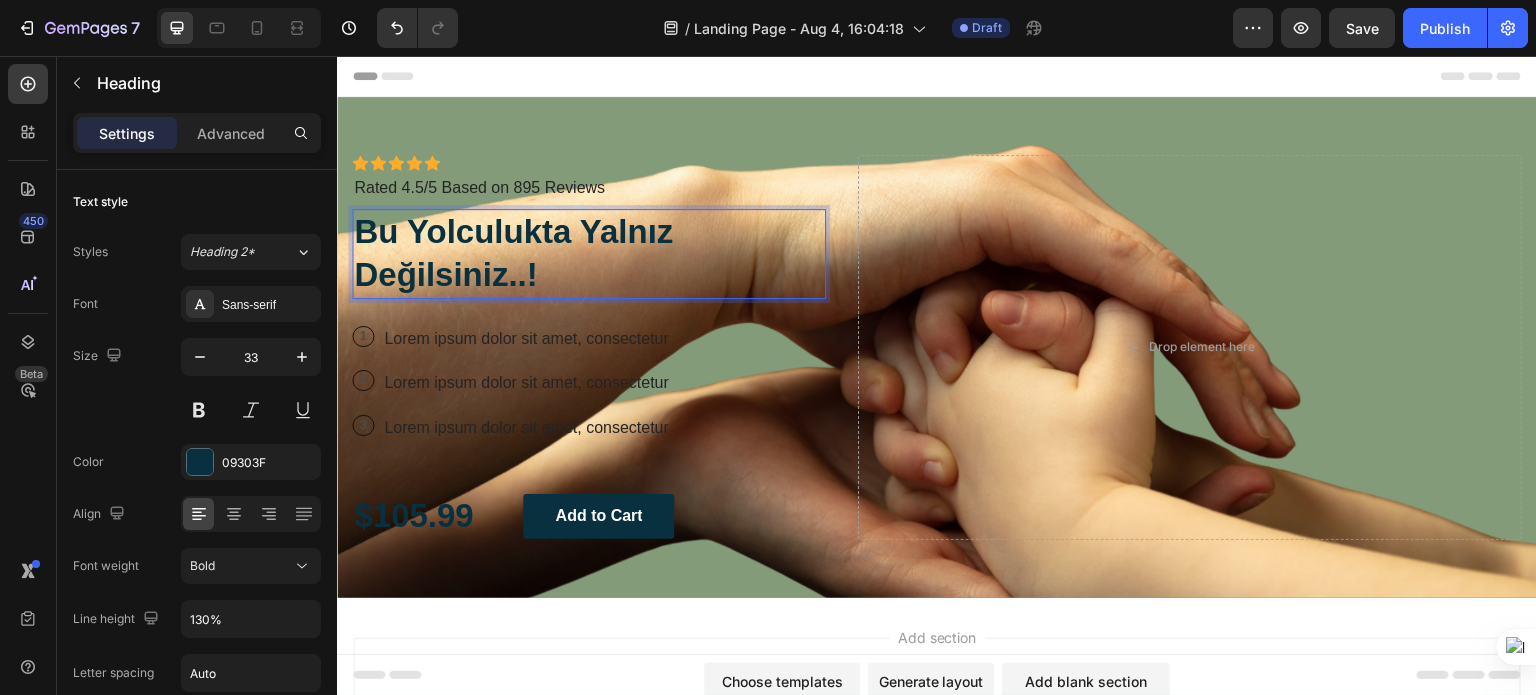 drag, startPoint x: 623, startPoint y: 254, endPoint x: 686, endPoint y: 258, distance: 63.126858 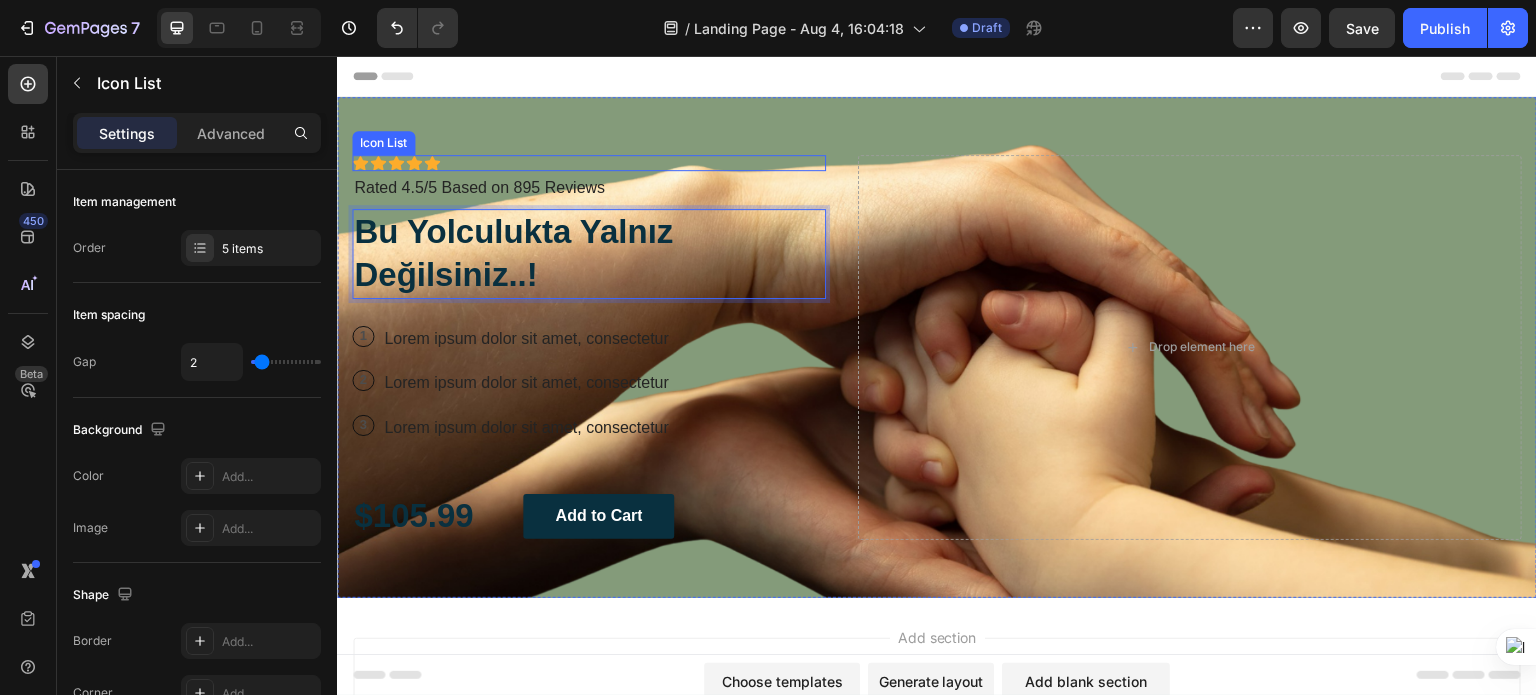 click on "Icon Icon Icon Icon Icon" at bounding box center (589, 163) 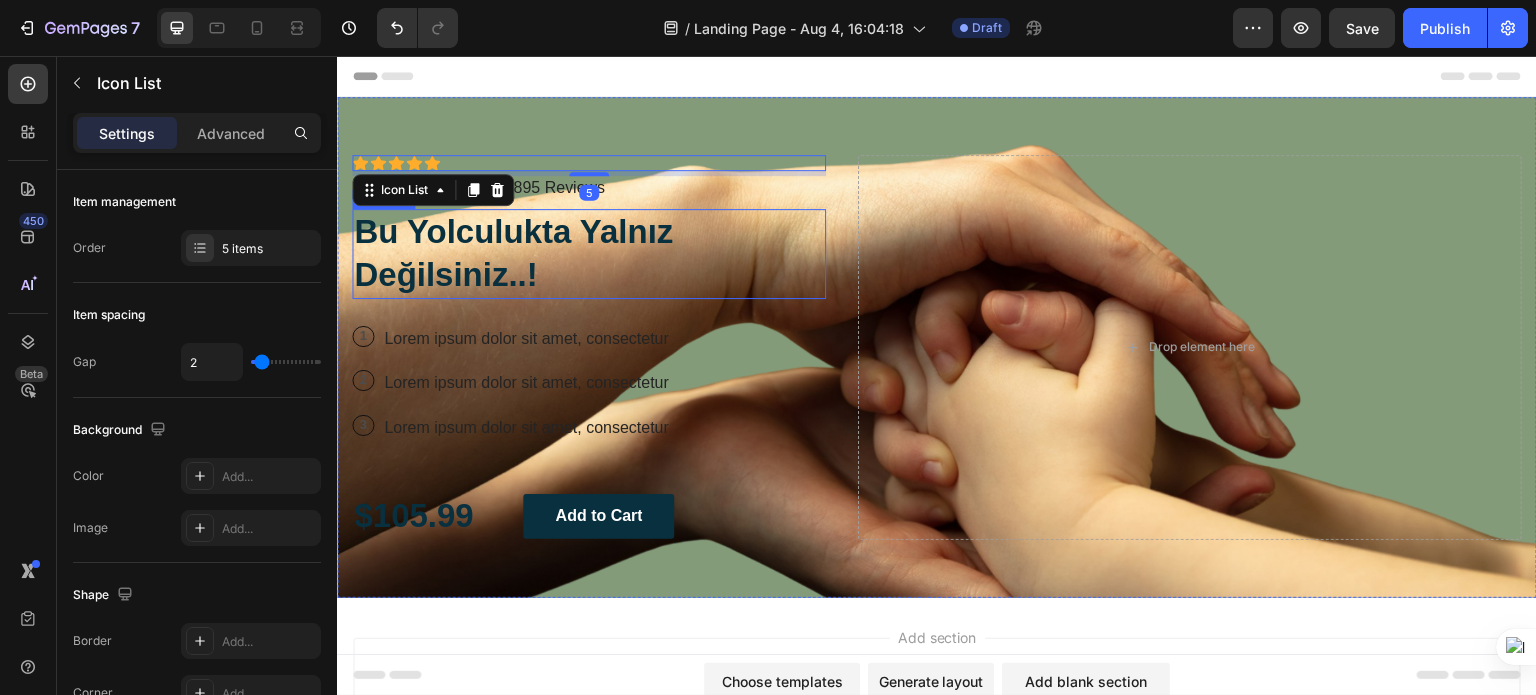 click on "Bu Yolculukta Yalnız Değilsiniz..!" at bounding box center [589, 254] 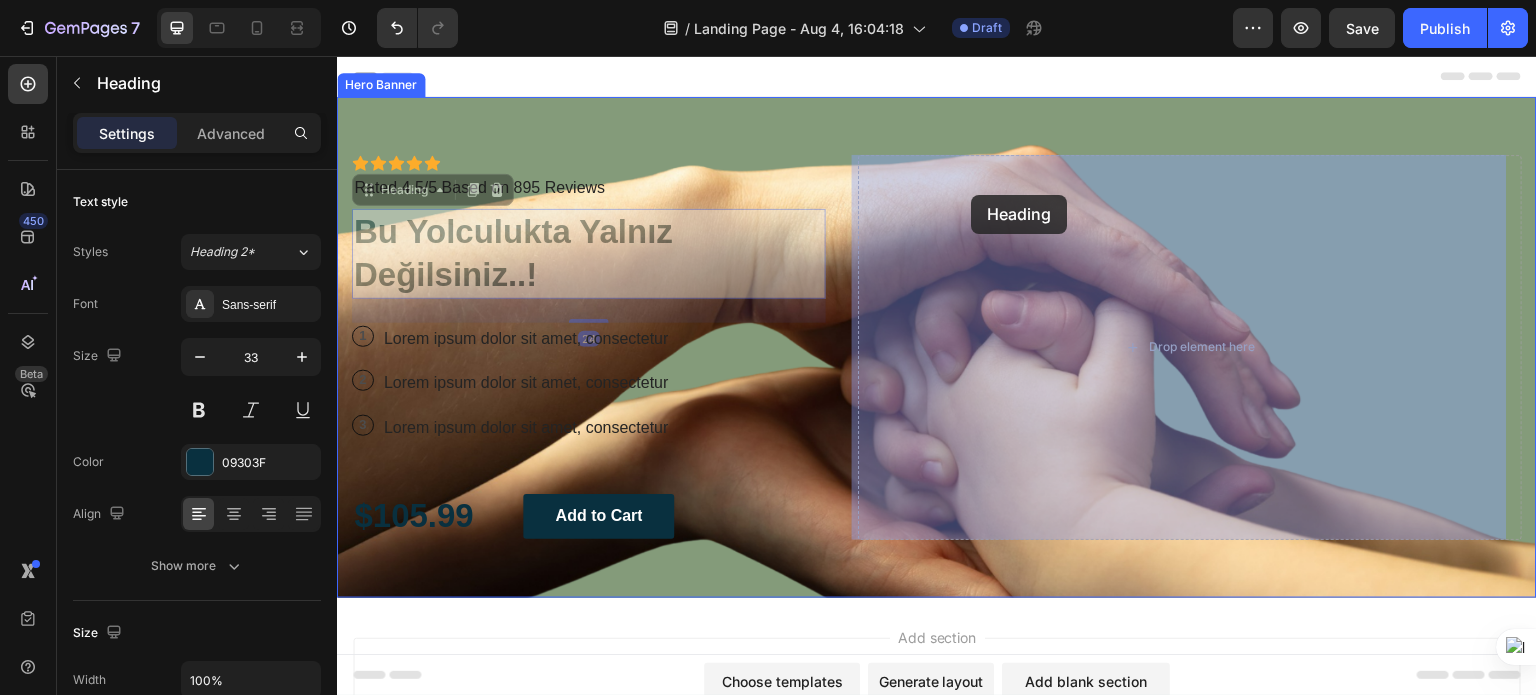 drag, startPoint x: 373, startPoint y: 191, endPoint x: 972, endPoint y: 195, distance: 599.01337 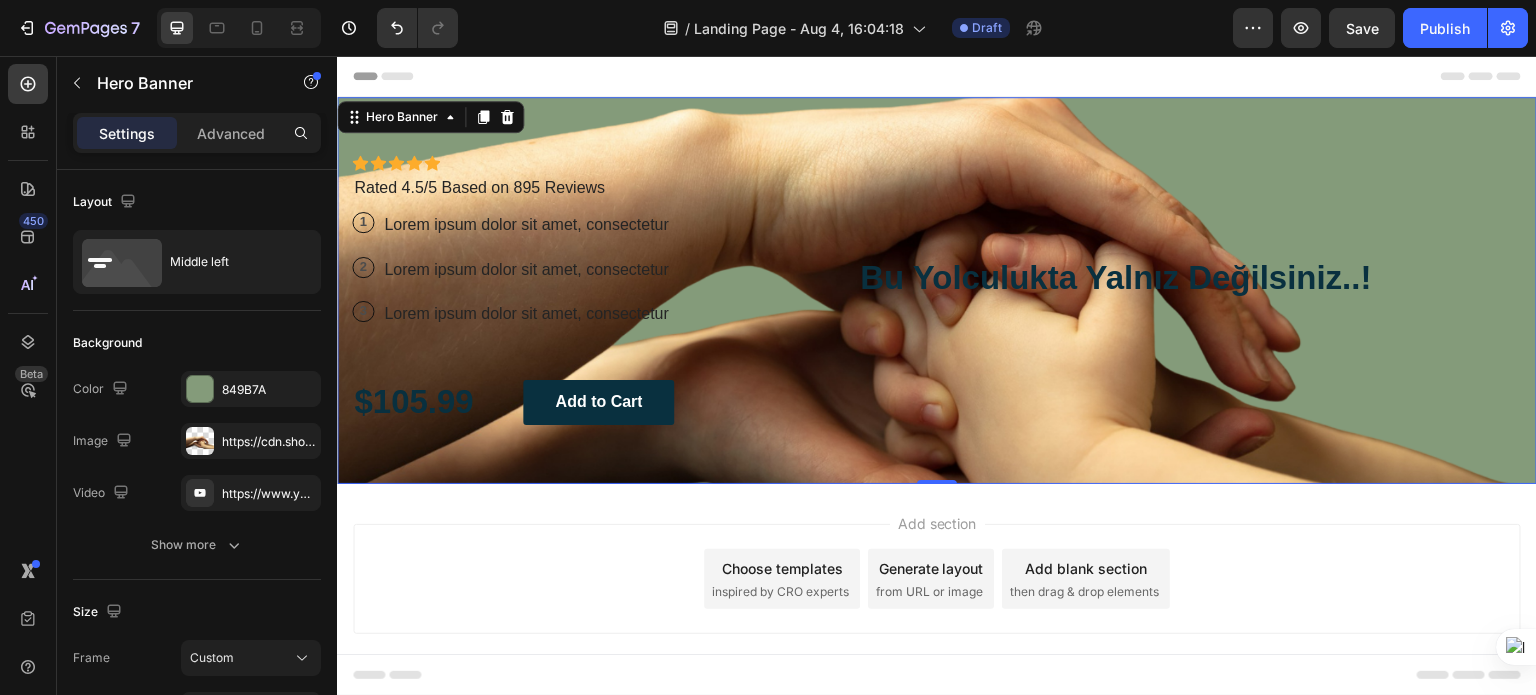 click on "Icon Icon Icon Icon Icon Icon List Icon Icon Icon Icon Icon Icon List Rated 4.5/5 Based on 895 Reviews Text Block Row 1 Text Block Row Lorem ipsum dolor sit amet, consectetur Text Block Row 2 Text Block Row Lorem ipsum dolor sit amet, consectetur Text Block Row 3 Text Block Row Lorem ipsum dolor sit amet, consectetur Text Block Row $[PRICE] Text Block Add to Cart Button Row Bu Yolculukta Yalnız Değilsiniz..! Heading" at bounding box center (937, 290) 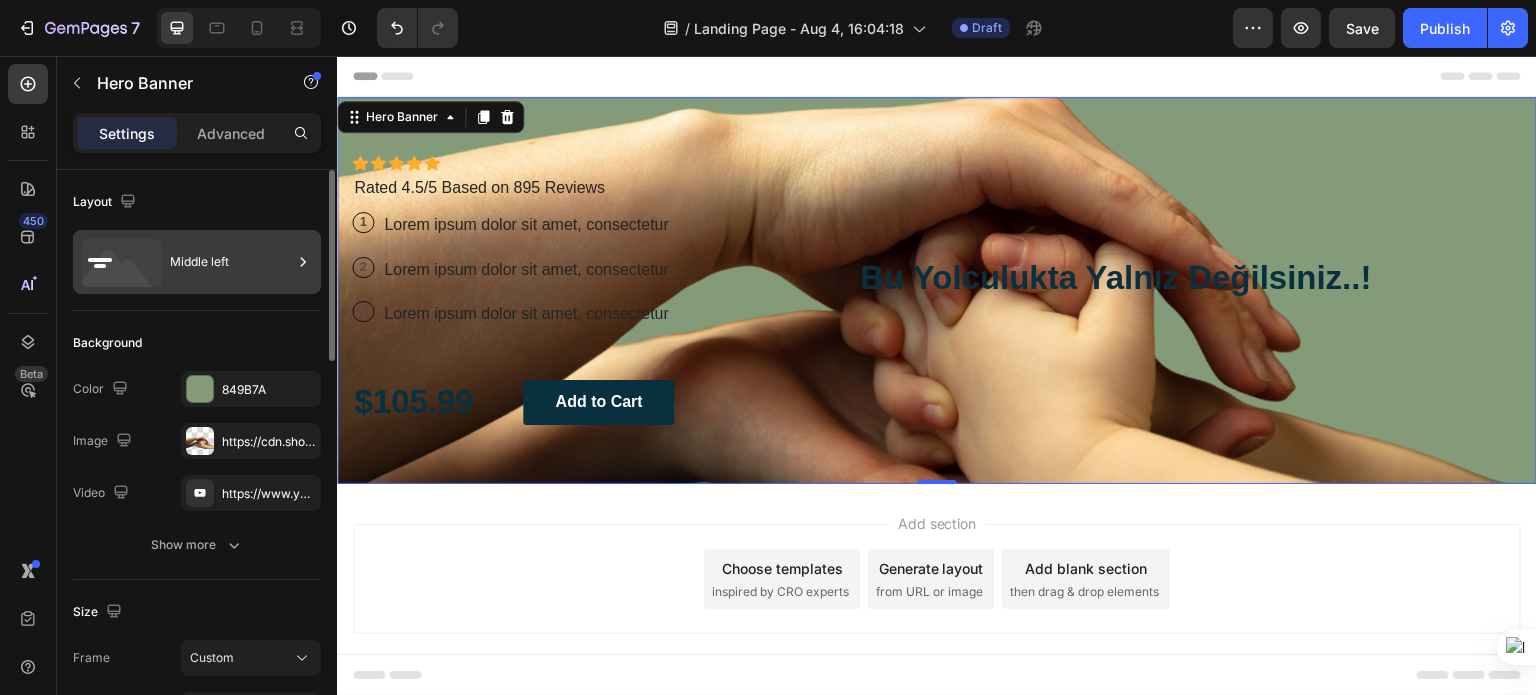 click on "Middle left" at bounding box center (231, 262) 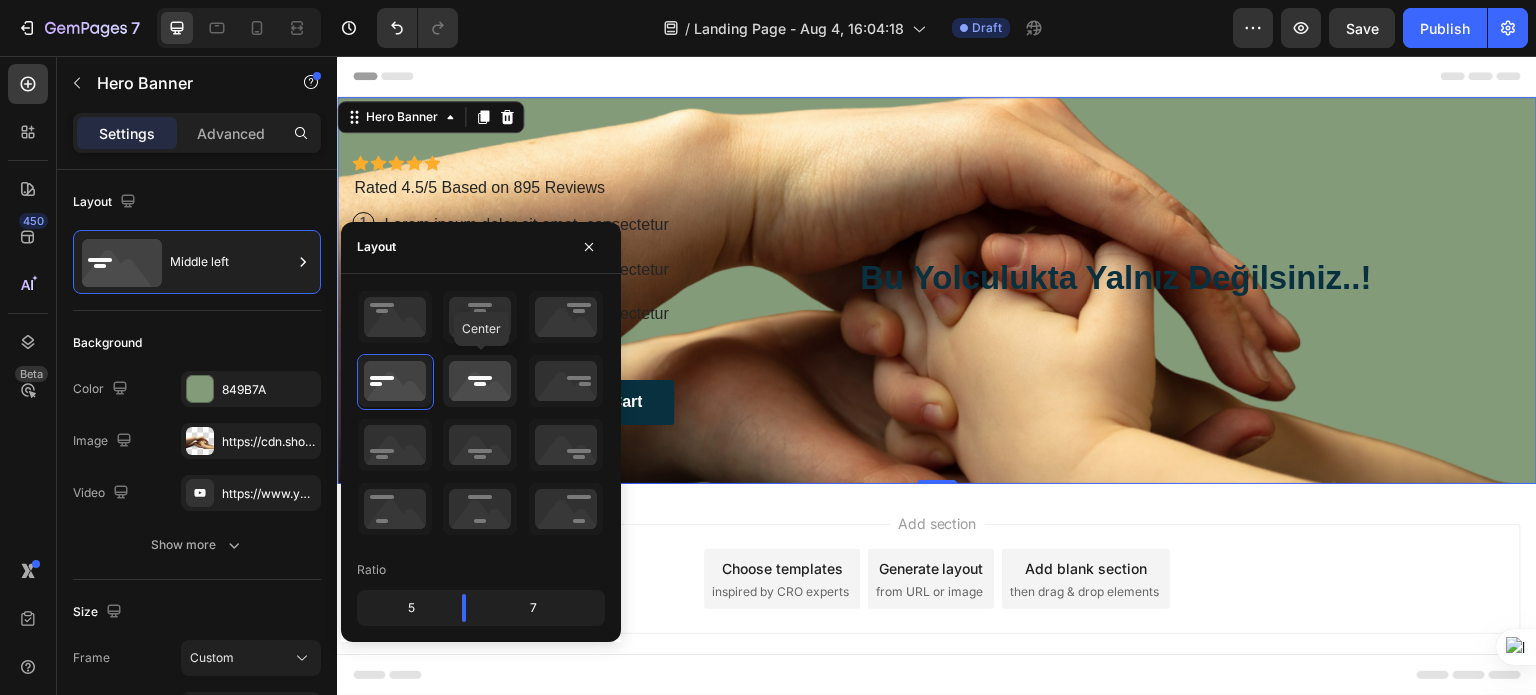 click 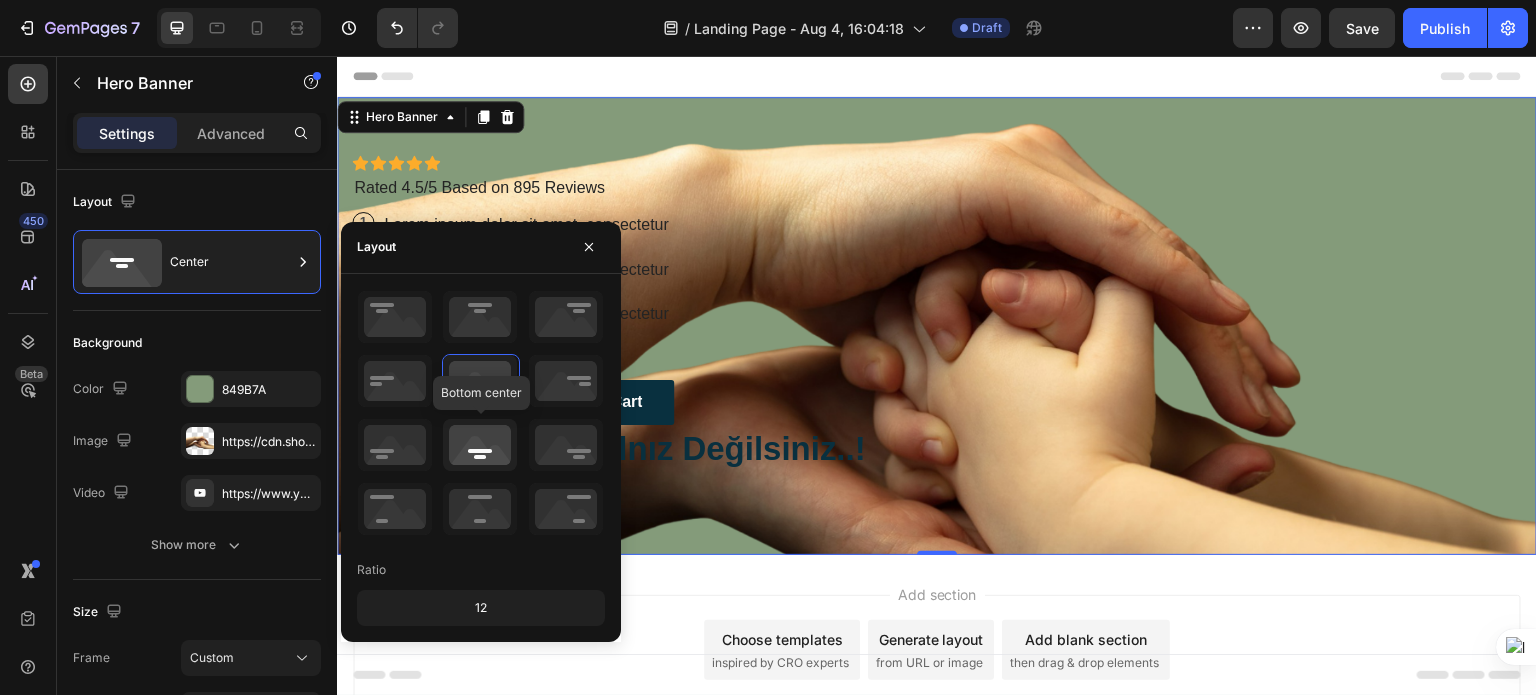 click 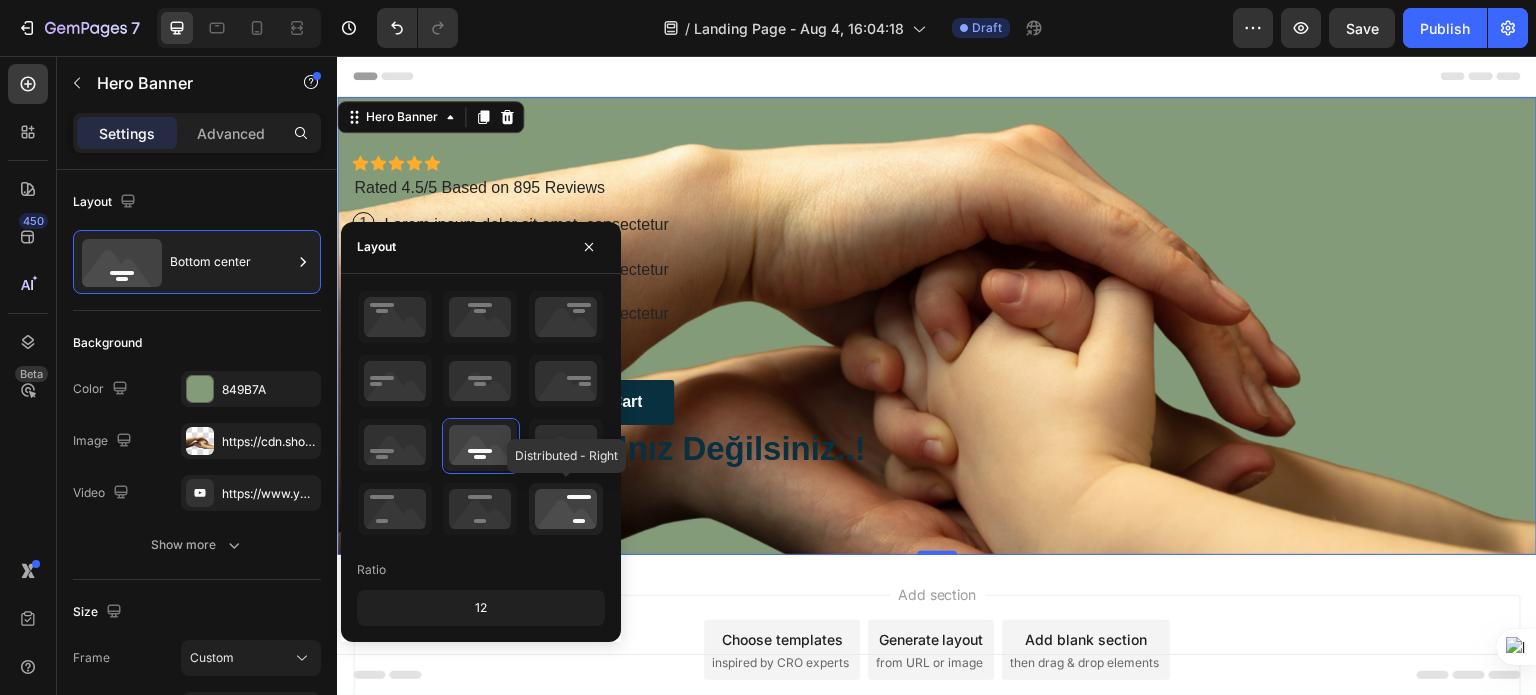 click 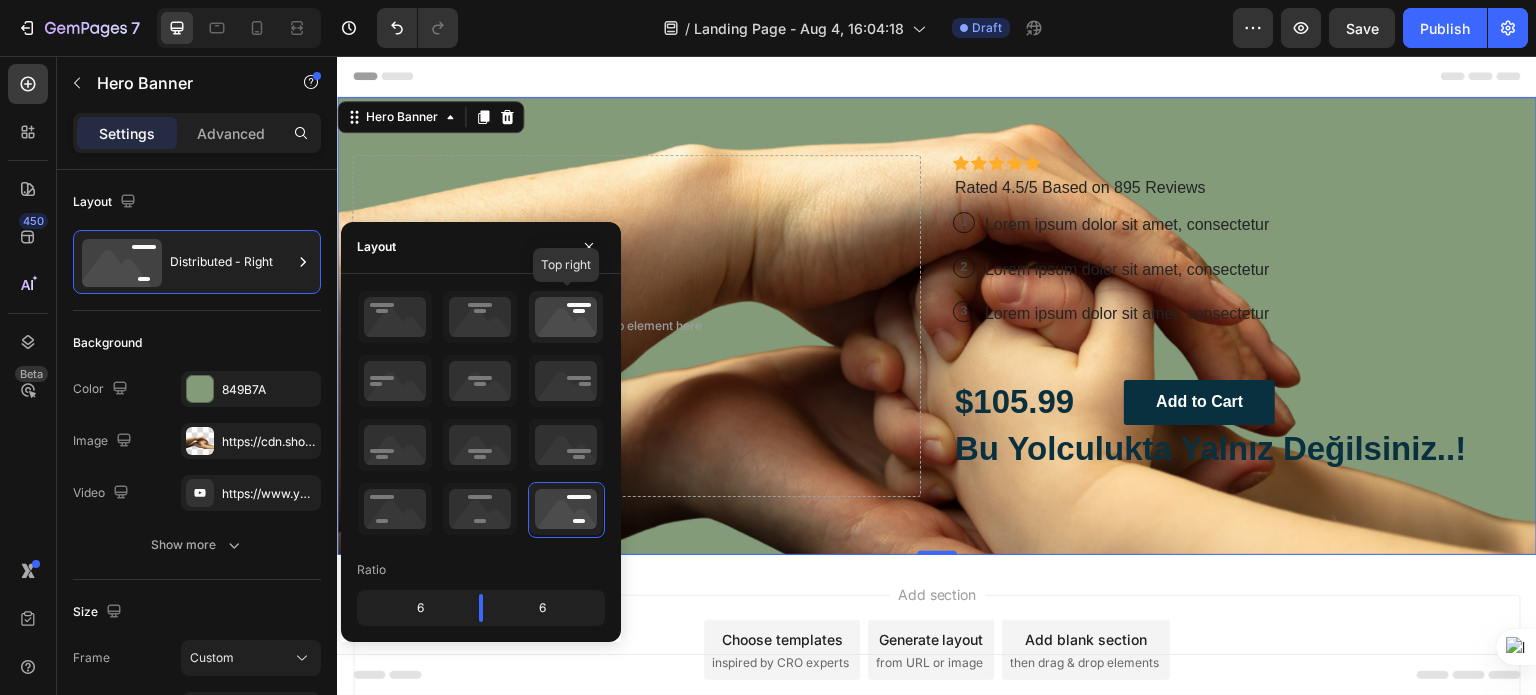 click 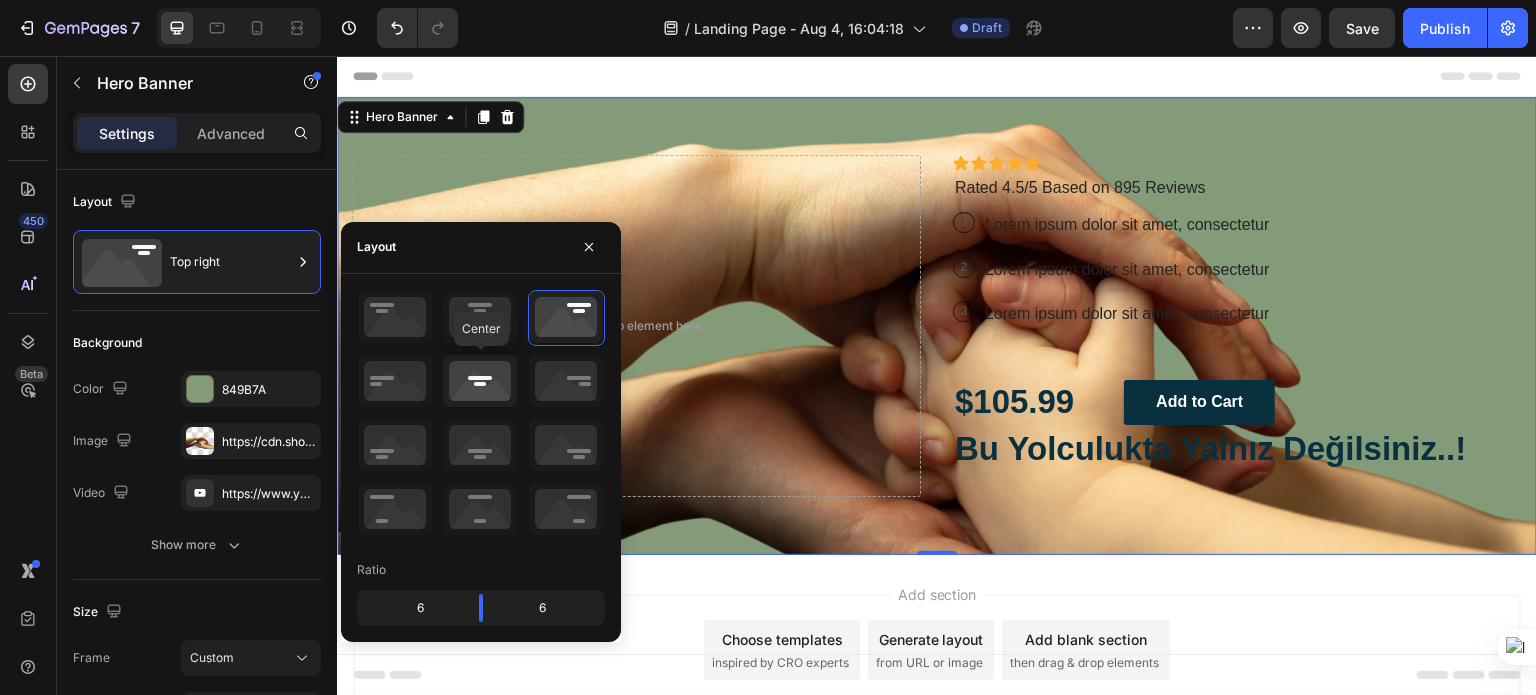 click 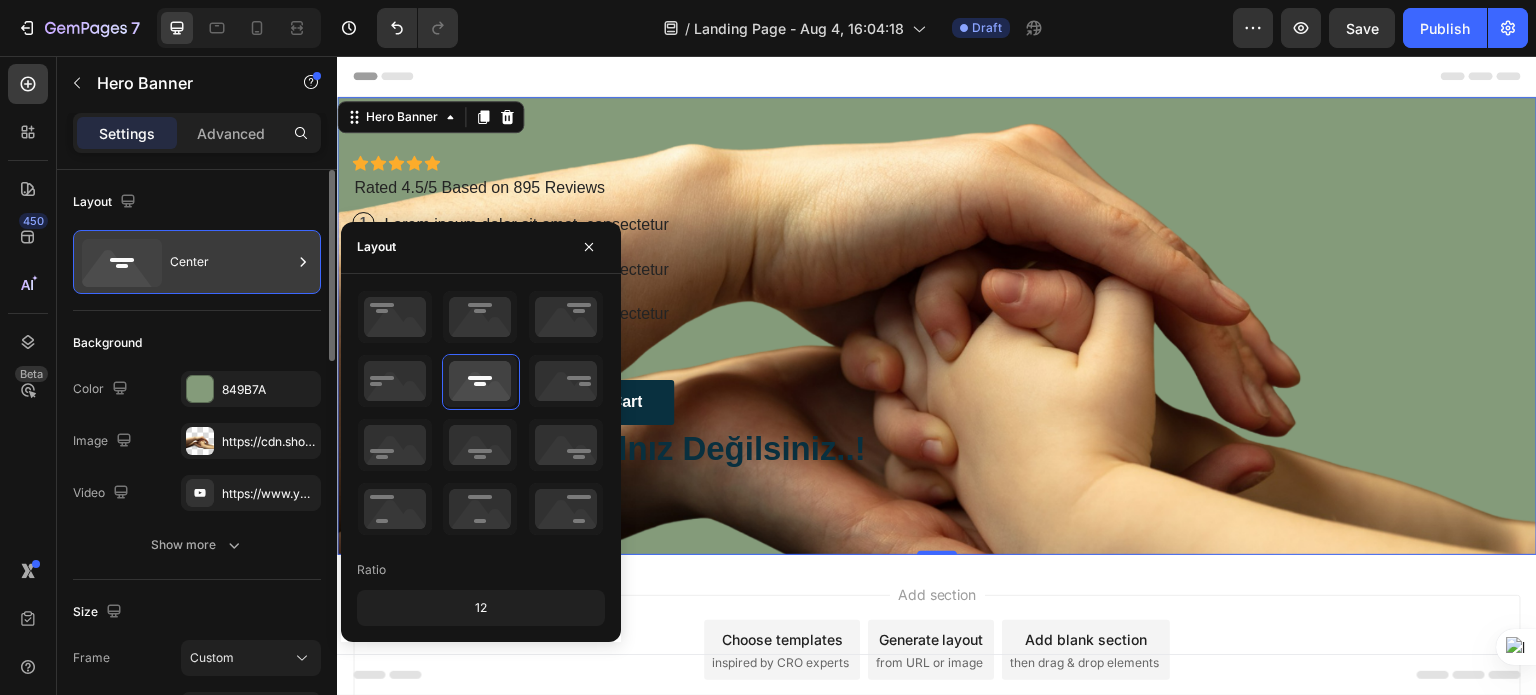 click 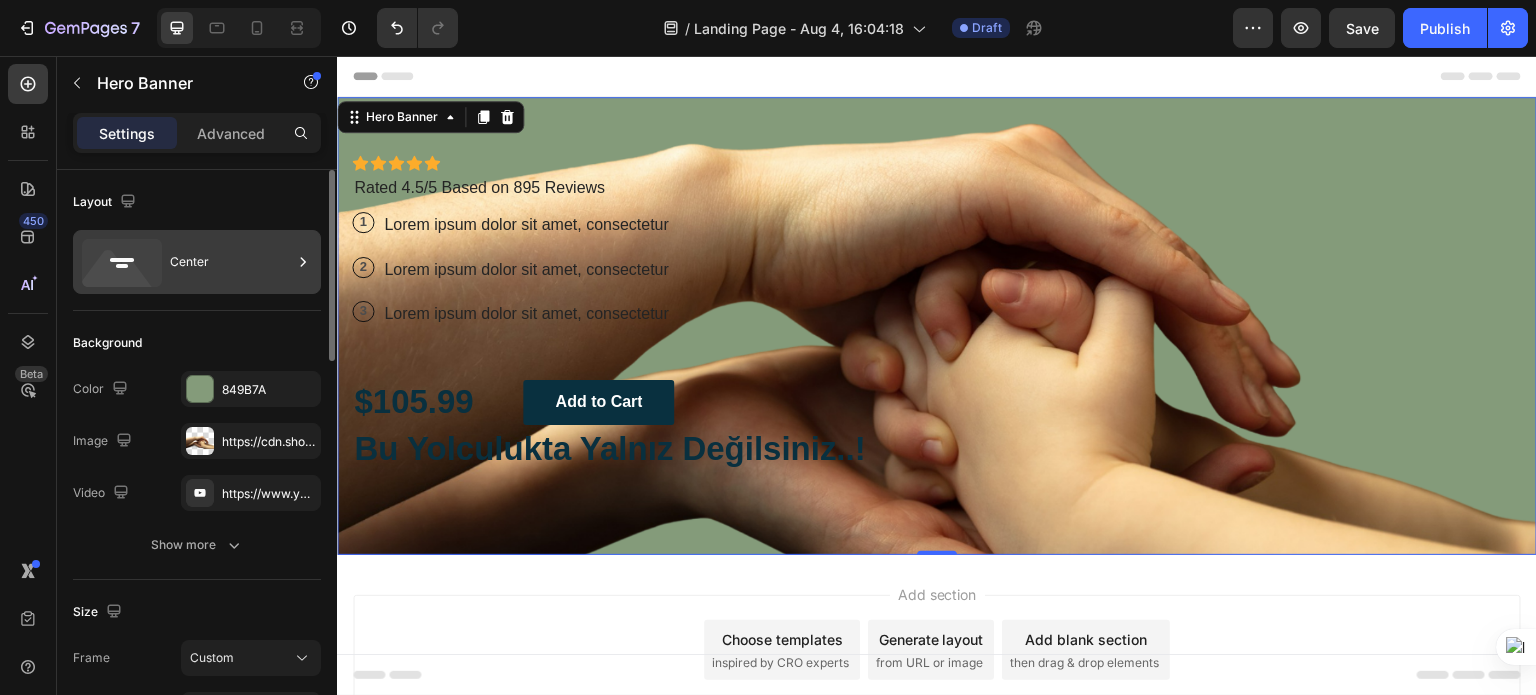 click 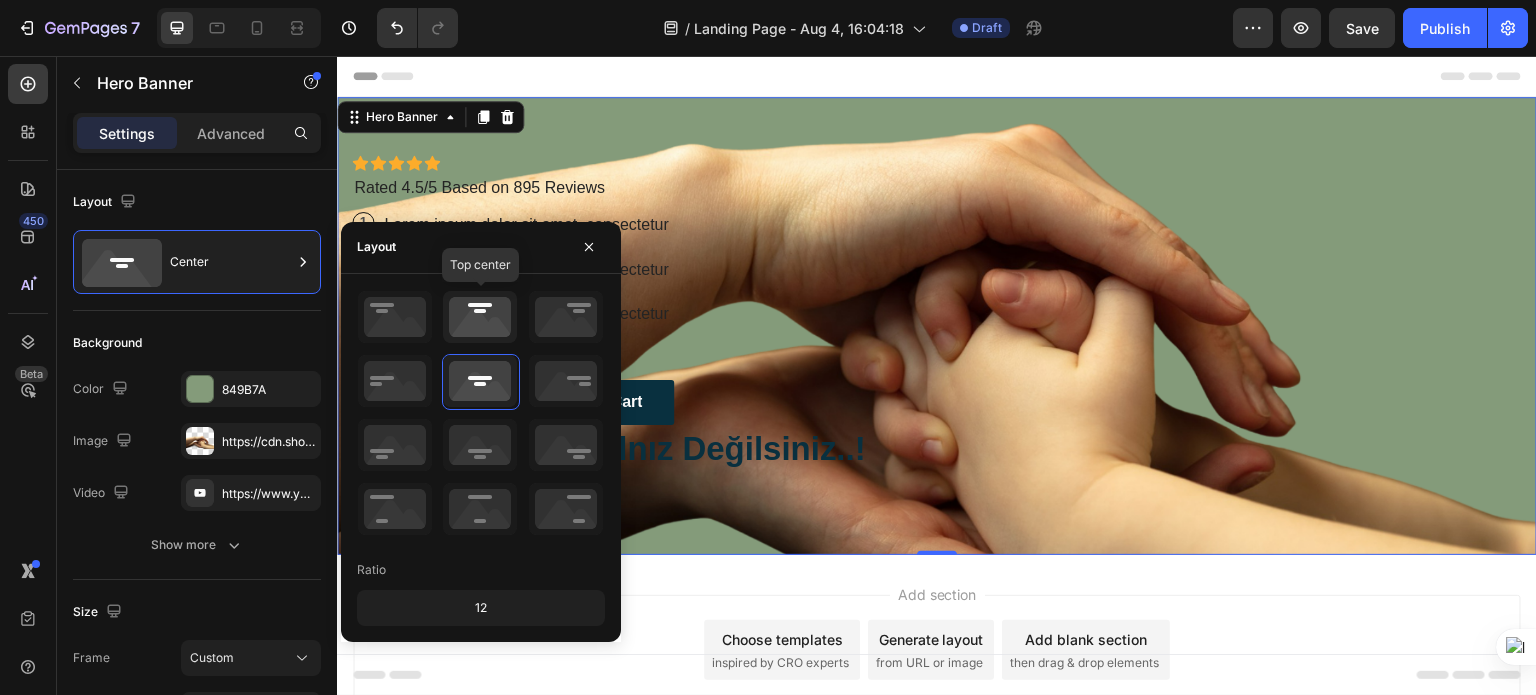 click 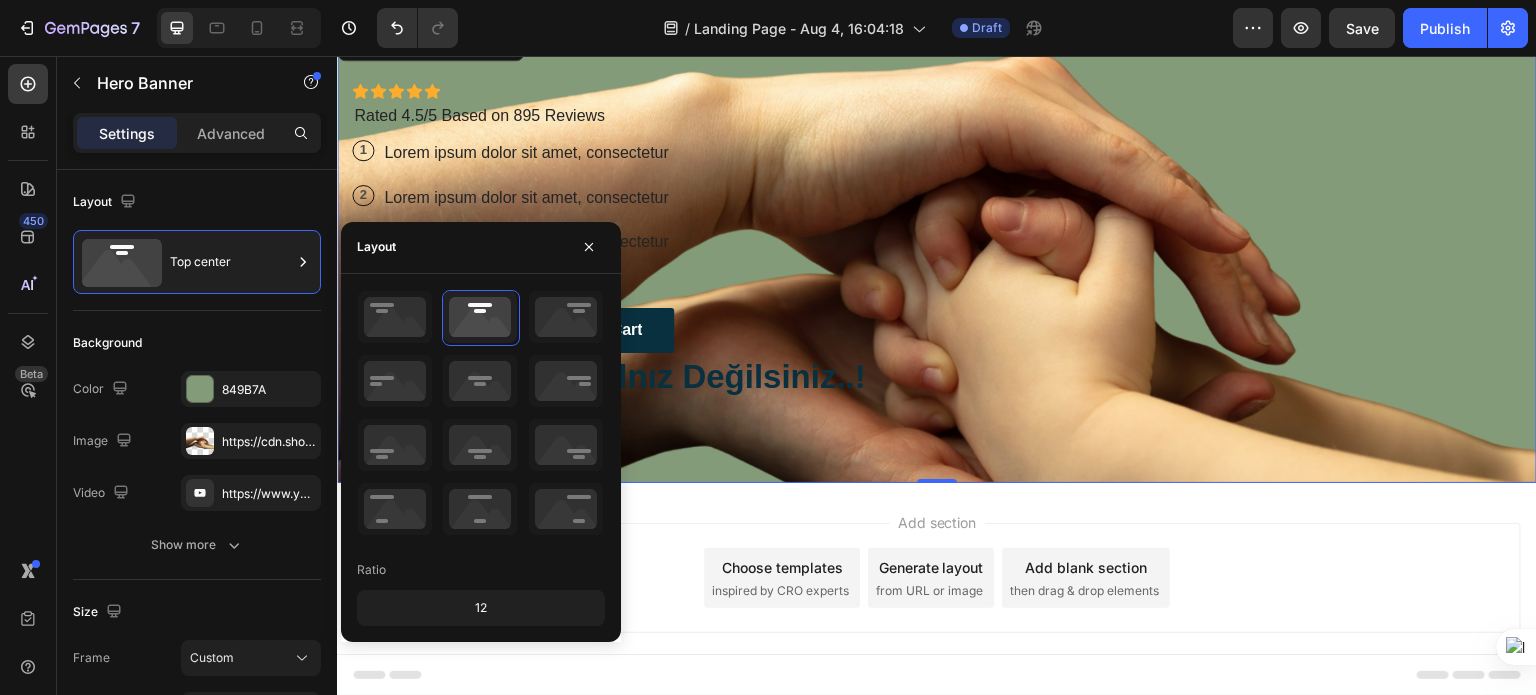 scroll, scrollTop: 100, scrollLeft: 0, axis: vertical 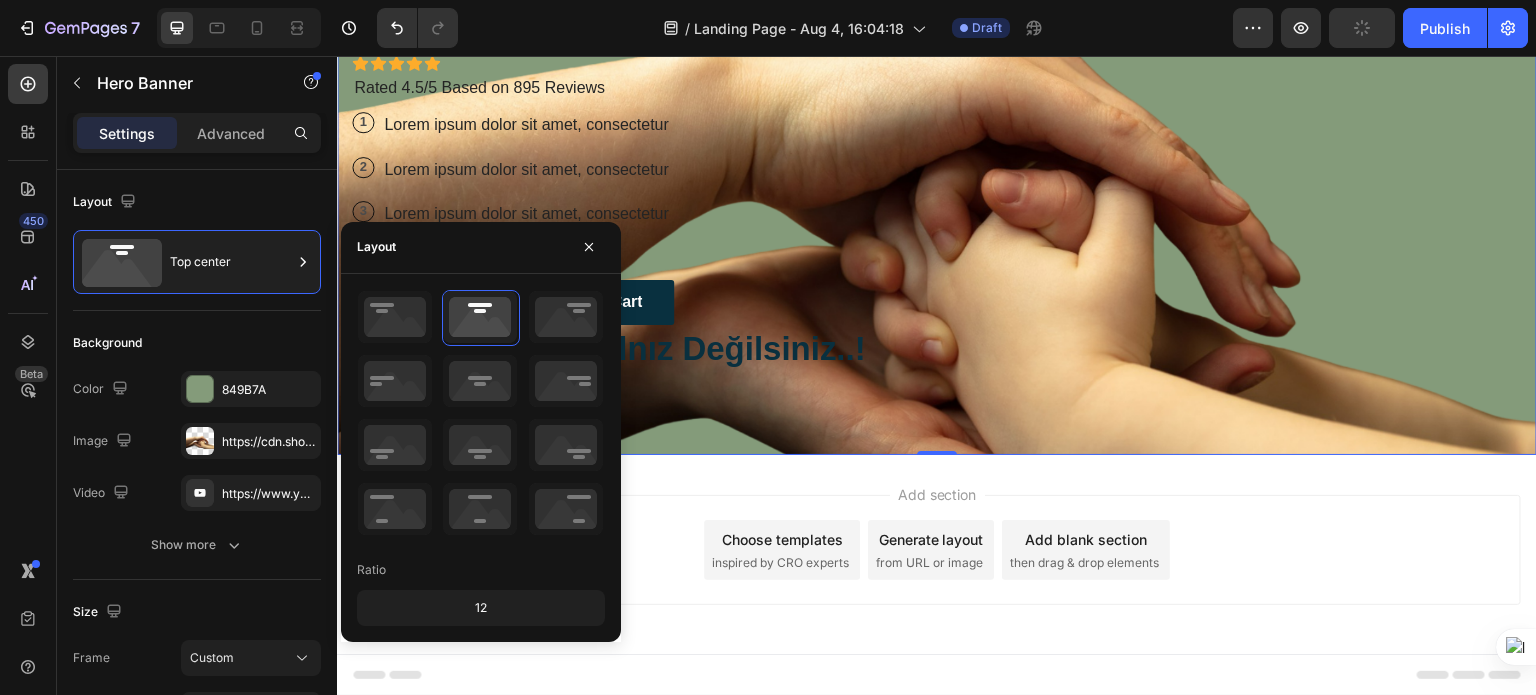 click on "Add section Choose templates inspired by CRO experts Generate layout from URL or image Add blank section then drag & drop elements" at bounding box center [937, 550] 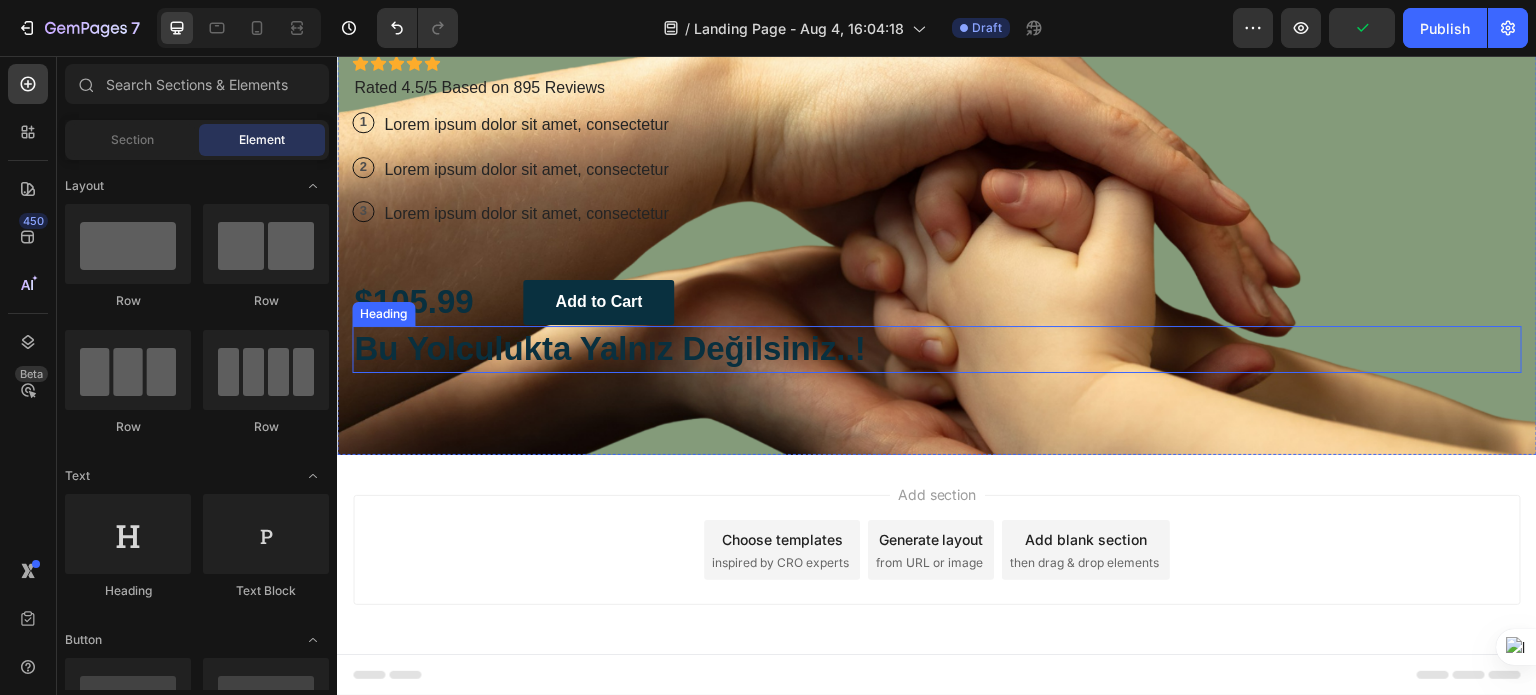 click on "Bu Yolculukta Yalnız Değilsiniz..!" at bounding box center (937, 349) 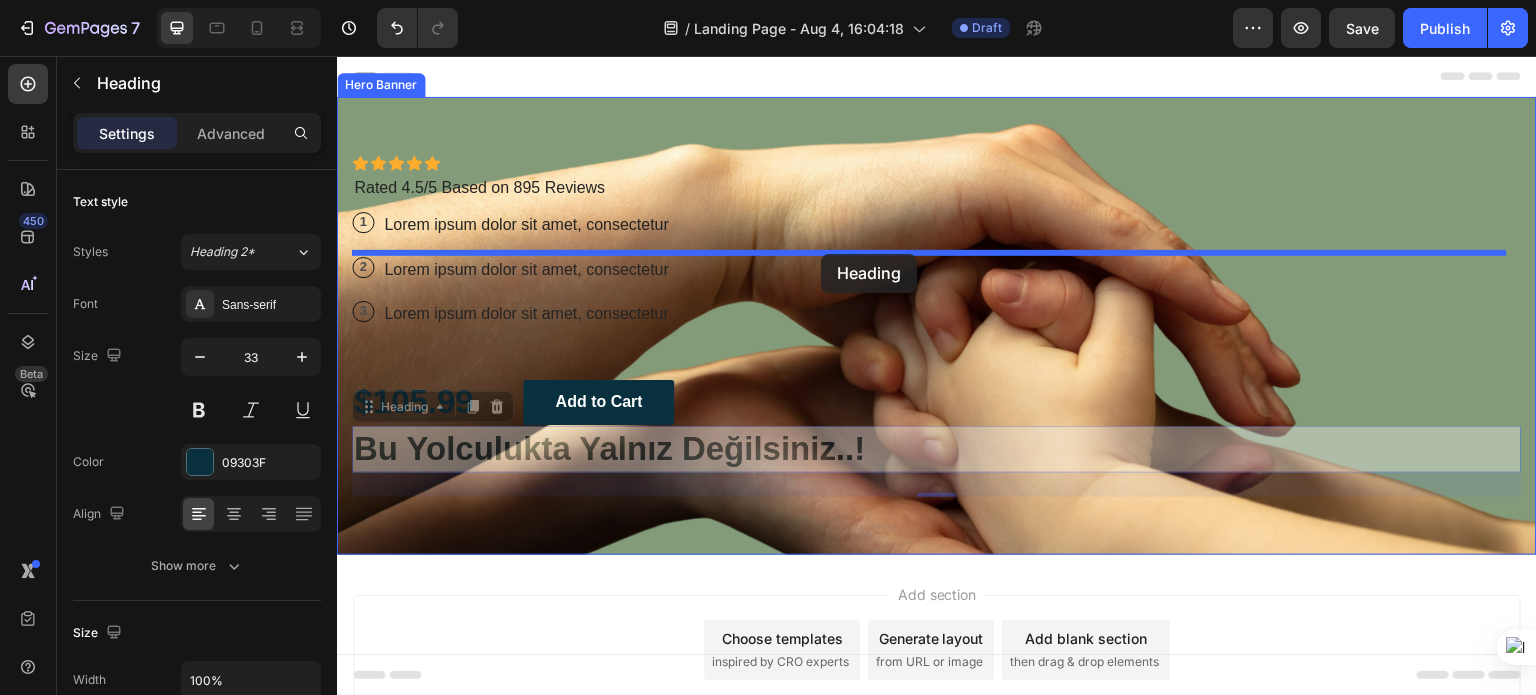 scroll, scrollTop: 0, scrollLeft: 0, axis: both 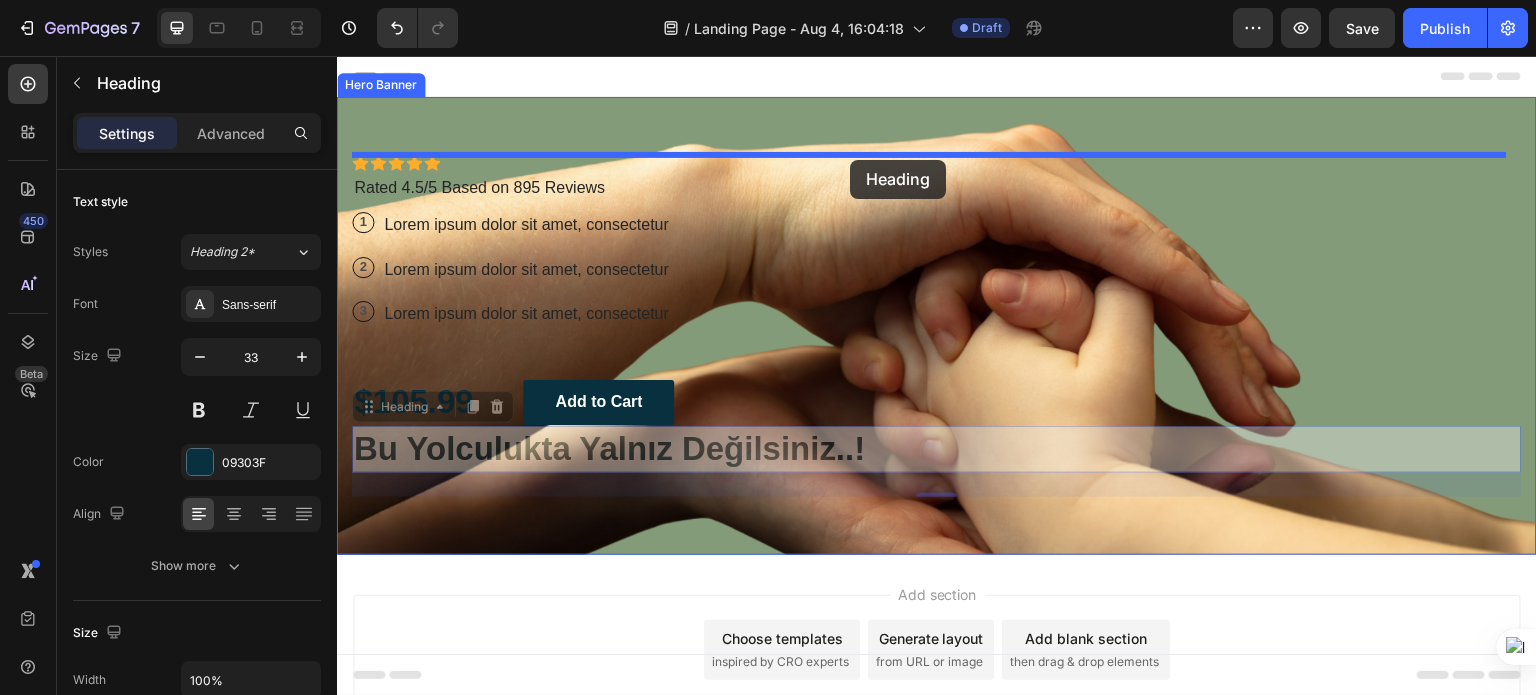 drag, startPoint x: 375, startPoint y: 308, endPoint x: 850, endPoint y: 160, distance: 497.52286 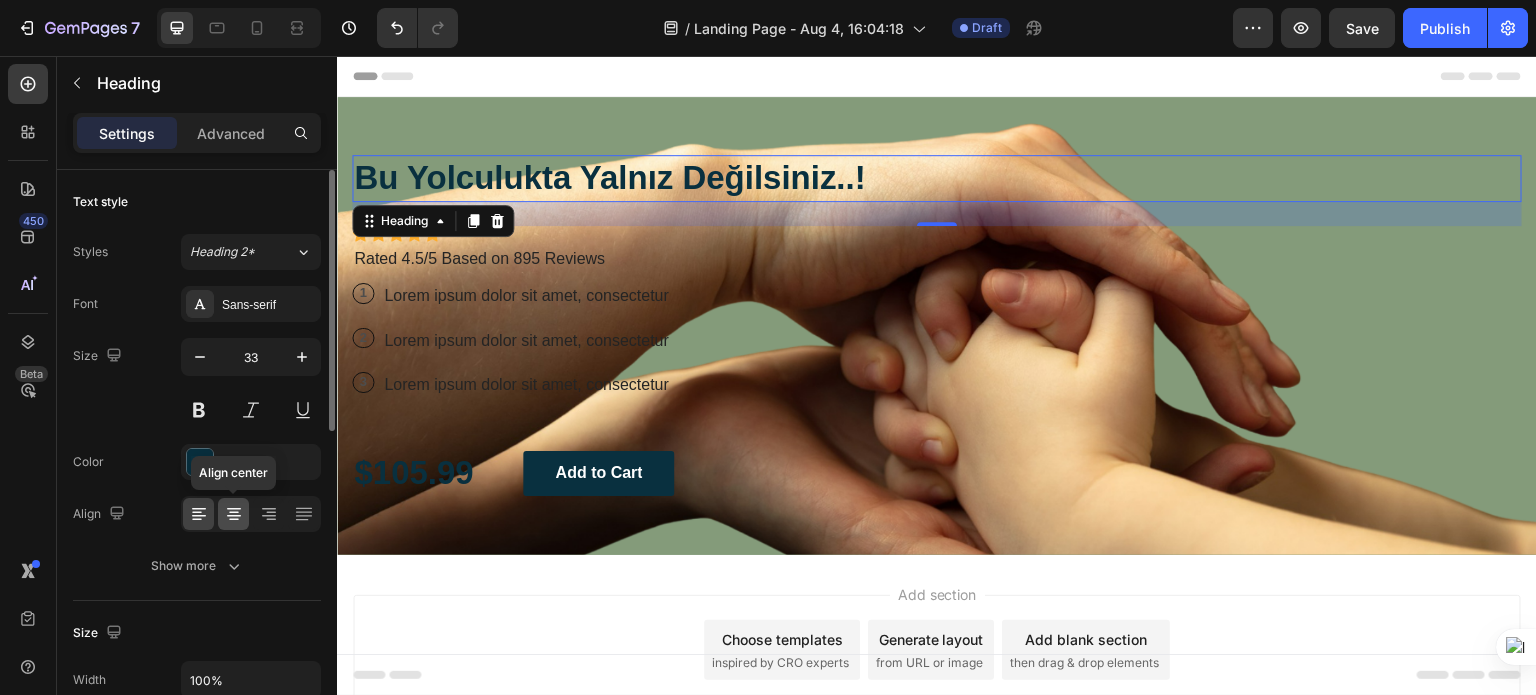 click 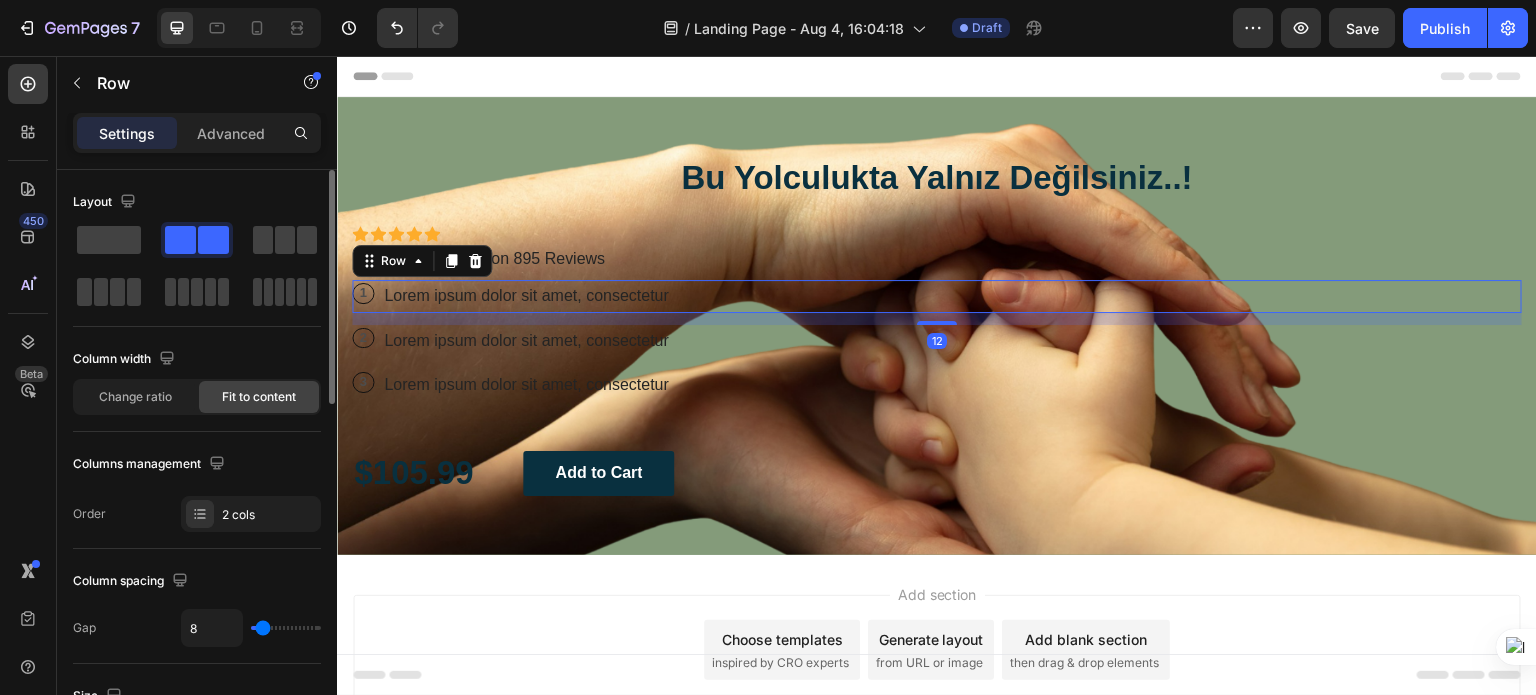 click on "1 Text Block Row Lorem ipsum dolor sit amet, consectetur Text Block Row   12" at bounding box center [937, 296] 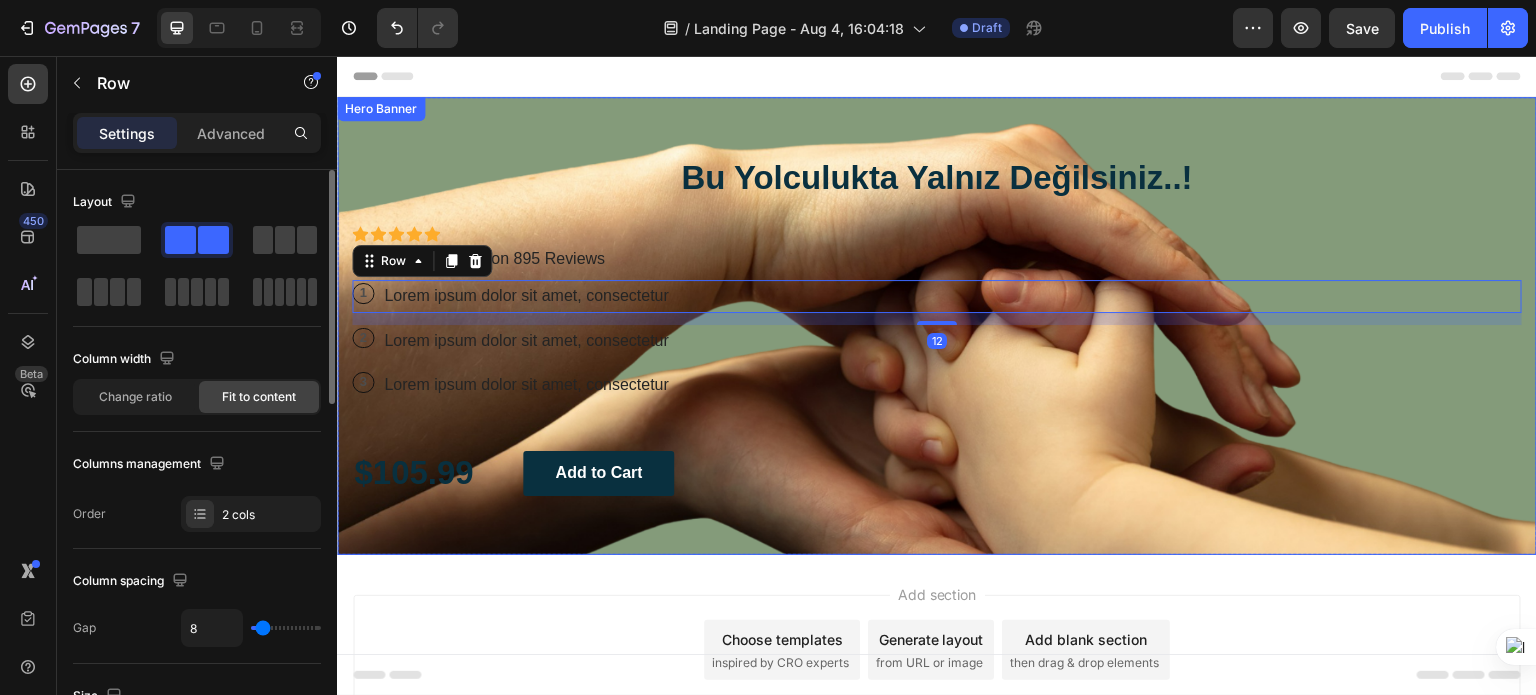 click on "Bu Yolculukta Yalnız Değilsiniz..! Heading Icon Icon Icon Icon Icon Icon List Icon Icon Icon Icon Icon Icon List Rated 4.5/5 Based on 895 Reviews Text Block Row 1 Text Block Row Lorem ipsum dolor sit amet, consectetur Text Block Row 12 2 Text Block Row Lorem ipsum dolor sit amet, consectetur Text Block Row 3 Text Block Row Lorem ipsum dolor sit amet, consectetur Text Block Row $[PRICE] Text Block Add to Cart Button Row" at bounding box center [937, 326] 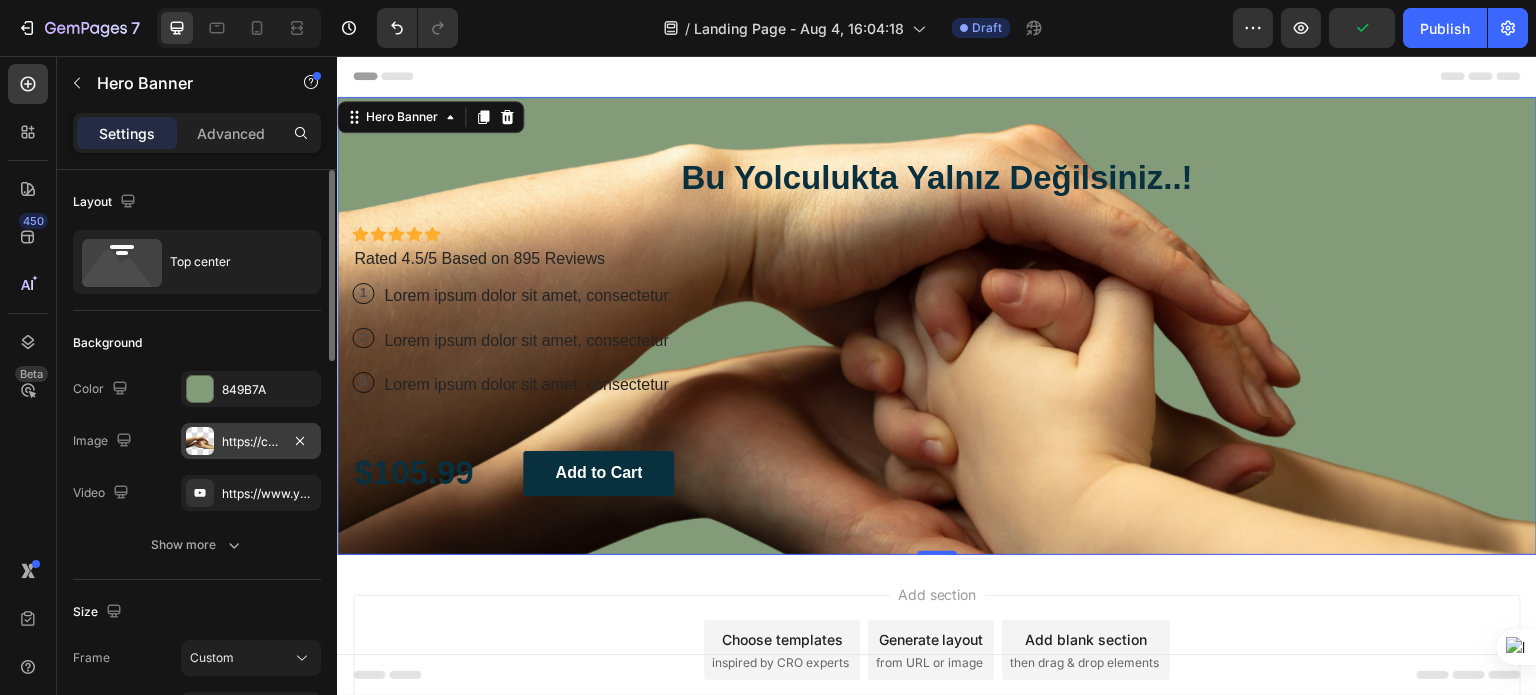 click at bounding box center (200, 441) 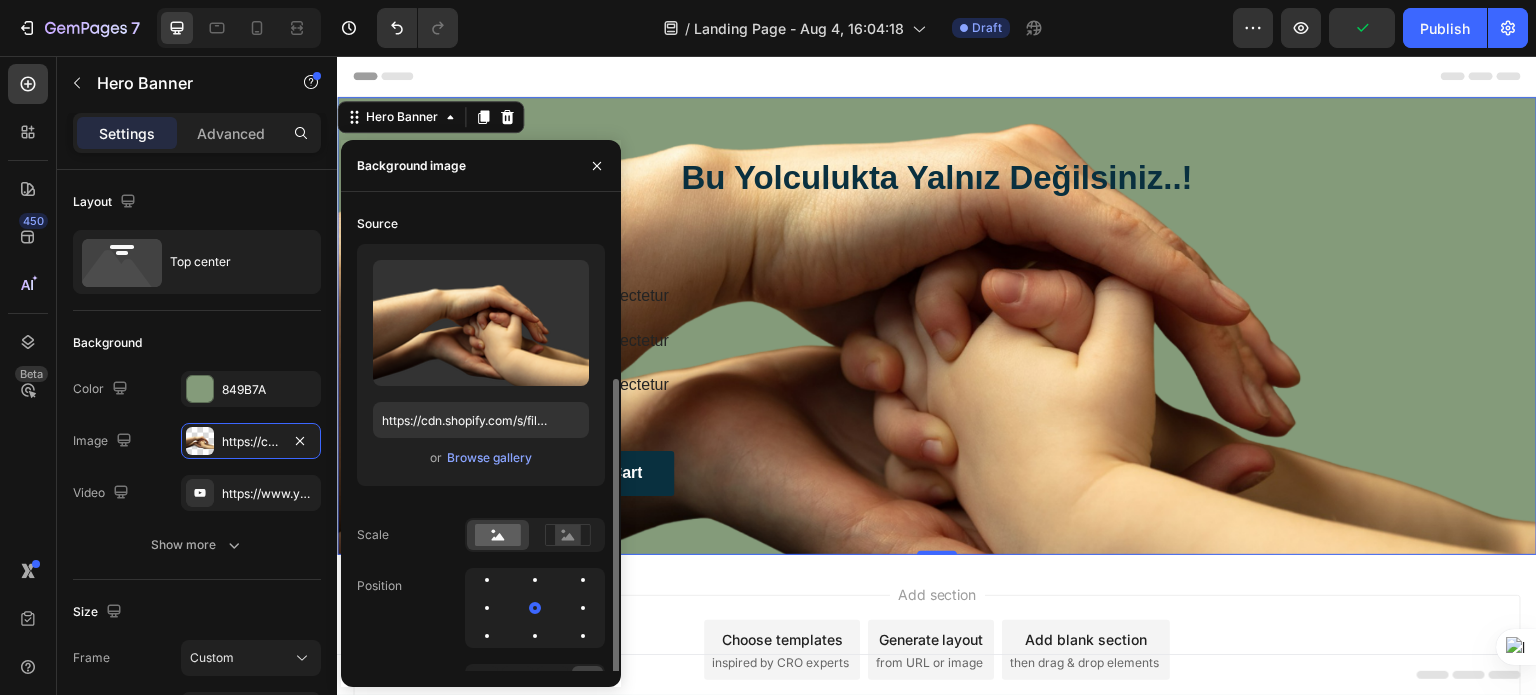 scroll, scrollTop: 185, scrollLeft: 0, axis: vertical 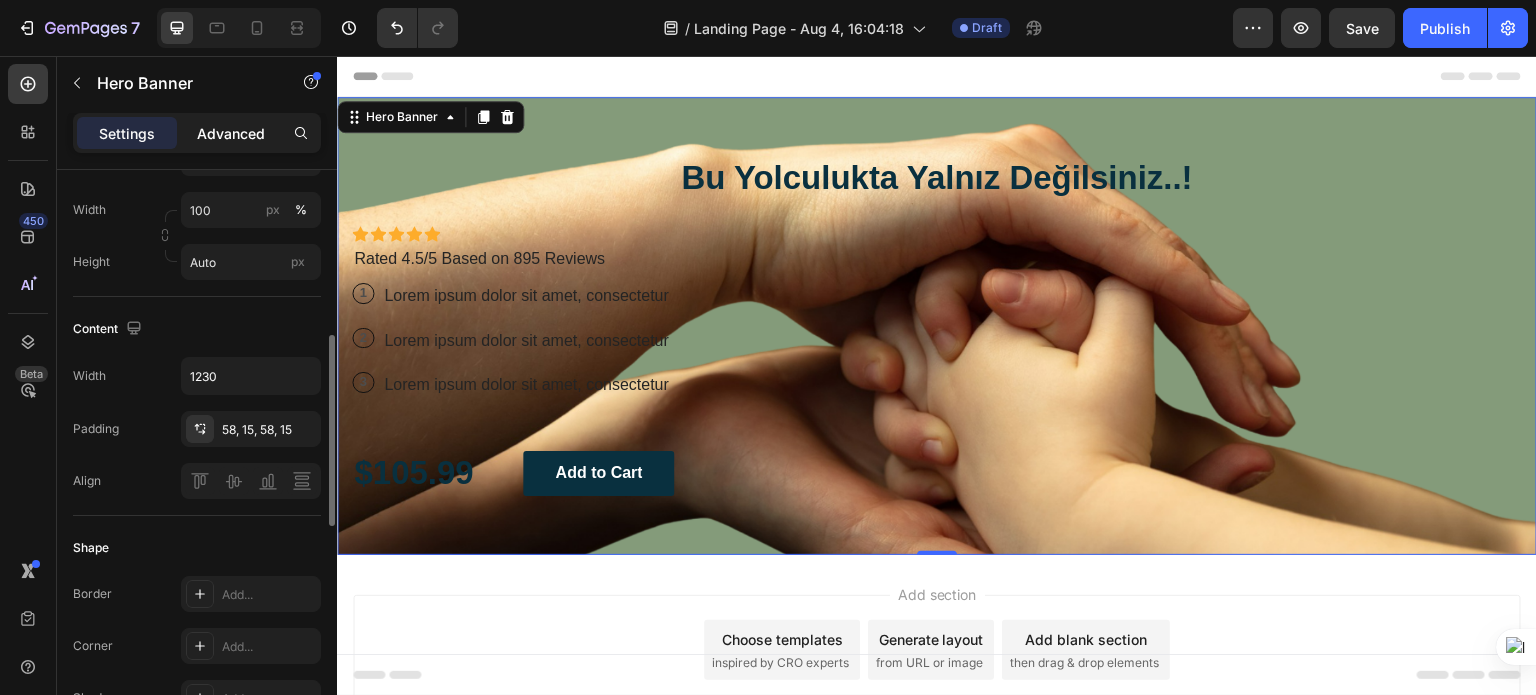 click on "Advanced" at bounding box center [231, 133] 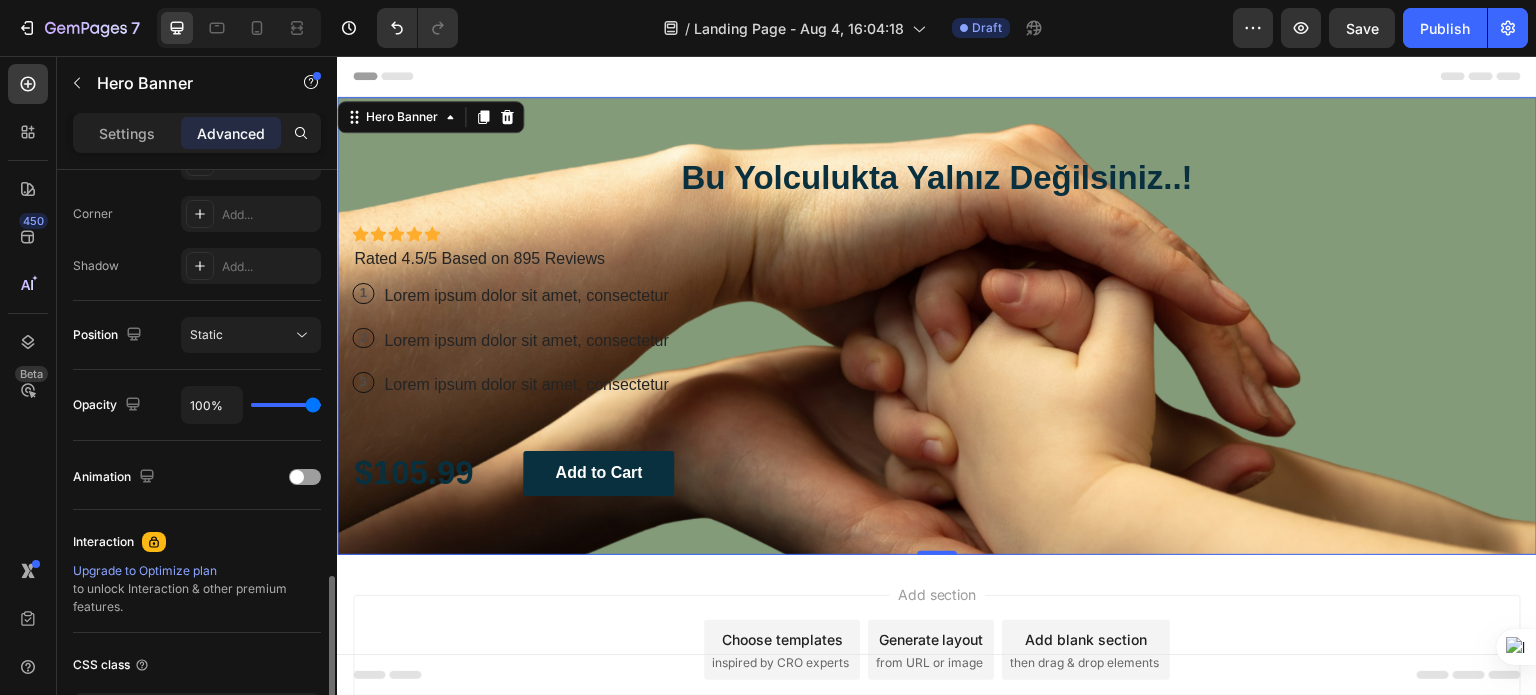 scroll, scrollTop: 749, scrollLeft: 0, axis: vertical 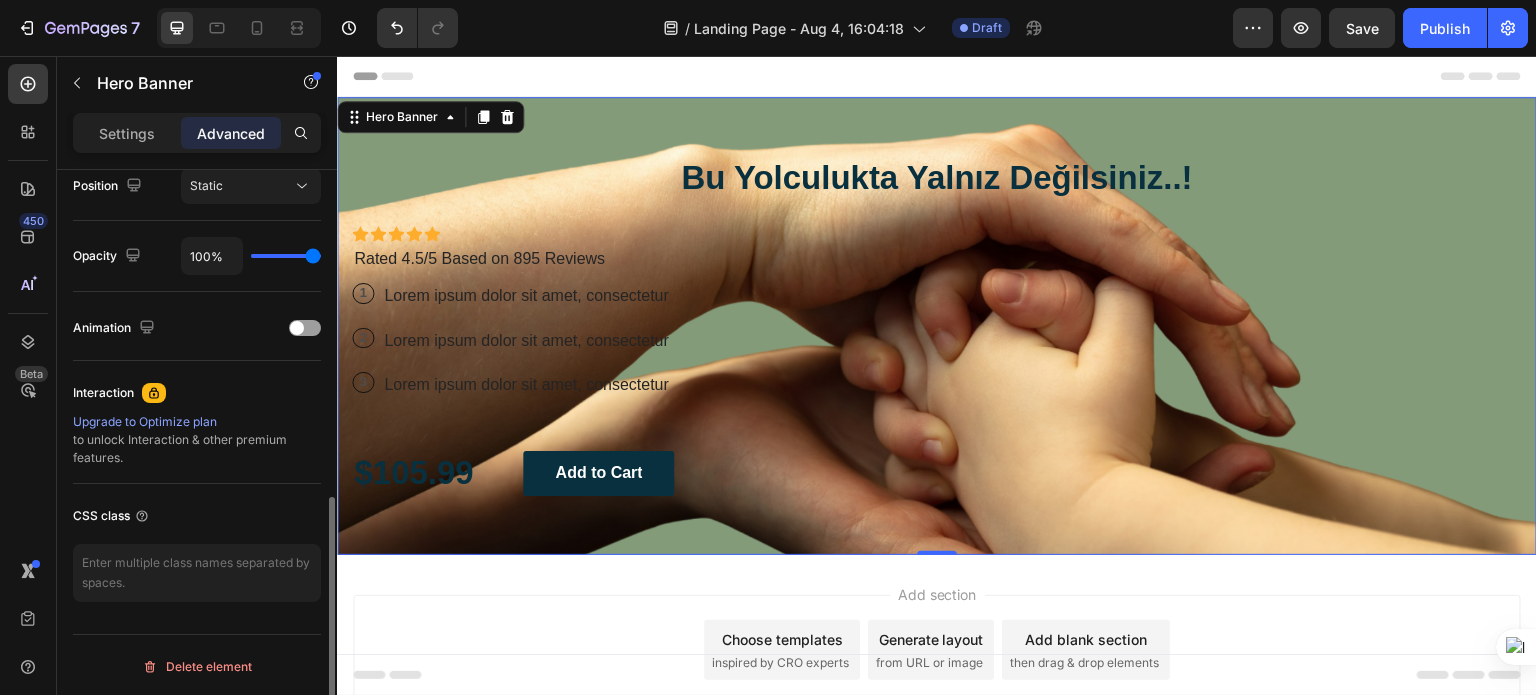 type on "92%" 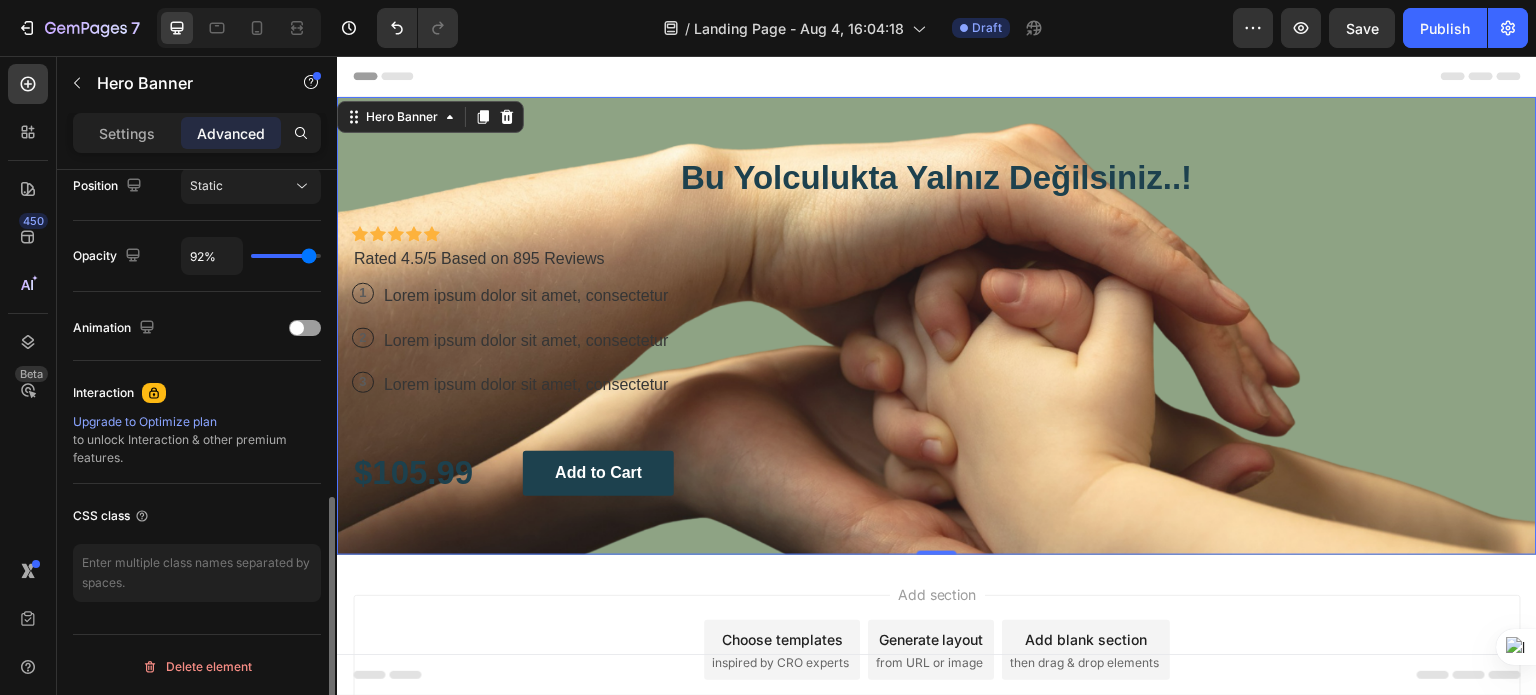 type on "91%" 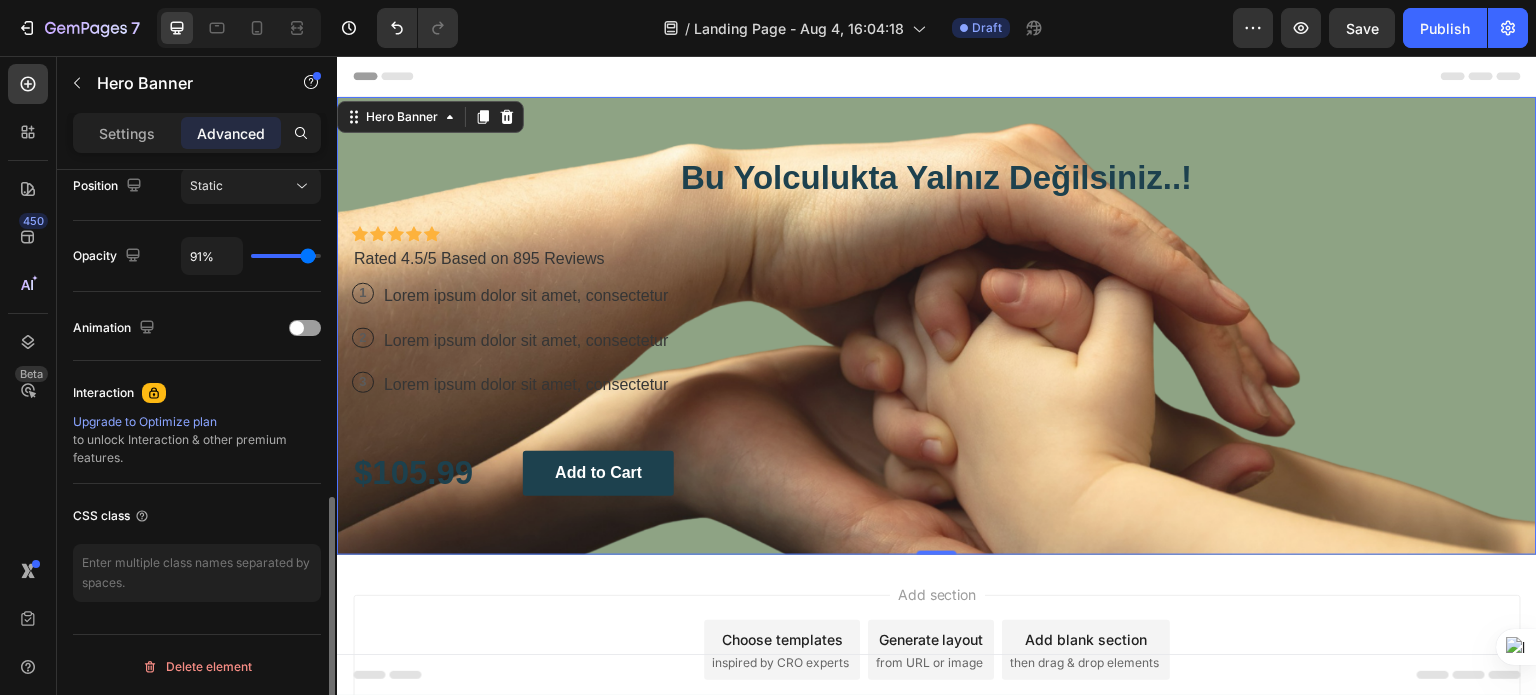 type on "83%" 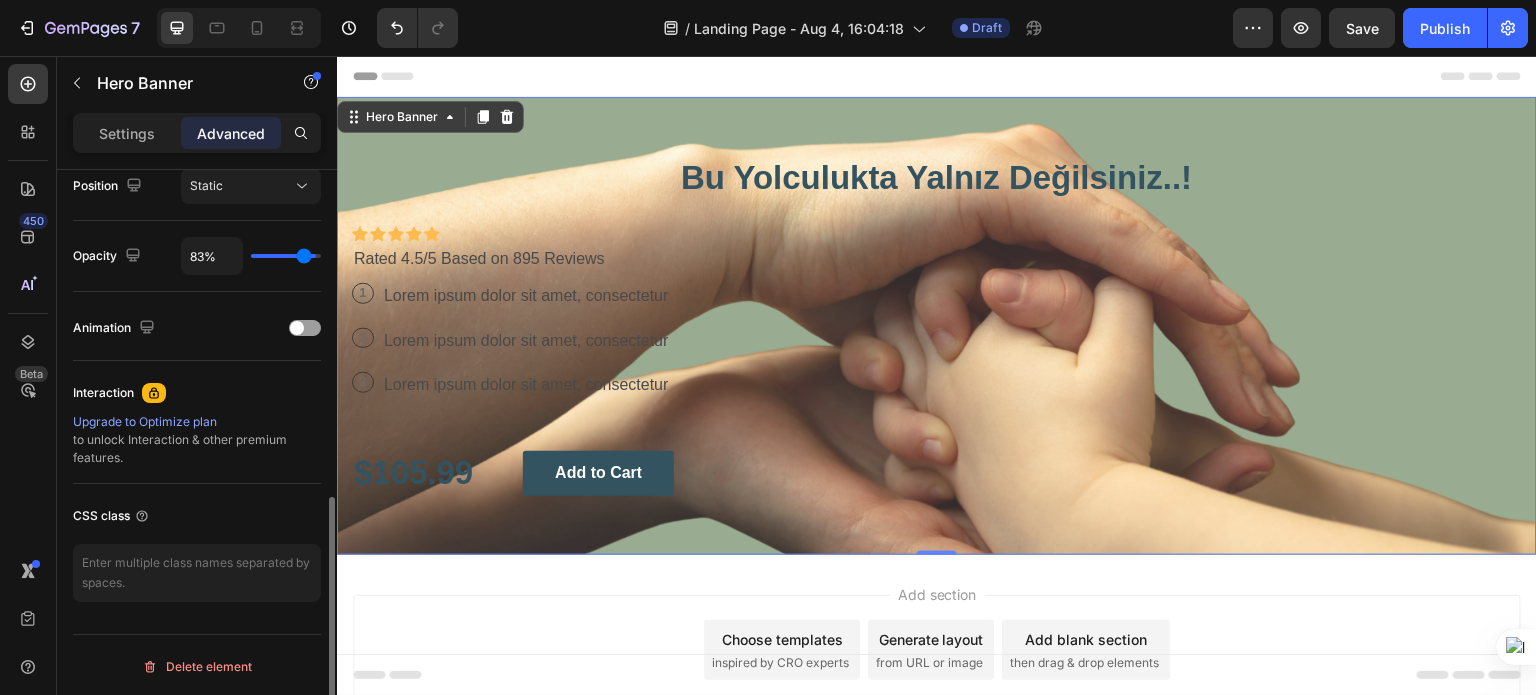 type on "71%" 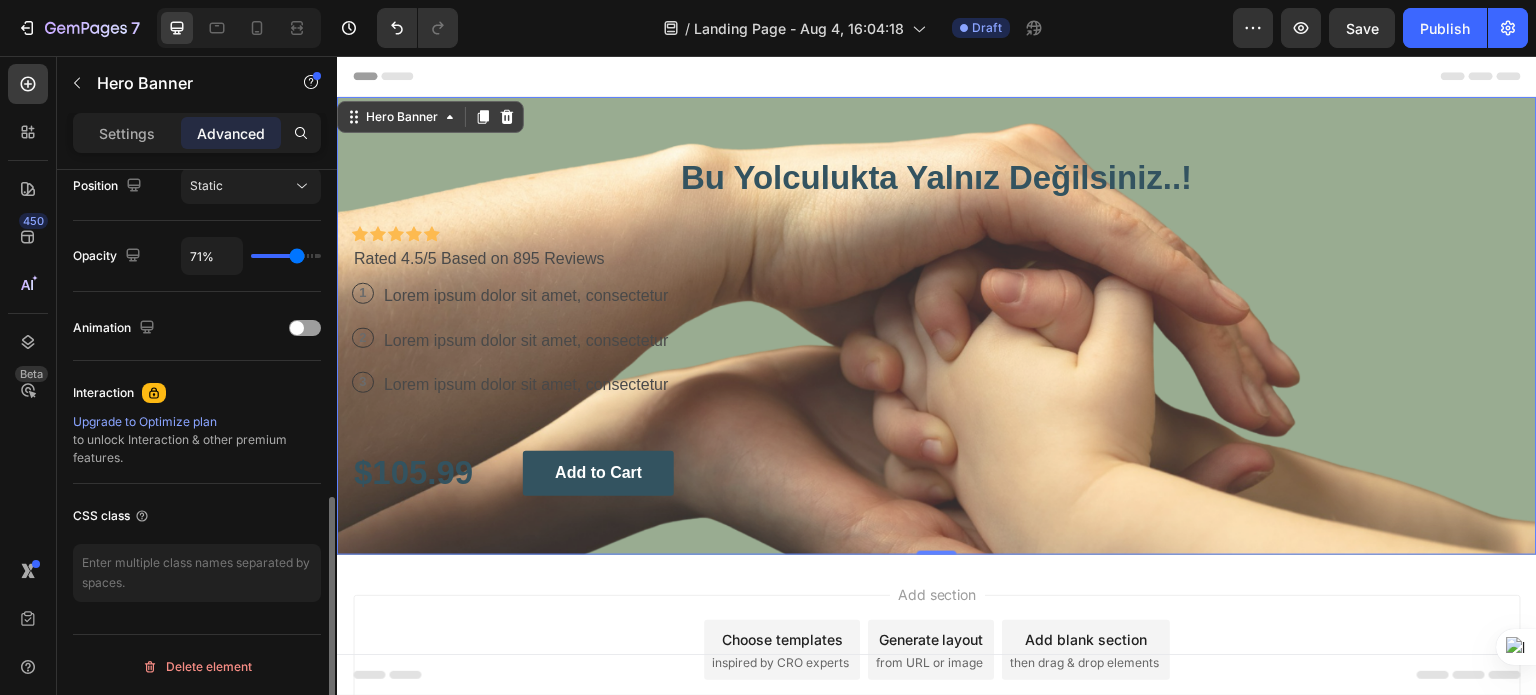 type on "70%" 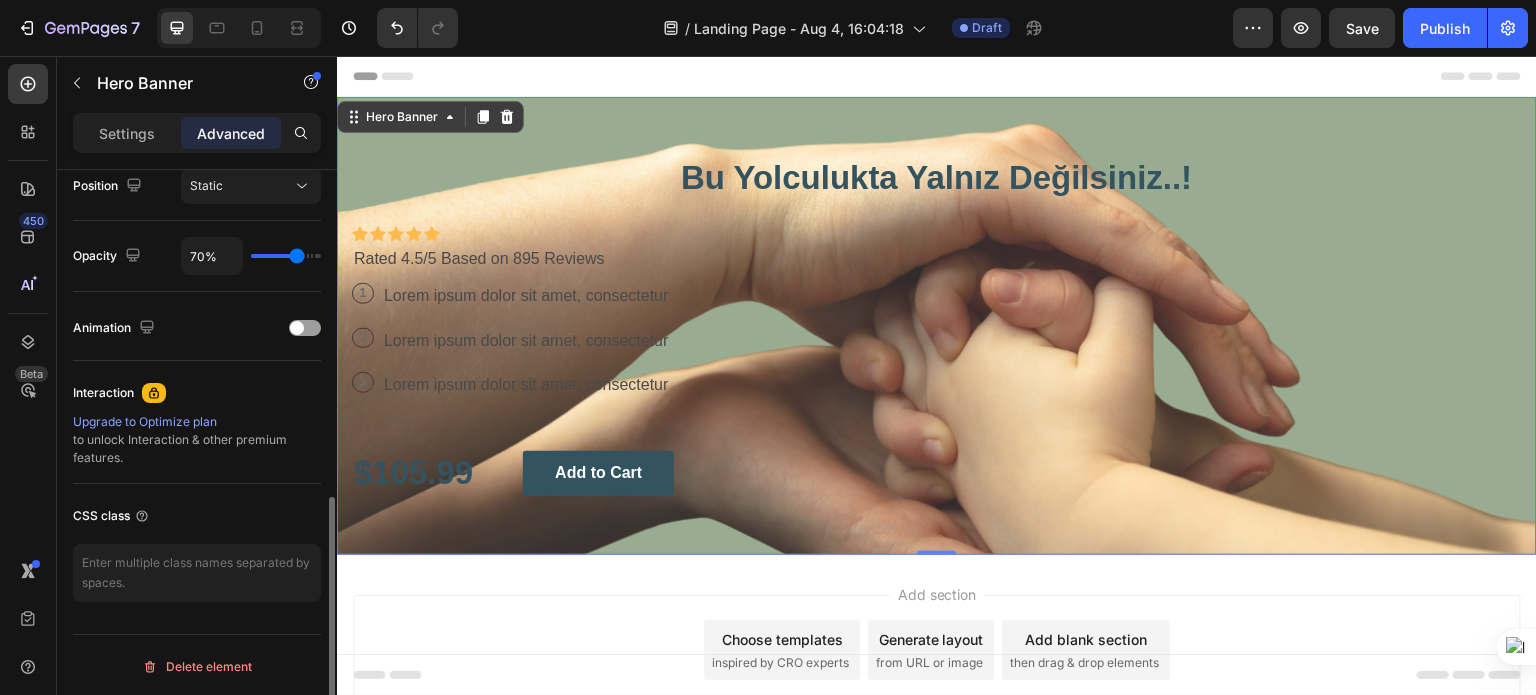 type on "69%" 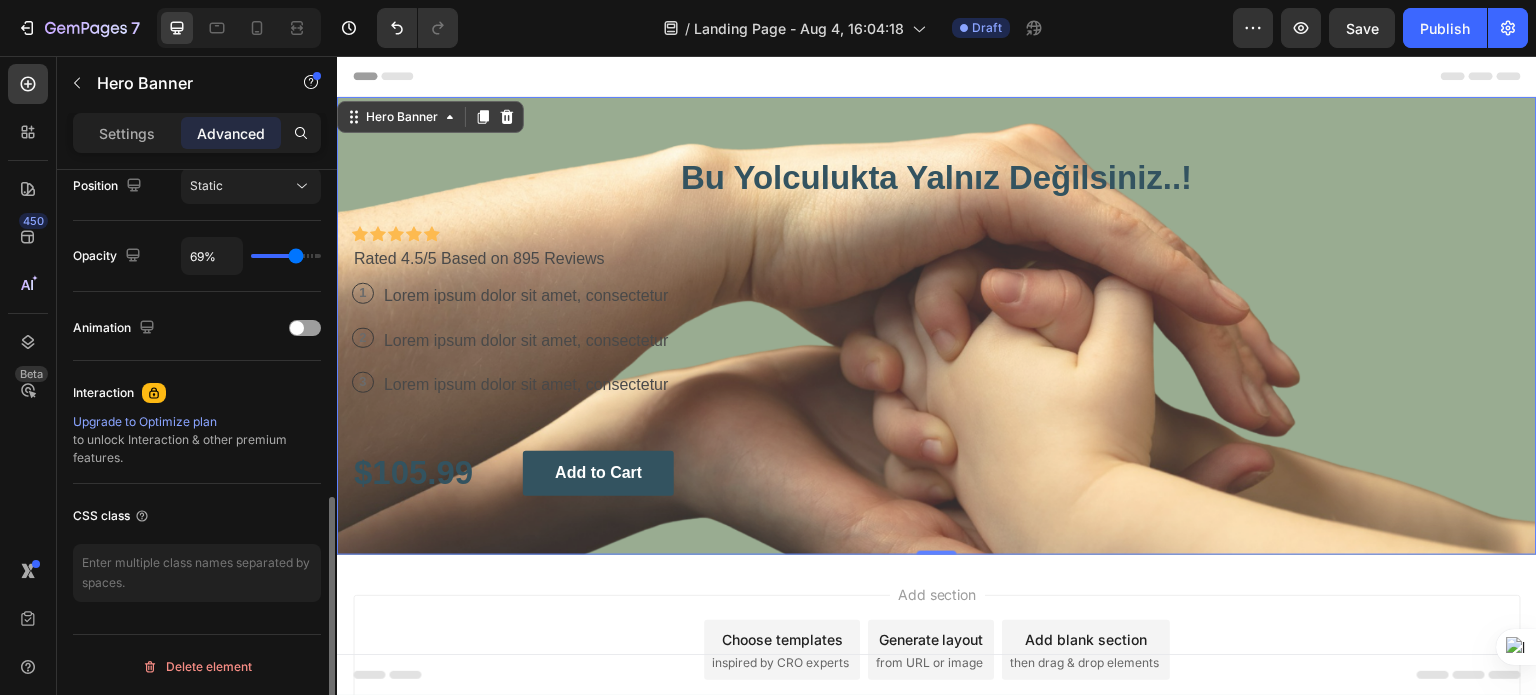 type on "67%" 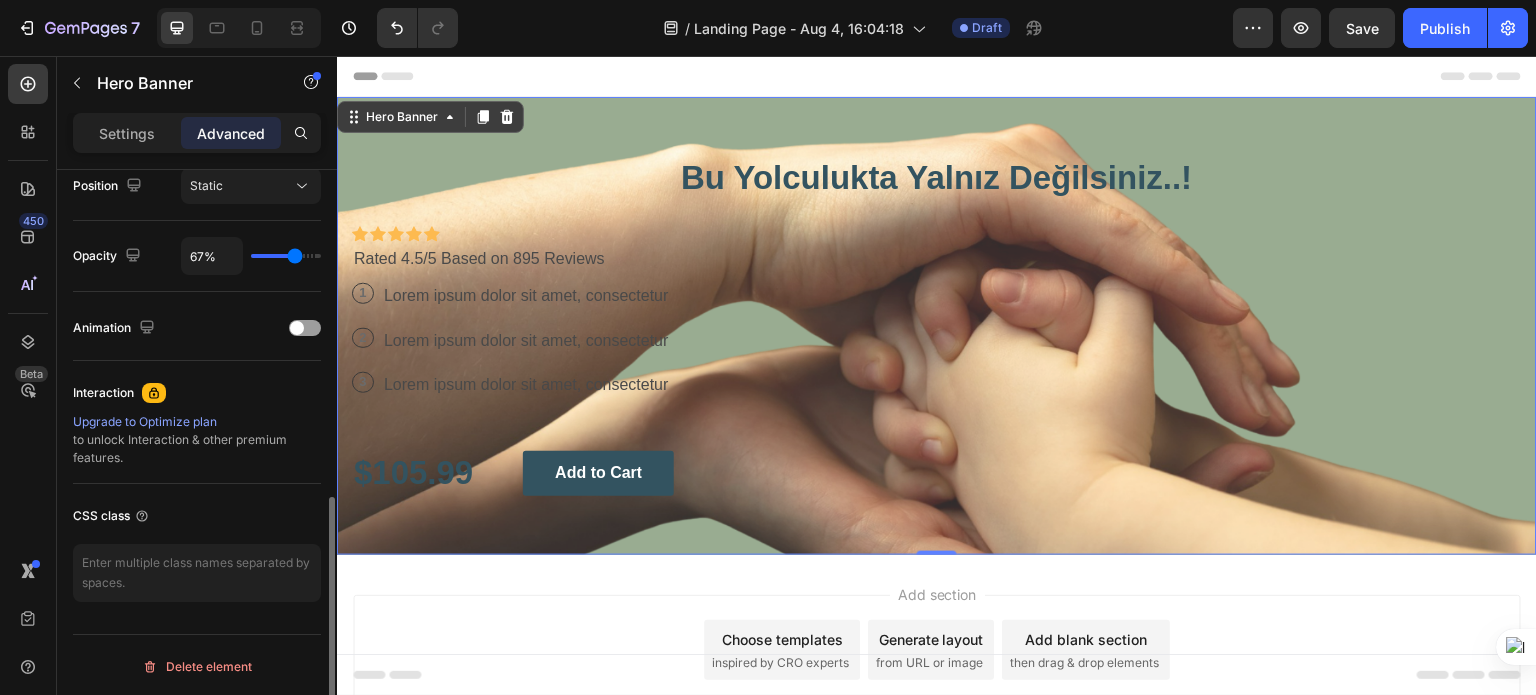 type on "66%" 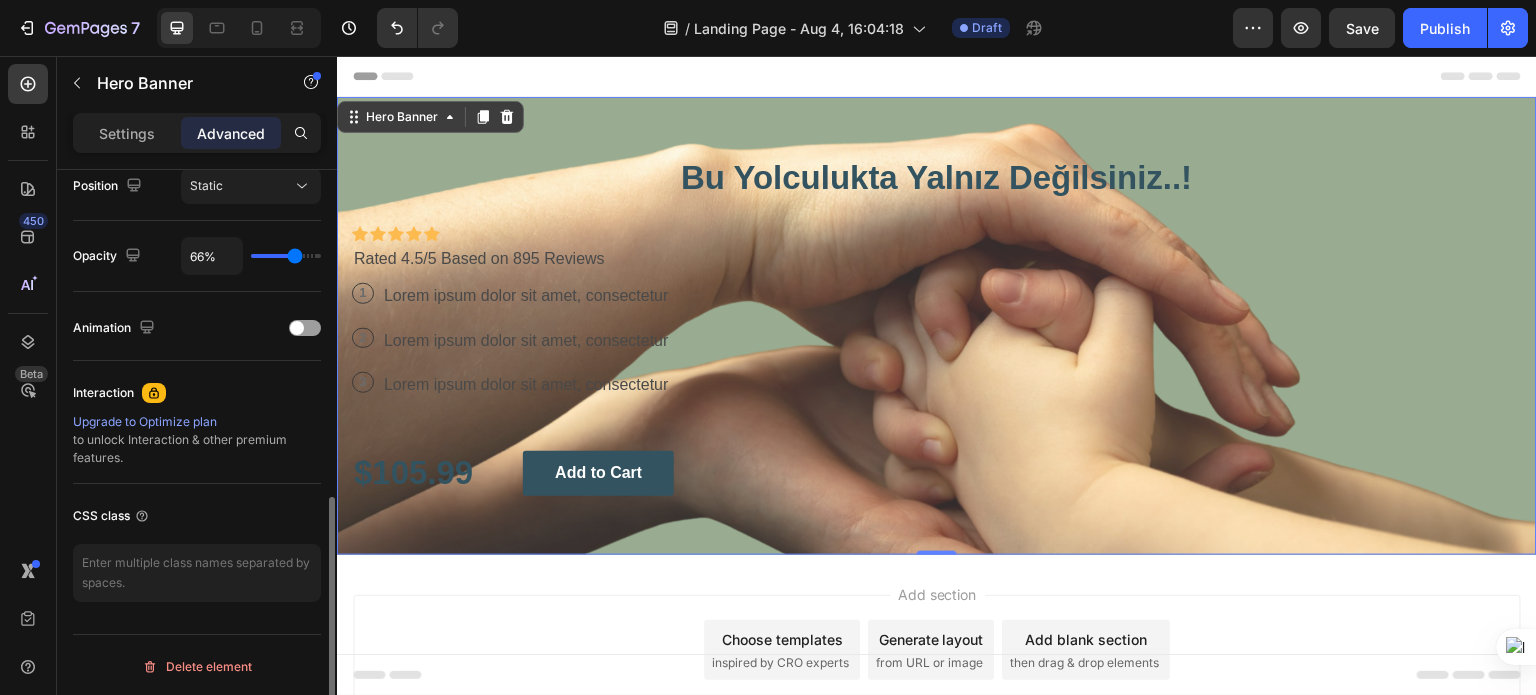 type on "64%" 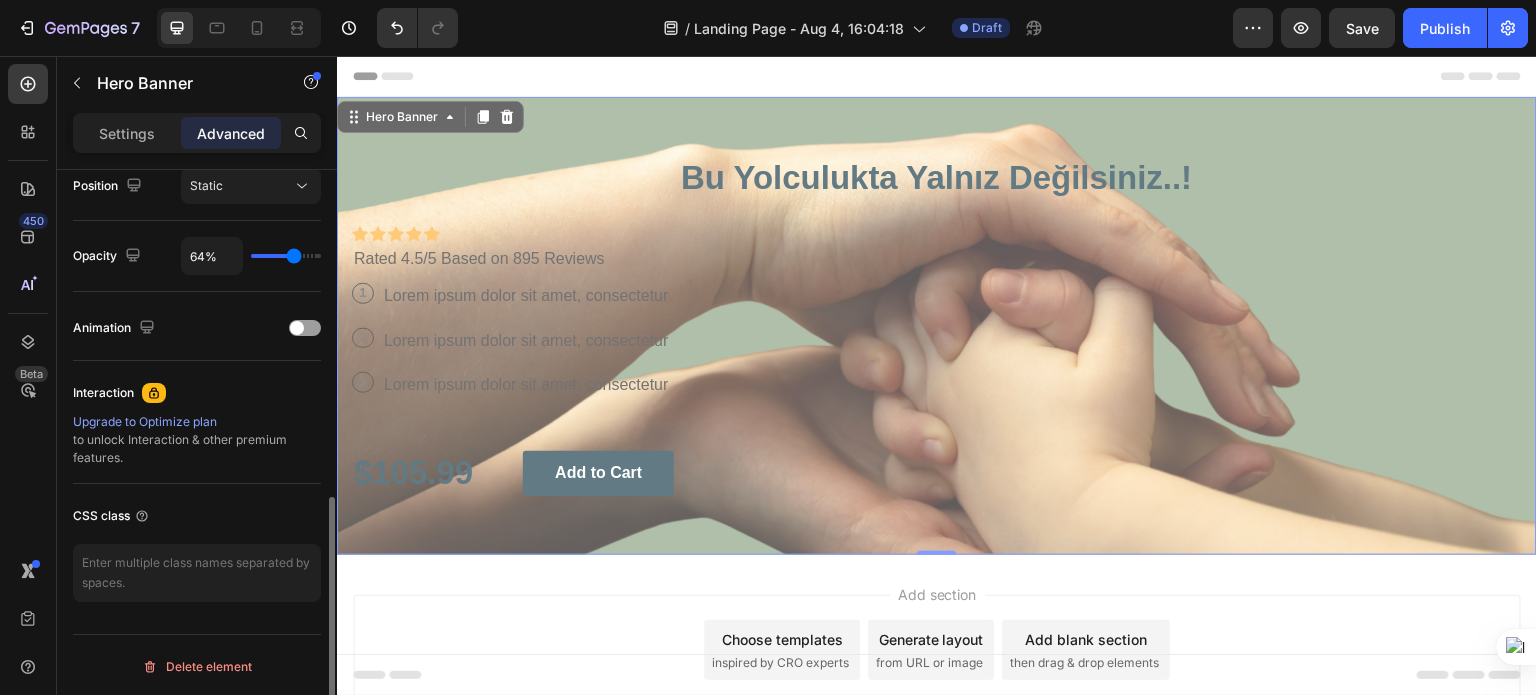 type on "61%" 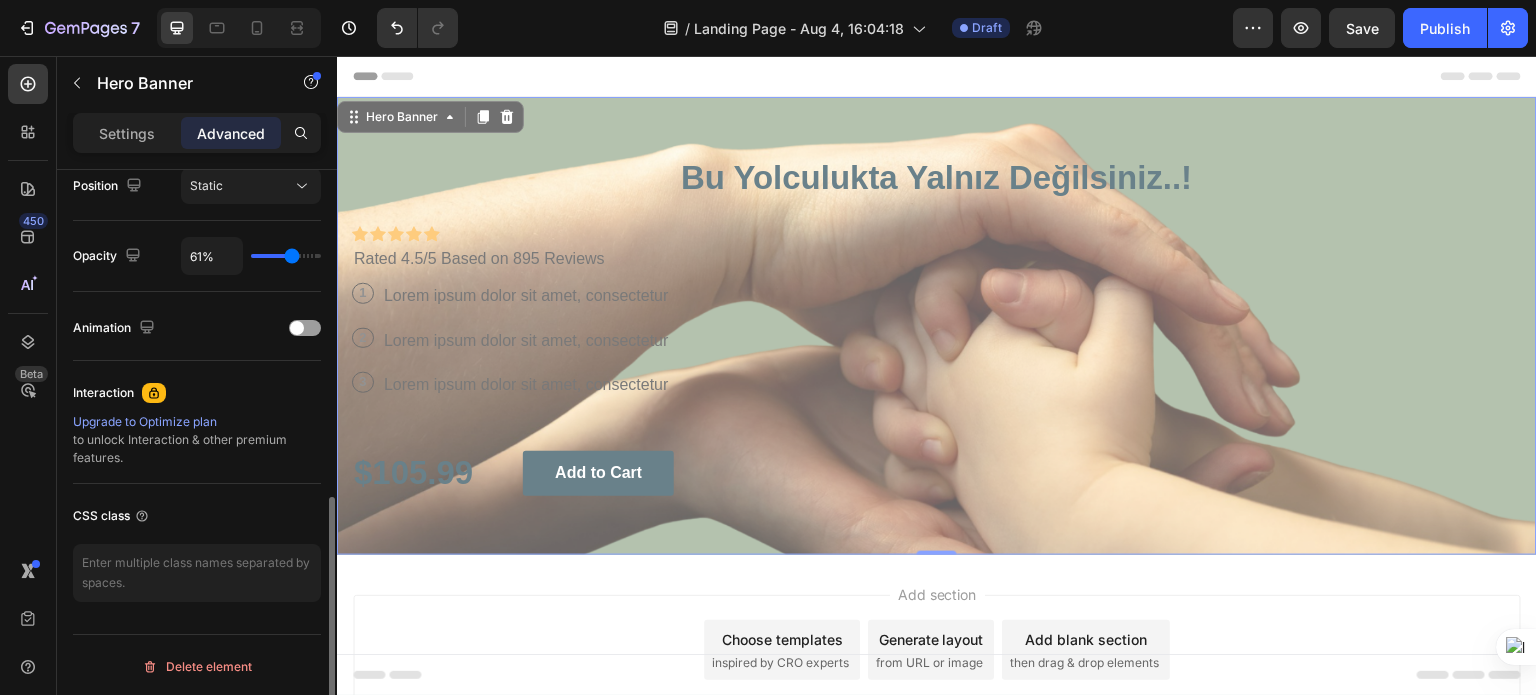 type on "57%" 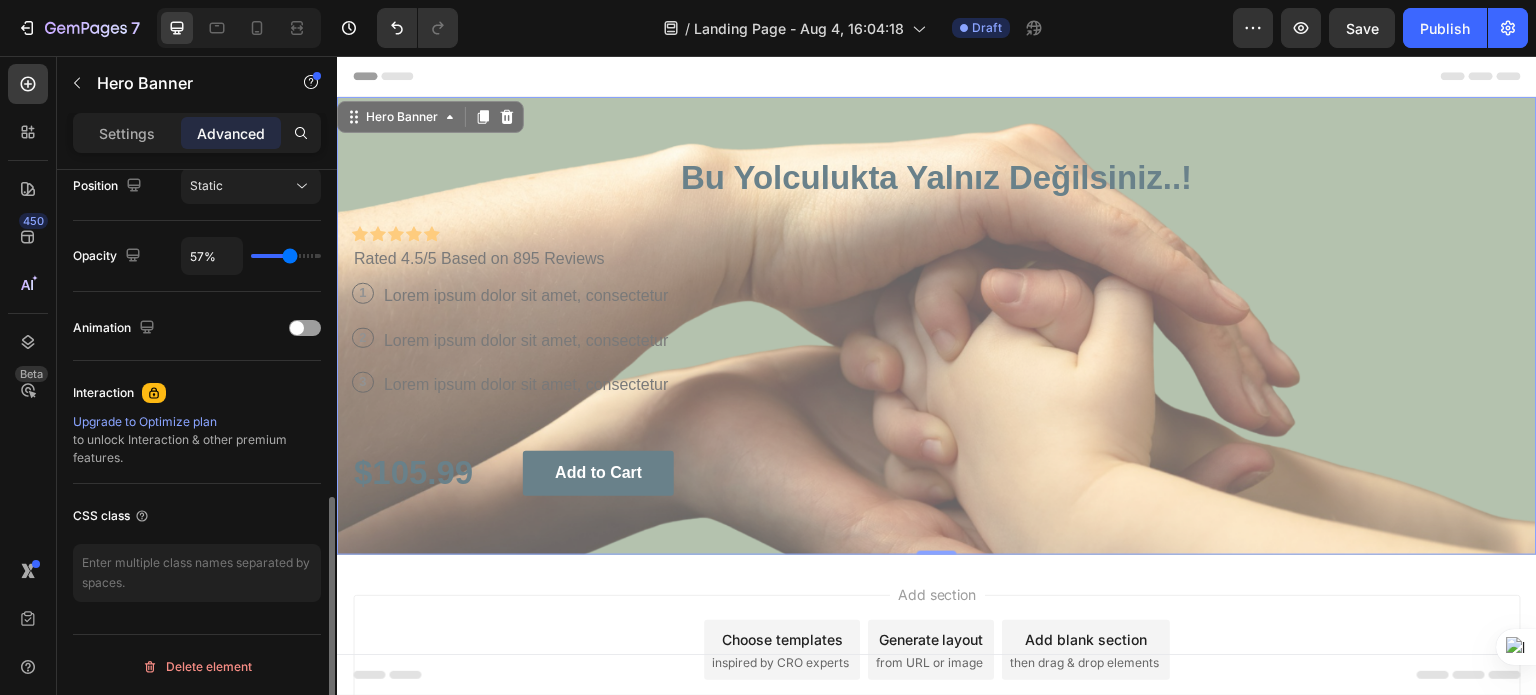 type on "55%" 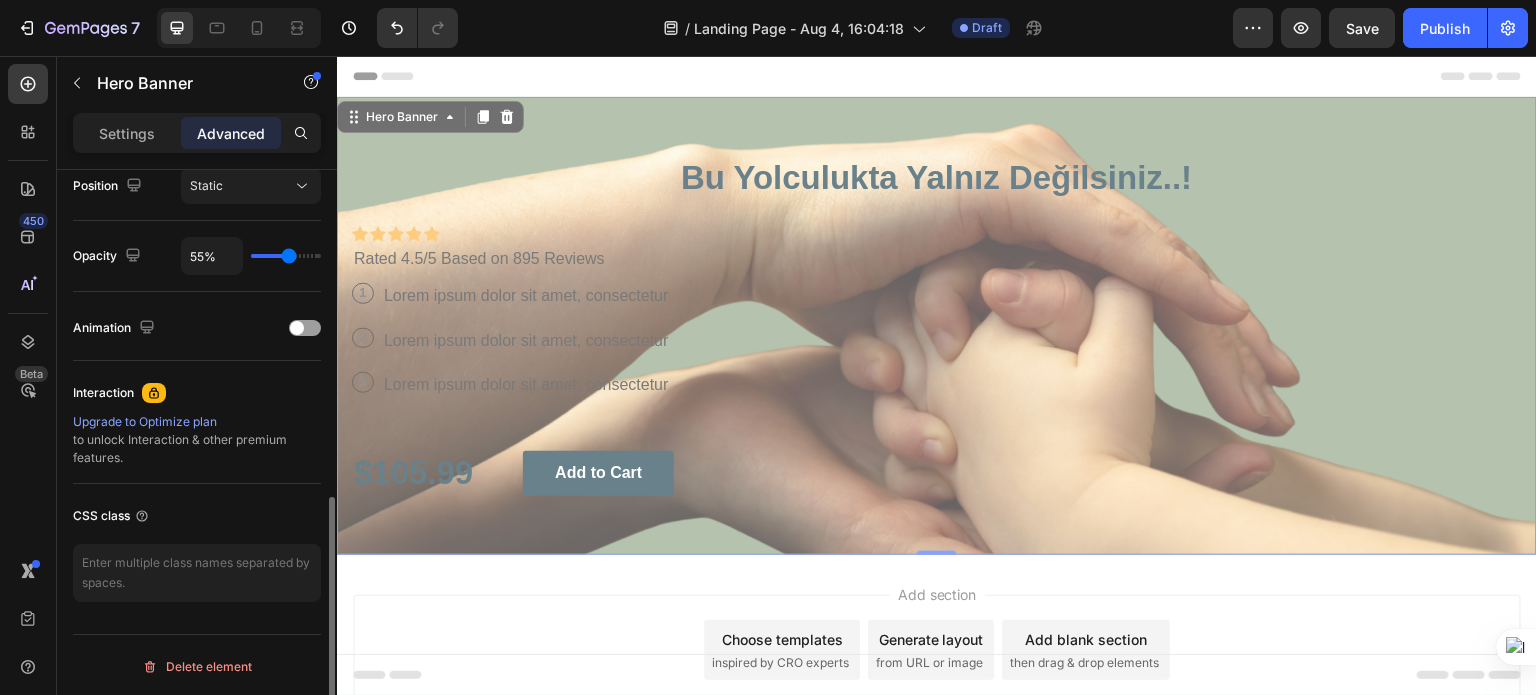 type on "54%" 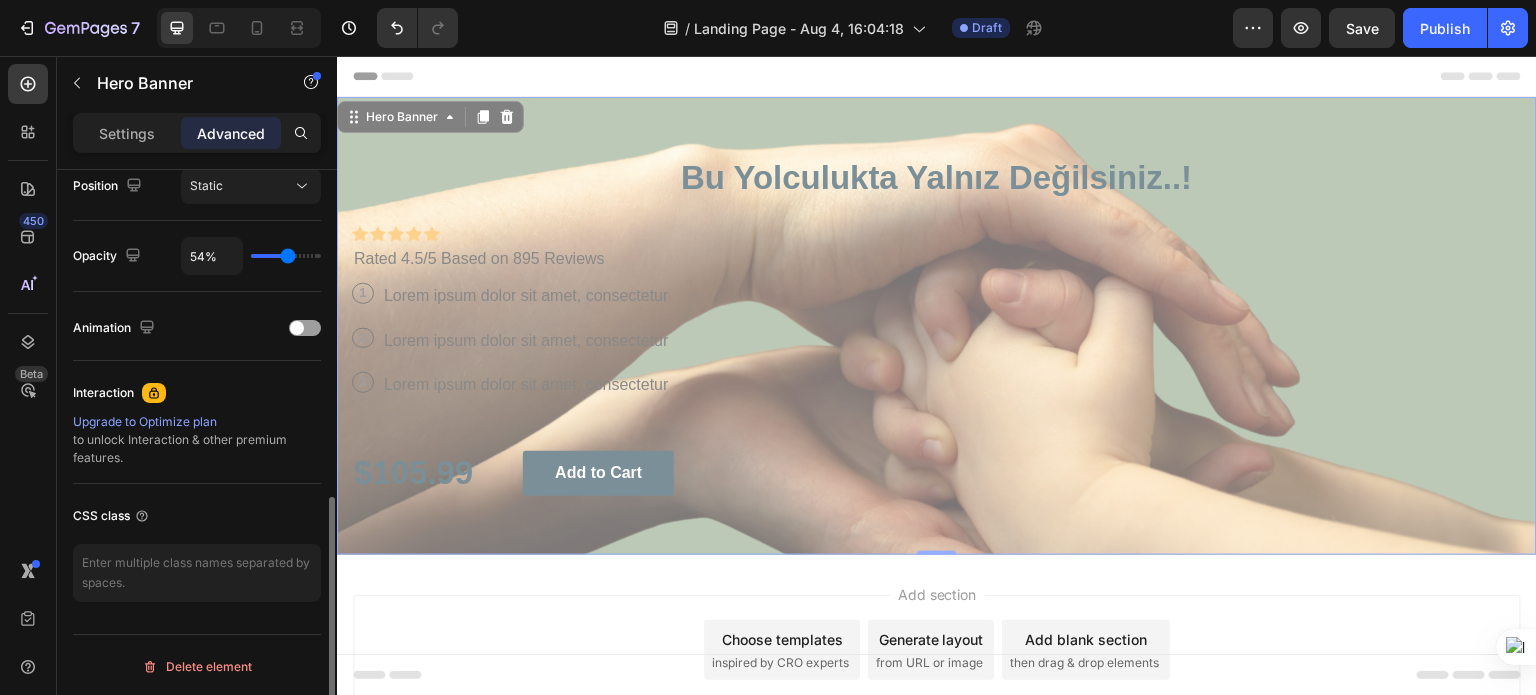 drag, startPoint x: 309, startPoint y: 251, endPoint x: 288, endPoint y: 260, distance: 22.847319 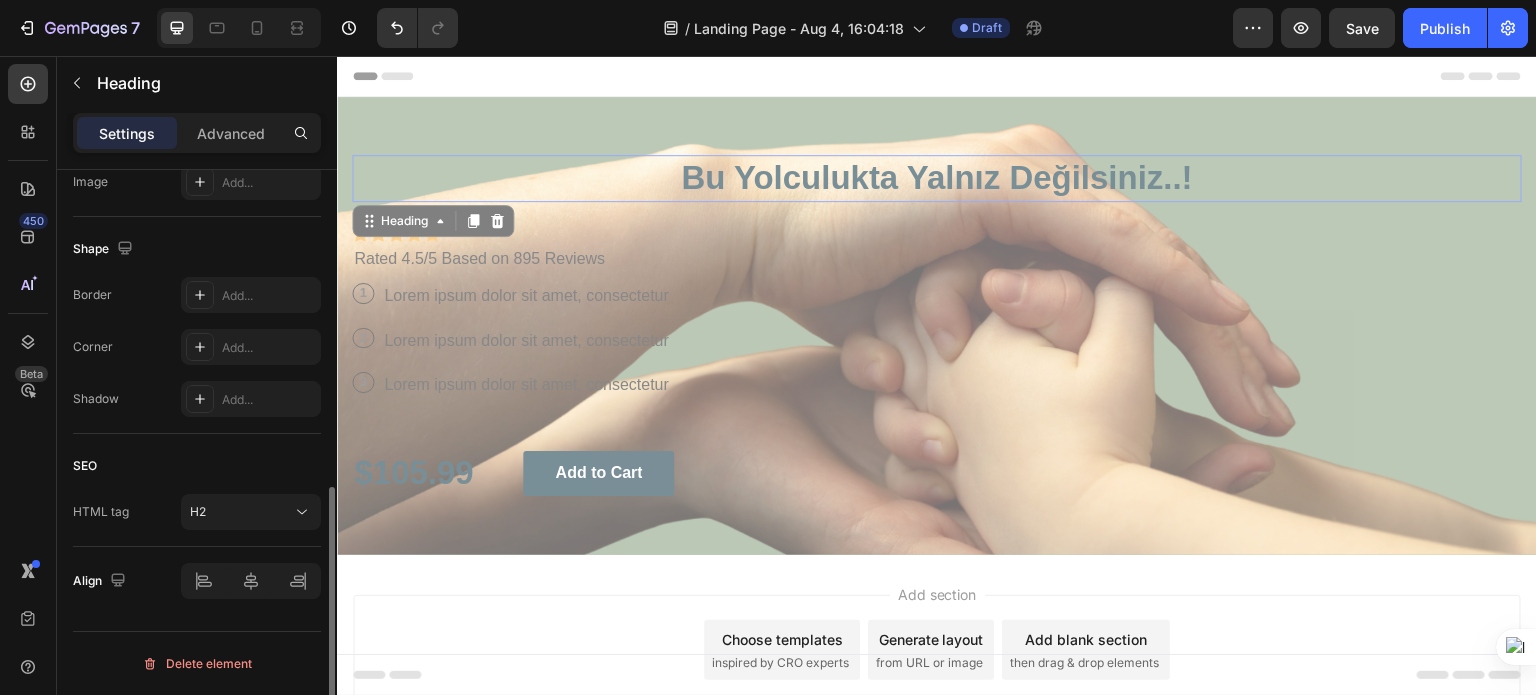 click on "Bu Yolculukta Yalnız Değilsiniz..!" at bounding box center [937, 178] 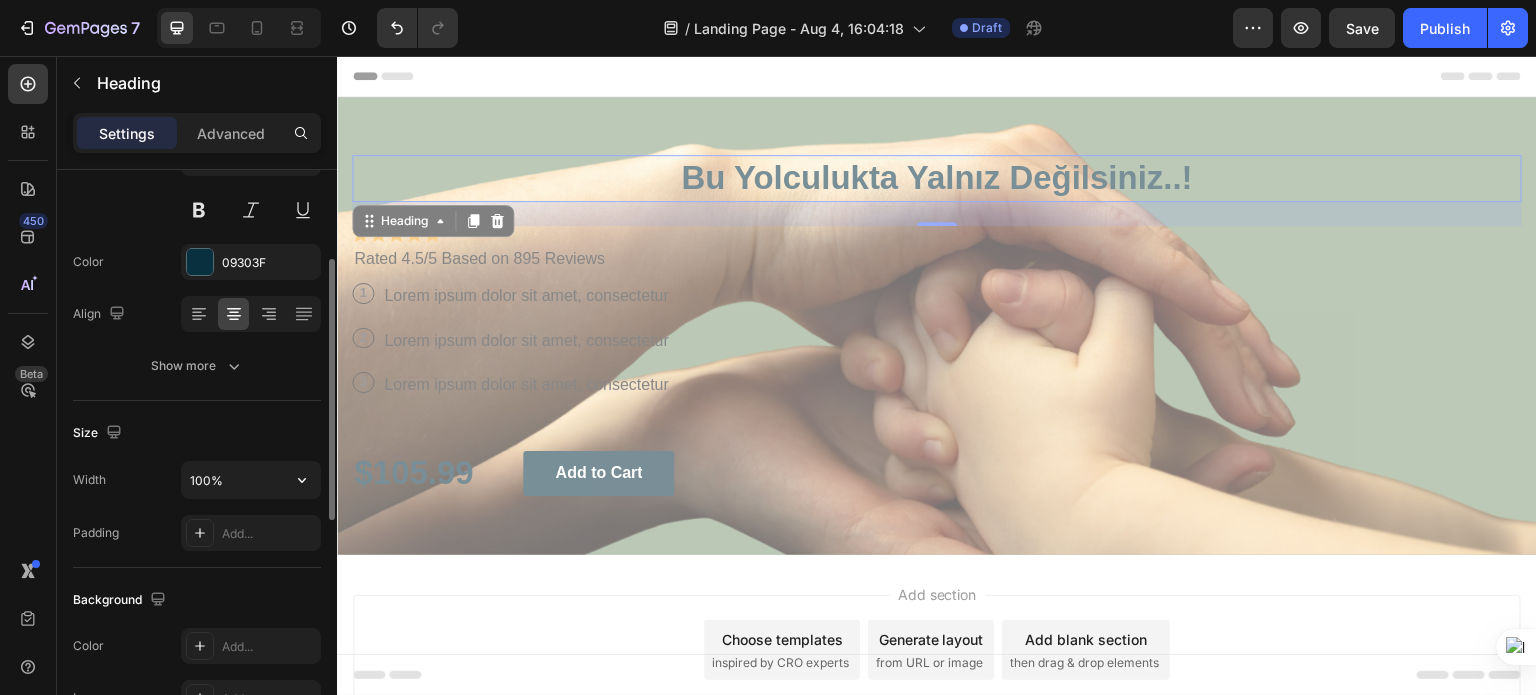 scroll, scrollTop: 0, scrollLeft: 0, axis: both 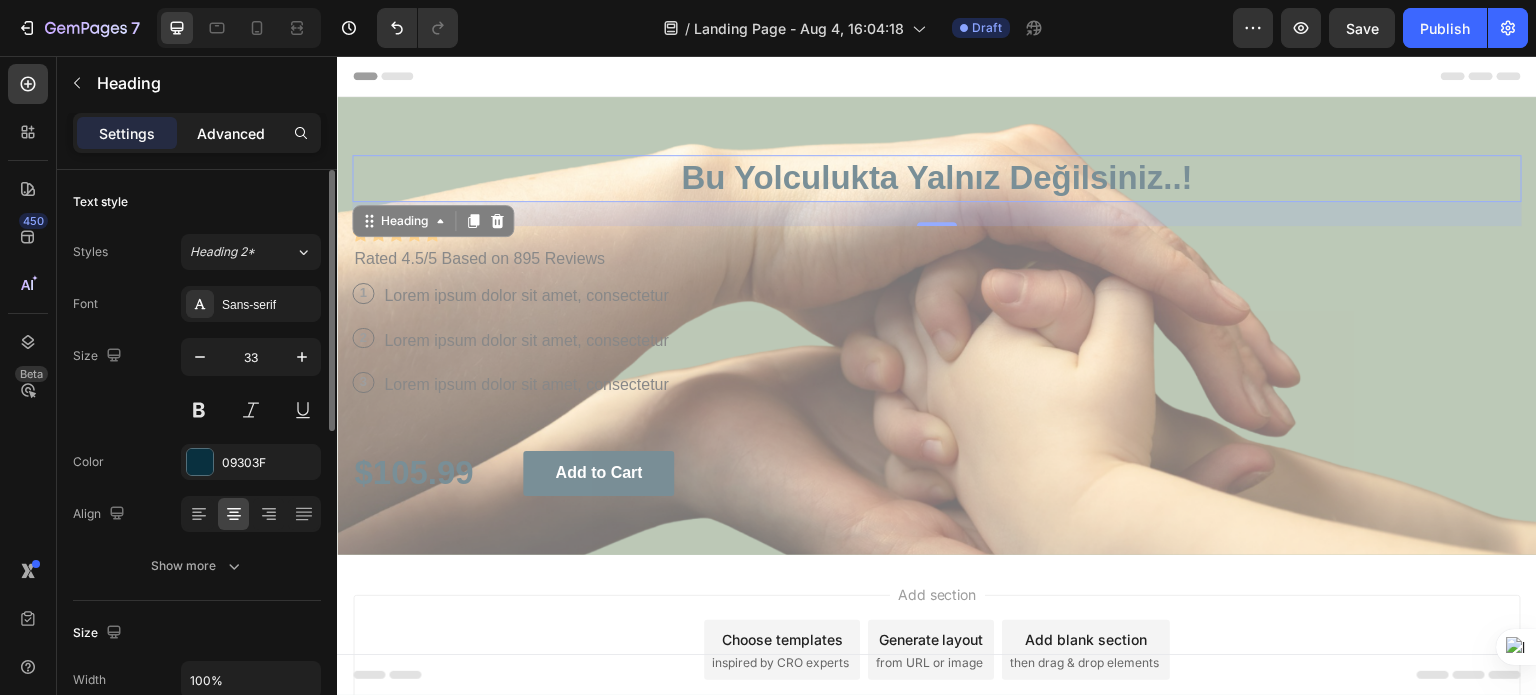 click on "Advanced" at bounding box center [231, 133] 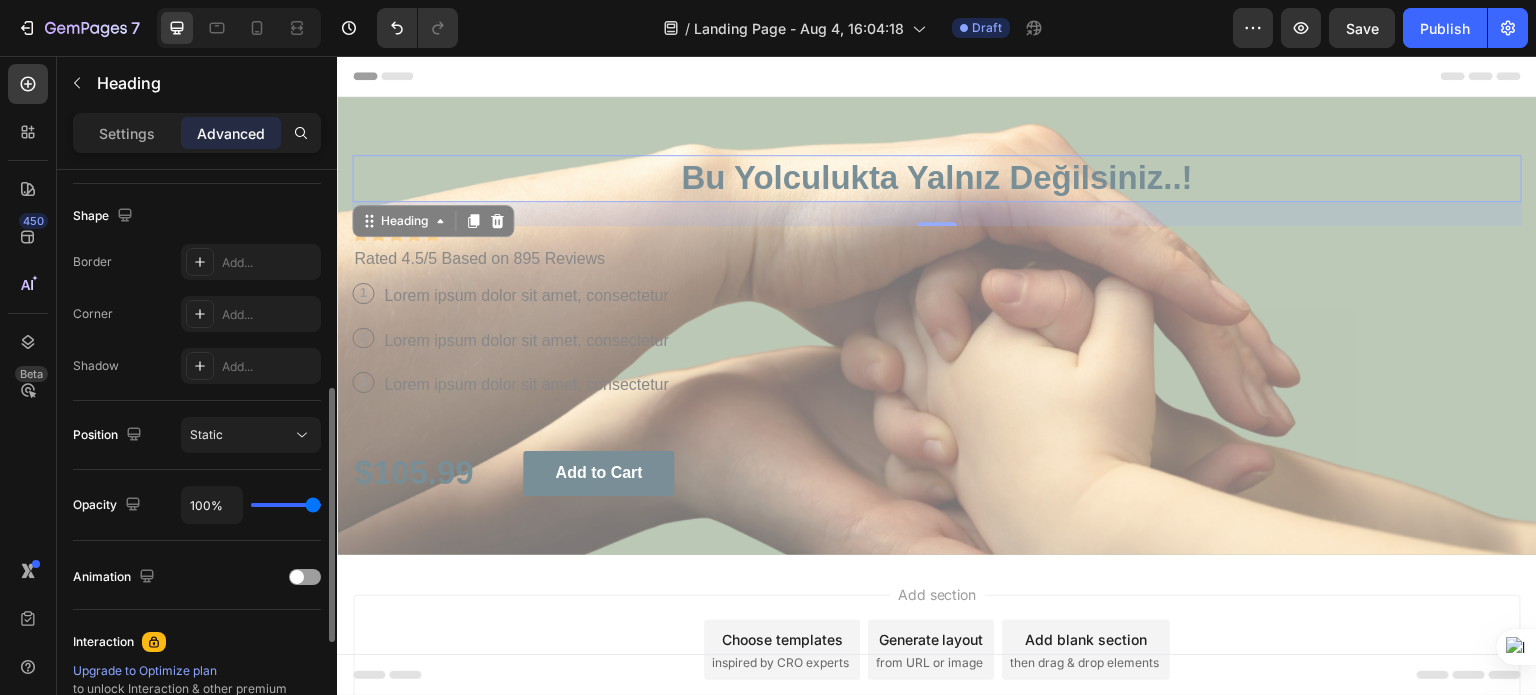 scroll, scrollTop: 600, scrollLeft: 0, axis: vertical 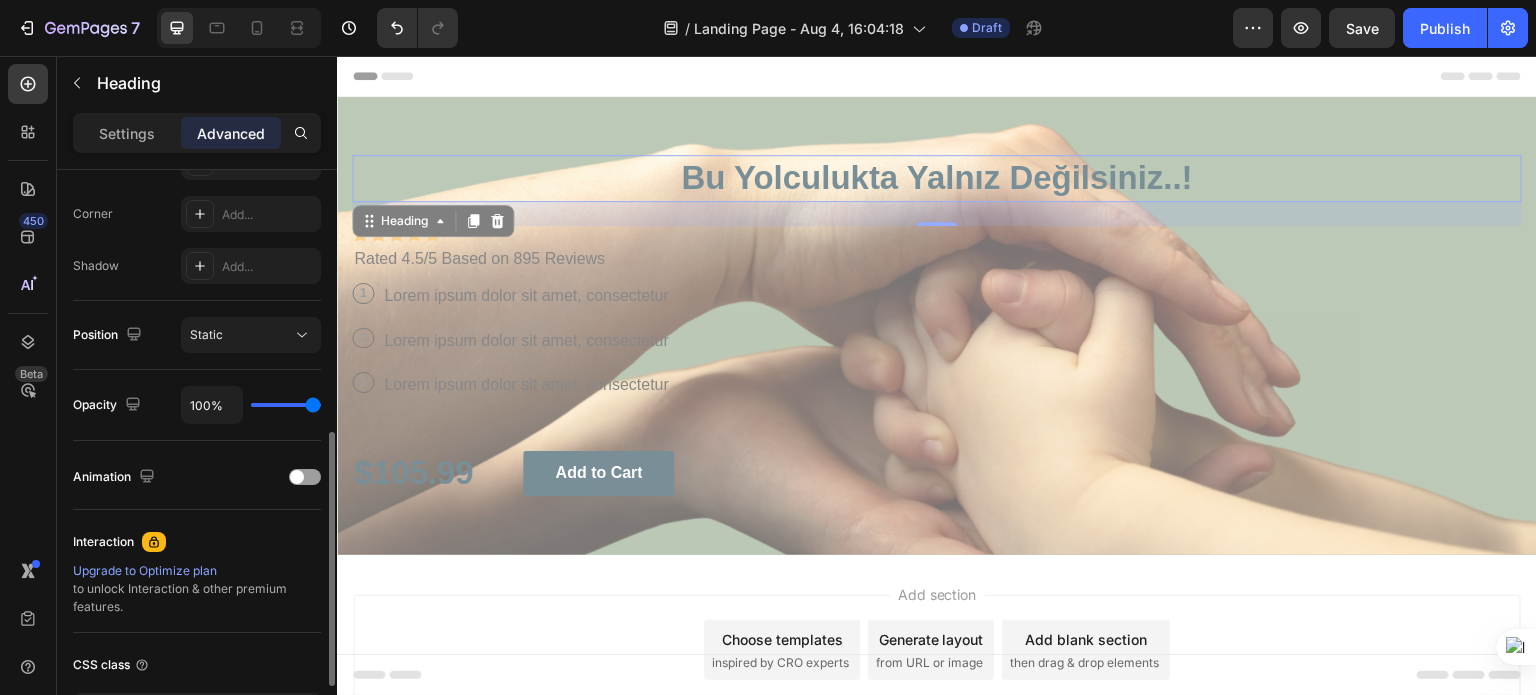 type on "98%" 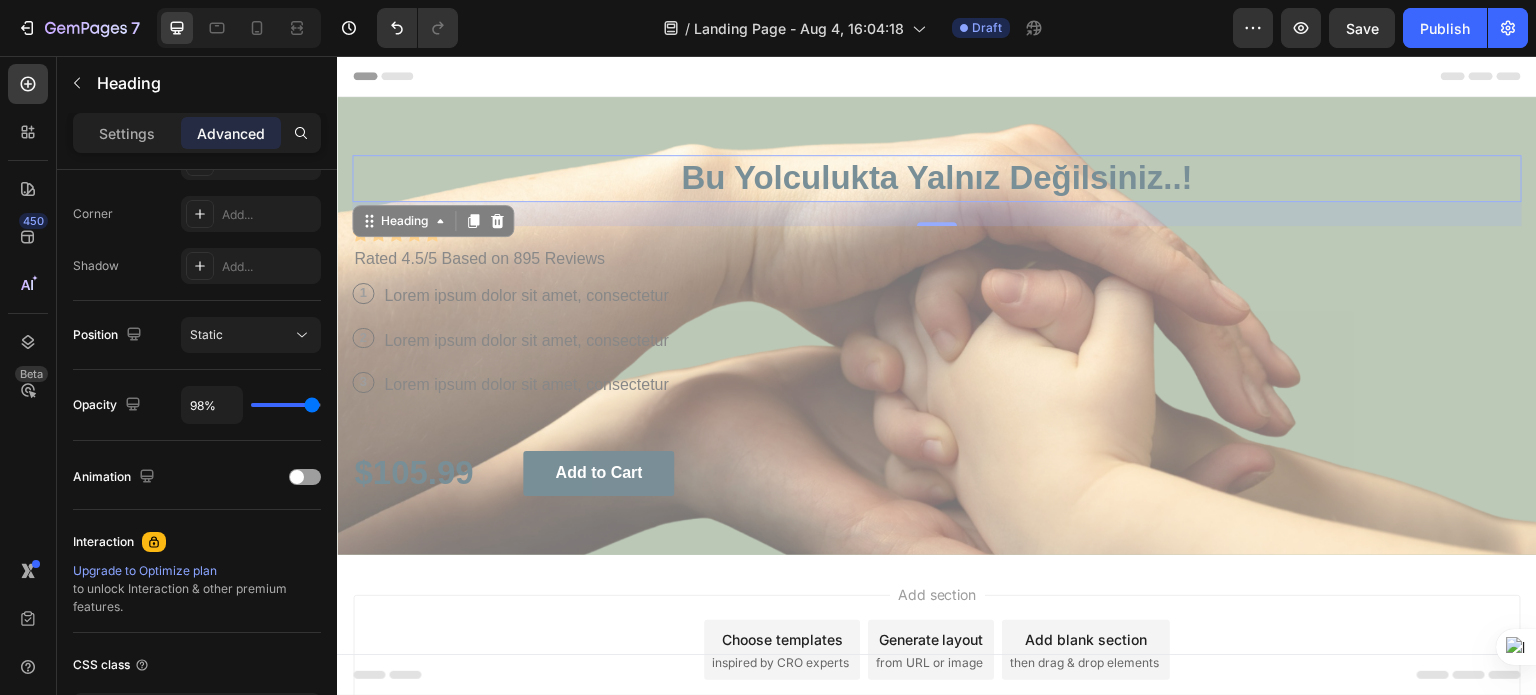 type on "97%" 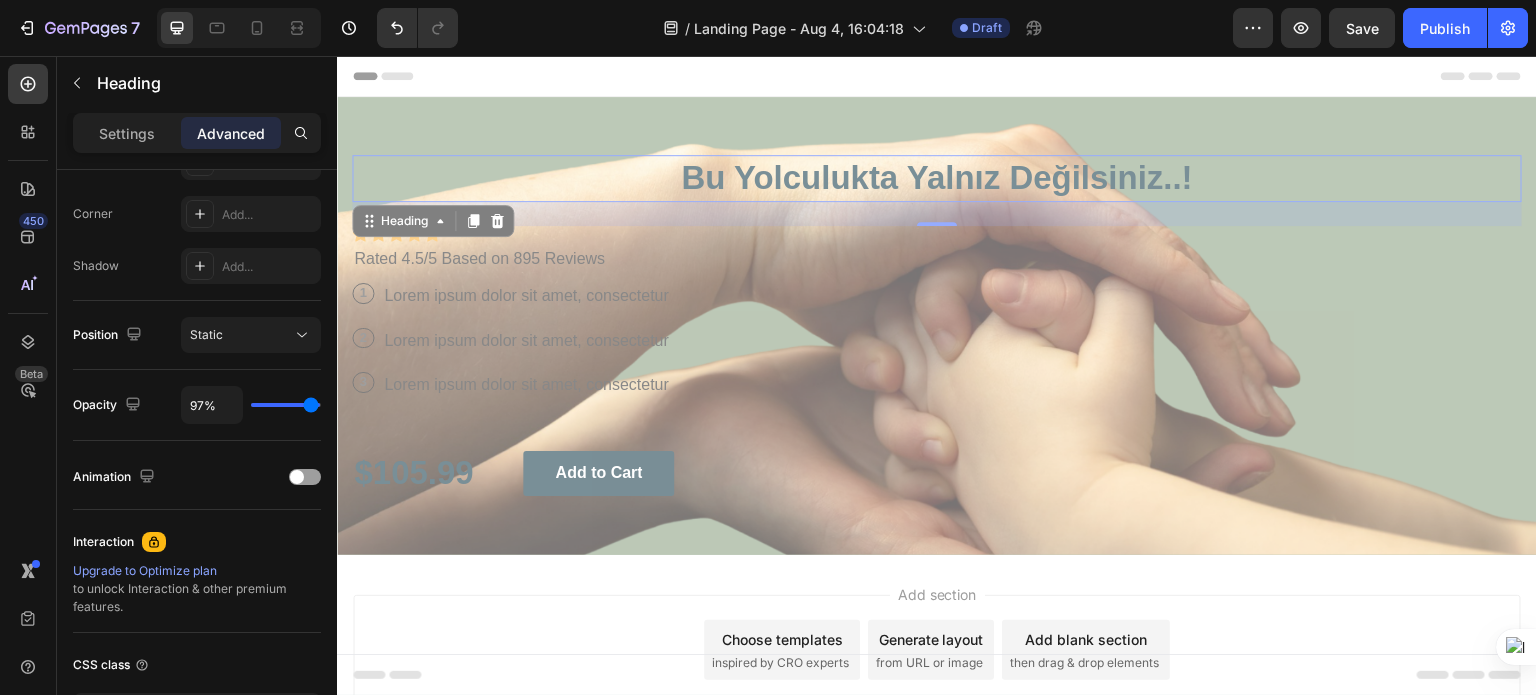 type on "95%" 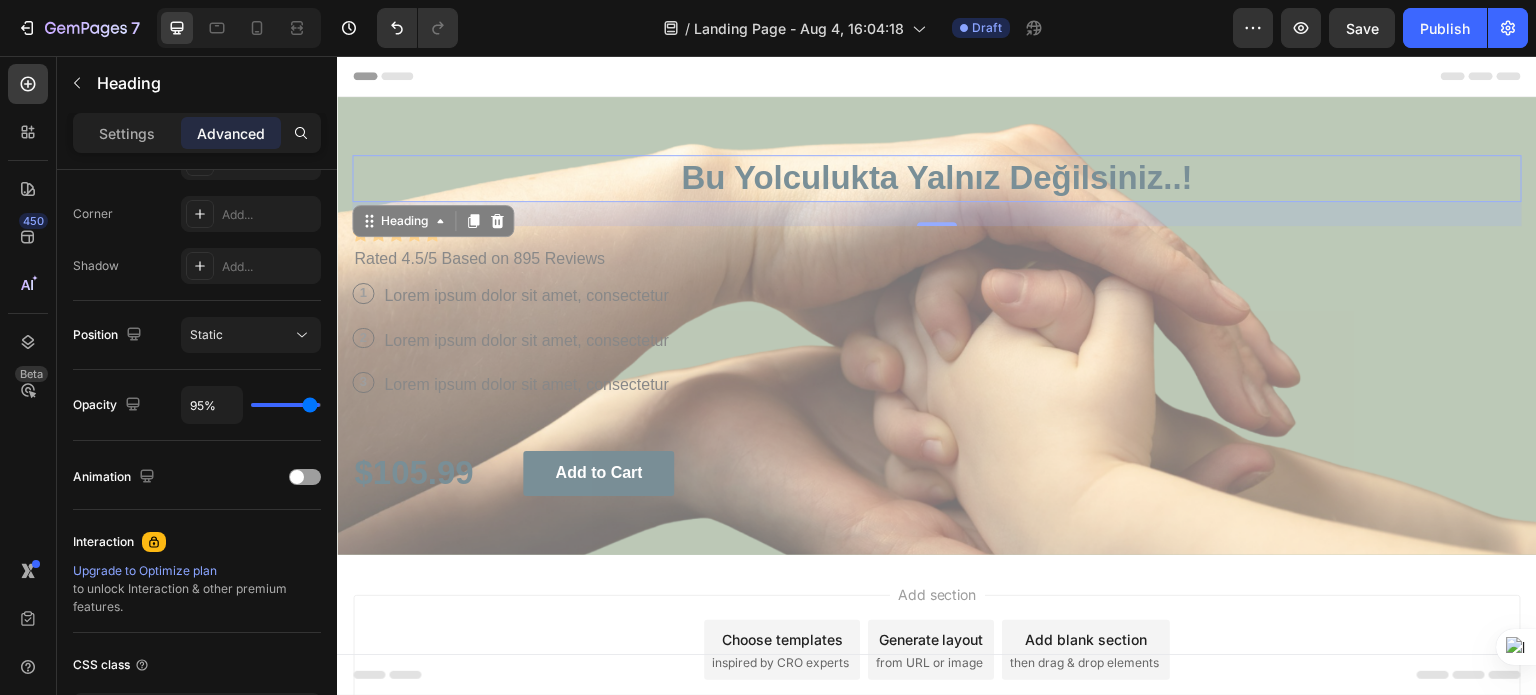 type on "94%" 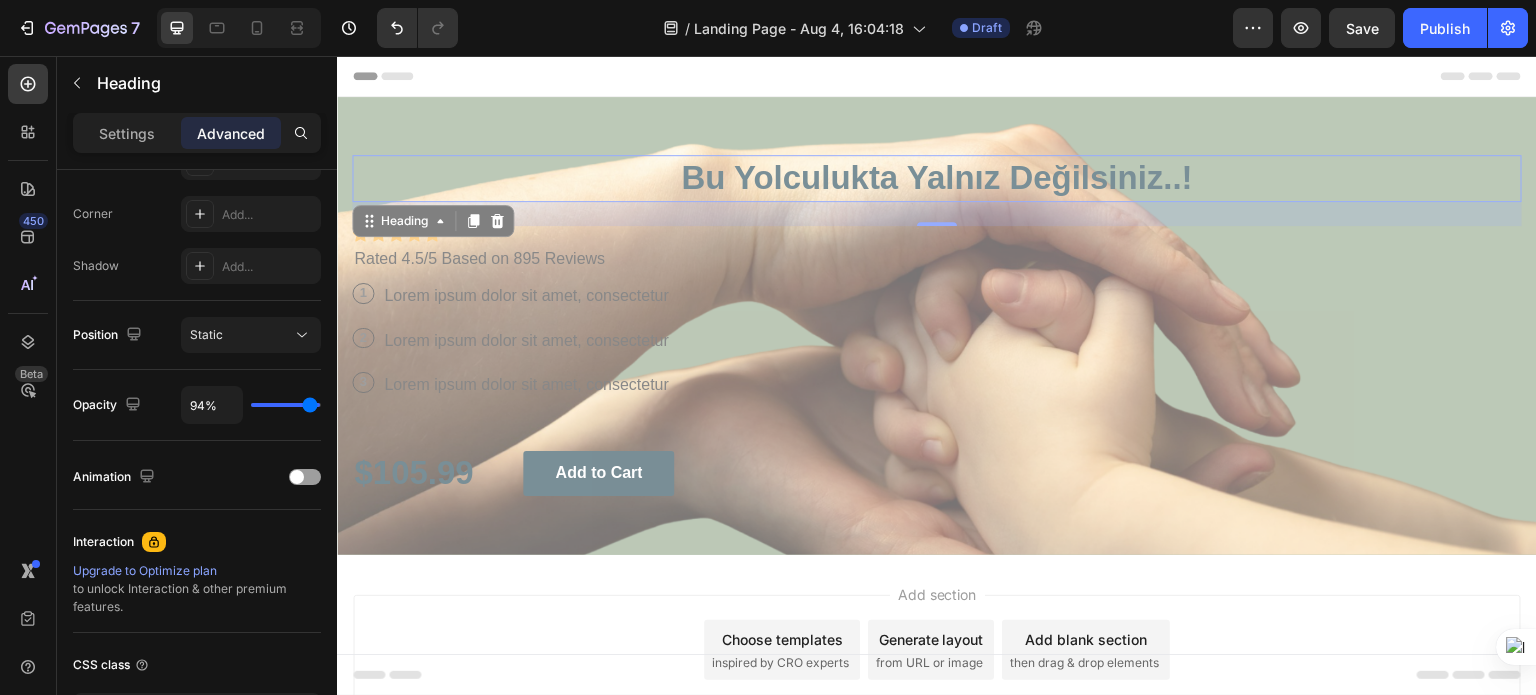 type on "94" 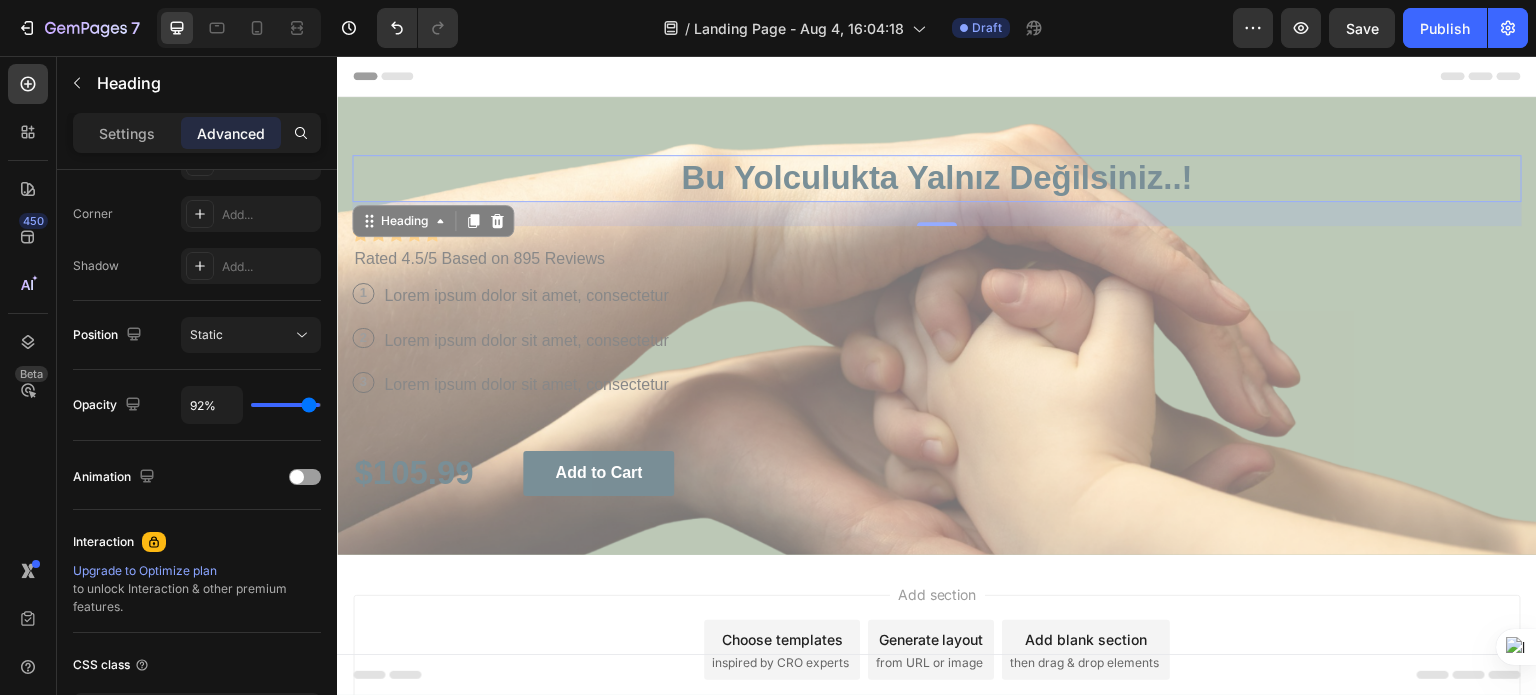 type on "91%" 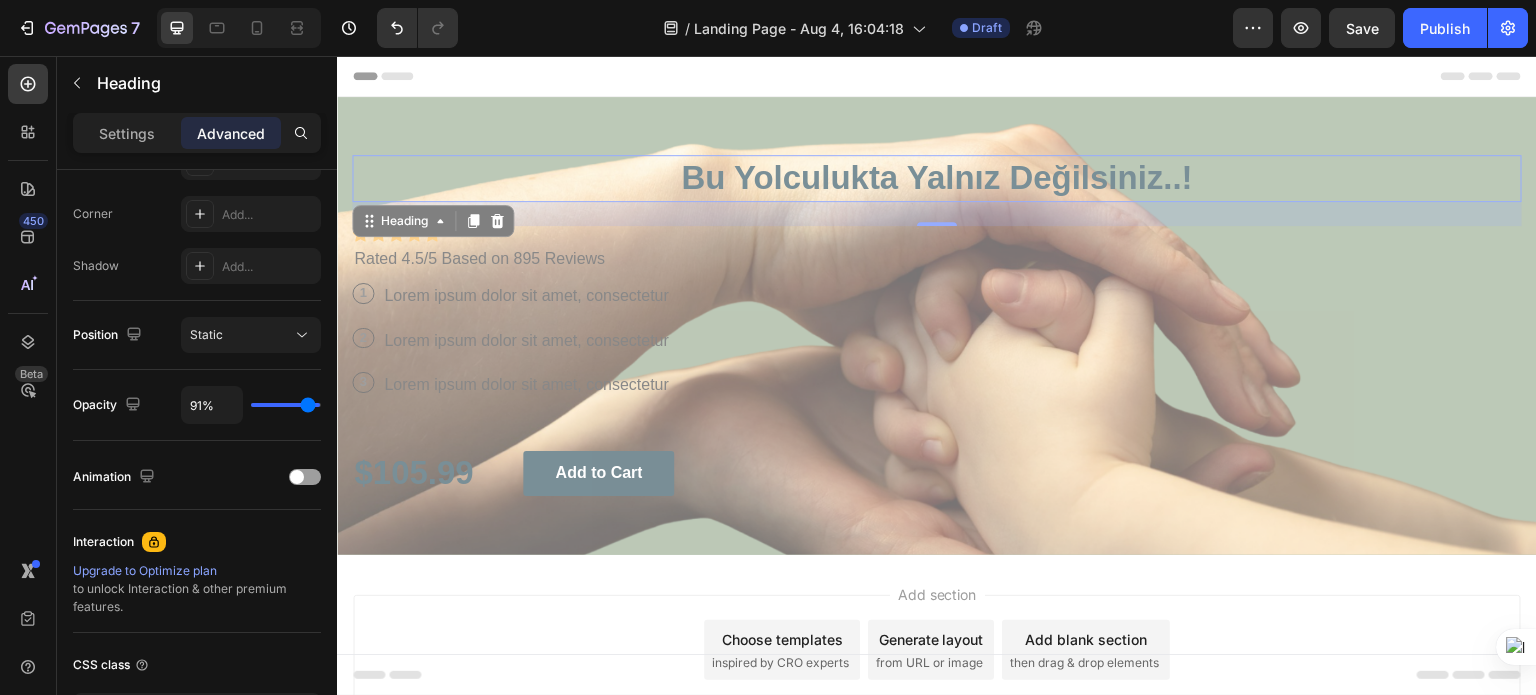 type on "89%" 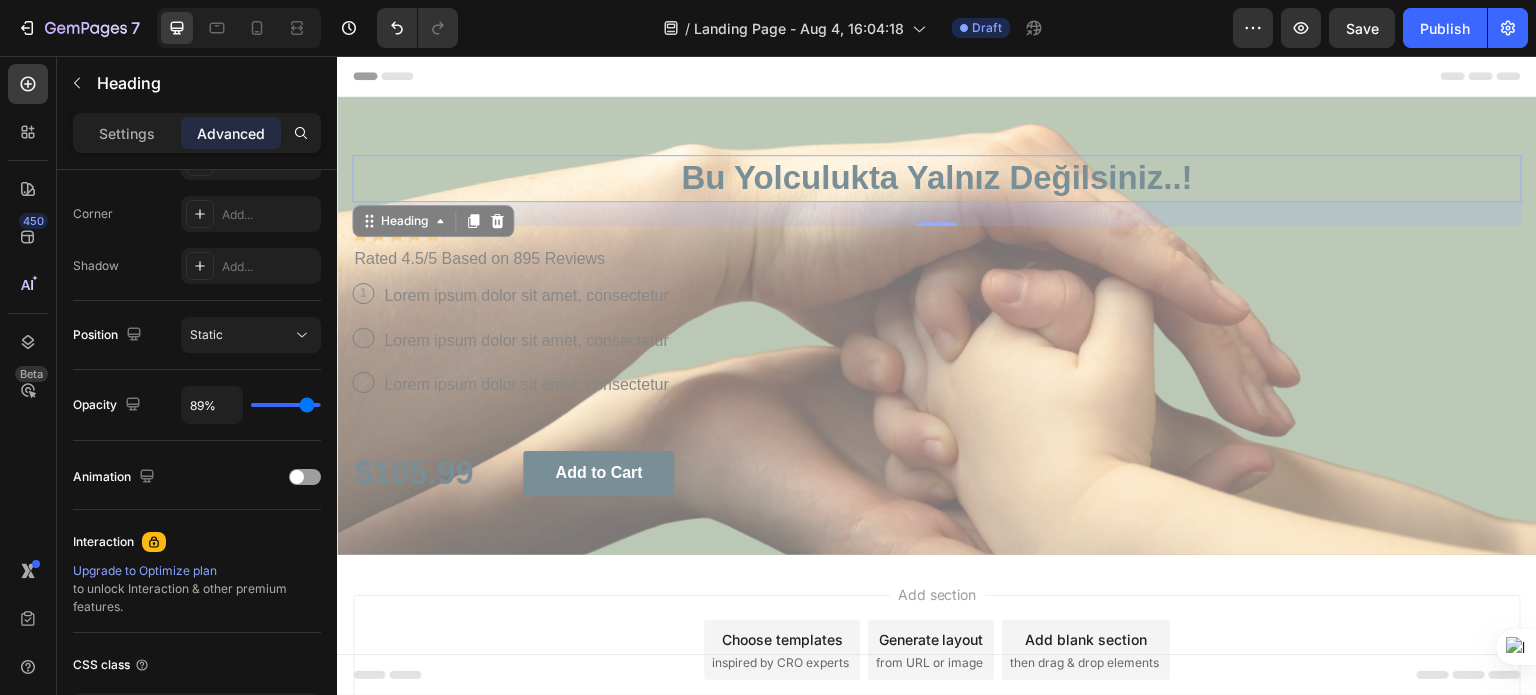type on "88%" 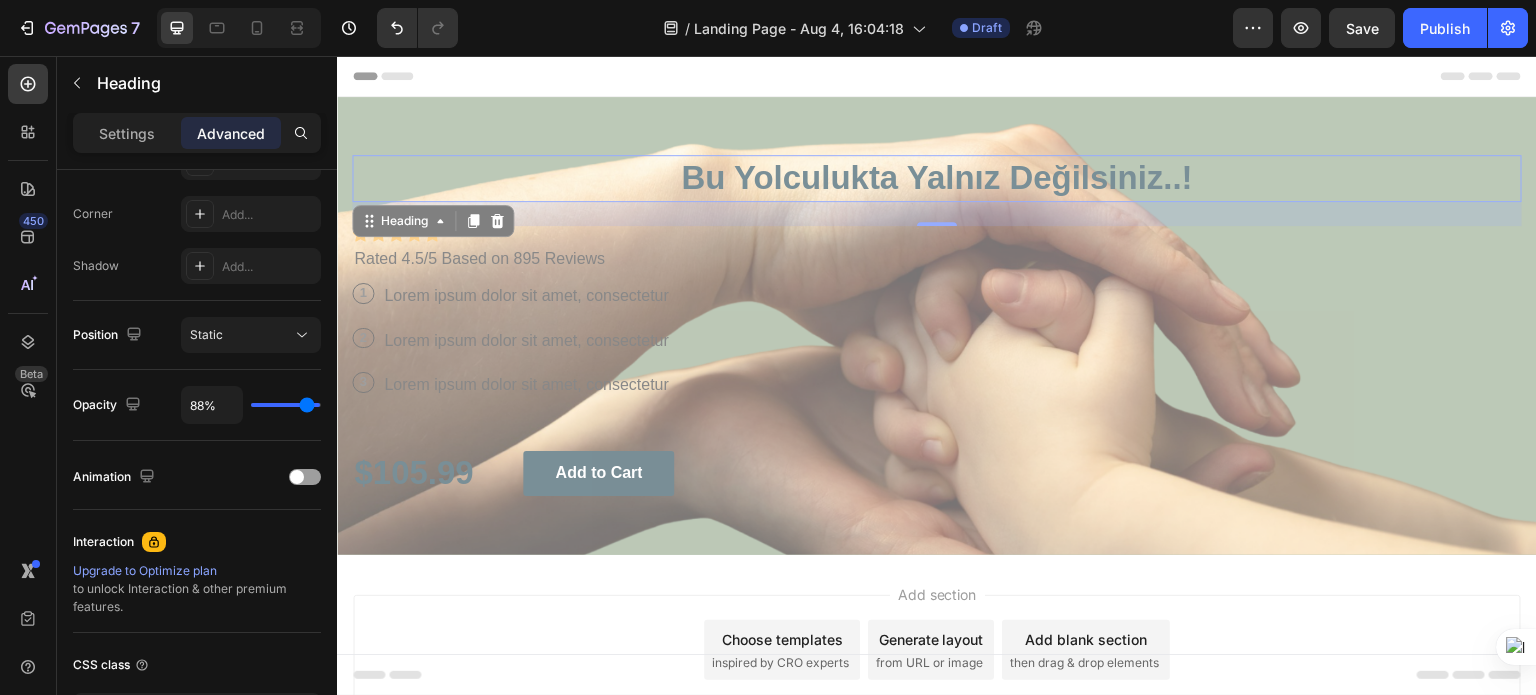 type on "86%" 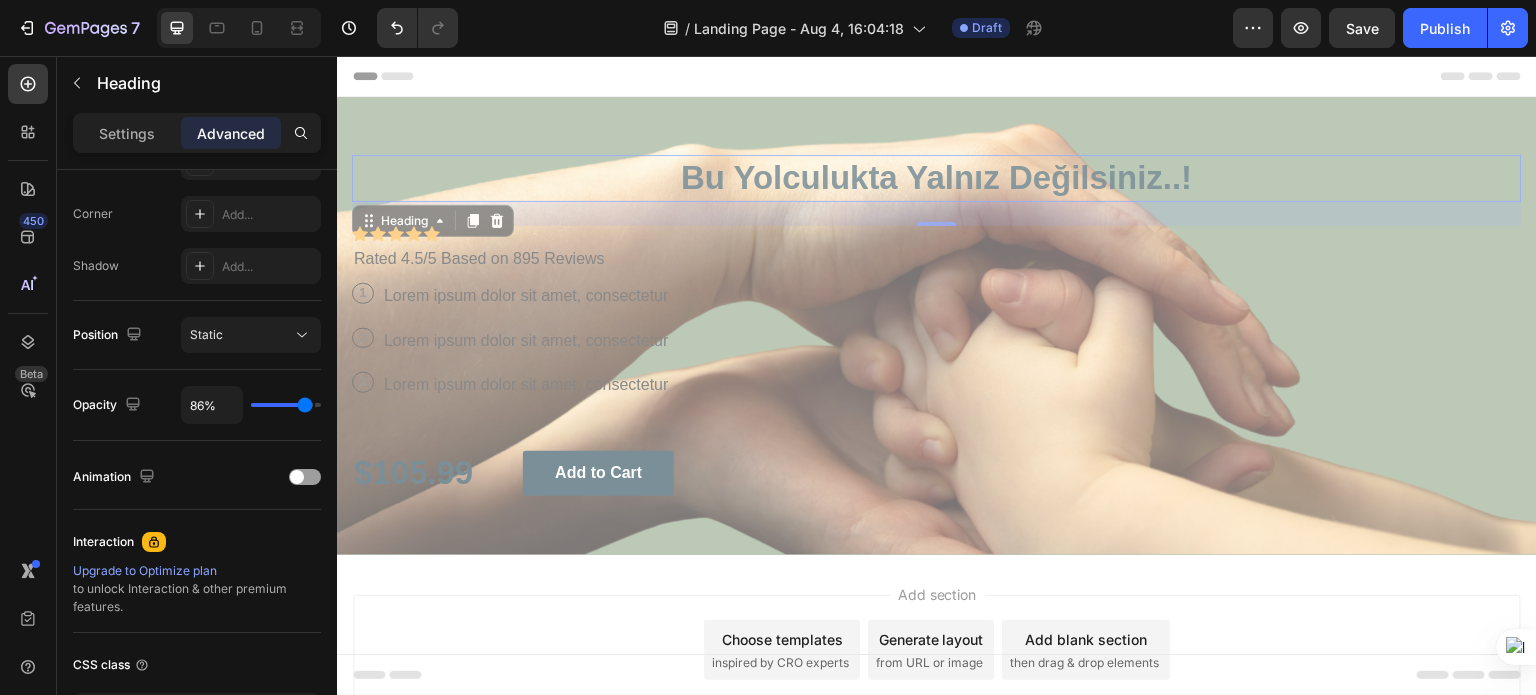 type on "83%" 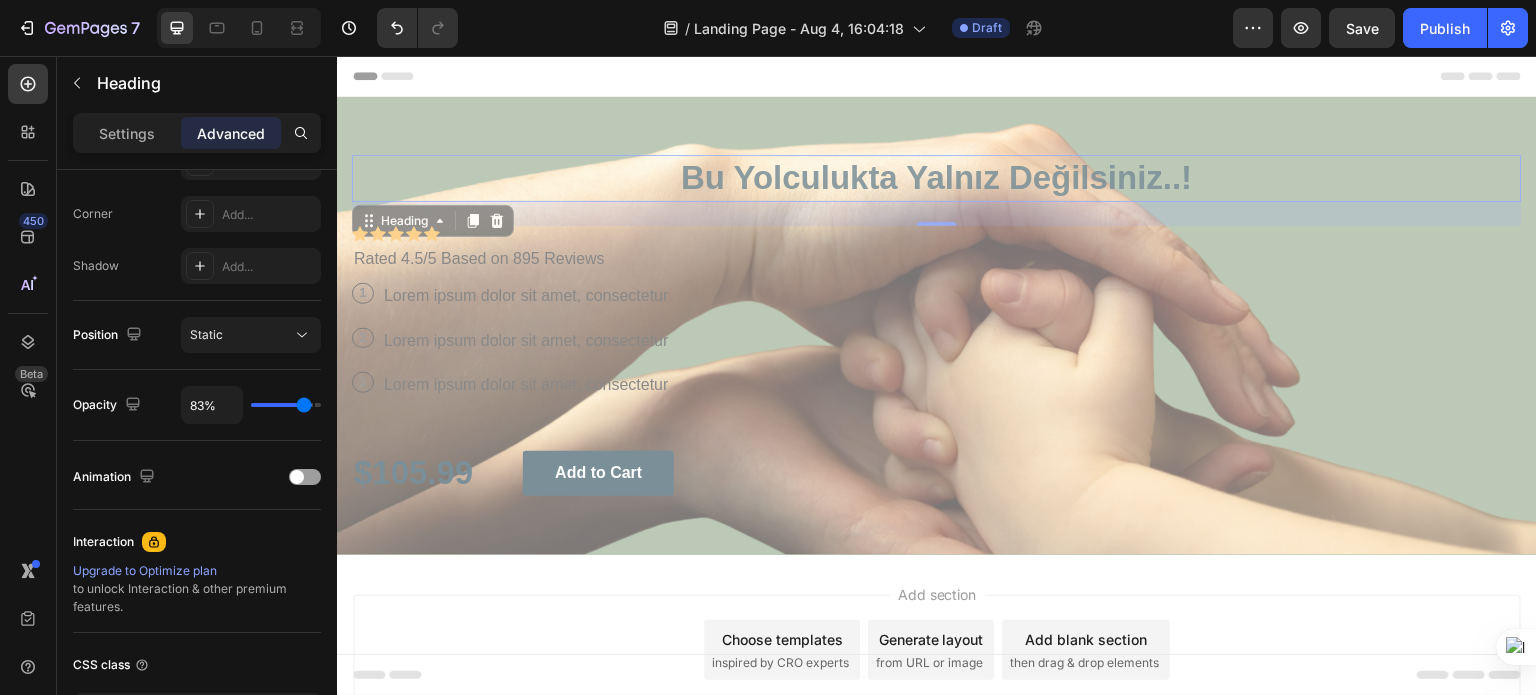 type on "82%" 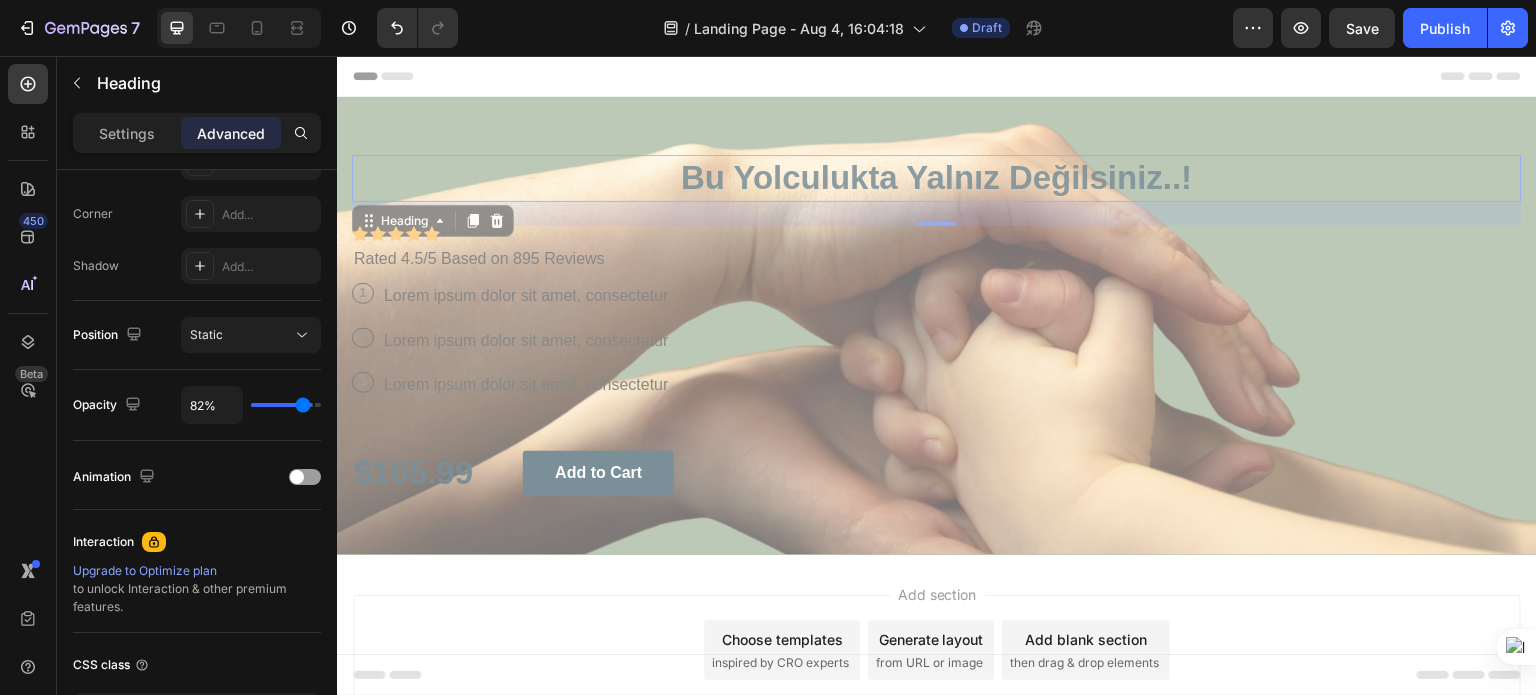 type on "80%" 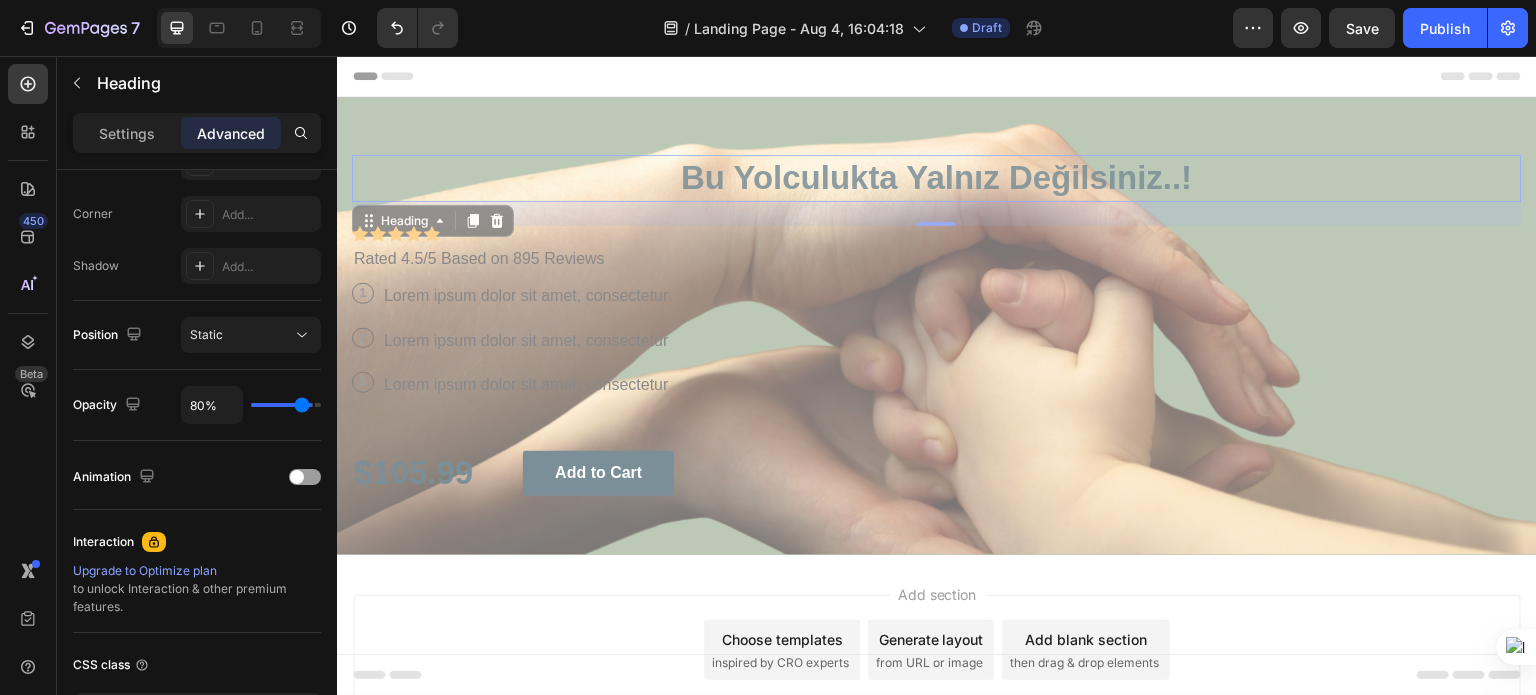 type on "79%" 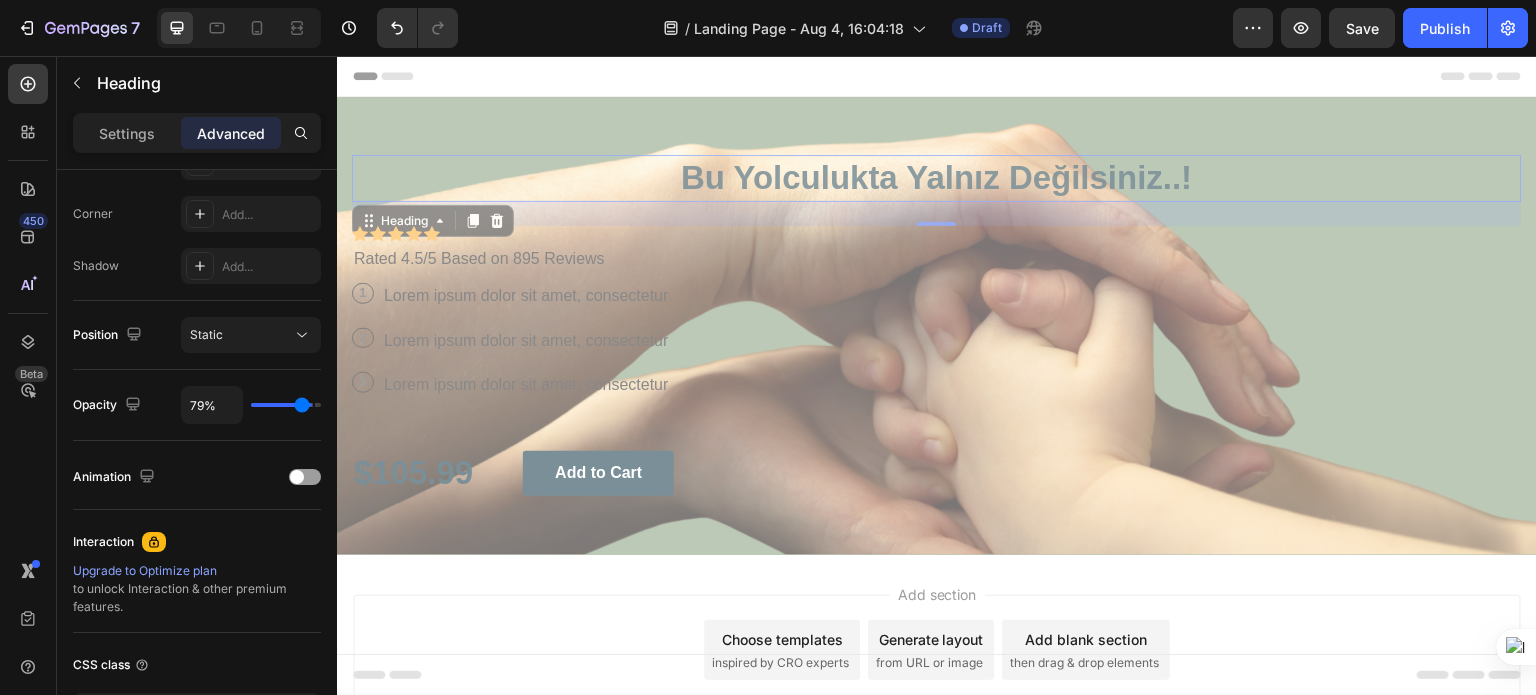 type on "76%" 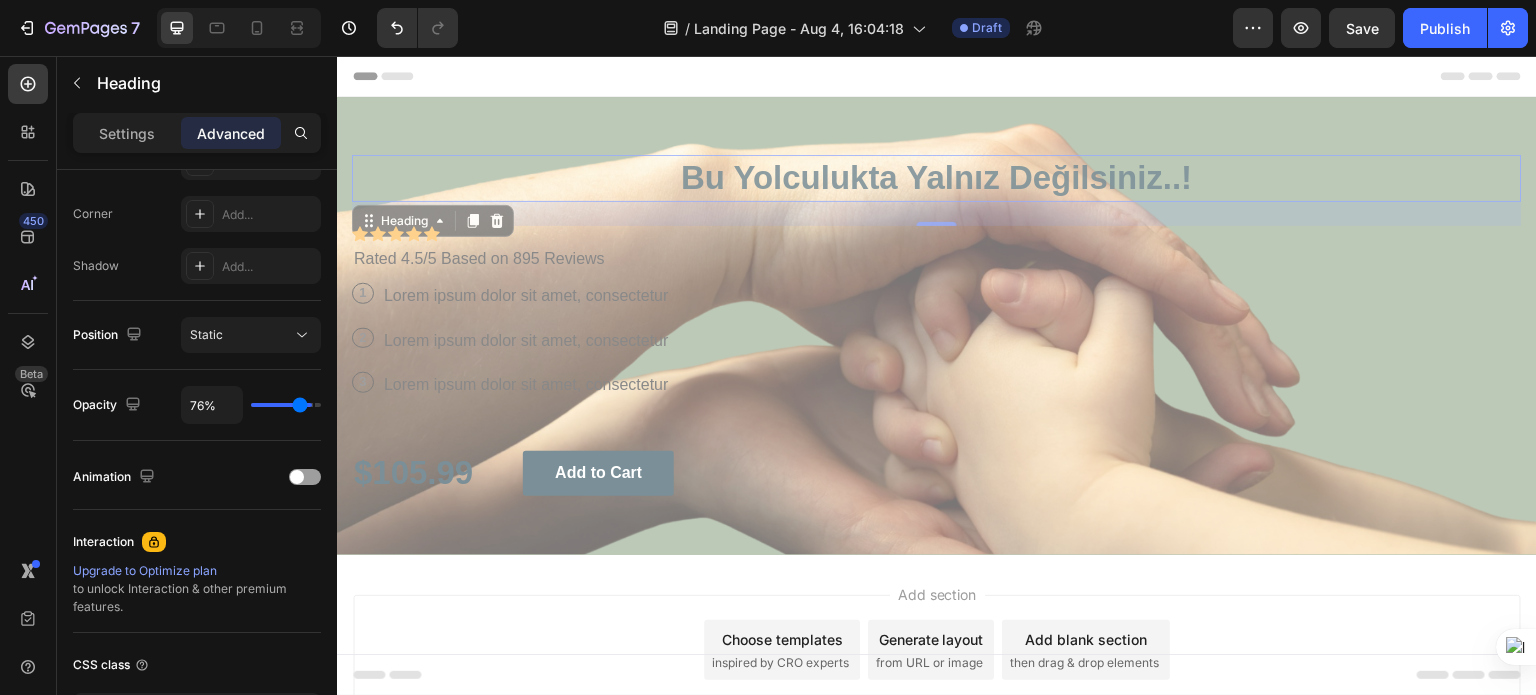 type on "74%" 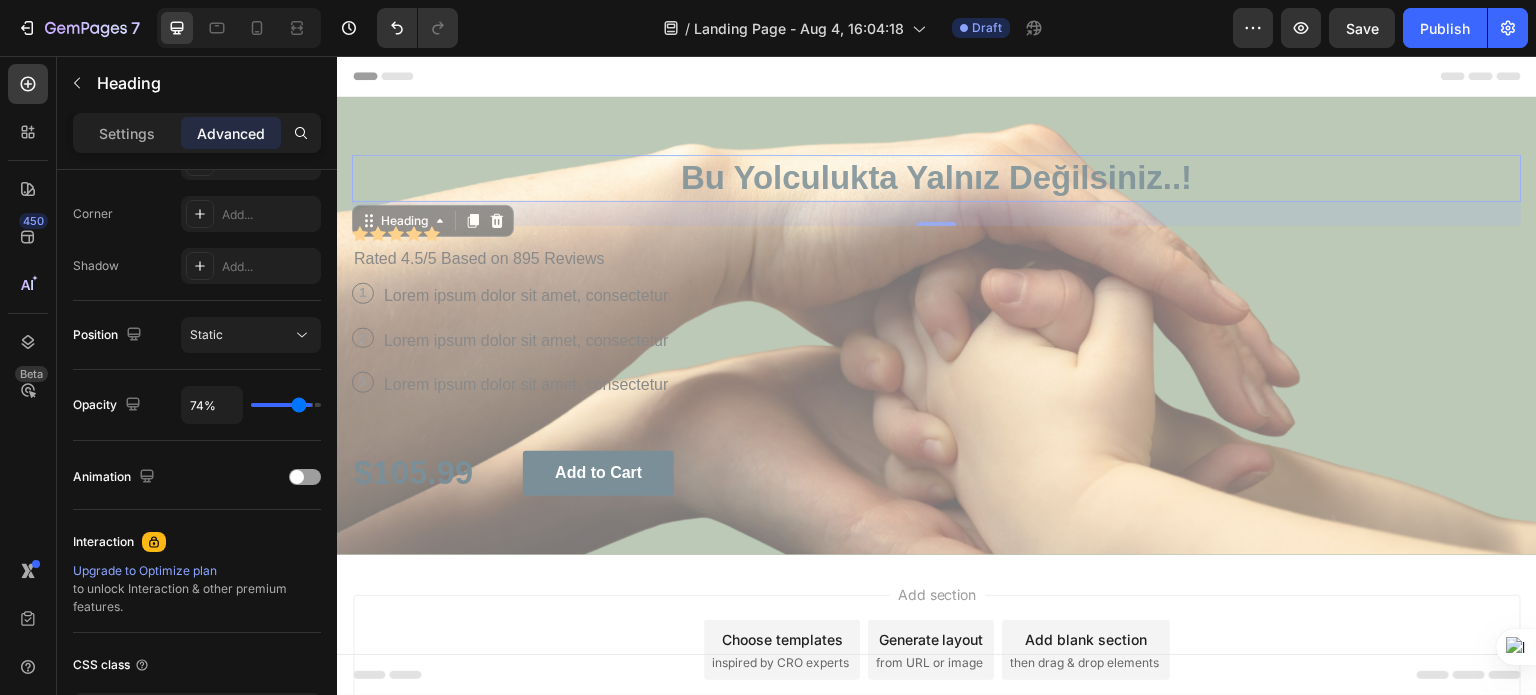 type on "73%" 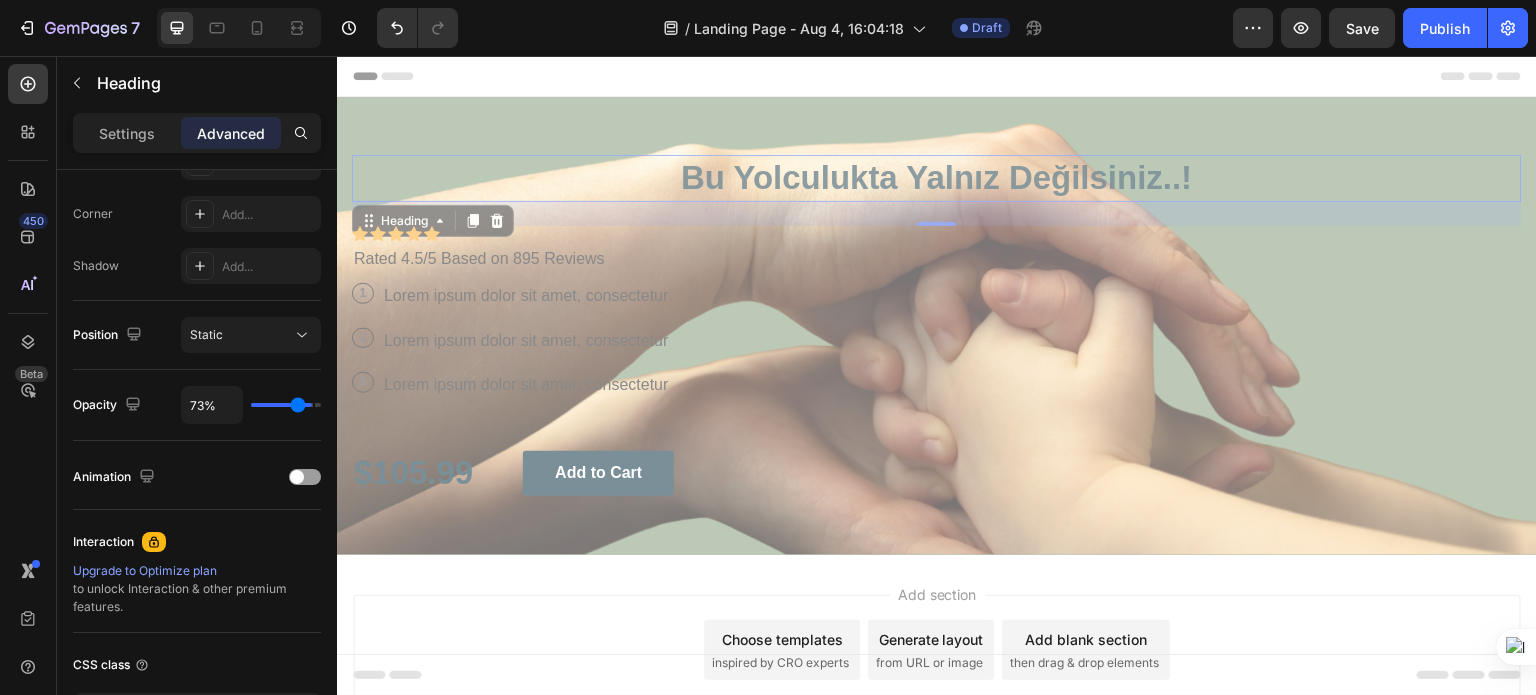 type on "69%" 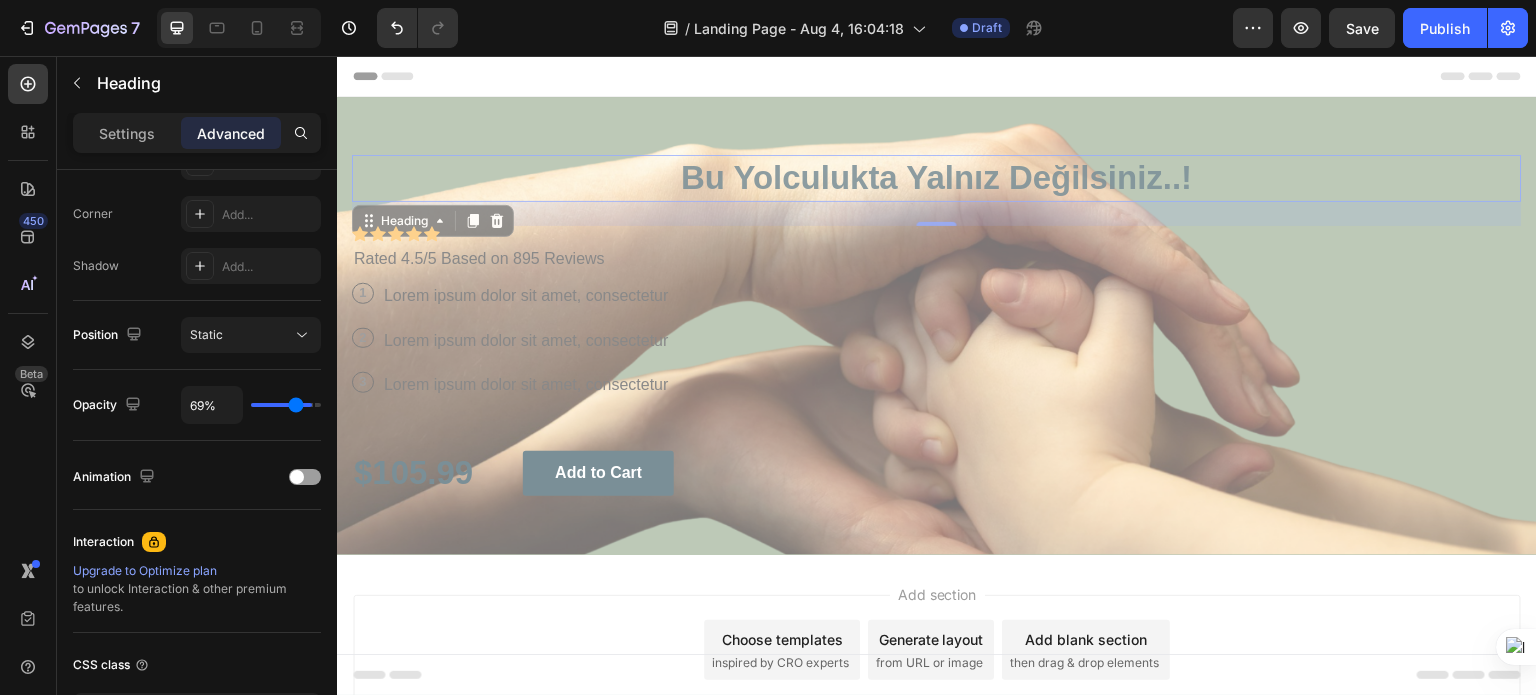 type on "67%" 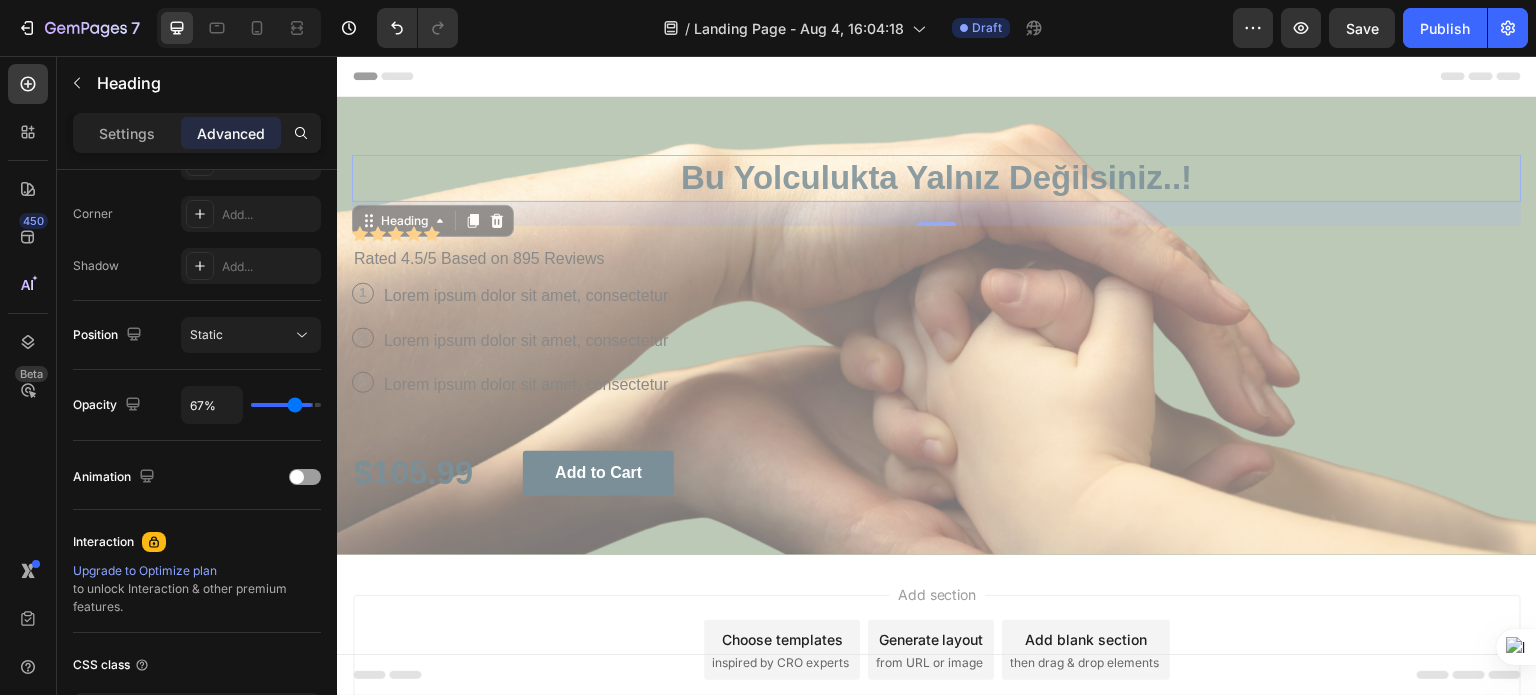 type on "66%" 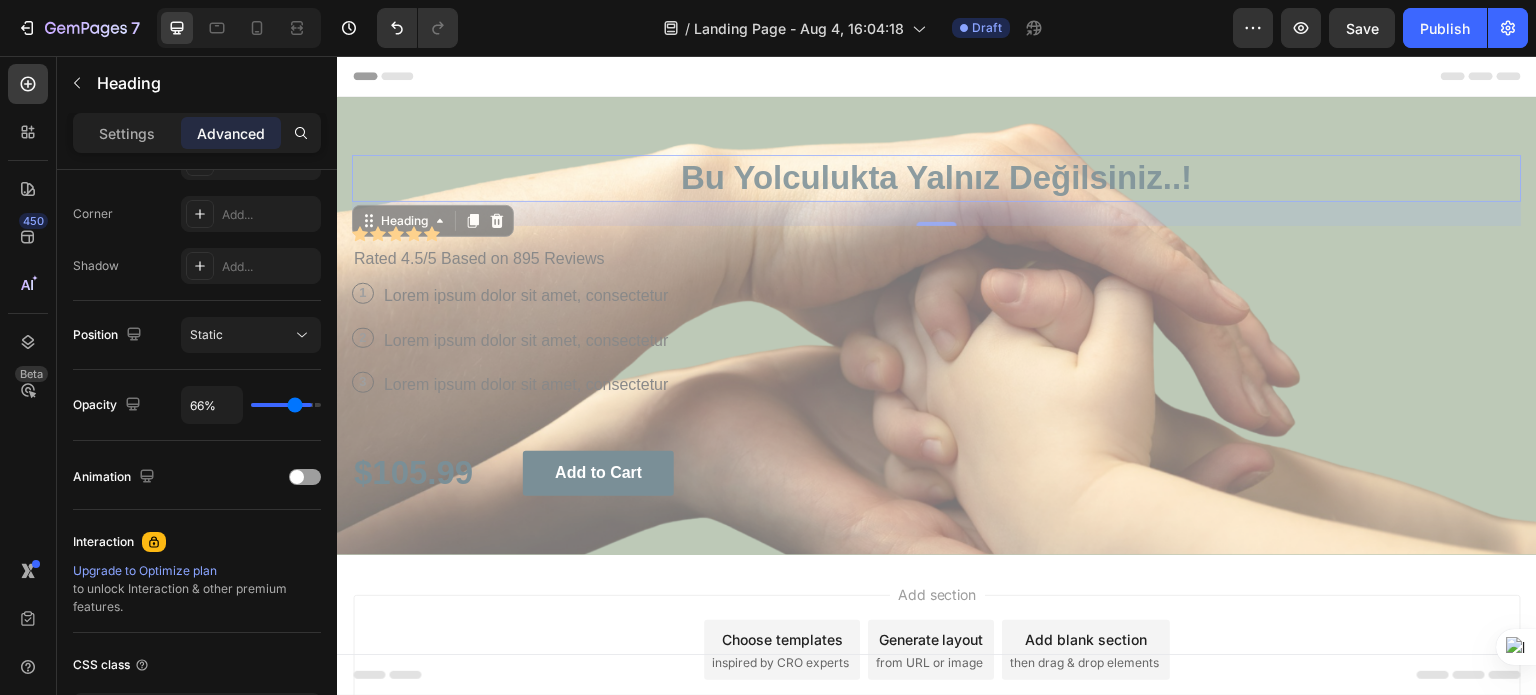 type on "64%" 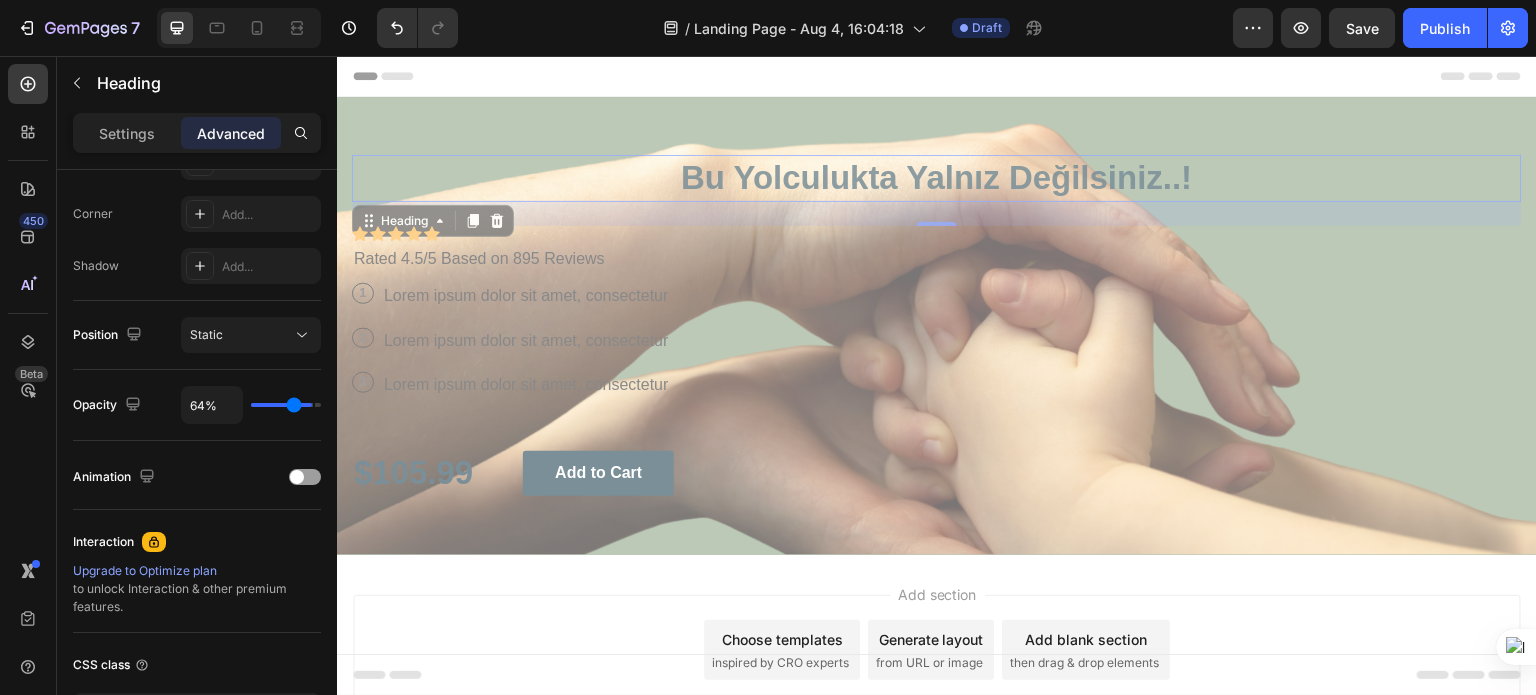 type on "61%" 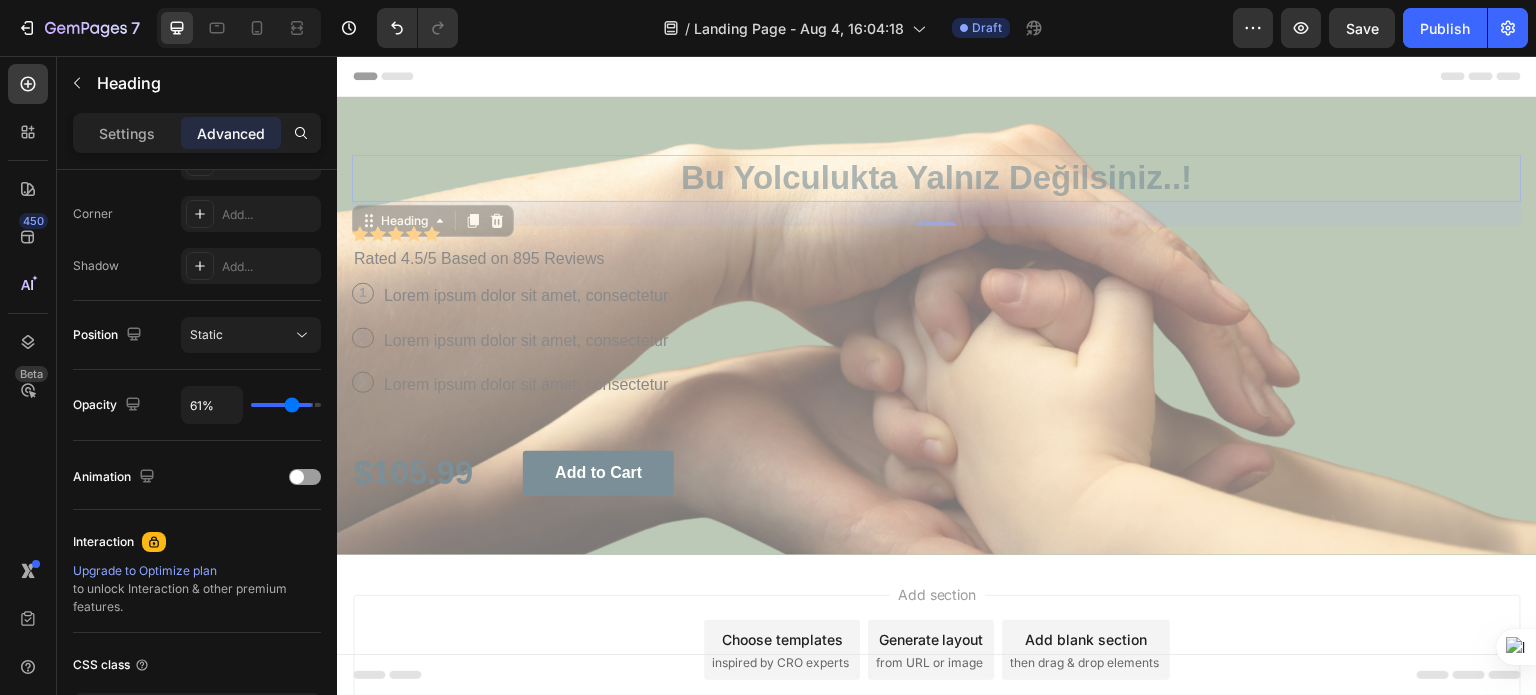 type on "60%" 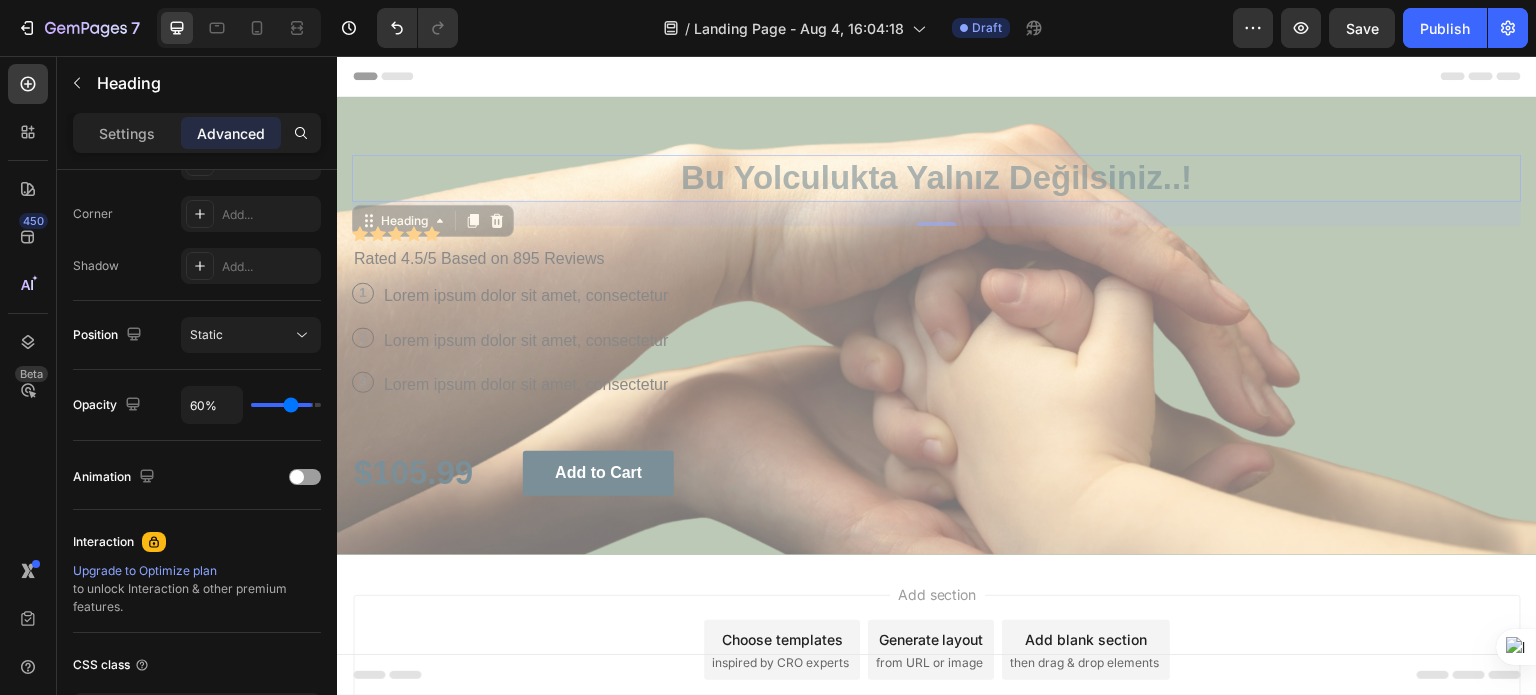 type on "57%" 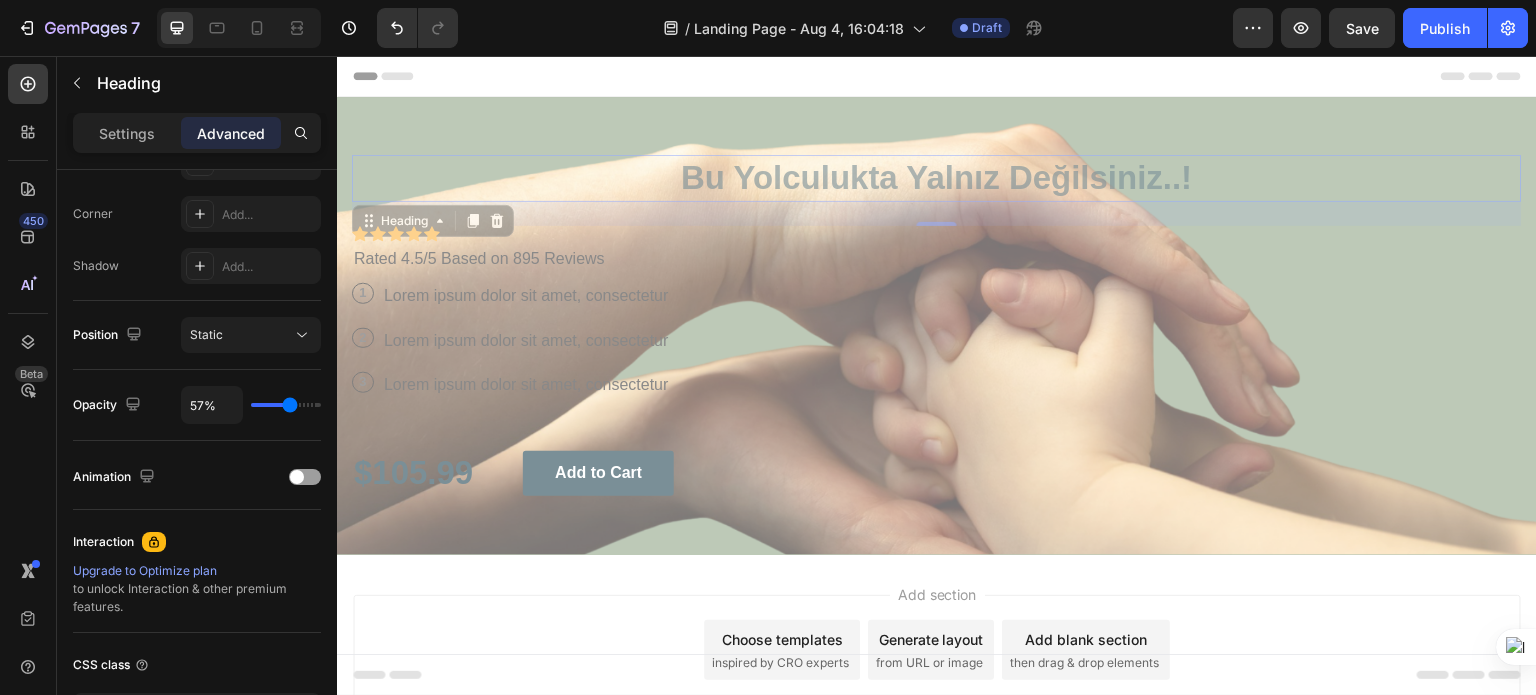 type on "54%" 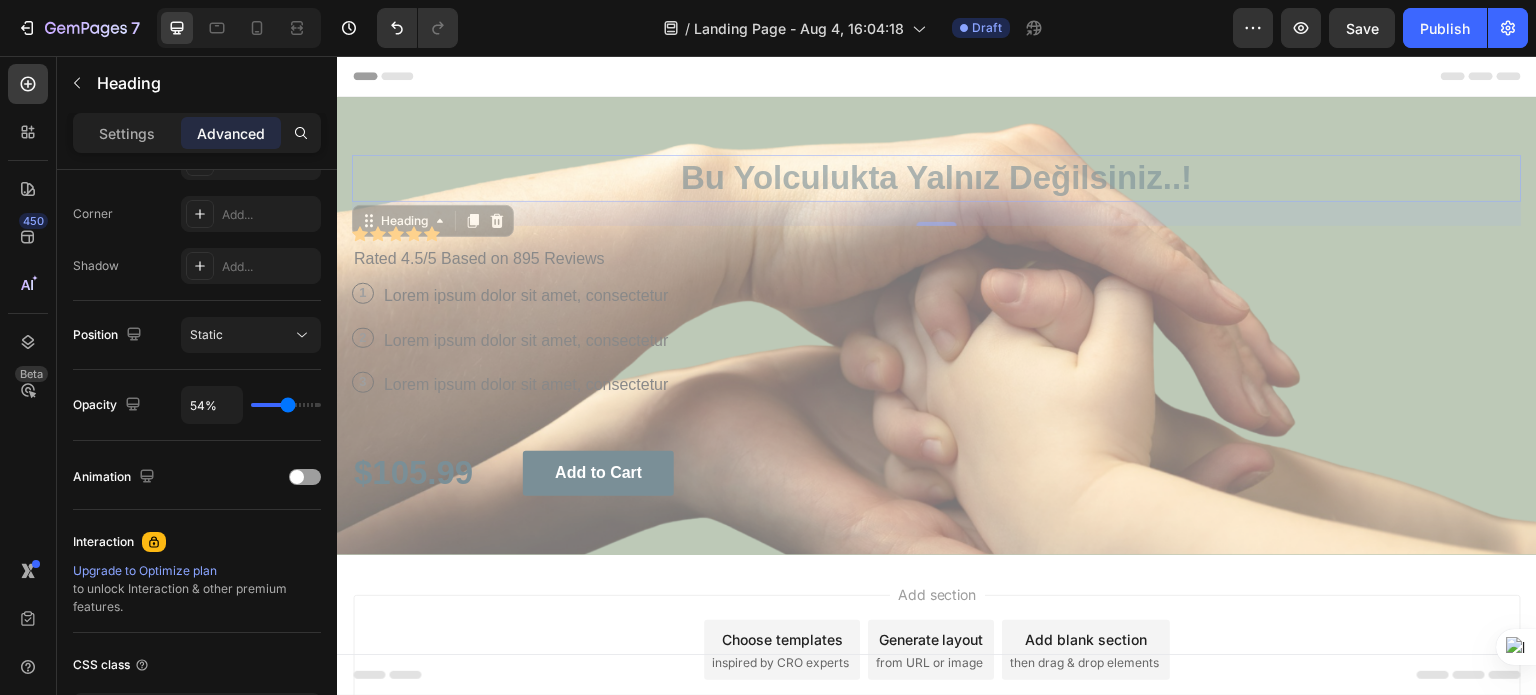 type on "52%" 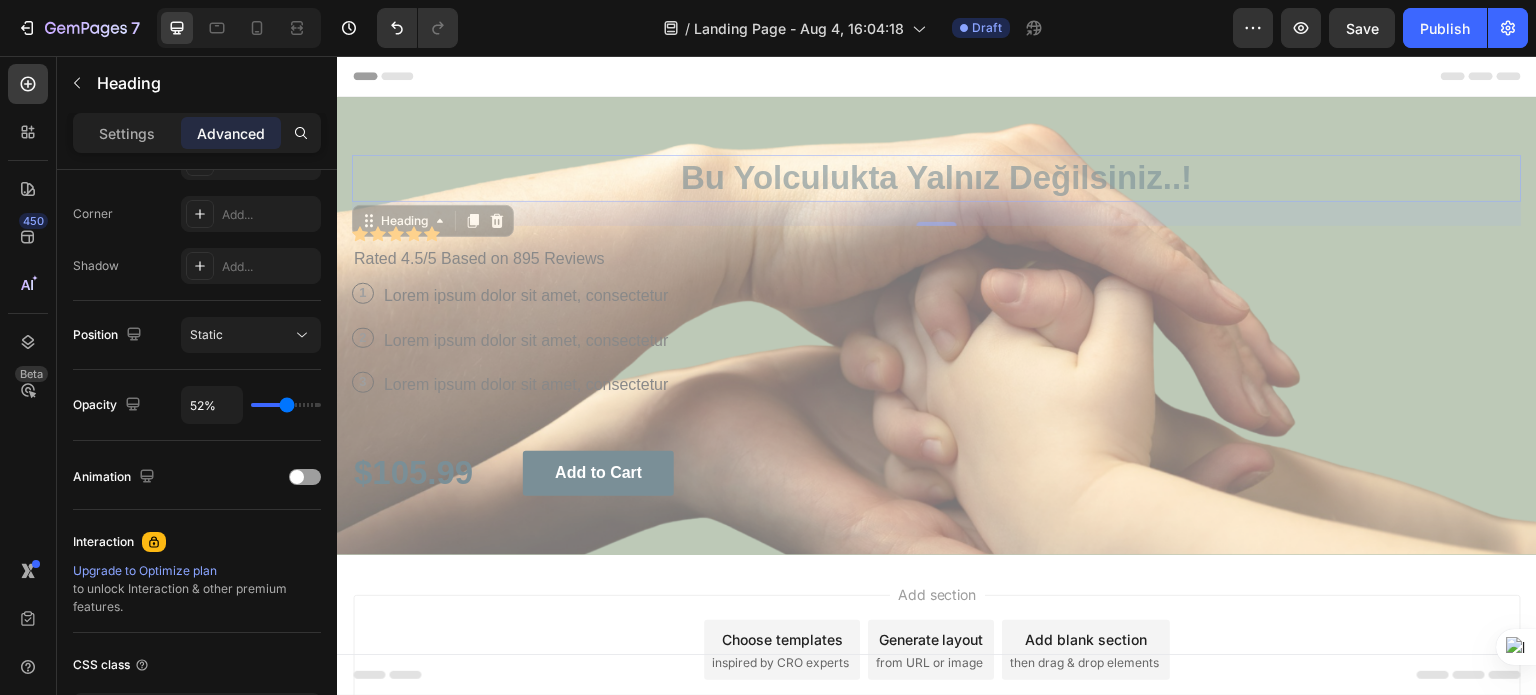 type on "49%" 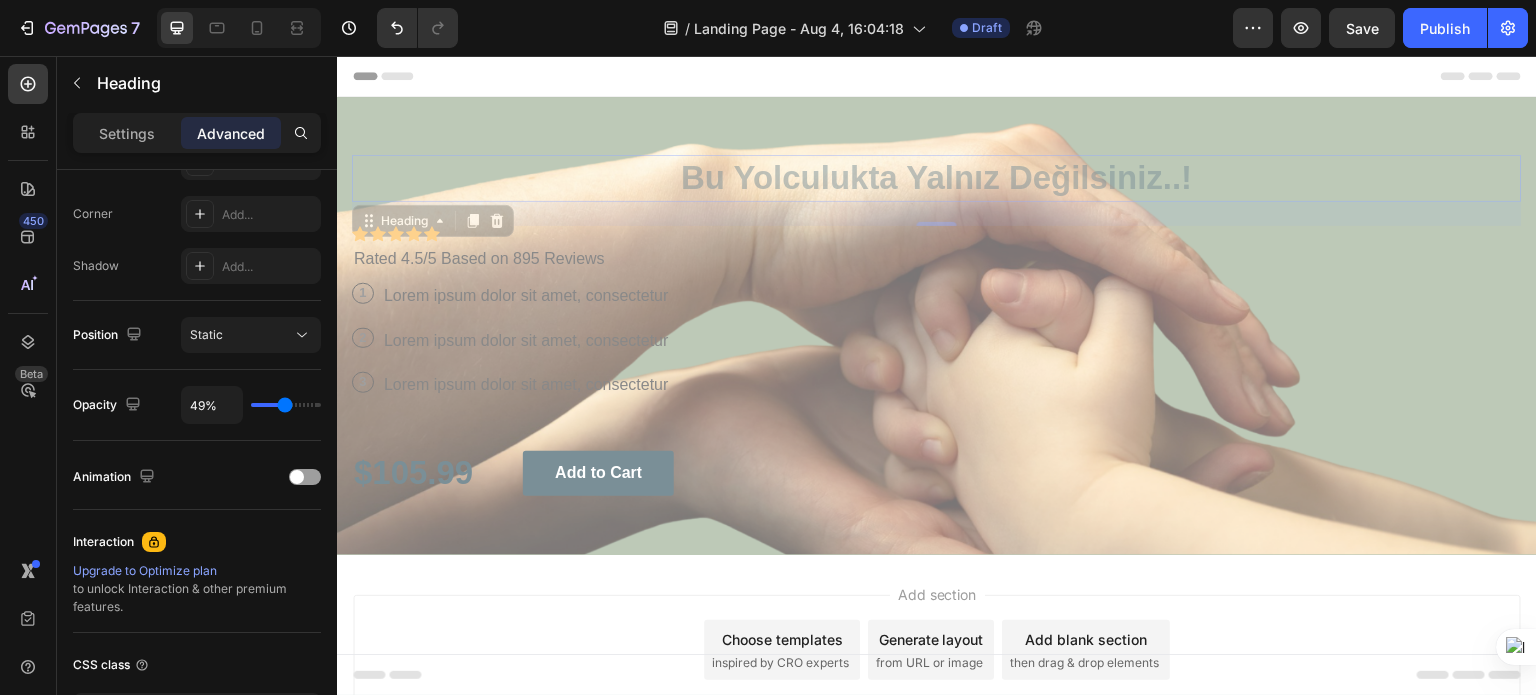 type on "51%" 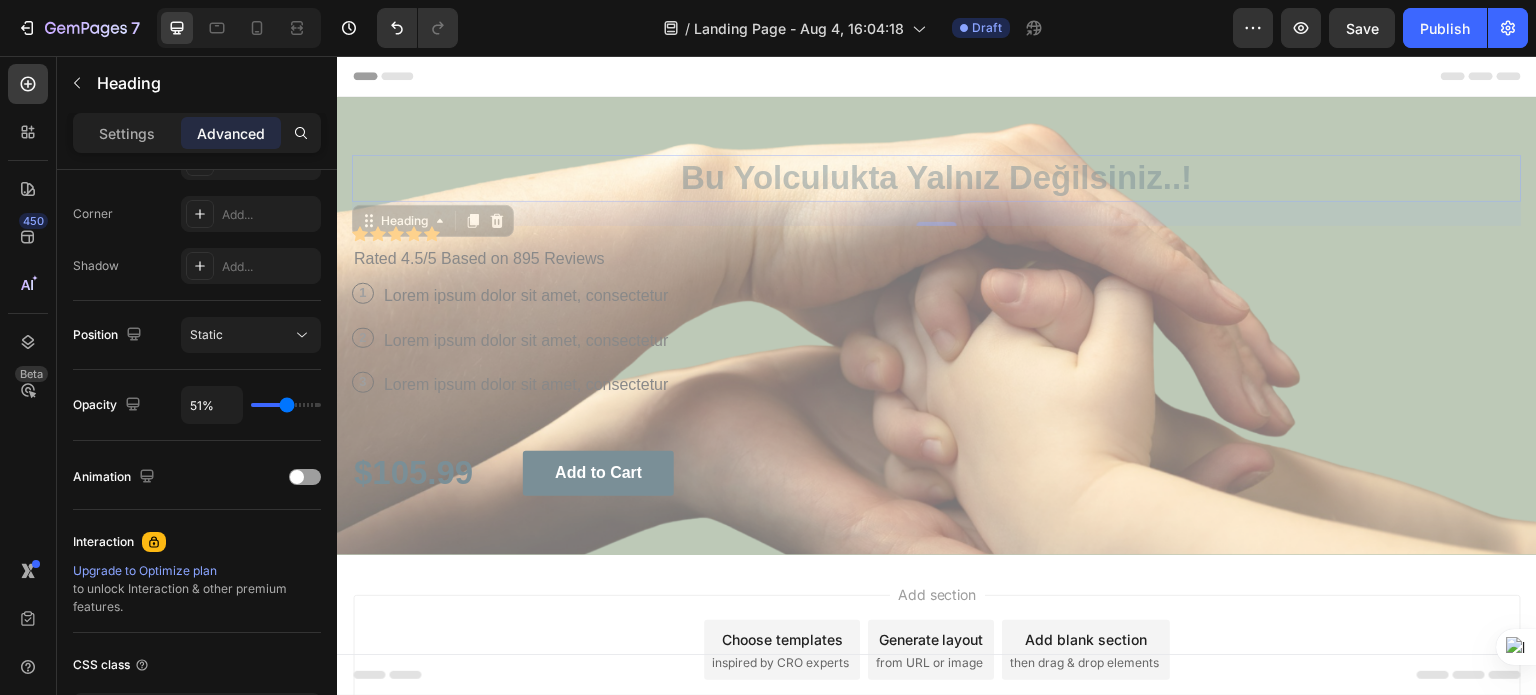 type on "55%" 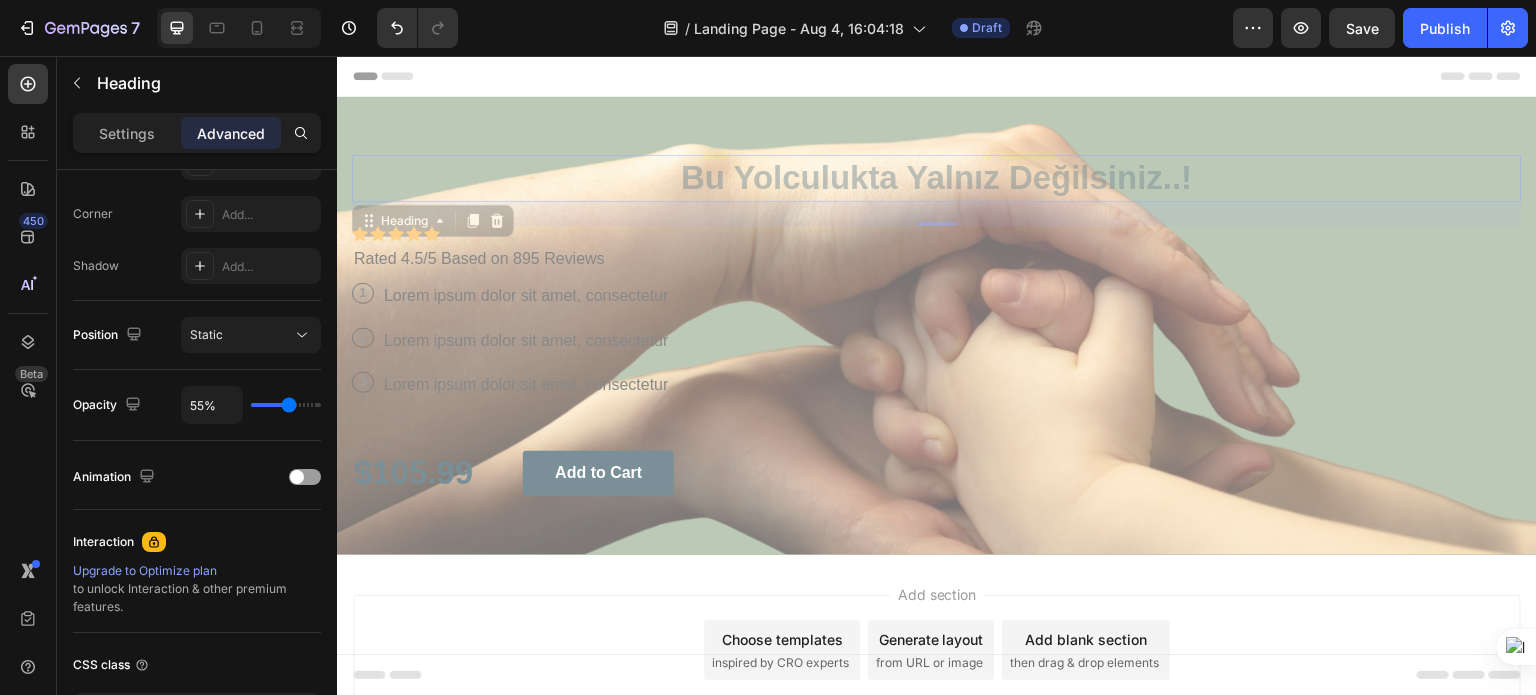 type on "58%" 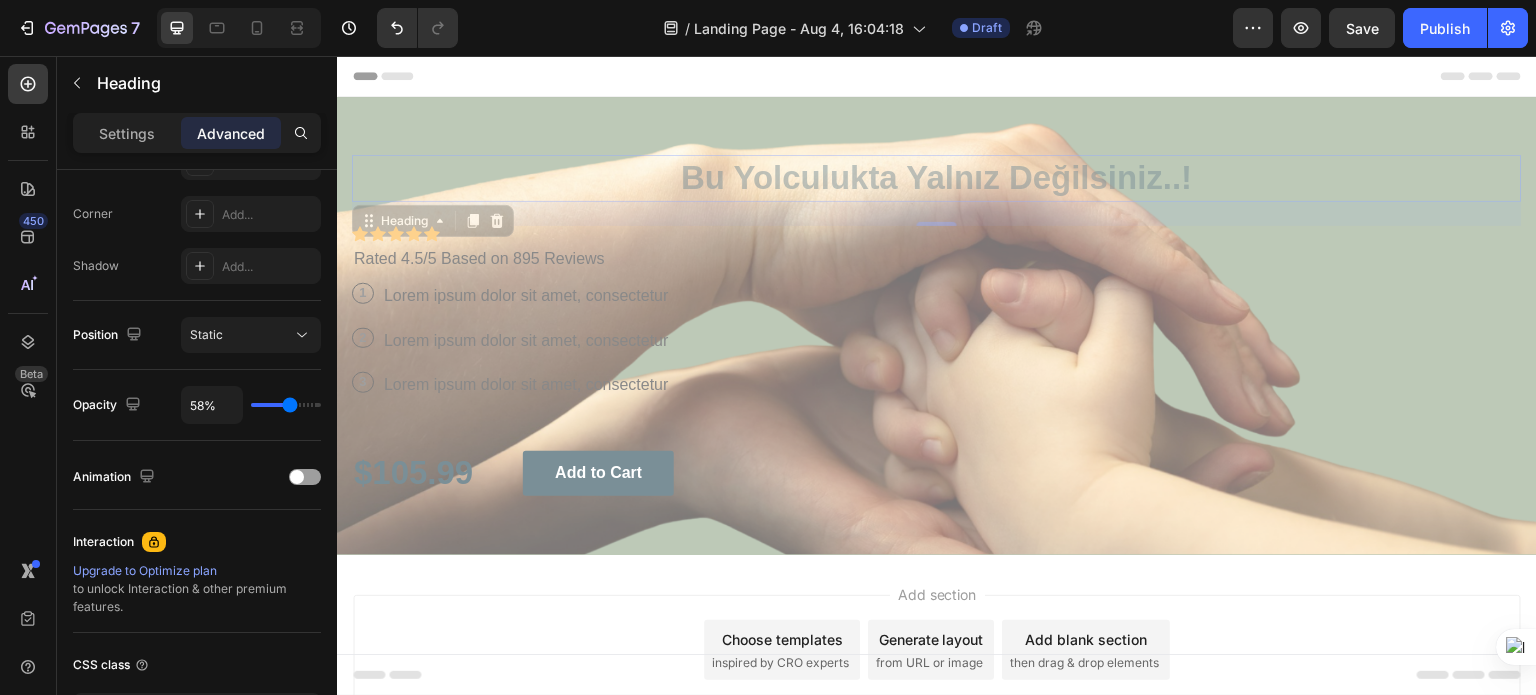 type on "64%" 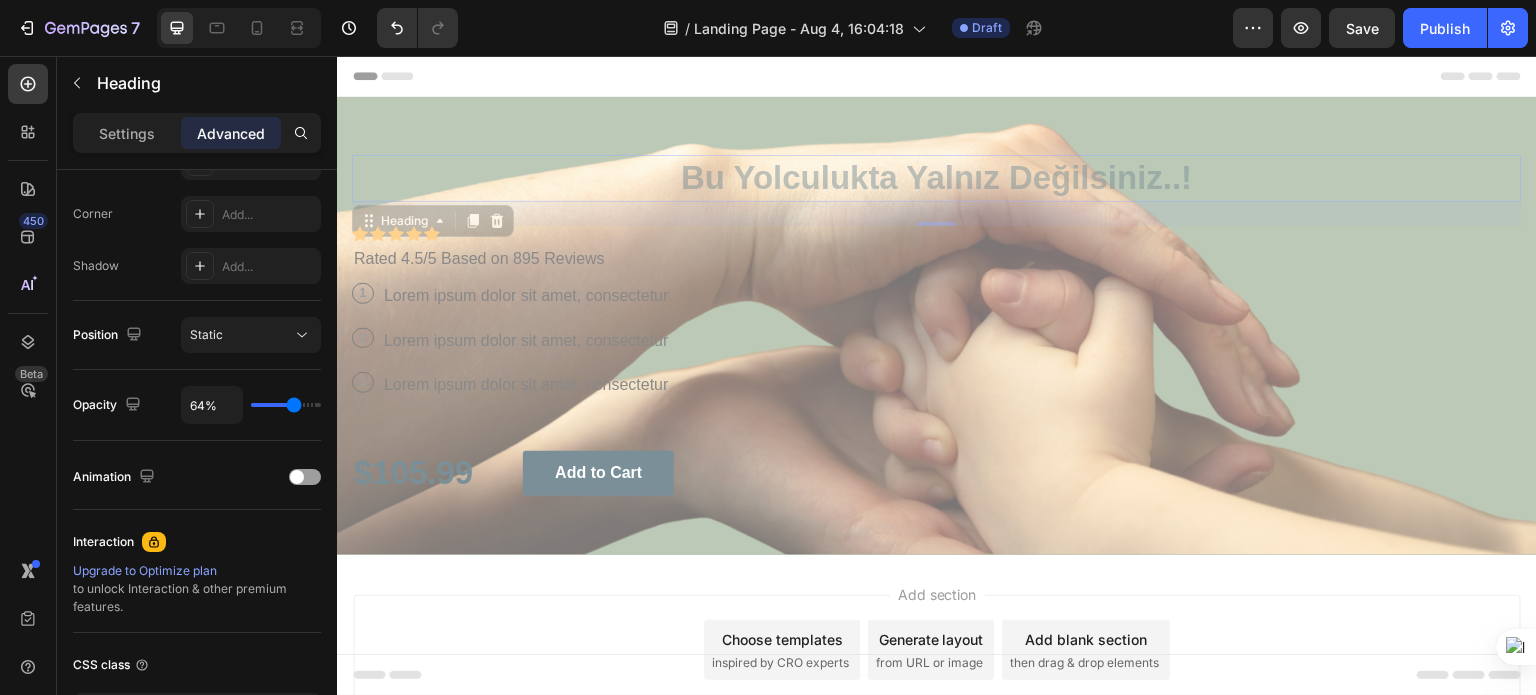 type on "69%" 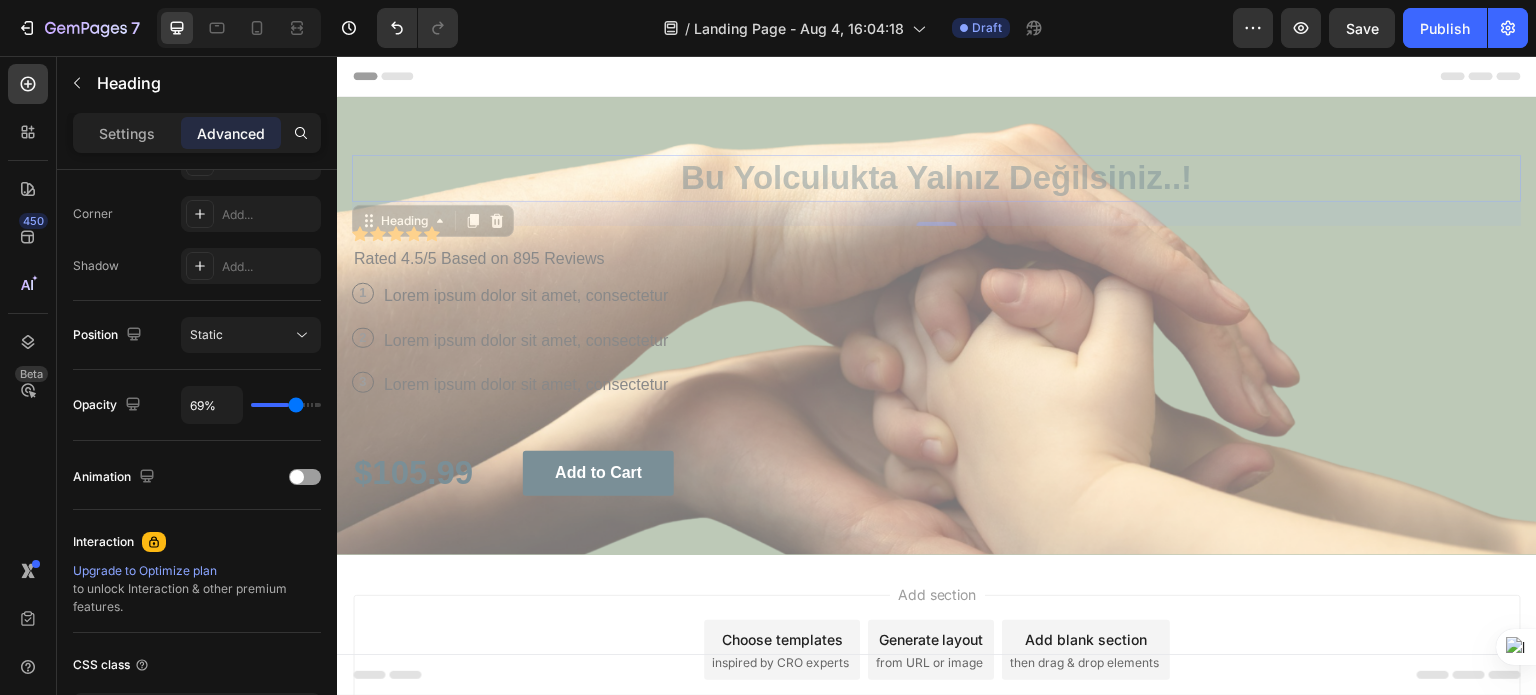 type on "73%" 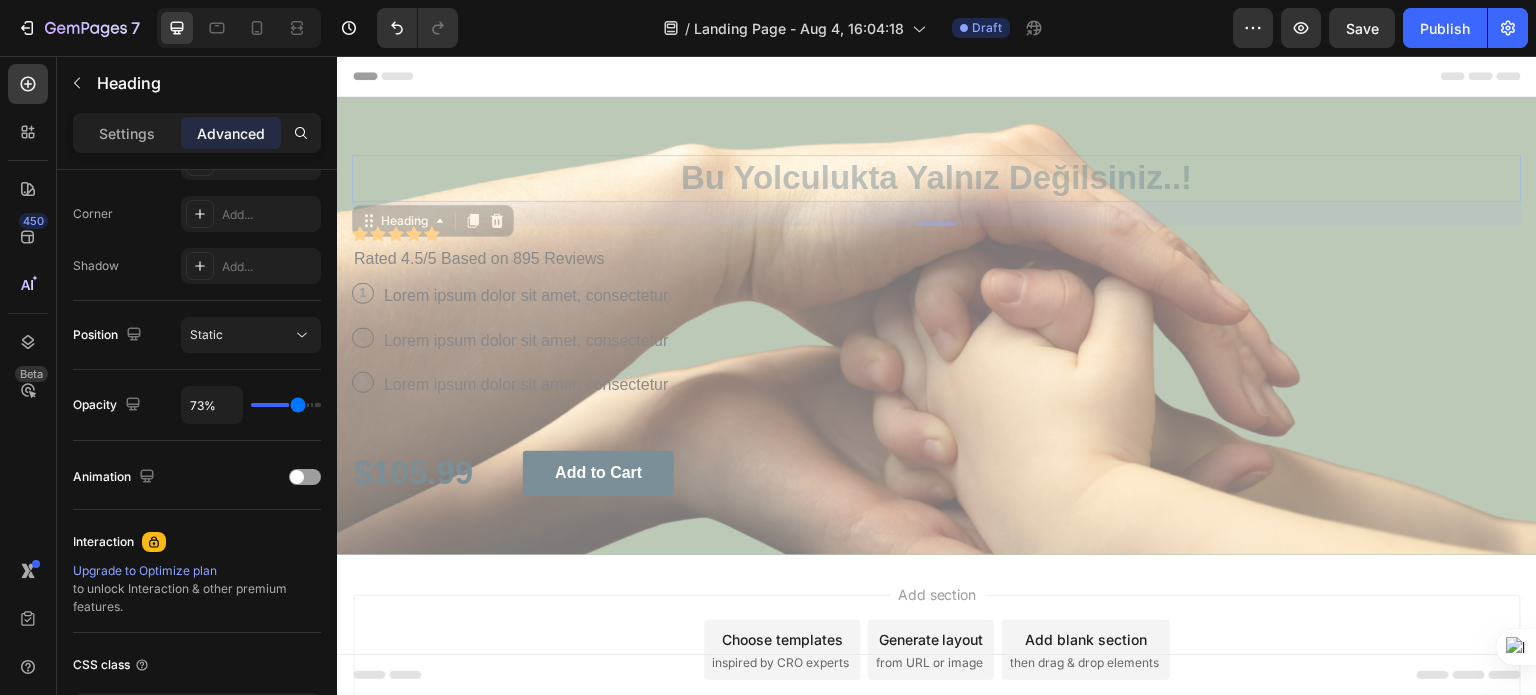 type on "77%" 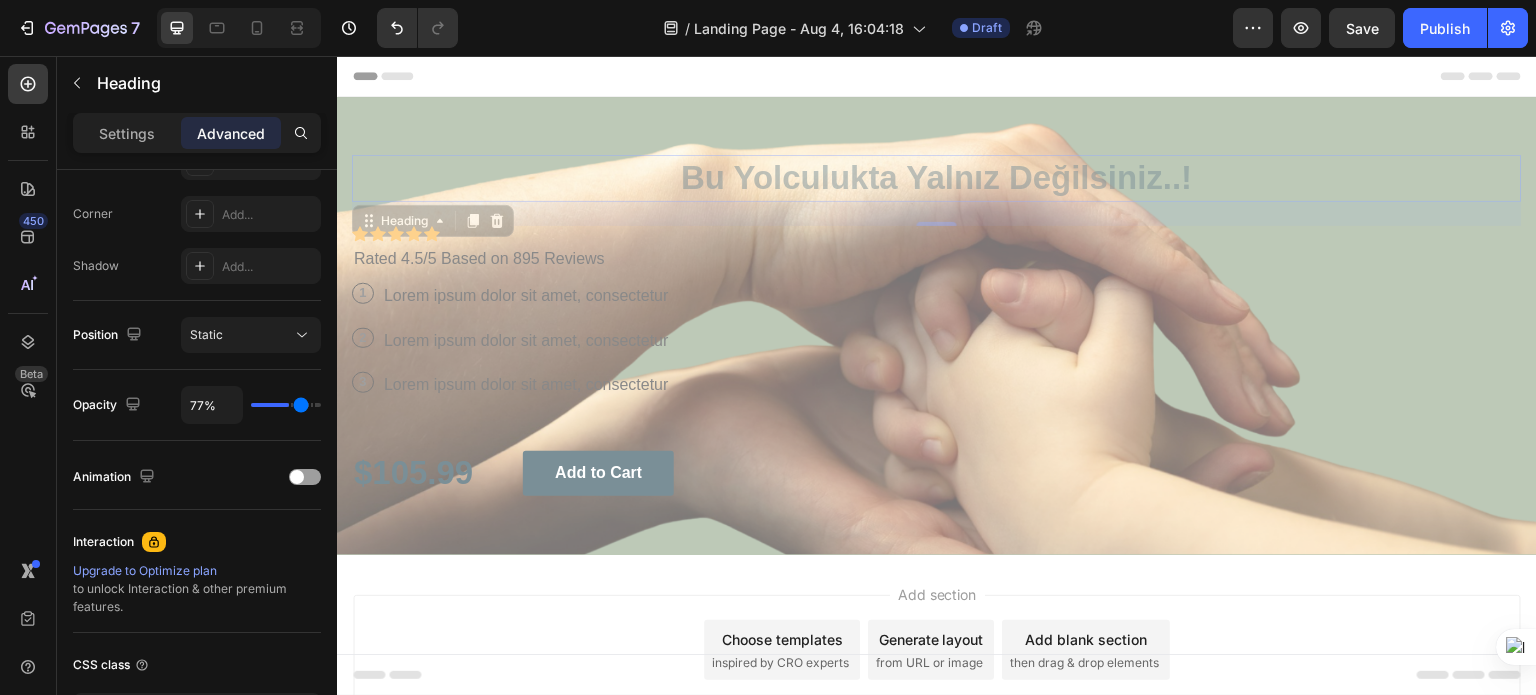 type on "82%" 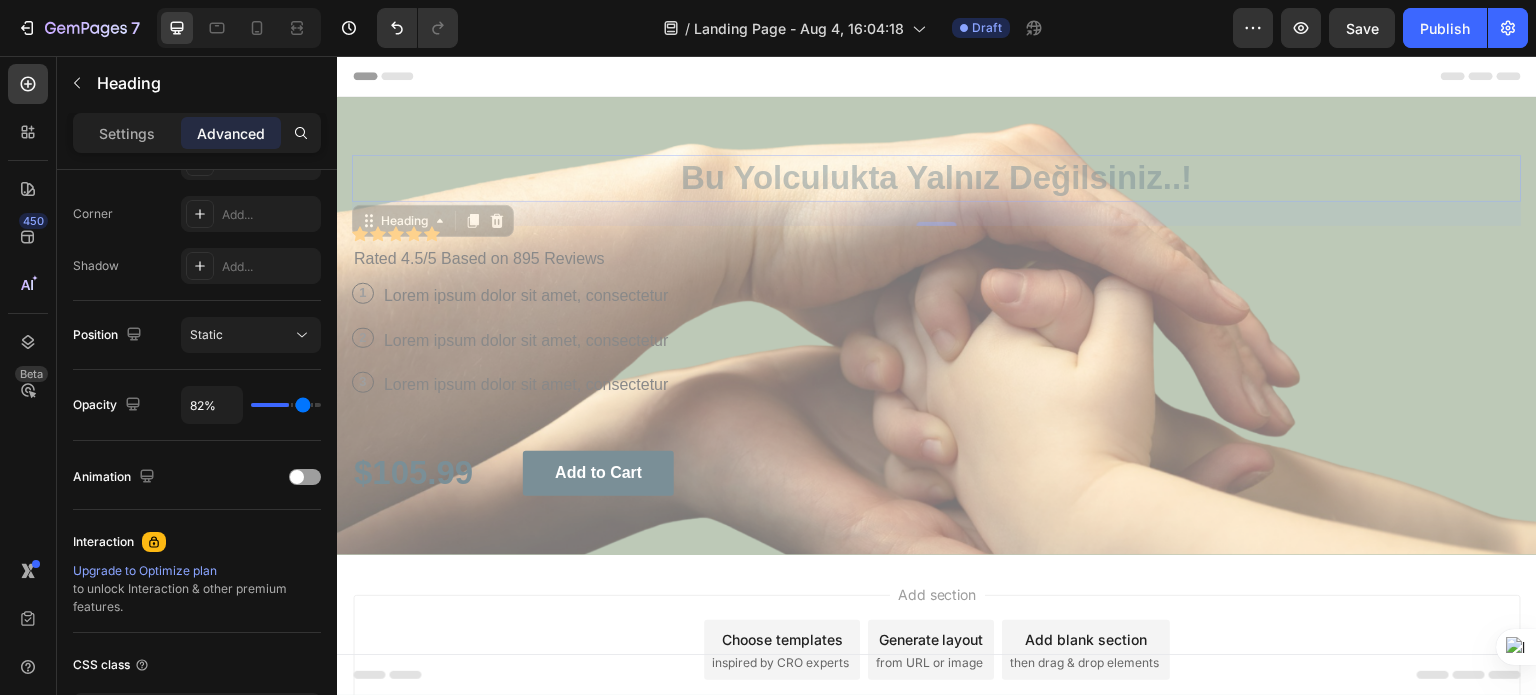 type on "86%" 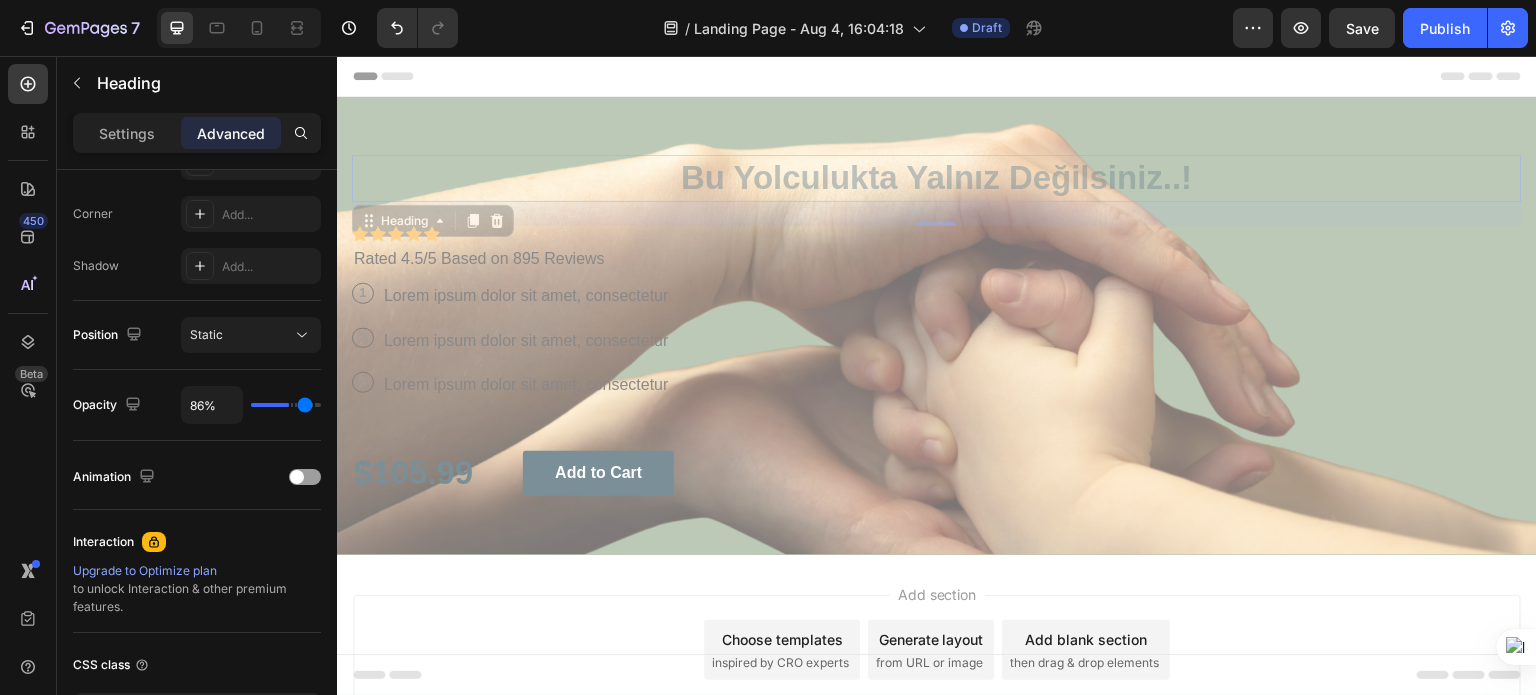 type on "91%" 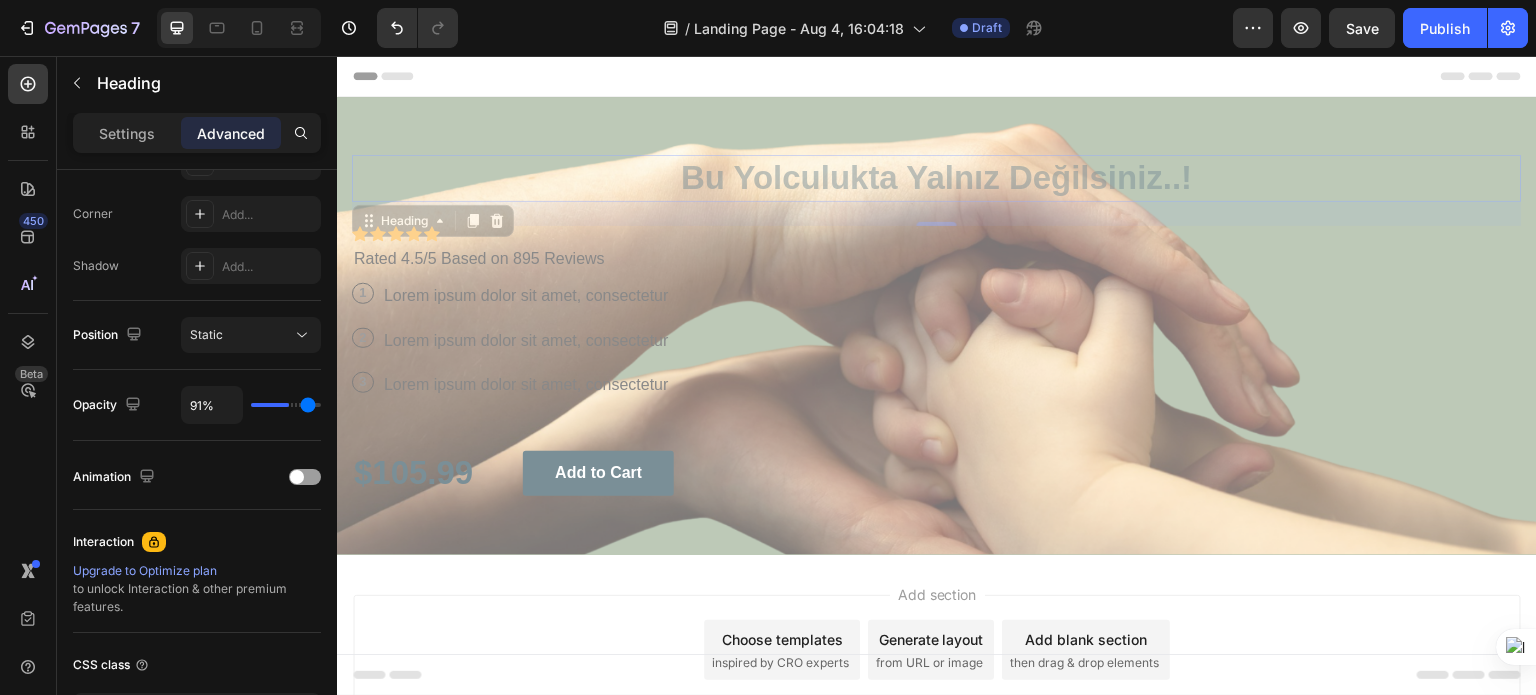 type on "94%" 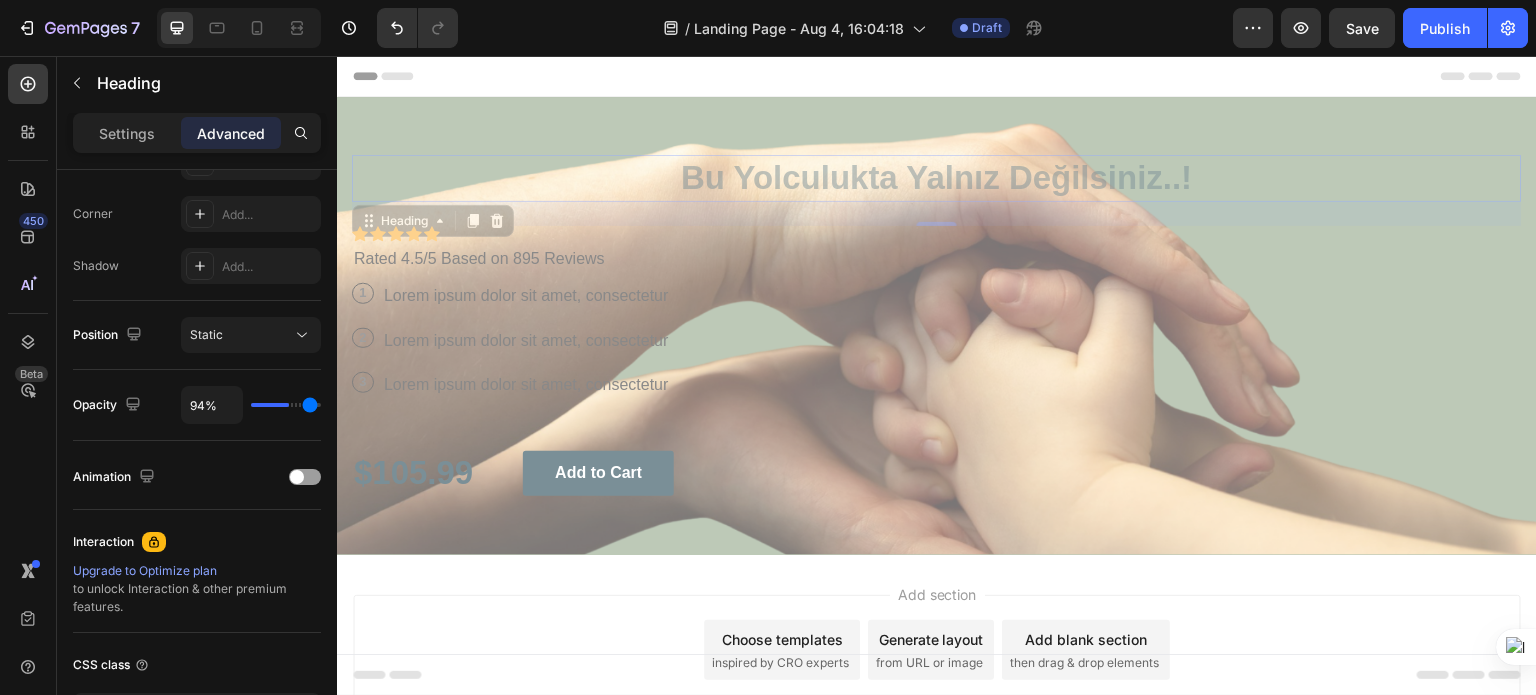 type on "97%" 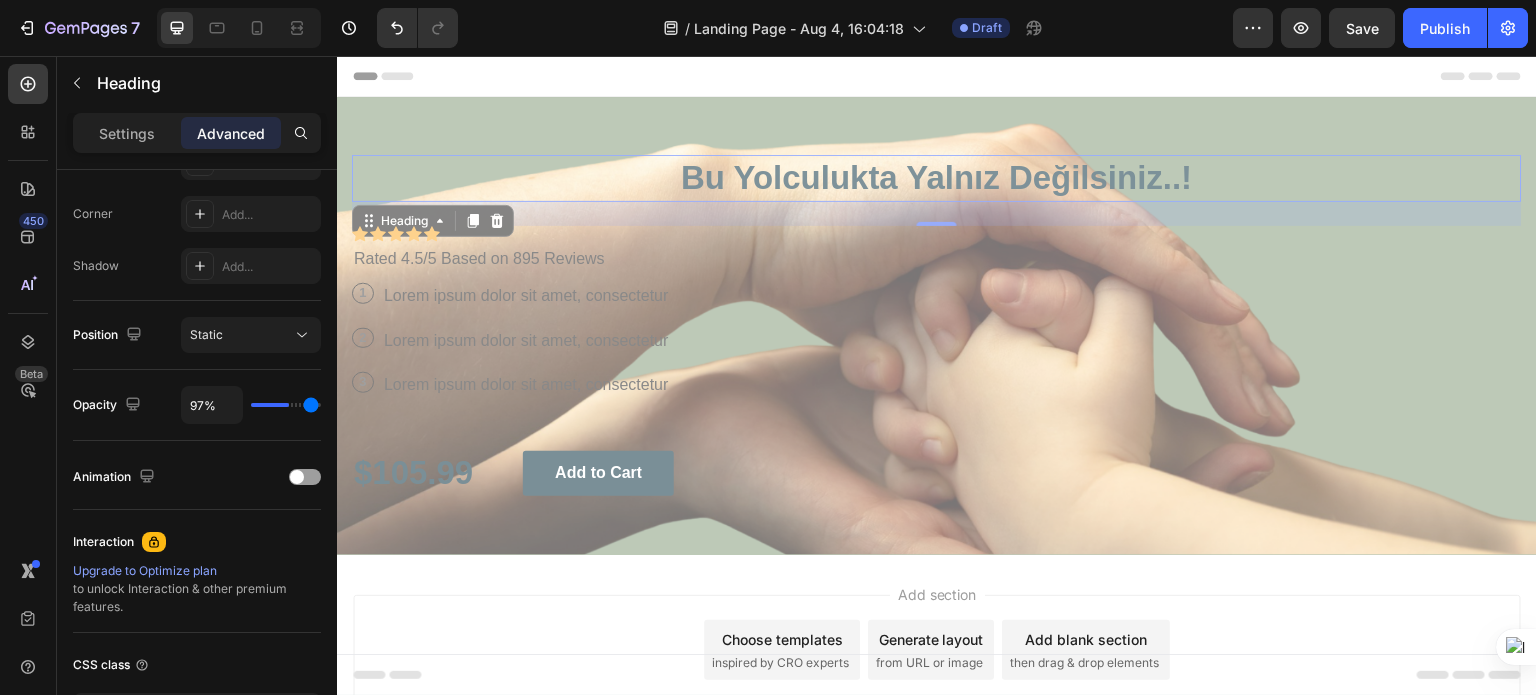 type on "100%" 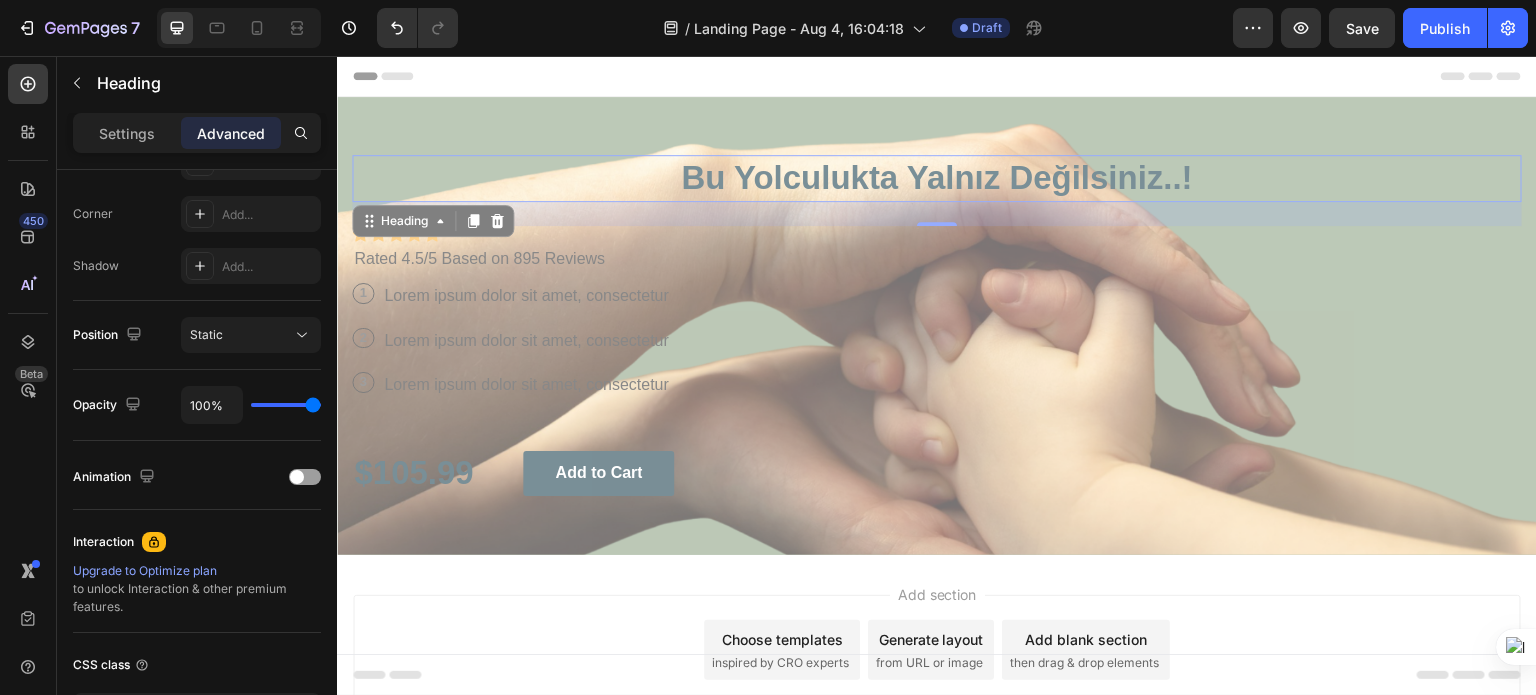 drag, startPoint x: 313, startPoint y: 407, endPoint x: 353, endPoint y: 398, distance: 41 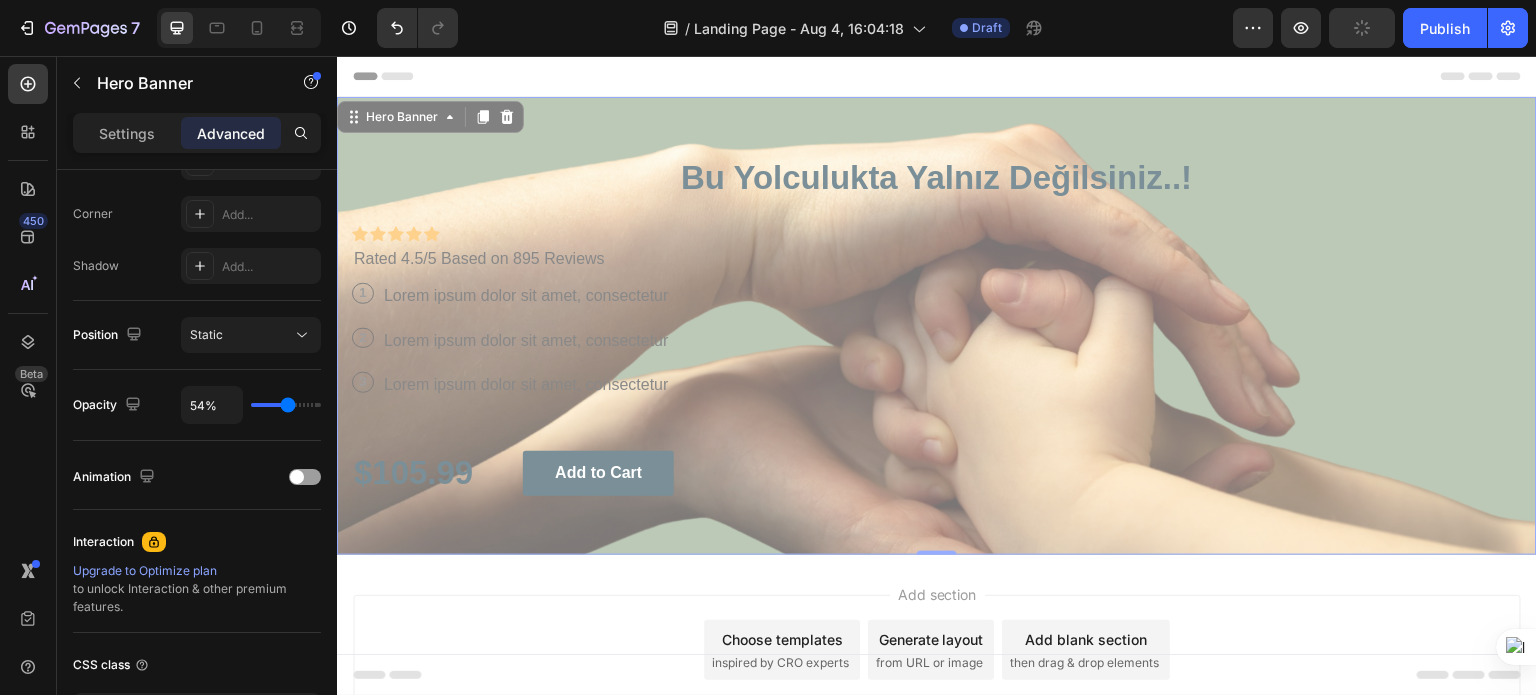 click on "Bu Yolculukta Yalnız Değilsiniz..! Heading Icon Icon Icon Icon Icon Icon List Icon Icon Icon Icon Icon Icon List Rated 4.5/5 Based on 895 Reviews Text Block Row 1 Text Block Row Lorem ipsum dolor sit amet, consectetur Text Block Row 2 Text Block Row Lorem ipsum dolor sit amet, consectetur Text Block Row 3 Text Block Row Lorem ipsum dolor sit amet, consectetur Text Block Row $[PRICE] Text Block Add to Cart Button Row" at bounding box center [937, 326] 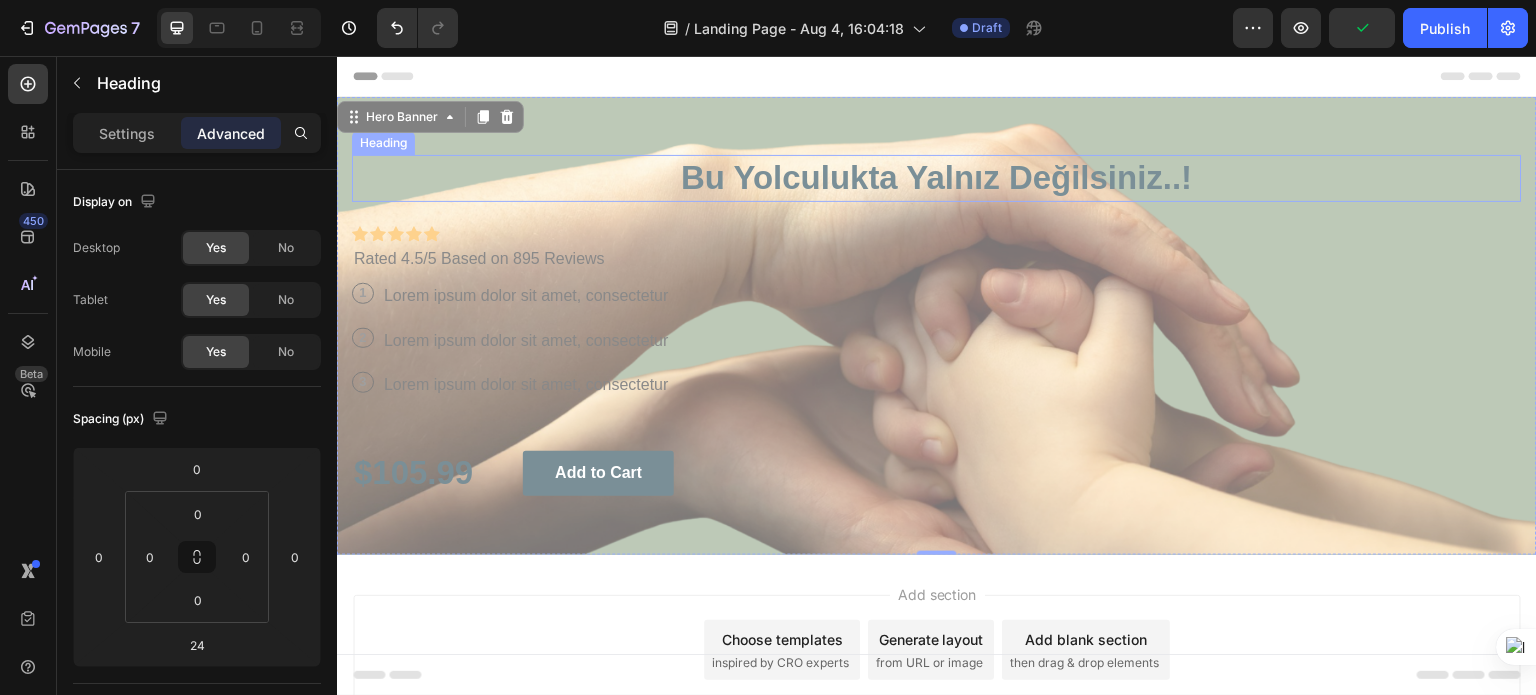 click on "Bu Yolculukta Yalnız Değilsiniz..!" at bounding box center [937, 178] 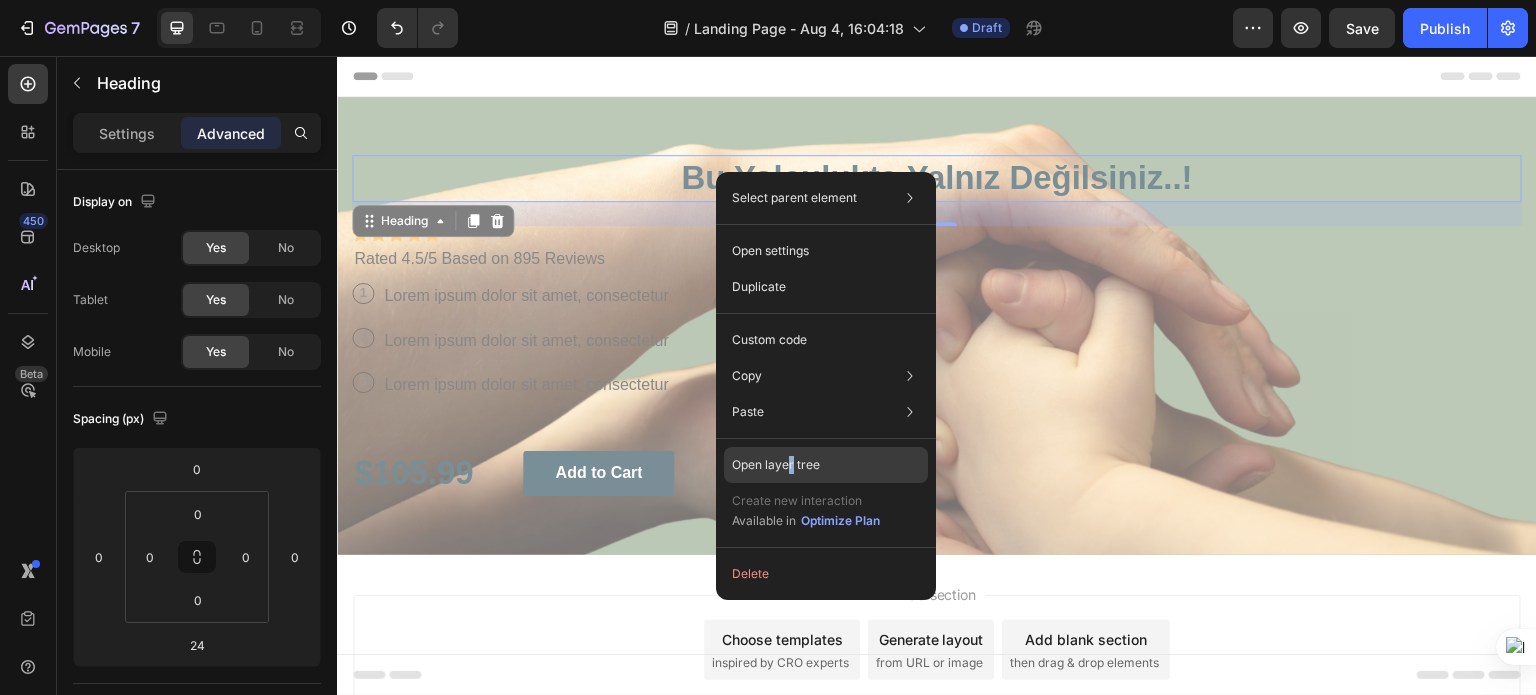 drag, startPoint x: 791, startPoint y: 453, endPoint x: 448, endPoint y: 396, distance: 347.7039 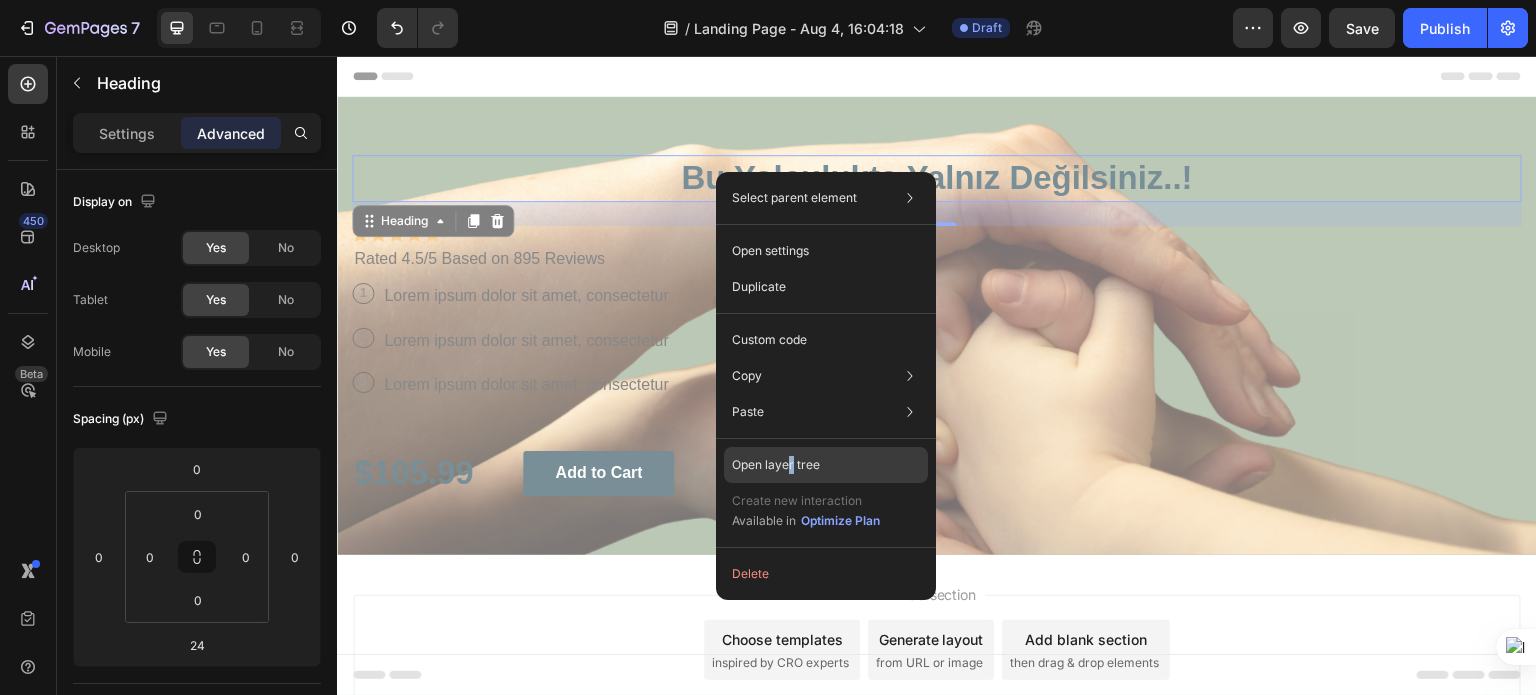 type on "r" 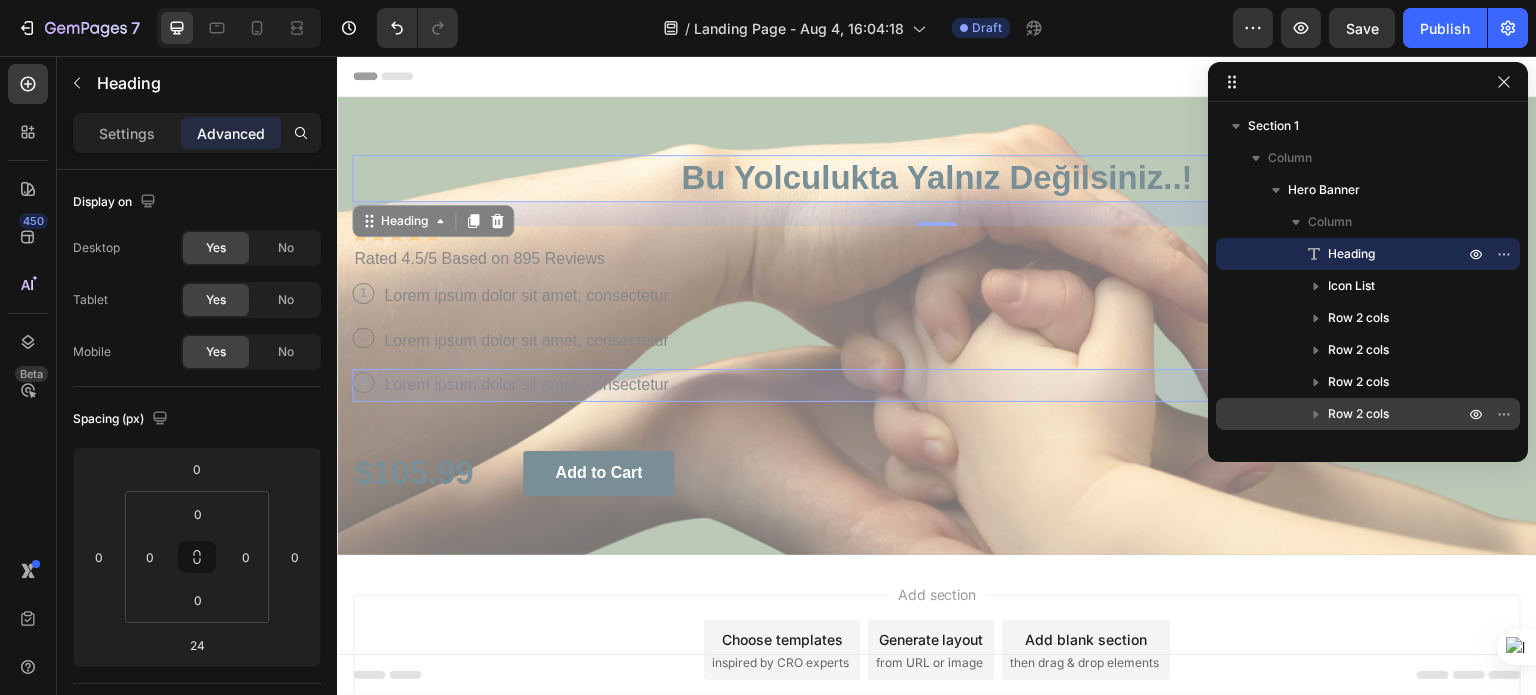 drag, startPoint x: 1318, startPoint y: 249, endPoint x: 1356, endPoint y: 414, distance: 169.31923 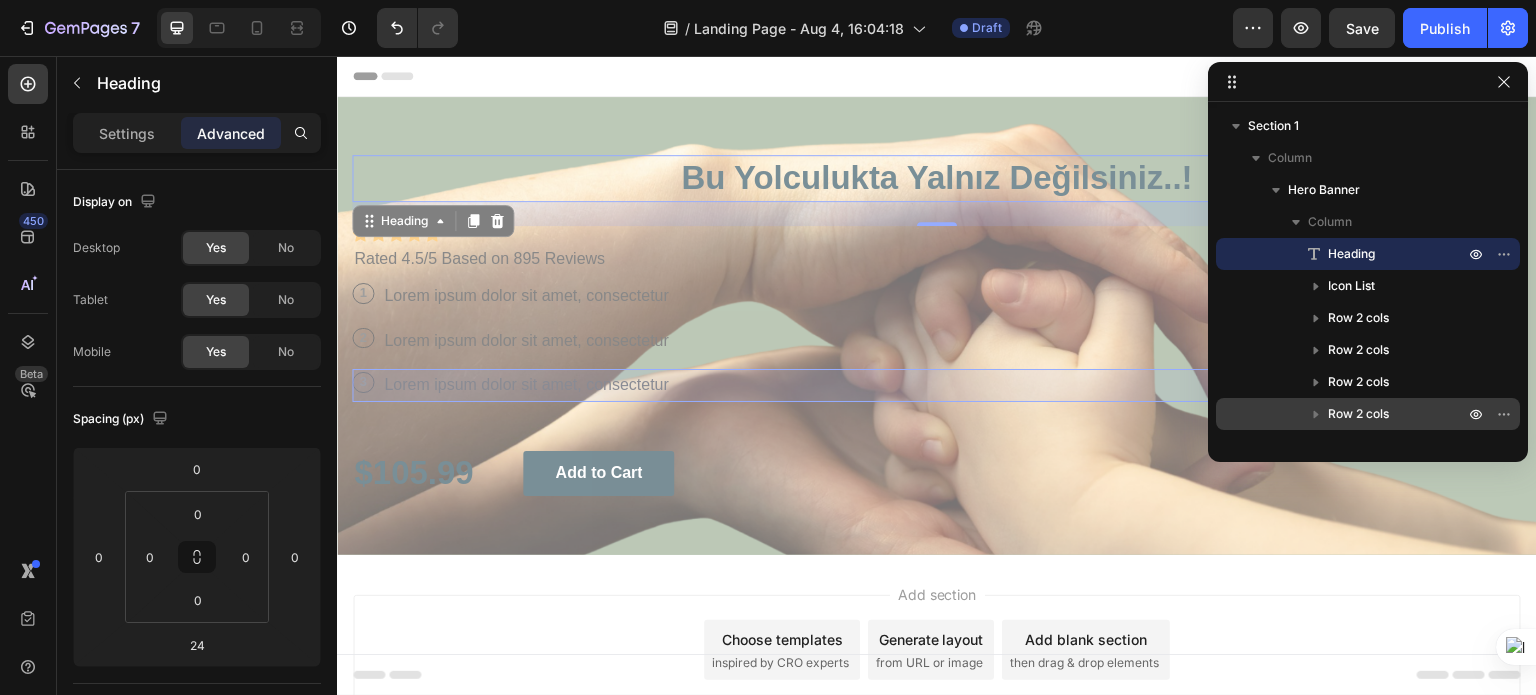 click on "Heading Icon List Row 2 cols Row 2 cols Row 2 cols Row 2 cols Row 2 cols" at bounding box center (1368, 350) 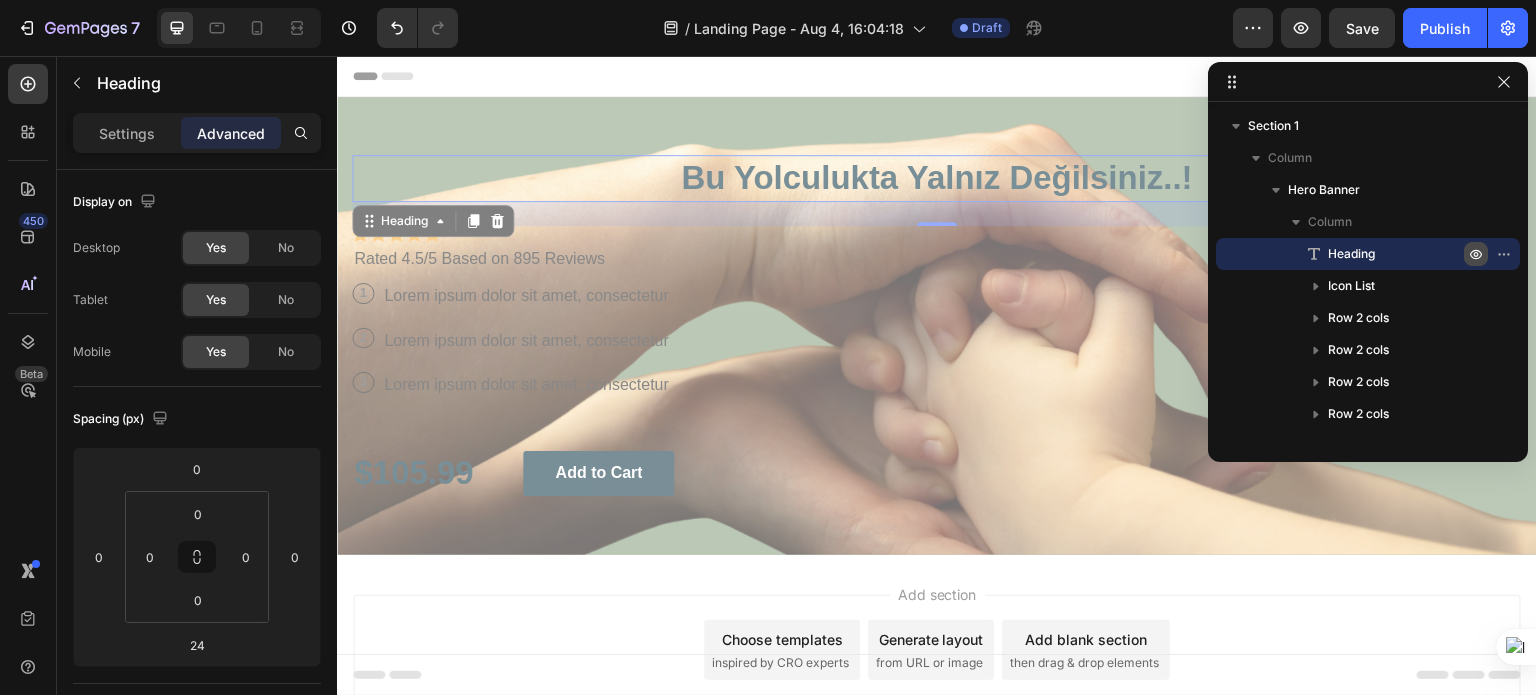 click 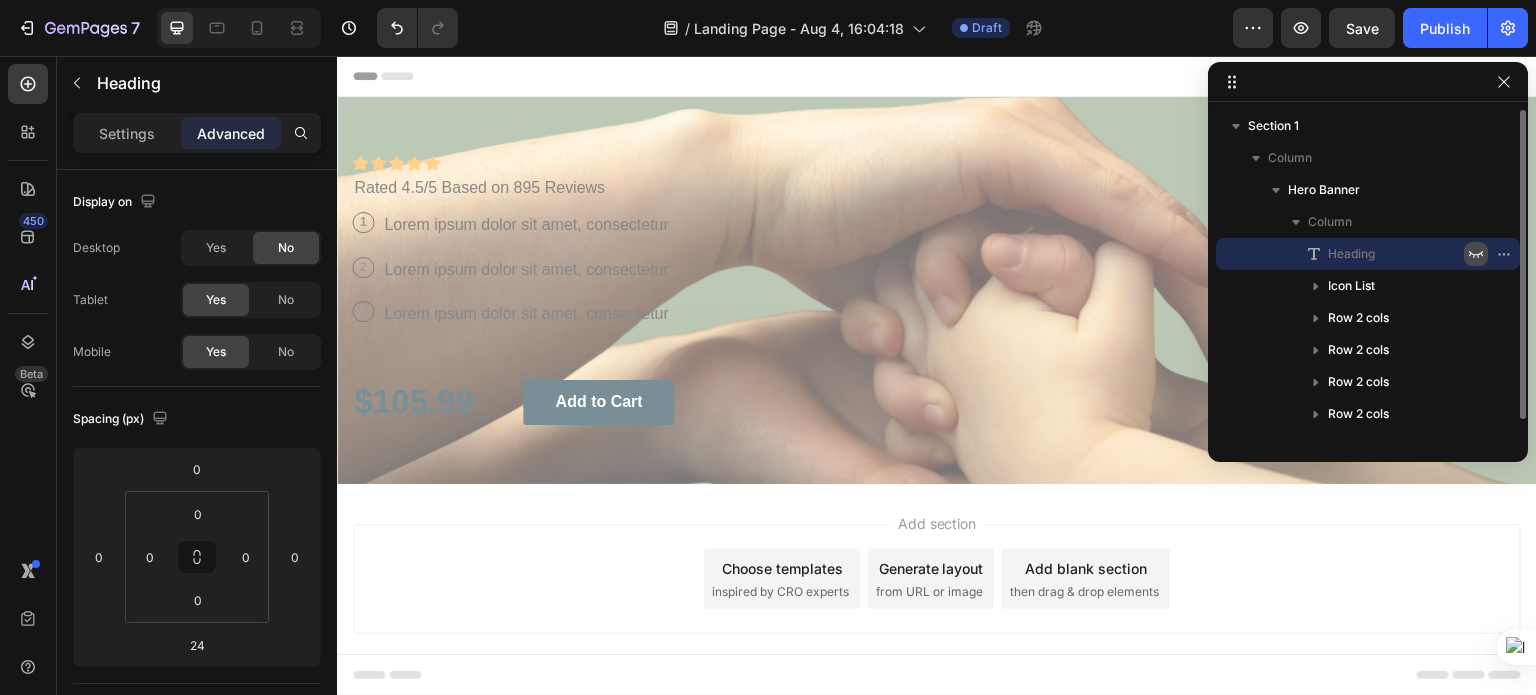 click 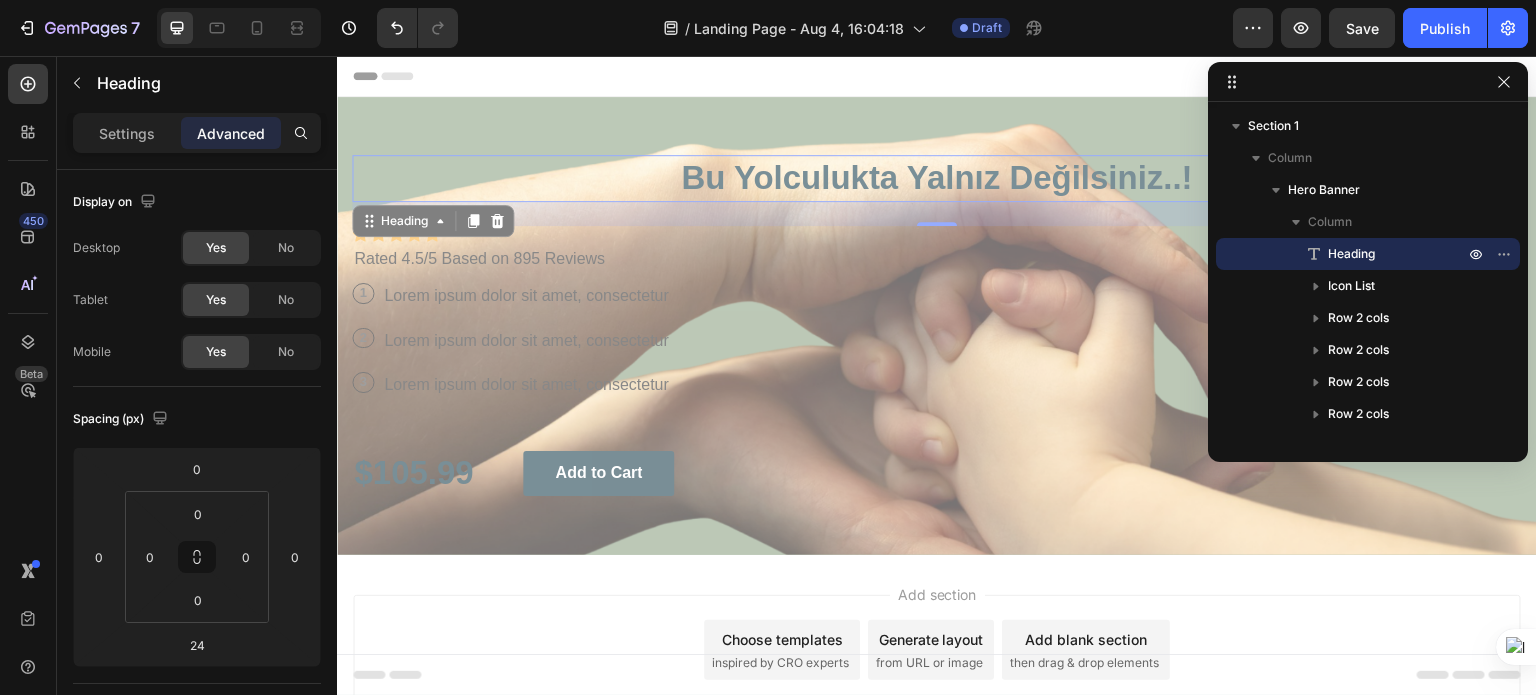 click on "Bu Yolculukta Yalnız Değilsiniz..!" at bounding box center (937, 178) 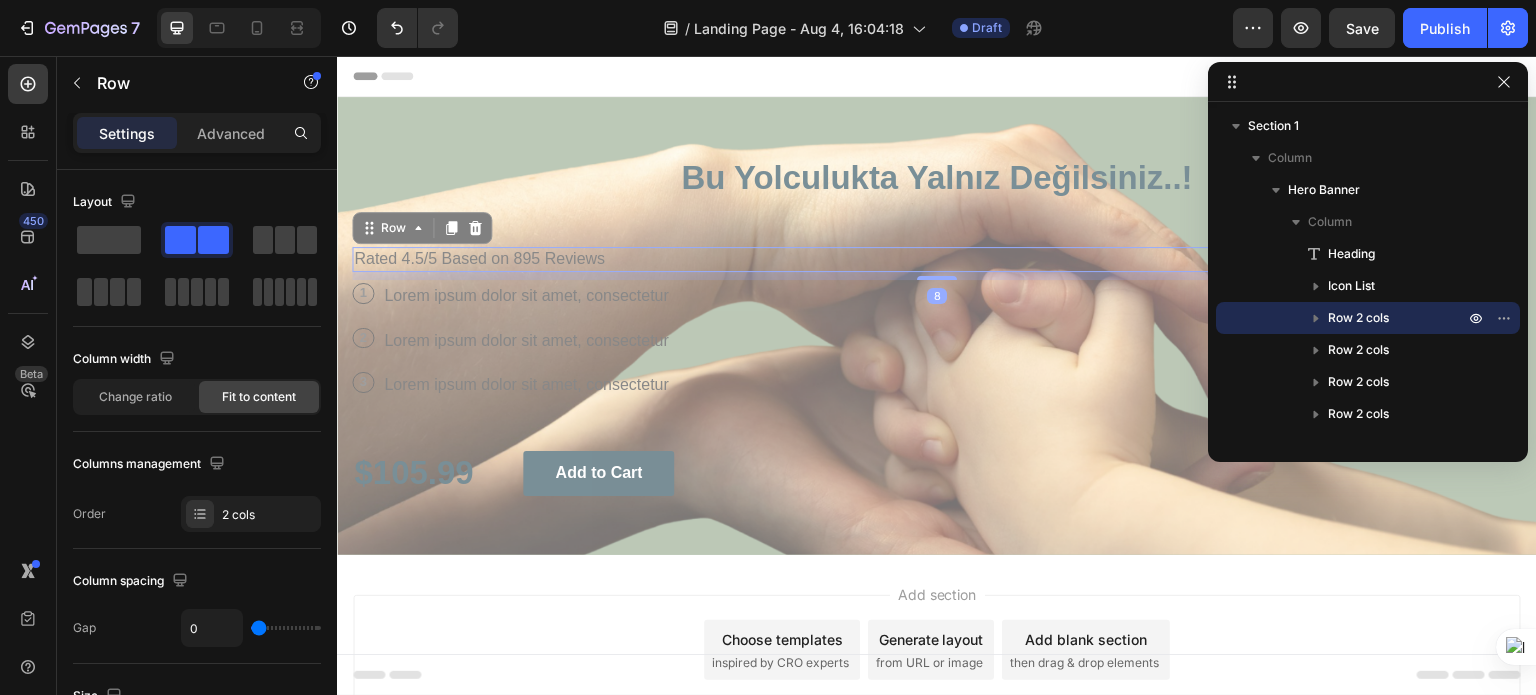click on "Icon Icon Icon Icon Icon Icon List Rated 4.5/5 Based on 895 Reviews Text Block Row   8" at bounding box center (937, 259) 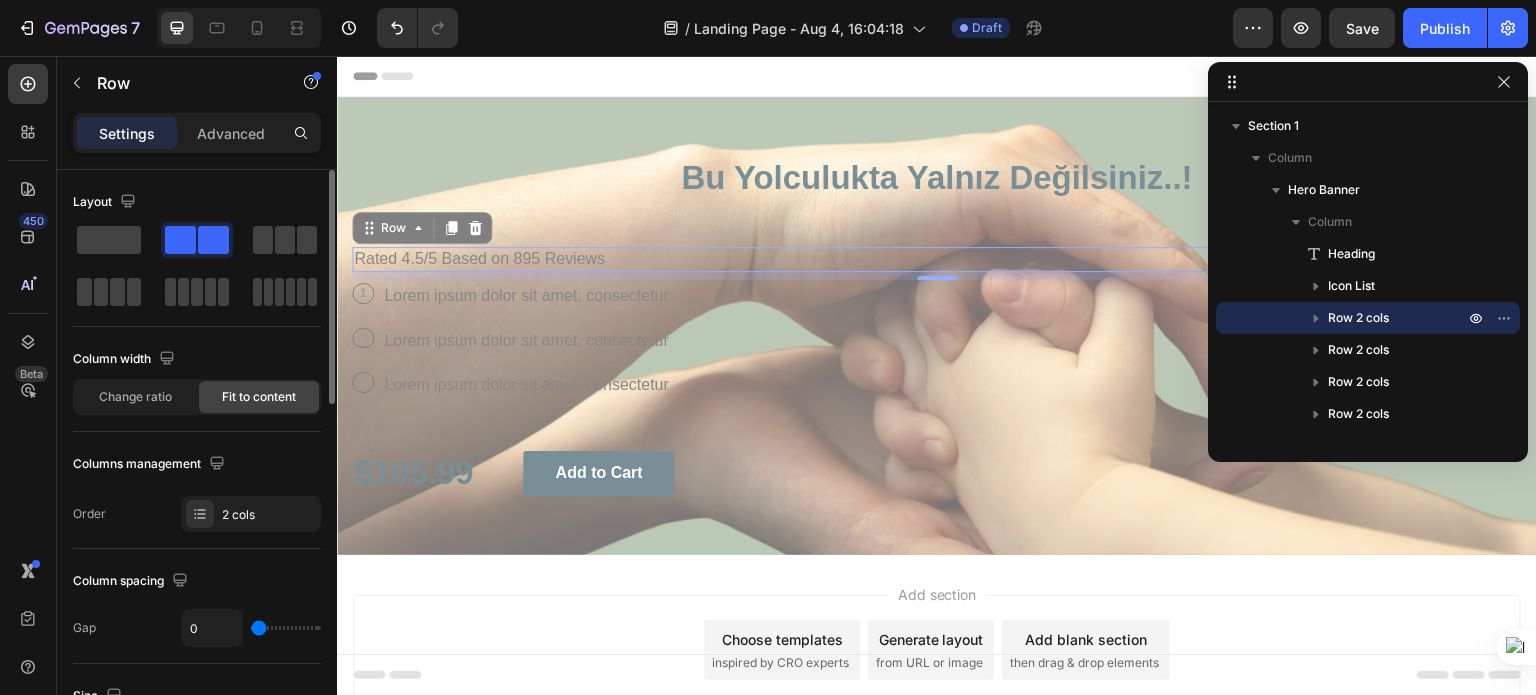 scroll, scrollTop: 200, scrollLeft: 0, axis: vertical 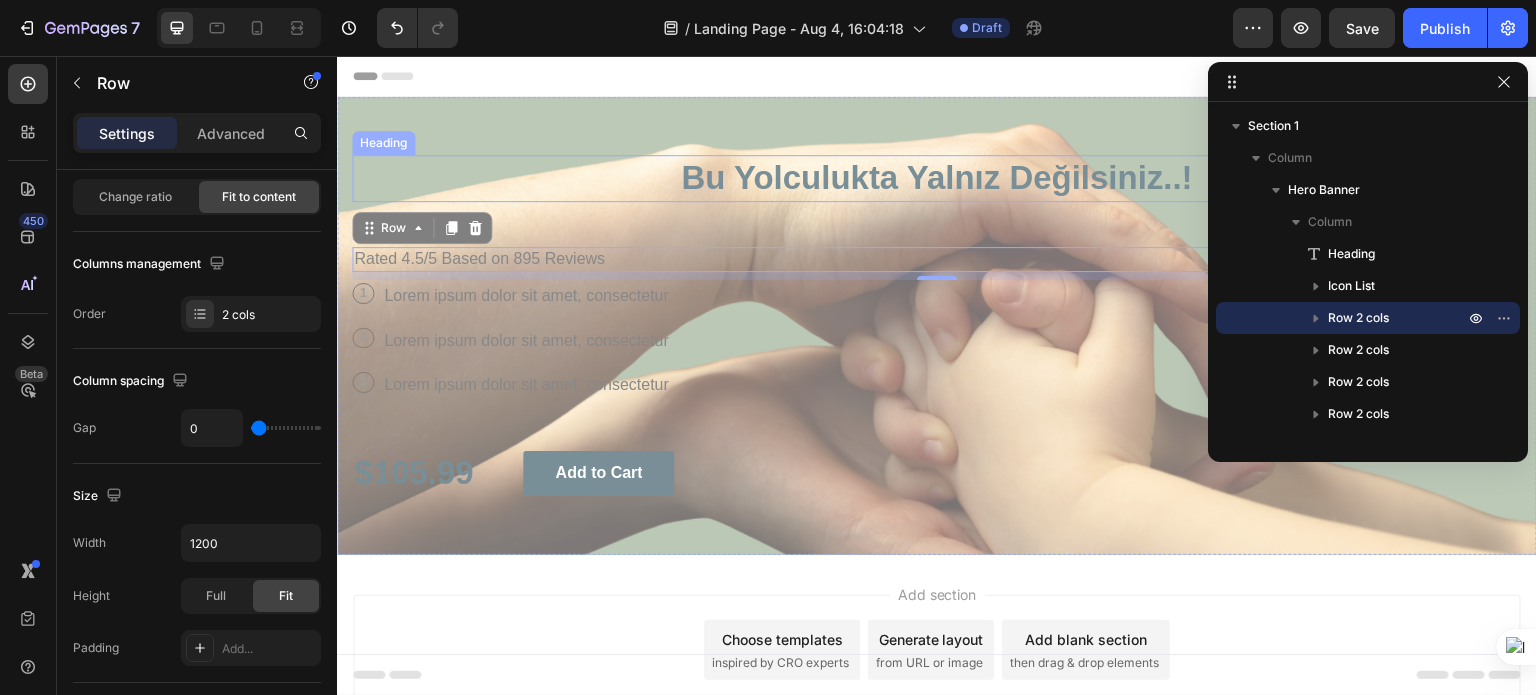 click on "Bu Yolculukta Yalnız Değilsiniz..! Heading Icon Icon Icon Icon Icon Icon List Icon Icon Icon Icon Icon Icon List Rated 4.5/5 Based on 895 Reviews Text Block Row 8 1 Text Block Row Lorem ipsum dolor sit amet, consectetur Text Block Row 2 Text Block Row Lorem ipsum dolor sit amet, consectetur Text Block Row 3 Text Block Row Lorem ipsum dolor sit amet, consectetur Text Block Row $[PRICE] Text Block Add to Cart Button Row" at bounding box center [937, 326] 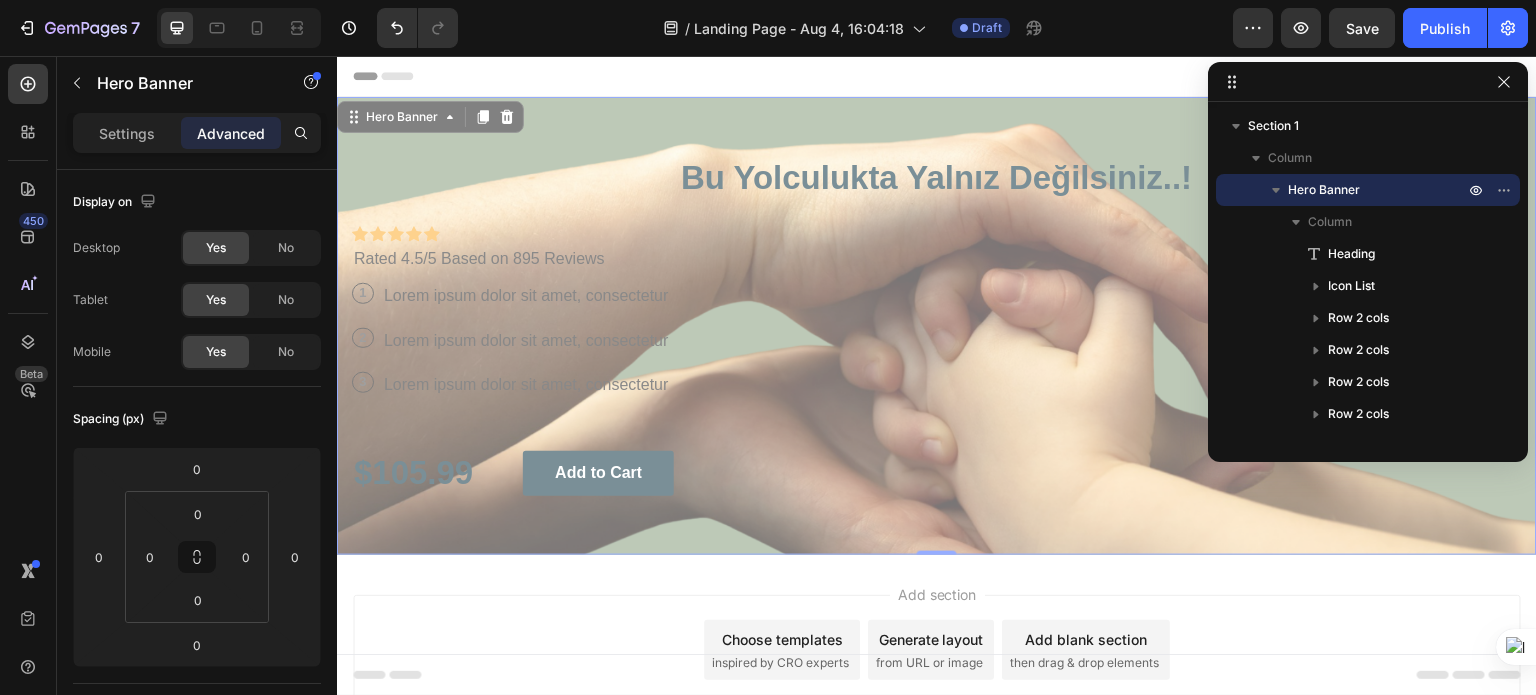 click on "pexels-pixabay-236164.jpg" at bounding box center (937, 326) 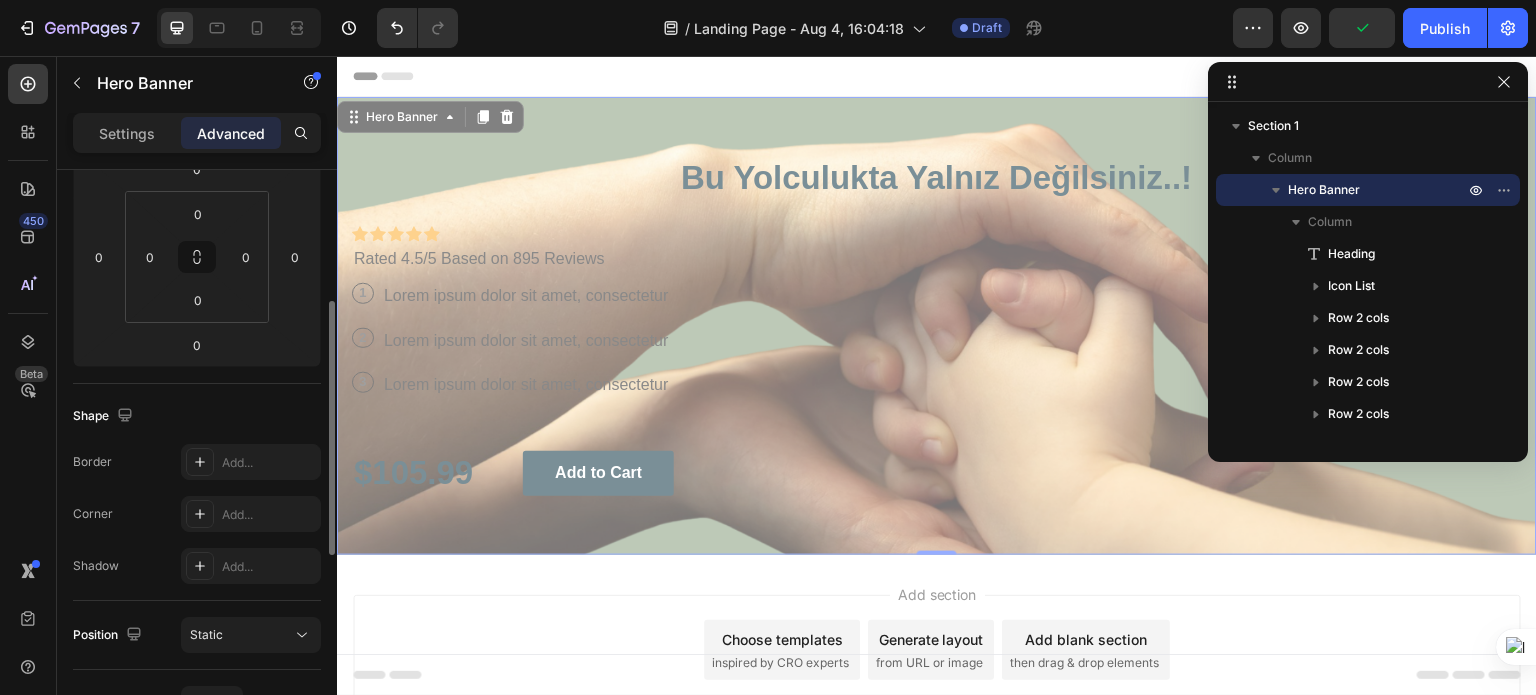 scroll, scrollTop: 500, scrollLeft: 0, axis: vertical 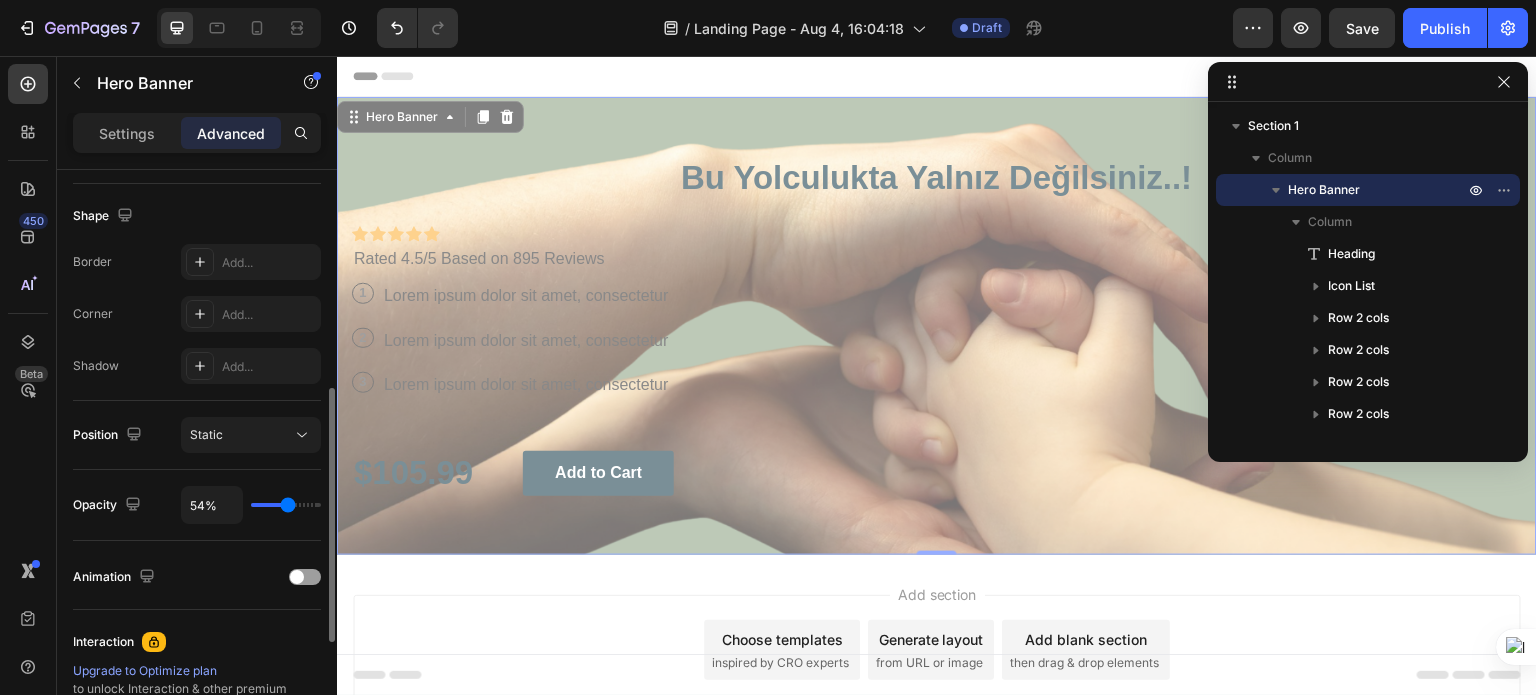 type on "52%" 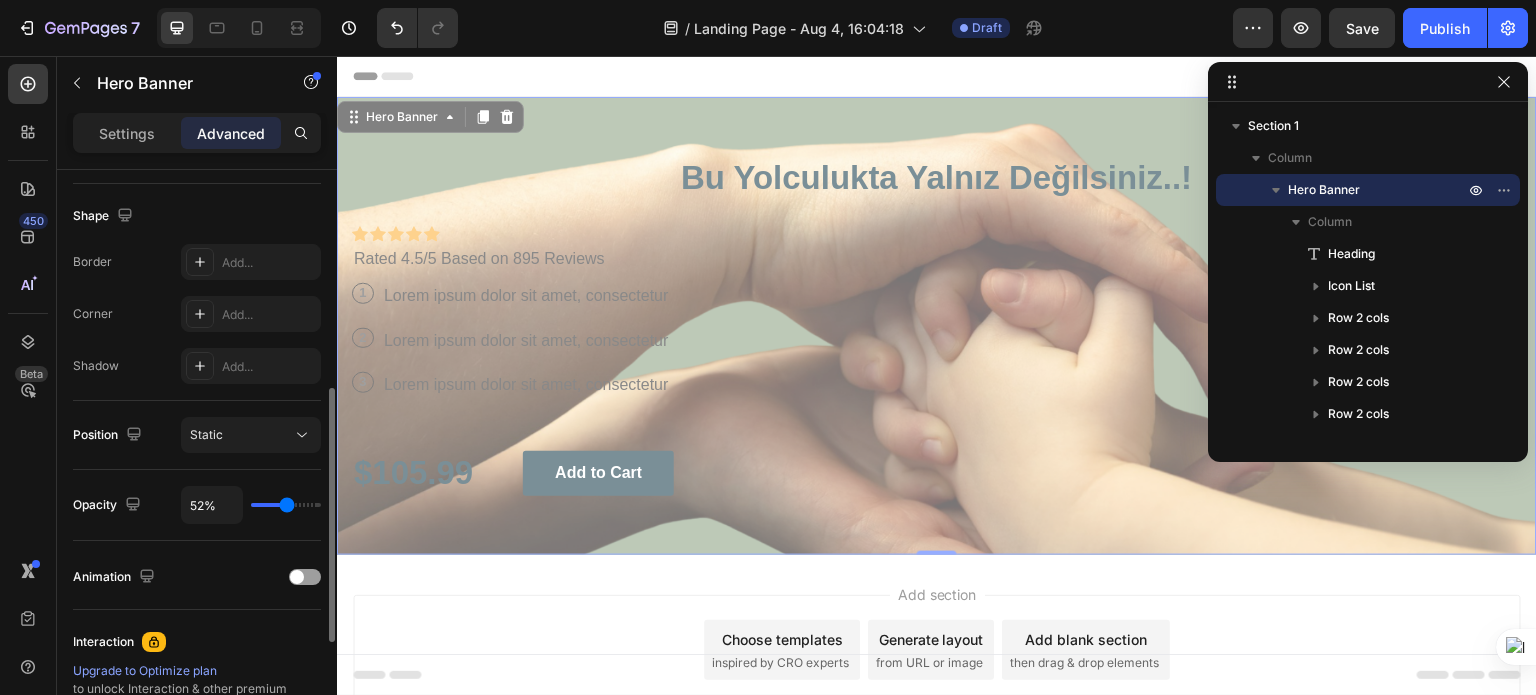 type on "54%" 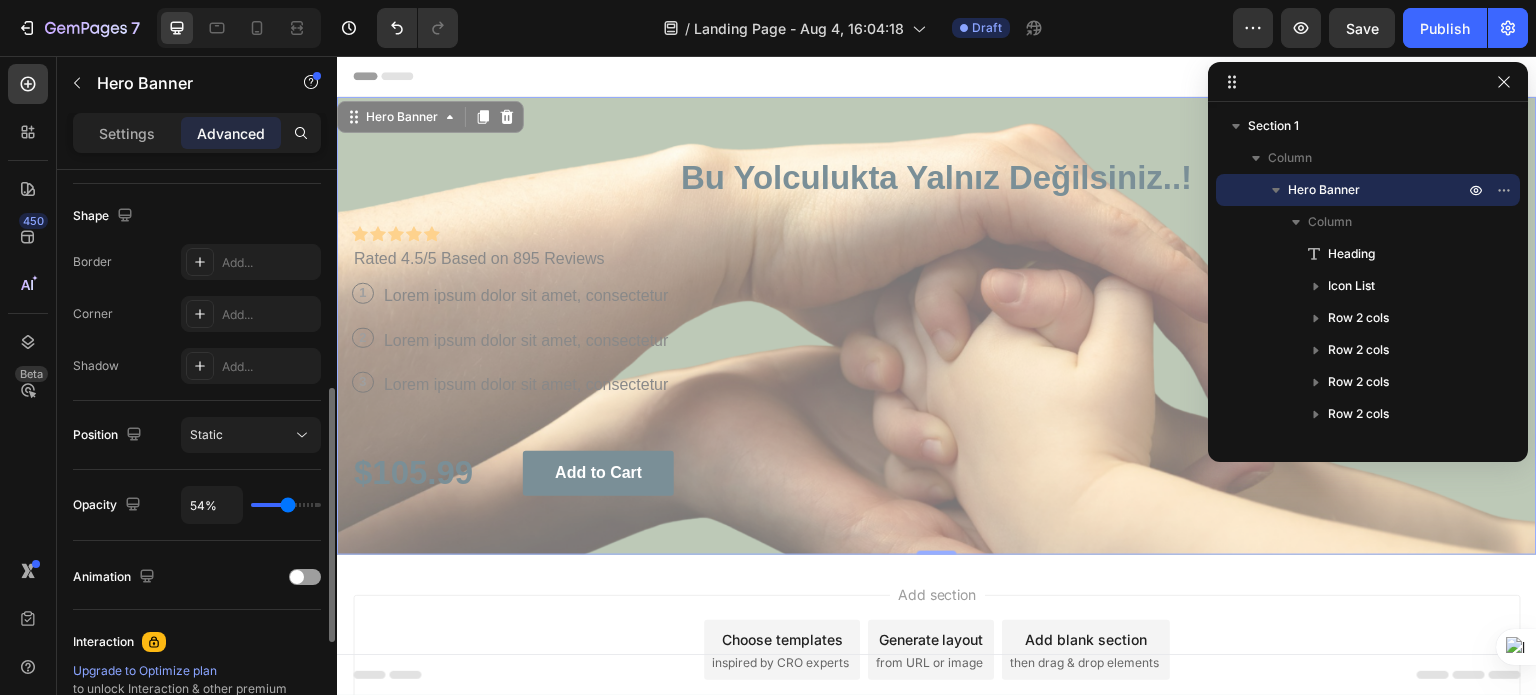 type on "58%" 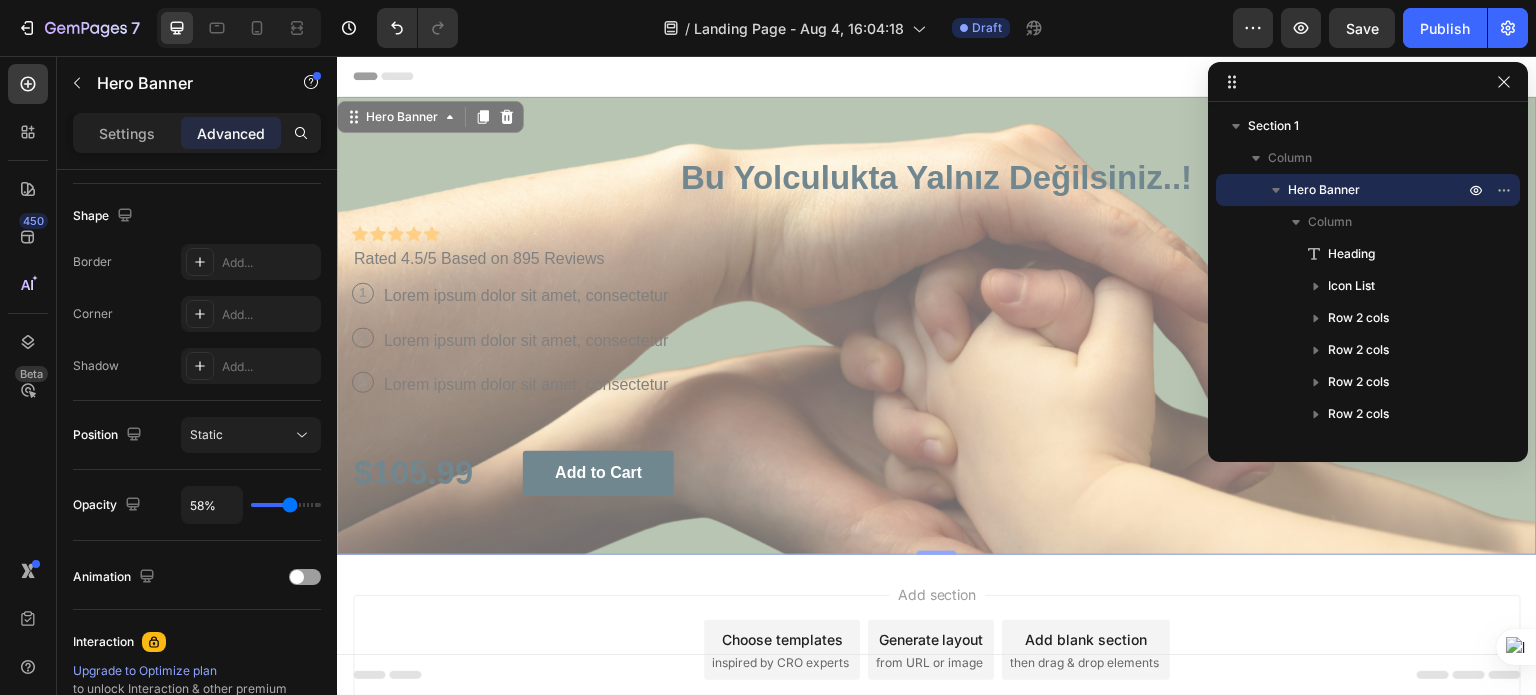 type on "61%" 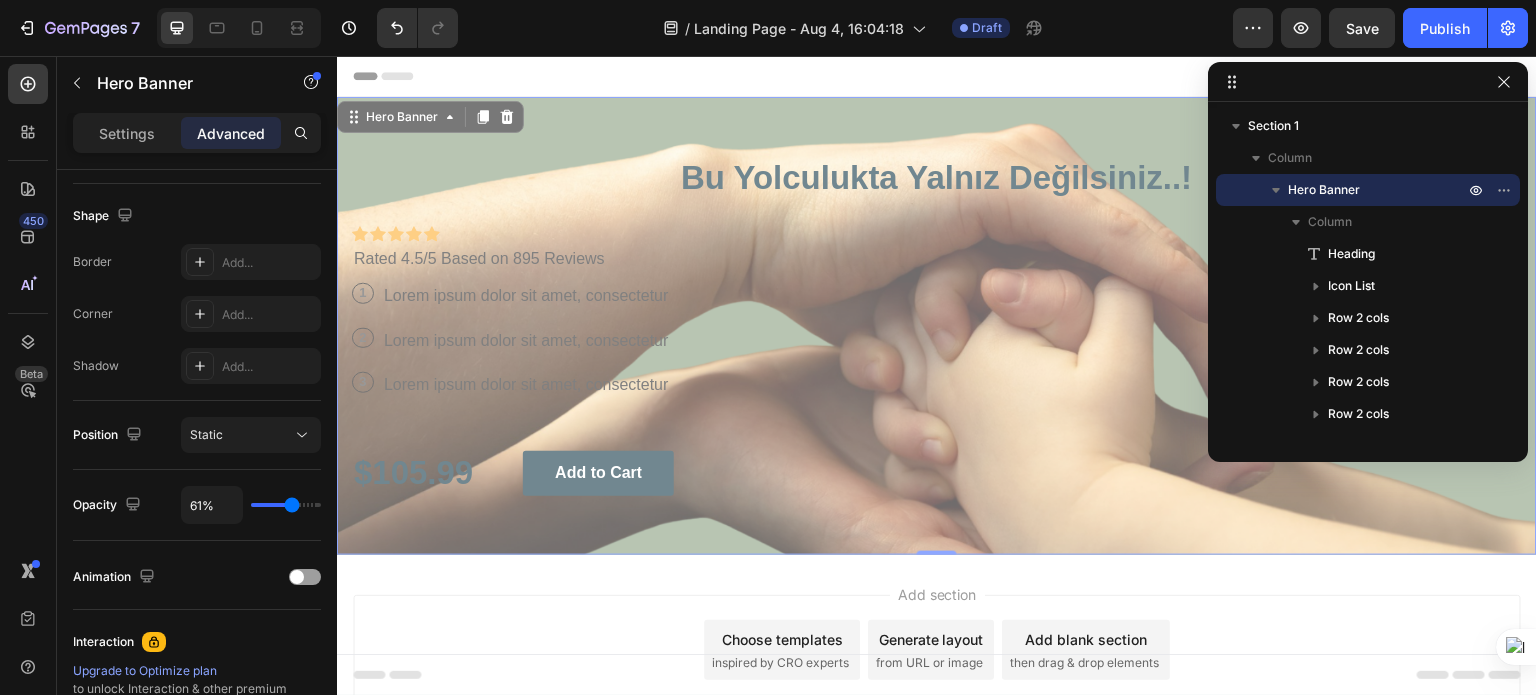 type on "64%" 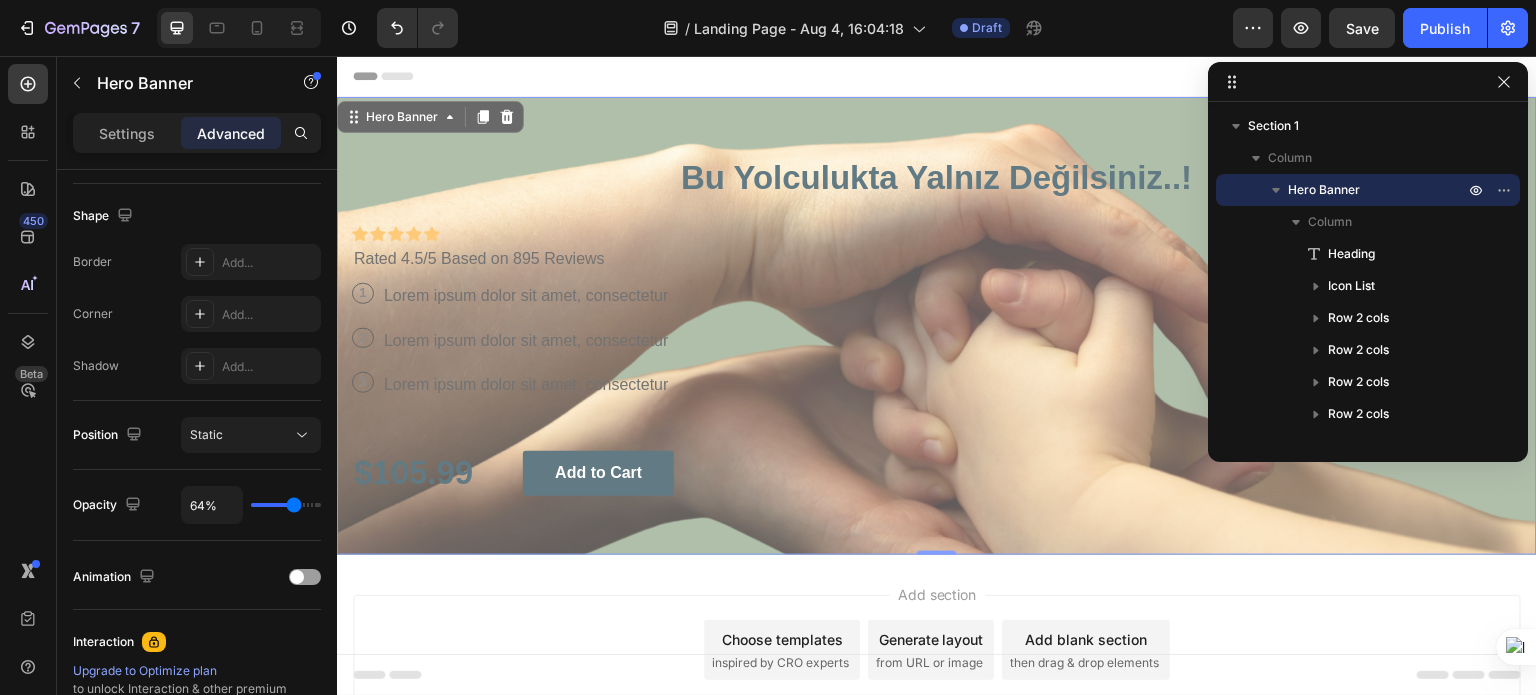 type on "67%" 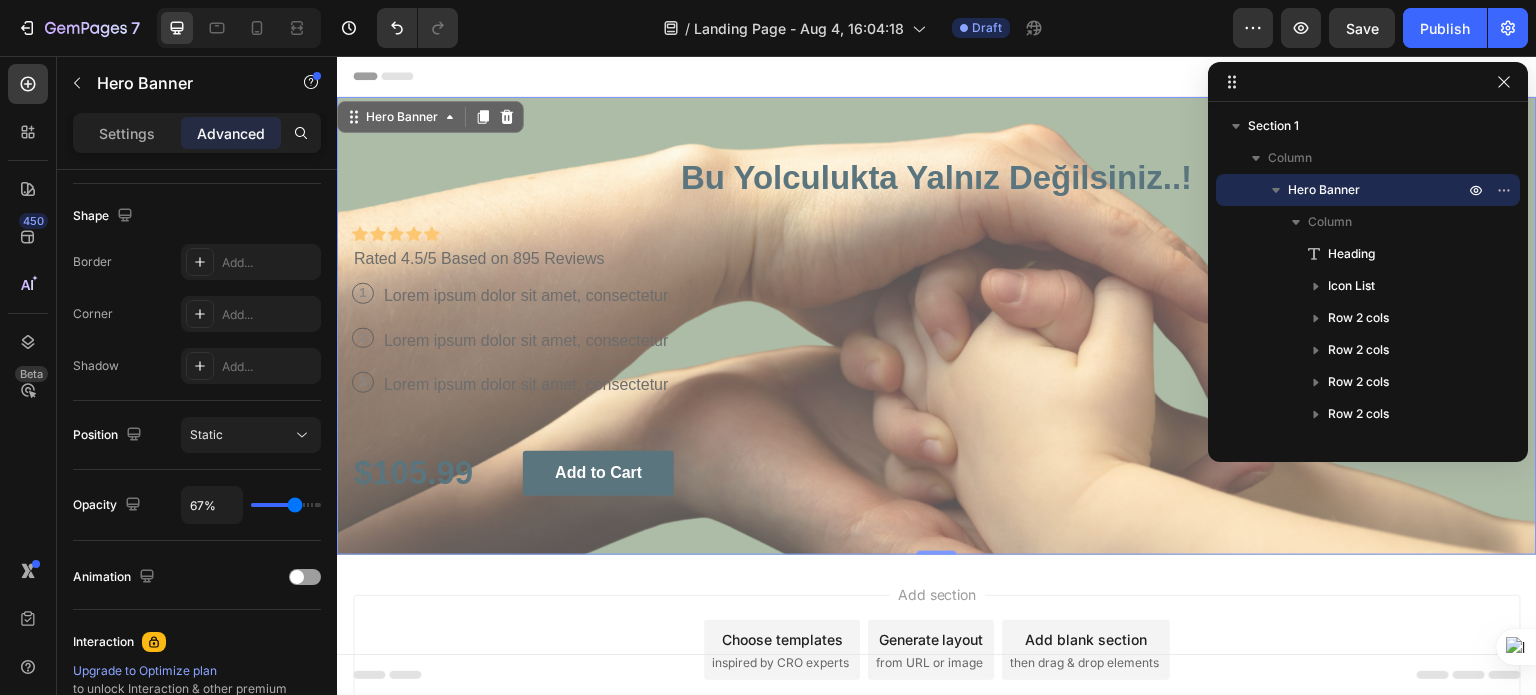 type on "69%" 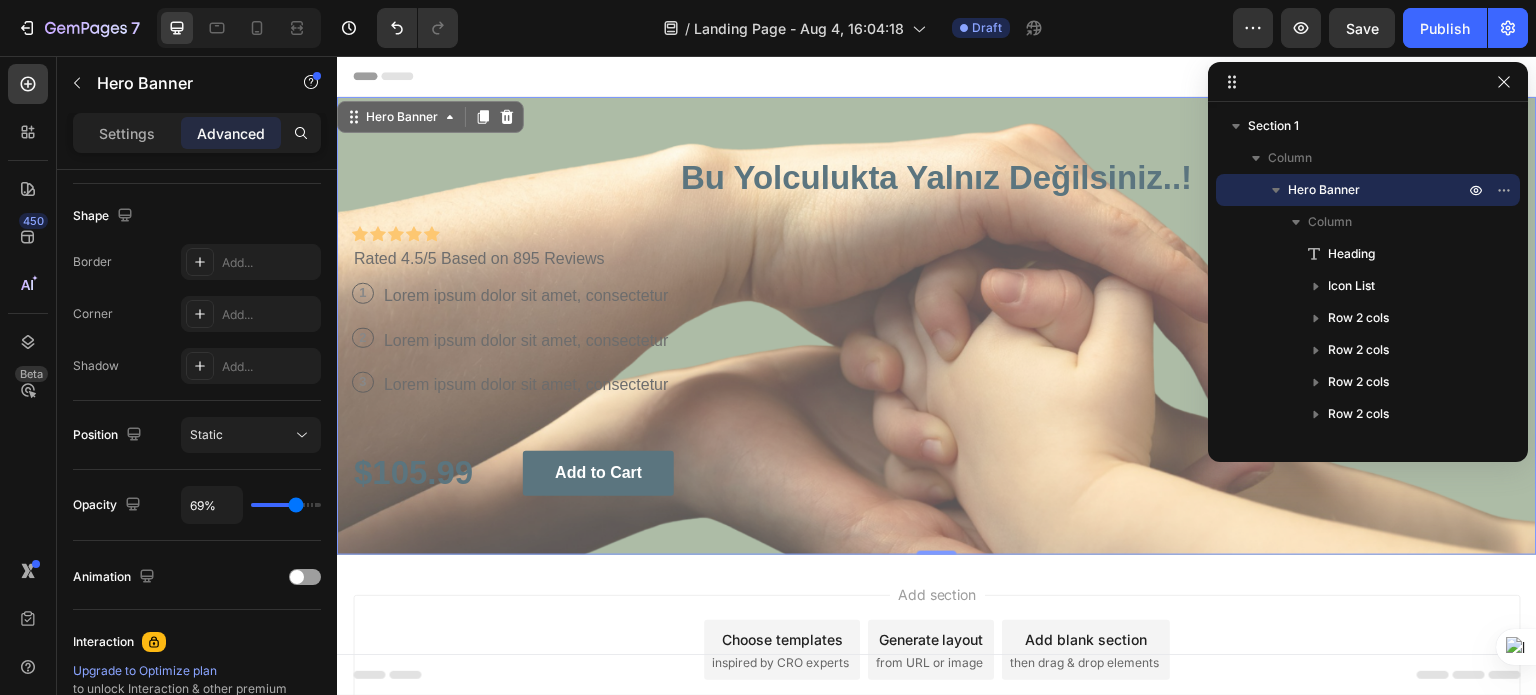 type on "71%" 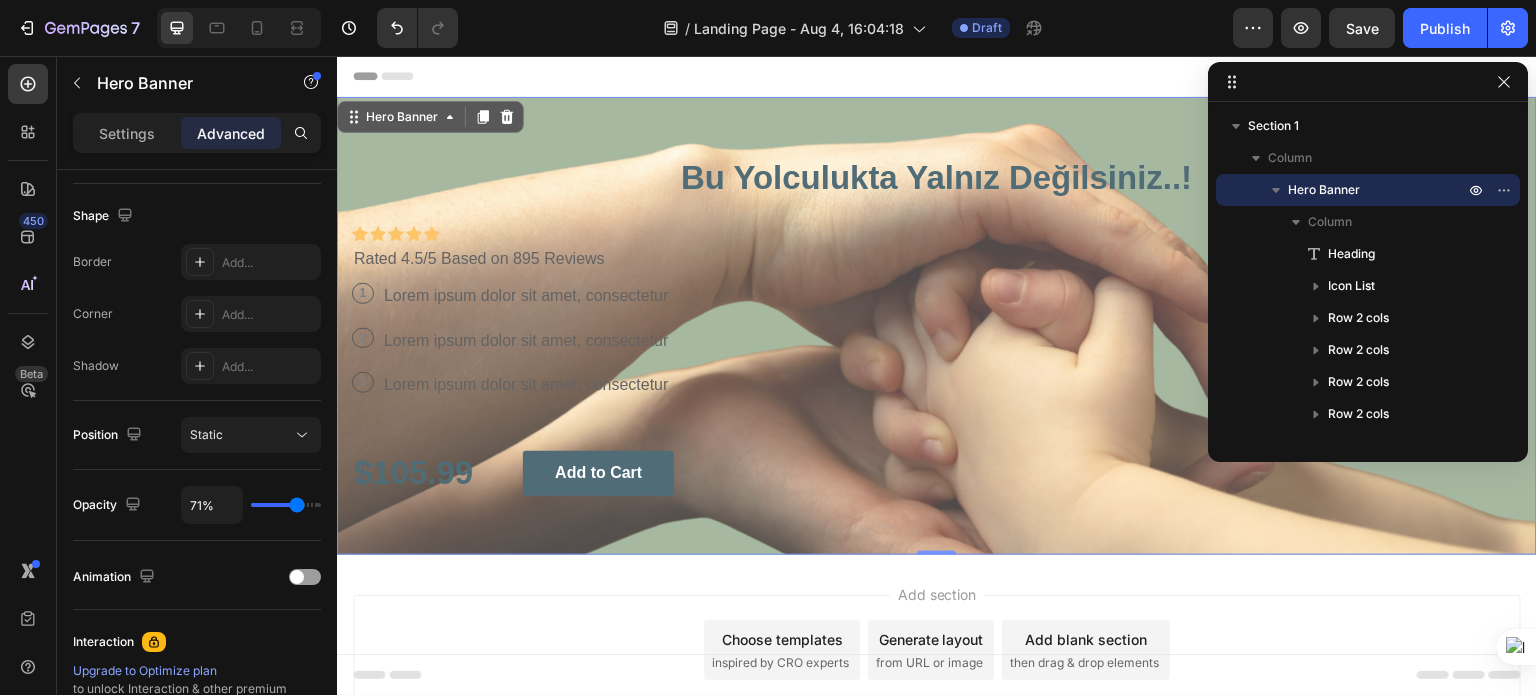 type on "73%" 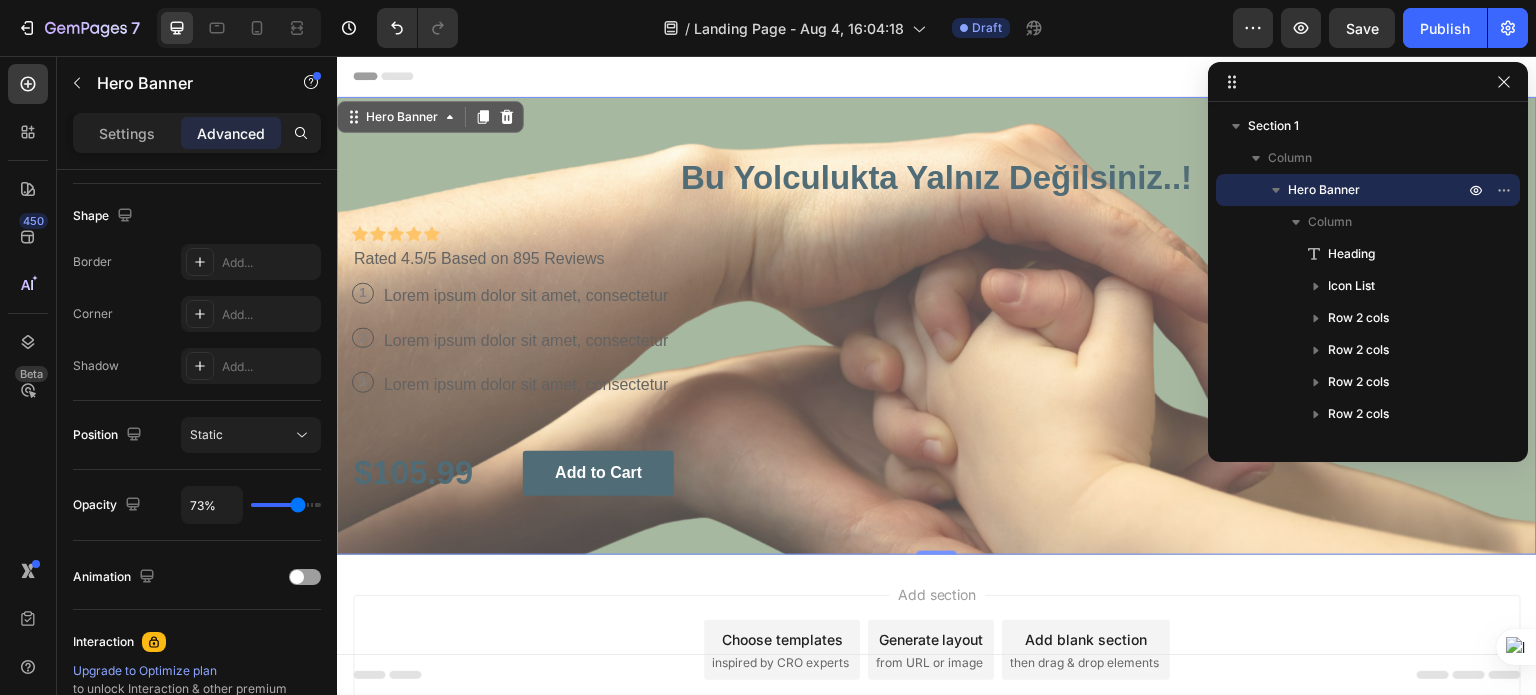 type on "74%" 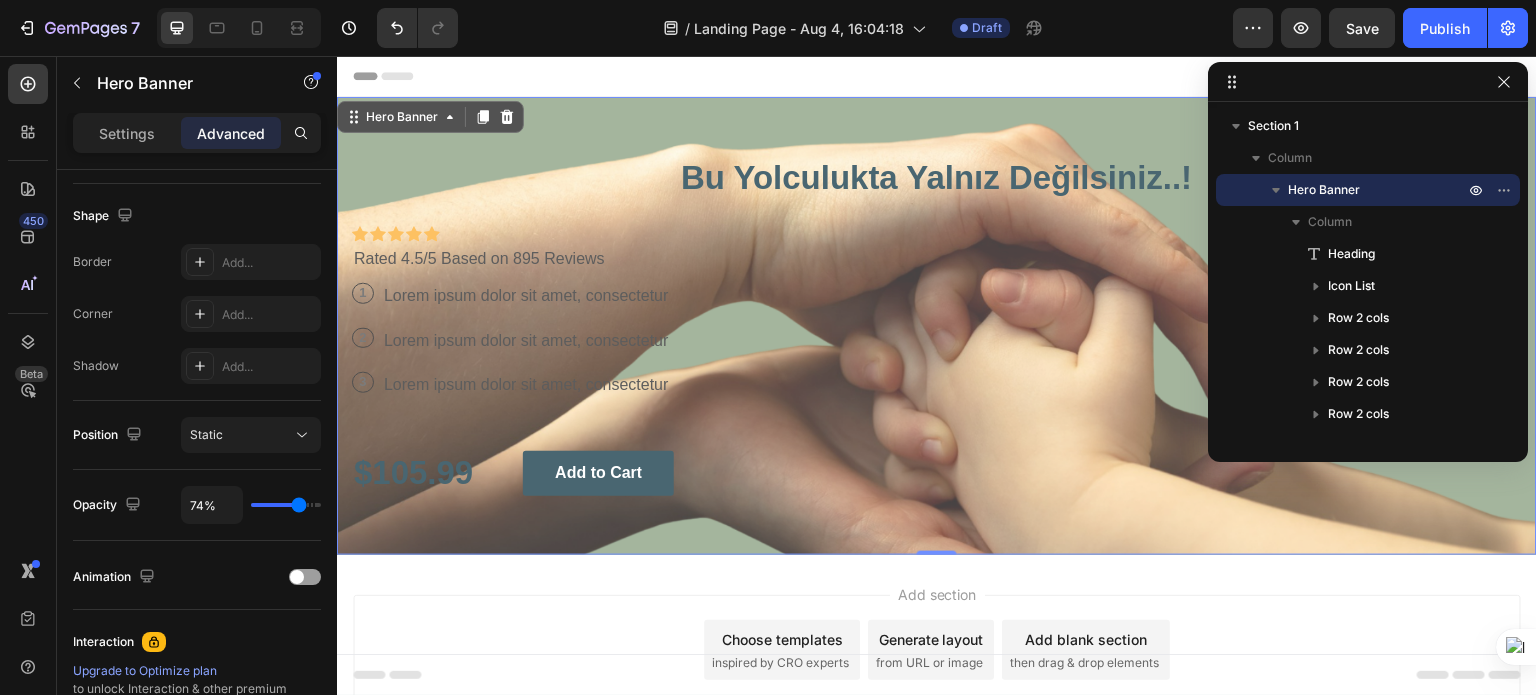drag, startPoint x: 286, startPoint y: 506, endPoint x: 299, endPoint y: 504, distance: 13.152946 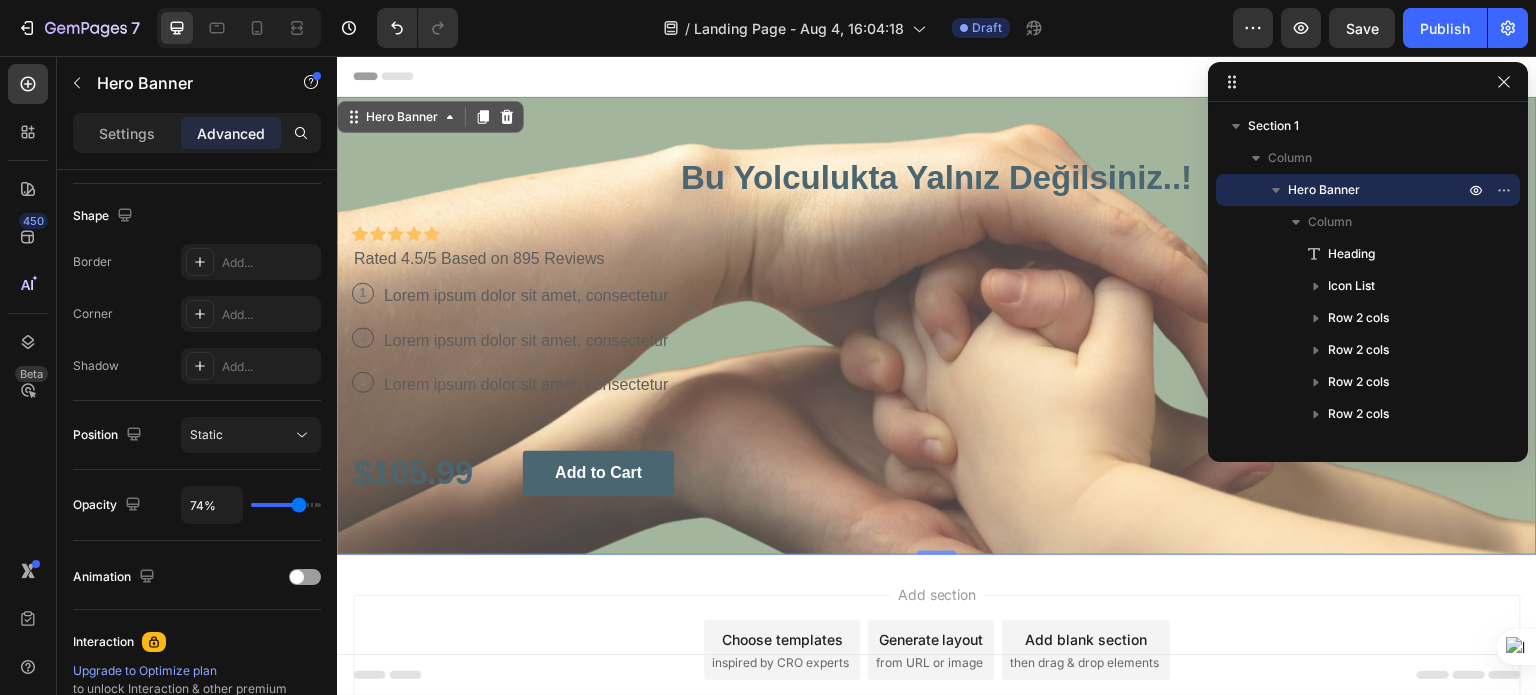 click at bounding box center [239, 28] 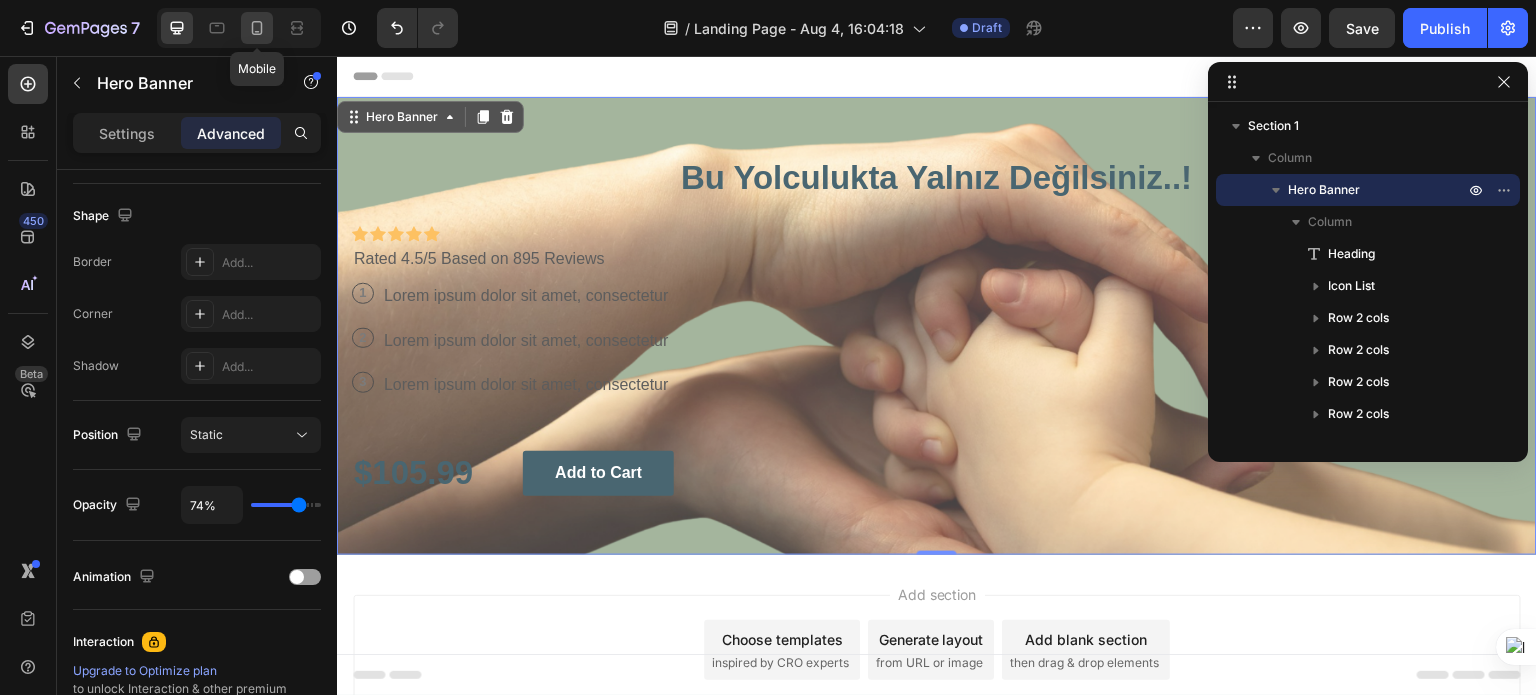 click 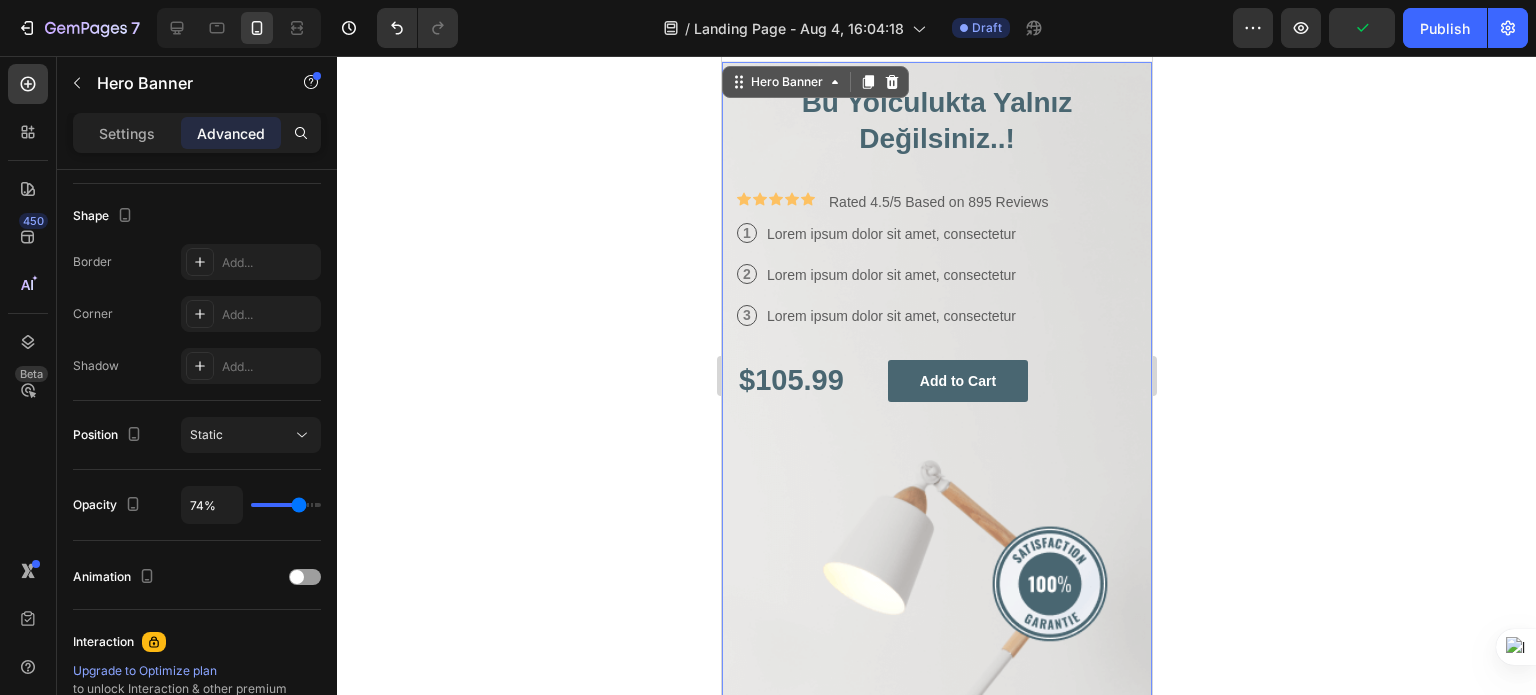 scroll, scrollTop: 0, scrollLeft: 0, axis: both 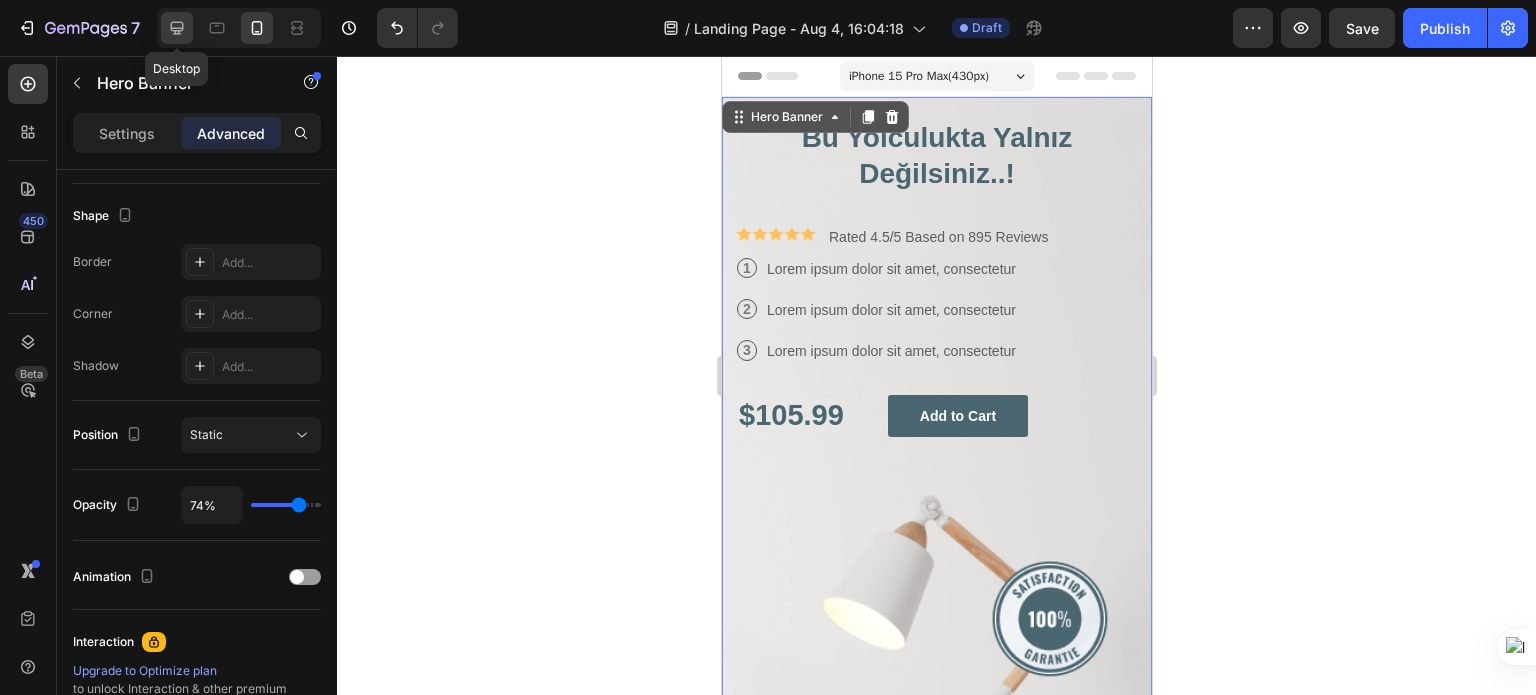 click 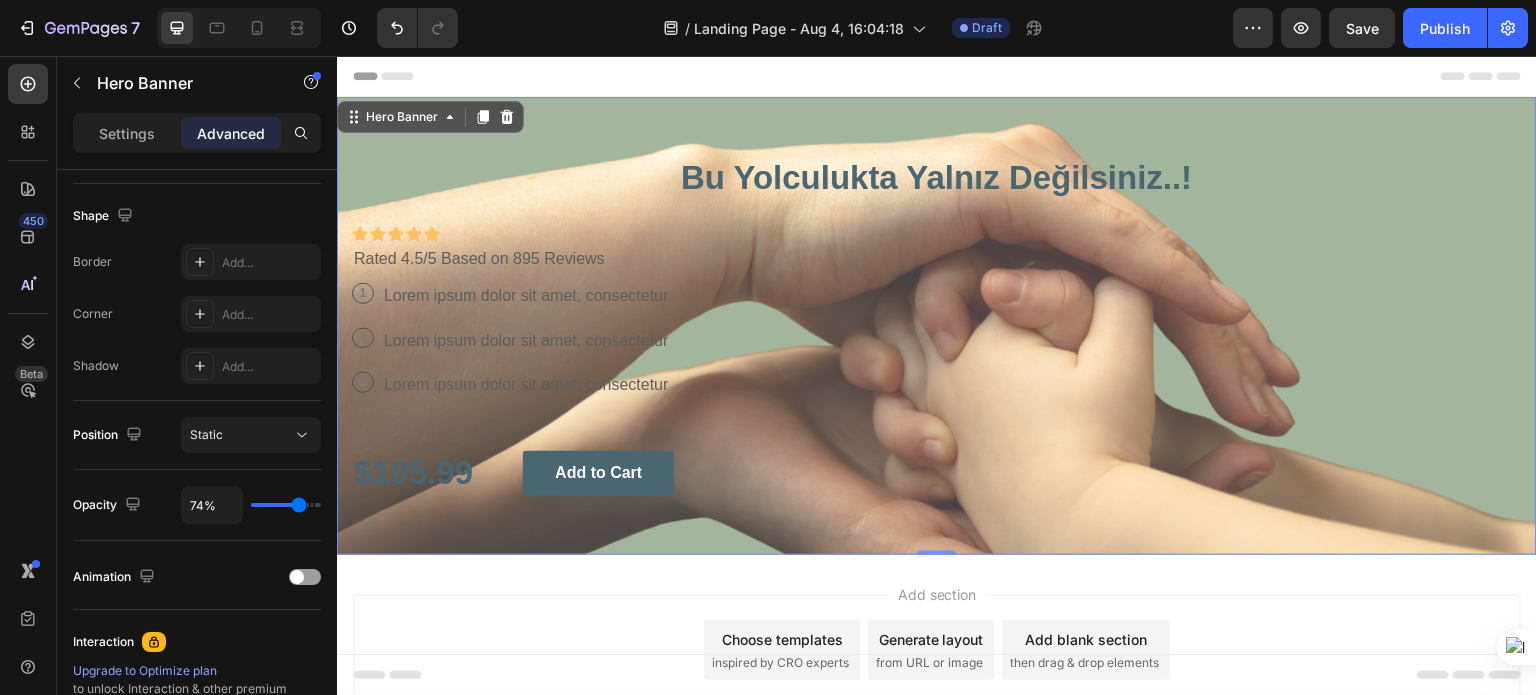 click on "Bu Yolculukta Yalnız Değilsiniz..! Heading Icon Icon Icon Icon Icon Icon List Icon Icon Icon Icon Icon Icon List Rated 4.5/5 Based on 895 Reviews Text Block Row 1 Text Block Row Lorem ipsum dolor sit amet, consectetur Text Block Row 2 Text Block Row Lorem ipsum dolor sit amet, consectetur Text Block Row 3 Text Block Row Lorem ipsum dolor sit amet, consectetur Text Block Row $[PRICE] Text Block Add to Cart Button Row" at bounding box center (937, 326) 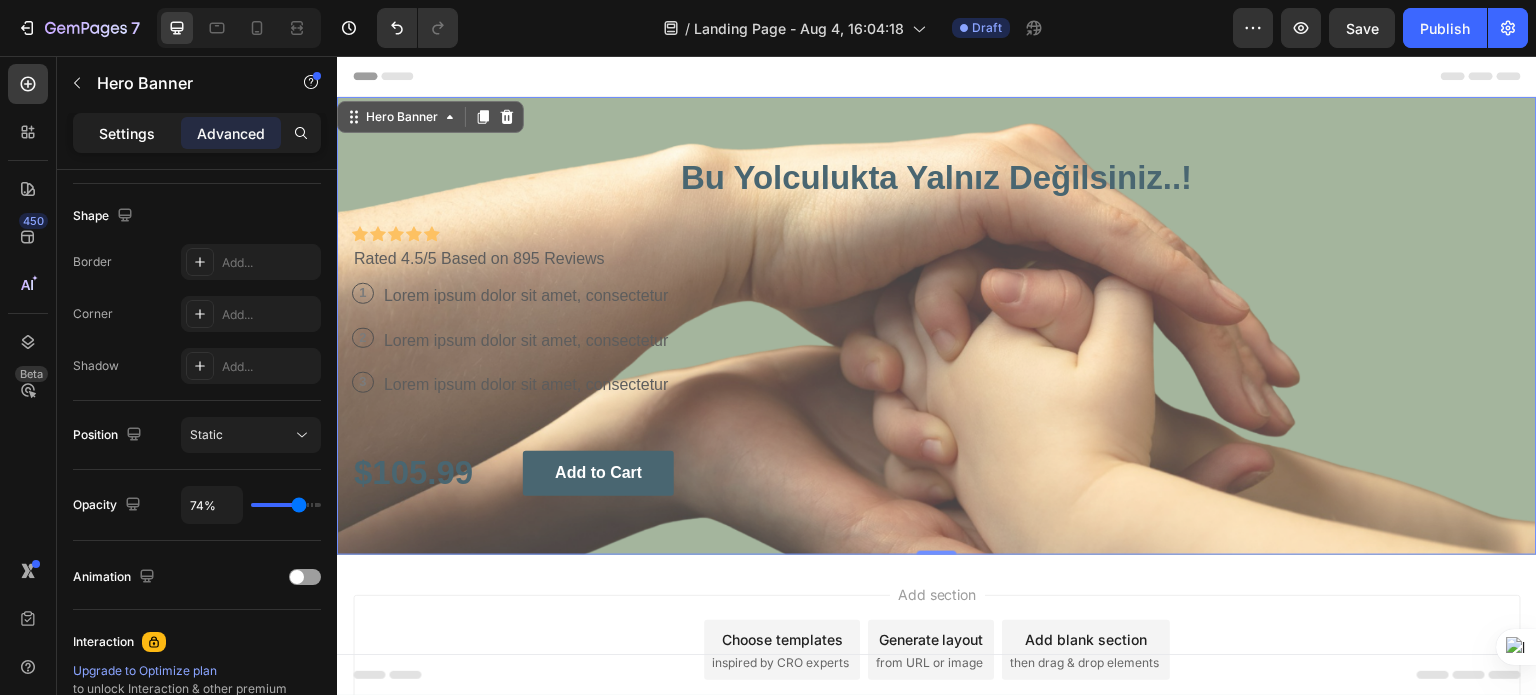 click on "Settings" at bounding box center (127, 133) 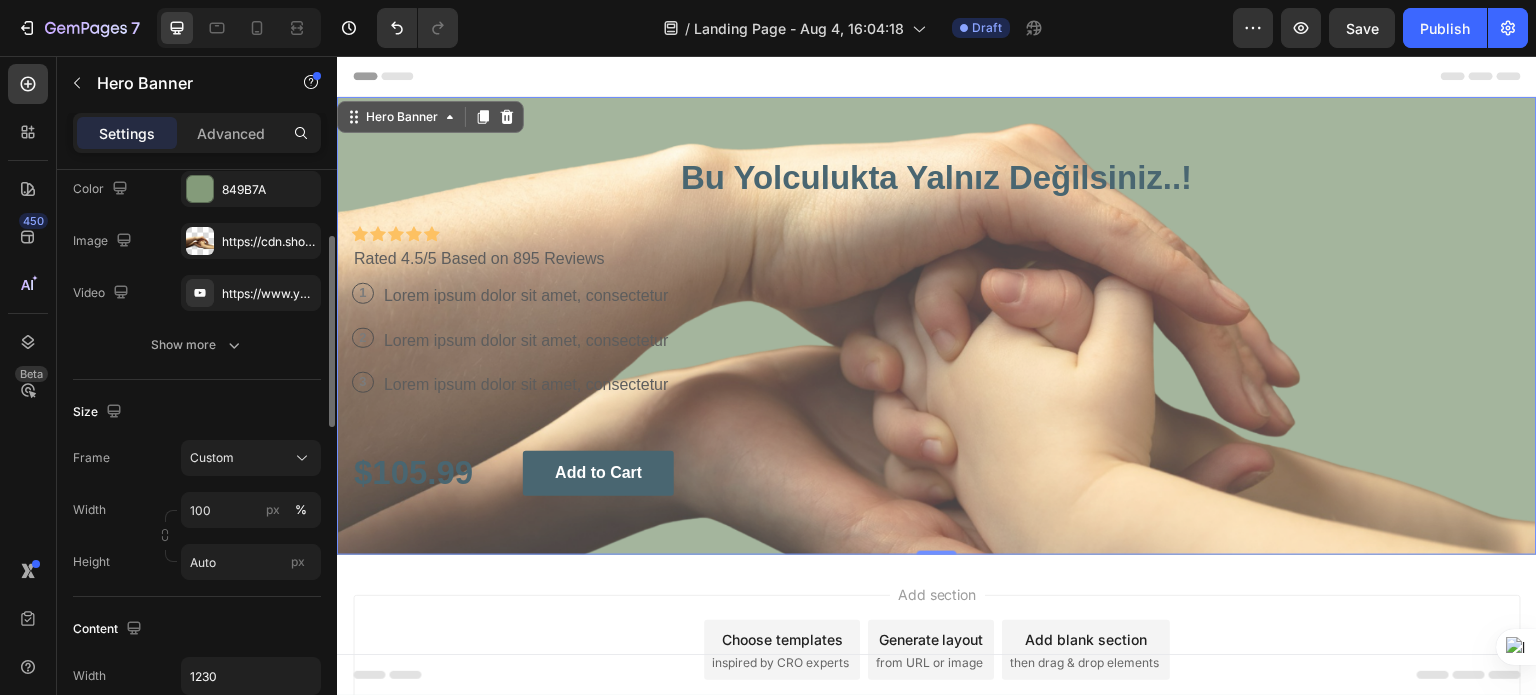 scroll, scrollTop: 0, scrollLeft: 0, axis: both 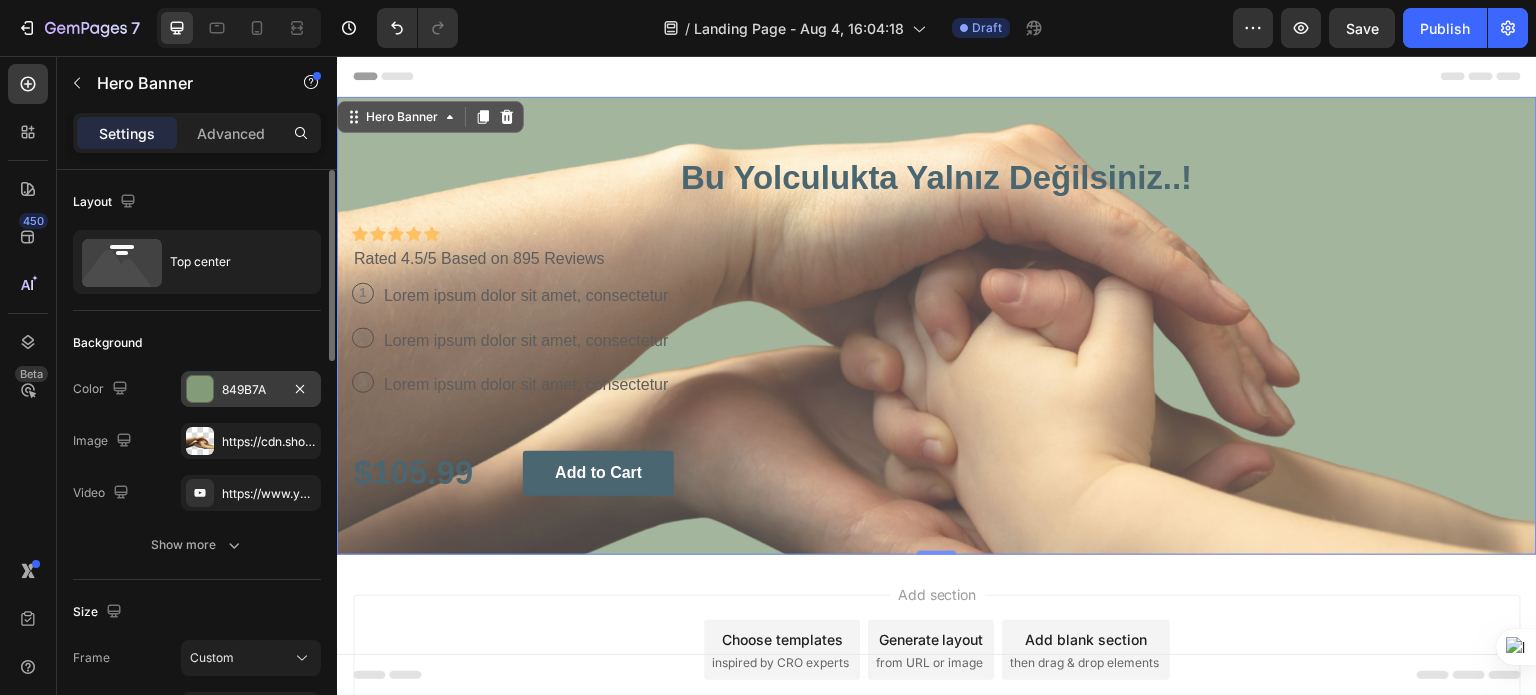 click at bounding box center (200, 389) 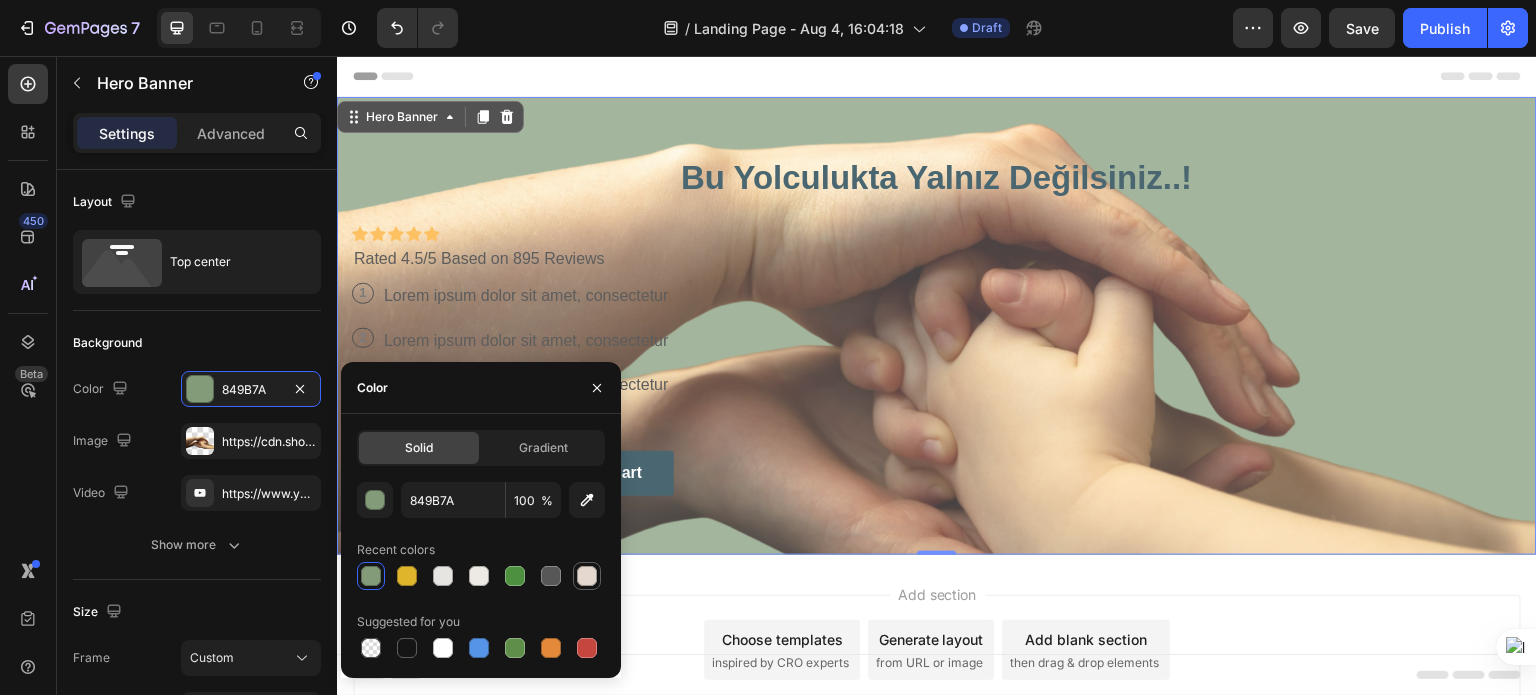 click at bounding box center (587, 576) 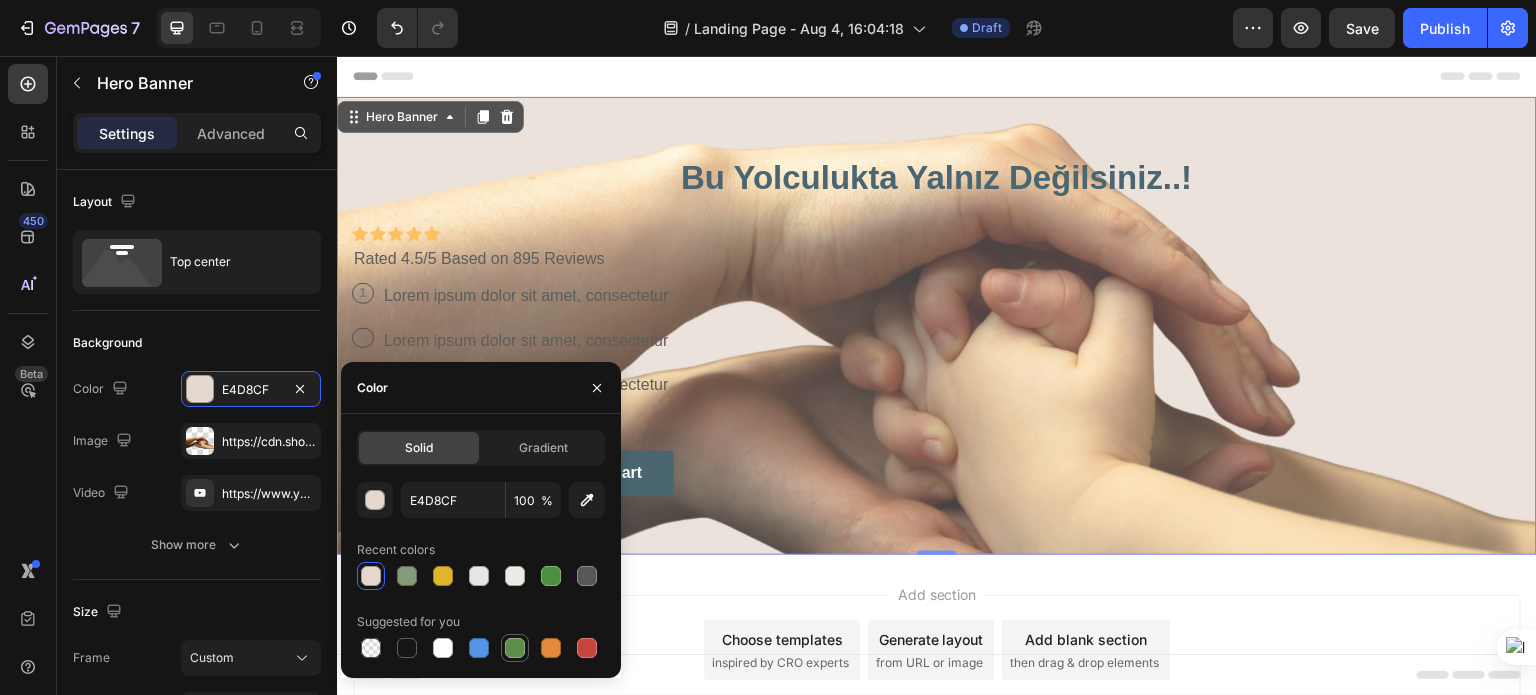 click at bounding box center (515, 648) 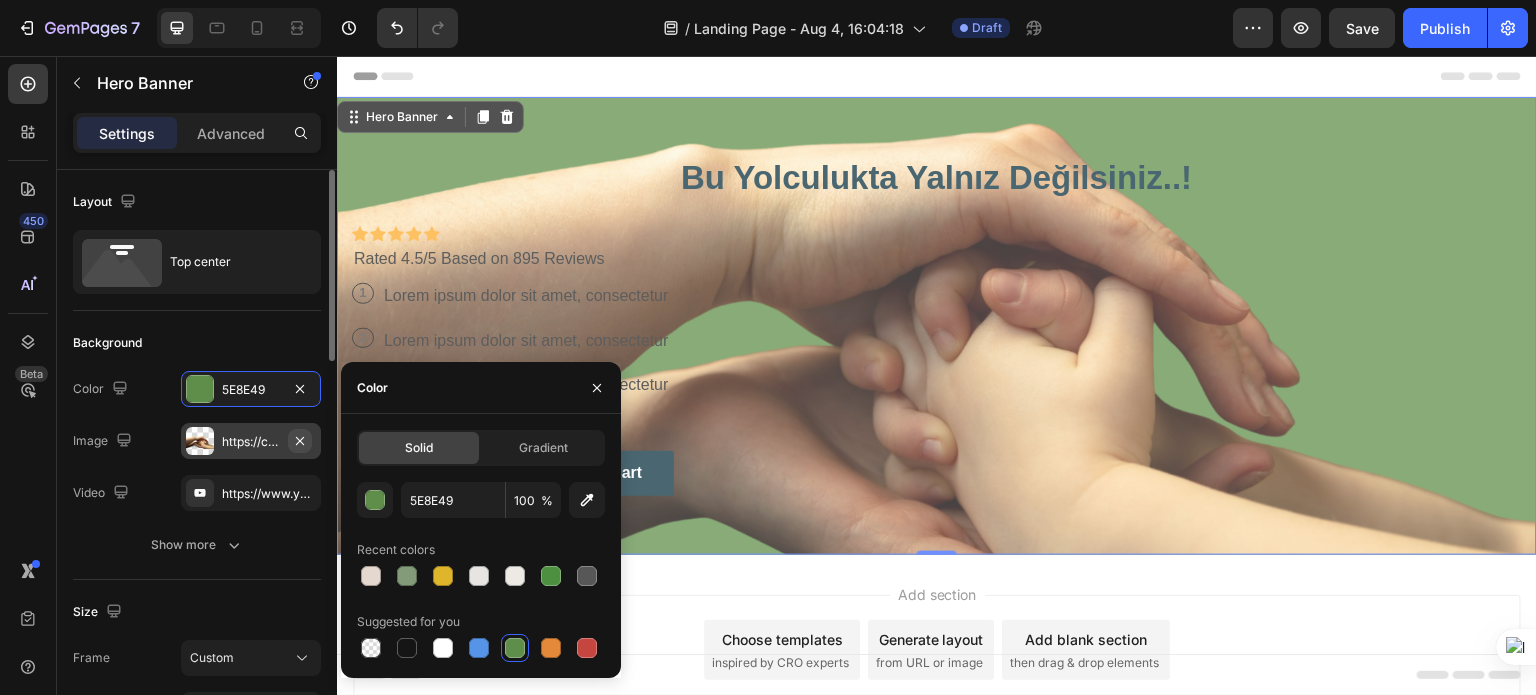 click 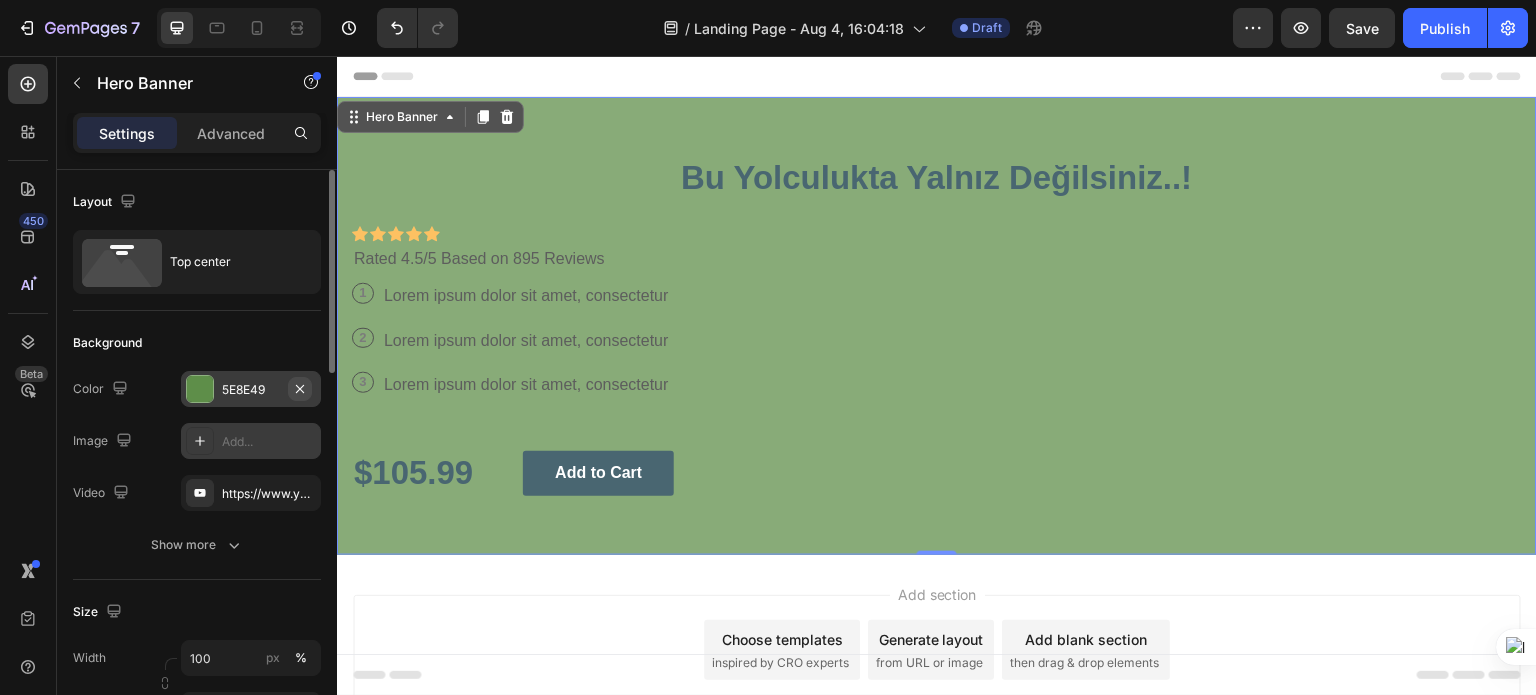 click 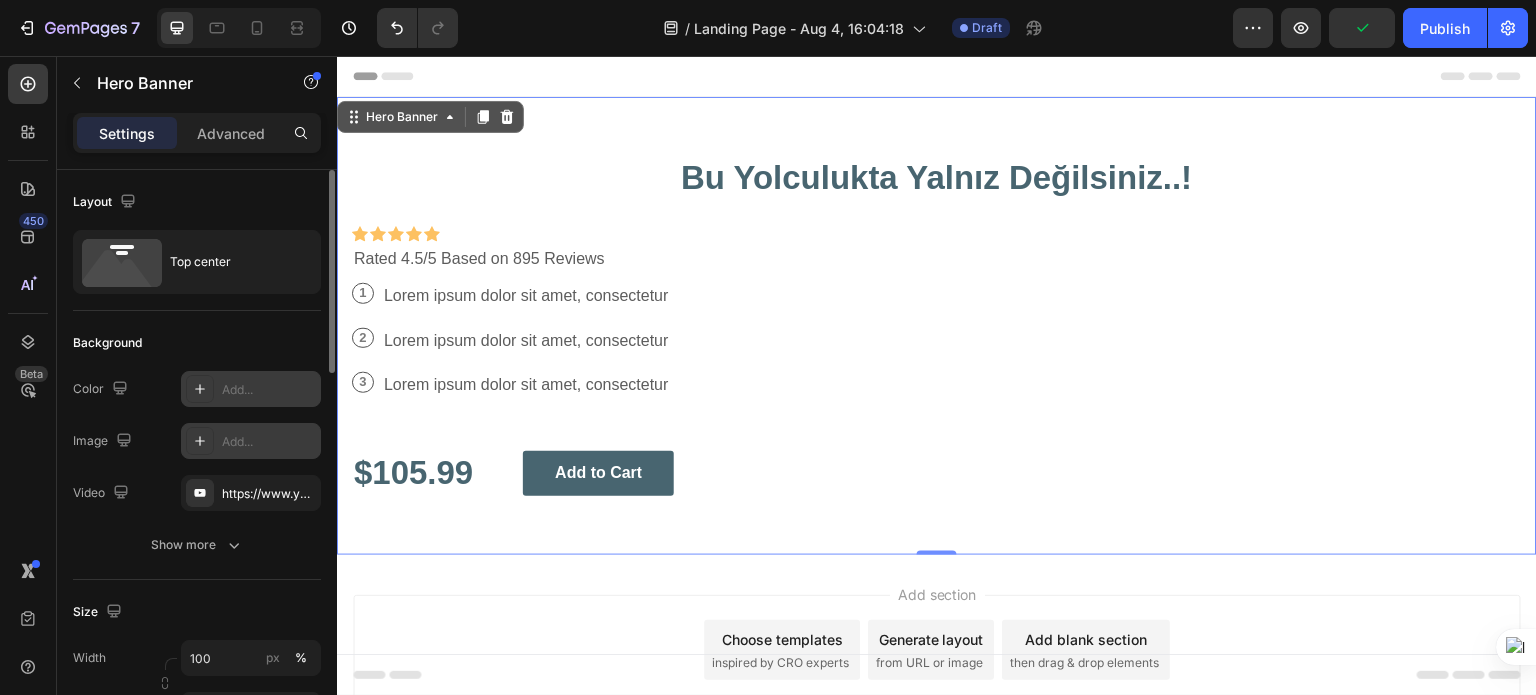 click 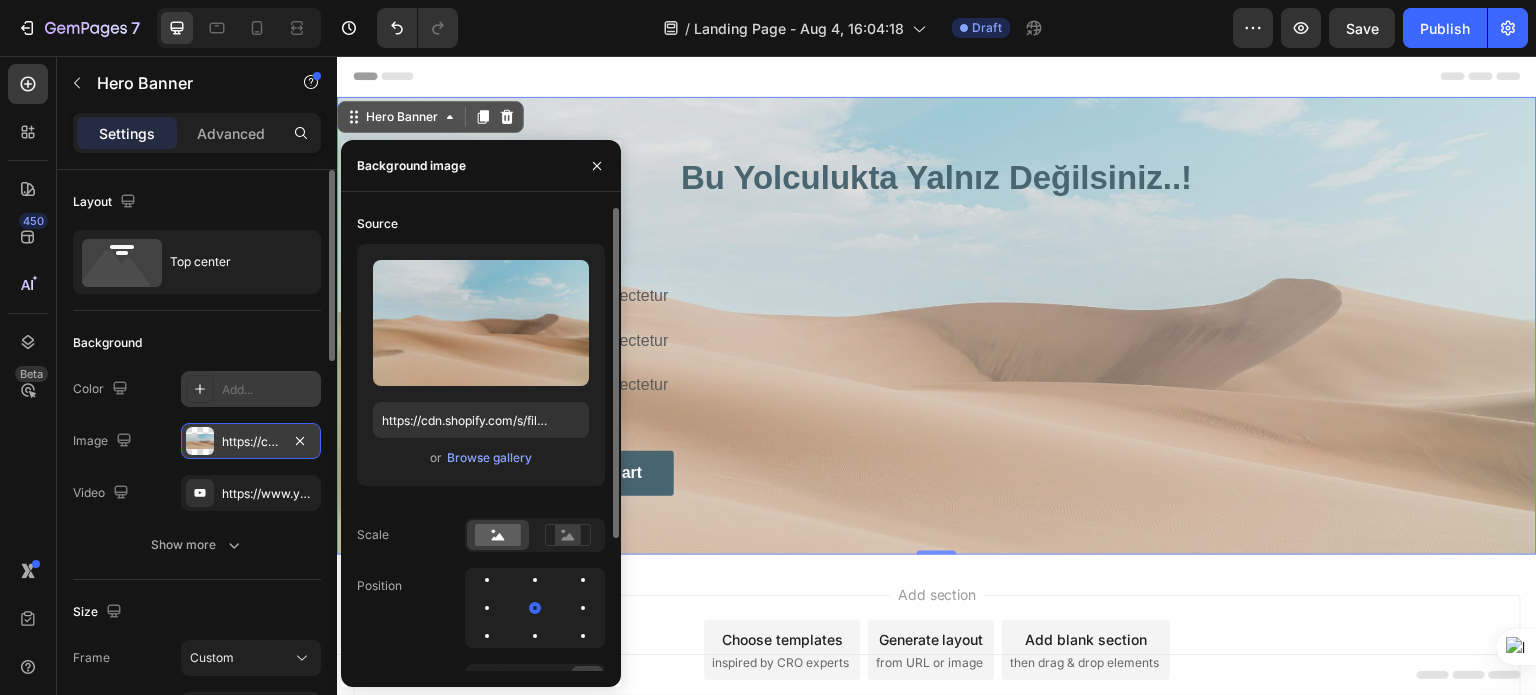 click on "or  Browse gallery" at bounding box center (481, 458) 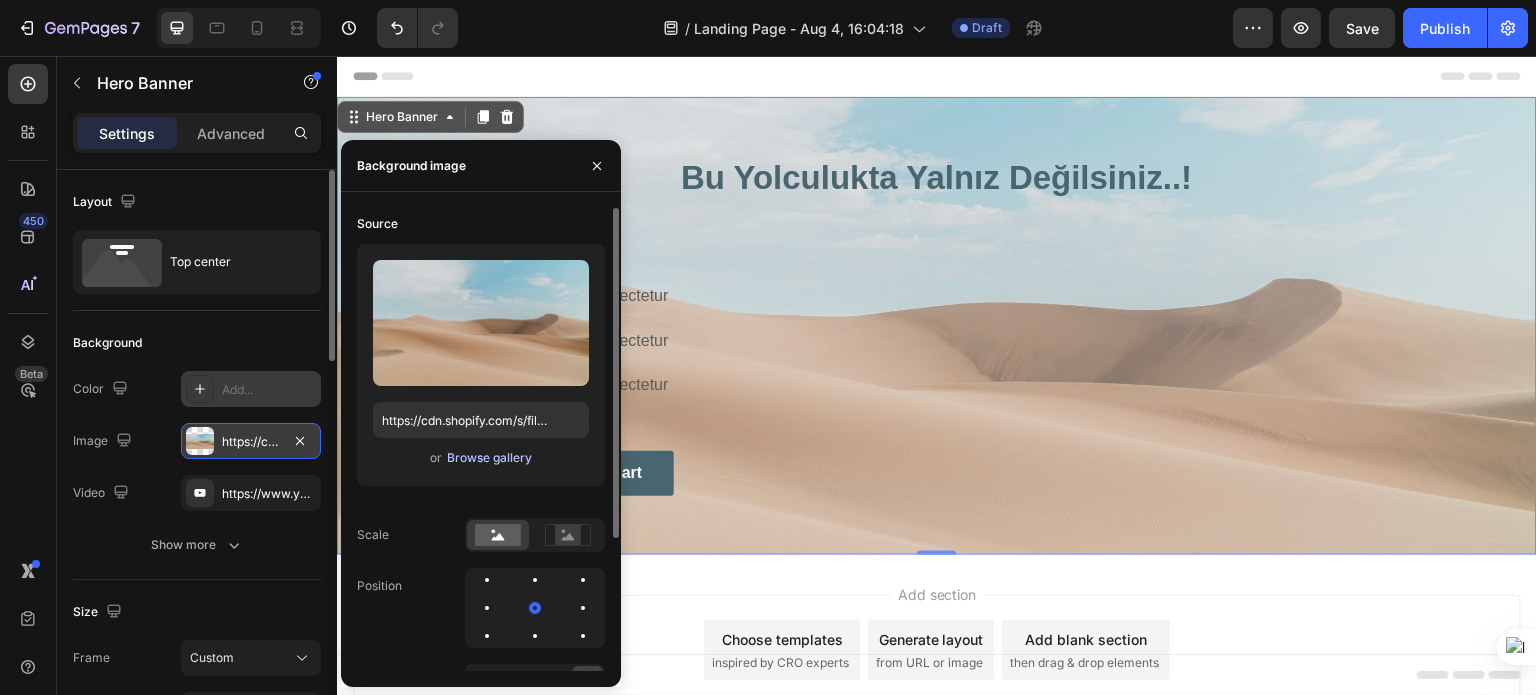 click on "Browse gallery" at bounding box center (489, 458) 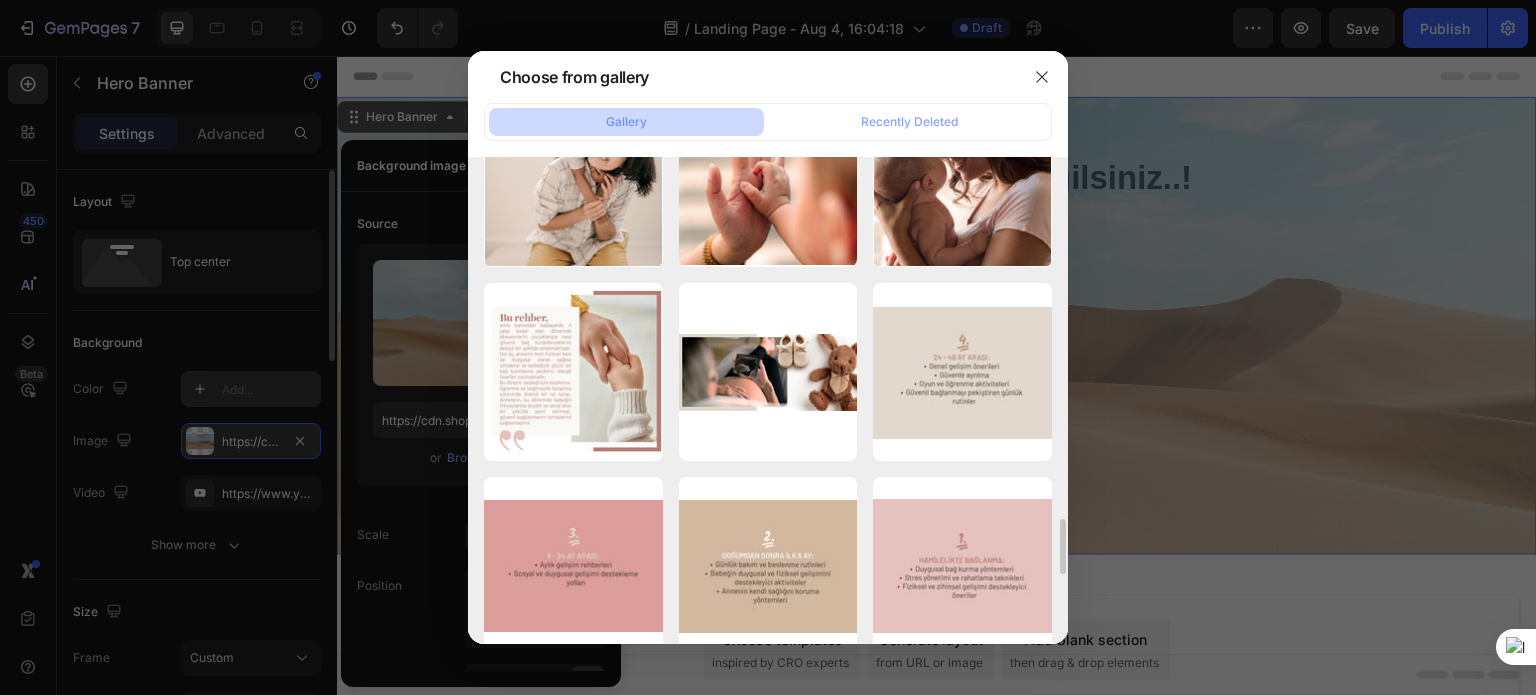 scroll, scrollTop: 3100, scrollLeft: 0, axis: vertical 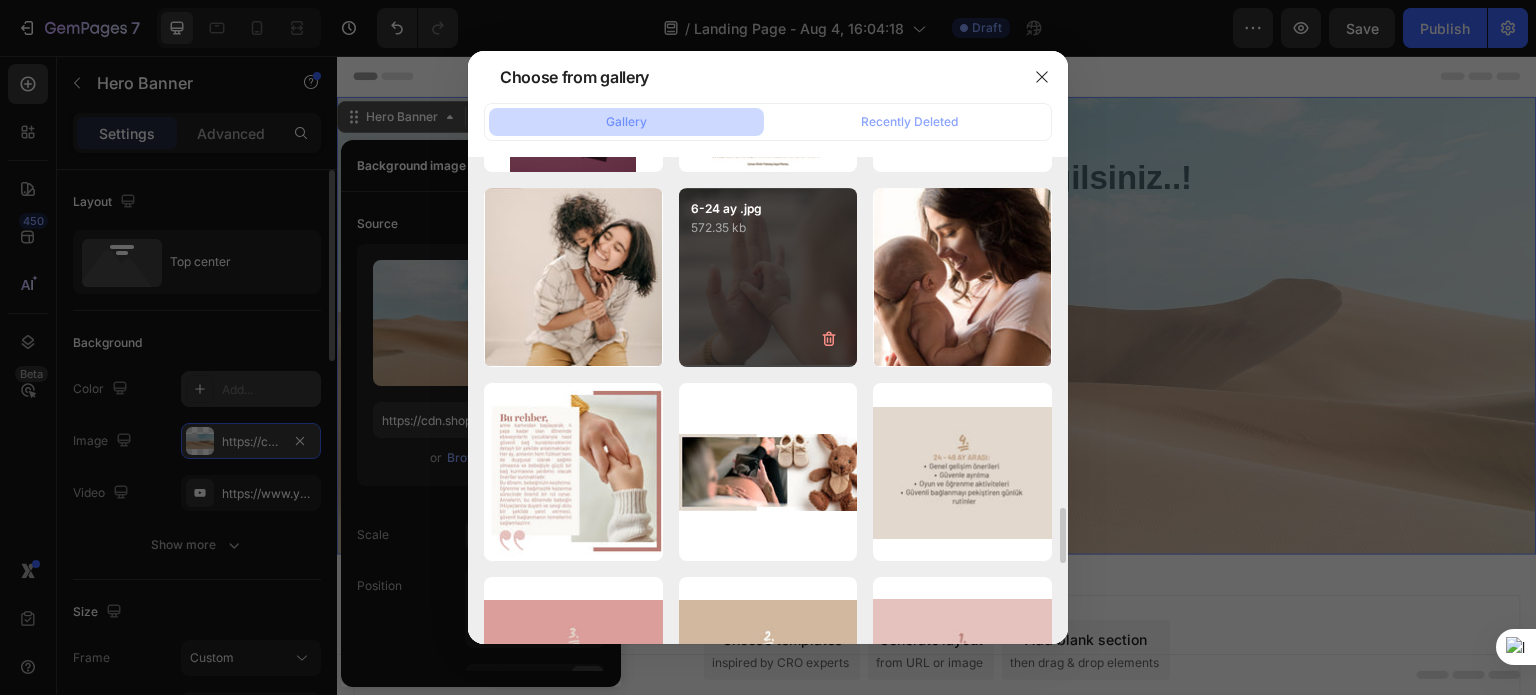 click on "6-24 ay .jpg 572.35 kb" at bounding box center (768, 277) 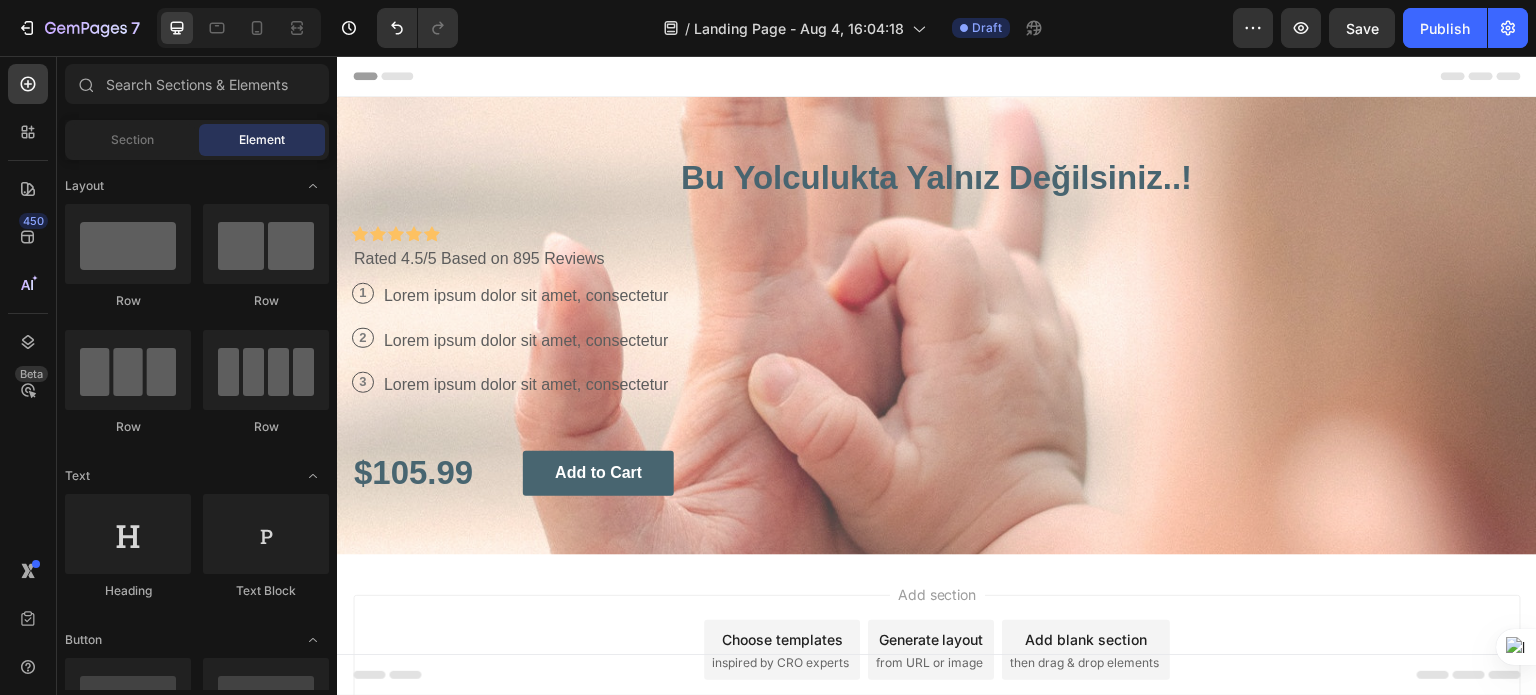 click on "Add section Choose templates inspired by CRO experts Generate layout from URL or image Add blank section then drag & drop elements" at bounding box center (937, 678) 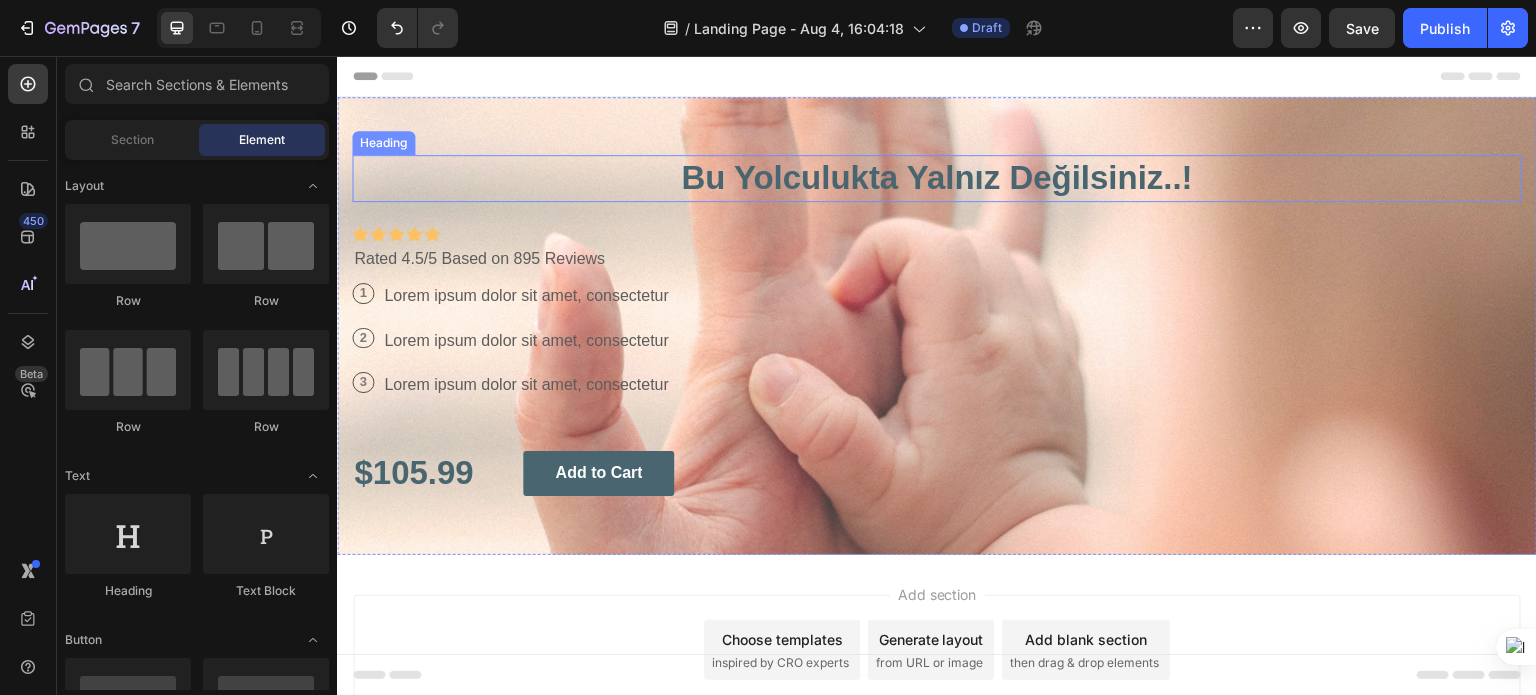 click on "Bu Yolculukta Yalnız Değilsiniz..!" at bounding box center (937, 178) 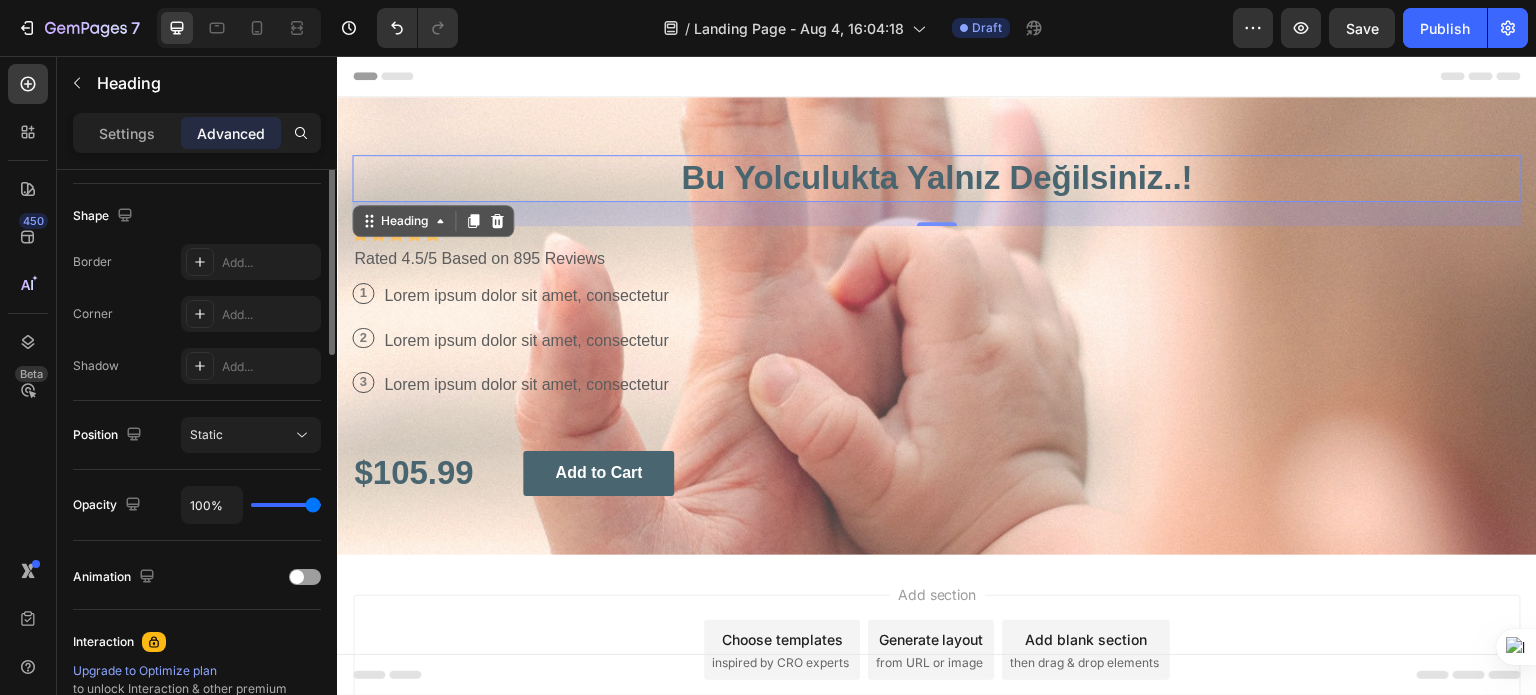 scroll, scrollTop: 300, scrollLeft: 0, axis: vertical 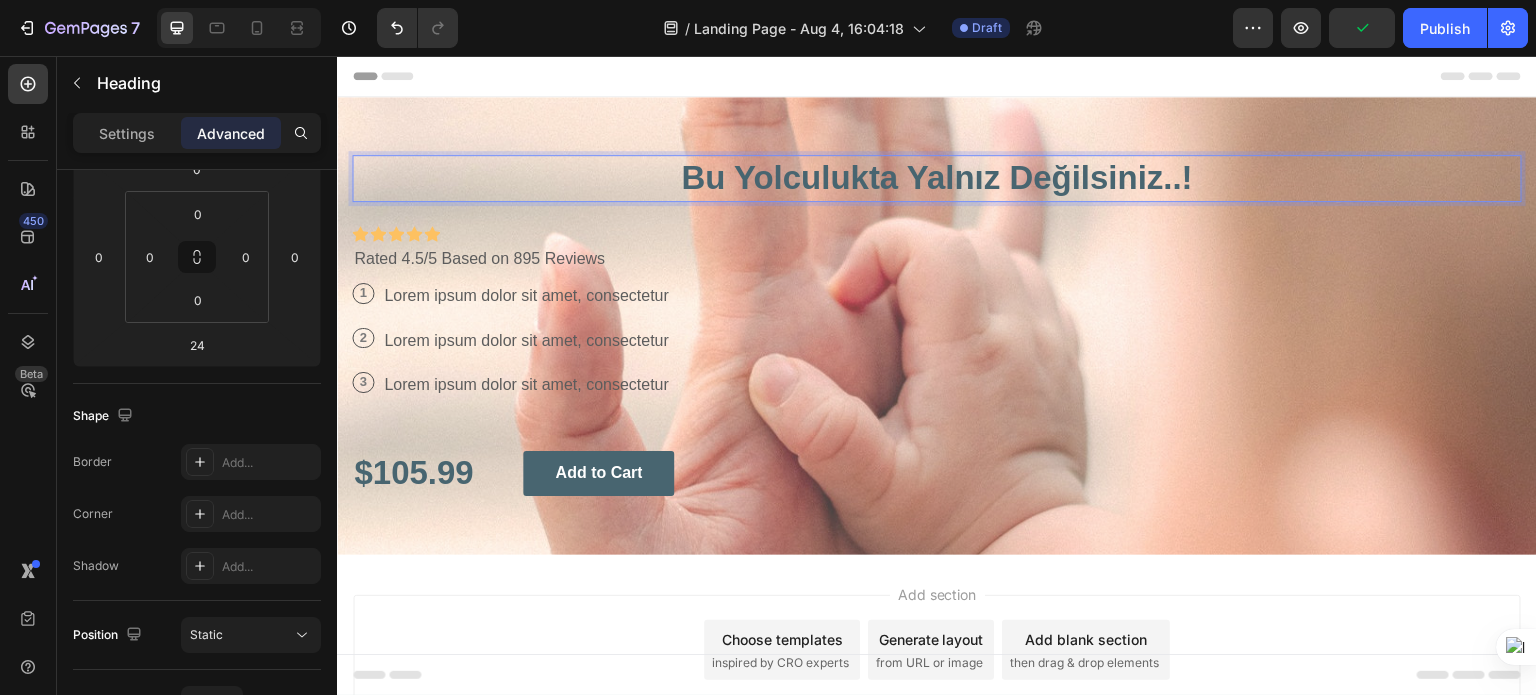 click on "Bu Yolculukta Yalnız Değilsiniz..!" at bounding box center (937, 178) 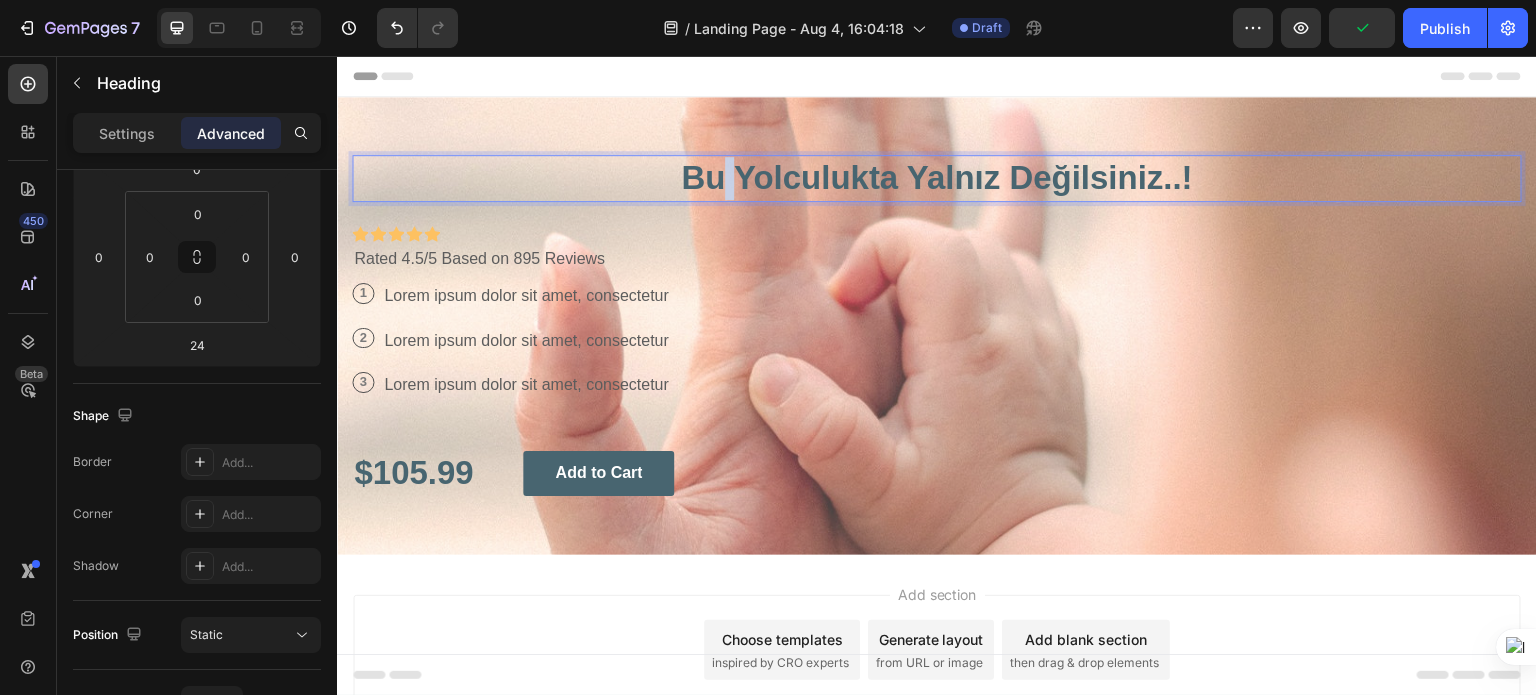 click on "Bu Yolculukta Yalnız Değilsiniz..!" at bounding box center (937, 178) 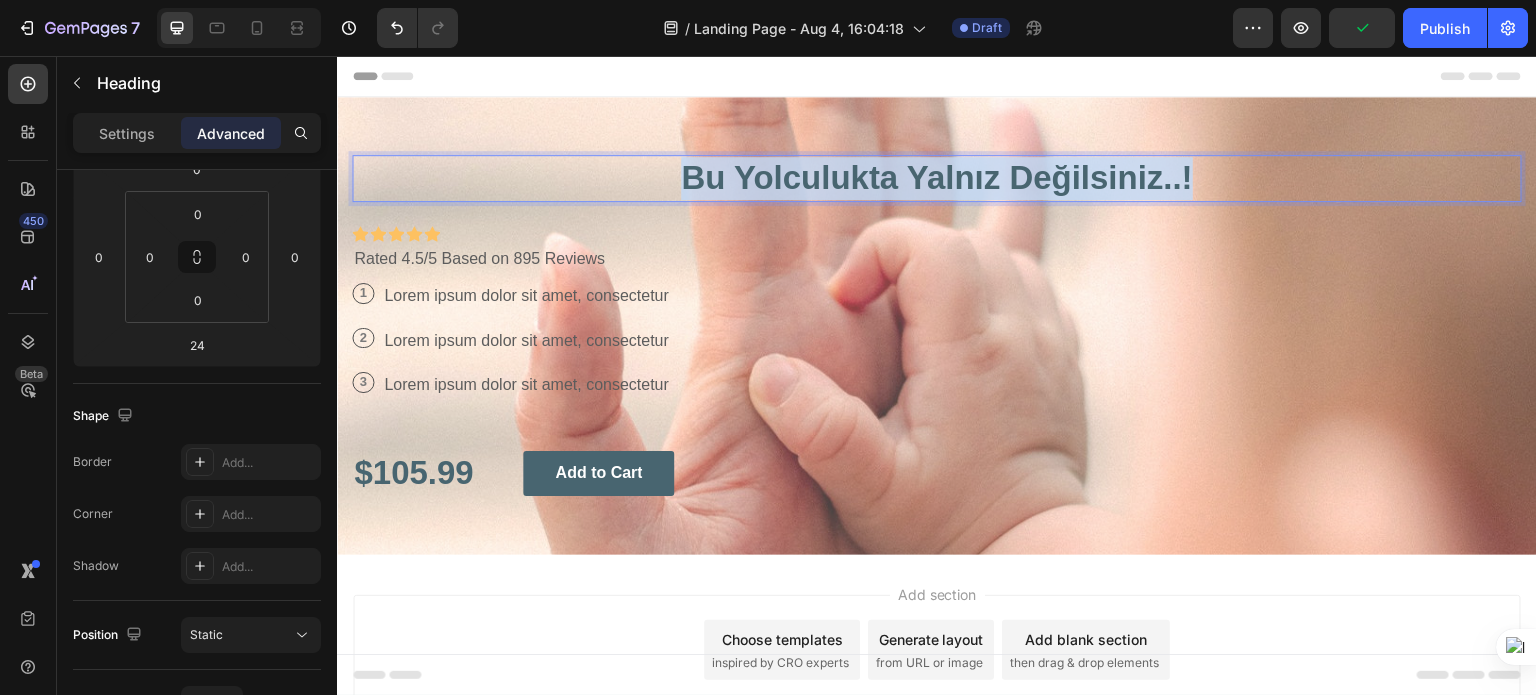 click on "Bu Yolculukta Yalnız Değilsiniz..!" at bounding box center [937, 178] 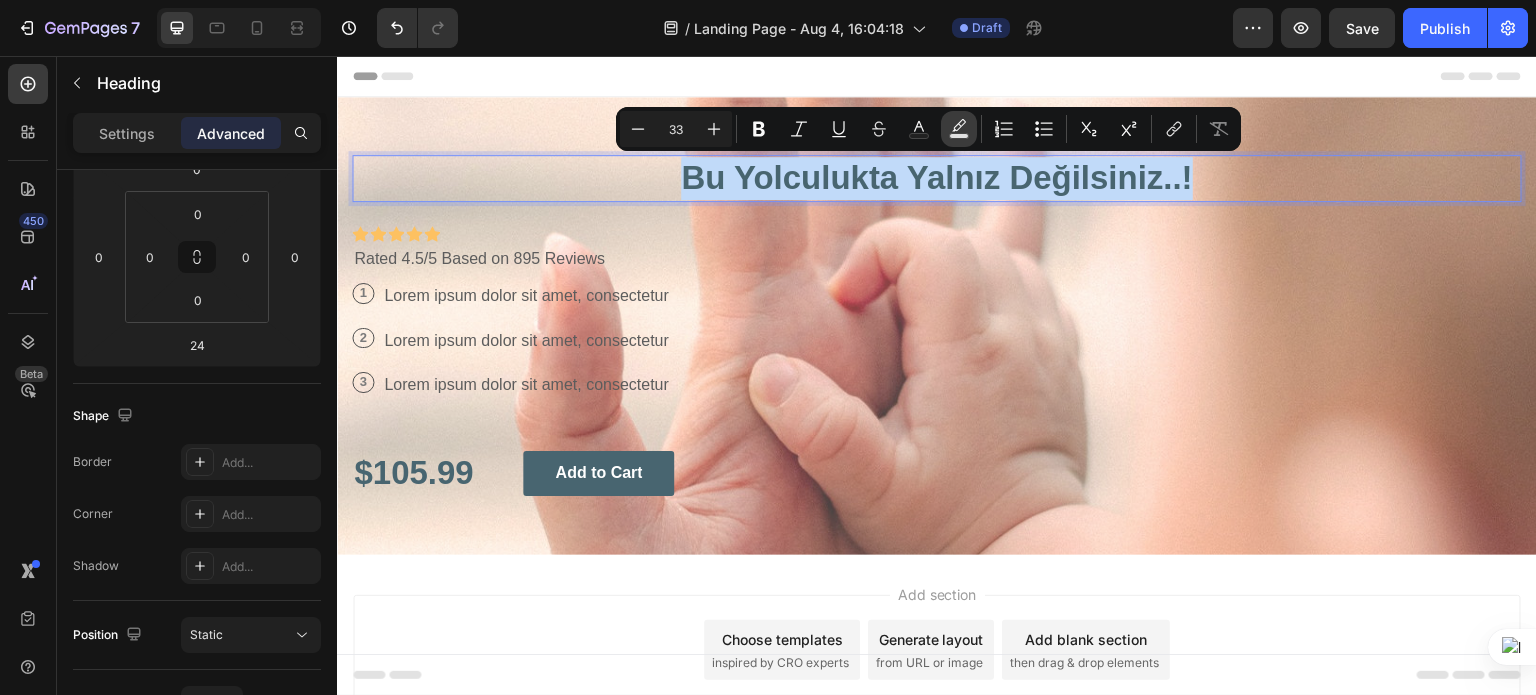 click 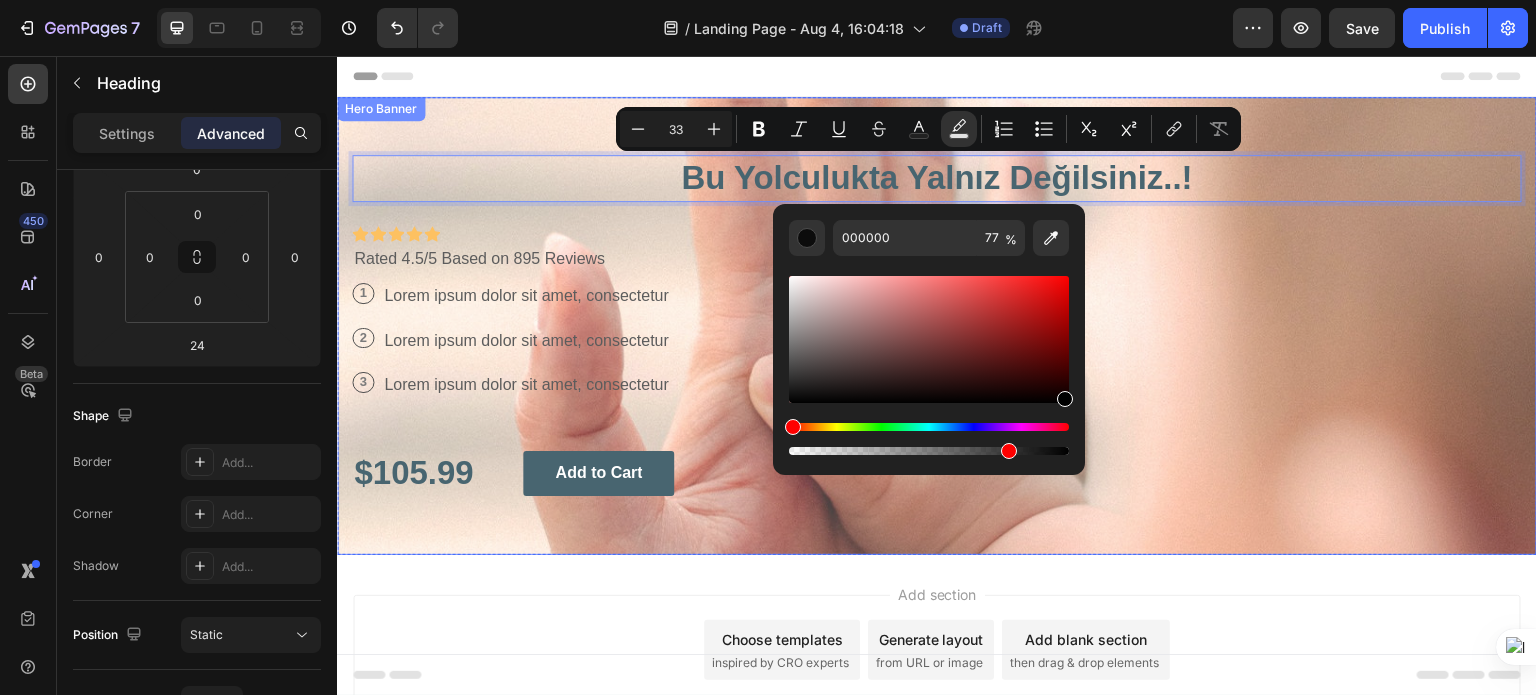 drag, startPoint x: 1131, startPoint y: 457, endPoint x: 1085, endPoint y: 423, distance: 57.201397 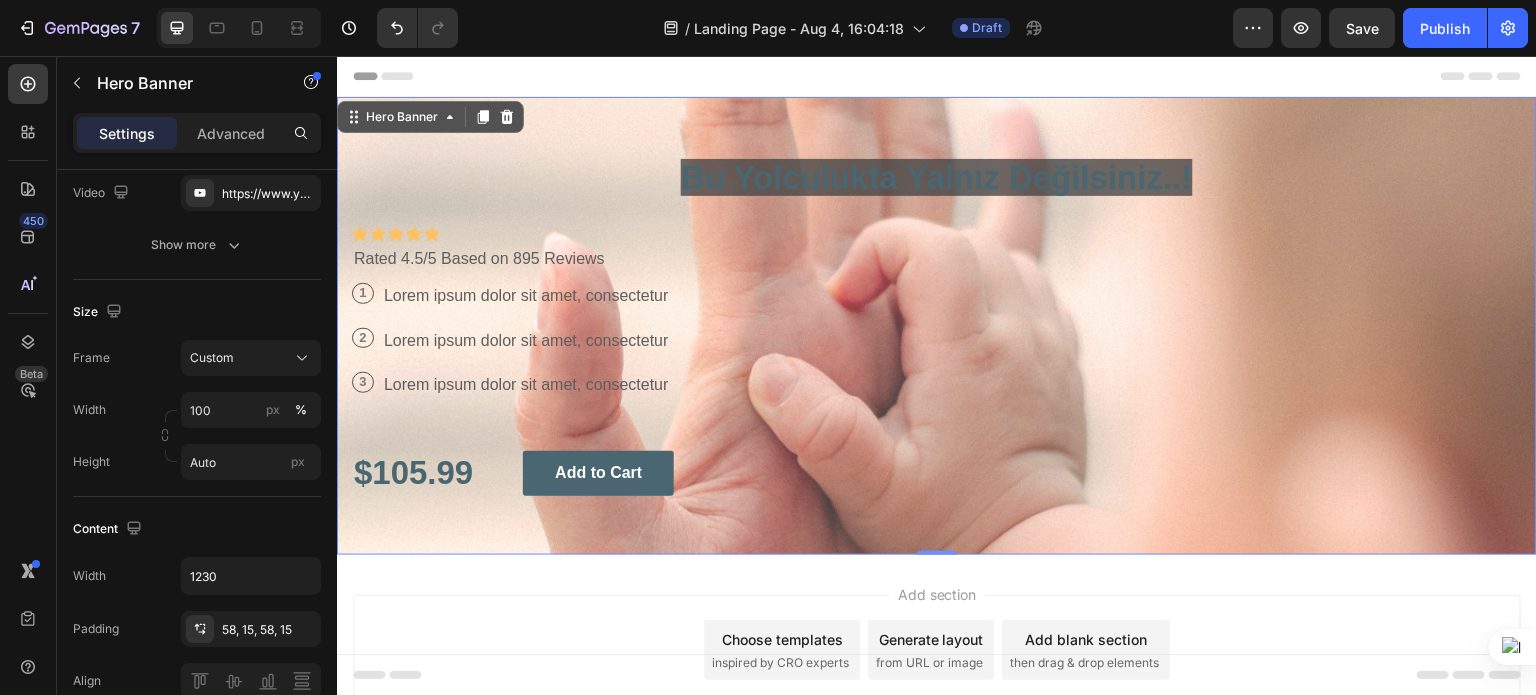 click on "⁠⁠⁠⁠⁠⁠⁠ Bu Yolculukta Yalnız Değilsiniz..! Heading Icon Icon Icon Icon Icon Icon List Icon Icon Icon Icon Icon Icon List Rated 4.5/5 Based on 895 Reviews Text Block Row 1 Text Block Row Lorem ipsum dolor sit amet, consectetur Text Block Row 2 Text Block Row Lorem ipsum dolor sit amet, consectetur Text Block Row 3 Text Block Row Lorem ipsum dolor sit amet, consectetur Text Block Row $[PRICE] Text Block Add to Cart Button Row" at bounding box center [937, 326] 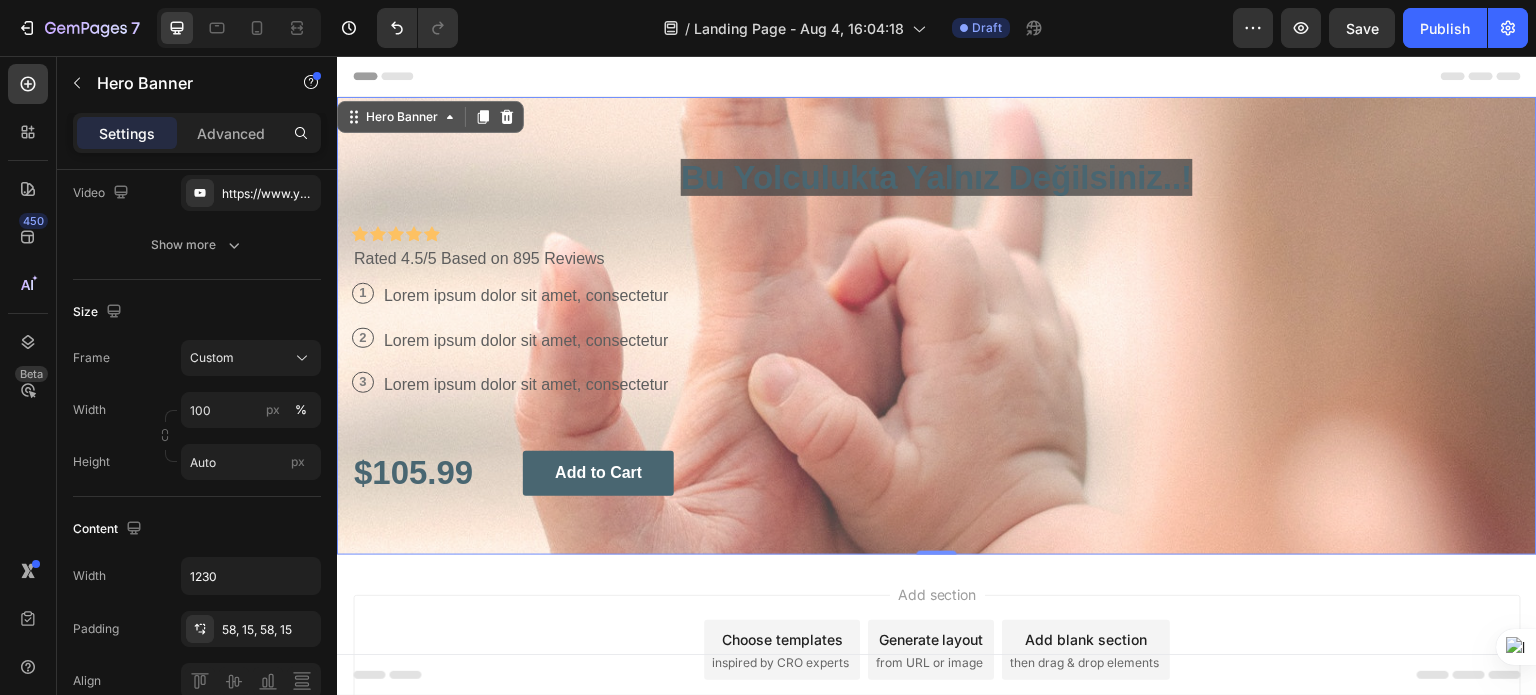scroll, scrollTop: 0, scrollLeft: 0, axis: both 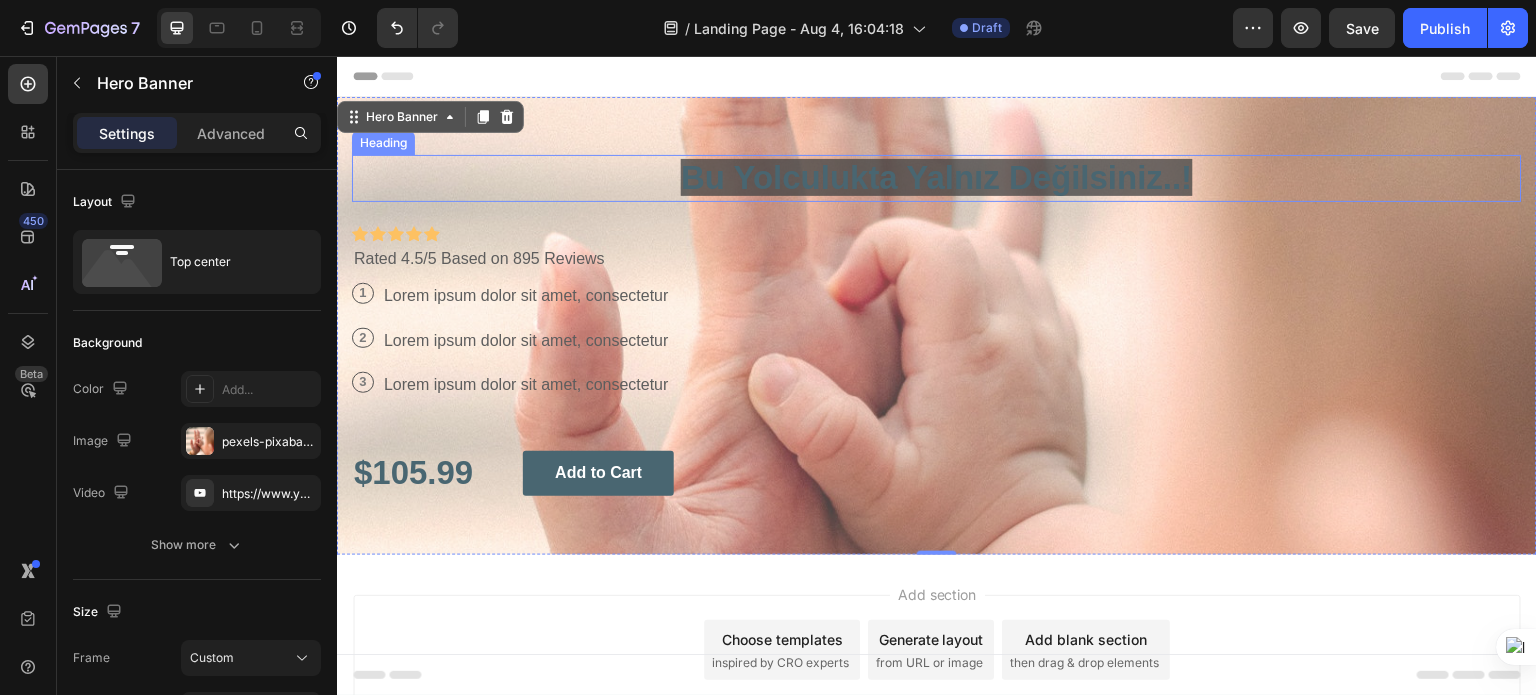 click on "Bu Yolculukta Yalnız Değilsiniz..!" at bounding box center (937, 177) 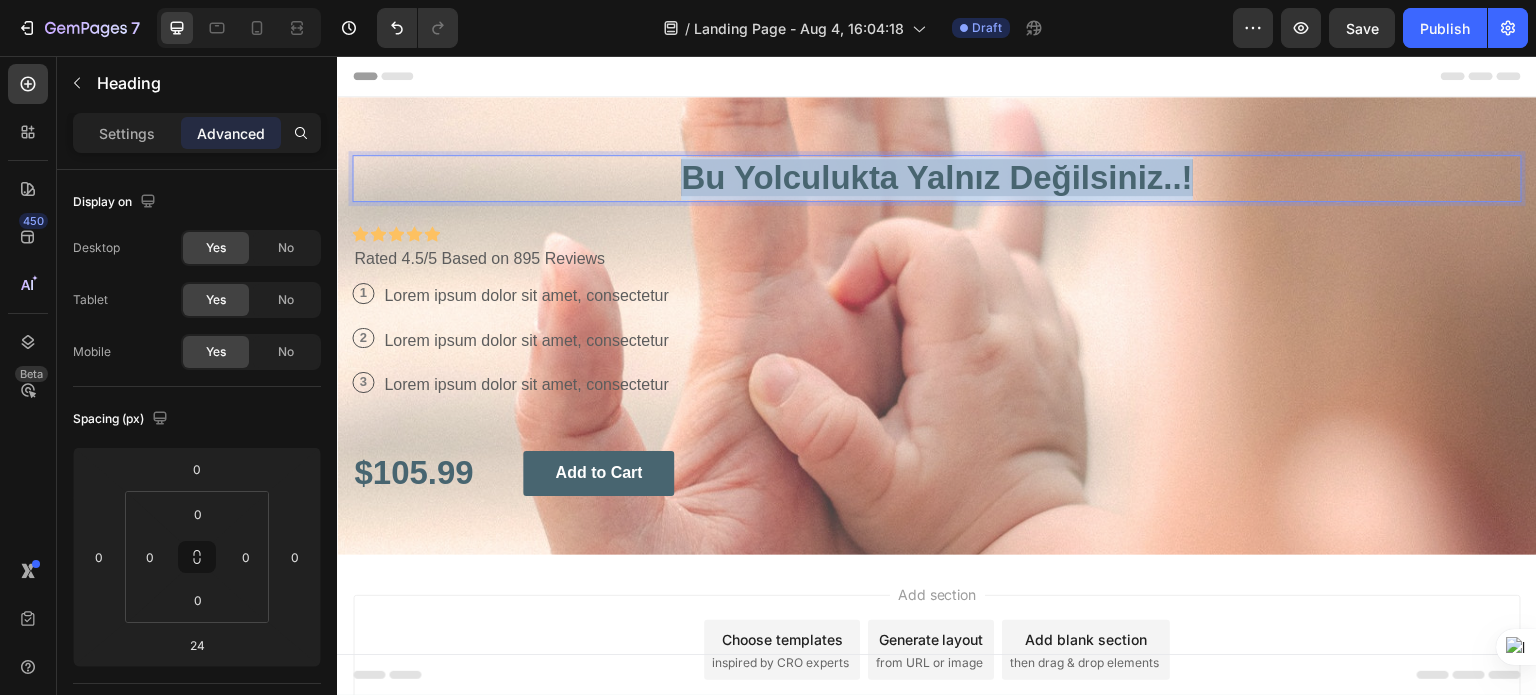 click on "Bu Yolculukta Yalnız Değilsiniz..!" at bounding box center (937, 177) 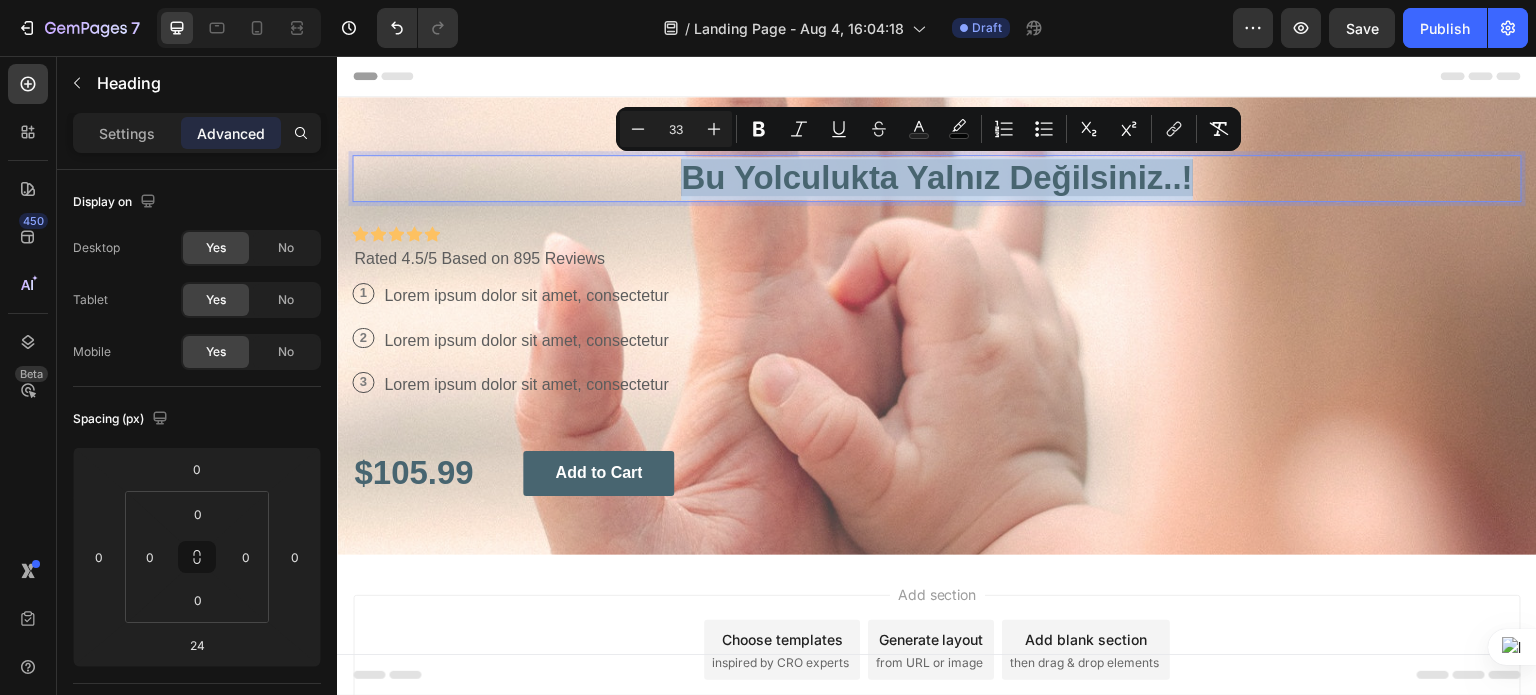 click on "Bu Yolculukta Yalnız Değilsiniz..!" at bounding box center (937, 177) 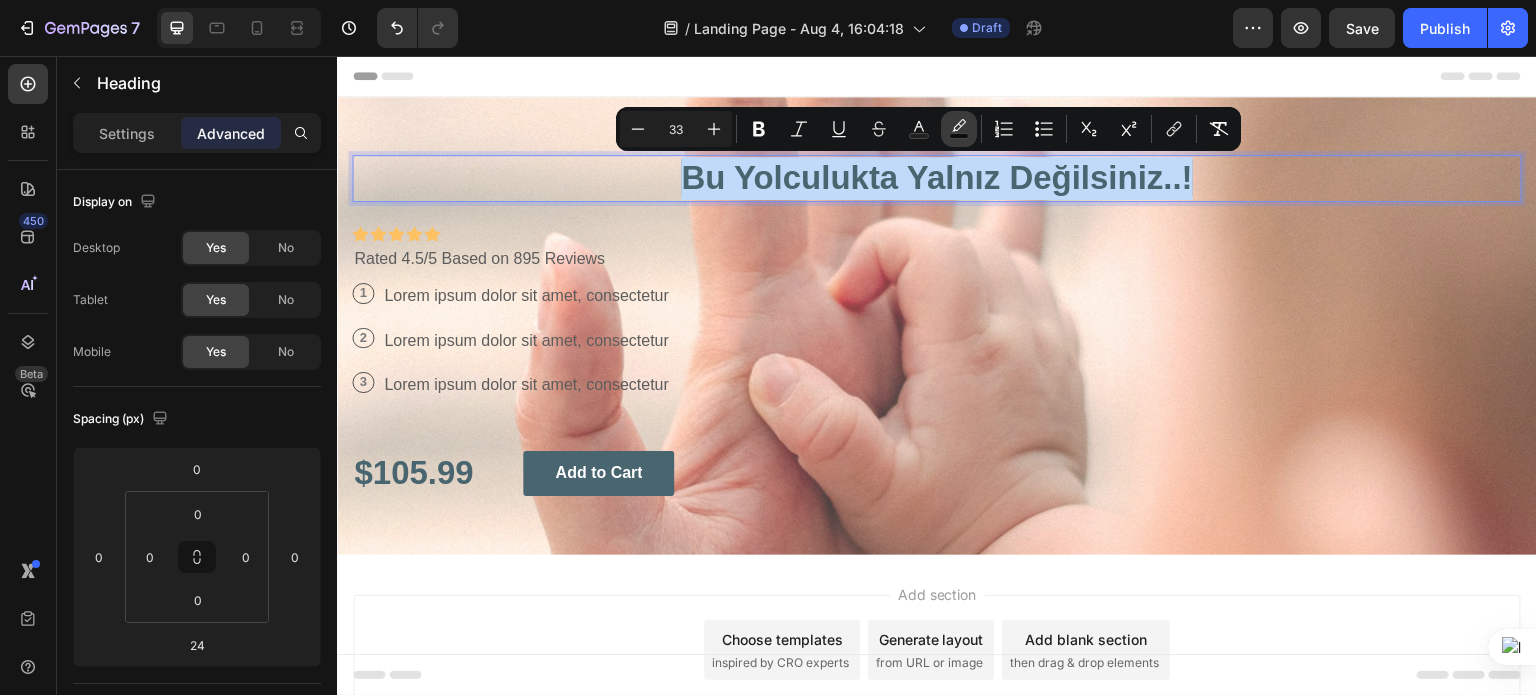 click 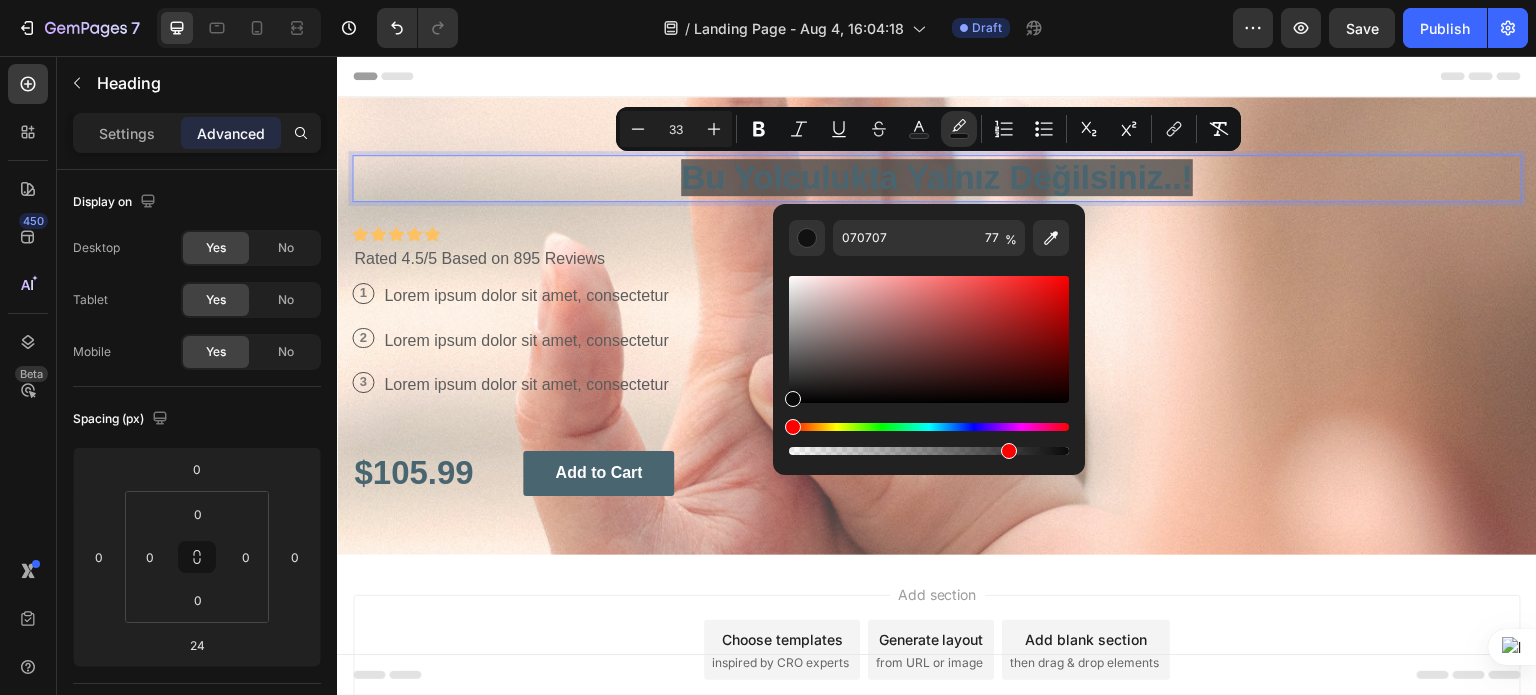 type on "0A0A0A" 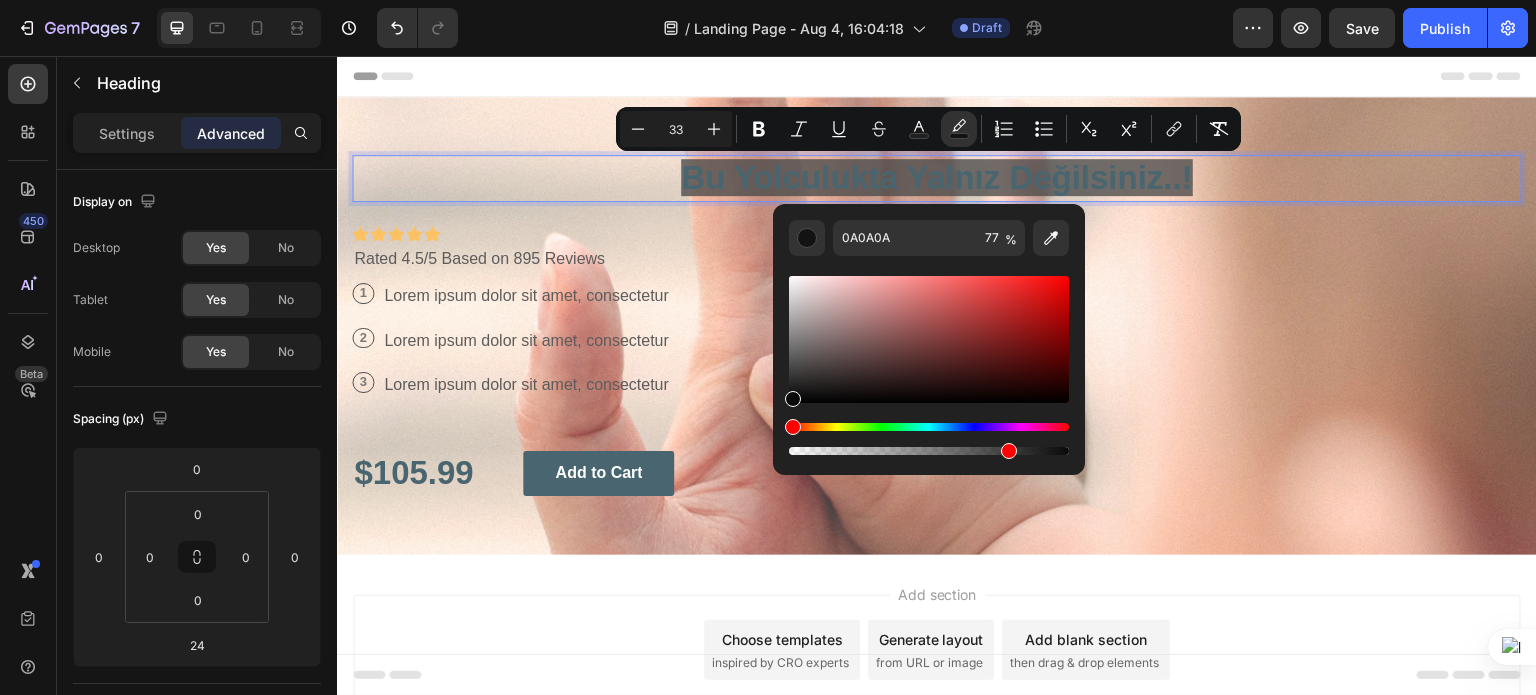 drag, startPoint x: 793, startPoint y: 399, endPoint x: 780, endPoint y: 397, distance: 13.152946 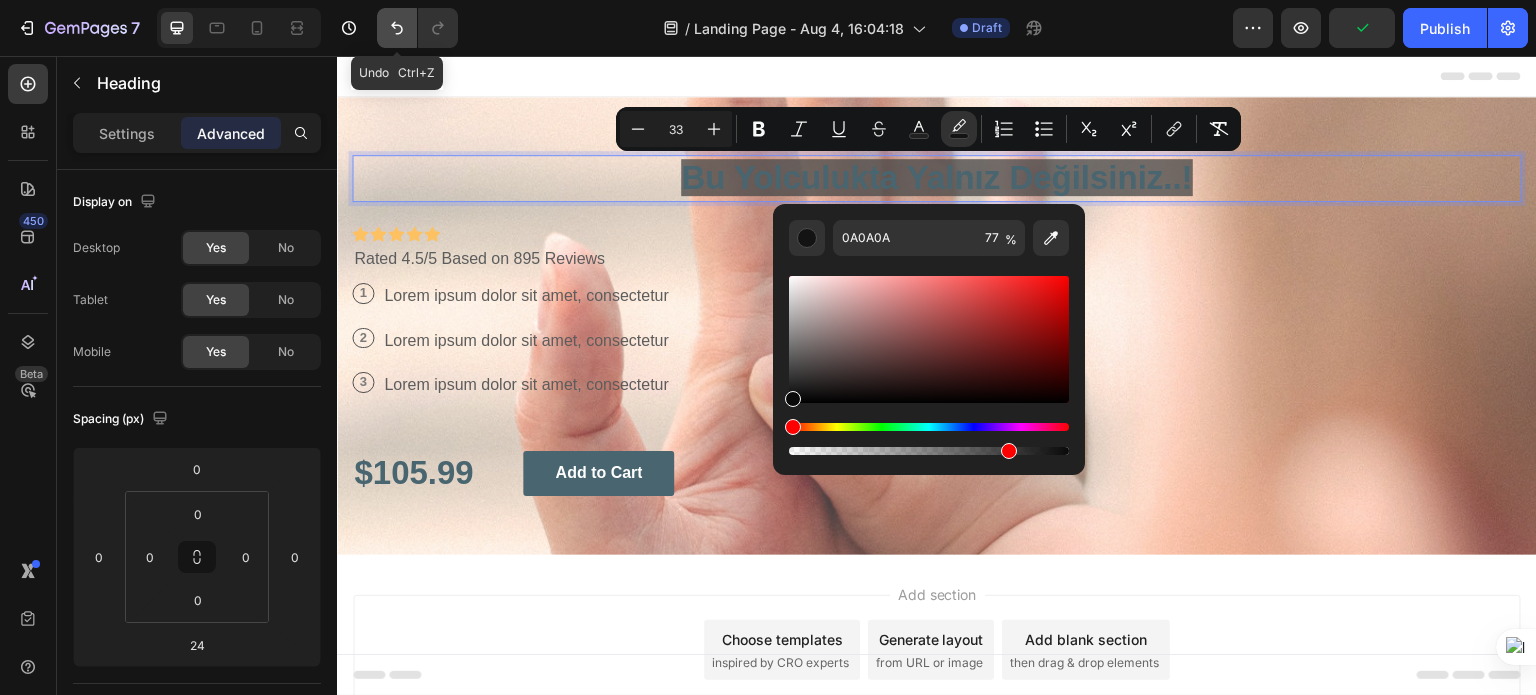 click 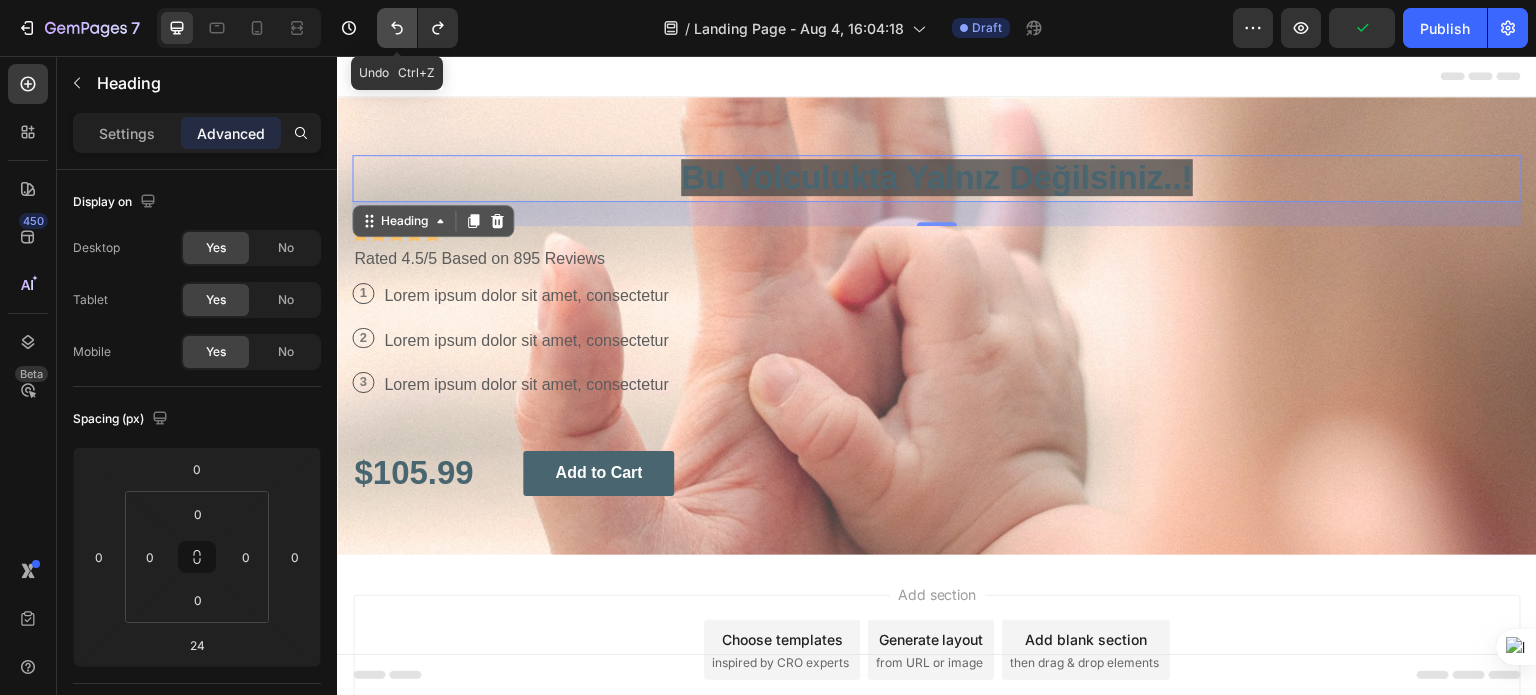 click 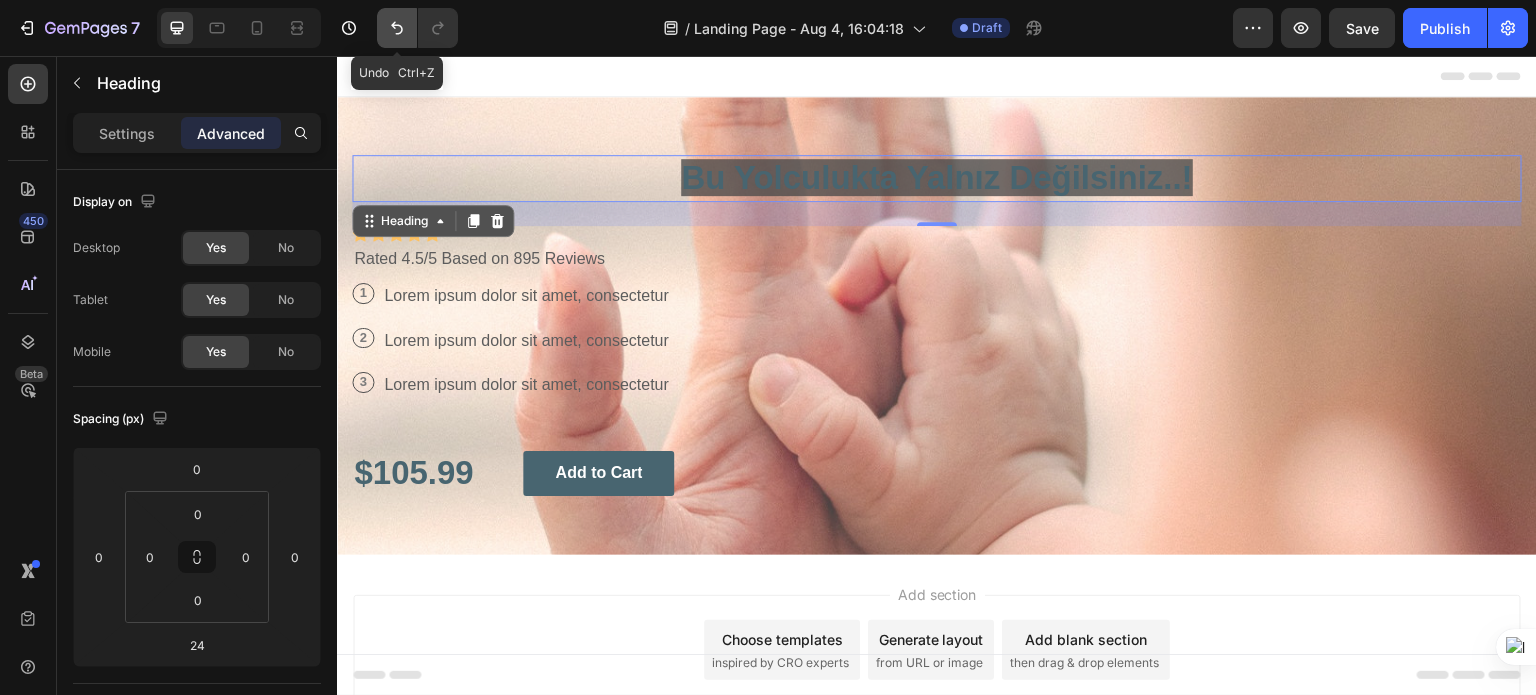 click 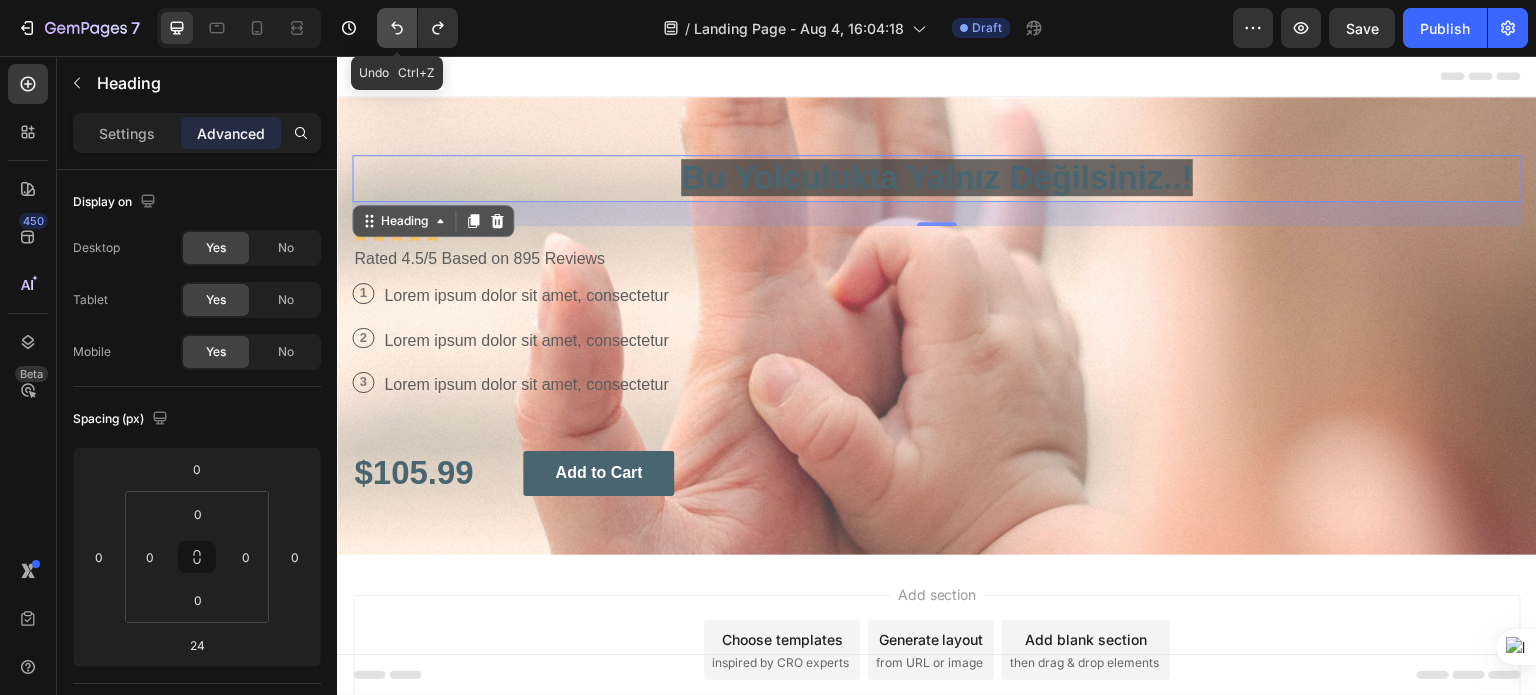 click 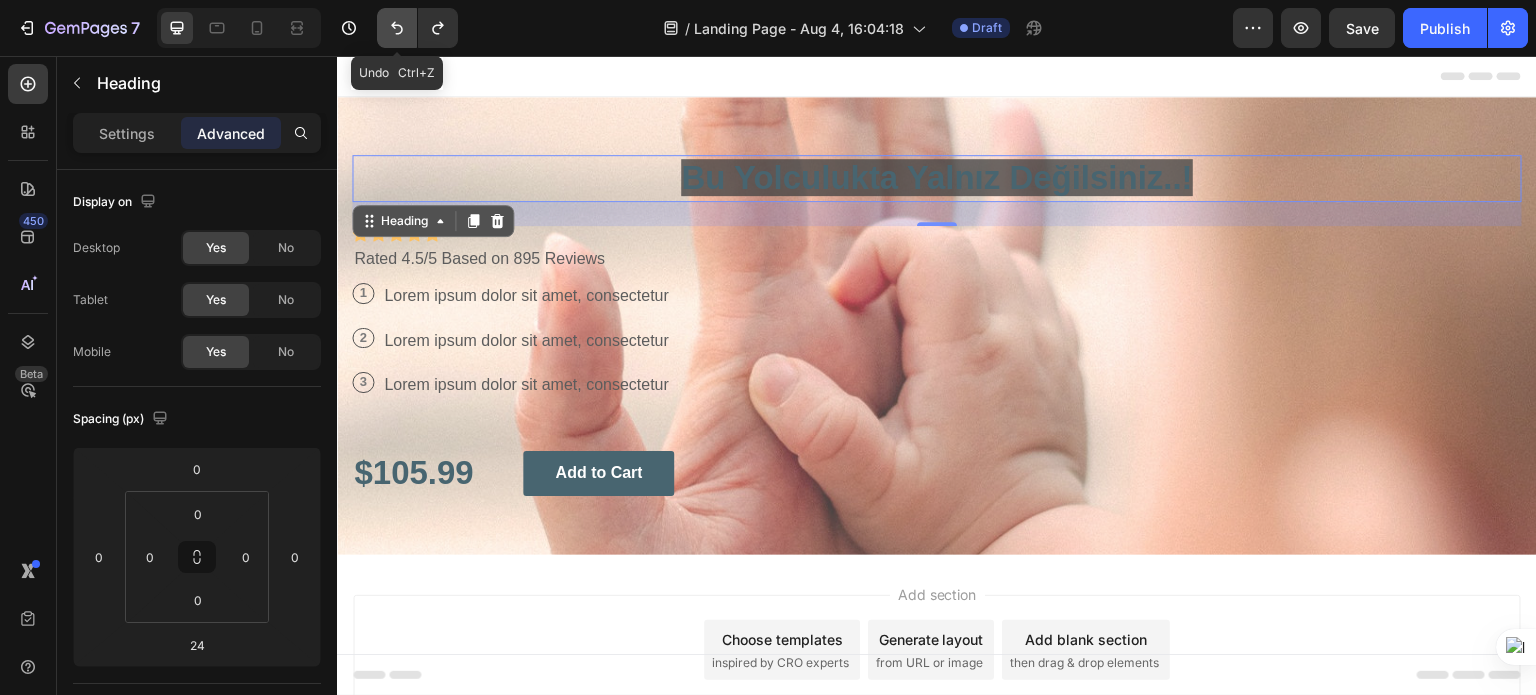 click 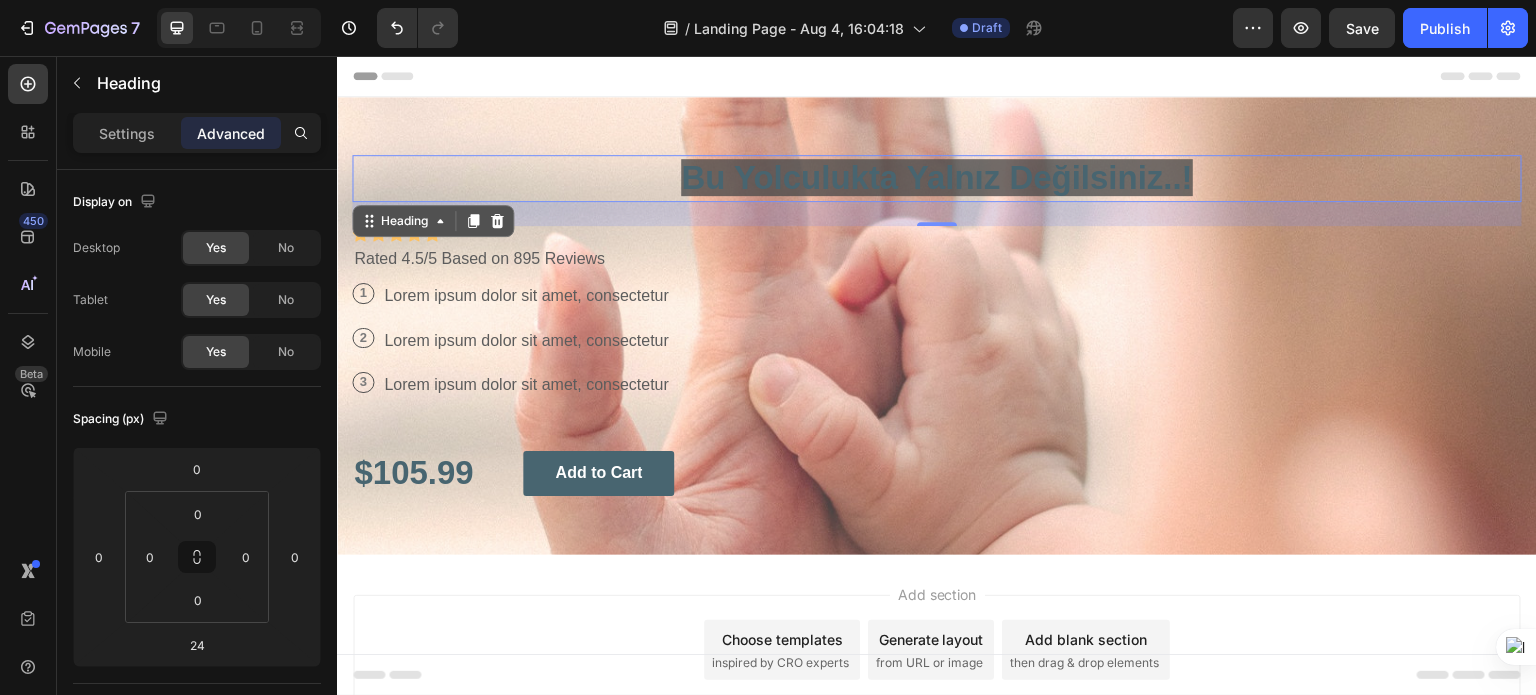 click on "24" at bounding box center (937, 214) 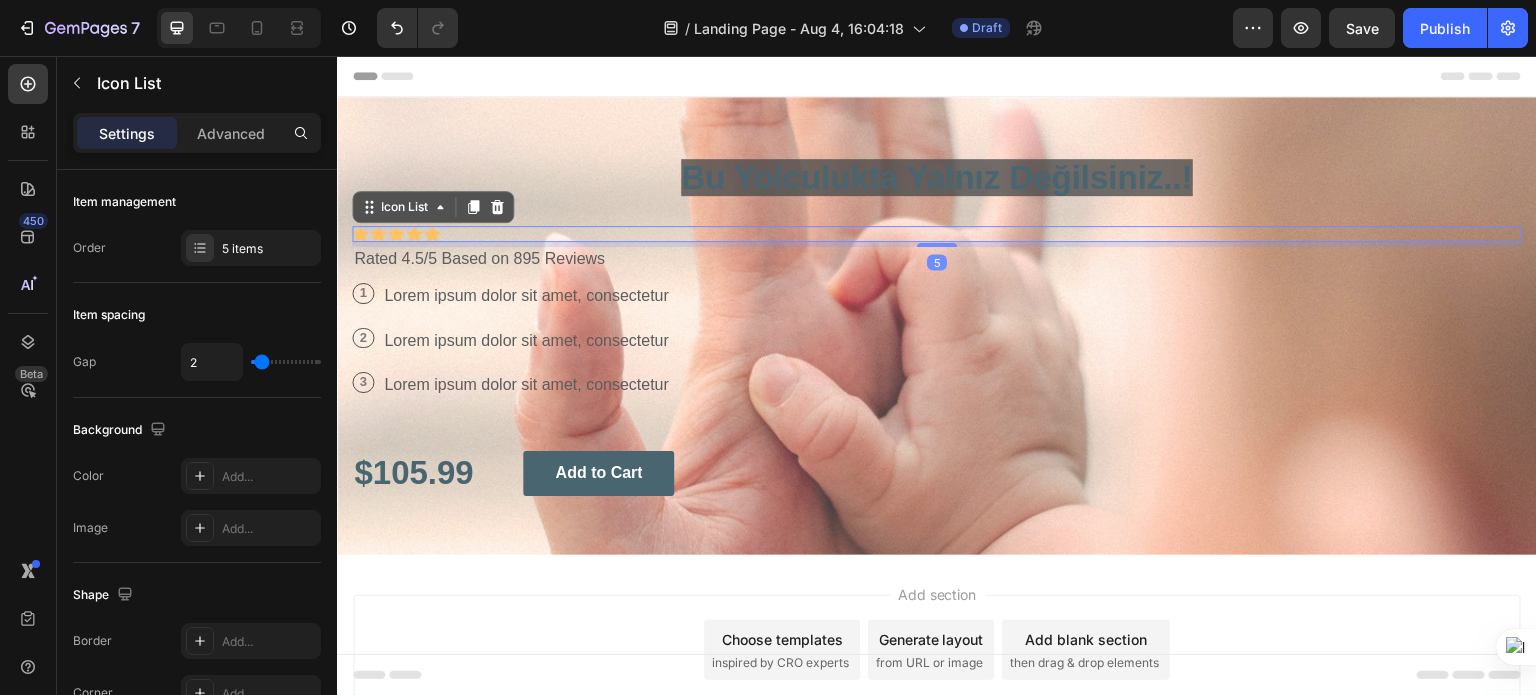 click on "Icon Icon Icon Icon Icon" at bounding box center (937, 234) 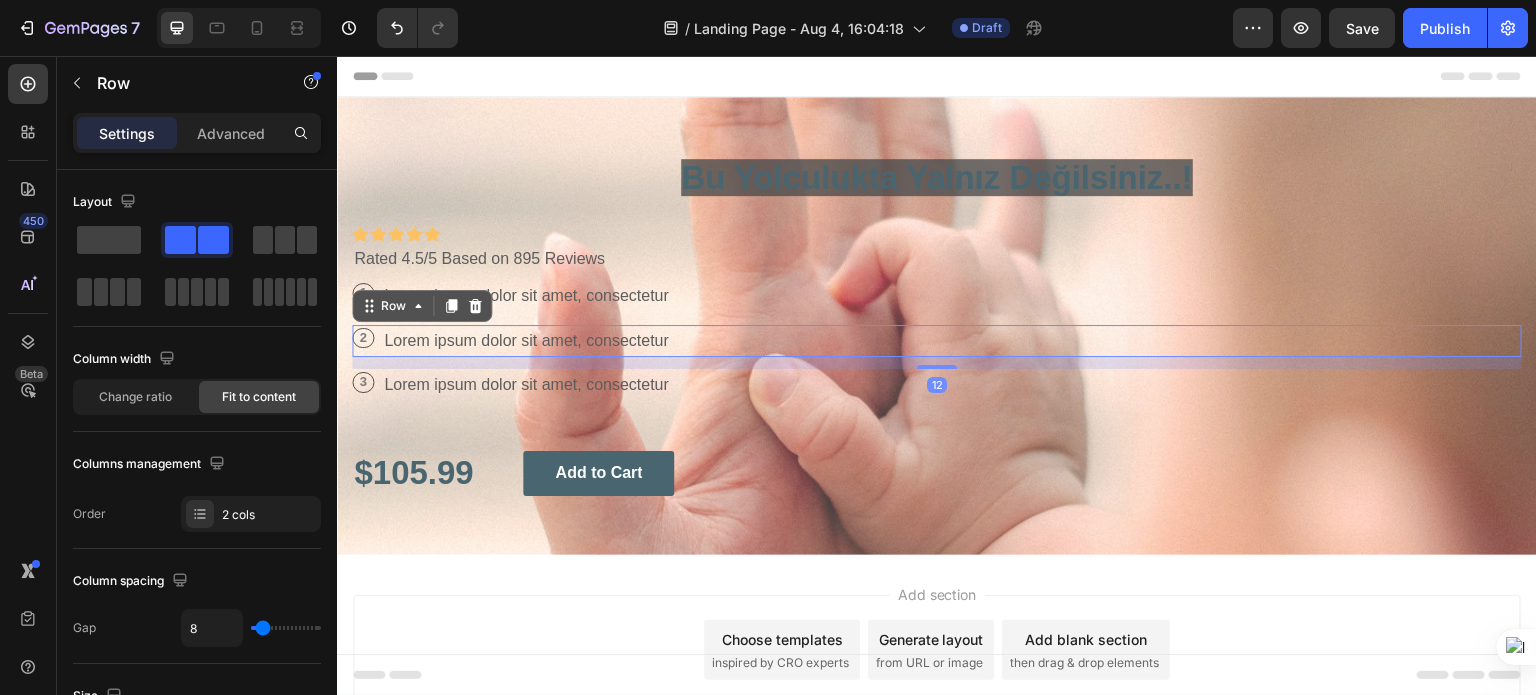 click on "2 Text Block Row Lorem ipsum dolor sit amet, consectetur Text Block Row   12" at bounding box center (937, 341) 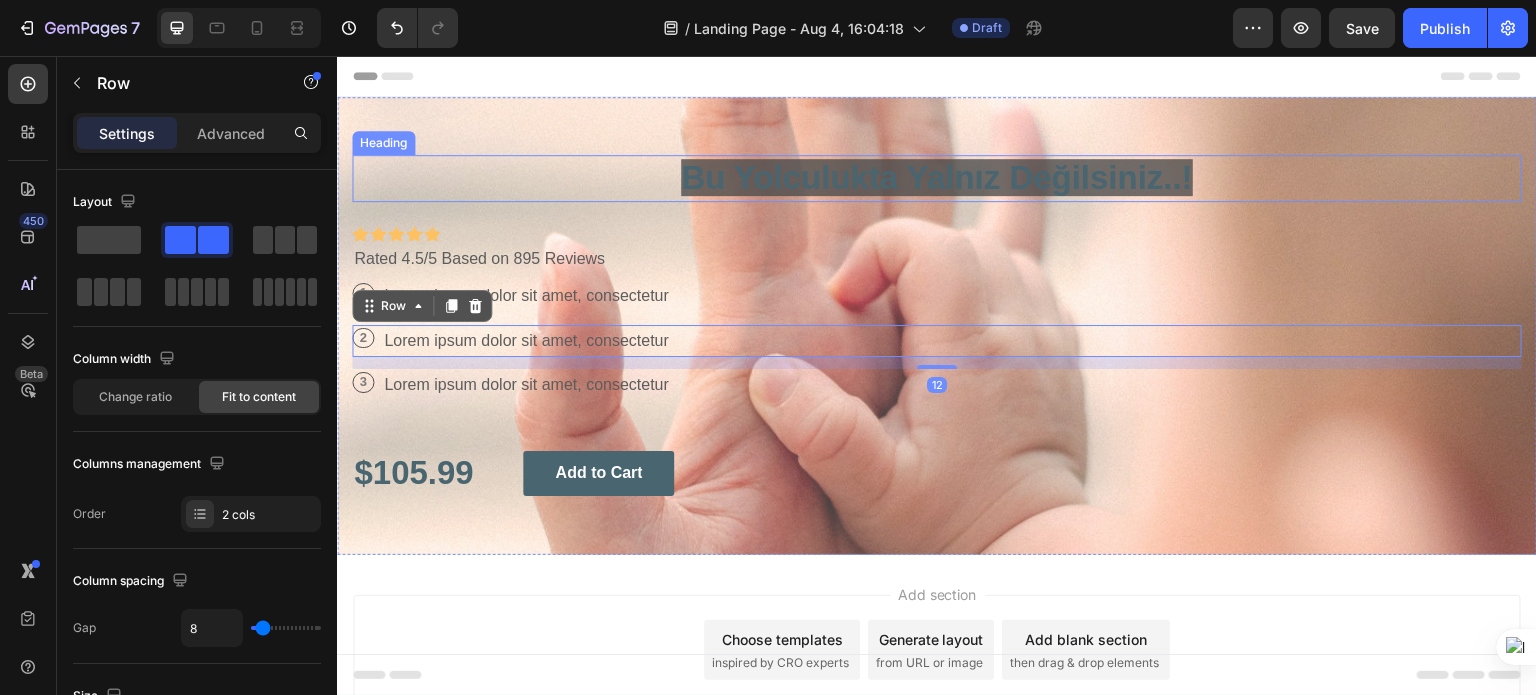 click on "Bu Yolculukta Yalnız Değilsiniz..! Heading Icon Icon Icon Icon Icon Icon List Icon Icon Icon Icon Icon Icon List Rated 4.5/5 Based on 895 Reviews Text Block Row 1 Text Block Row Lorem ipsum dolor sit amet, consectetur Text Block Row 2 Text Block Row Lorem ipsum dolor sit amet, consectetur Text Block Row   12 3 Text Block Row Lorem ipsum dolor sit amet, consectetur Text Block Row $105.99 Text Block Add to Cart Button Row" at bounding box center [937, 326] 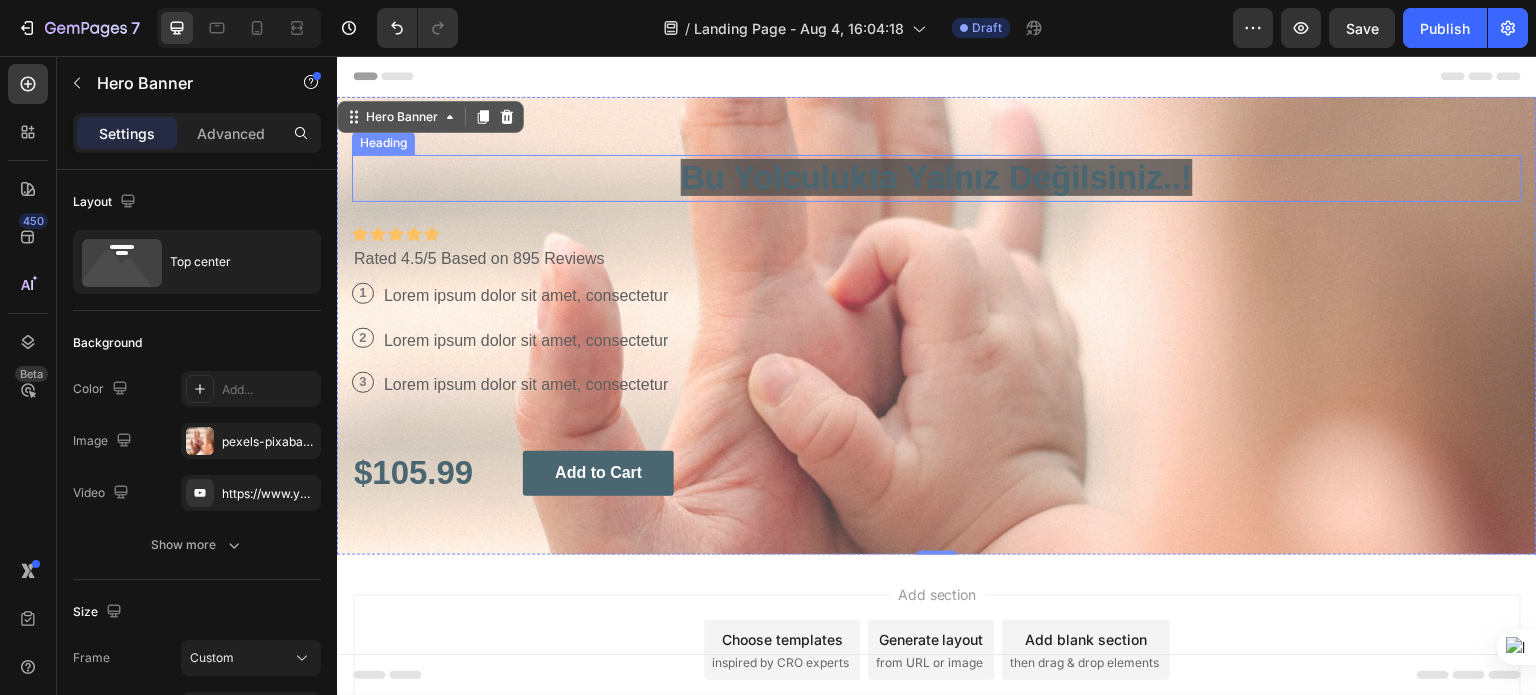 click on "Bu Yolculukta Yalnız Değilsiniz..!" at bounding box center (937, 177) 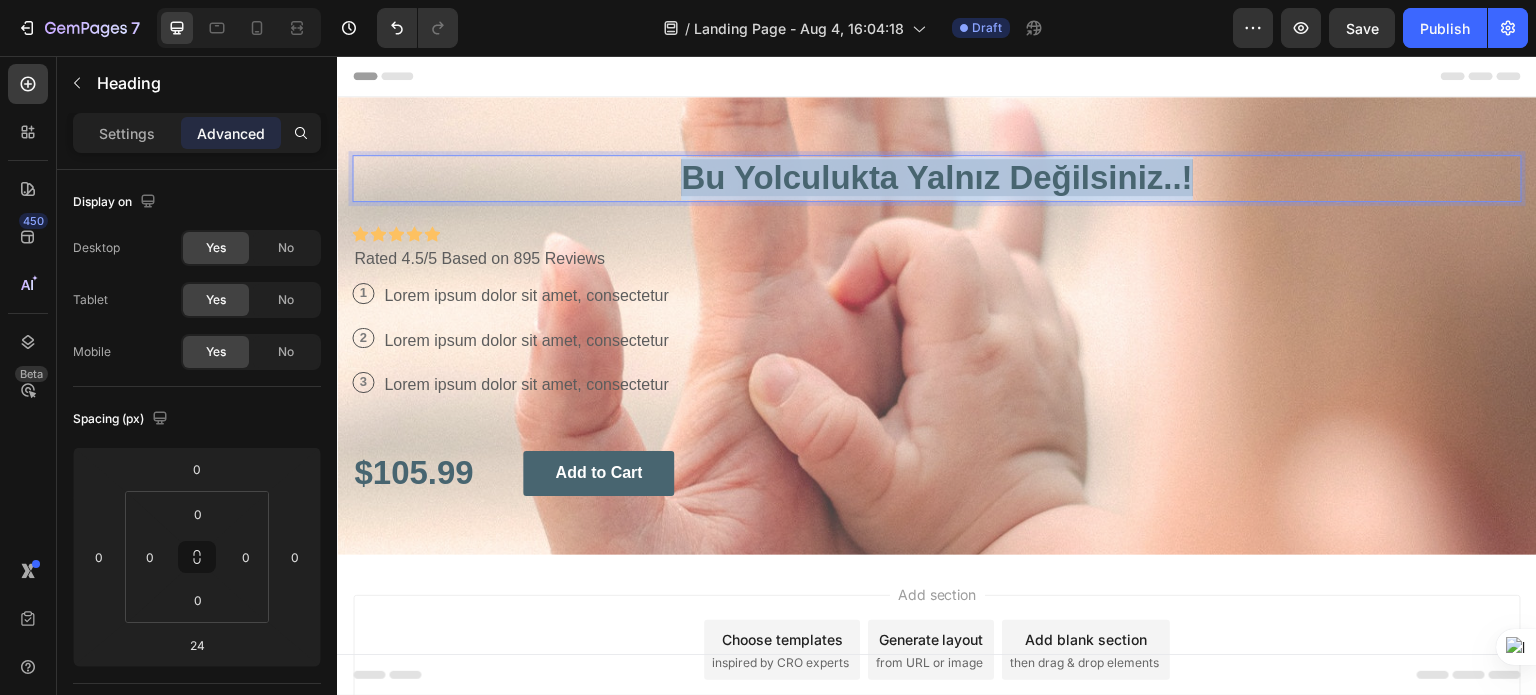 click on "Bu Yolculukta Yalnız Değilsiniz..!" at bounding box center (937, 177) 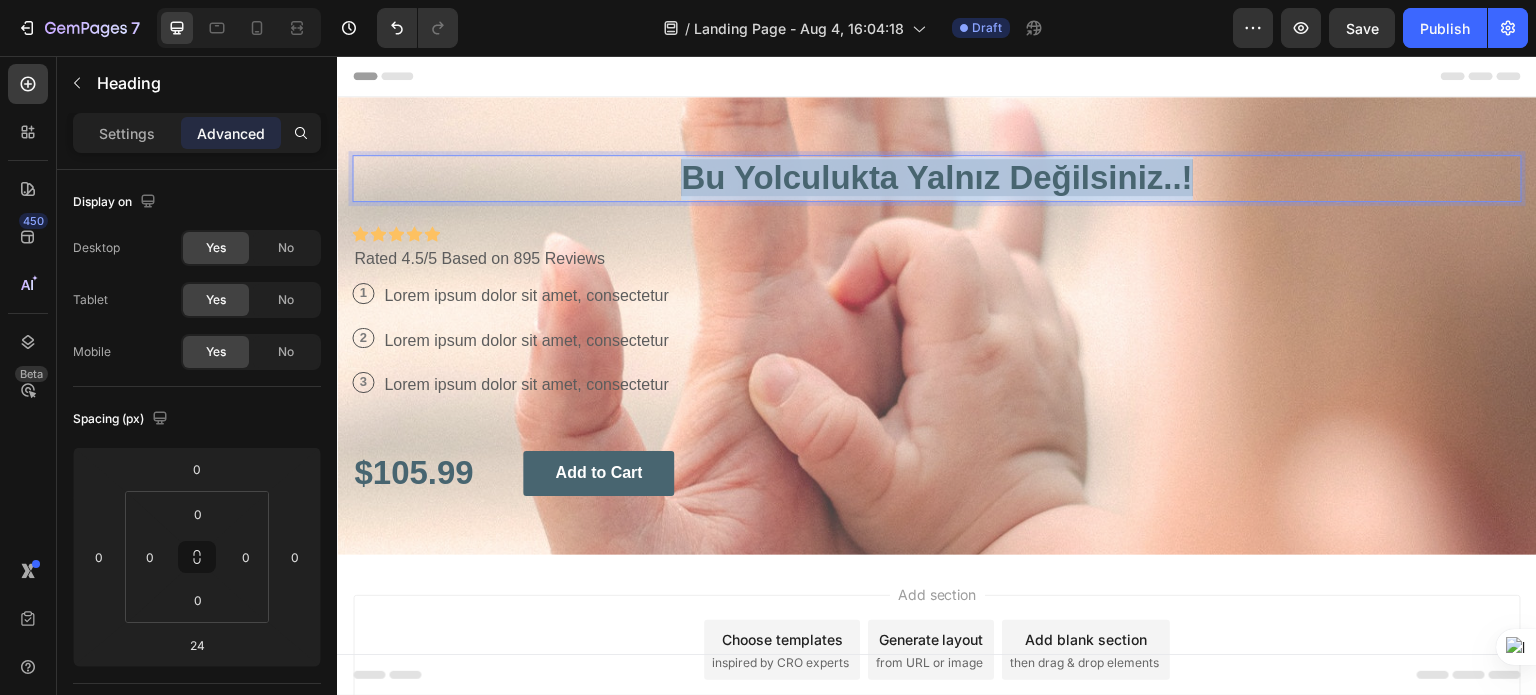 click on "Bu Yolculukta Yalnız Değilsiniz..!" at bounding box center [937, 177] 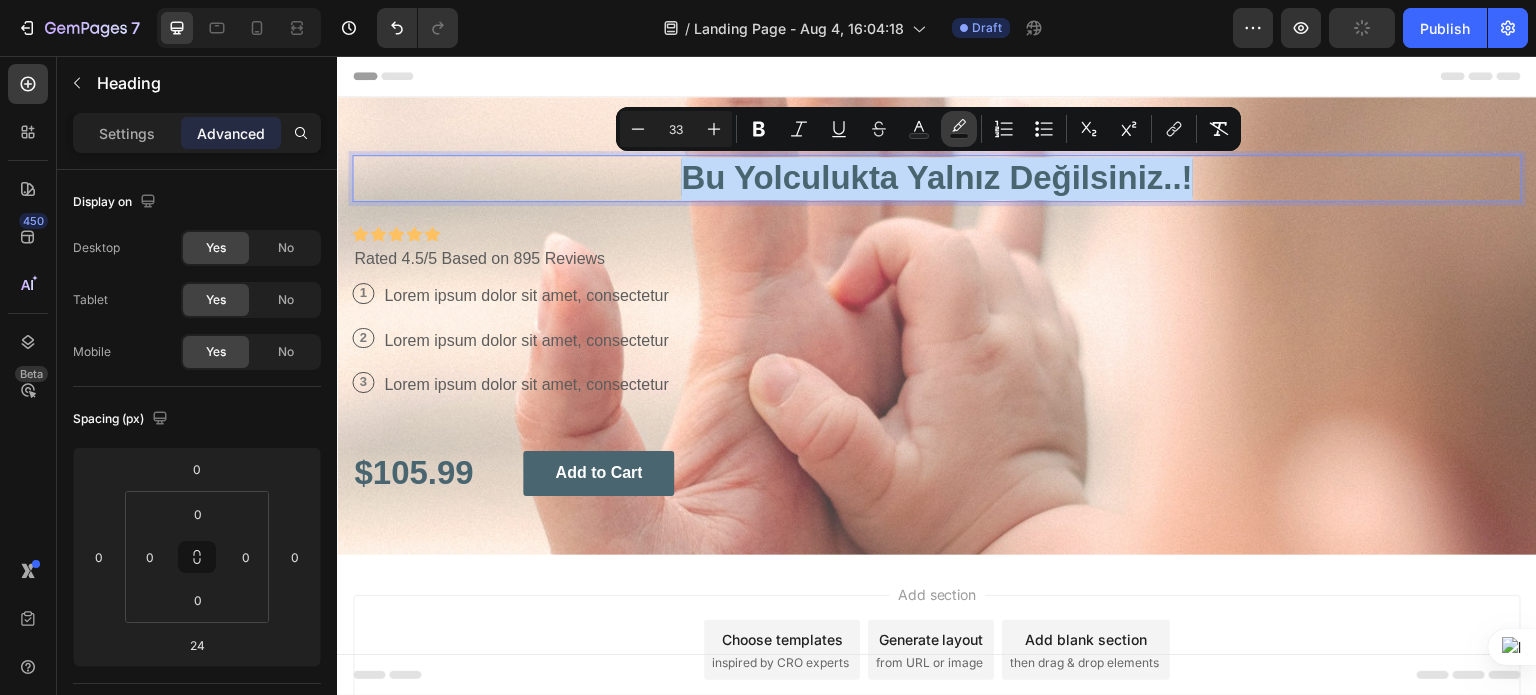 click on "color" at bounding box center [959, 129] 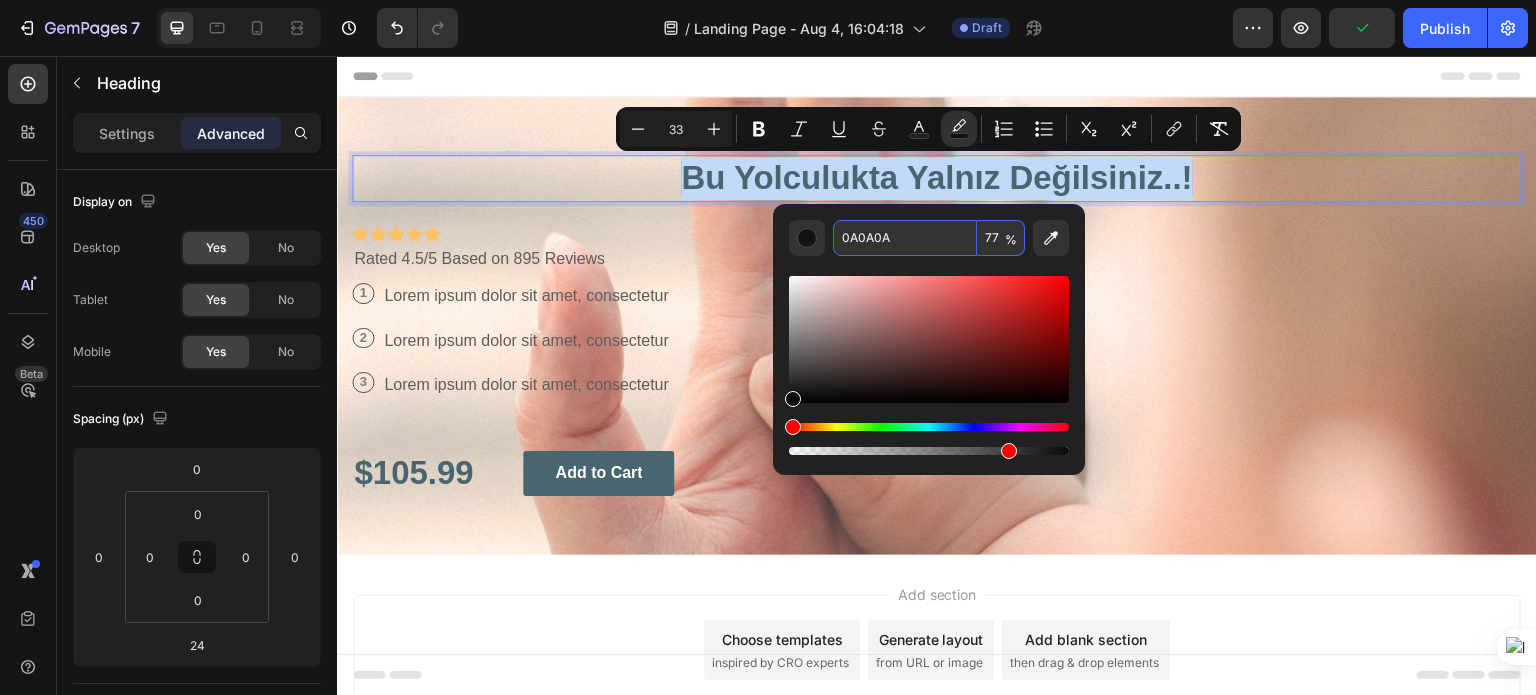 click on "%" at bounding box center [1011, 240] 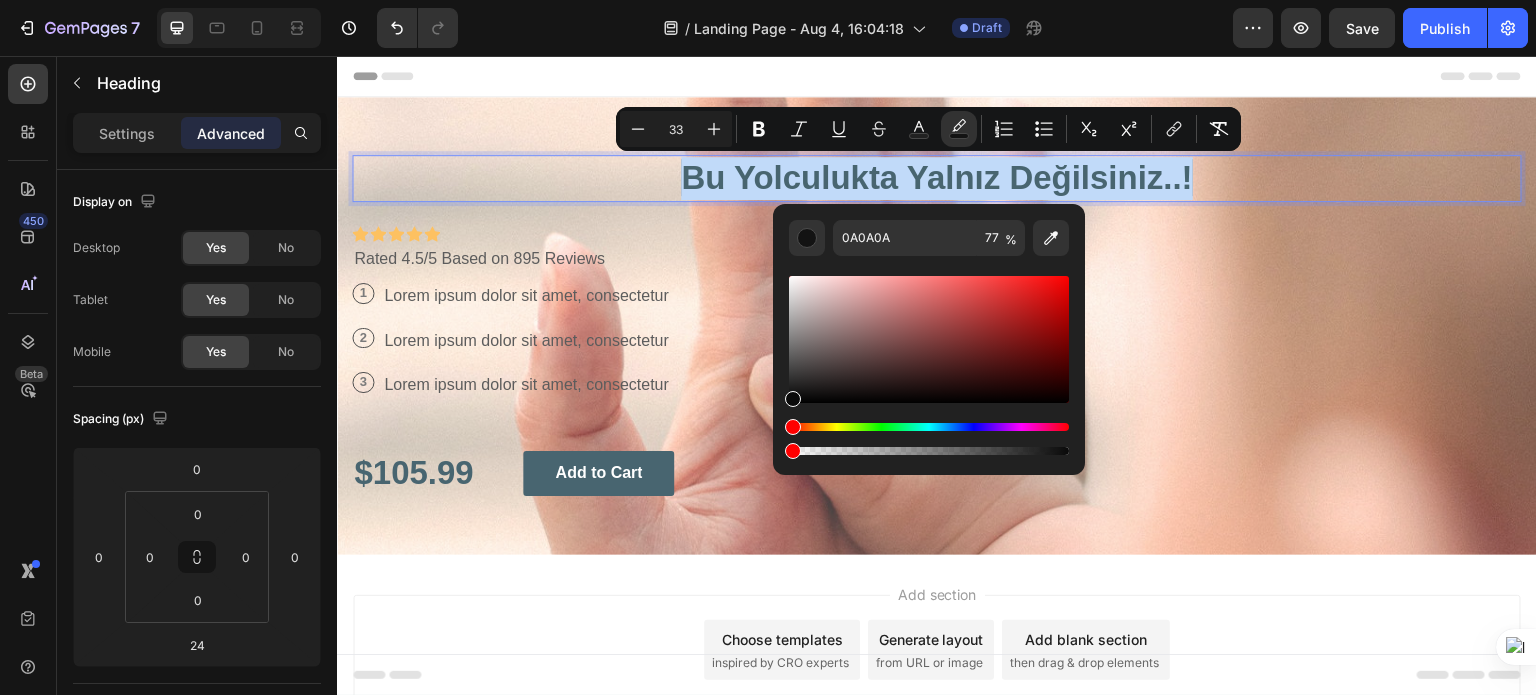 drag, startPoint x: 1004, startPoint y: 449, endPoint x: 775, endPoint y: 448, distance: 229.00218 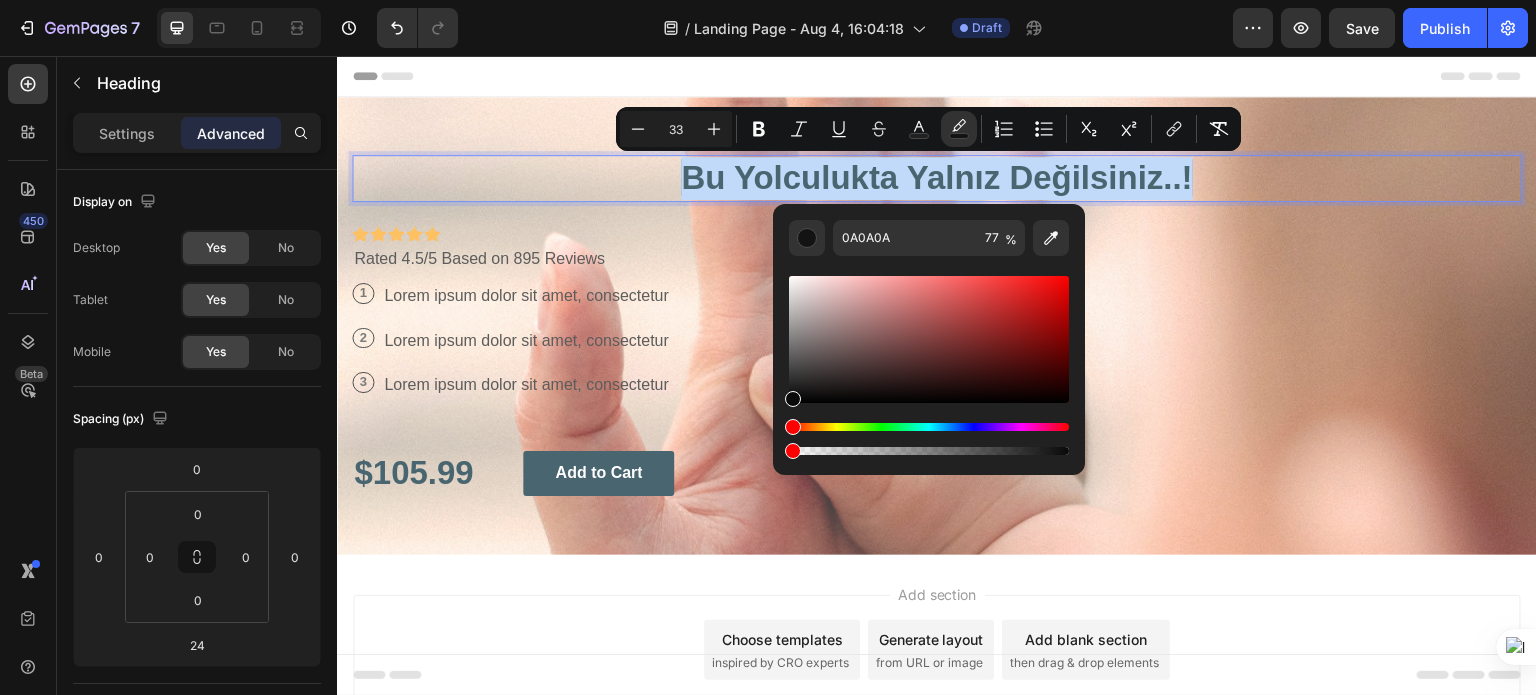 click on "0A0A0A 77 %" at bounding box center (929, 331) 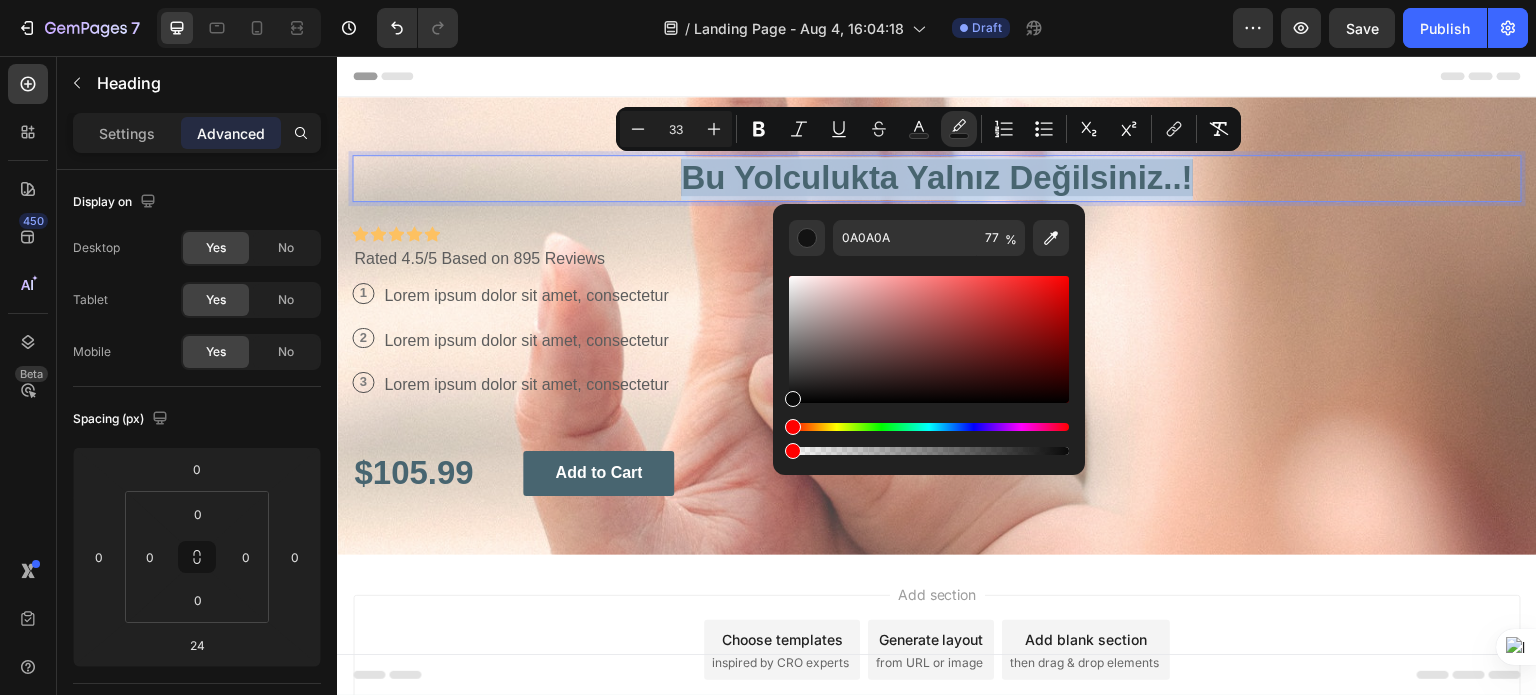 type on "0" 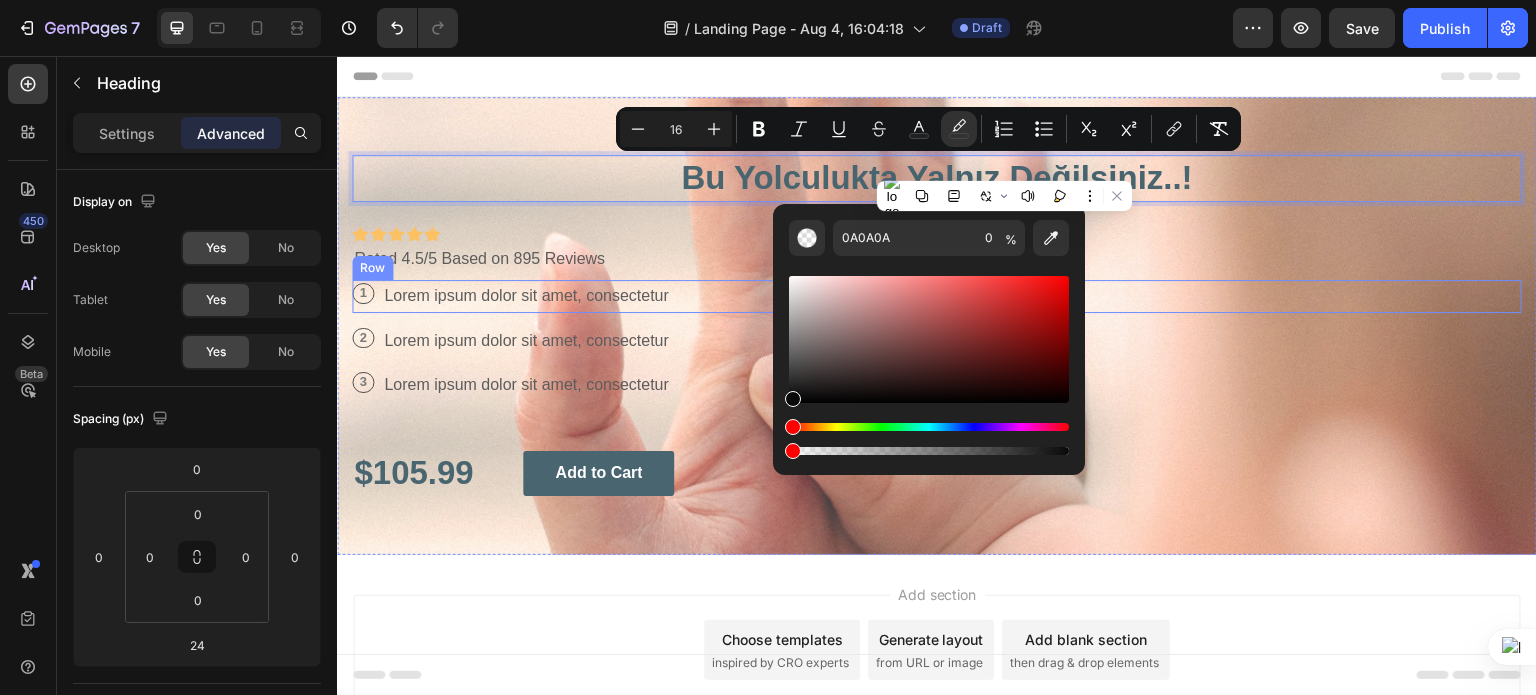 click on "1 Text Block Row Lorem ipsum dolor sit amet, consectetur Text Block Row" at bounding box center (937, 296) 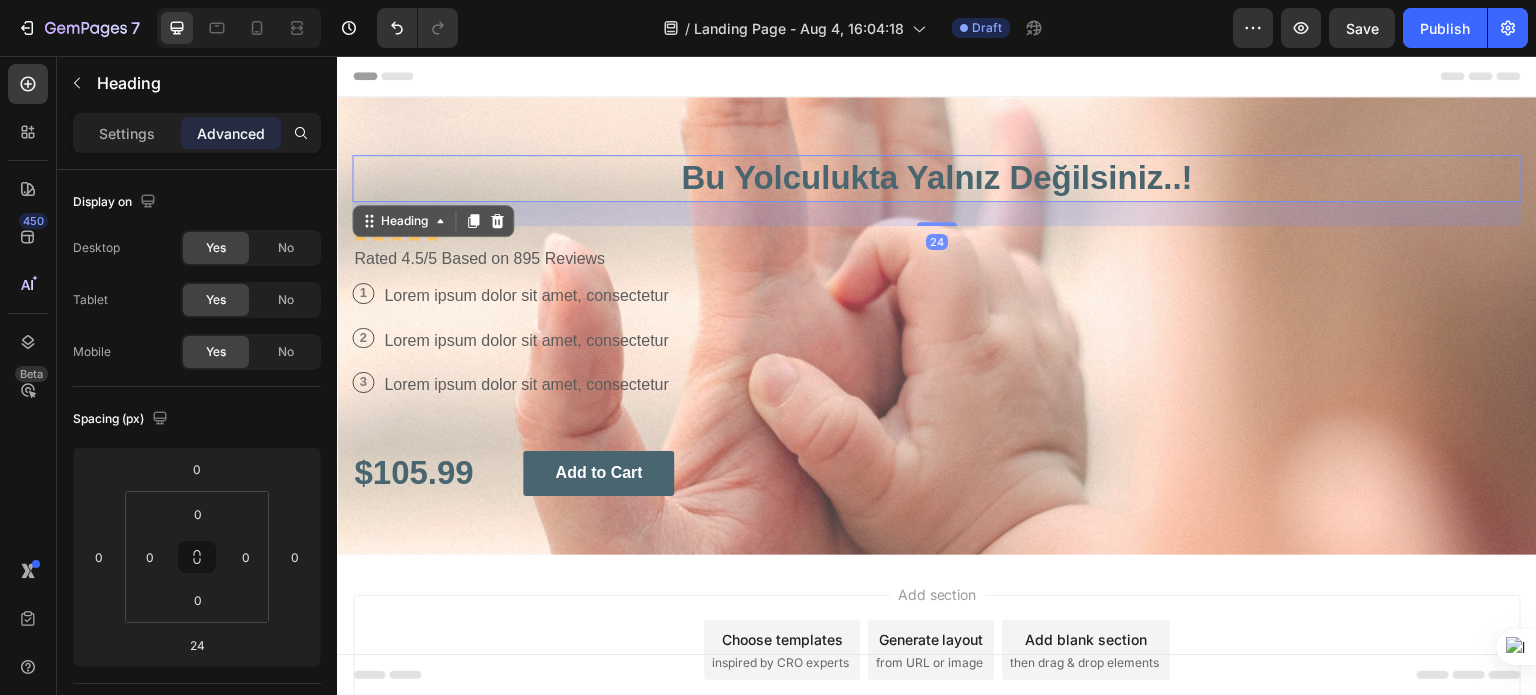 click on "Bu Yolculukta Yalnız Değilsiniz..!" at bounding box center (937, 177) 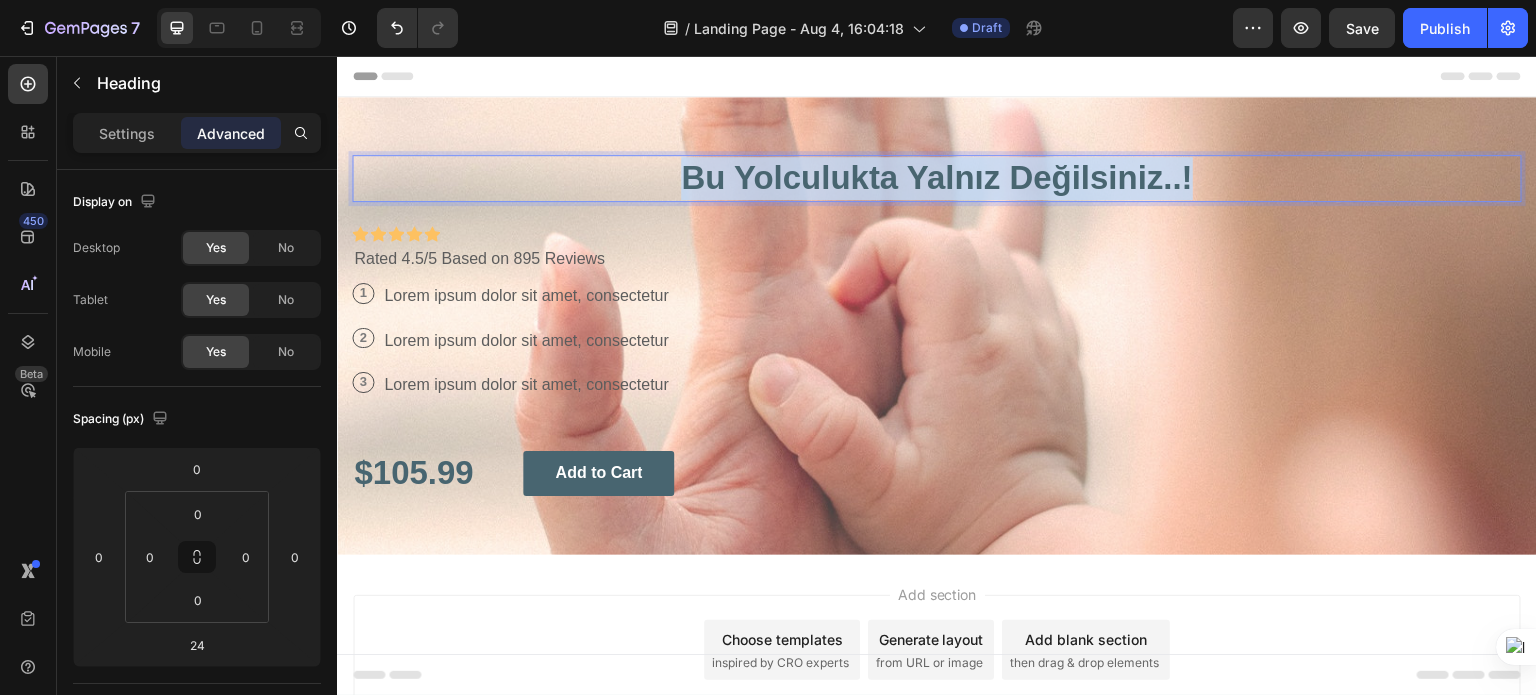 click on "Bu Yolculukta Yalnız Değilsiniz..!" at bounding box center [937, 177] 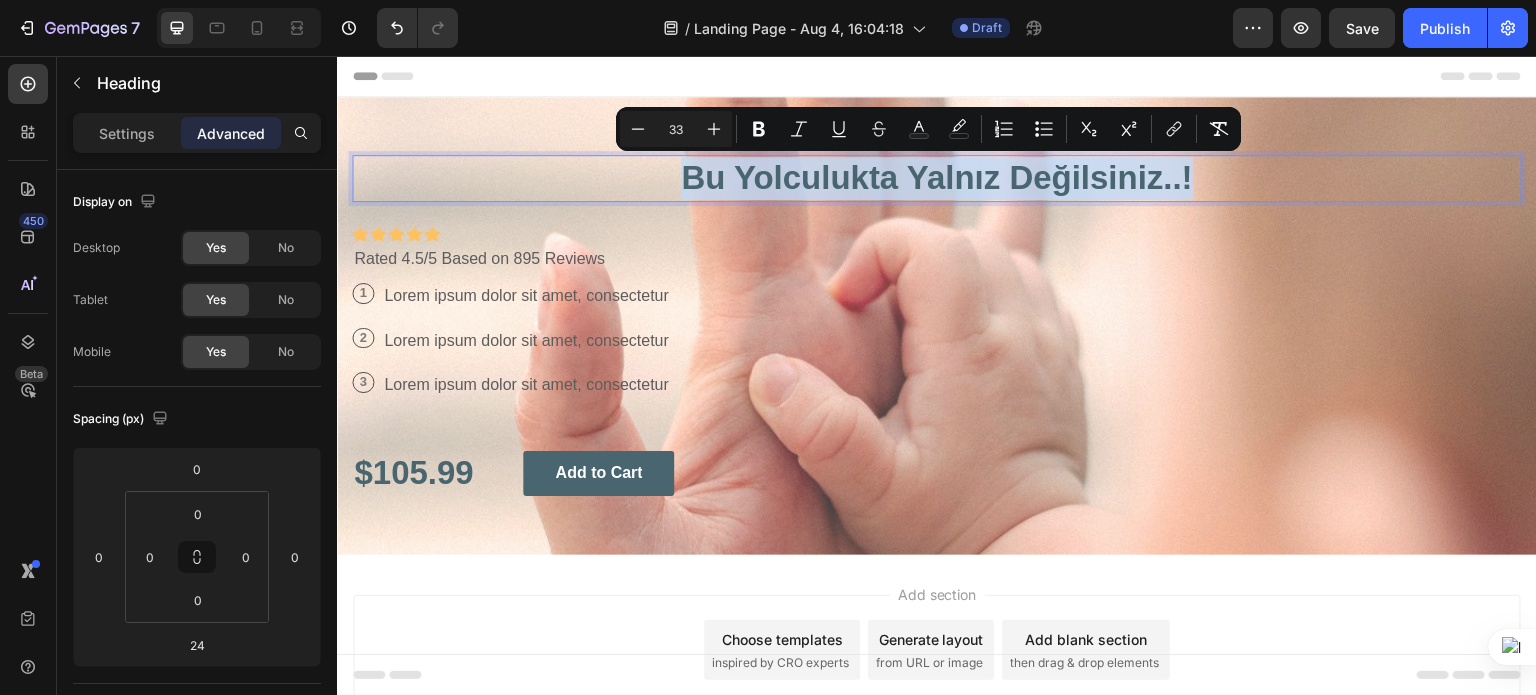 click on "Bu Yolculukta Yalnız Değilsiniz..!" at bounding box center (937, 177) 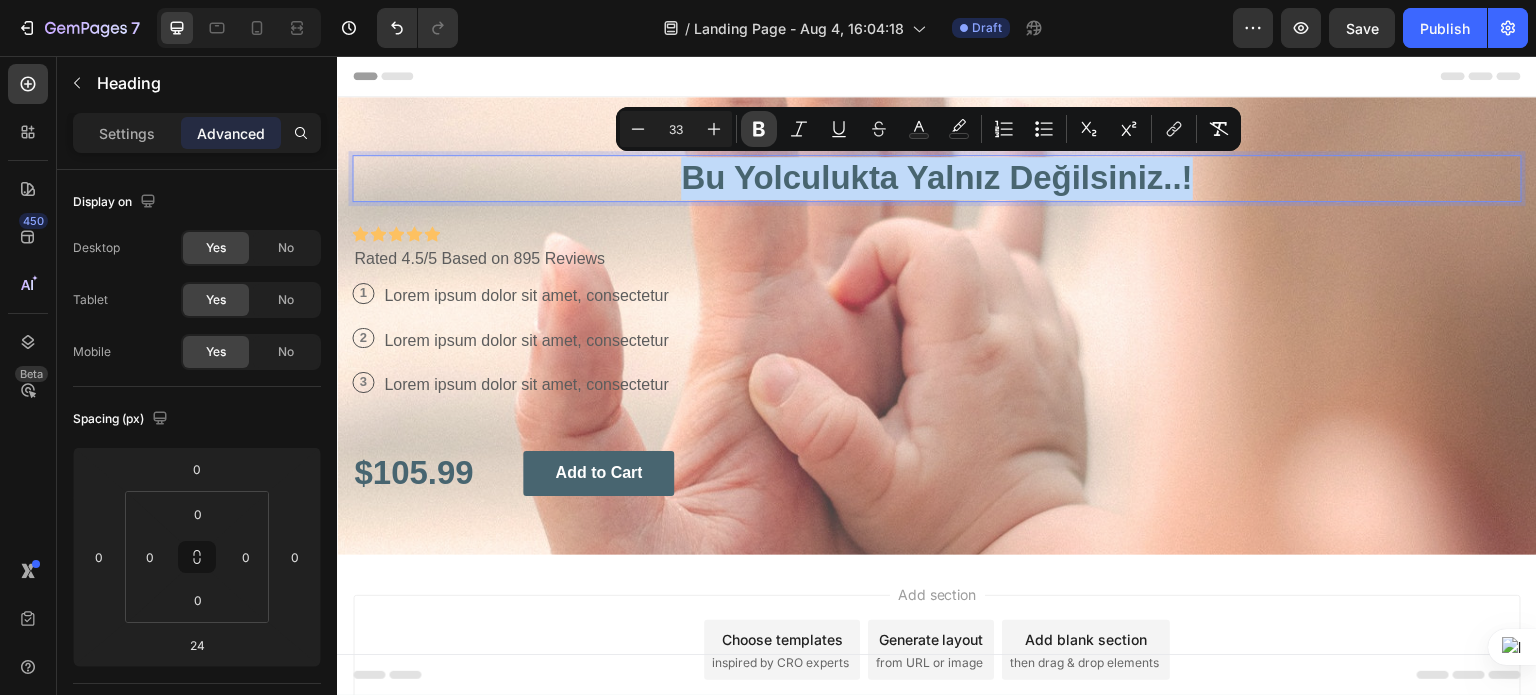 click on "Bold" at bounding box center (759, 129) 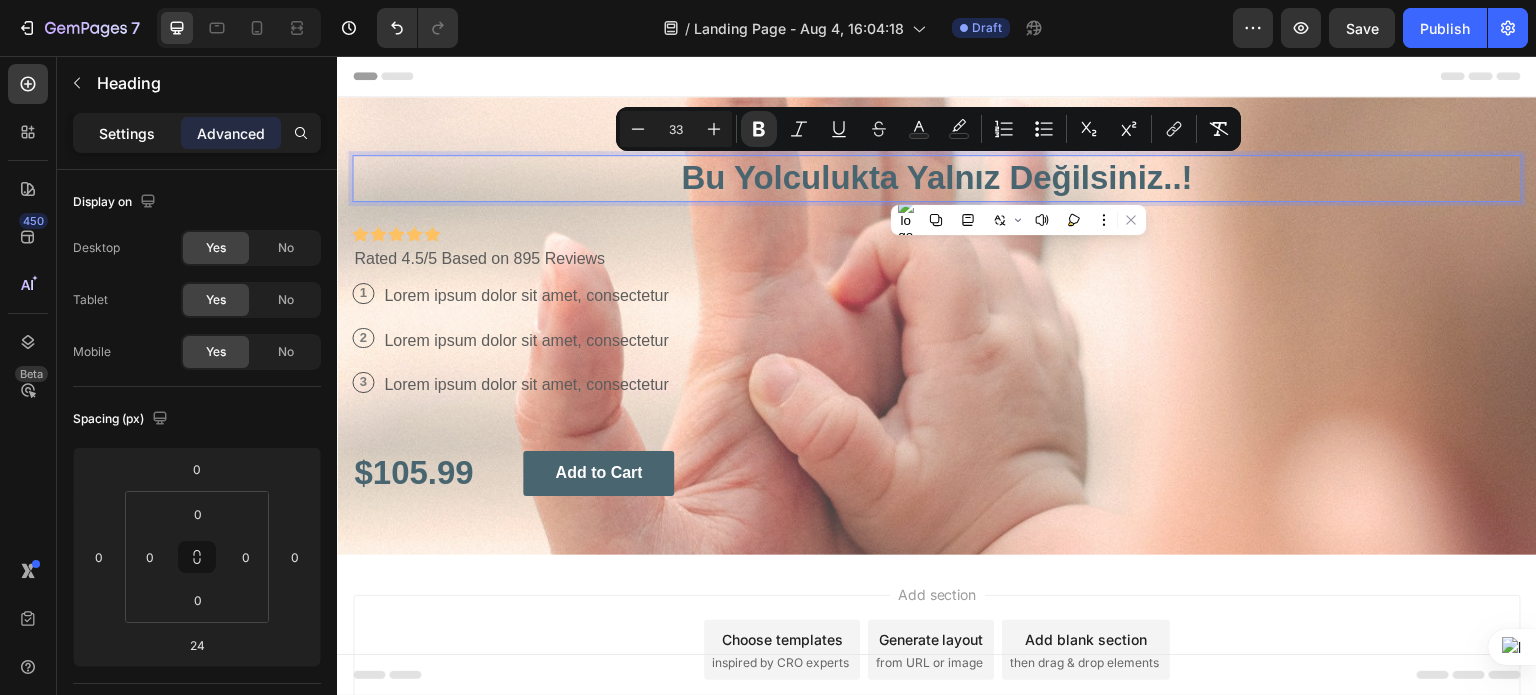 click on "Settings" at bounding box center [127, 133] 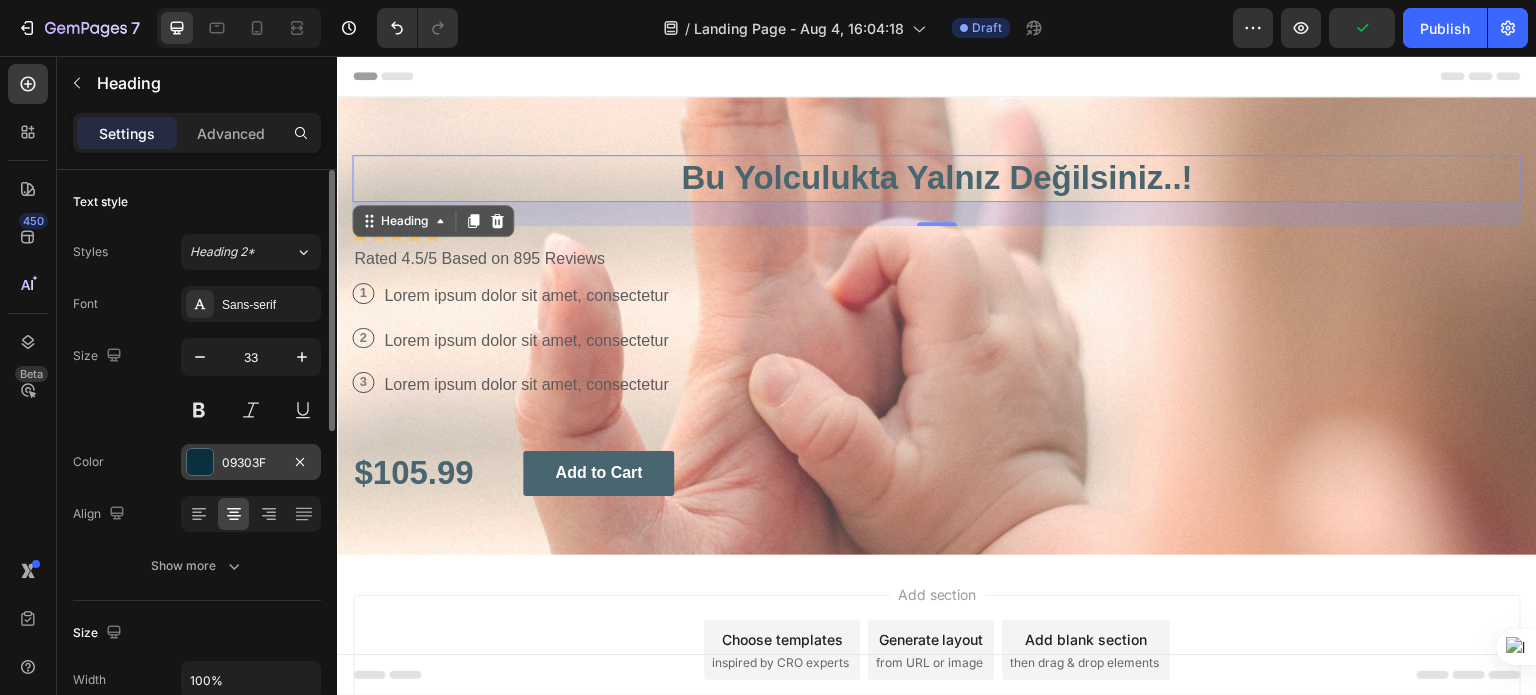 click at bounding box center [200, 462] 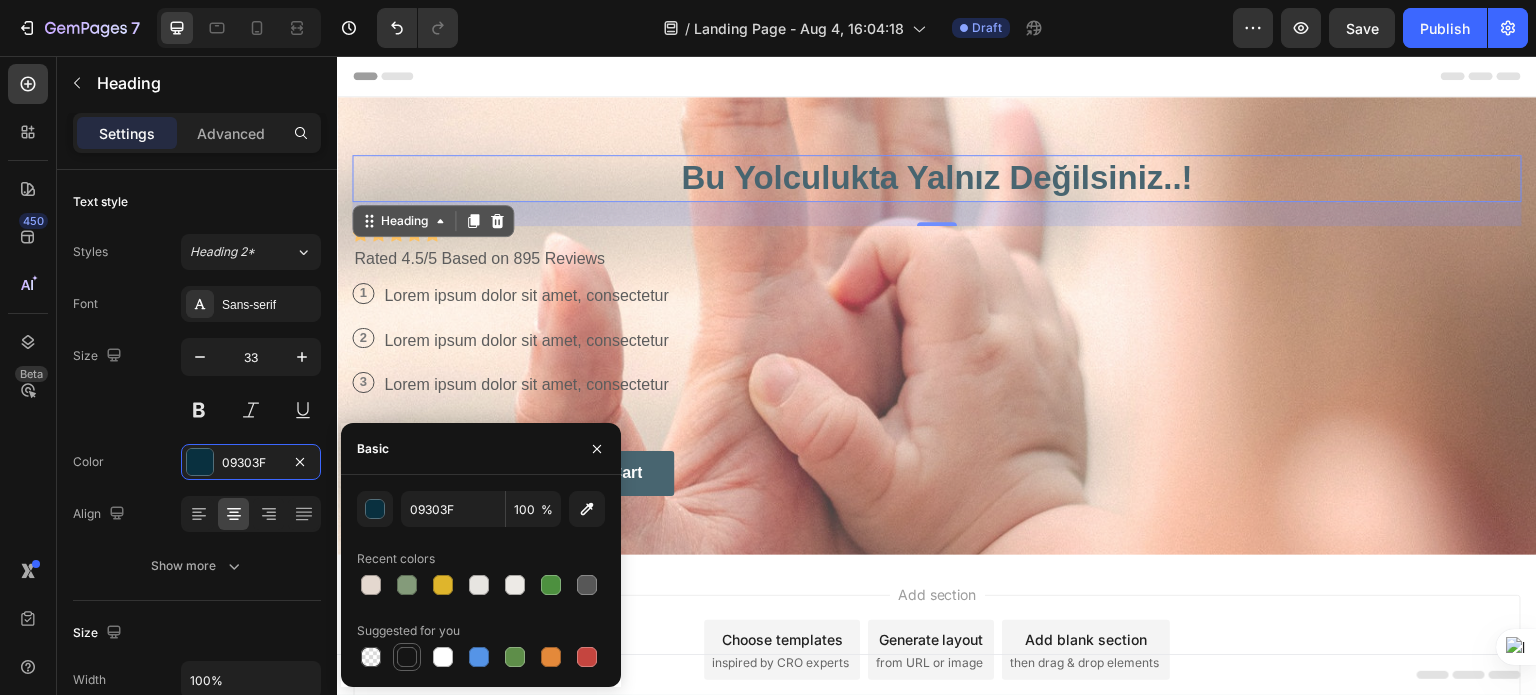 click at bounding box center [407, 657] 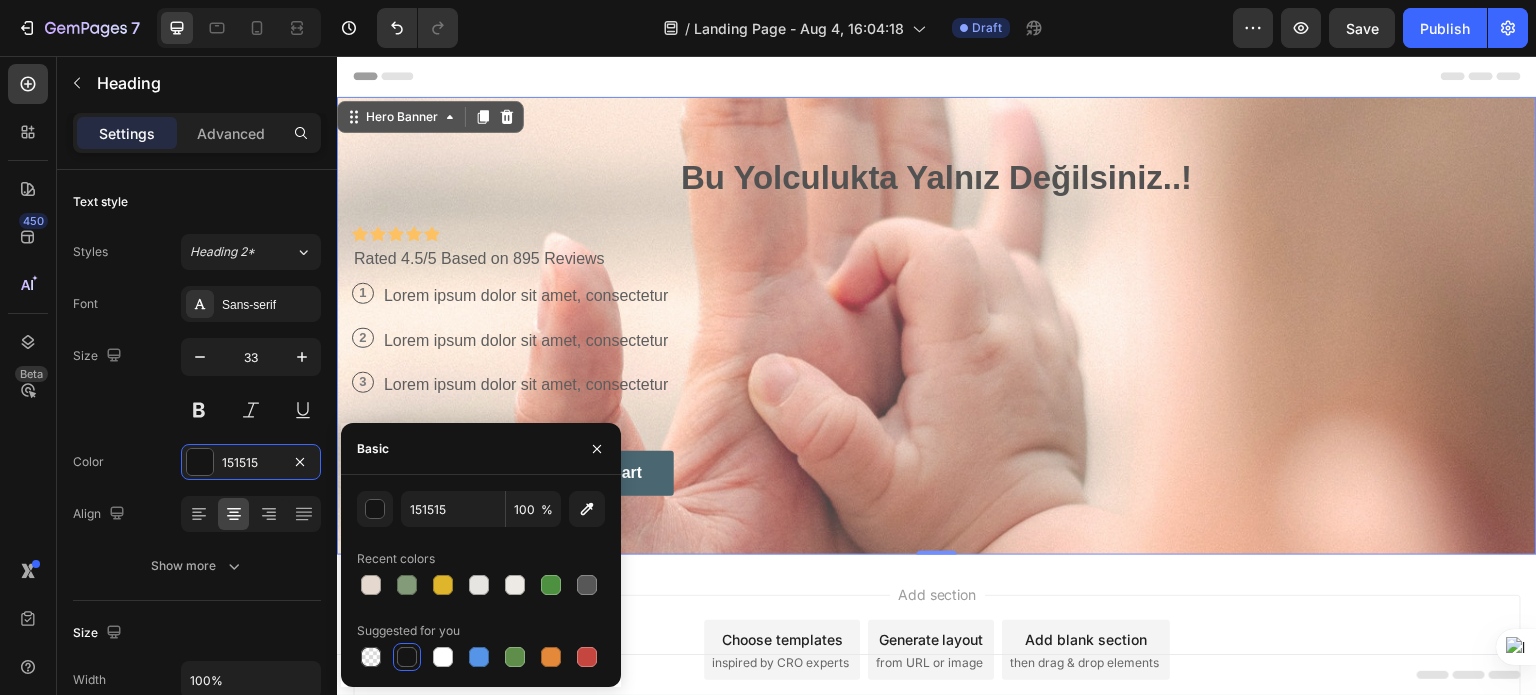 click on "⁠⁠⁠⁠⁠⁠⁠ Bu Yolculukta Yalnız Değilsiniz..! Heading Icon Icon Icon Icon Icon Icon List Icon Icon Icon Icon Icon Icon List Rated 4.5/5 Based on 895 Reviews Text Block Row 1 Text Block Row Lorem ipsum dolor sit amet, consectetur Text Block Row 2 Text Block Row Lorem ipsum dolor sit amet, consectetur Text Block Row 3 Text Block Row Lorem ipsum dolor sit amet, consectetur Text Block Row $[PRICE] Text Block Add to Cart Button Row" at bounding box center (937, 326) 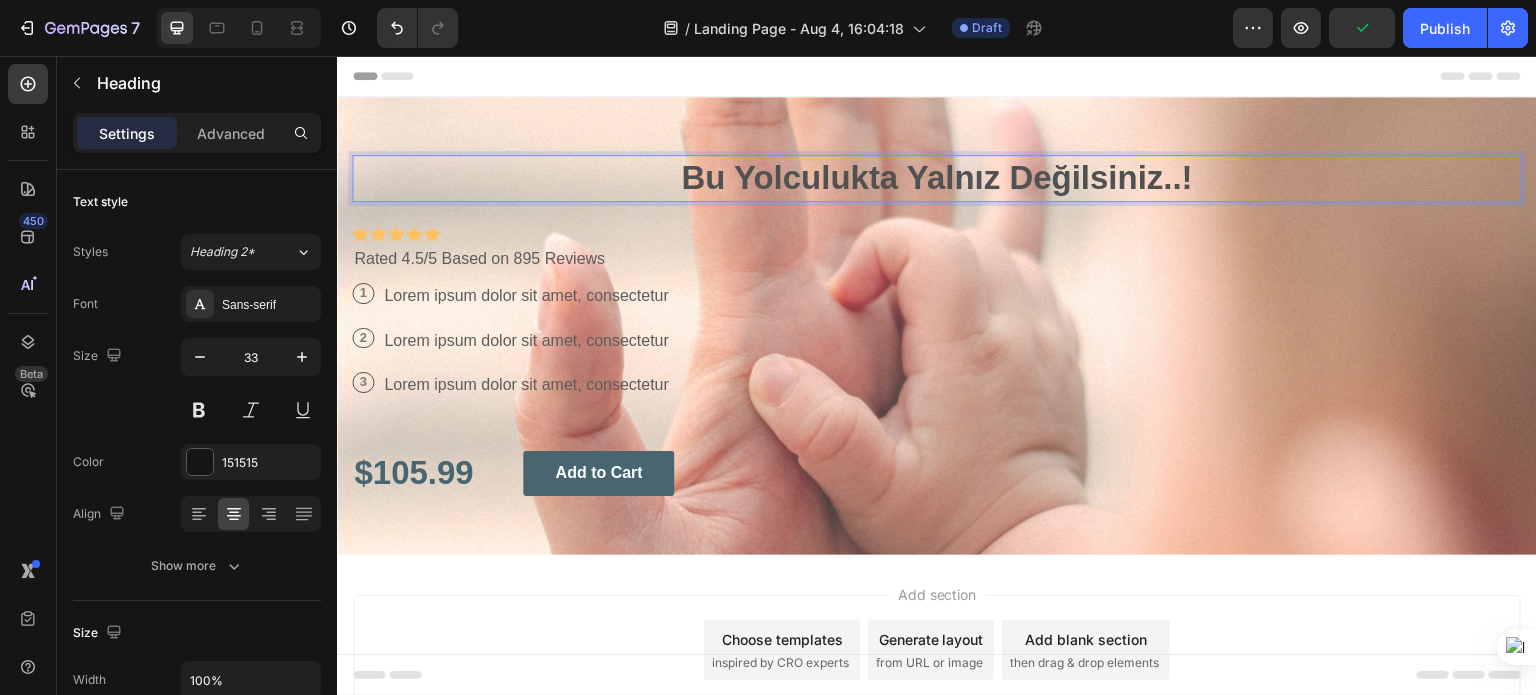 drag, startPoint x: 752, startPoint y: 179, endPoint x: 755, endPoint y: 196, distance: 17.262676 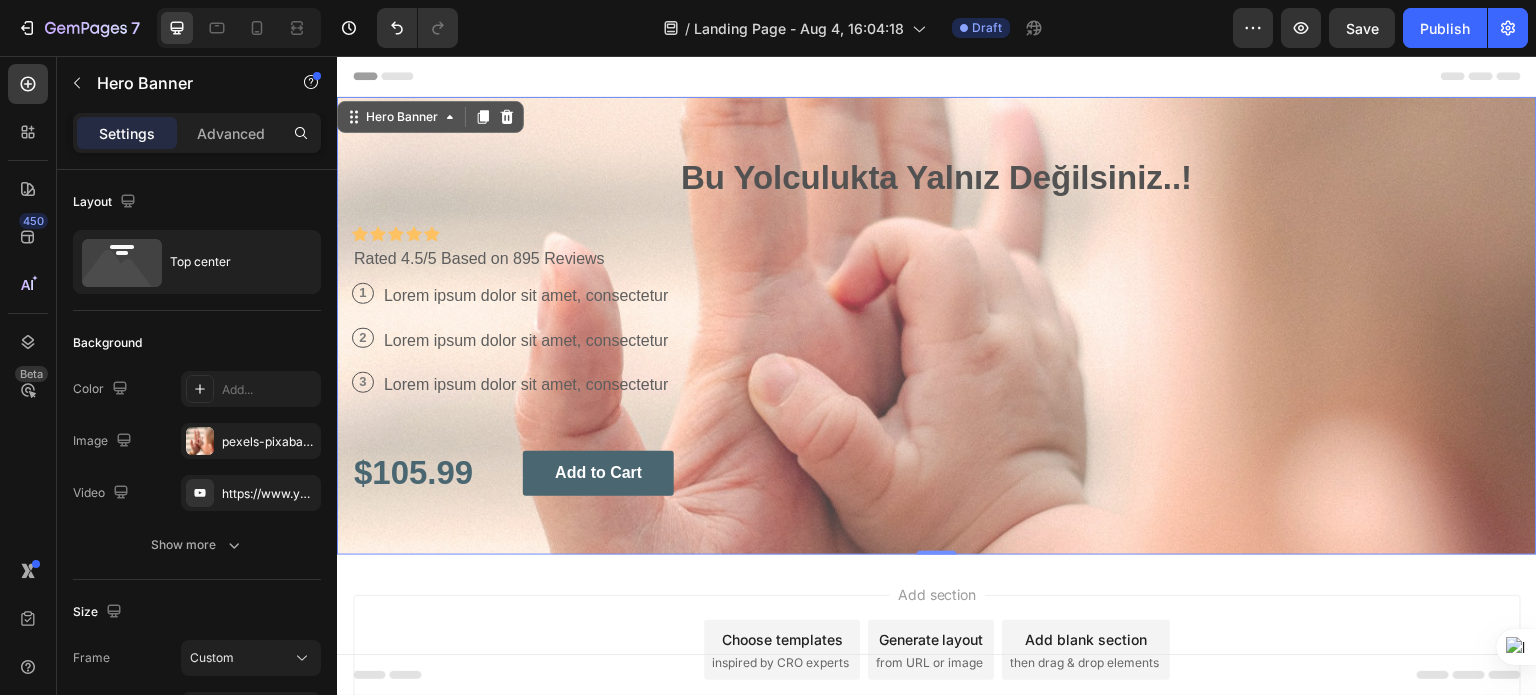 click on "⁠⁠⁠⁠⁠⁠⁠ Bu Yolculukta Yalnız Değilsiniz..! Heading Icon Icon Icon Icon Icon Icon List Icon Icon Icon Icon Icon Icon List Rated 4.5/5 Based on 895 Reviews Text Block Row 1 Text Block Row Lorem ipsum dolor sit amet, consectetur Text Block Row 2 Text Block Row Lorem ipsum dolor sit amet, consectetur Text Block Row 3 Text Block Row Lorem ipsum dolor sit amet, consectetur Text Block Row $[PRICE] Text Block Add to Cart Button Row" at bounding box center (937, 326) 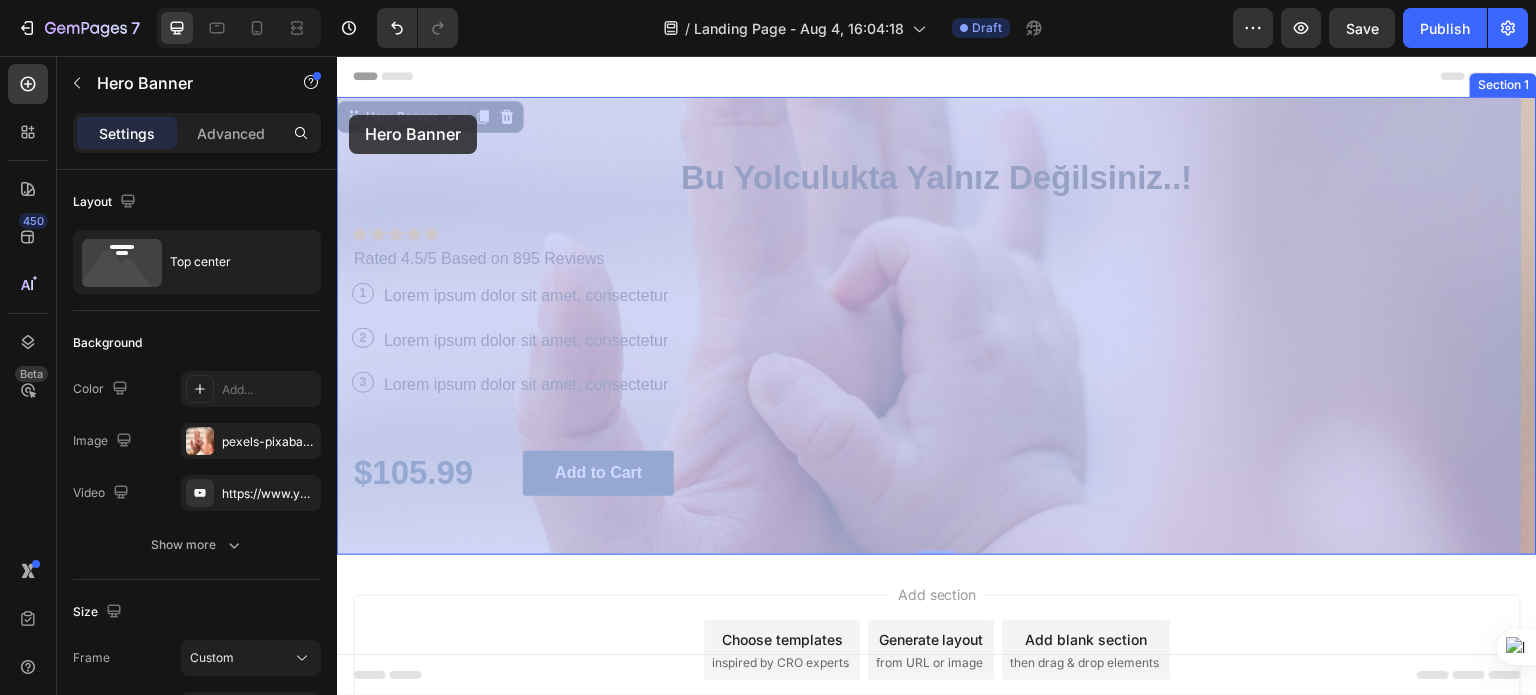drag, startPoint x: 356, startPoint y: 124, endPoint x: 349, endPoint y: 115, distance: 11.401754 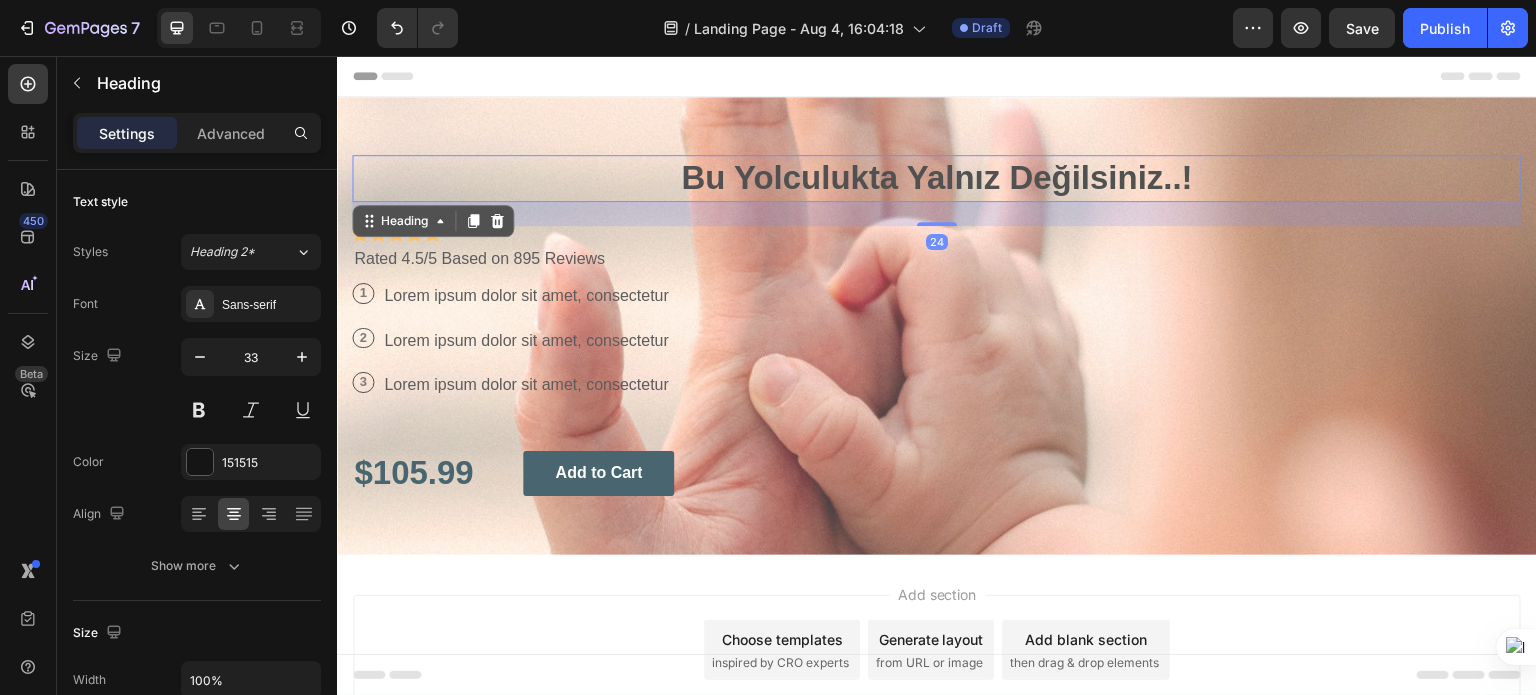 click on "Bu Yolculukta Yalnız Değilsiniz..!" at bounding box center [937, 177] 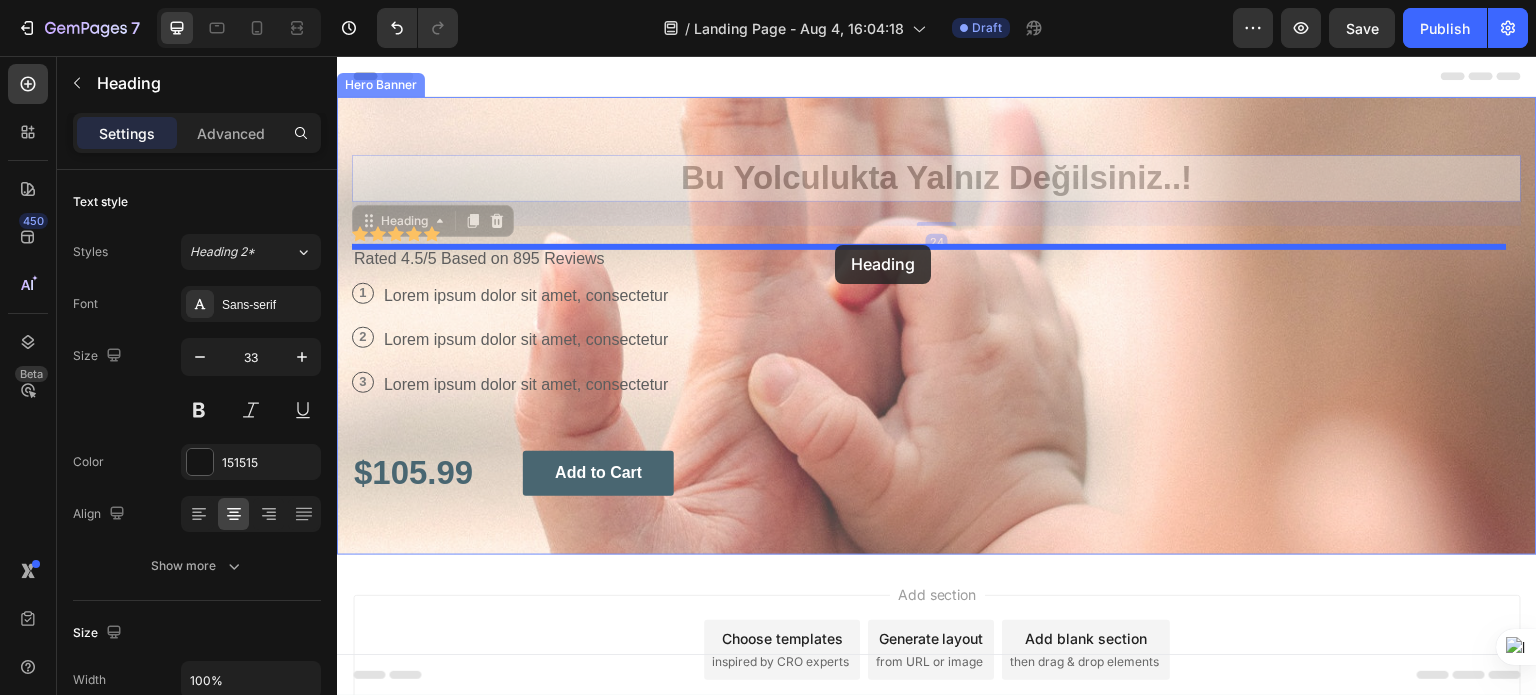 drag, startPoint x: 373, startPoint y: 224, endPoint x: 835, endPoint y: 245, distance: 462.47702 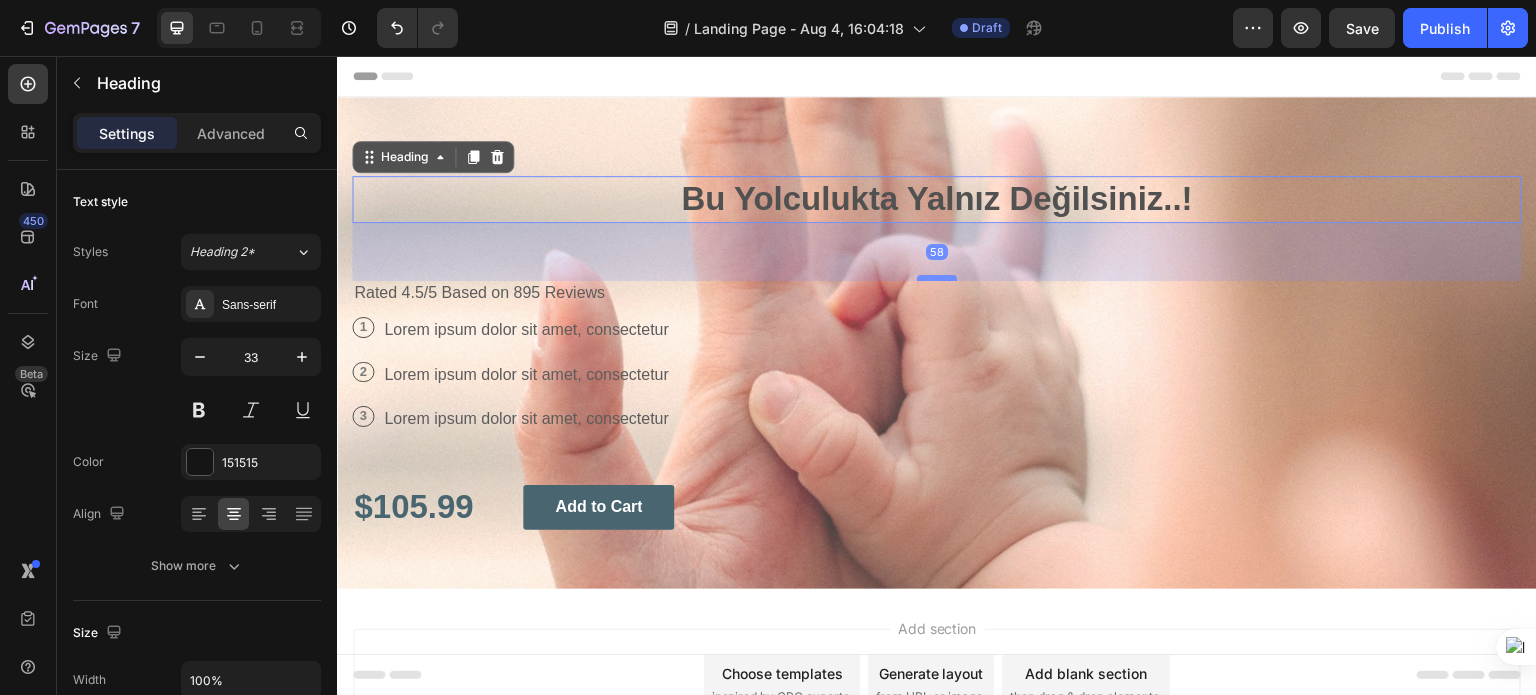 drag, startPoint x: 932, startPoint y: 245, endPoint x: 944, endPoint y: 277, distance: 34.176014 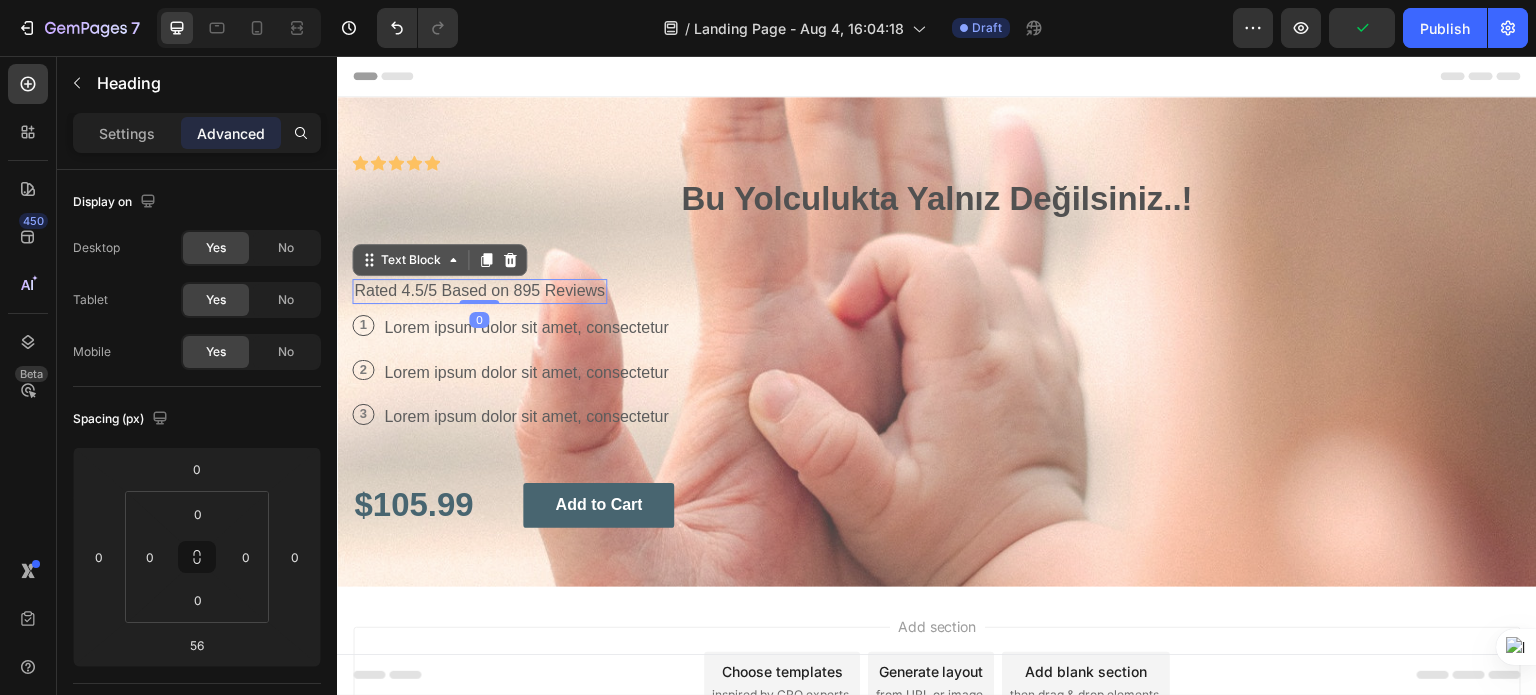 click on "Rated 4.5/5 Based on 895 Reviews" at bounding box center [479, 291] 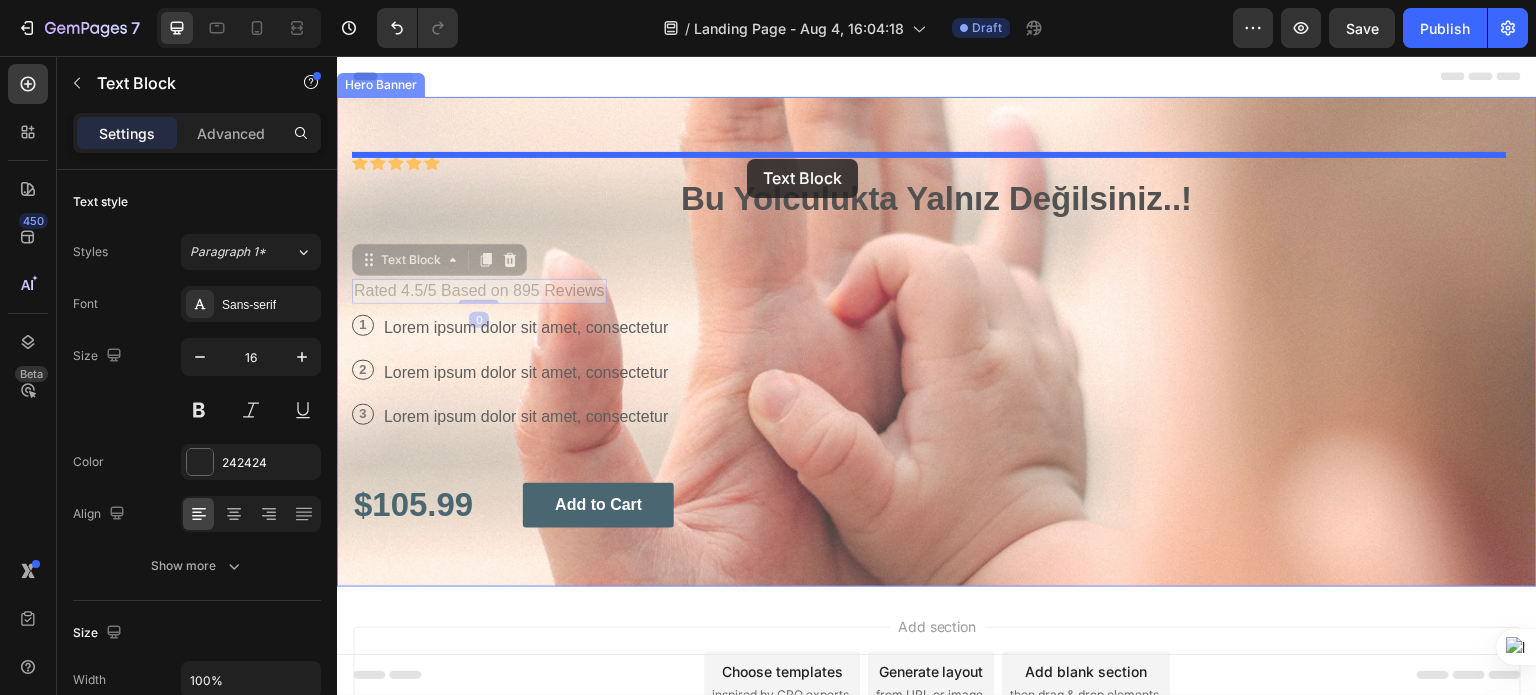 drag, startPoint x: 375, startPoint y: 262, endPoint x: 751, endPoint y: 160, distance: 389.58954 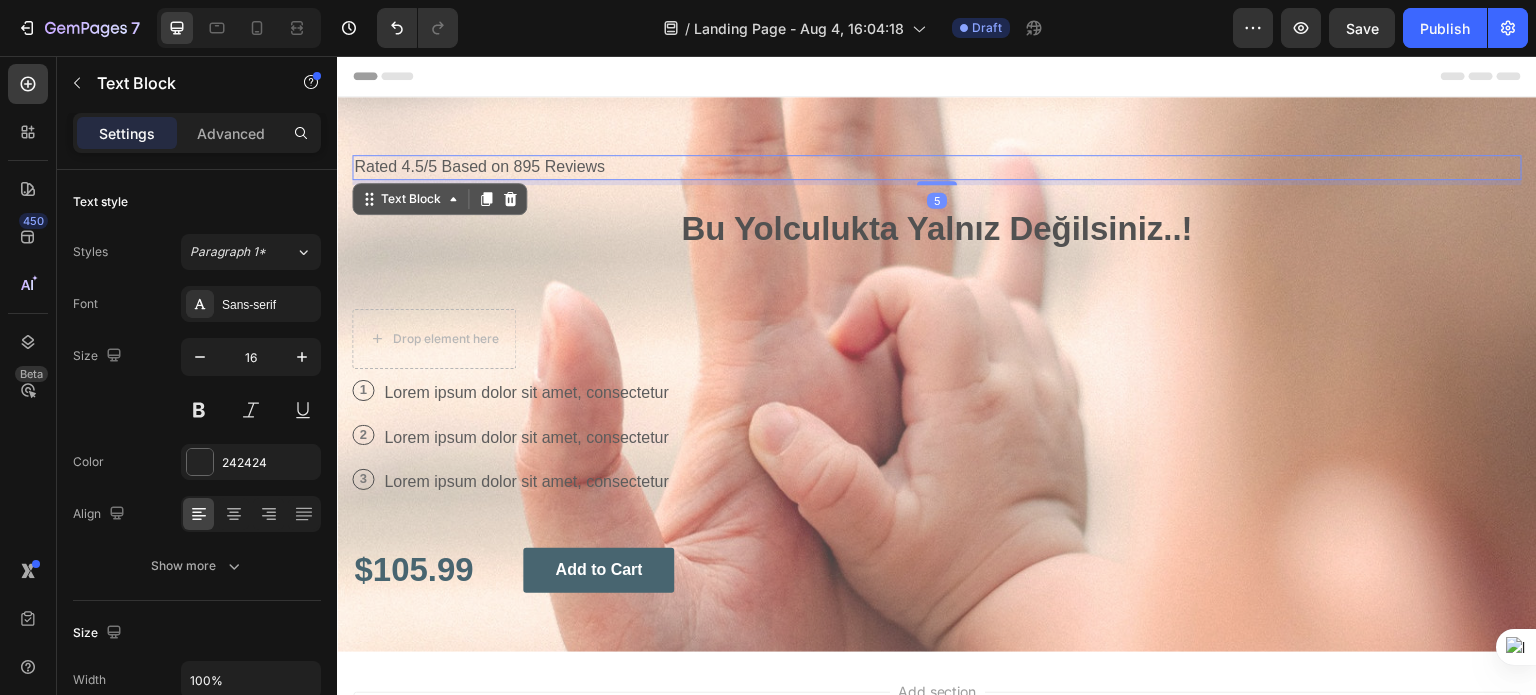 click on "Rated 4.5/5 Based on 895 Reviews" at bounding box center (937, 167) 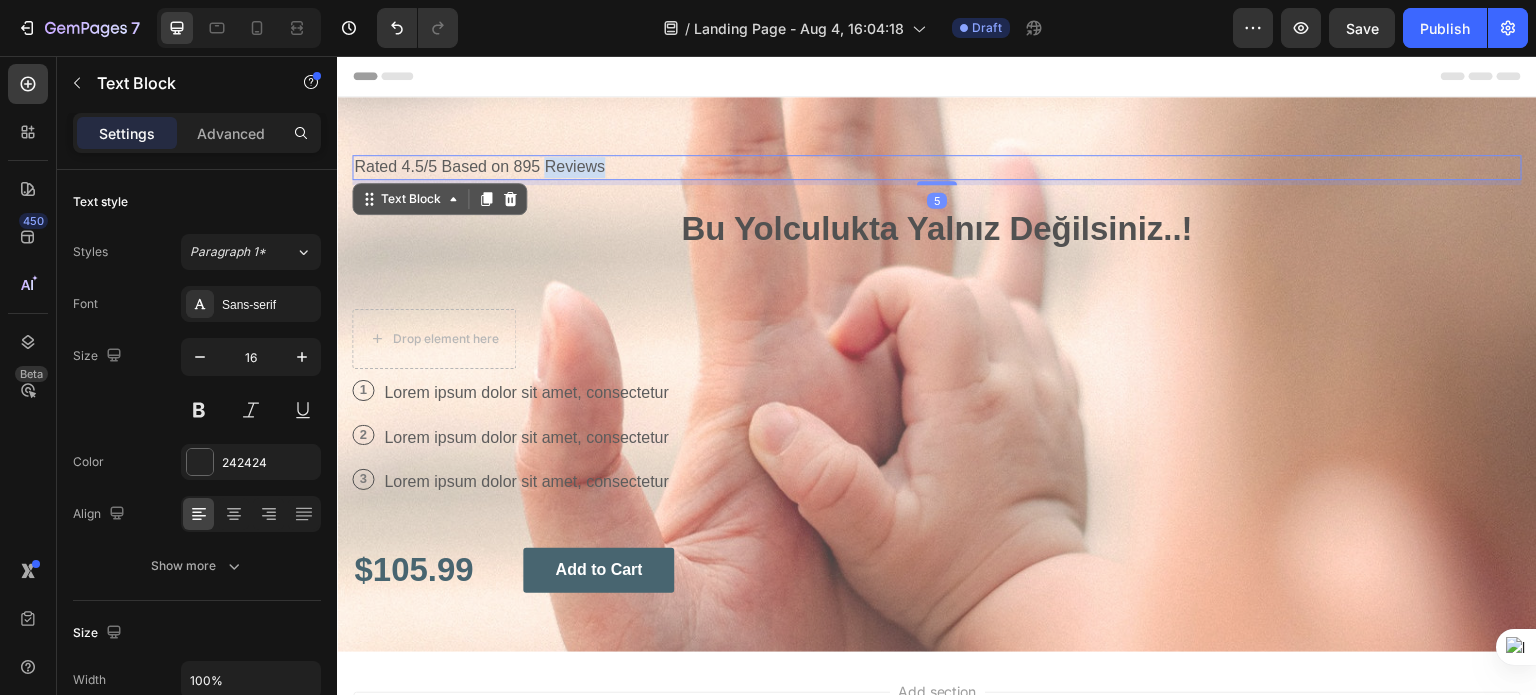 click on "Rated 4.5/5 Based on 895 Reviews" at bounding box center (937, 167) 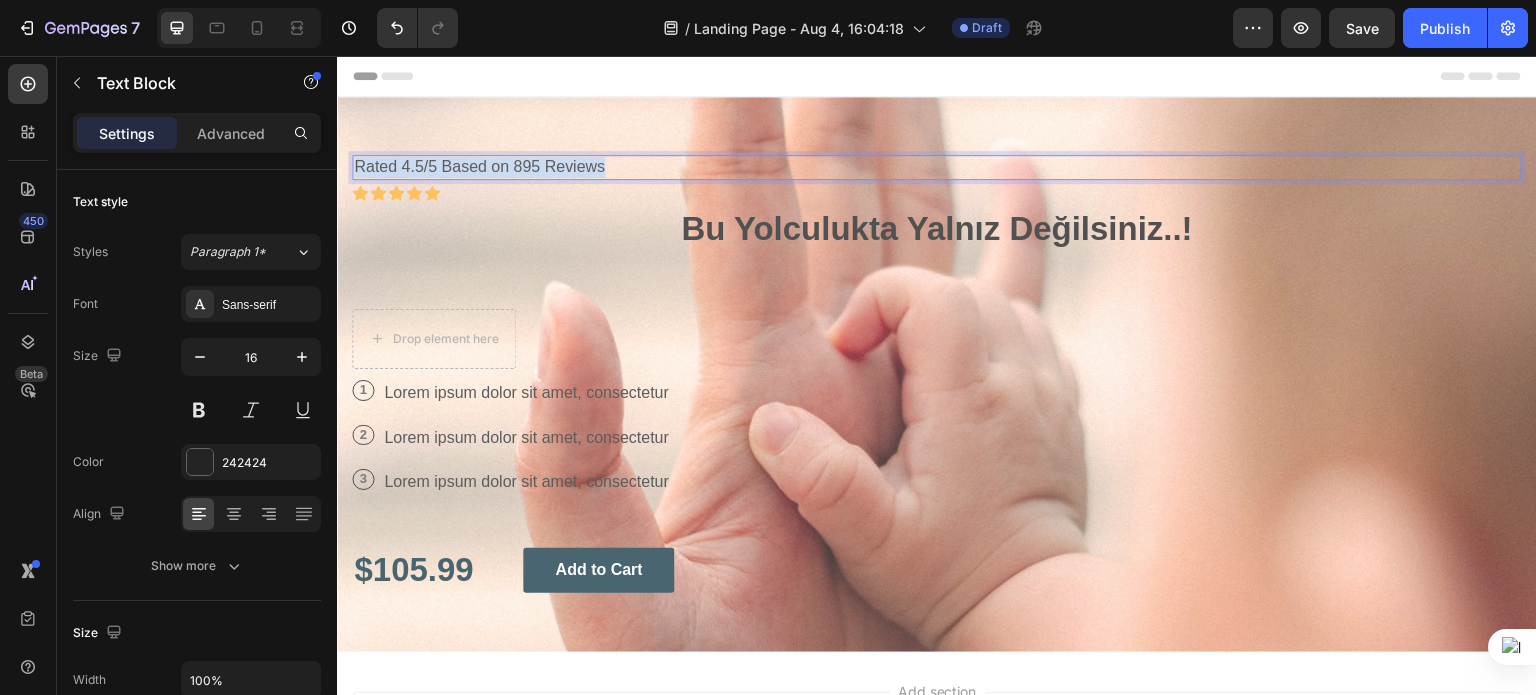 click on "Rated 4.5/5 Based on 895 Reviews" at bounding box center (937, 167) 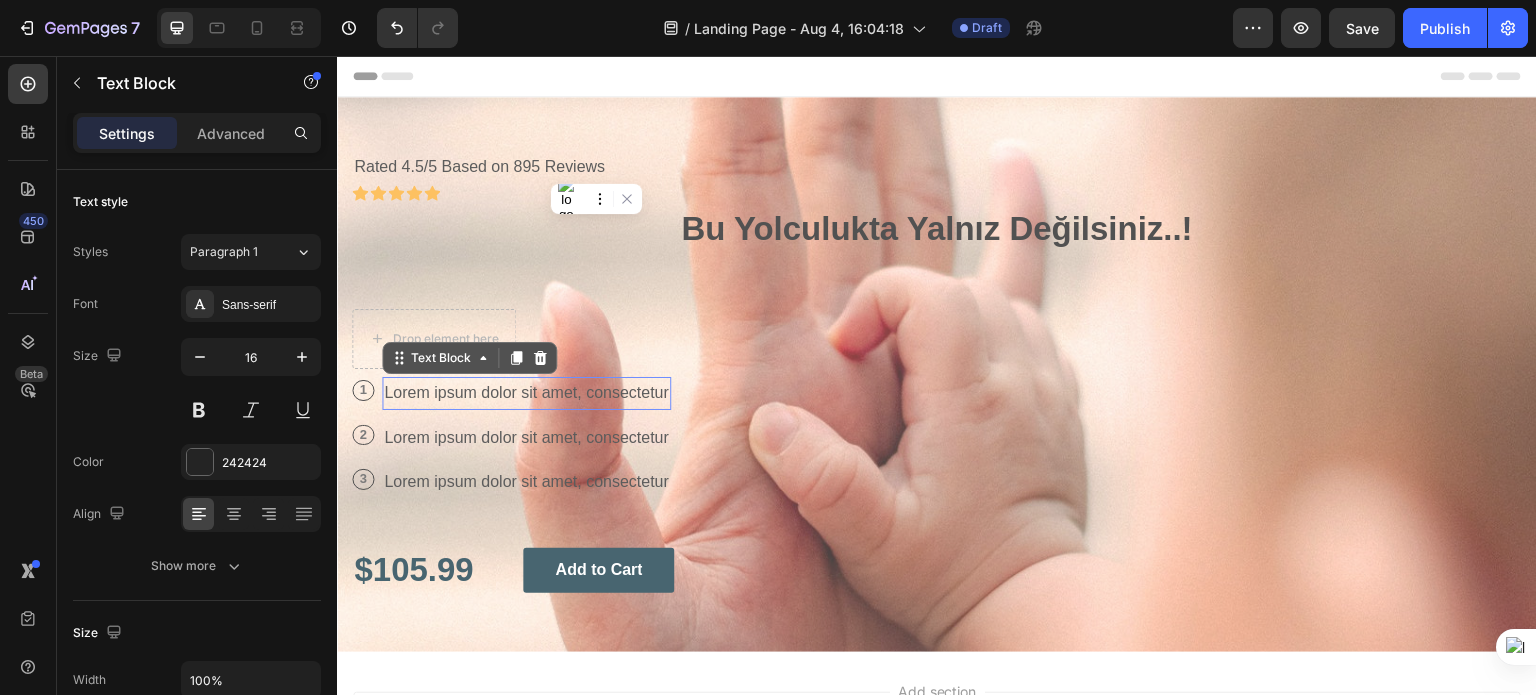 click on "Lorem ipsum dolor sit amet, consectetur" at bounding box center [526, 393] 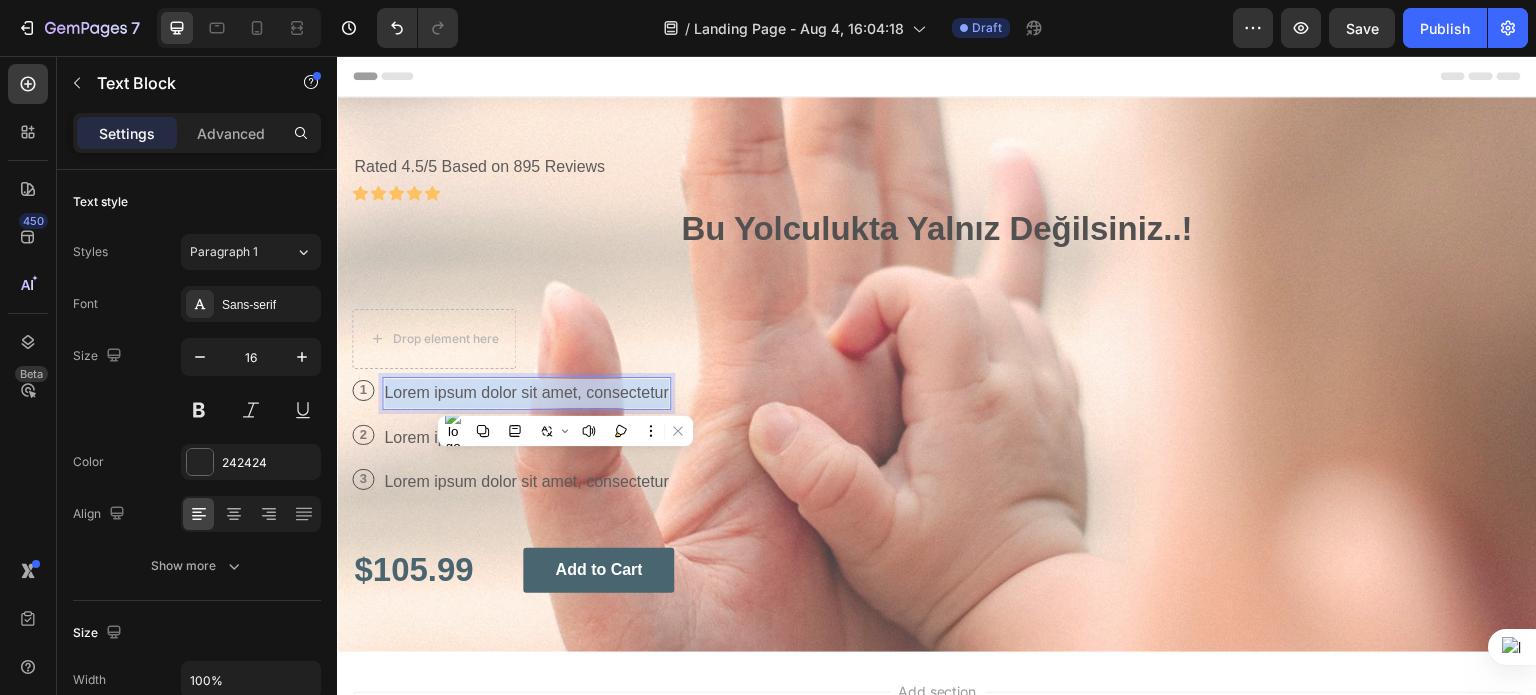 click on "Lorem ipsum dolor sit amet, consectetur" at bounding box center [526, 393] 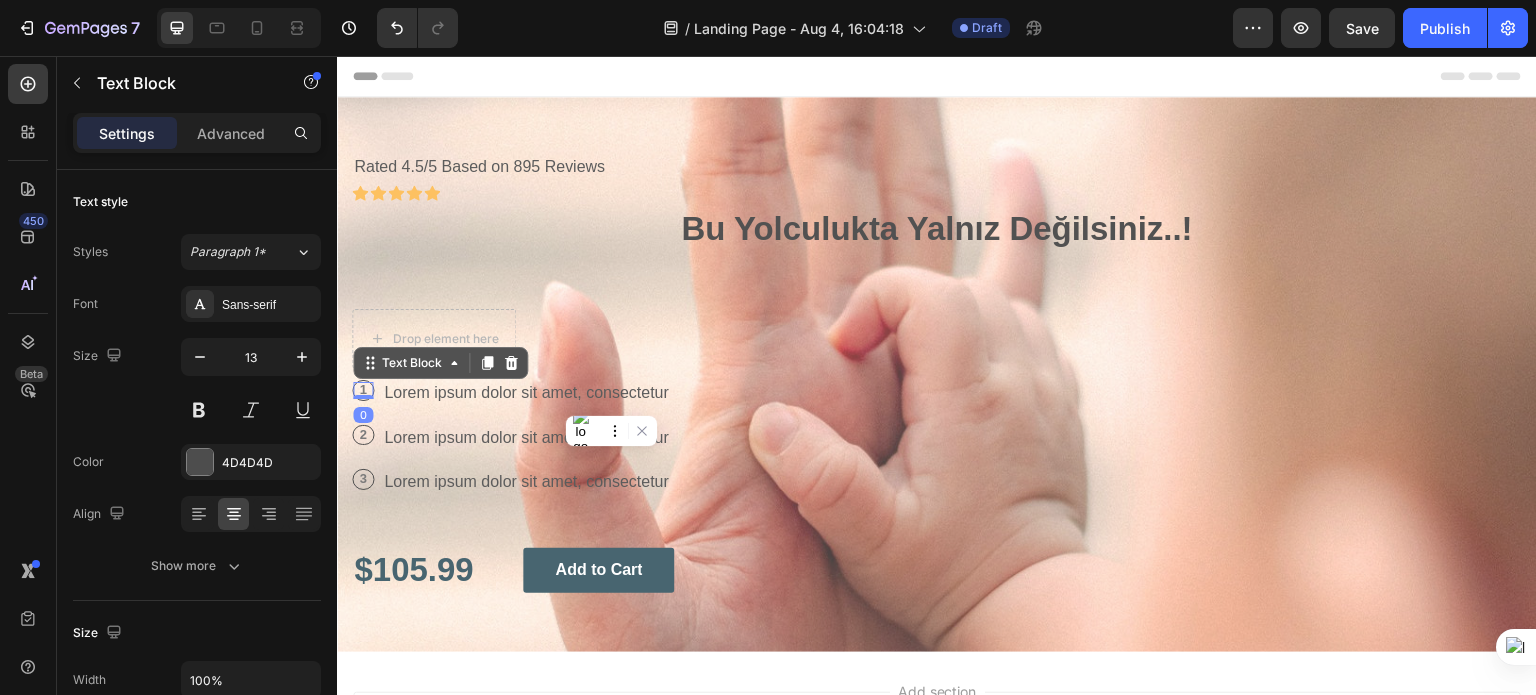 click on "1 Text Block   0" at bounding box center [363, 390] 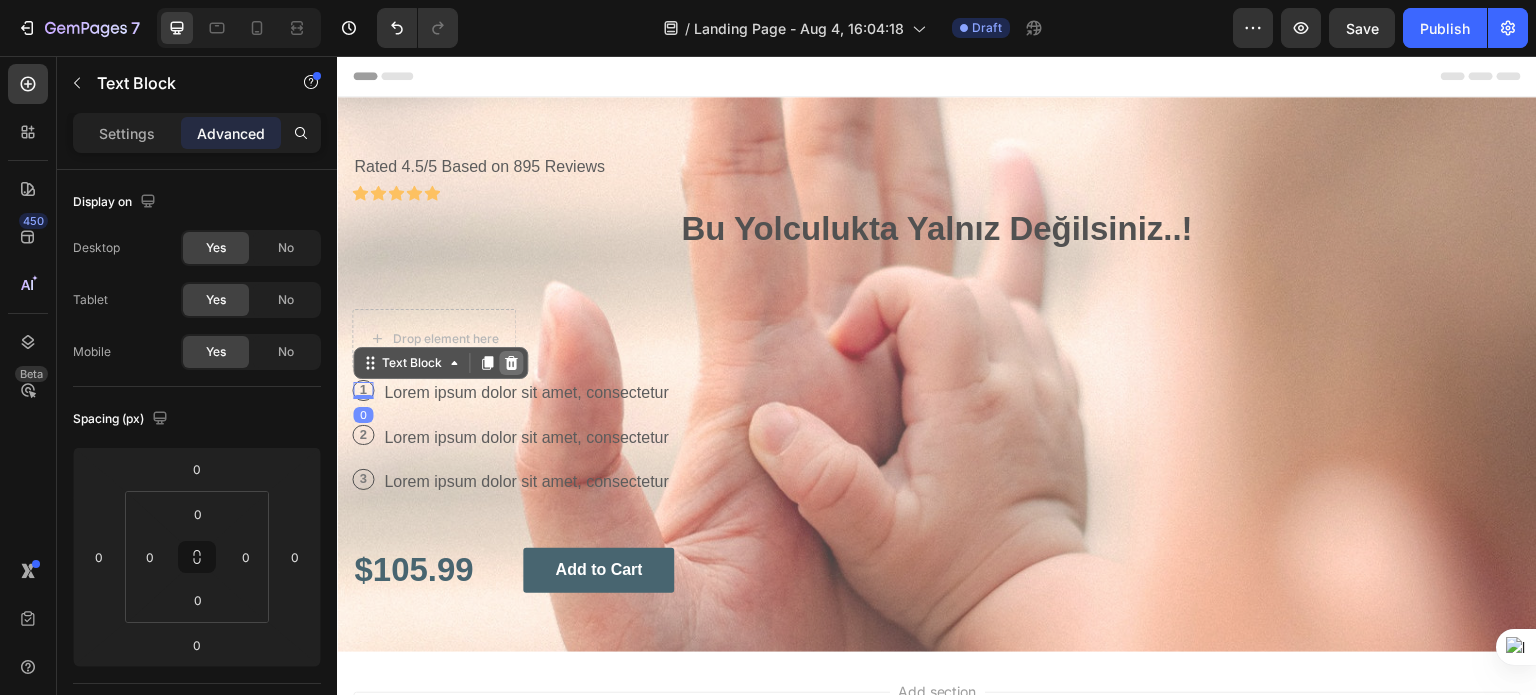 click 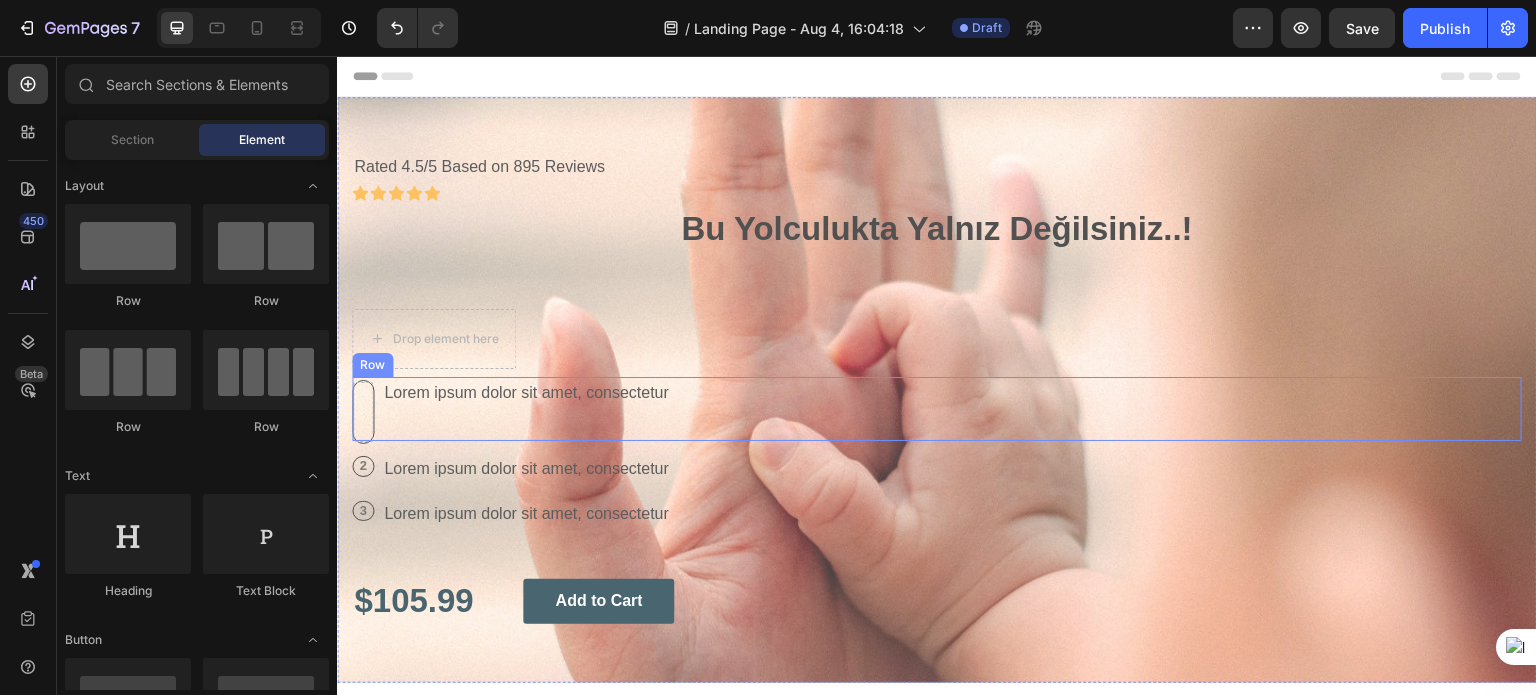 click on "Row Lorem ipsum dolor sit amet, consectetur Text Block Row" at bounding box center (937, 409) 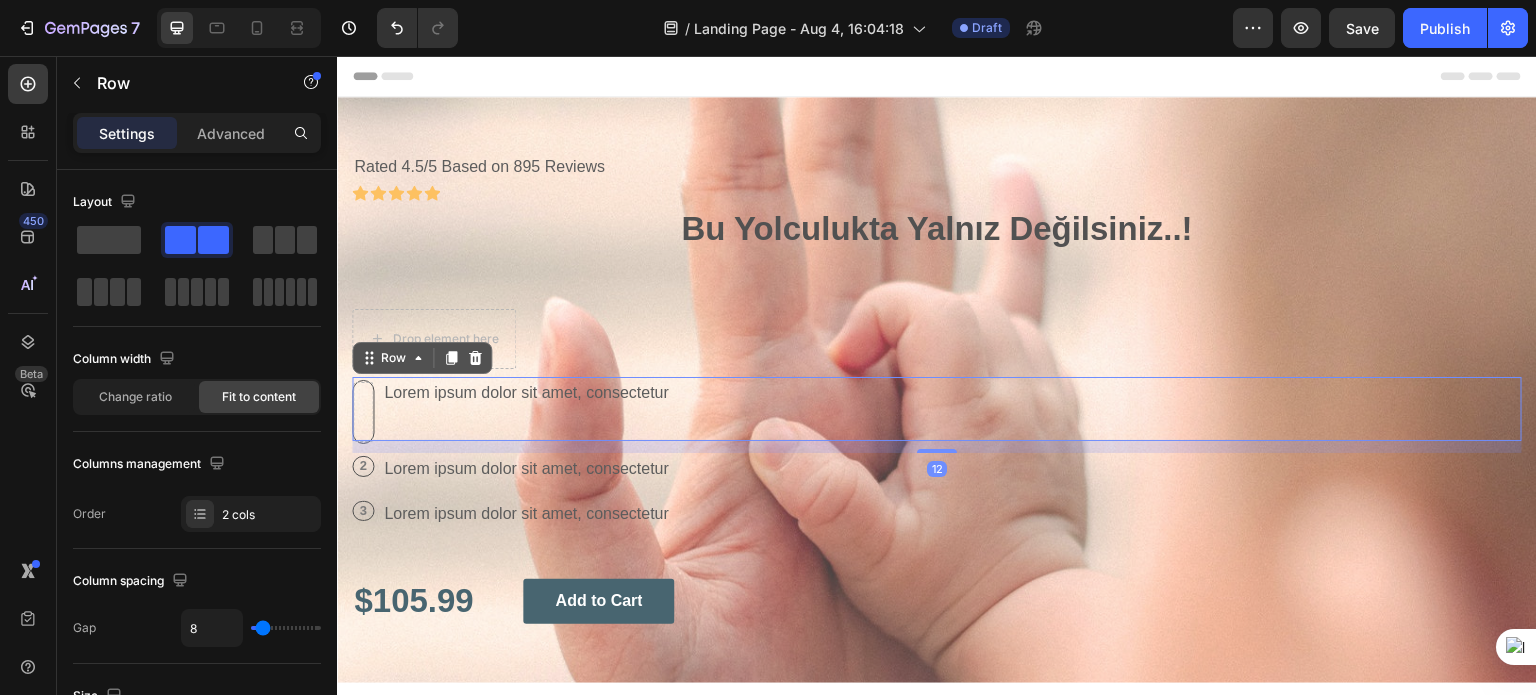 click on "Row Lorem ipsum dolor sit amet, consectetur Text Block Row   12" at bounding box center [937, 409] 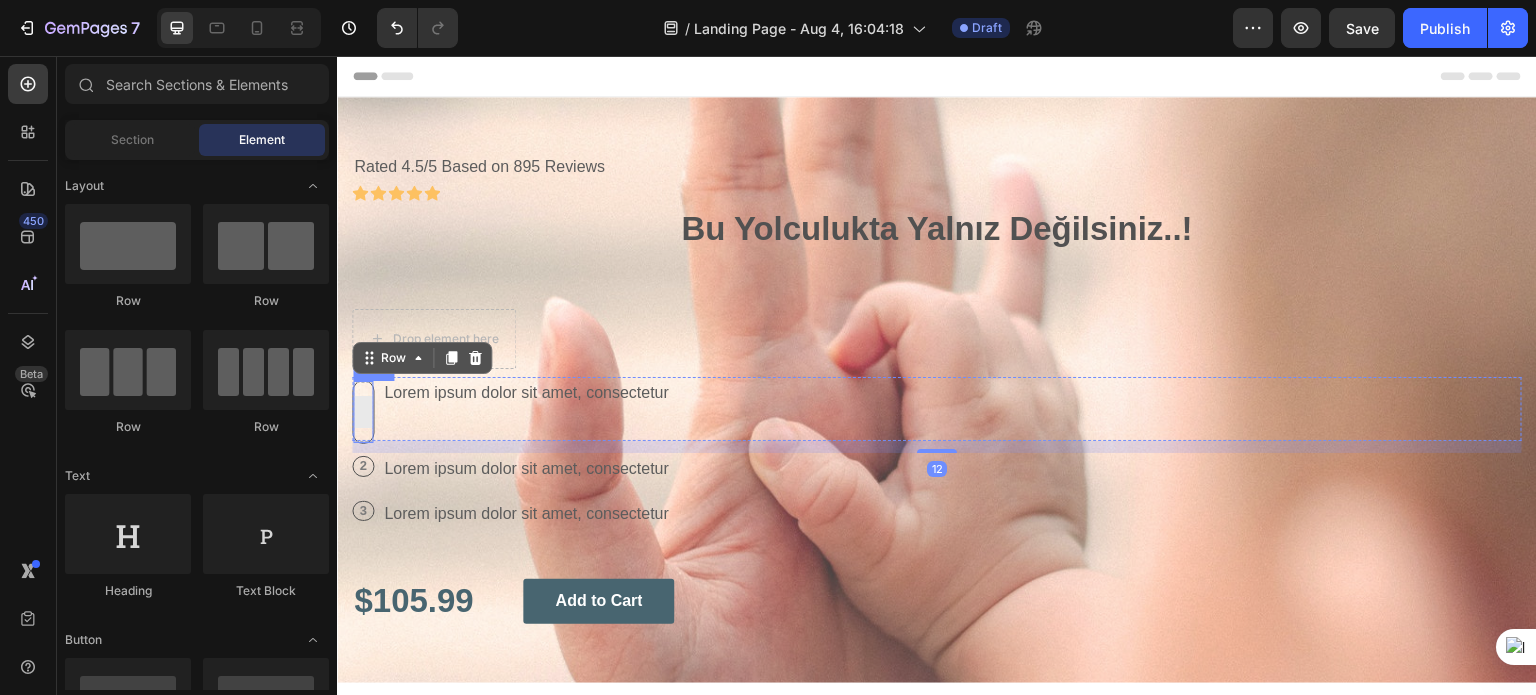 click at bounding box center (363, 412) 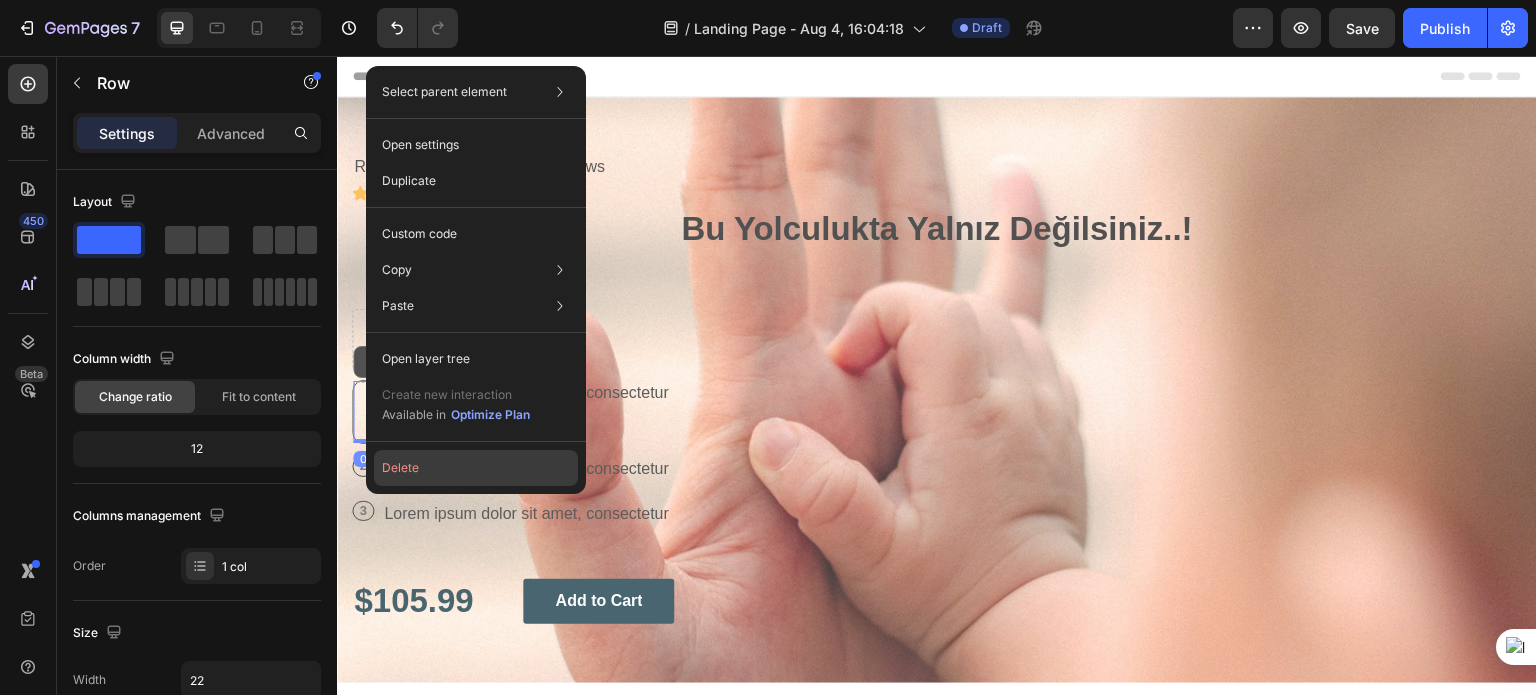 click on "Delete" 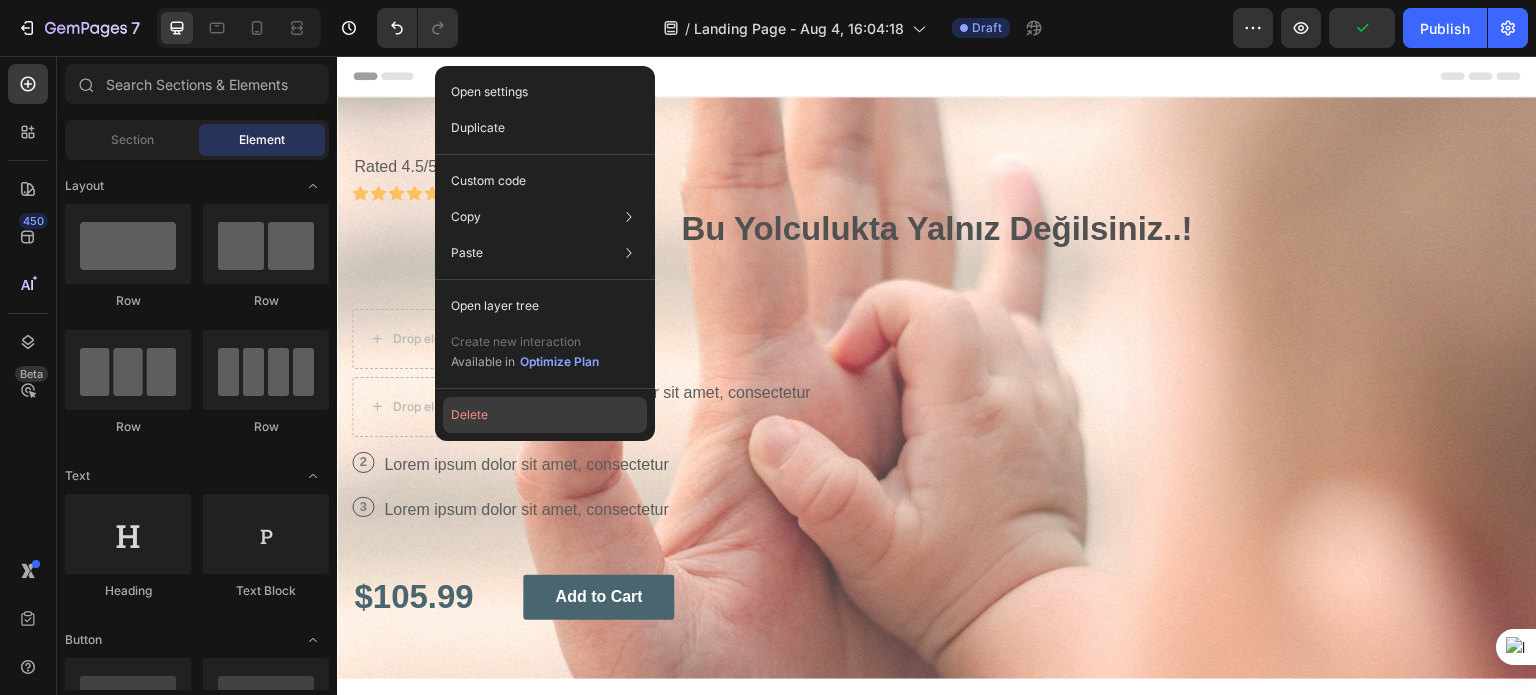 click on "Delete" 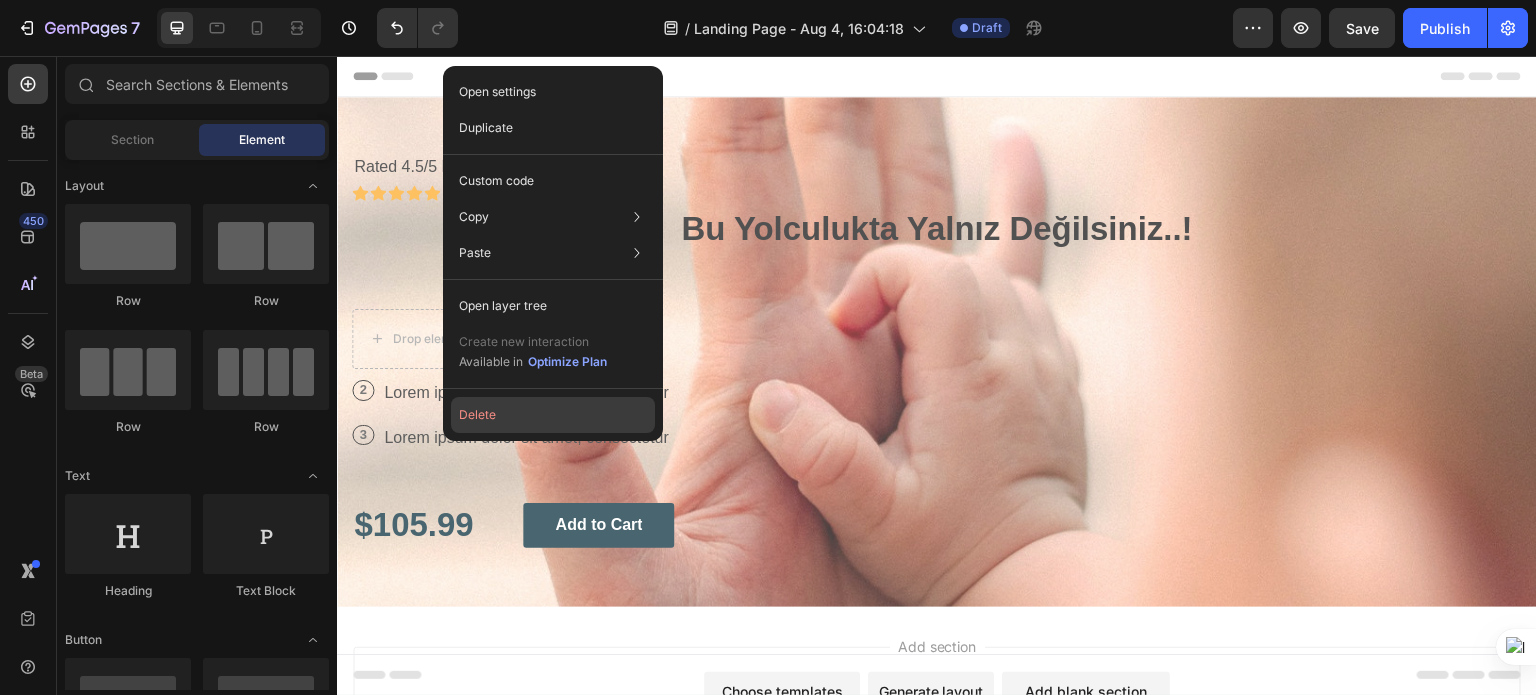 click on "Delete" 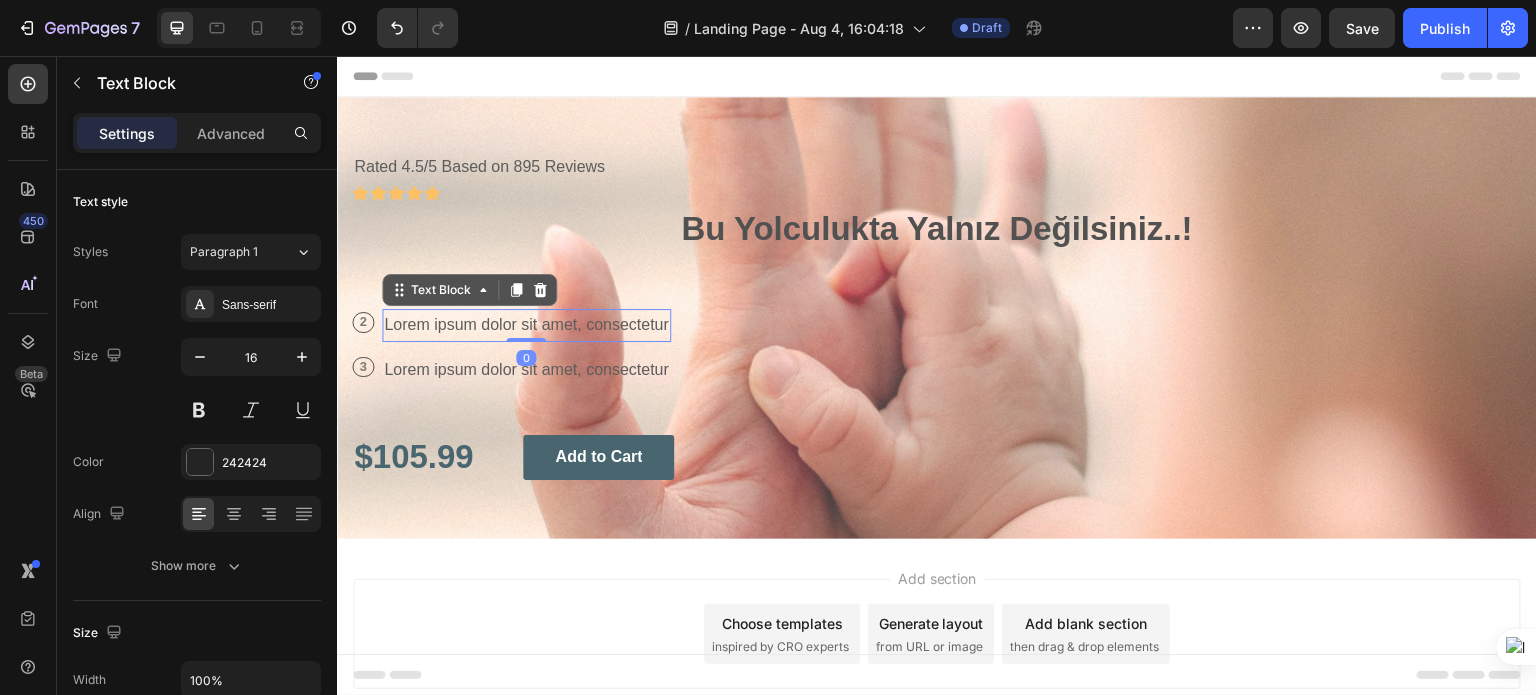 click on "Lorem ipsum dolor sit amet, consectetur" at bounding box center [526, 325] 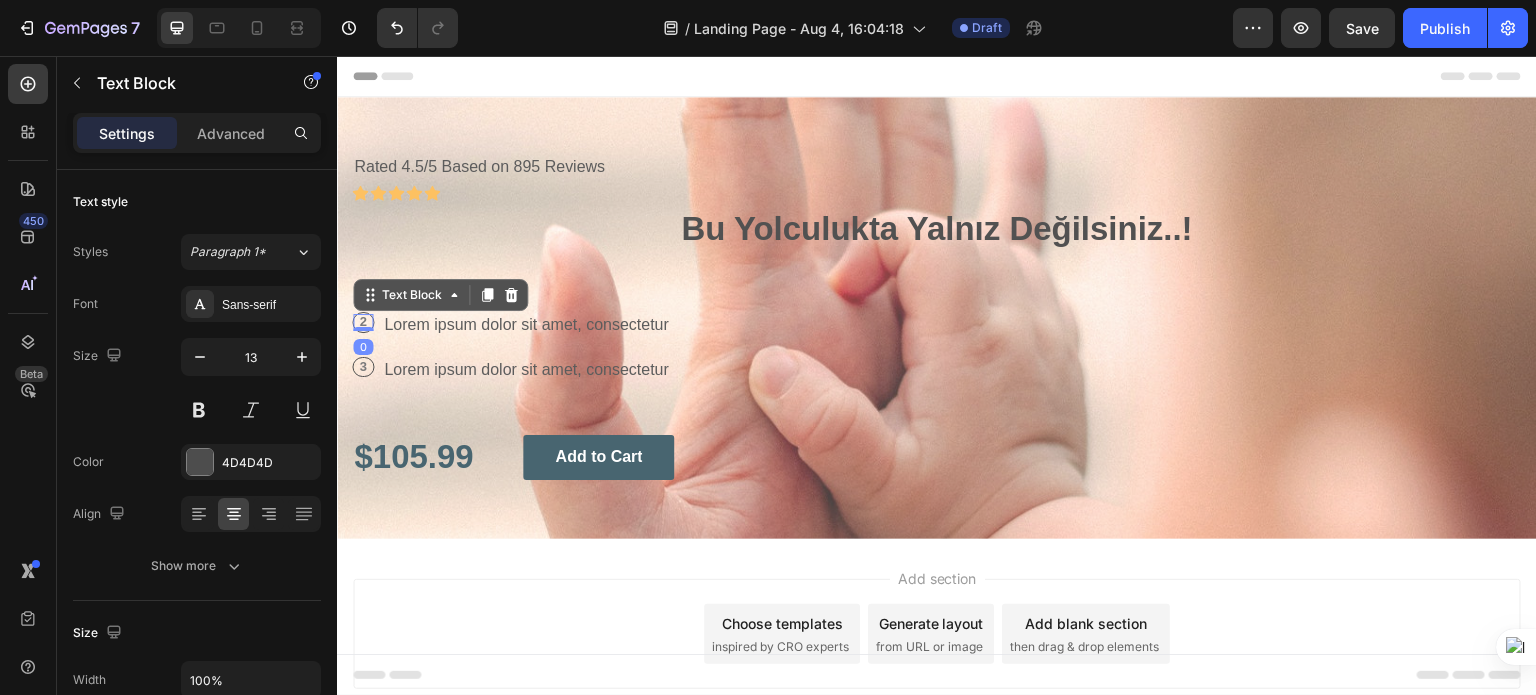 click on "2" at bounding box center (363, 322) 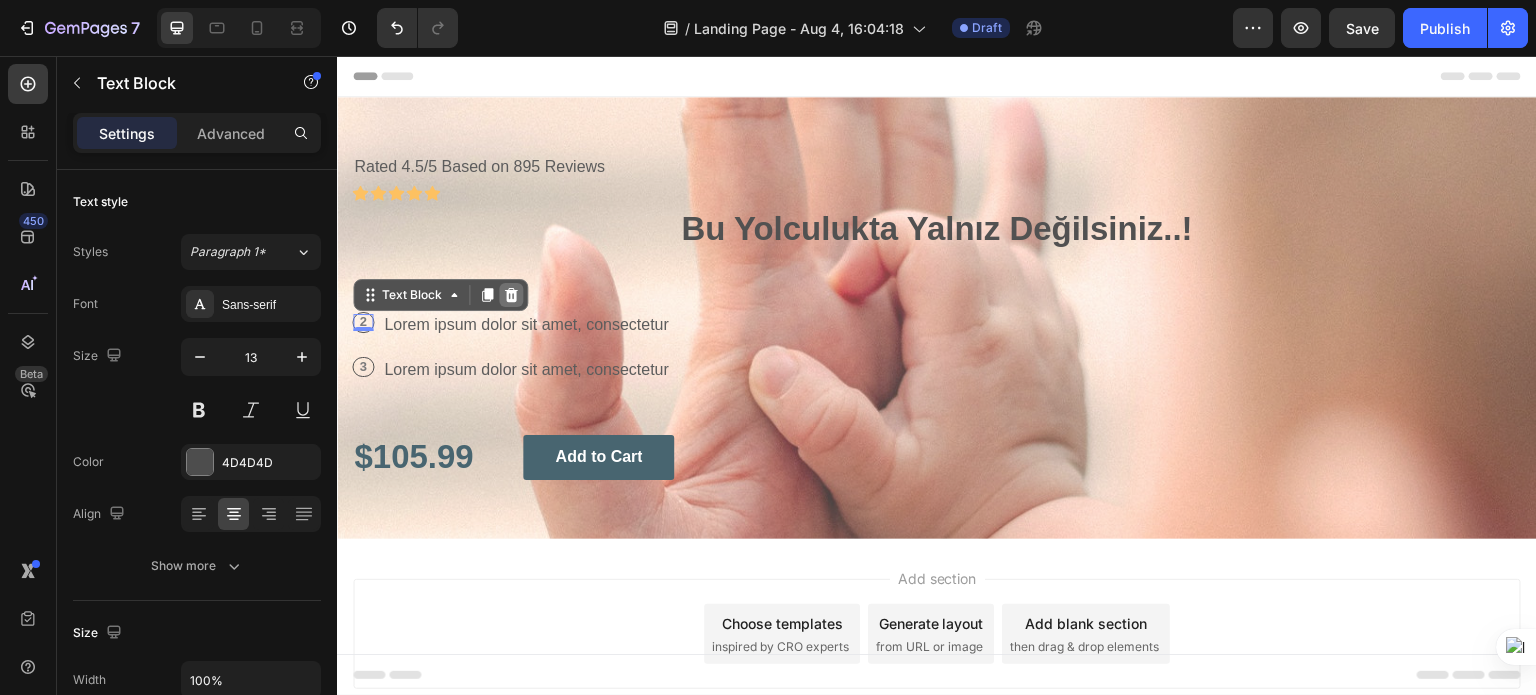 click at bounding box center (511, 295) 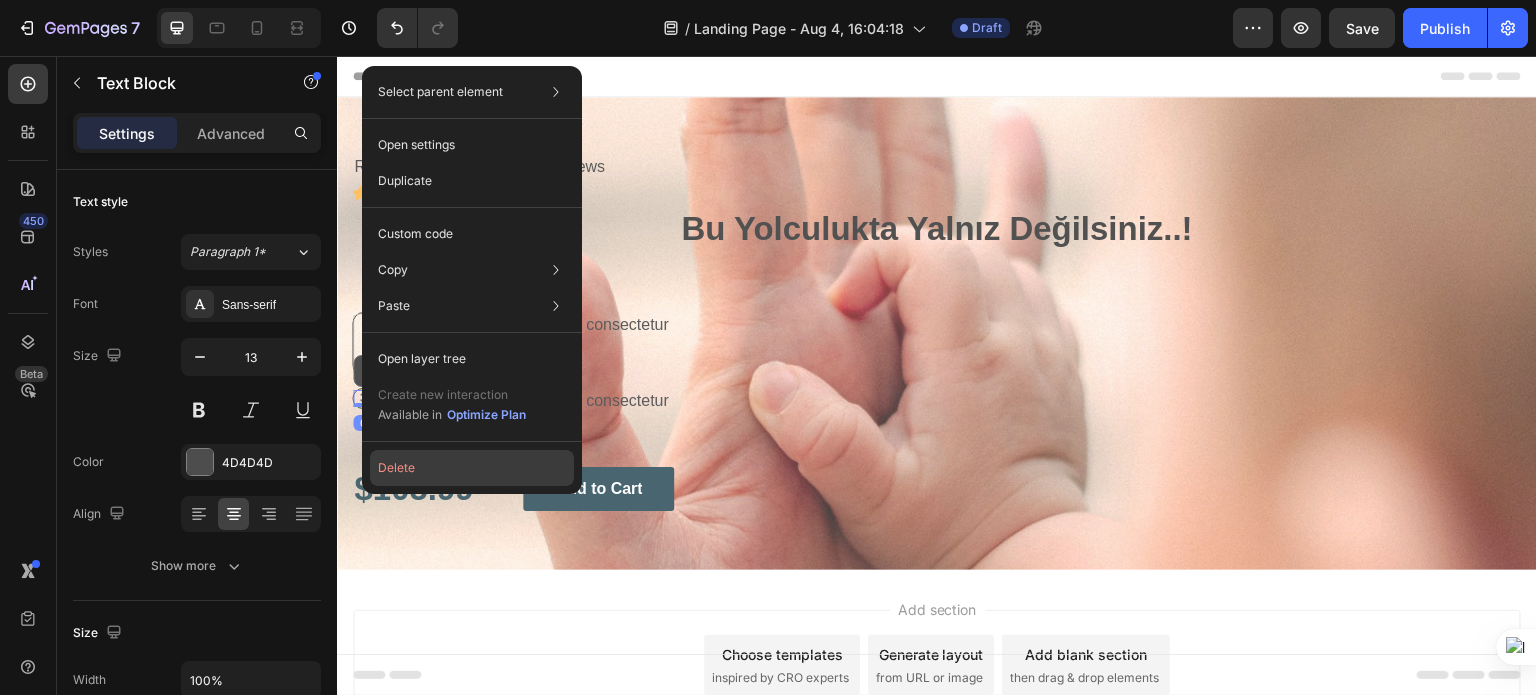 click on "Delete" 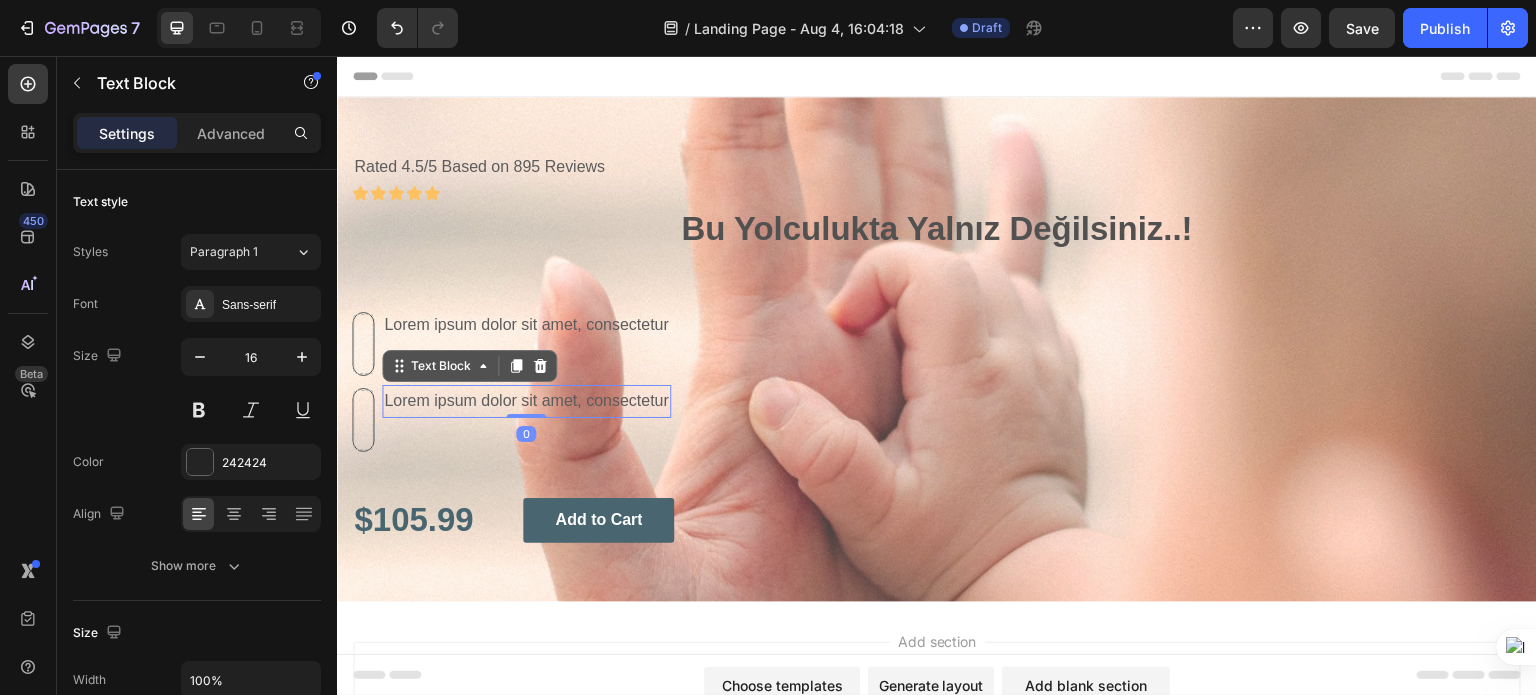 click on "Lorem ipsum dolor sit amet, consectetur" at bounding box center [526, 401] 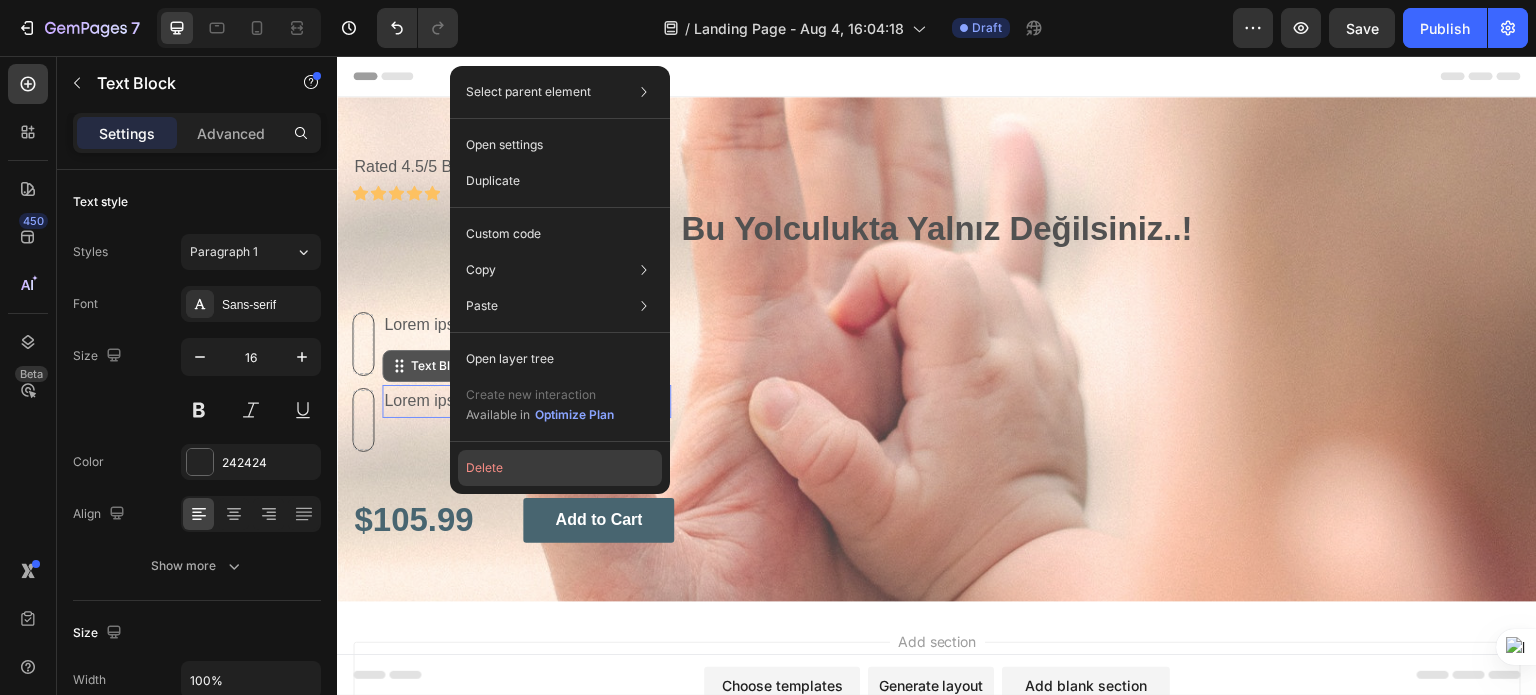 click on "Delete" 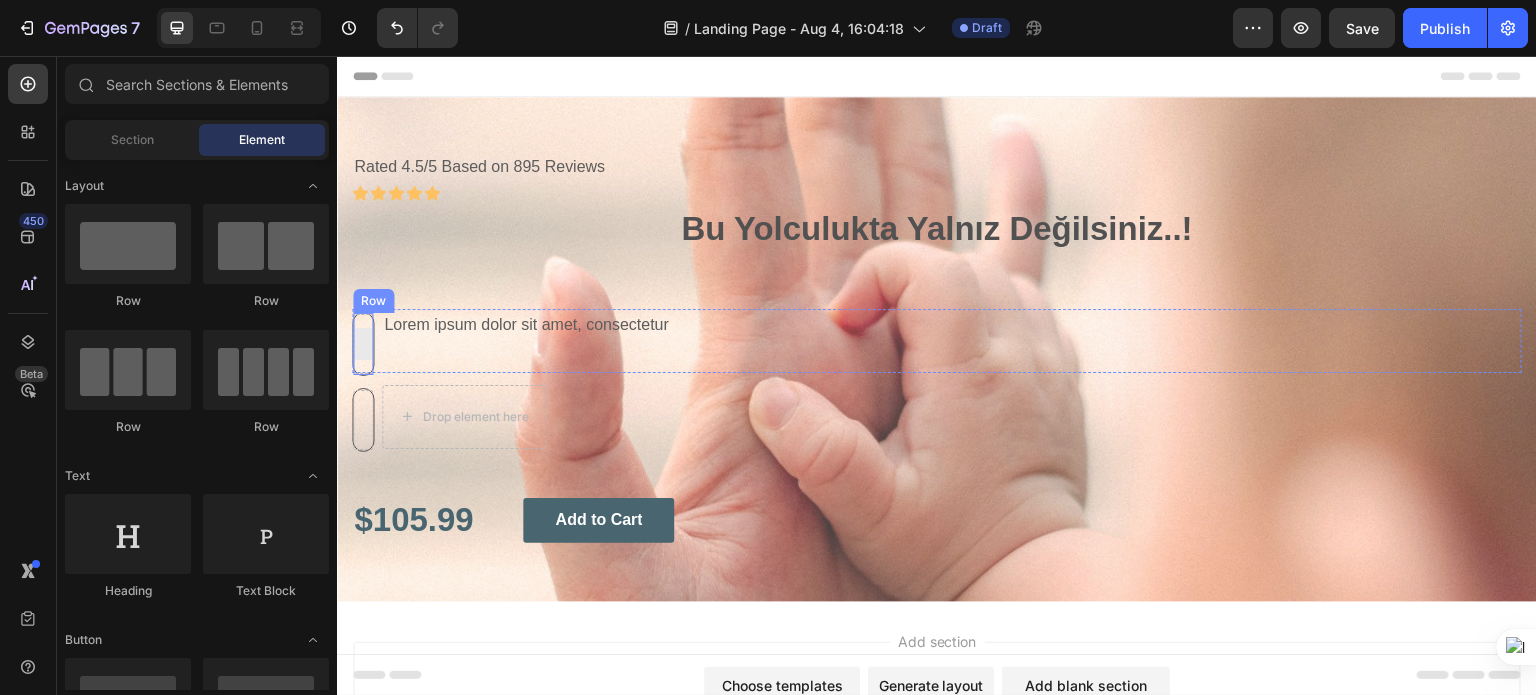 click at bounding box center [363, 344] 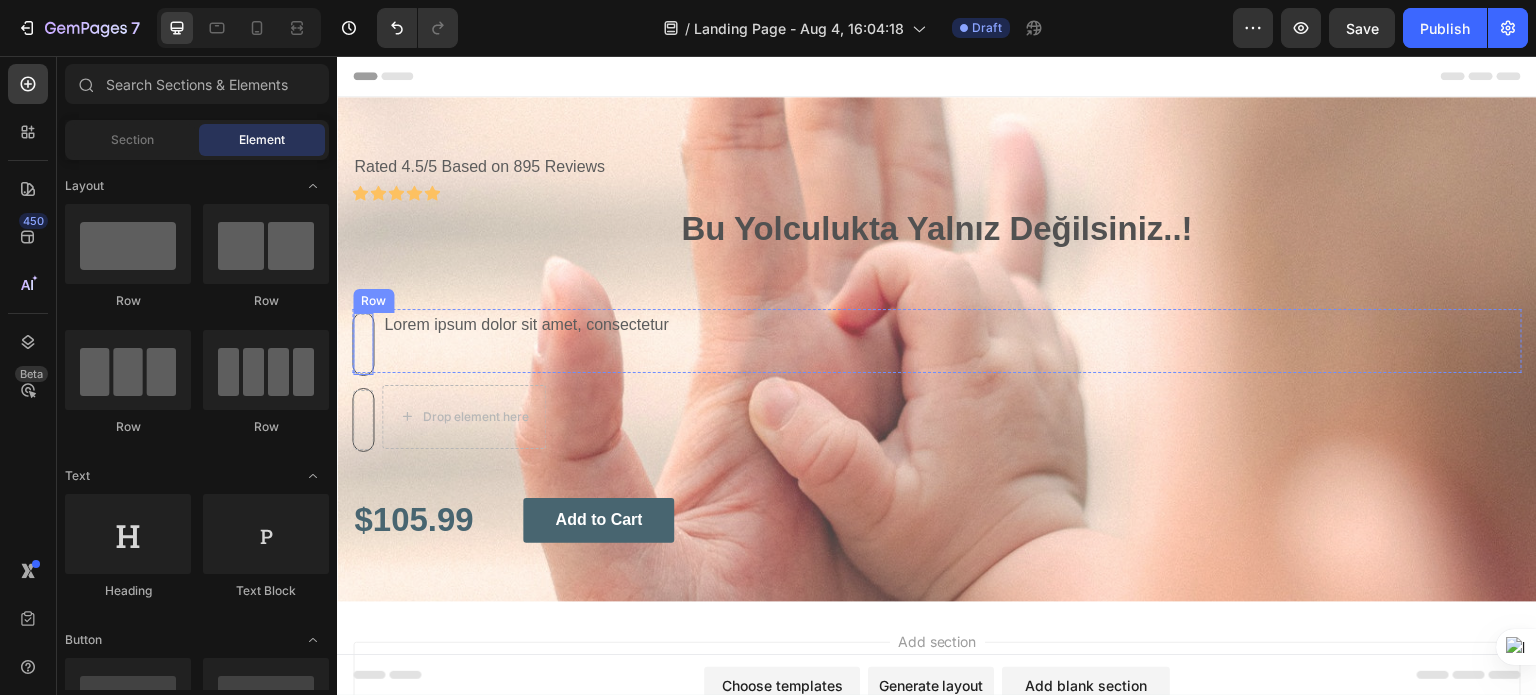 click on "Row" at bounding box center [373, 301] 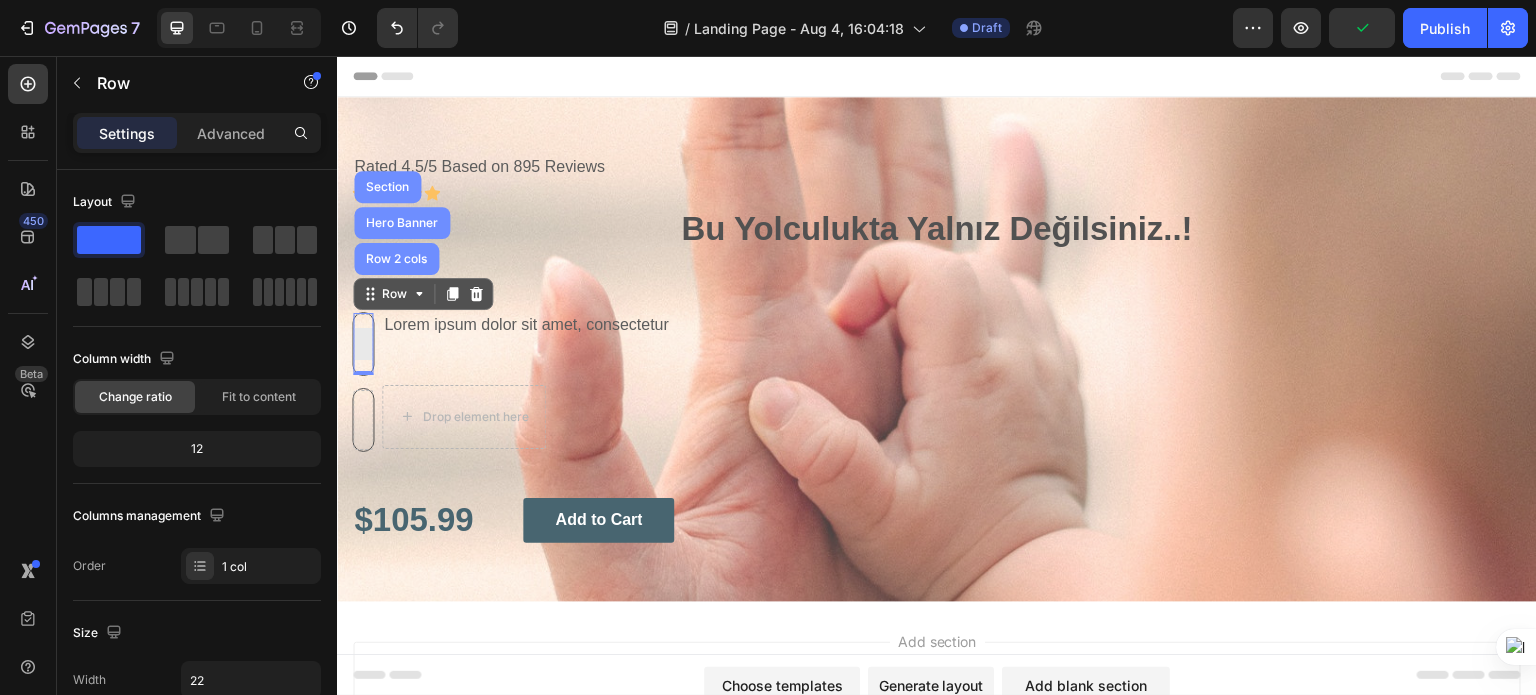 click at bounding box center [363, 344] 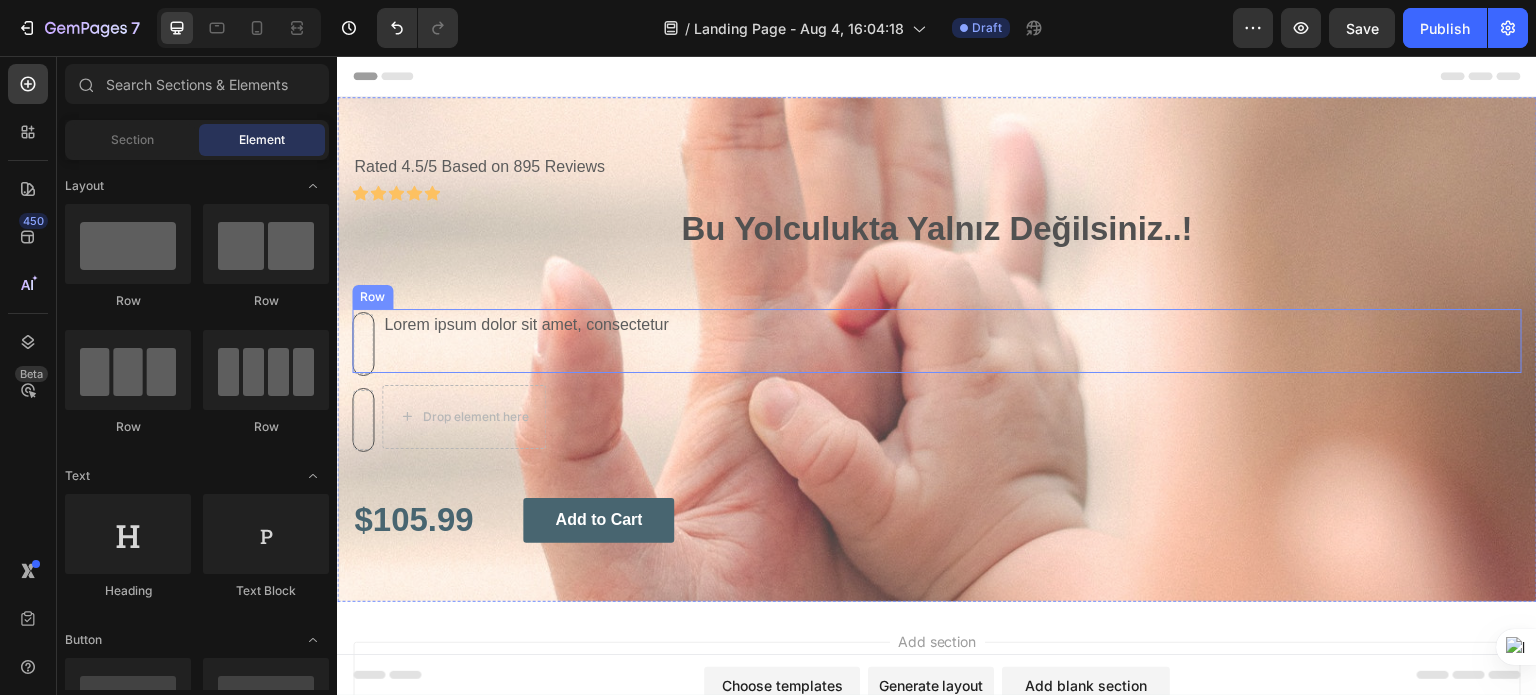 click on "Row" at bounding box center (372, 297) 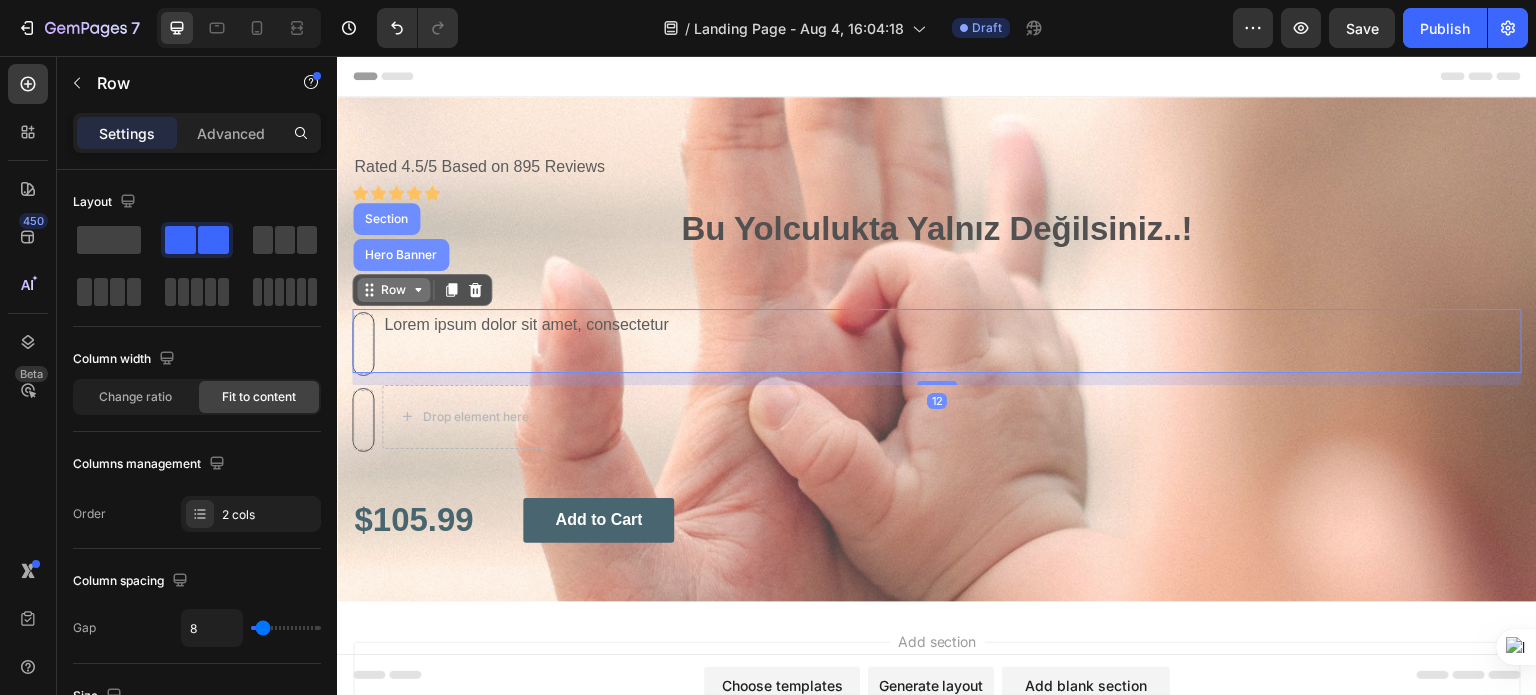 click 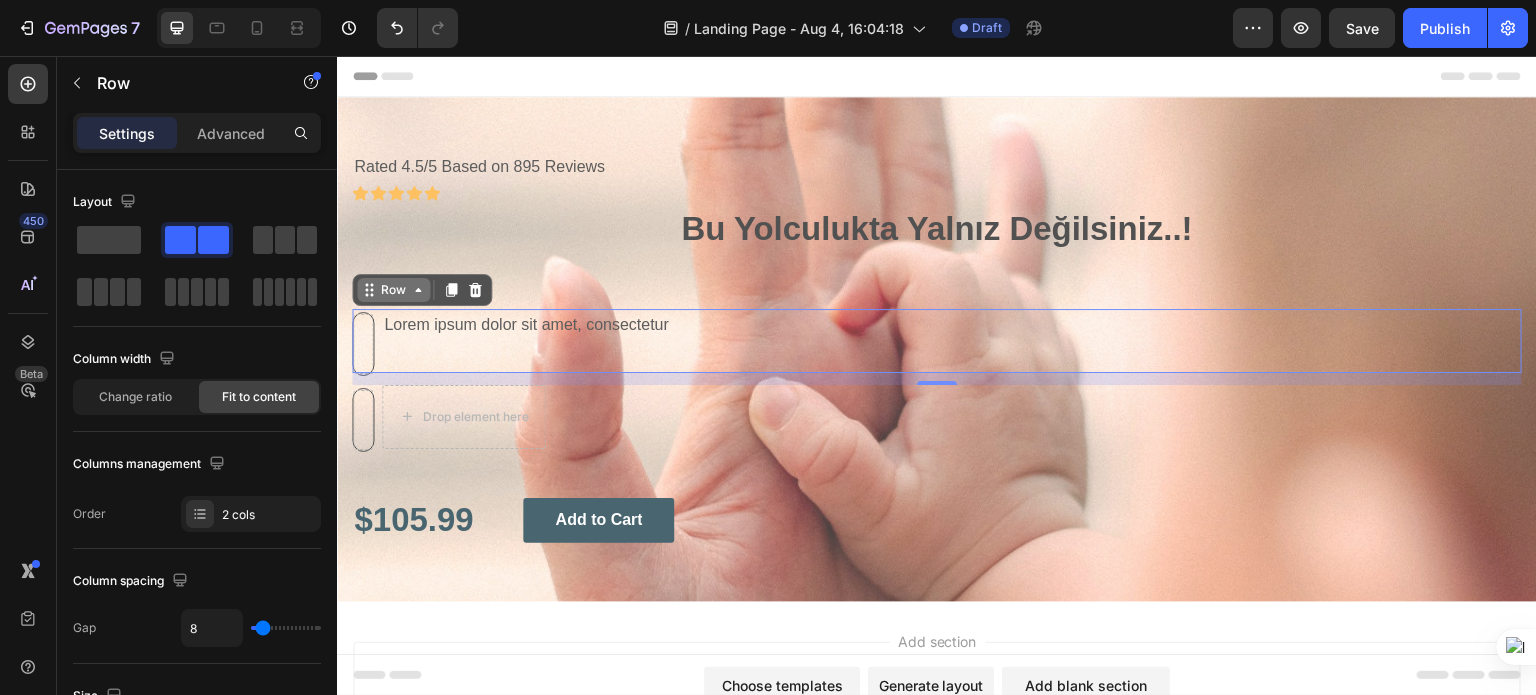 click 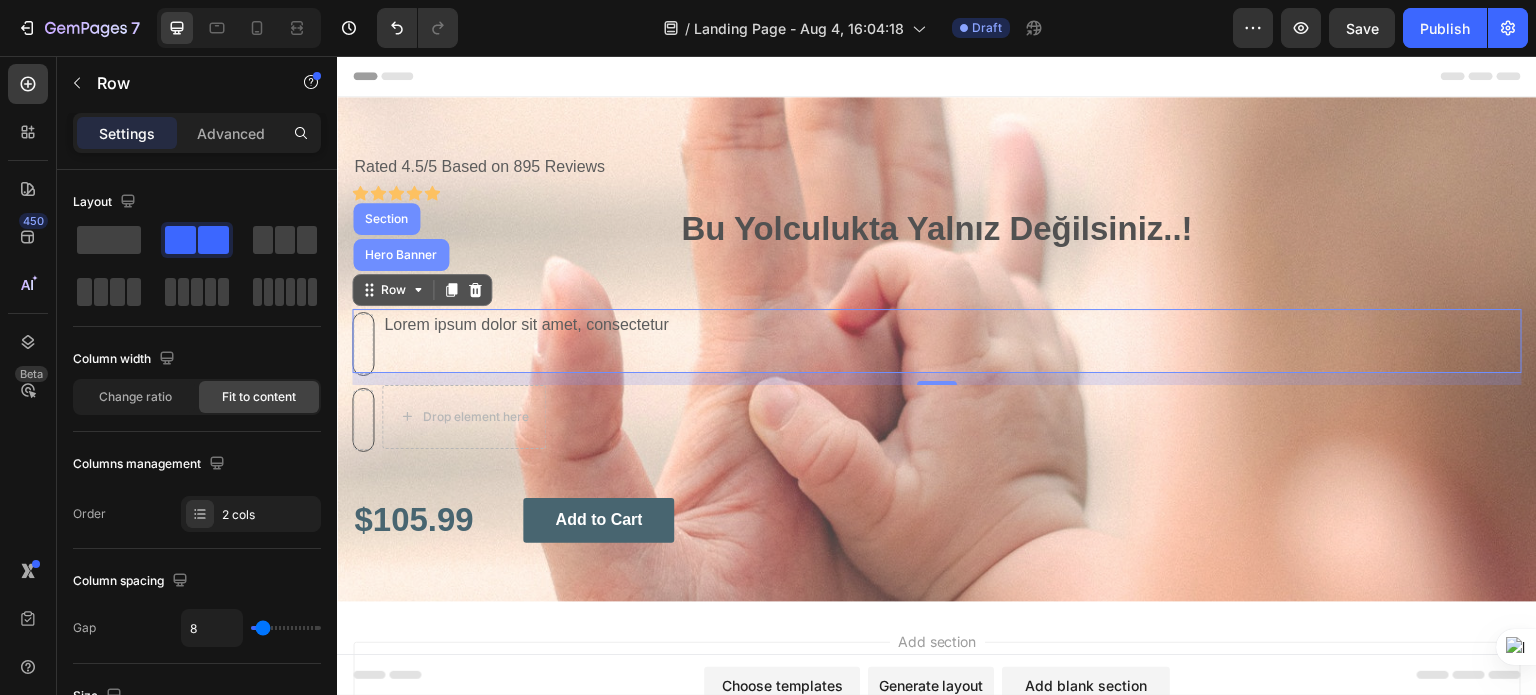 click on "Lorem ipsum dolor sit amet, consectetur Text Block" at bounding box center (526, 341) 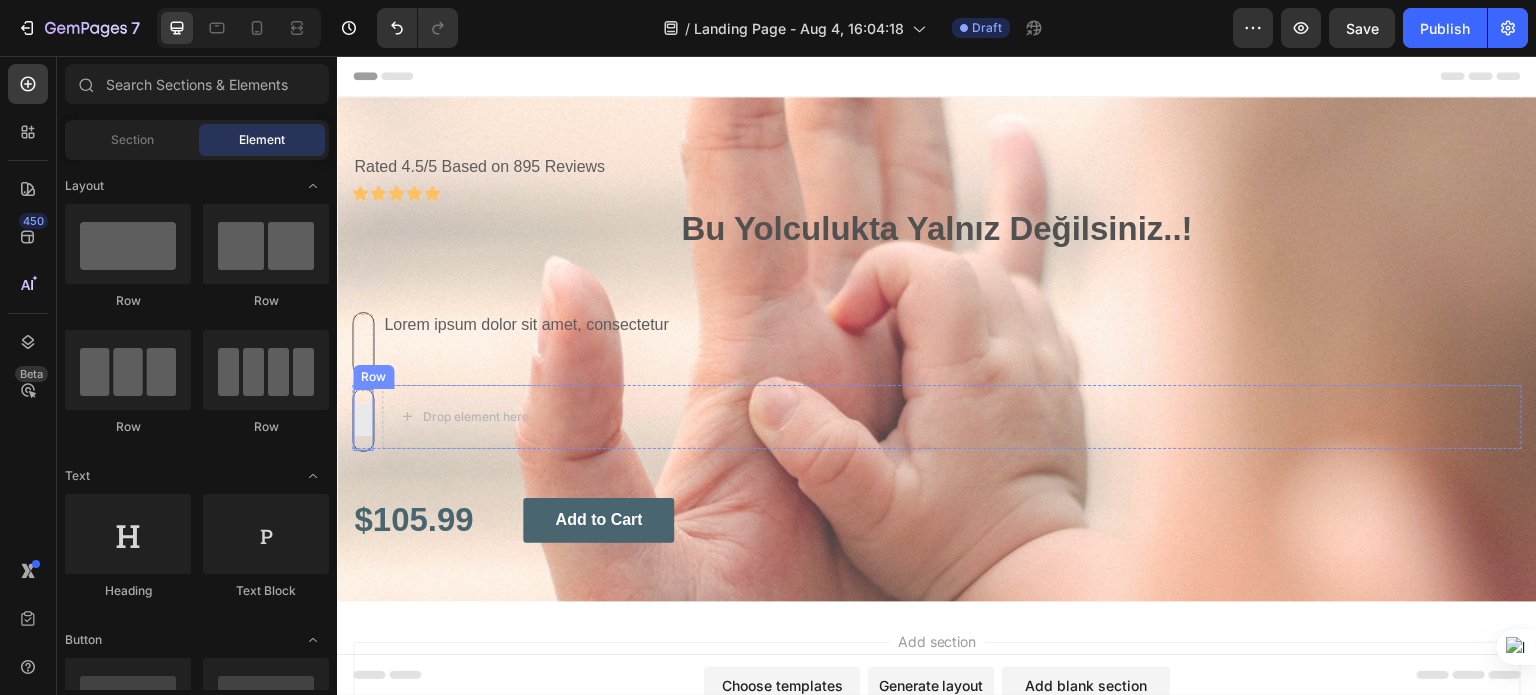 click at bounding box center (363, 420) 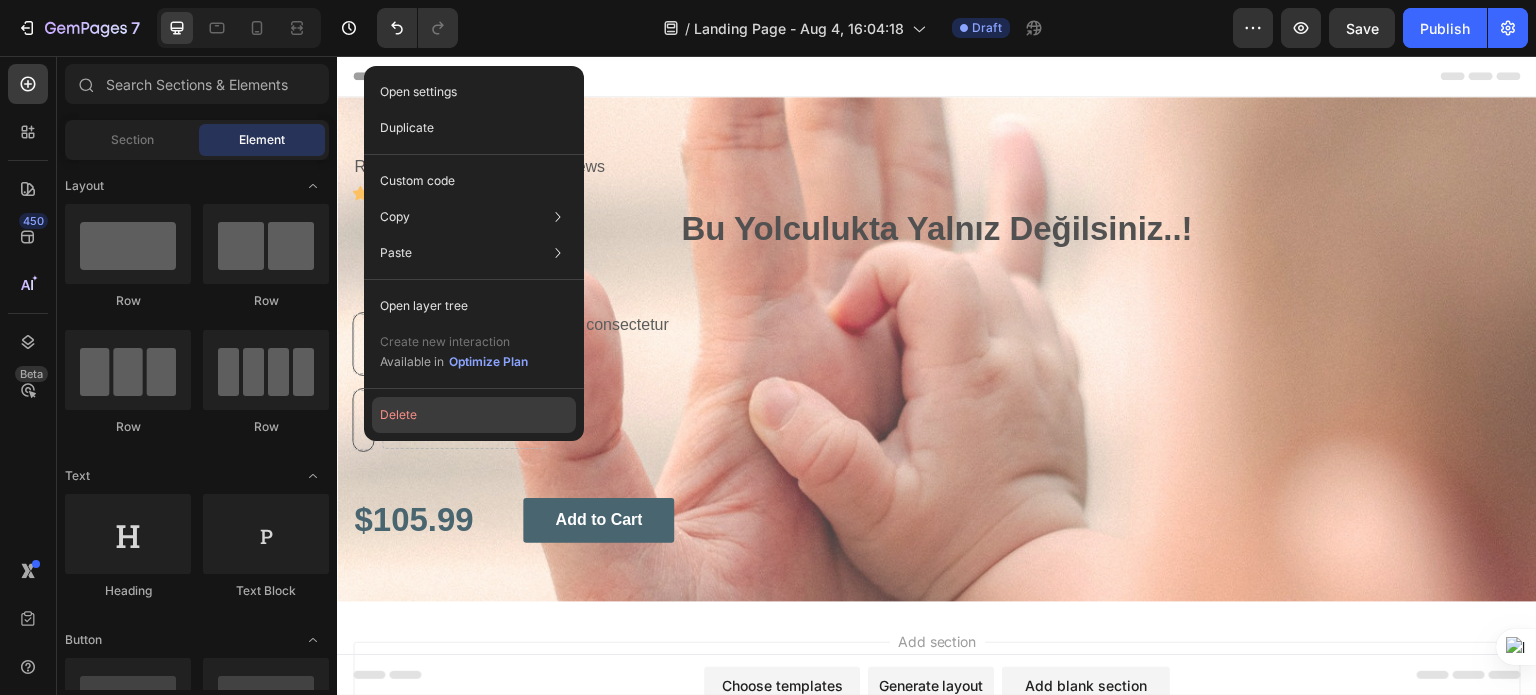 click on "Delete" 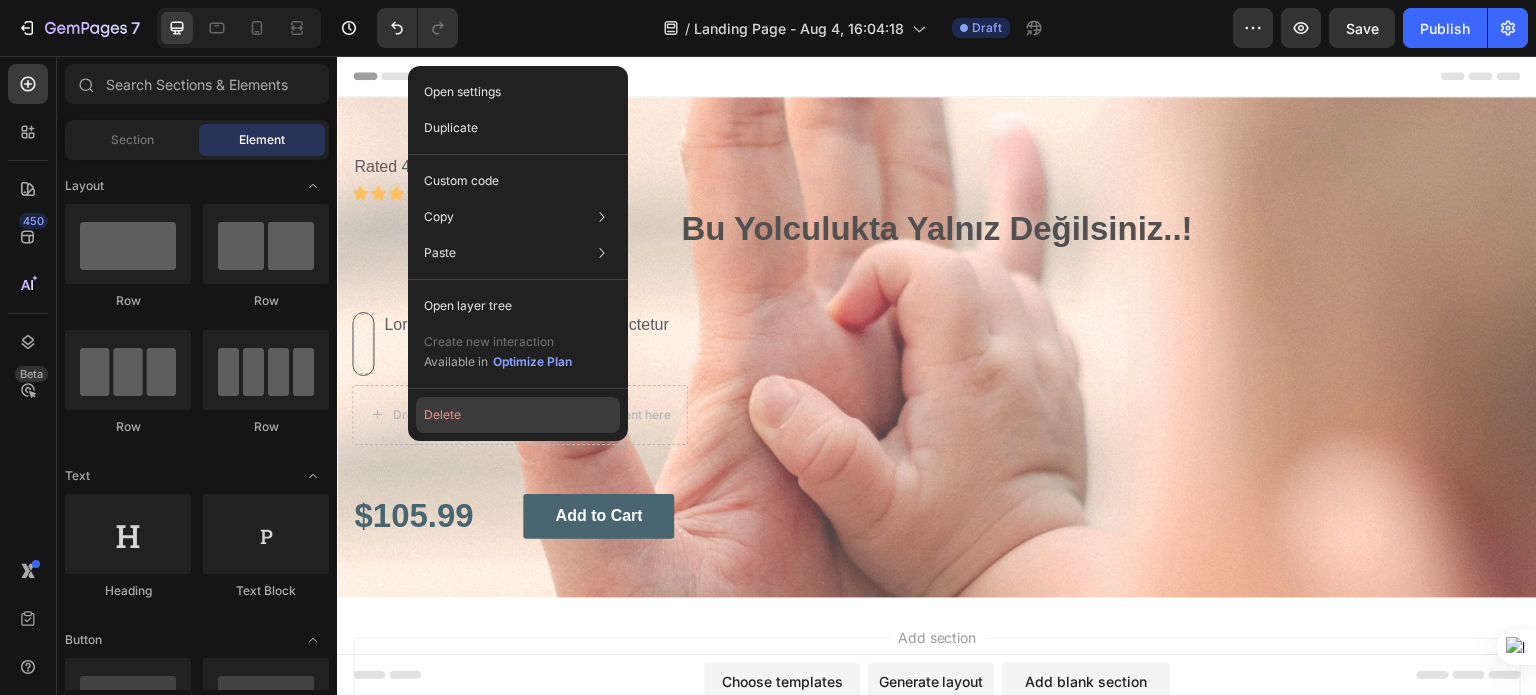 click on "Delete" 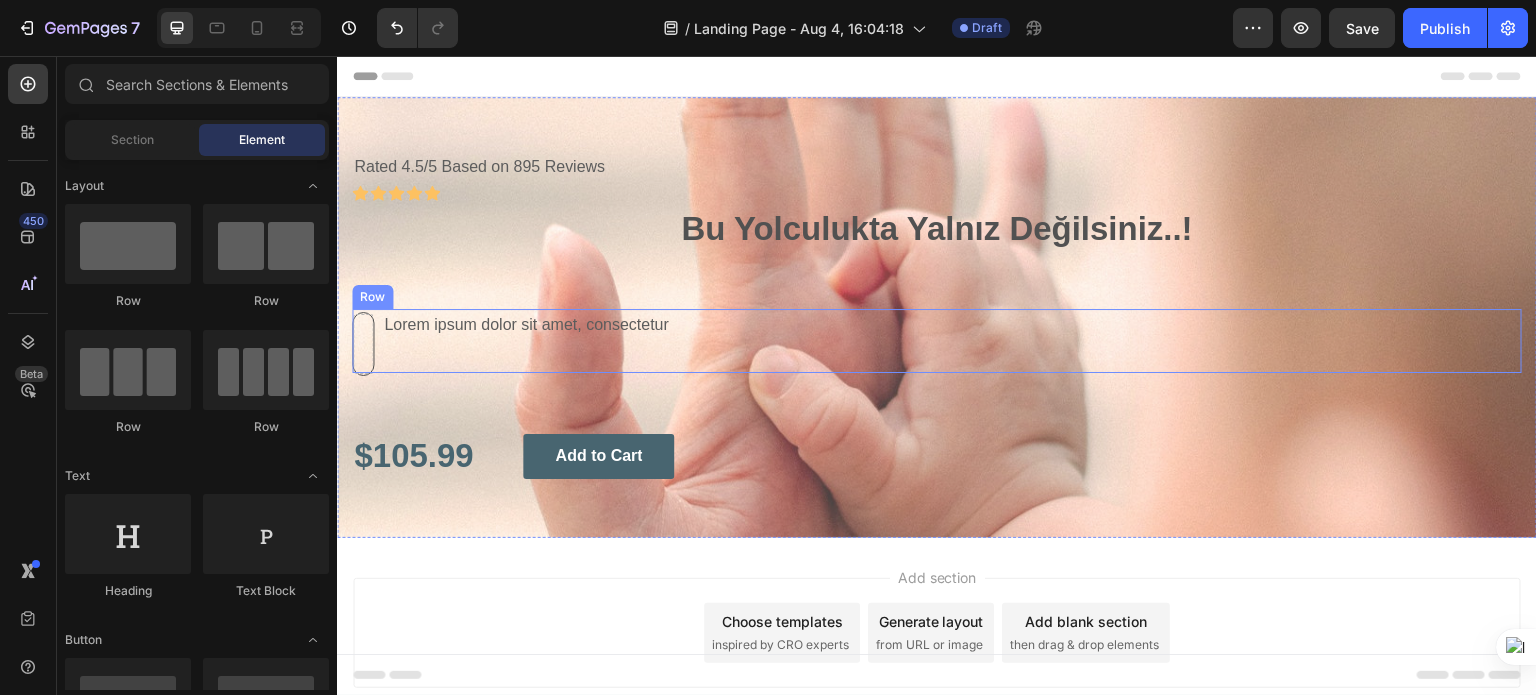 click on "Row" at bounding box center (372, 297) 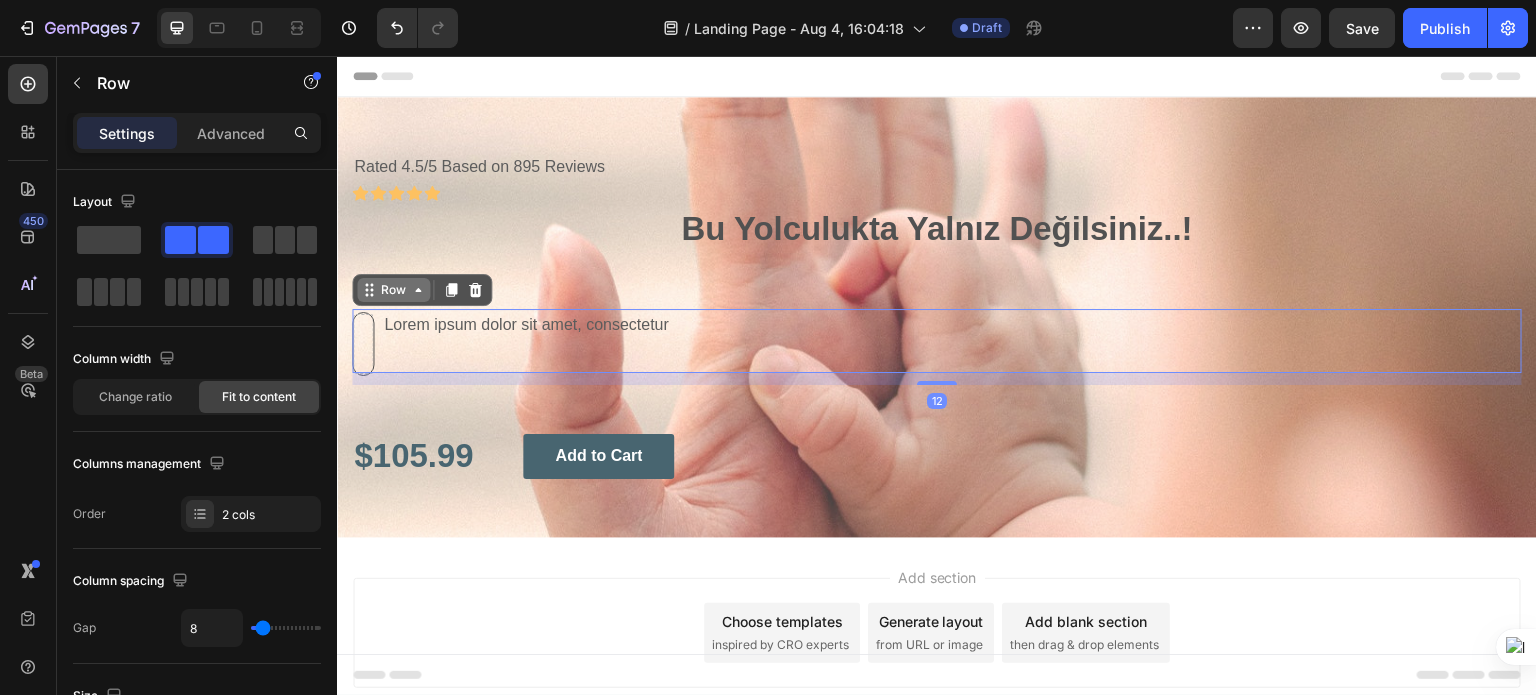 click on "Row" at bounding box center [393, 290] 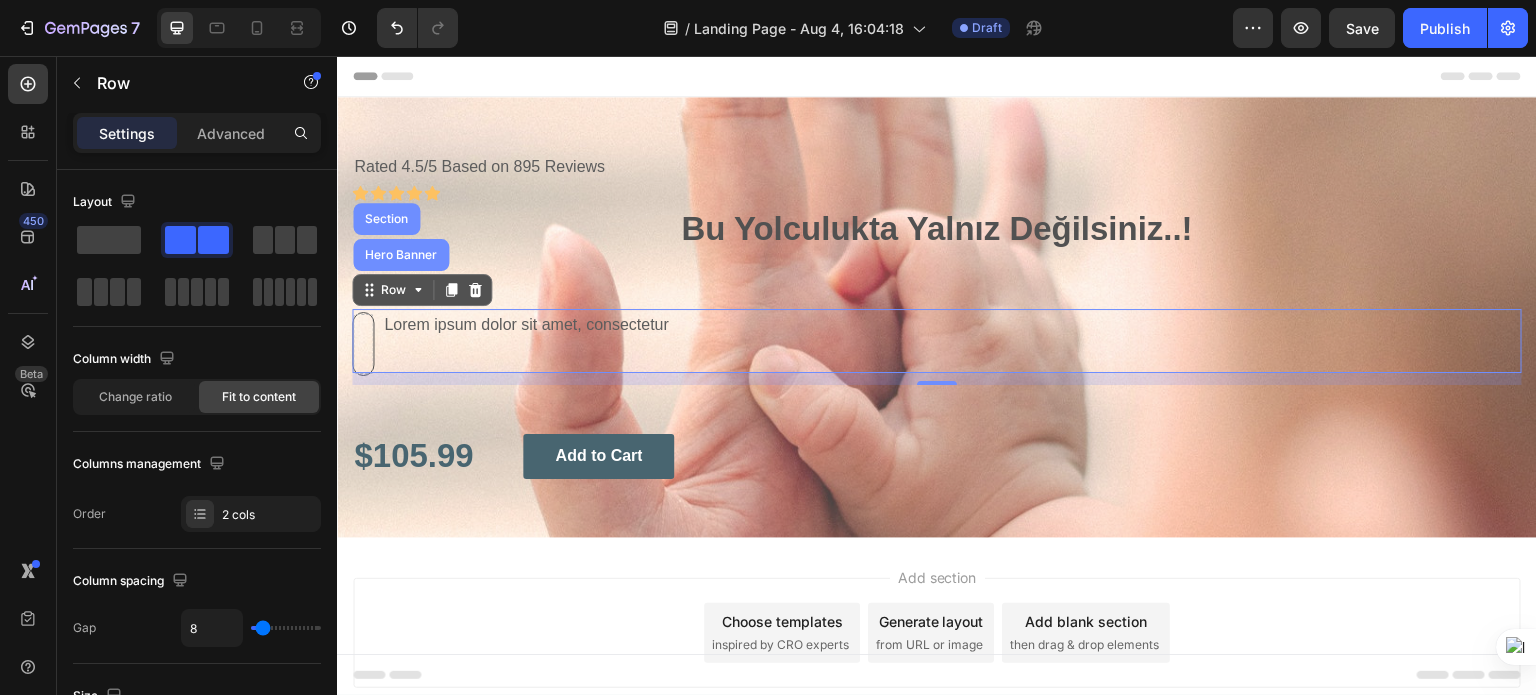 click on "Lorem ipsum dolor sit amet, consectetur Text Block" at bounding box center (526, 341) 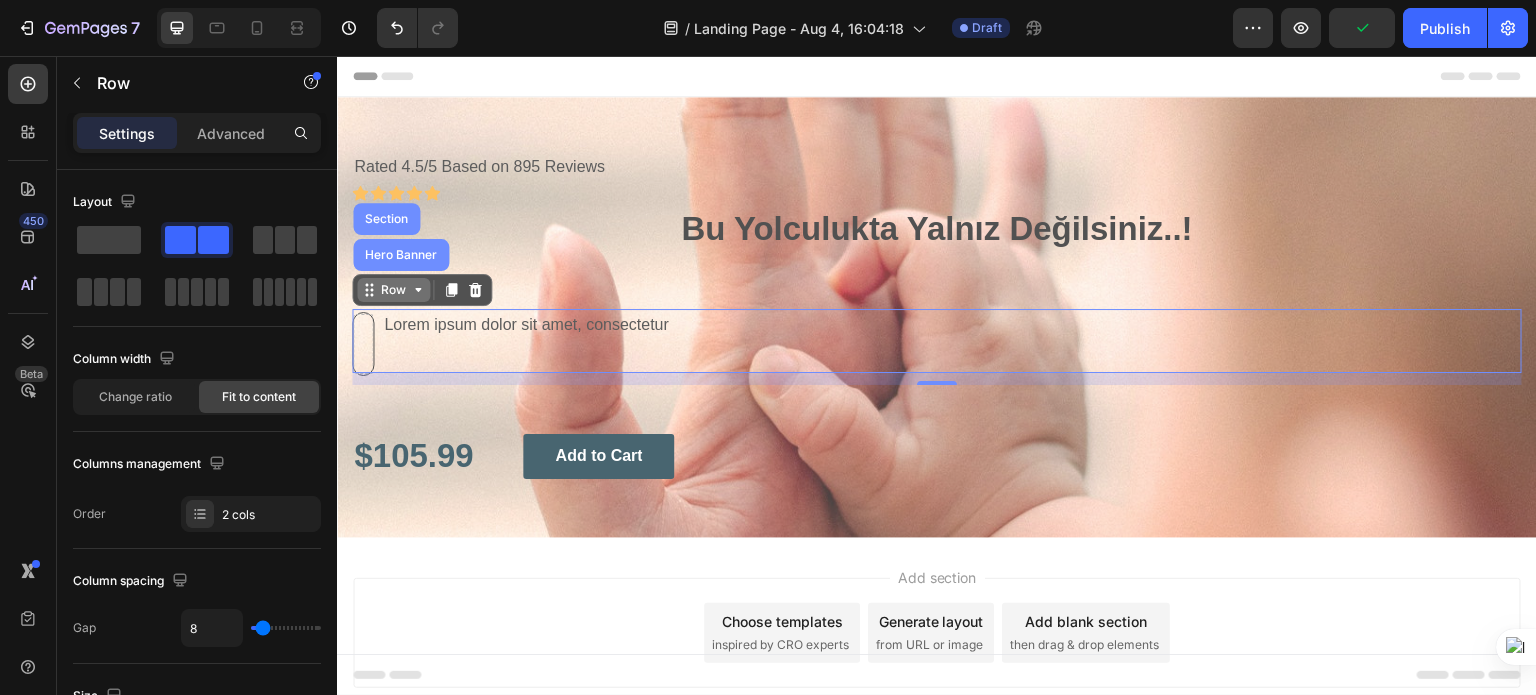 click on "Row" at bounding box center (393, 290) 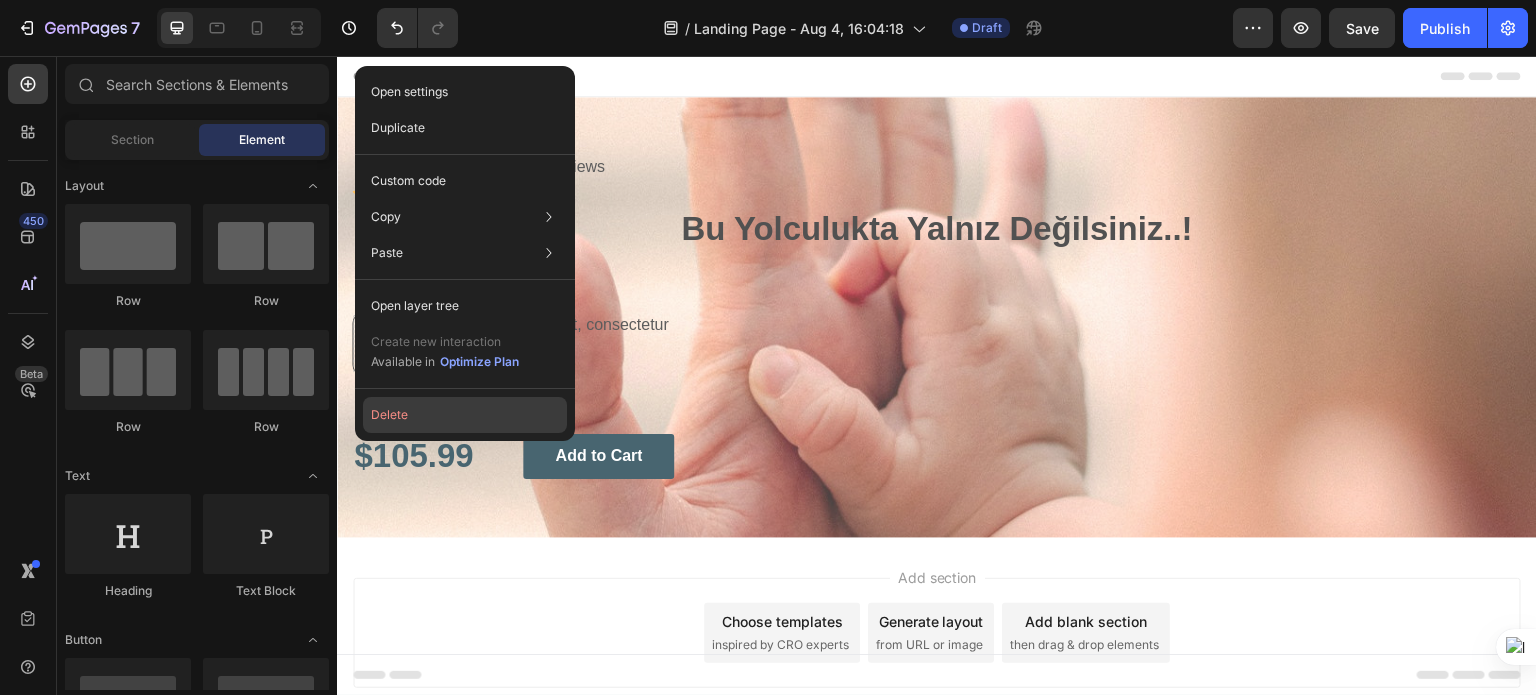 click on "Delete" 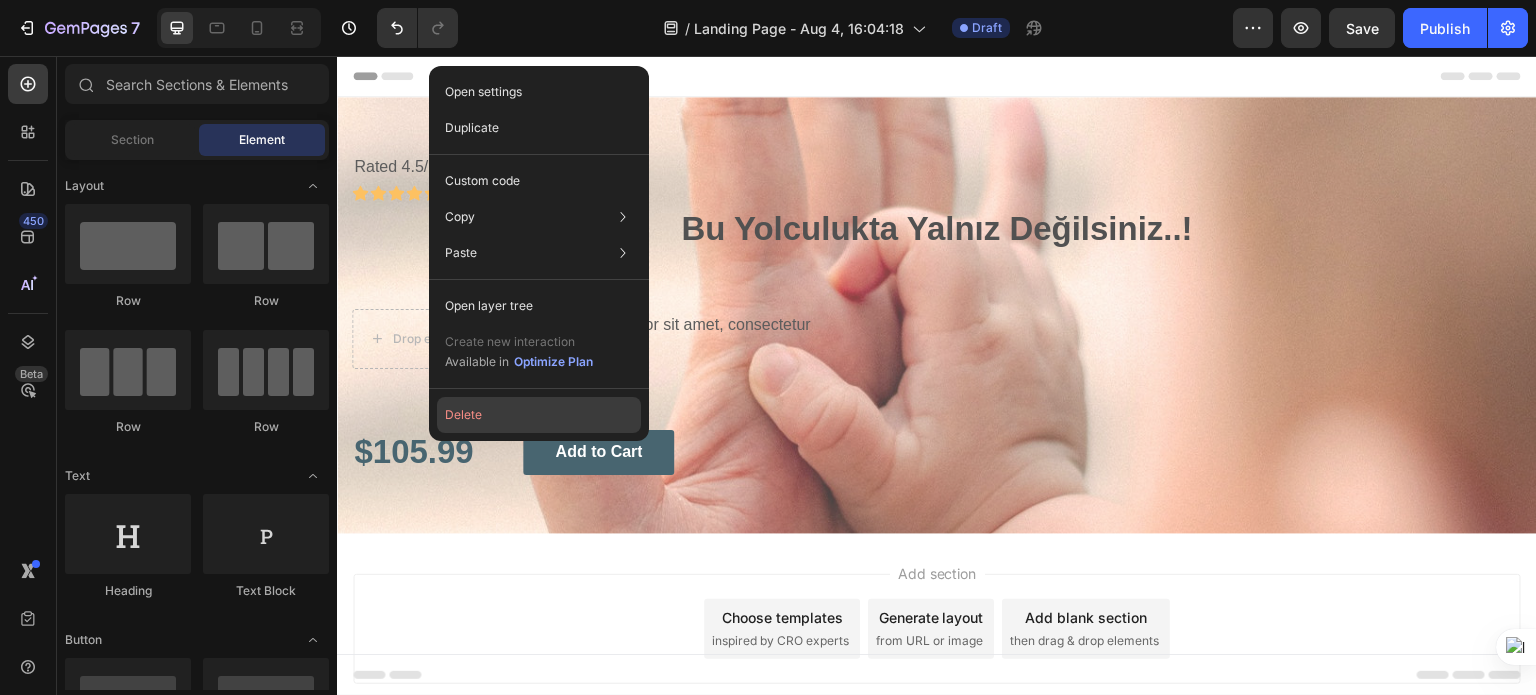 click on "Delete" 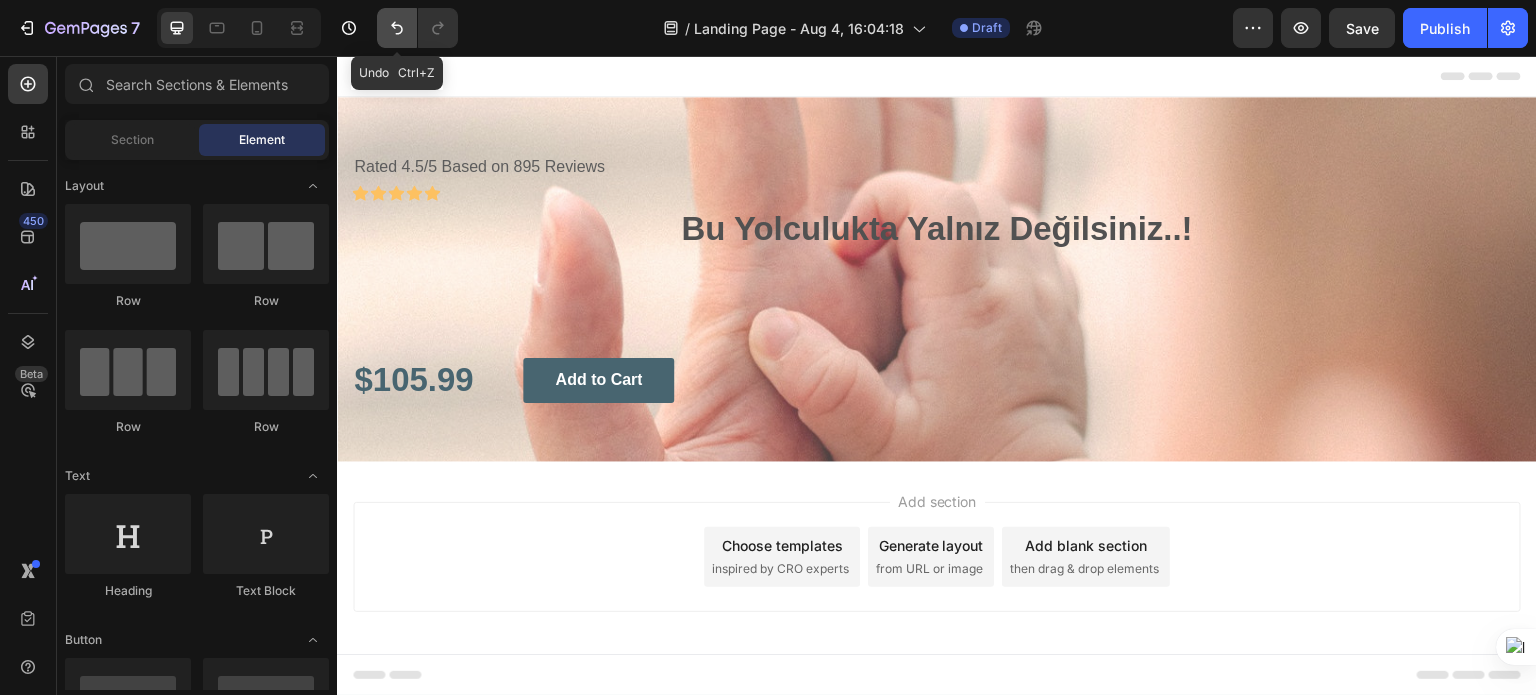 click 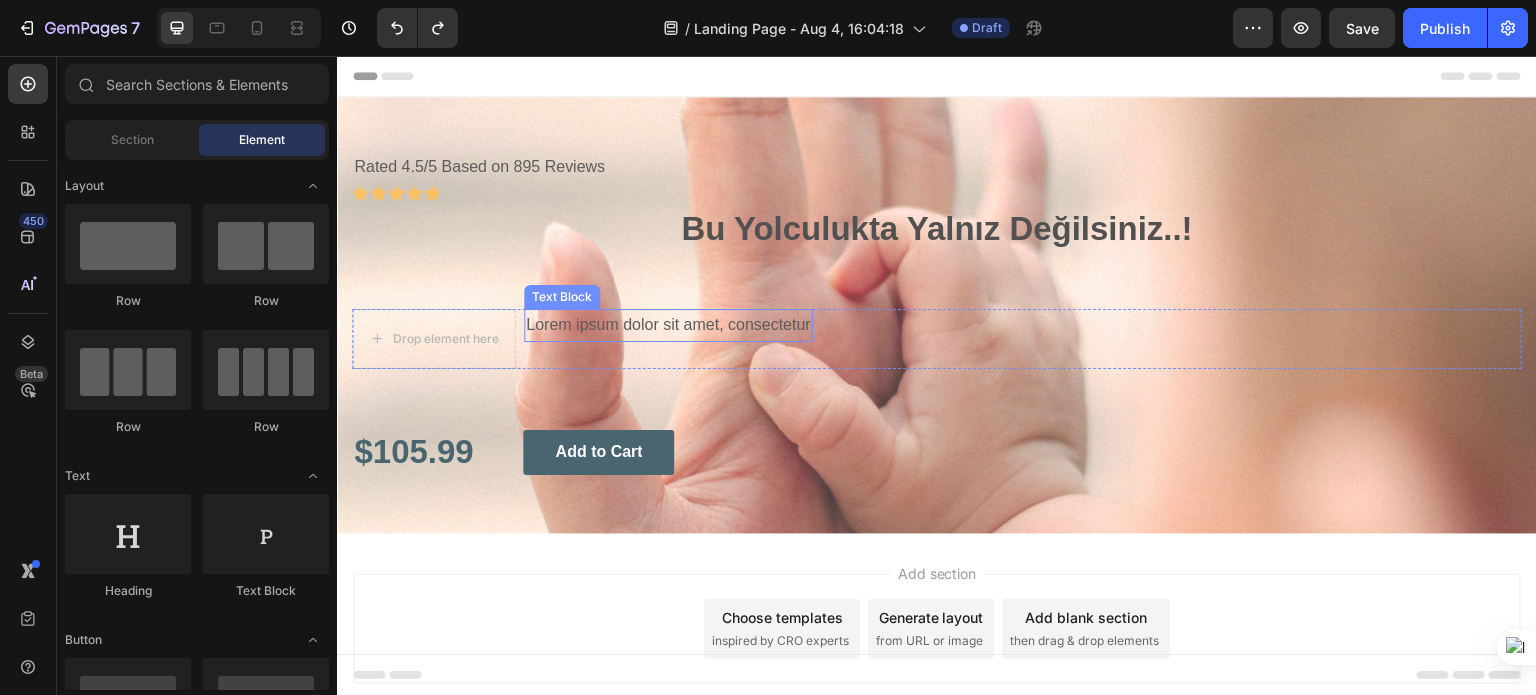 click on "Lorem ipsum dolor sit amet, consectetur" at bounding box center [668, 325] 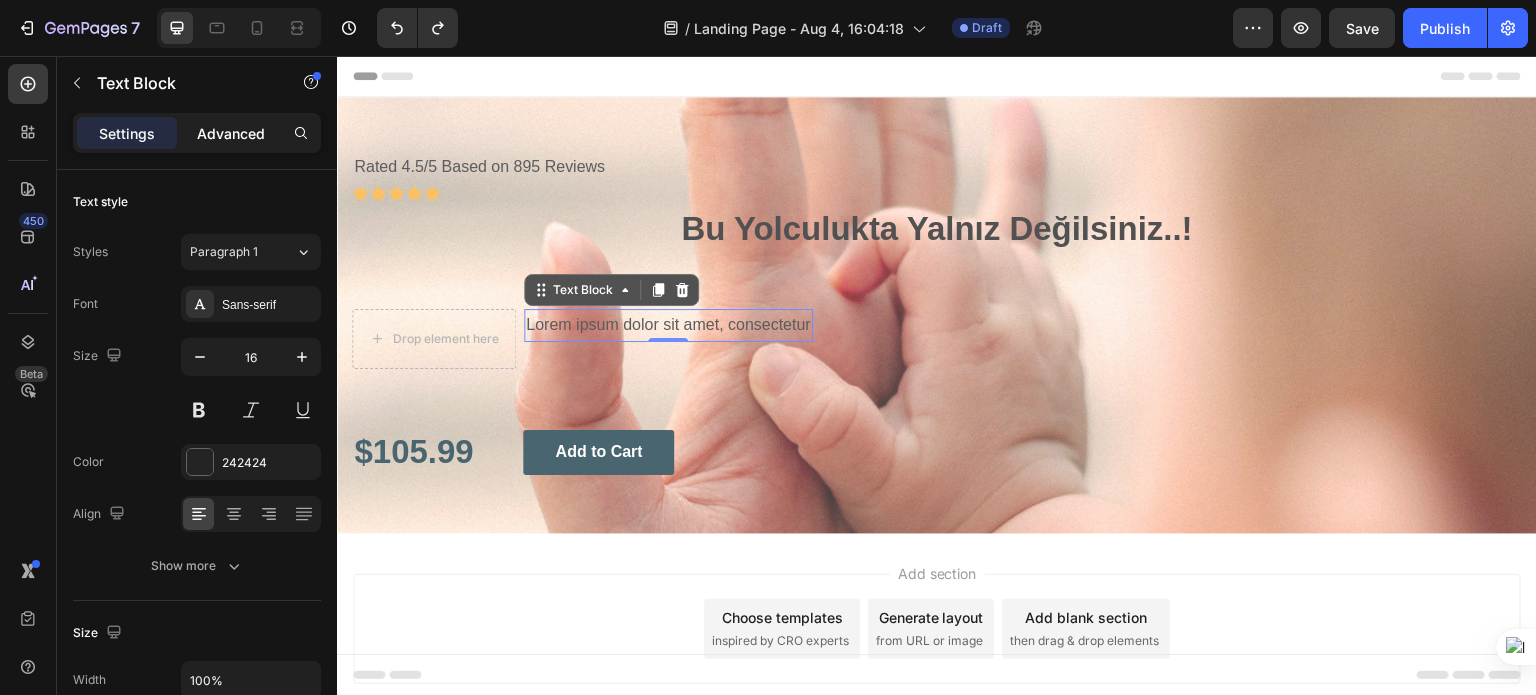 click on "Advanced" at bounding box center [231, 133] 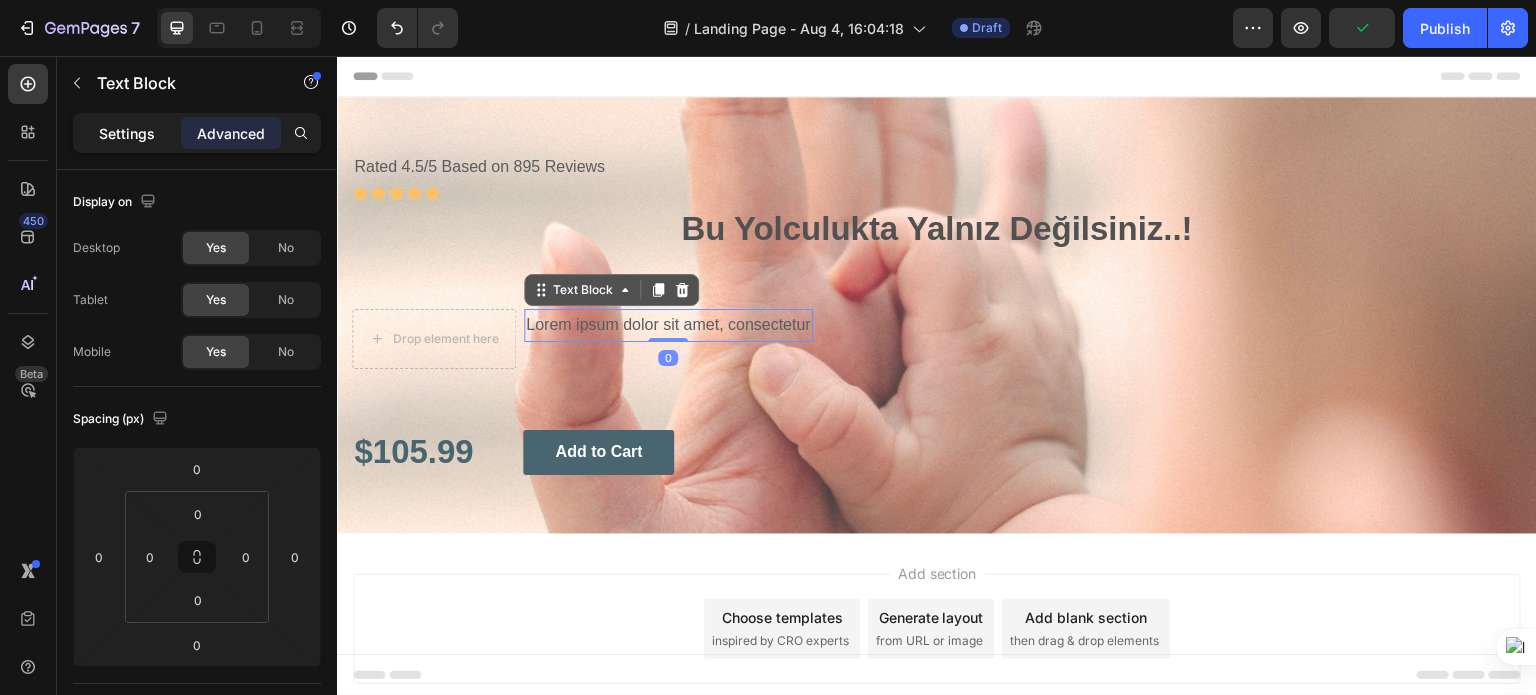 click on "Settings" at bounding box center (127, 133) 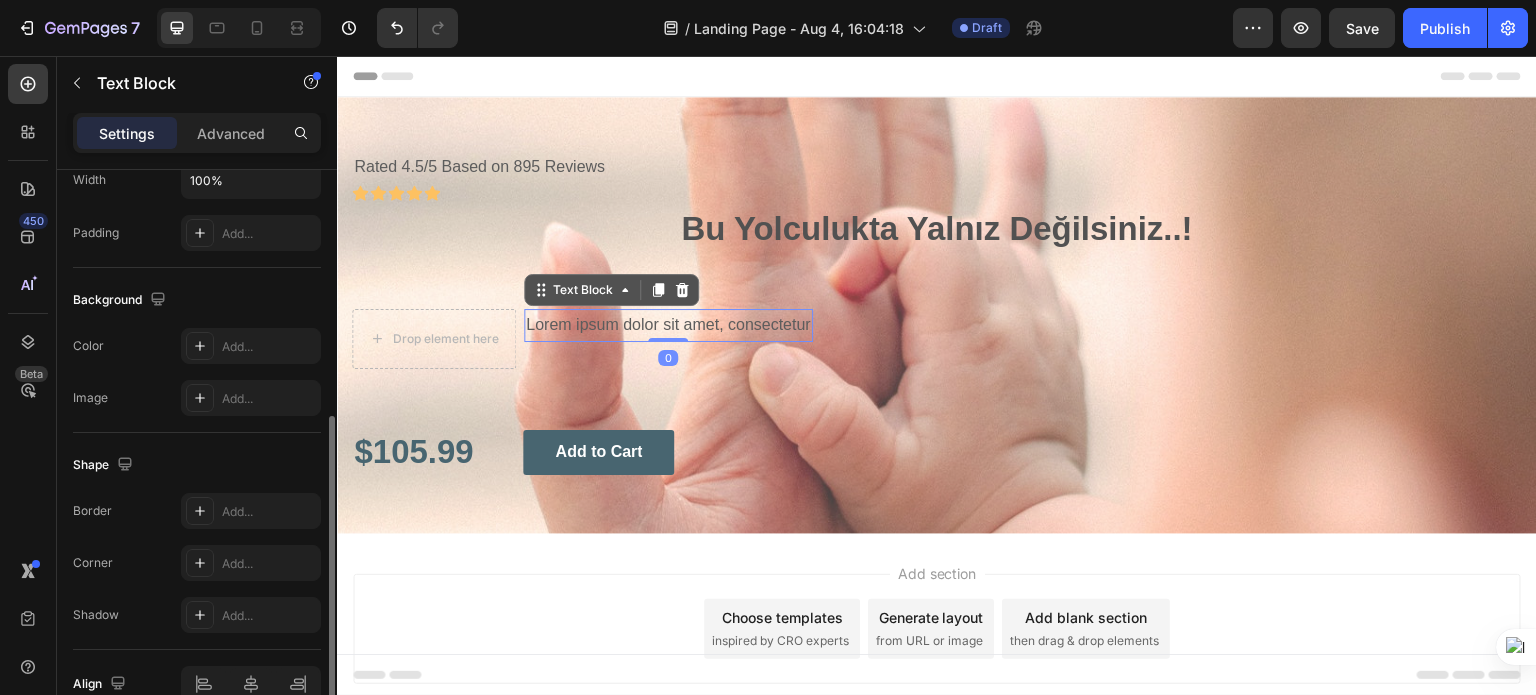 scroll, scrollTop: 600, scrollLeft: 0, axis: vertical 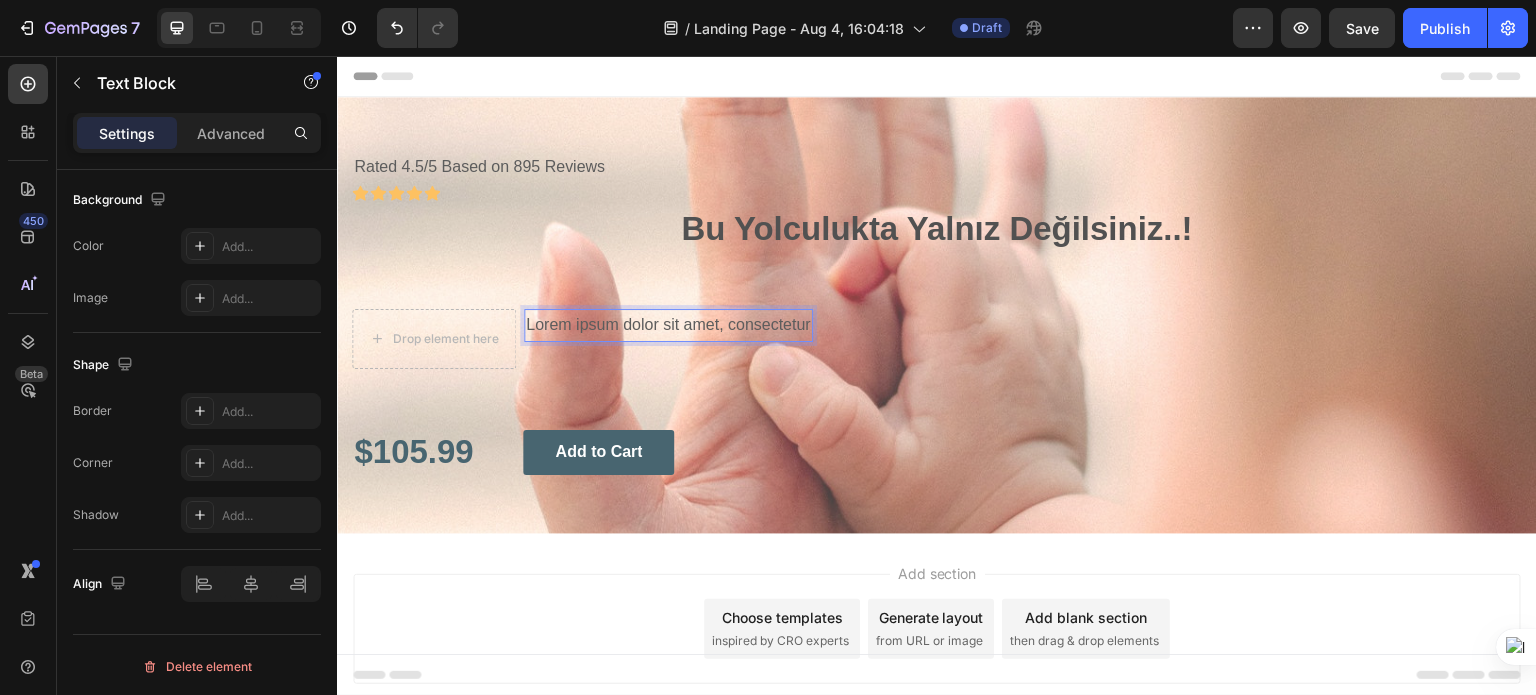 click on "Lorem ipsum dolor sit amet, consectetur" at bounding box center (668, 325) 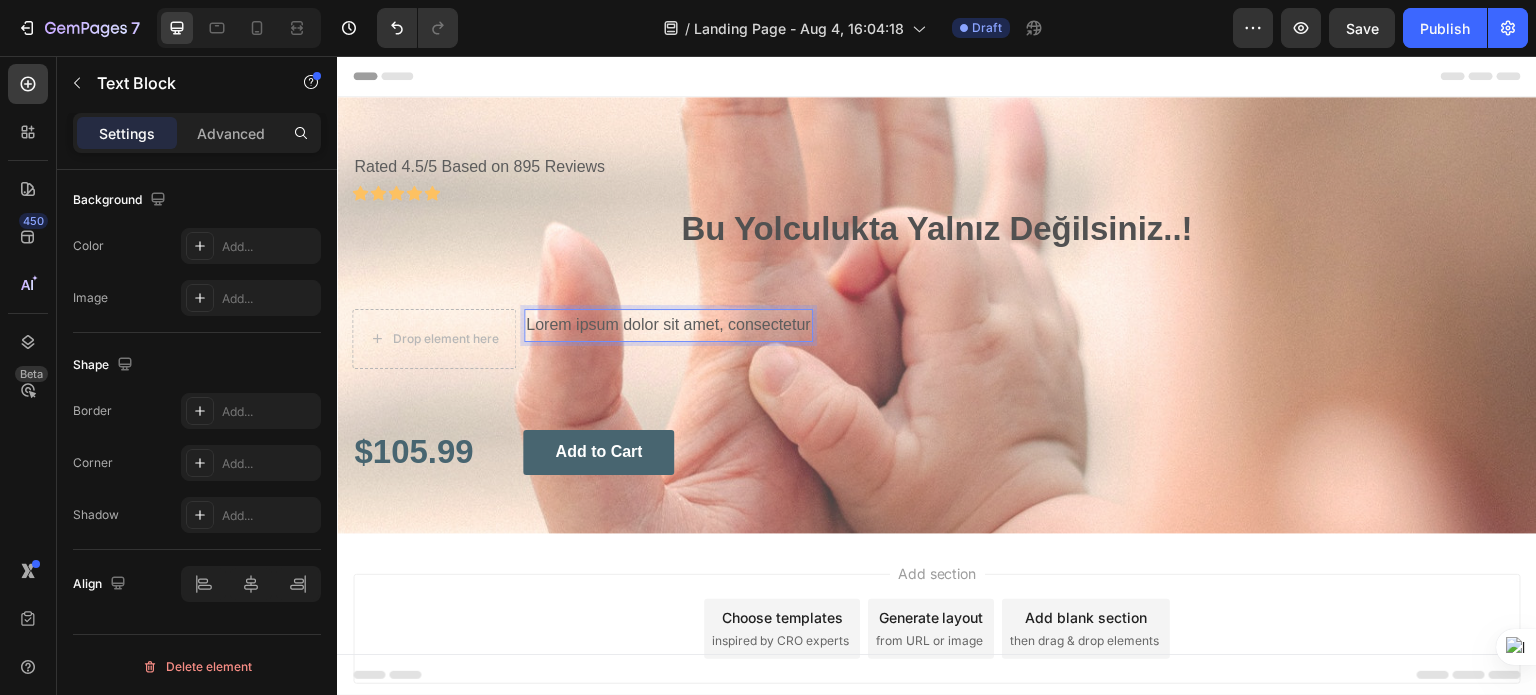 click on "Lorem ipsum dolor sit amet, consectetur" at bounding box center [668, 325] 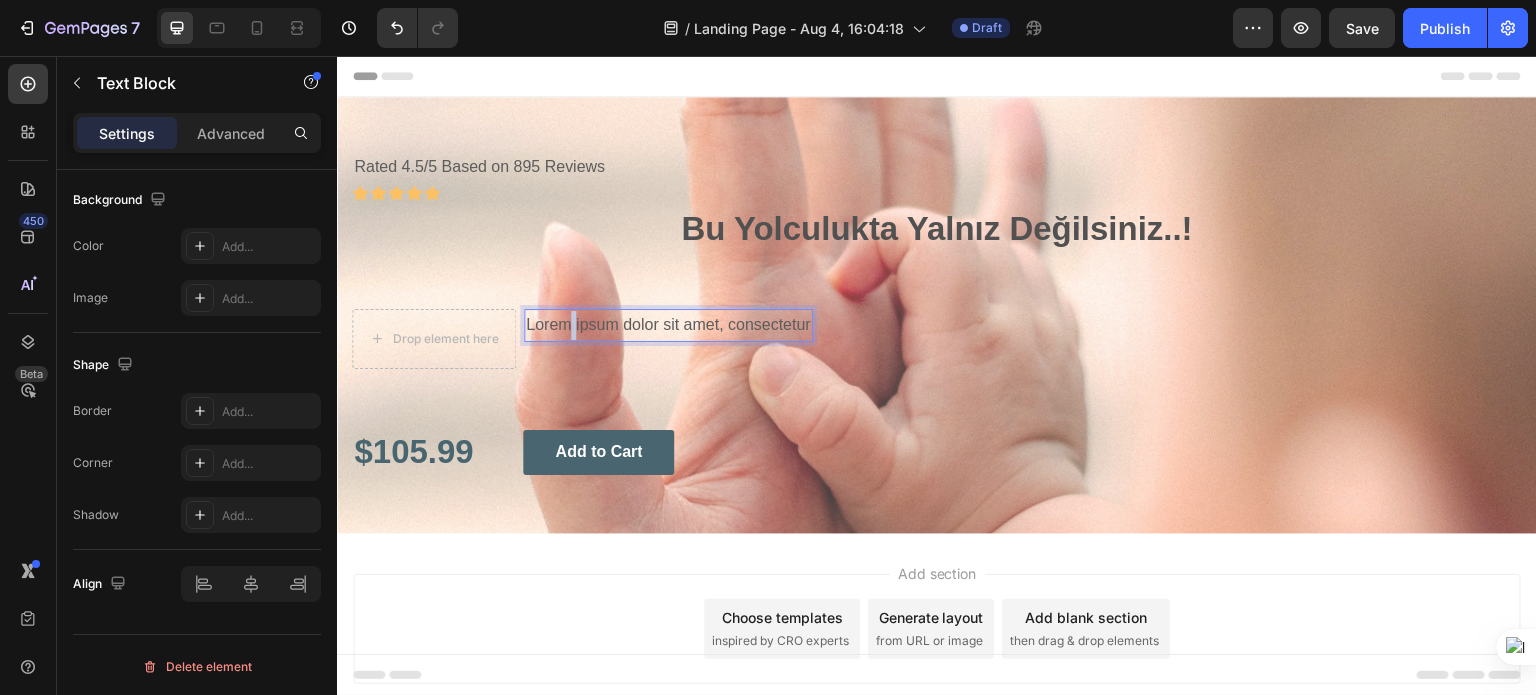 click on "Lorem ipsum dolor sit amet, consectetur" at bounding box center (668, 325) 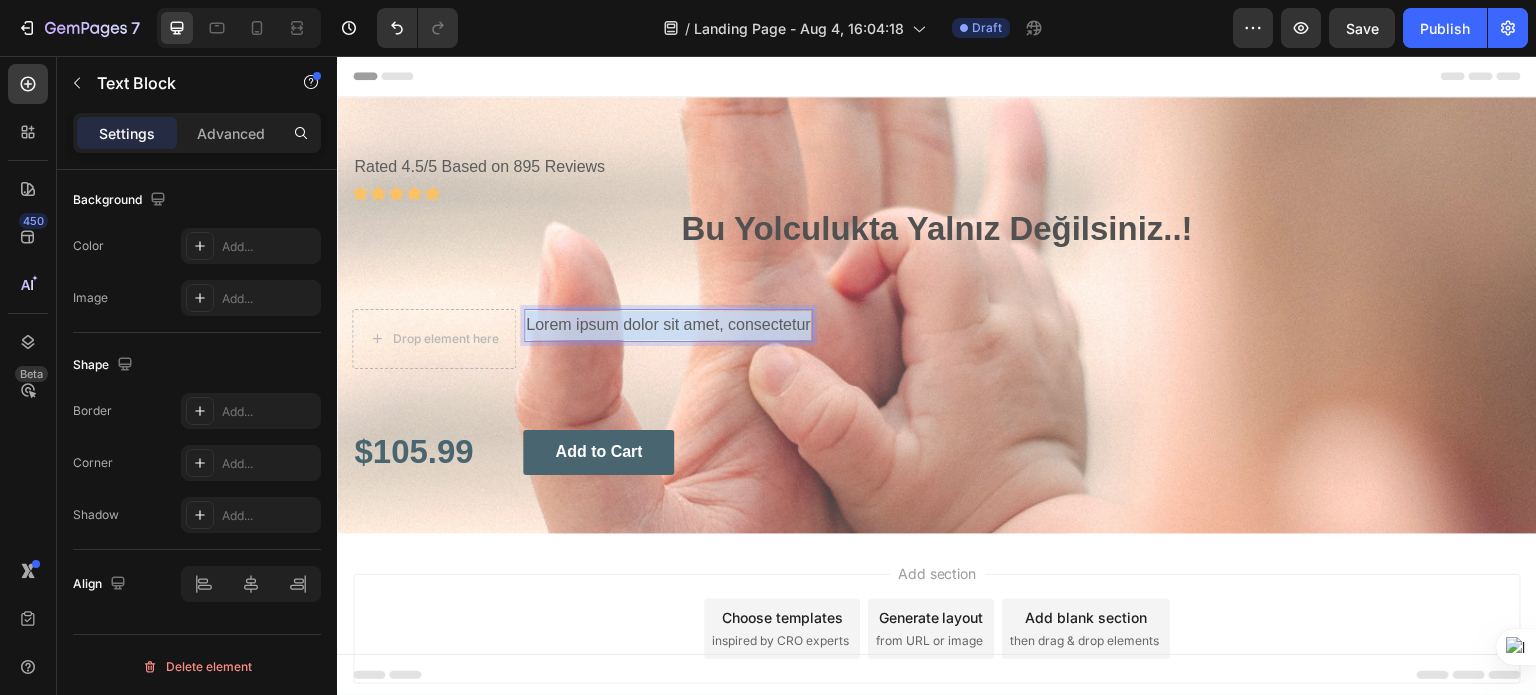 click on "Lorem ipsum dolor sit amet, consectetur" at bounding box center (668, 325) 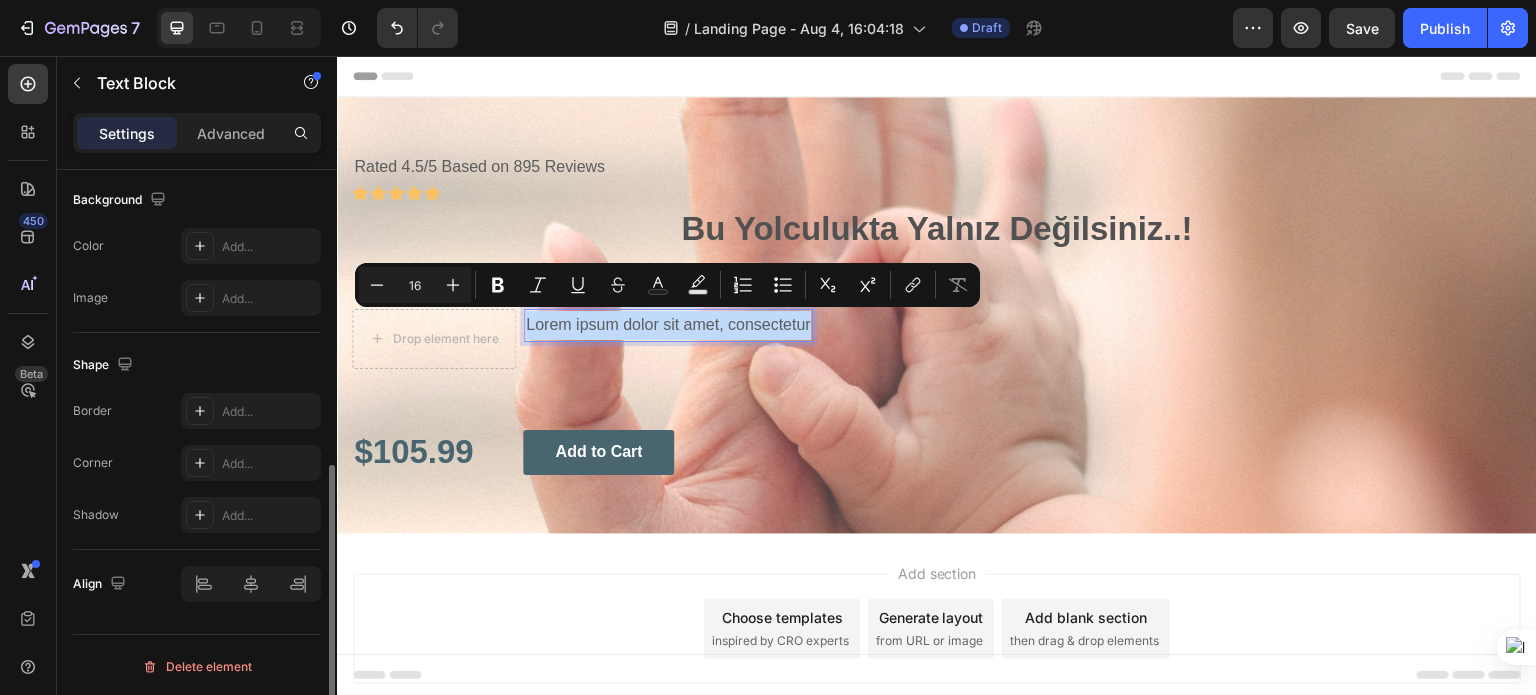 drag, startPoint x: 238, startPoint y: 273, endPoint x: 258, endPoint y: 195, distance: 80.523285 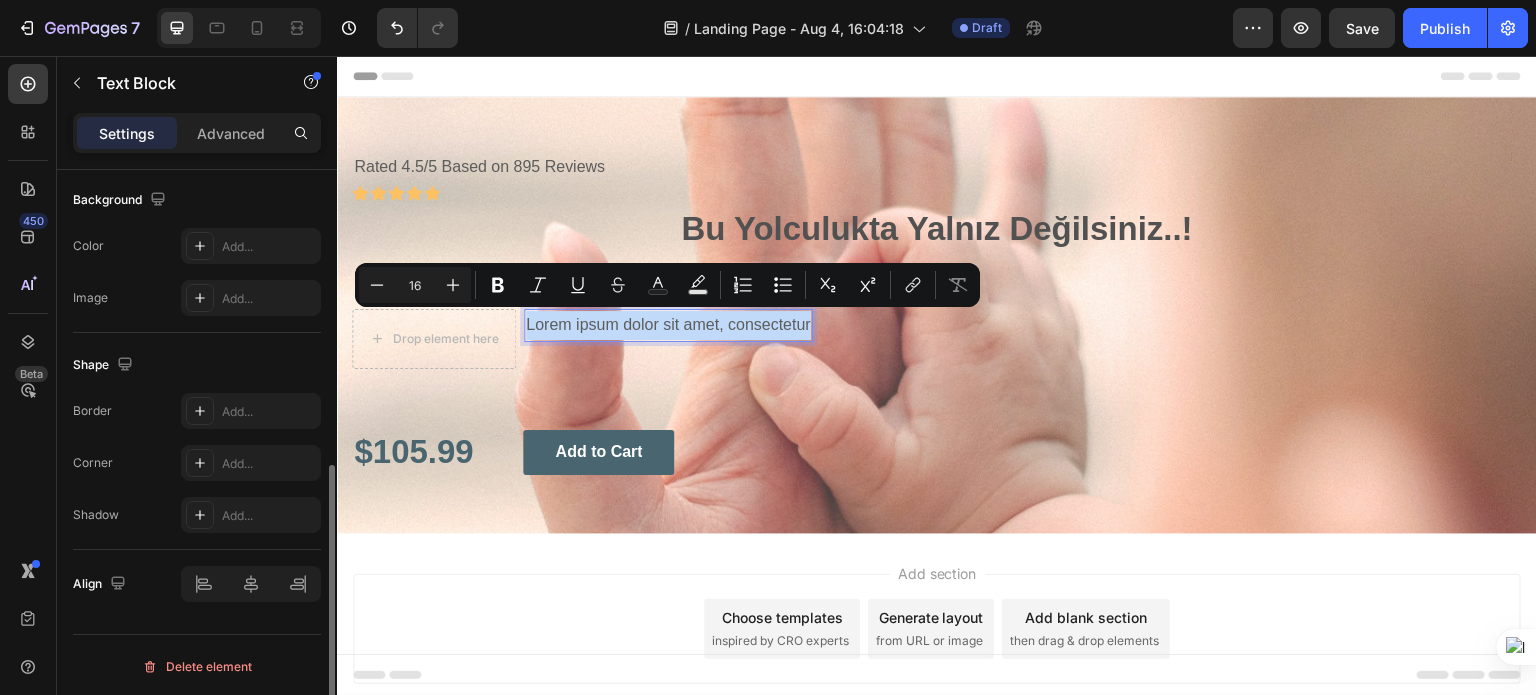 click on "Background" at bounding box center (197, 200) 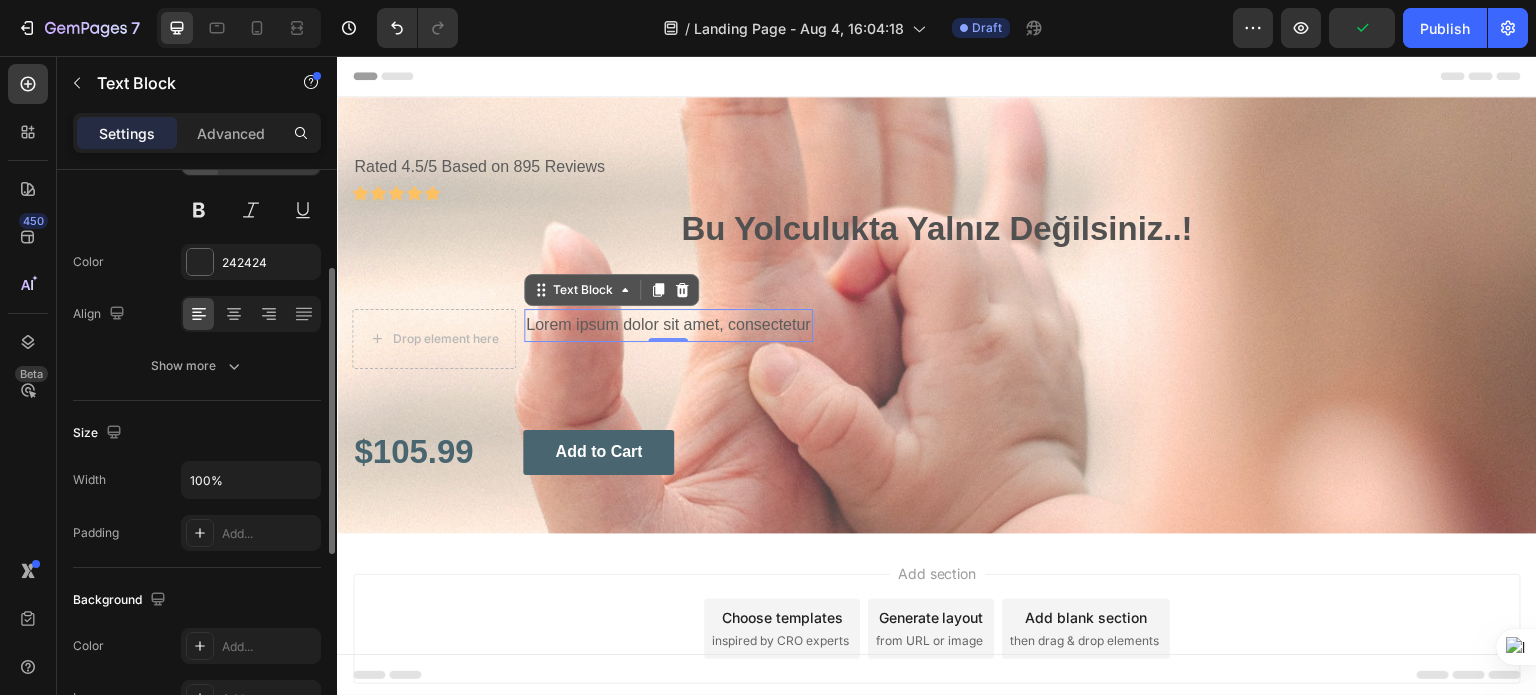 scroll, scrollTop: 0, scrollLeft: 0, axis: both 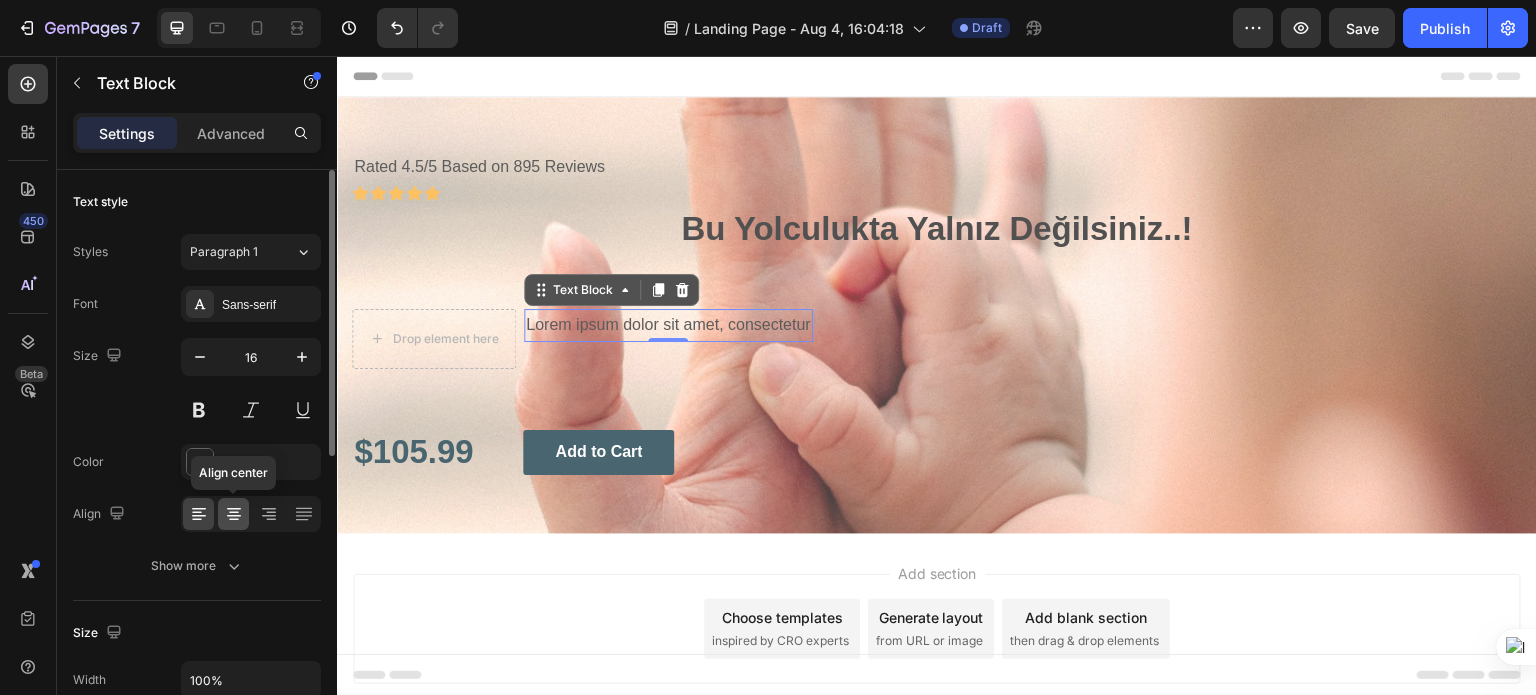 click 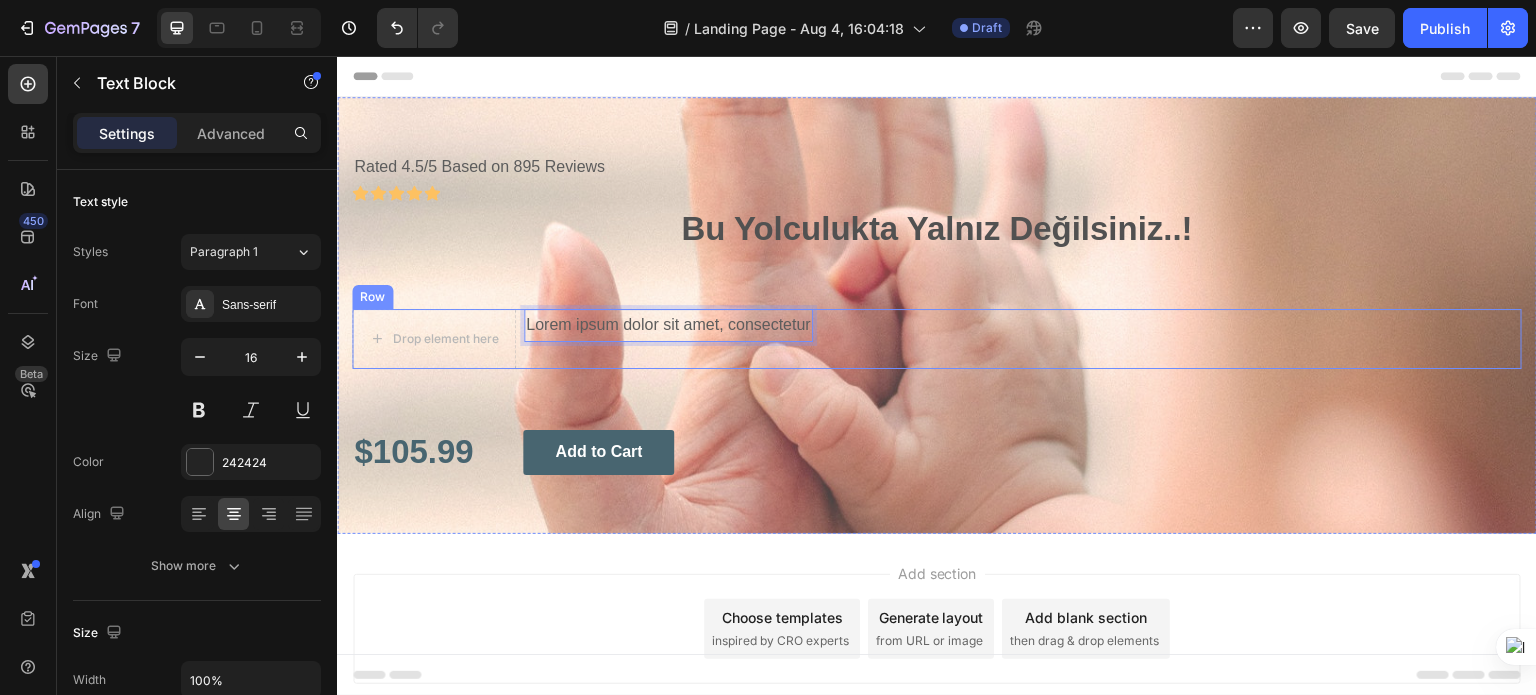 click on "Row" at bounding box center (372, 297) 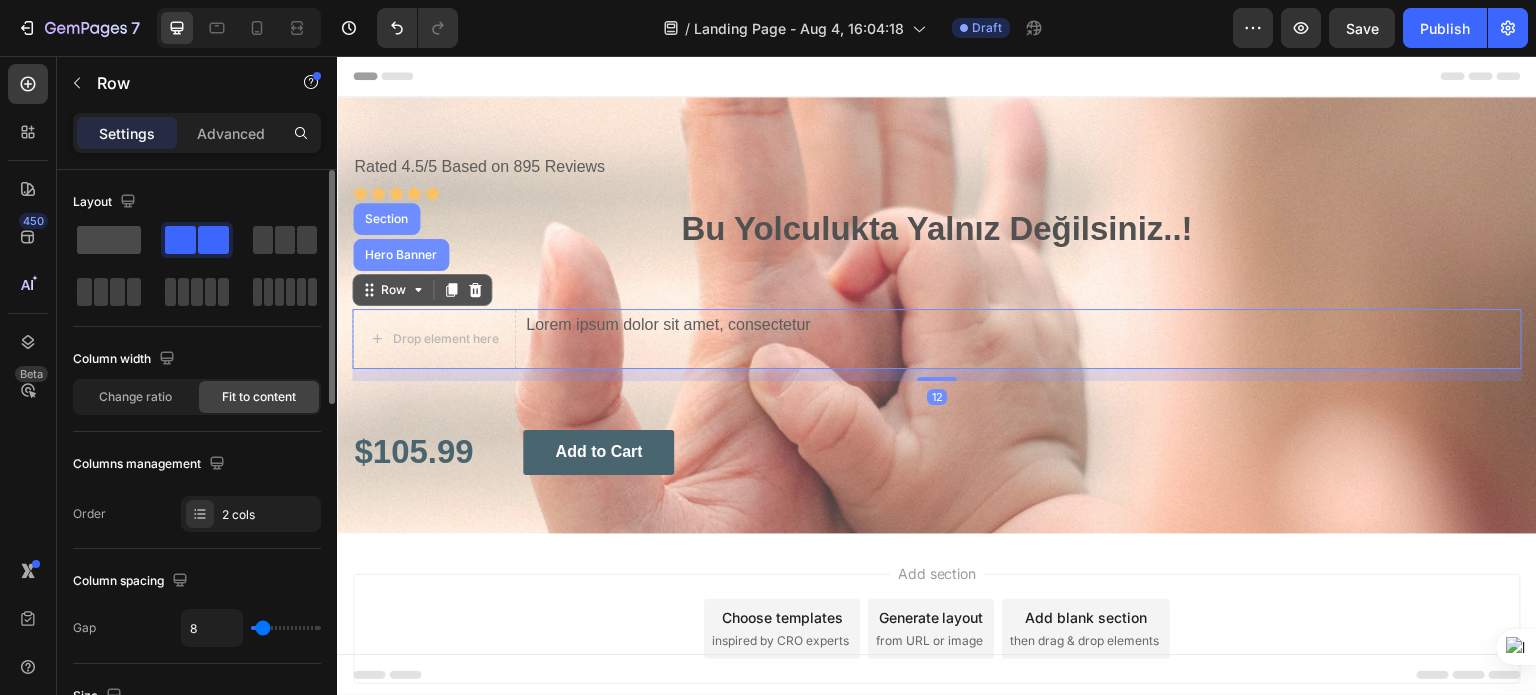 click 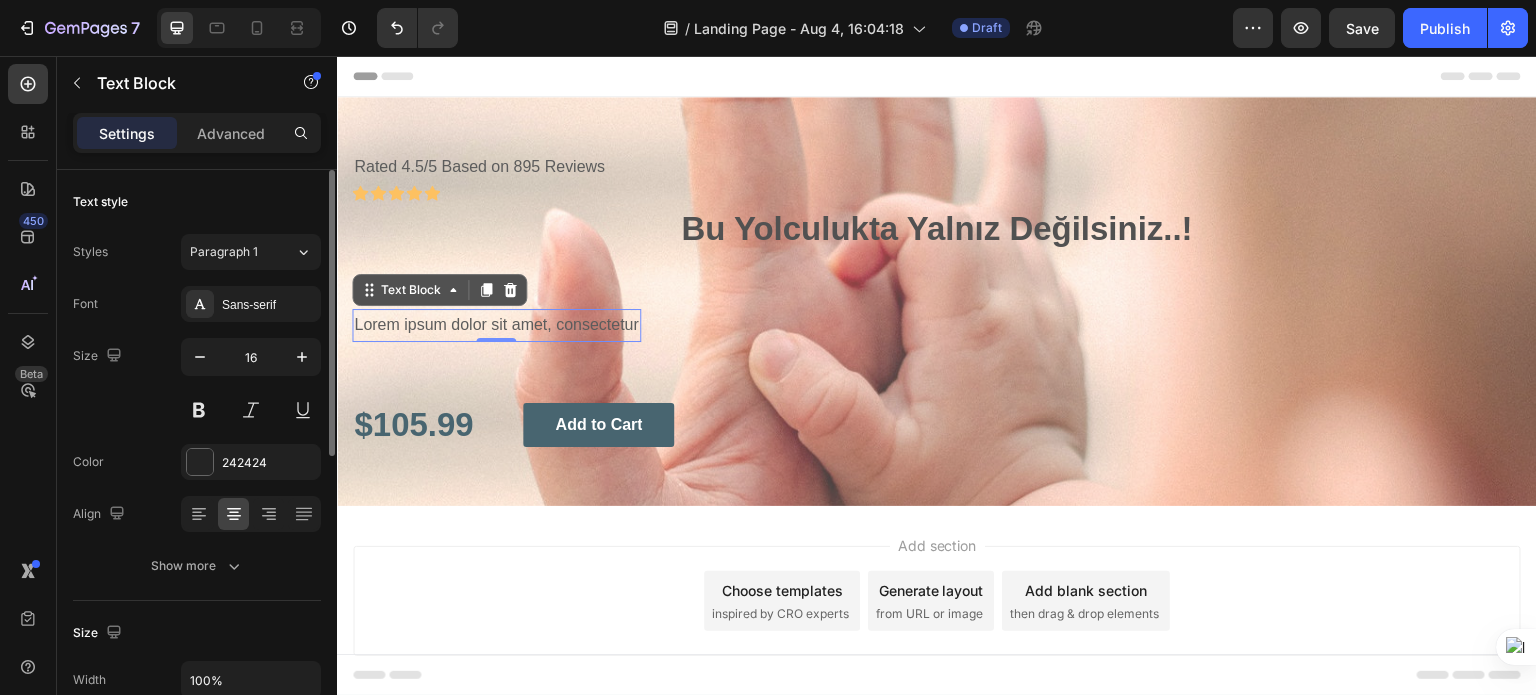 click on "Lorem ipsum dolor sit amet, consectetur" at bounding box center [496, 325] 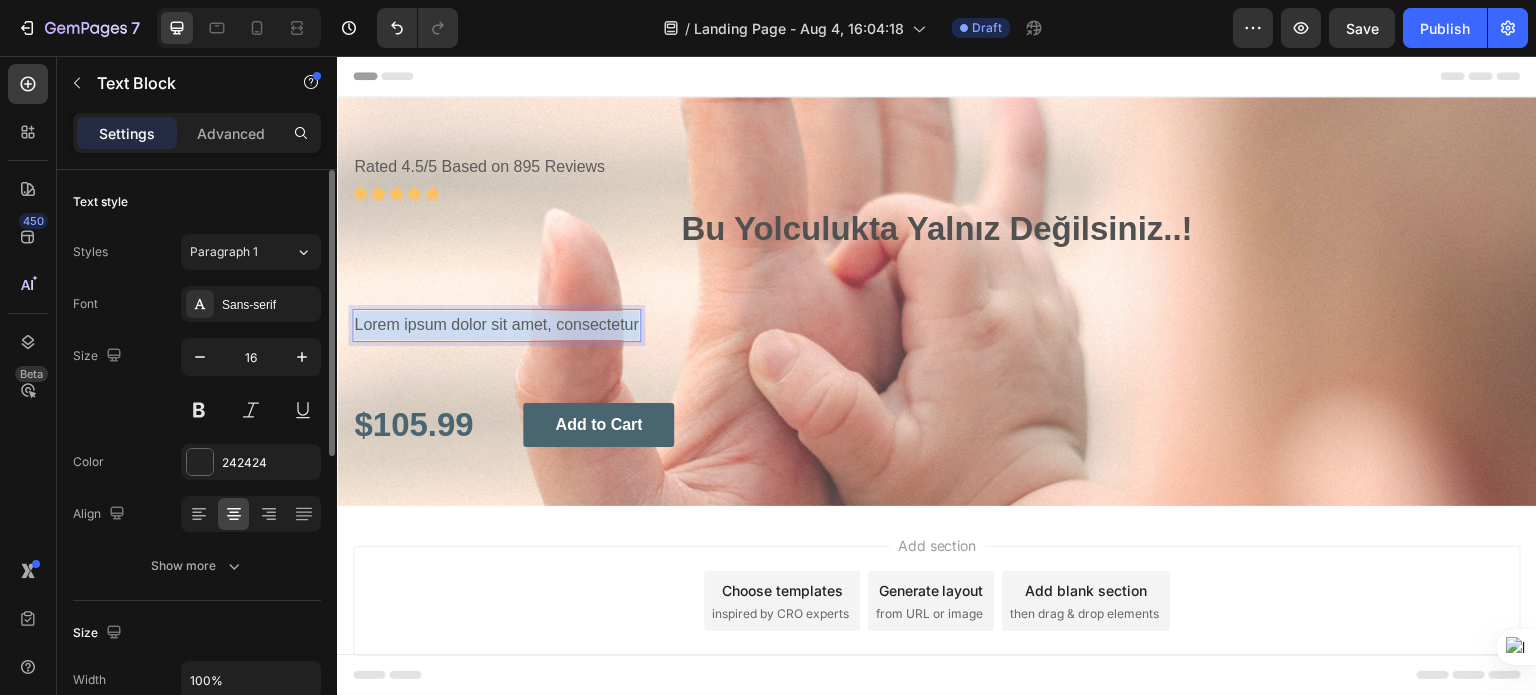 click on "Lorem ipsum dolor sit amet, consectetur" at bounding box center (496, 325) 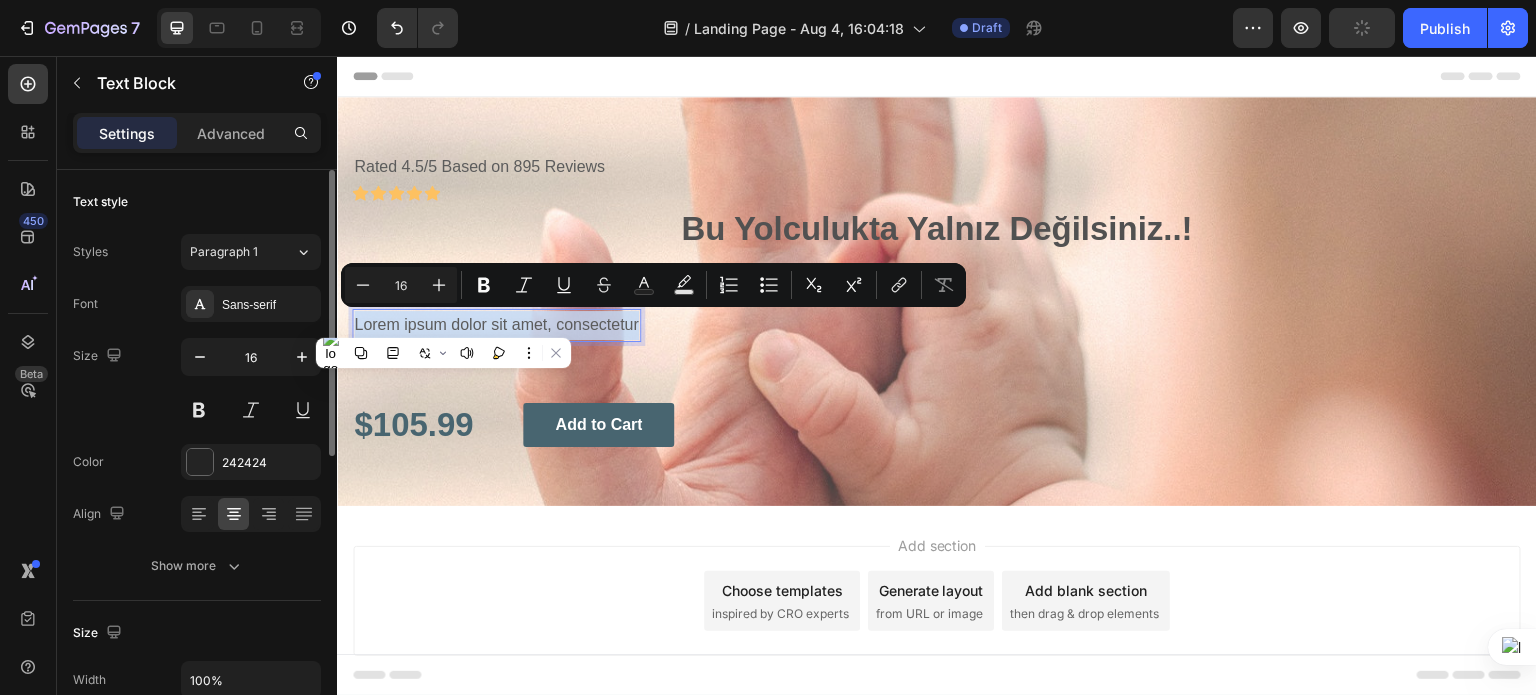 click on "Lorem ipsum dolor sit amet, consectetur" at bounding box center (496, 325) 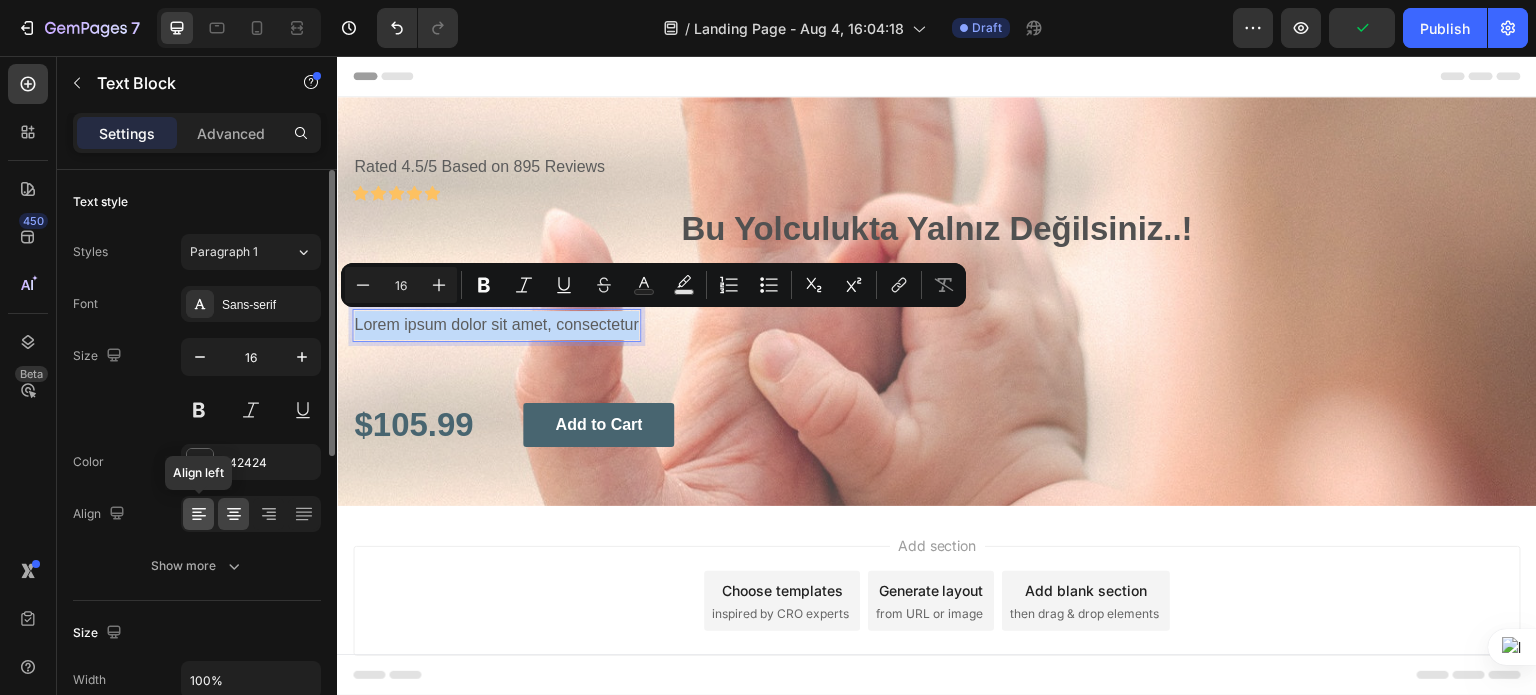 click 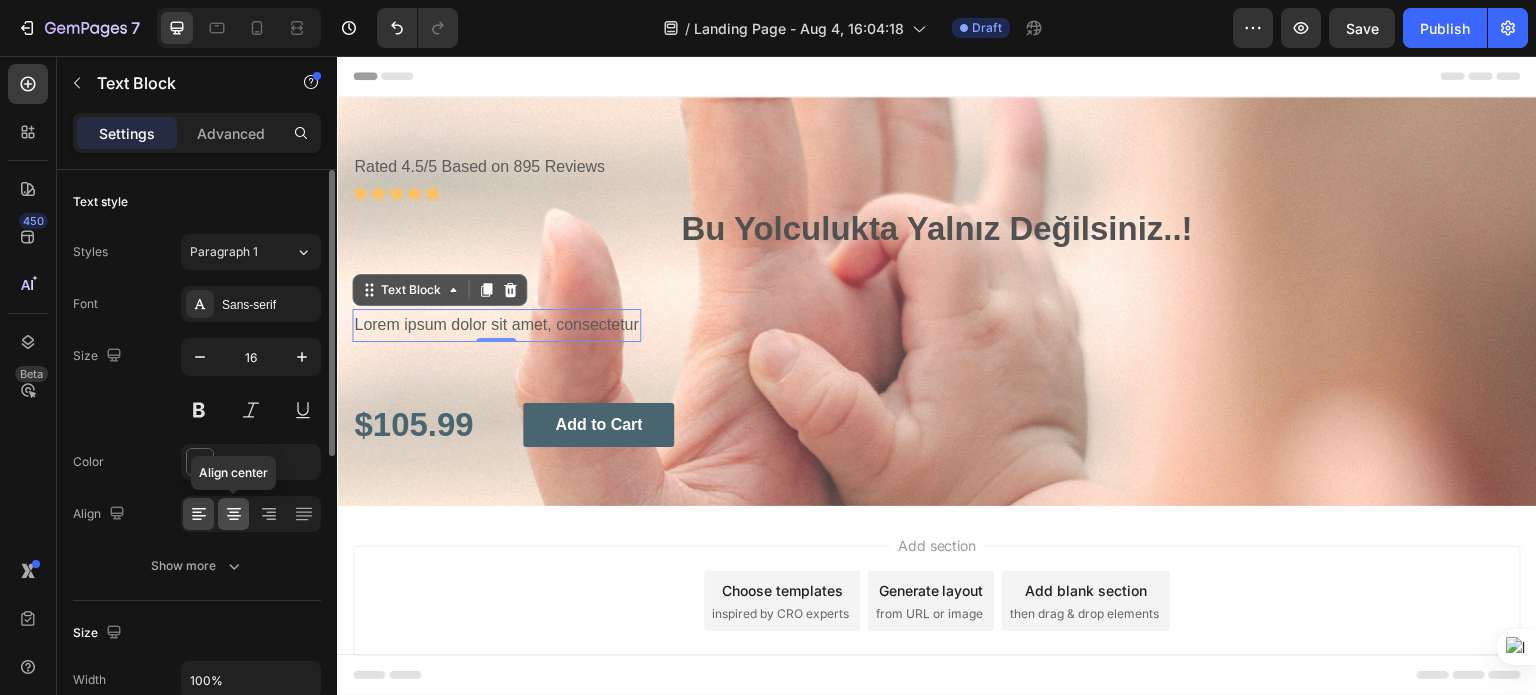 click 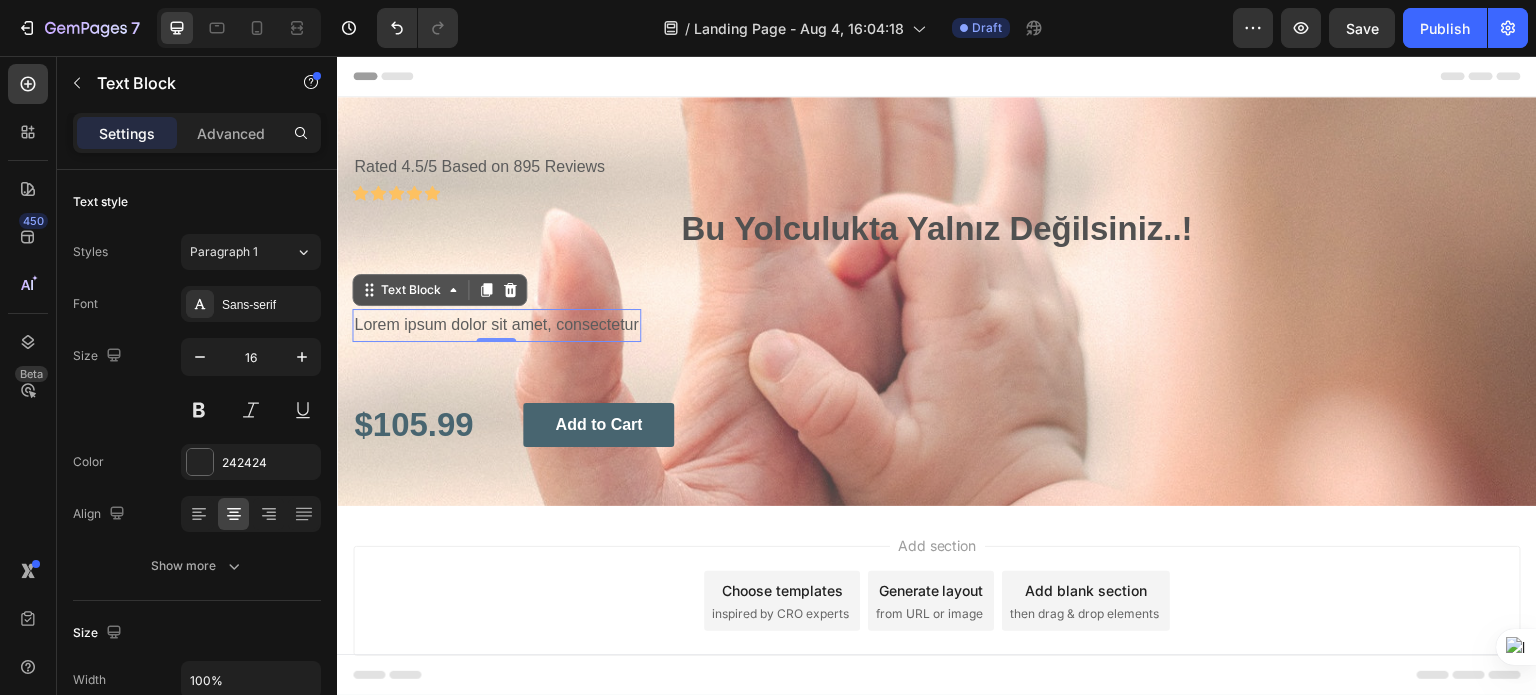drag, startPoint x: 373, startPoint y: 298, endPoint x: 521, endPoint y: 286, distance: 148.48569 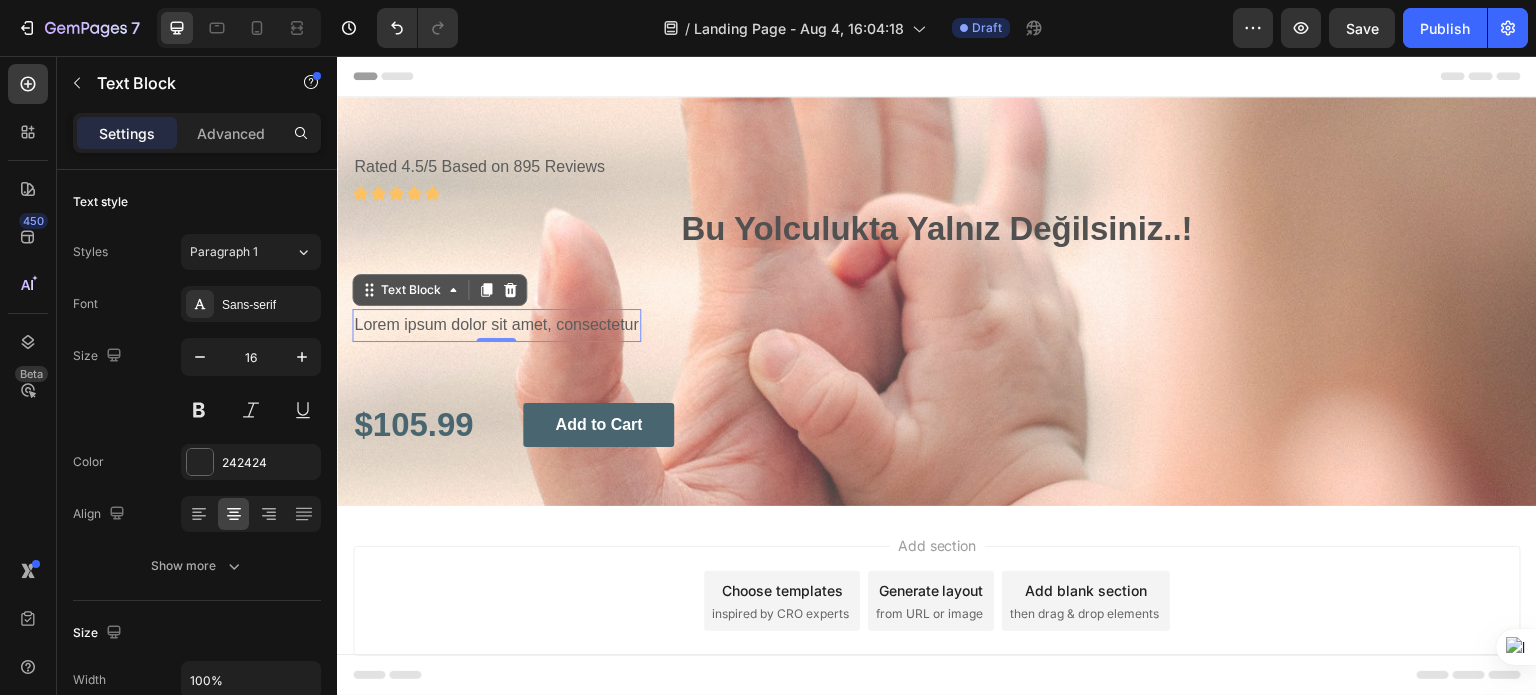 click on "Text Block" at bounding box center (439, 290) 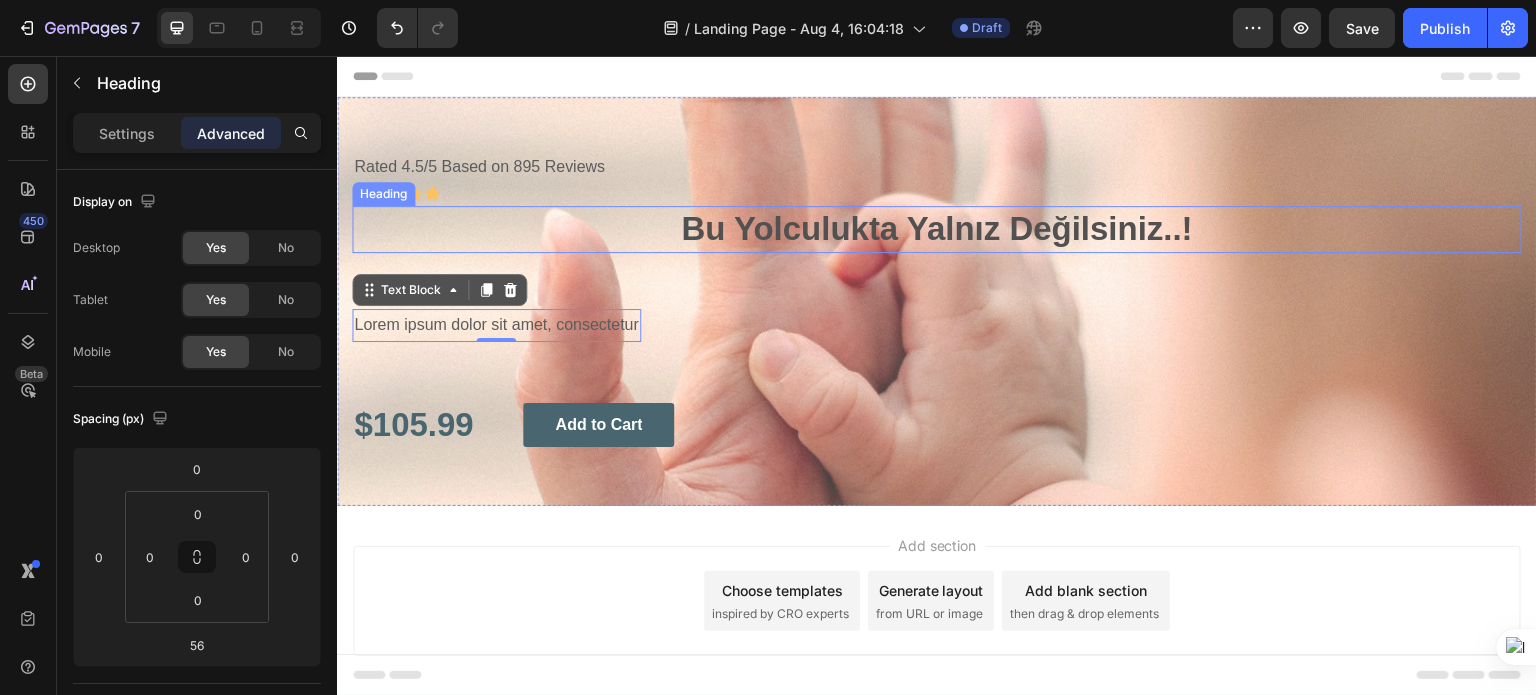 click on "⁠⁠⁠⁠⁠⁠⁠ Bu Yolculukta Yalnız Değilsiniz..!" at bounding box center [937, 229] 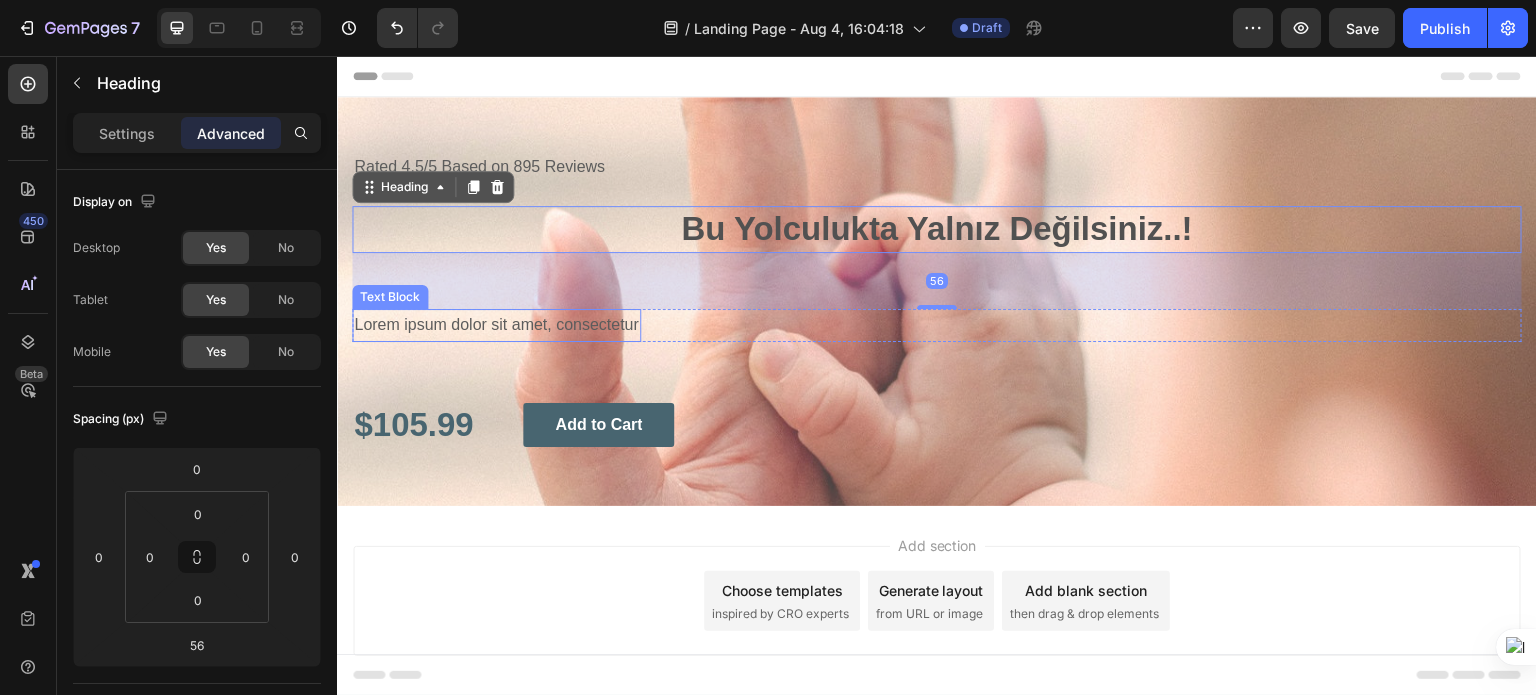 click on "Lorem ipsum dolor sit amet, consectetur" at bounding box center [496, 325] 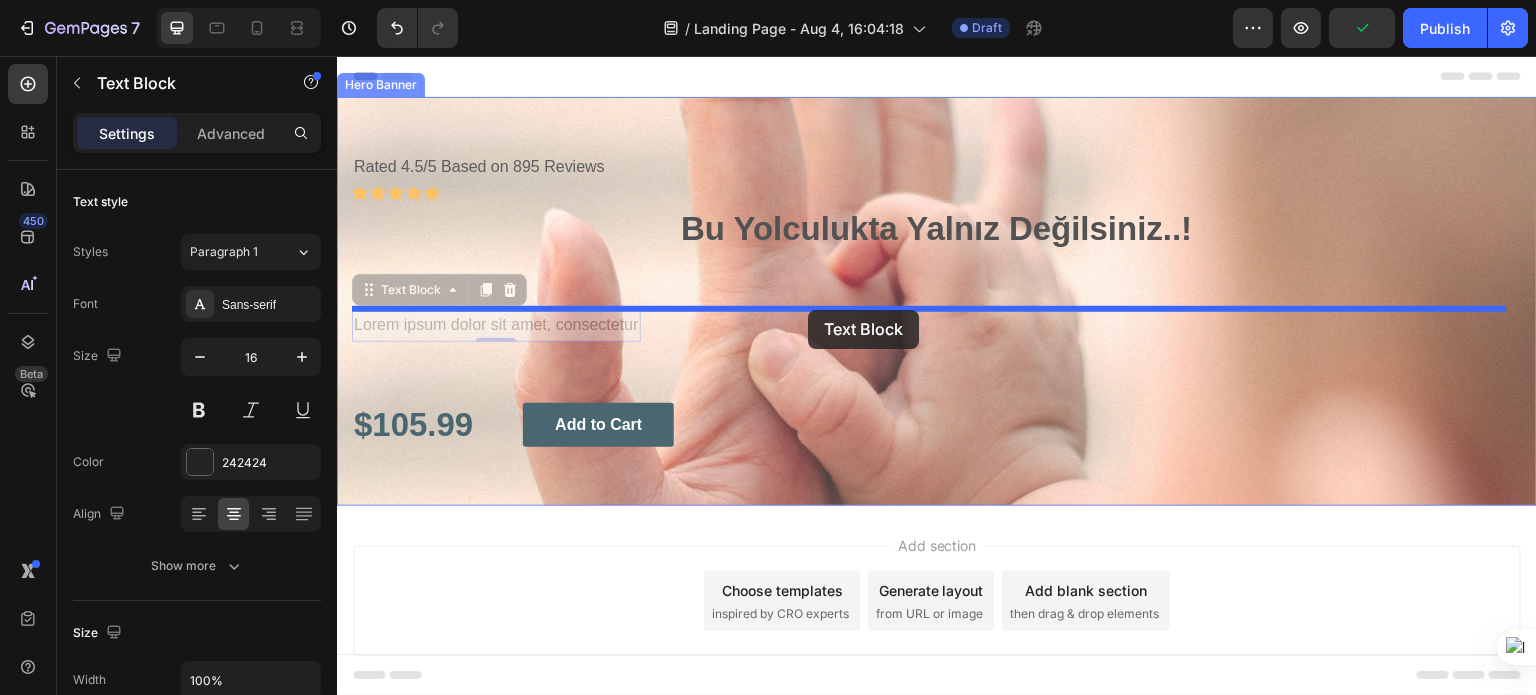 drag, startPoint x: 365, startPoint y: 291, endPoint x: 808, endPoint y: 310, distance: 443.40726 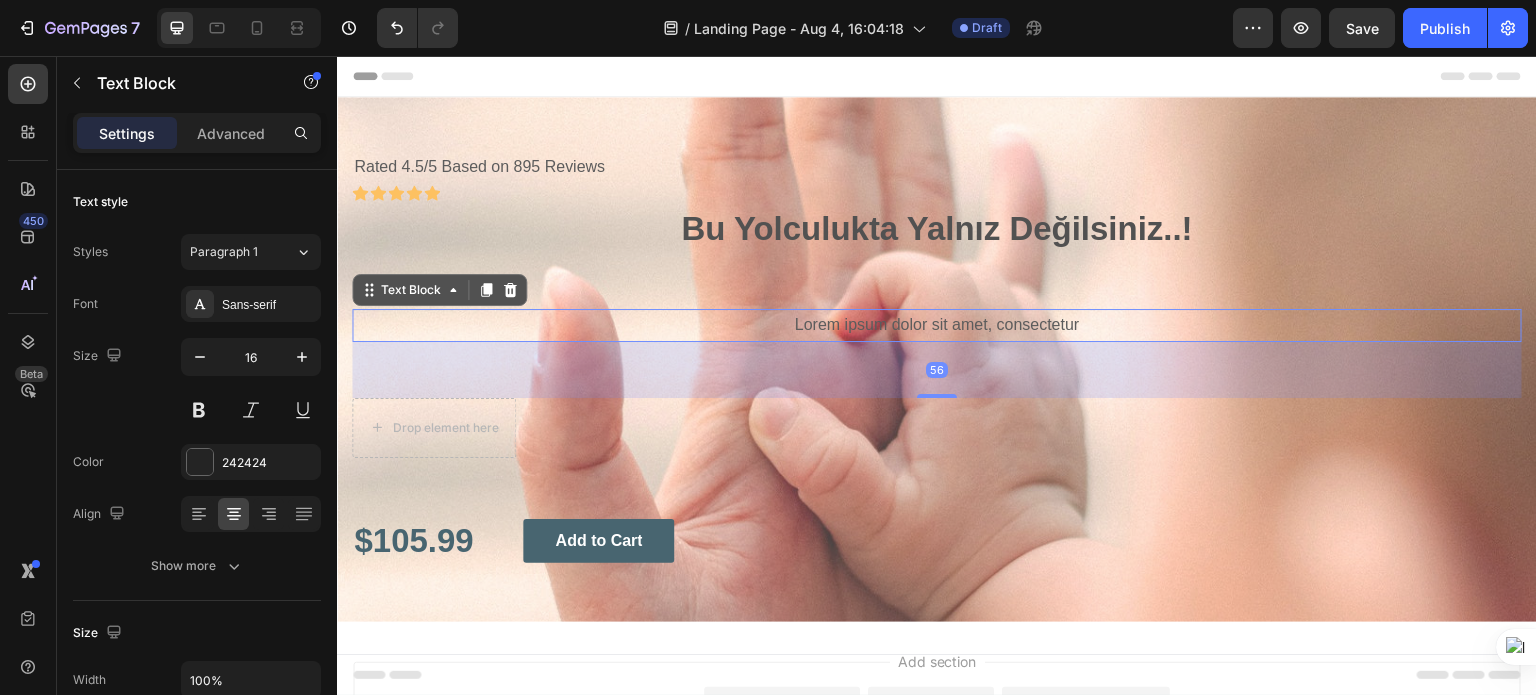 click on "Lorem ipsum dolor sit amet, consectetur" at bounding box center (937, 325) 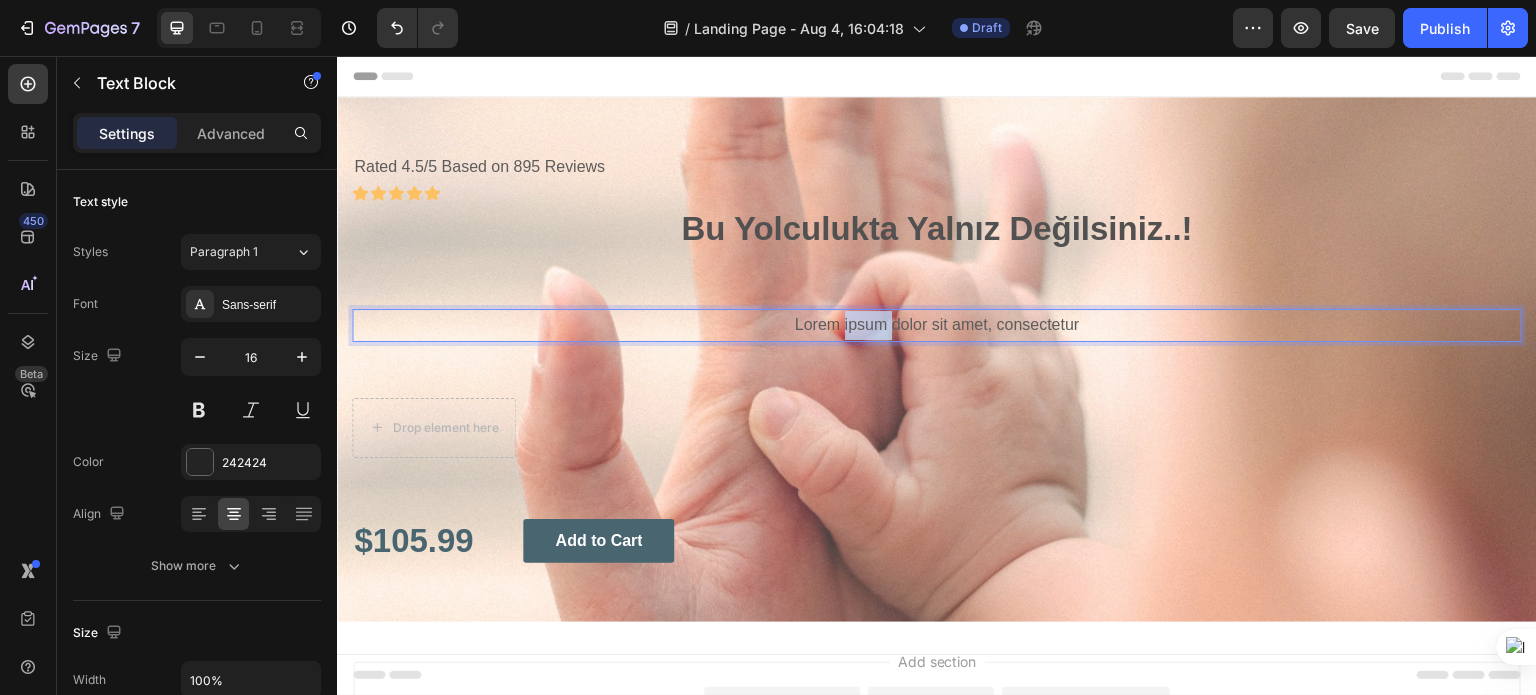 click on "Lorem ipsum dolor sit amet, consectetur" at bounding box center (937, 325) 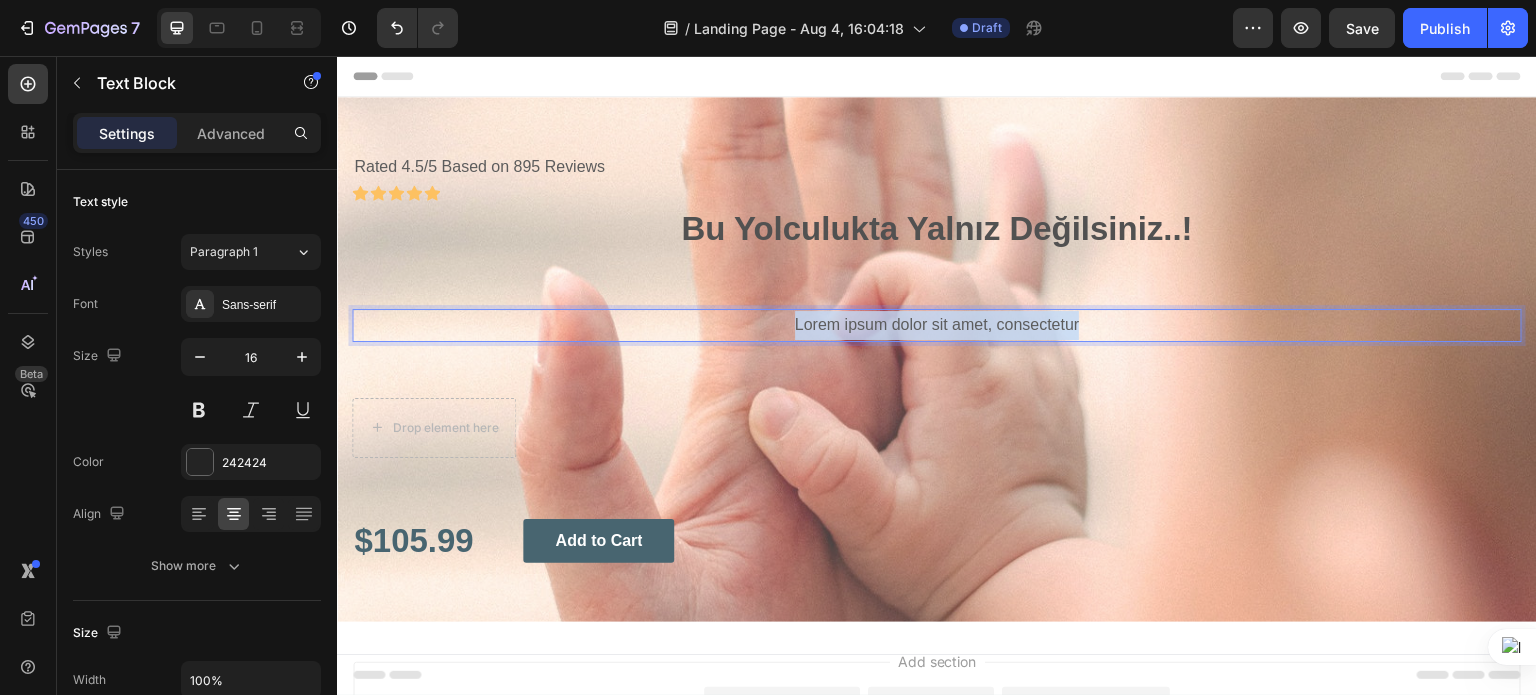 click on "Lorem ipsum dolor sit amet, consectetur" at bounding box center [937, 325] 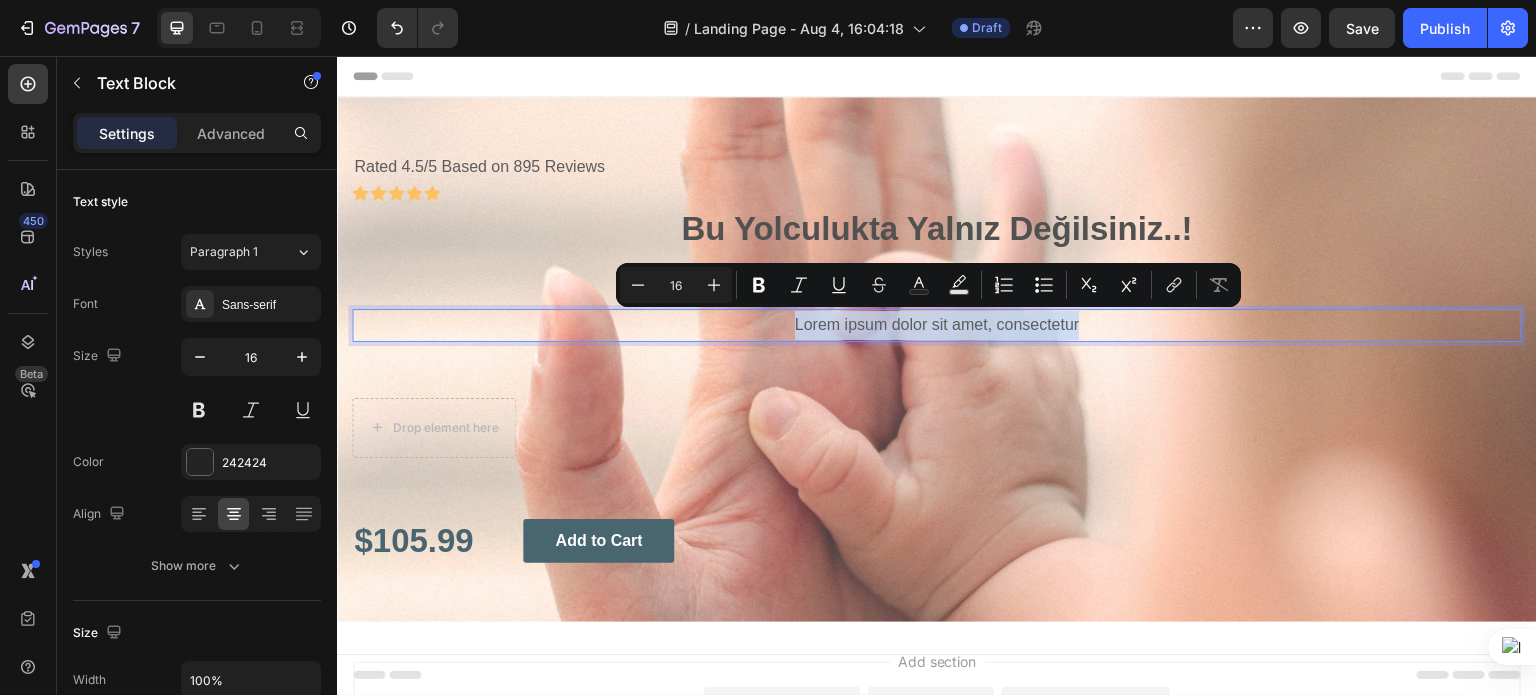 click on "Lorem ipsum dolor sit amet, consectetur" at bounding box center [937, 325] 